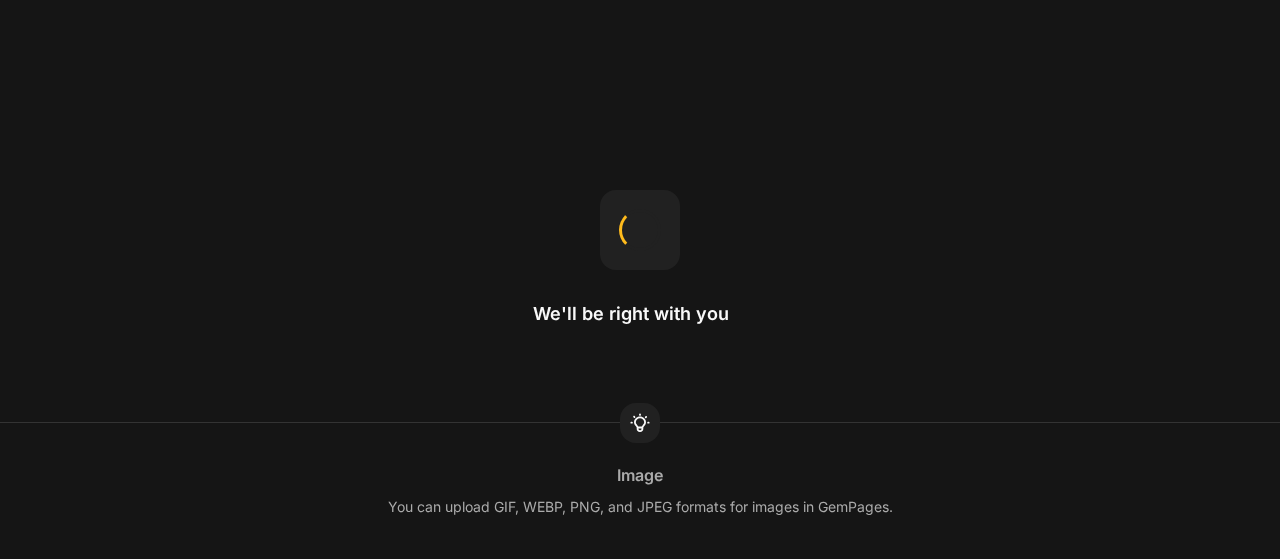 scroll, scrollTop: 0, scrollLeft: 0, axis: both 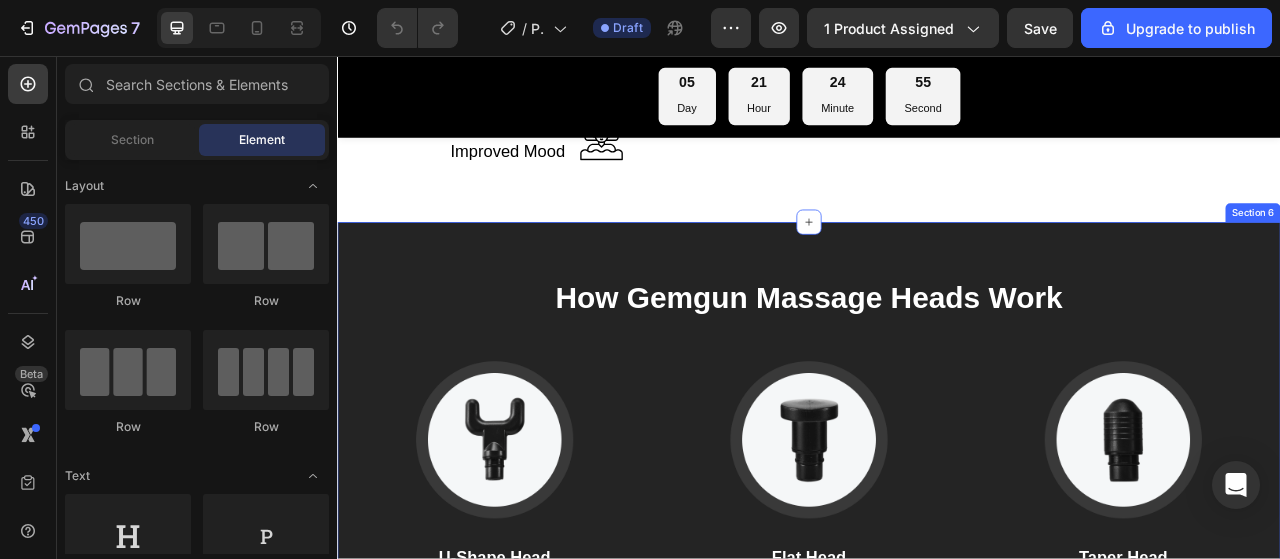 drag, startPoint x: 1100, startPoint y: 284, endPoint x: 1186, endPoint y: 279, distance: 86.145226 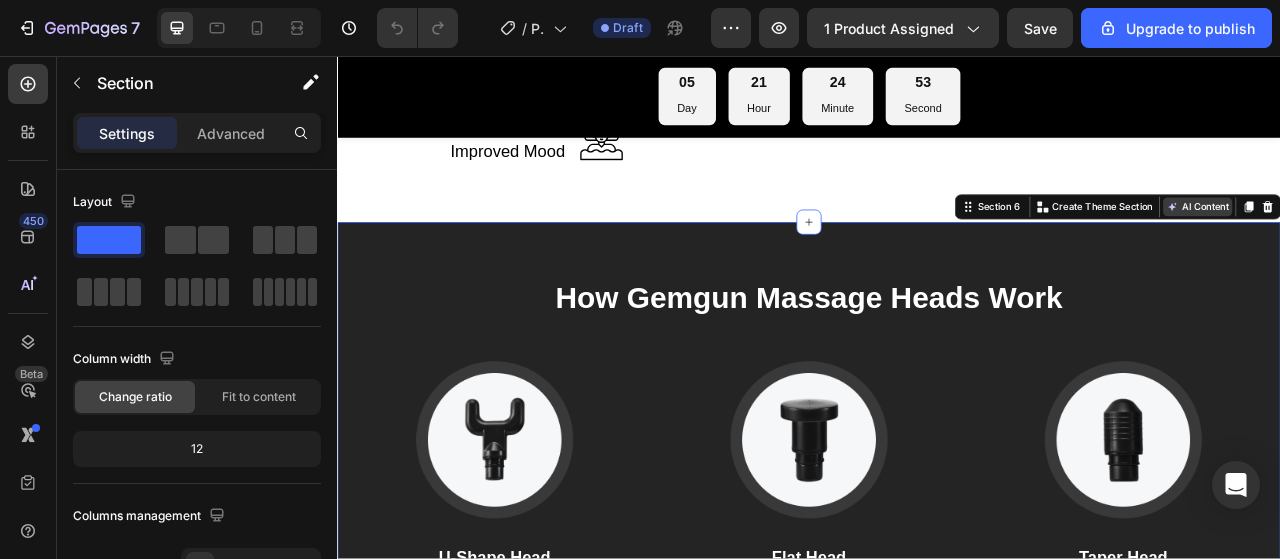 click on "AI Content" at bounding box center [1431, 249] 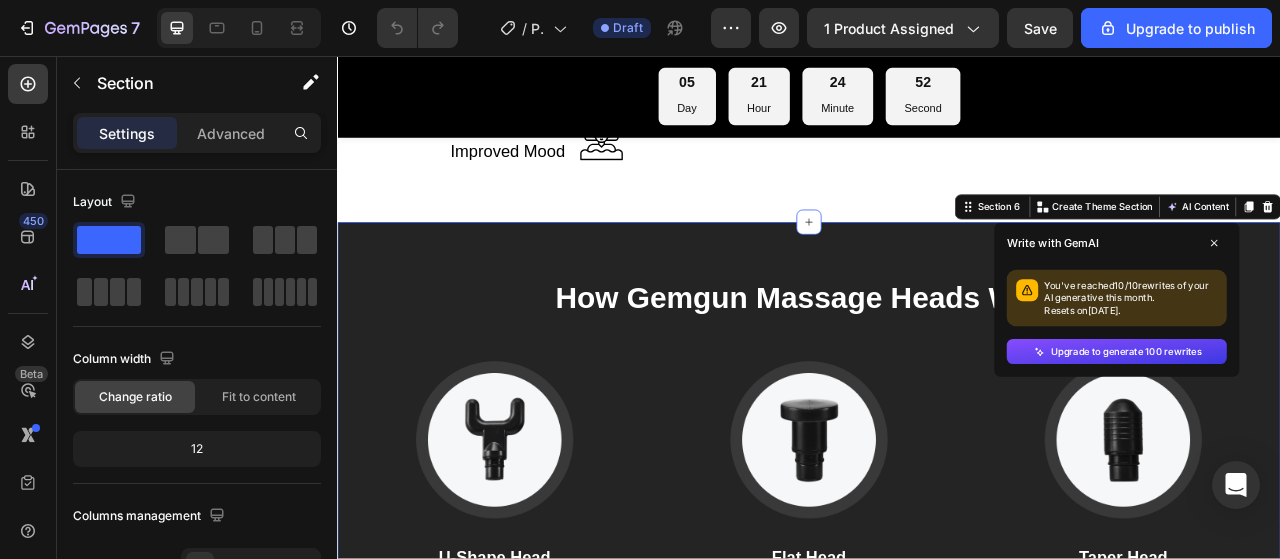 click 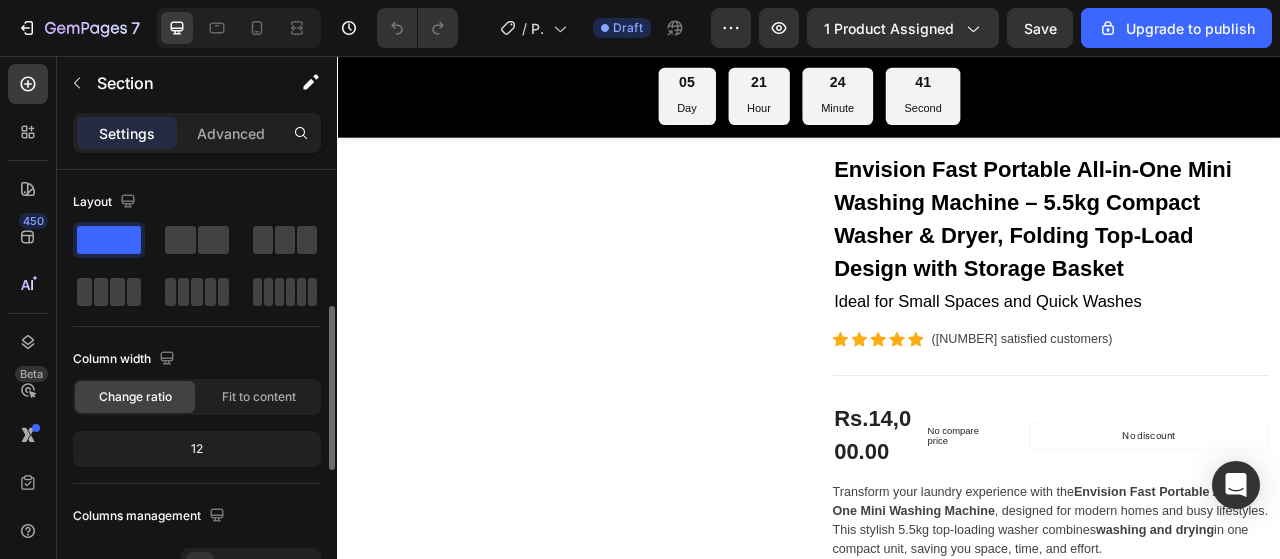 scroll, scrollTop: 300, scrollLeft: 0, axis: vertical 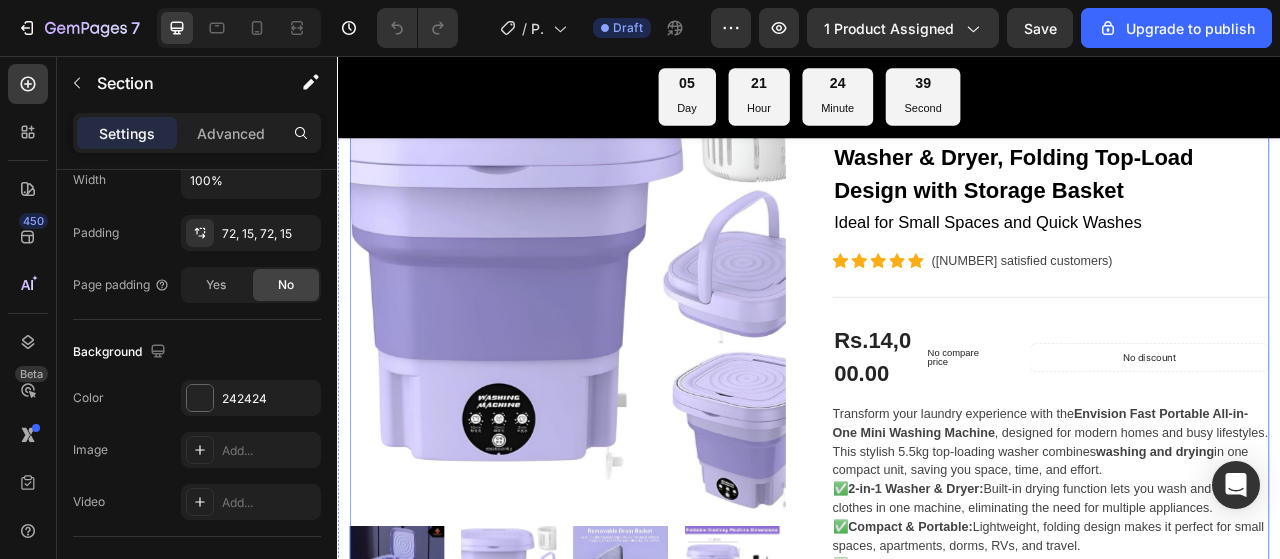 click on "Product Images Envision Fast Portable All-in-One Mini Washing Machine – 5.5kg Compact Washer & Dryer, Folding Top-Load Design with Storage Basket (P) Title Ideal for Small Spaces and Quick Washes Text block                Icon                Icon                Icon                Icon                Icon Icon List Hoz (224 satisfied customers) Text block Row                Product Highlights Line Rs.14,000.00 (P) Price (P) Price No compare price (P) Price Row No discount   Not be displayed when published Product Badge Row Transform your laundry experience with the  Envision Fast Portable All-in-One Mini Washing Machine , designed for modern homes and busy lifestyles. This stylish 5.5kg top-loading washer combines  washing and drying  in one compact unit, saving you space, time, and effort.
✅  2-in-1 Washer & Dryer:  Built-in drying function lets you wash and dry clothes in one machine, eliminating the need for multiple appliances. ✅  Compact & Portable: ✅  Gentle & Powerful Cleaning: ✅  ✅  ✅" at bounding box center (937, 838) 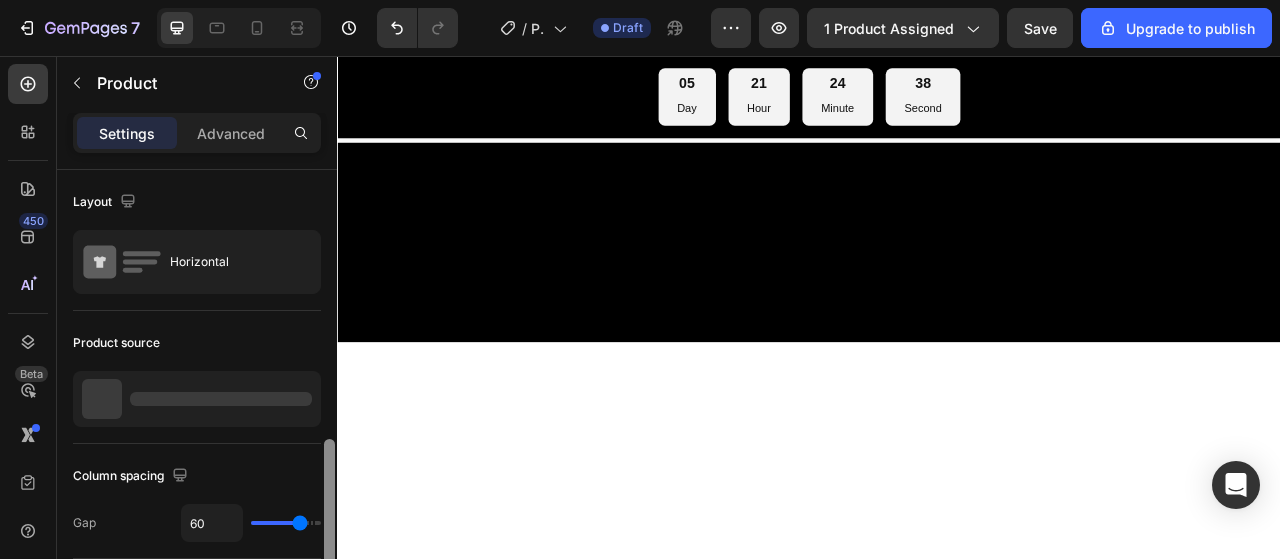 scroll, scrollTop: 300, scrollLeft: 0, axis: vertical 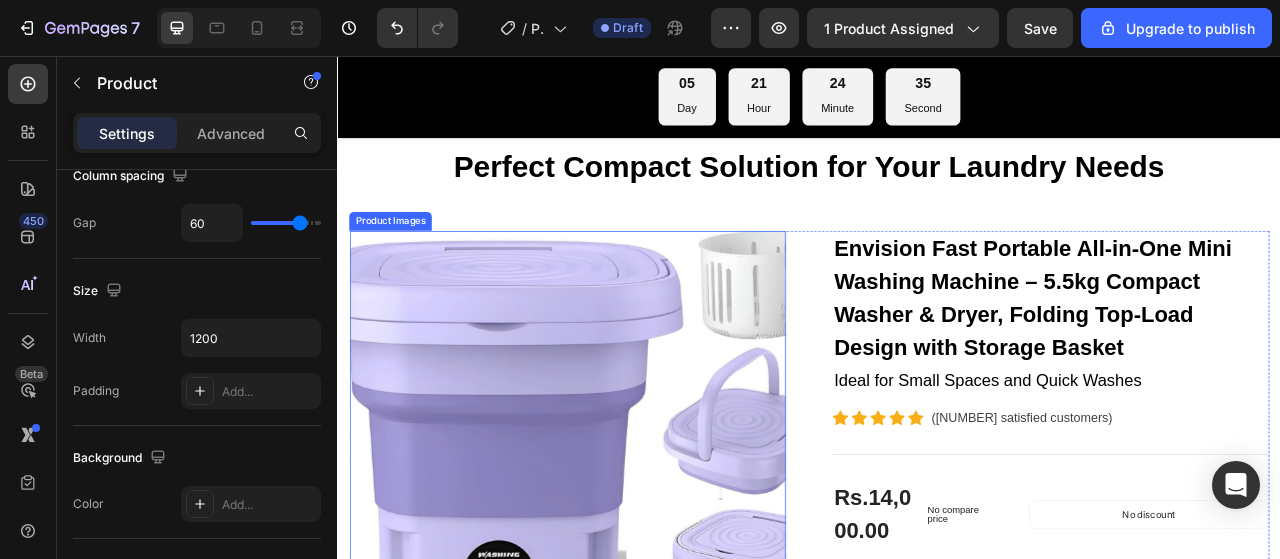 click at bounding box center (629, 556) 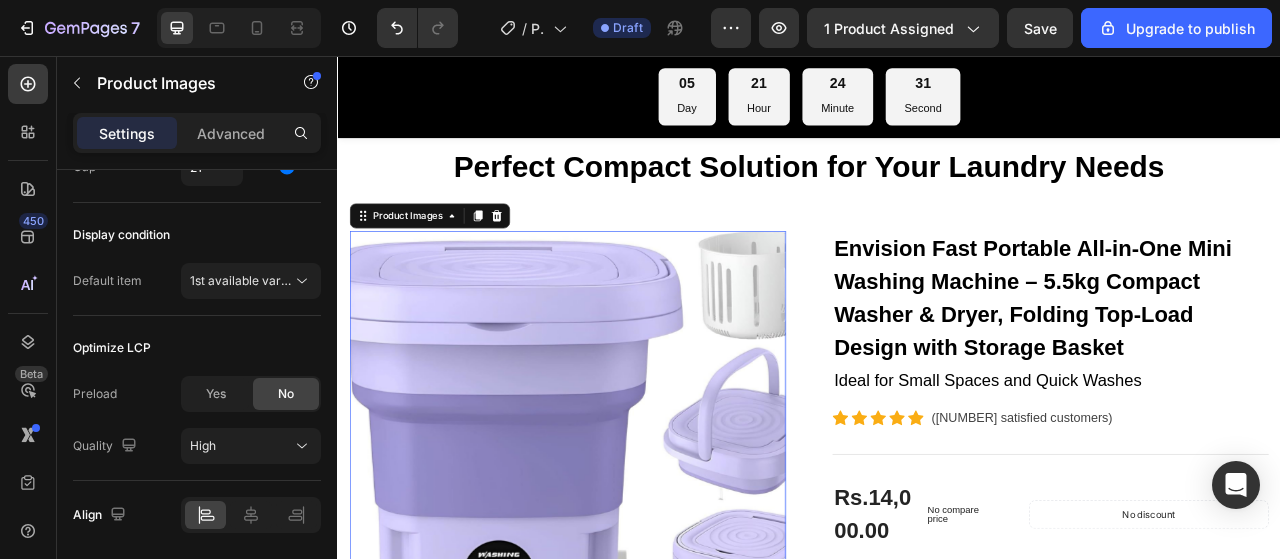 scroll, scrollTop: 1266, scrollLeft: 0, axis: vertical 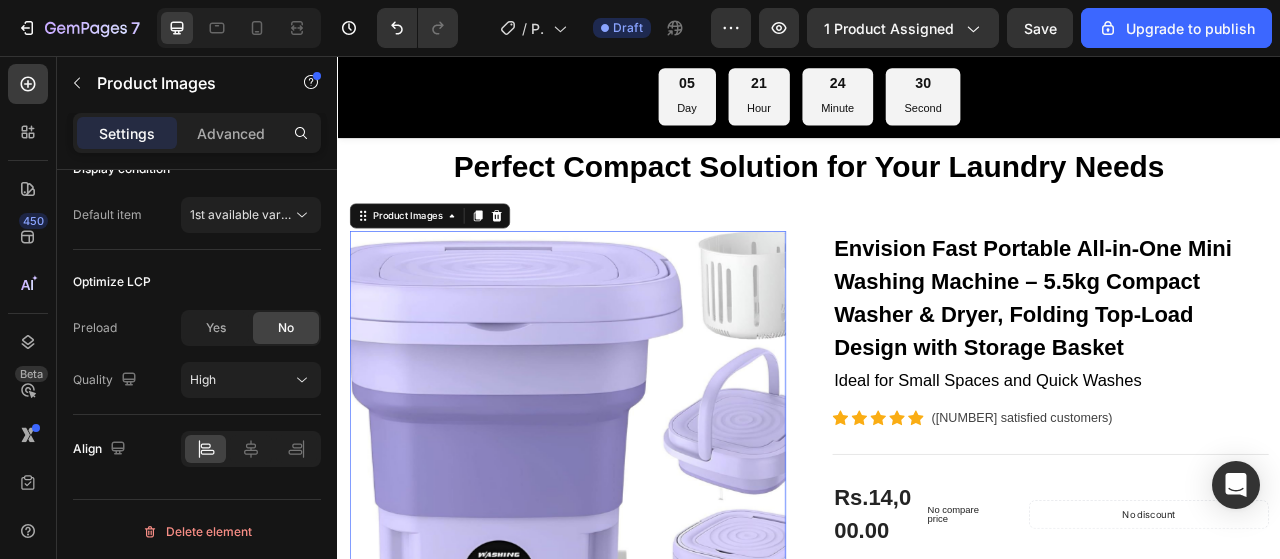 click at bounding box center [629, 556] 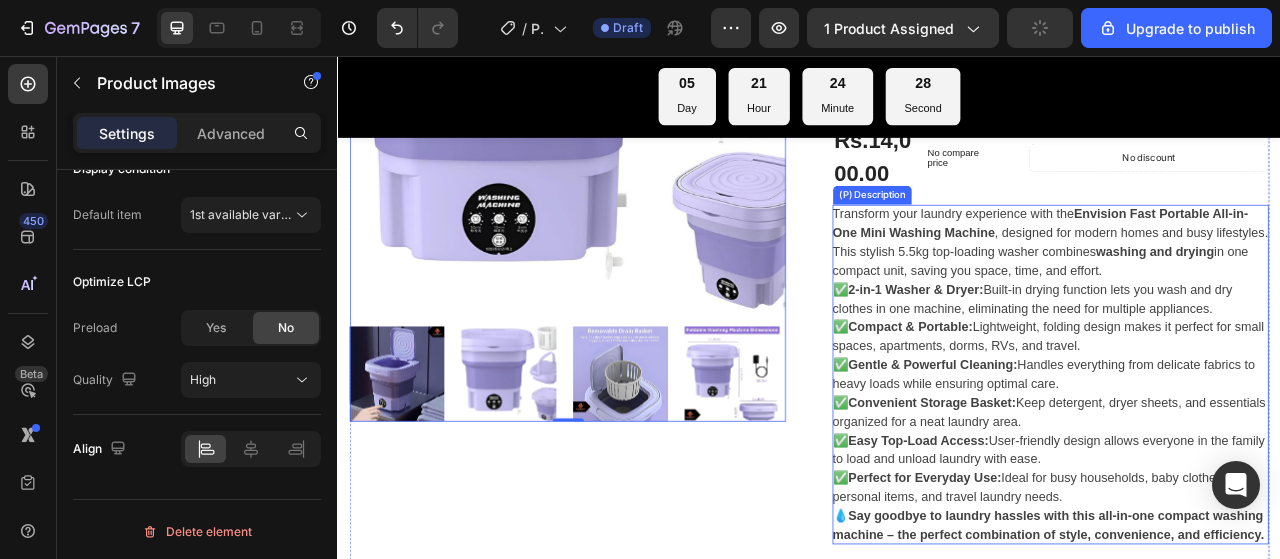 scroll, scrollTop: 800, scrollLeft: 0, axis: vertical 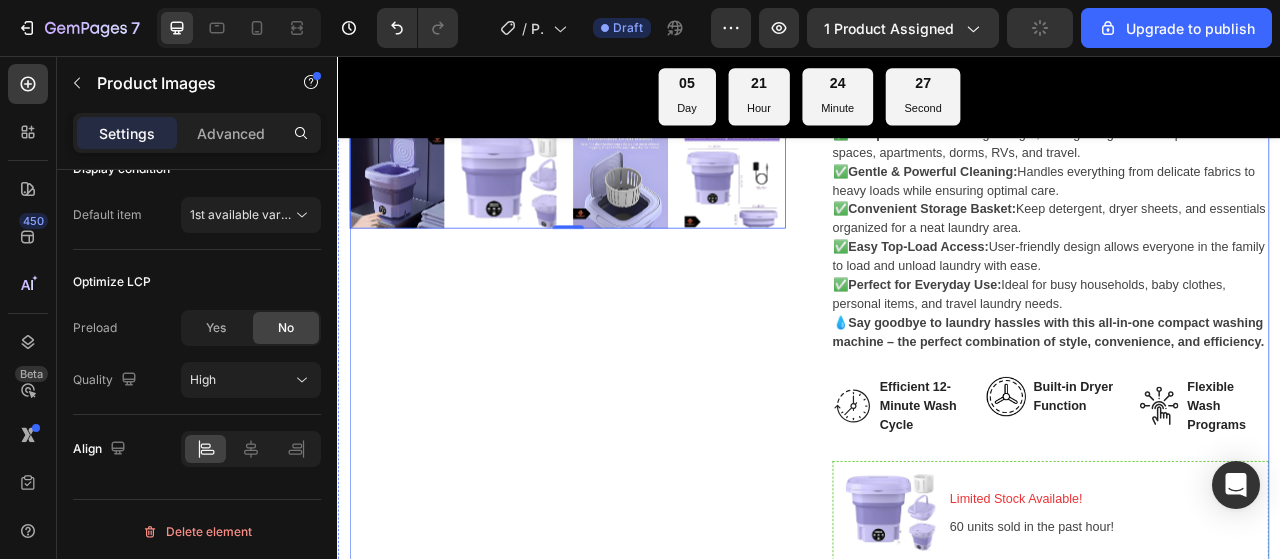 click on "Product Images   0 Envision Fast Portable All-in-One Mini Washing Machine – 5.5kg Compact Washer & Dryer, Folding Top-Load Design with Storage Basket (P) Title Ideal for Small Spaces and Quick Washes Text block                Icon                Icon                Icon                Icon                Icon Icon List Hoz (224 satisfied customers) Text block Row                Product Highlights Line Rs.14,000.00 (P) Price (P) Price No compare price (P) Price Row No discount   Not be displayed when published Product Badge Row Transform your laundry experience with the  Envision Fast Portable All-in-One Mini Washing Machine , designed for modern homes and busy lifestyles. This stylish 5.5kg top-loading washer combines  washing and drying  in one compact unit, saving you space, time, and effort.
✅  2-in-1 Washer & Dryer:  Built-in drying function lets you wash and dry clothes in one machine, eliminating the need for multiple appliances. ✅  Compact & Portable: ✅  Gentle & Powerful Cleaning: ✅  ✅" at bounding box center (937, 354) 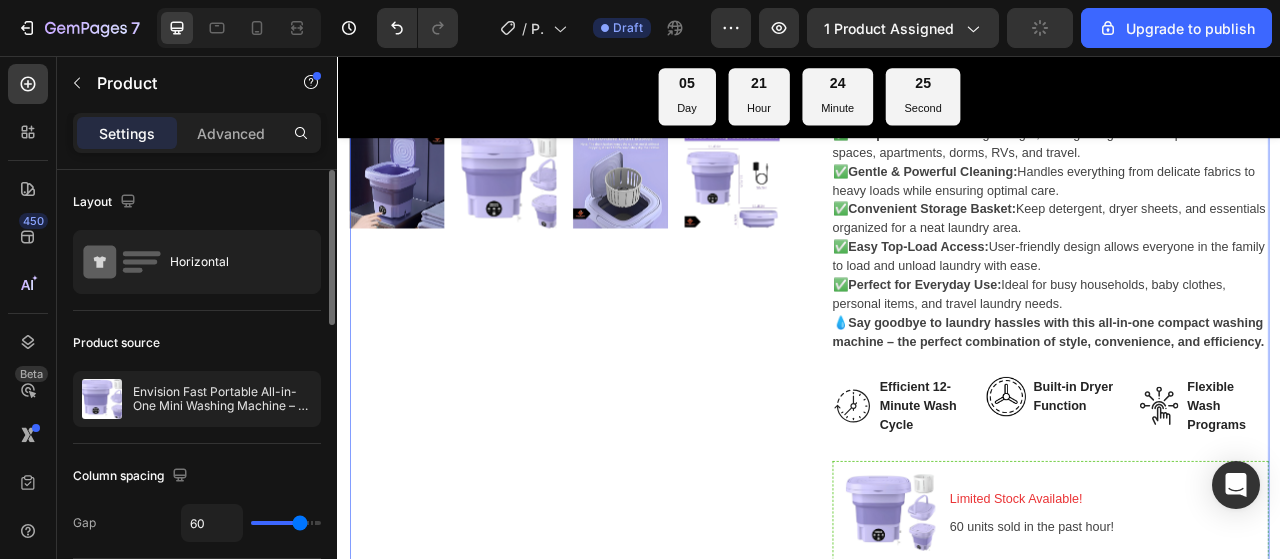 scroll, scrollTop: 200, scrollLeft: 0, axis: vertical 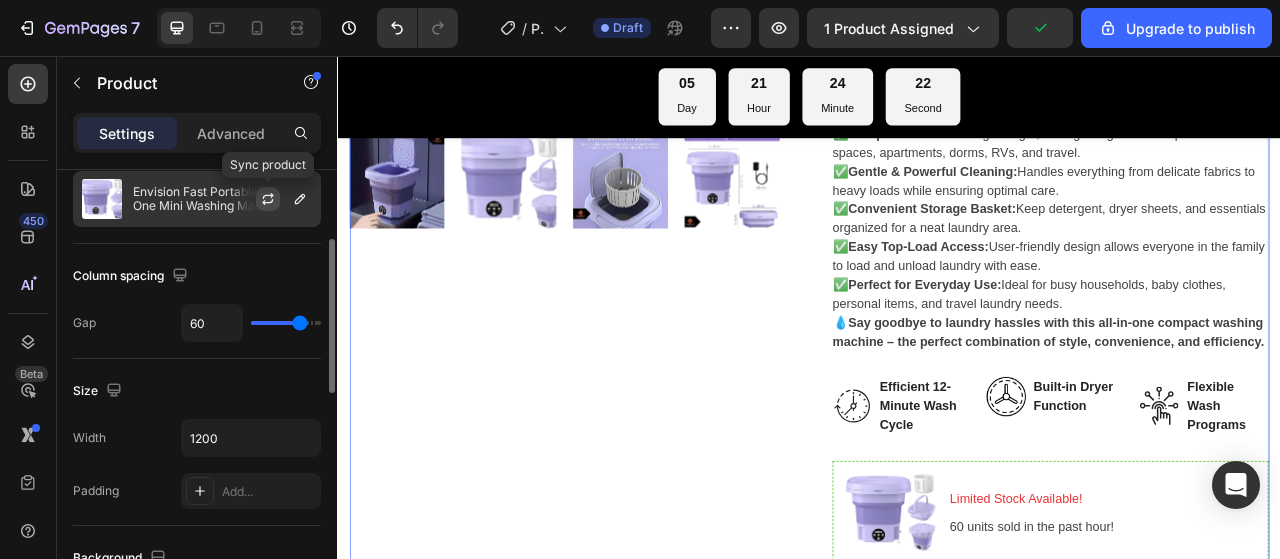 click 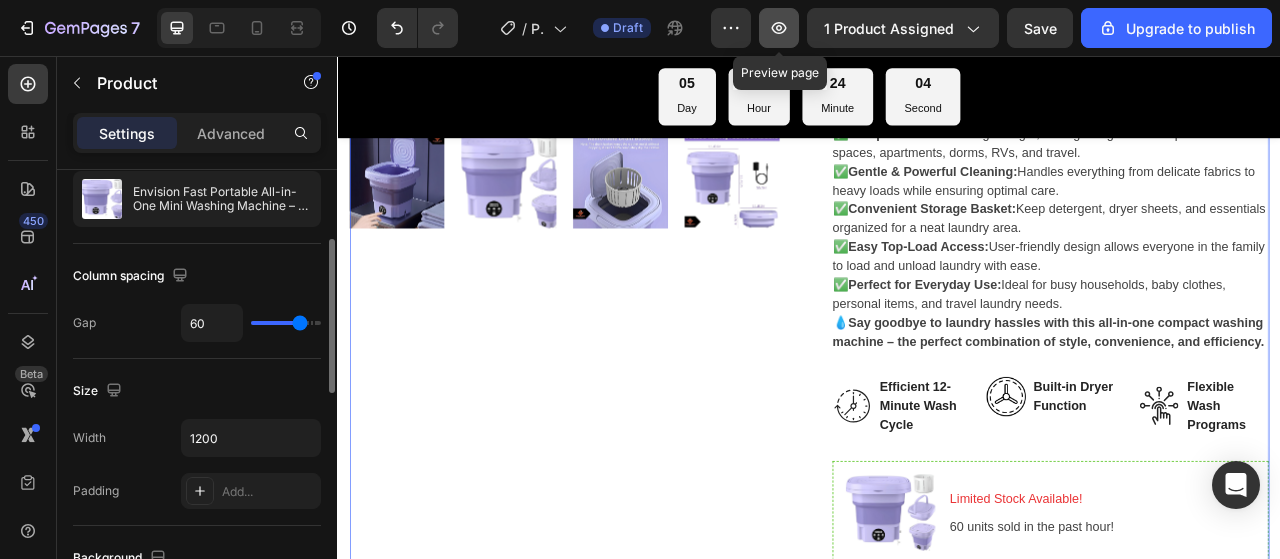 click 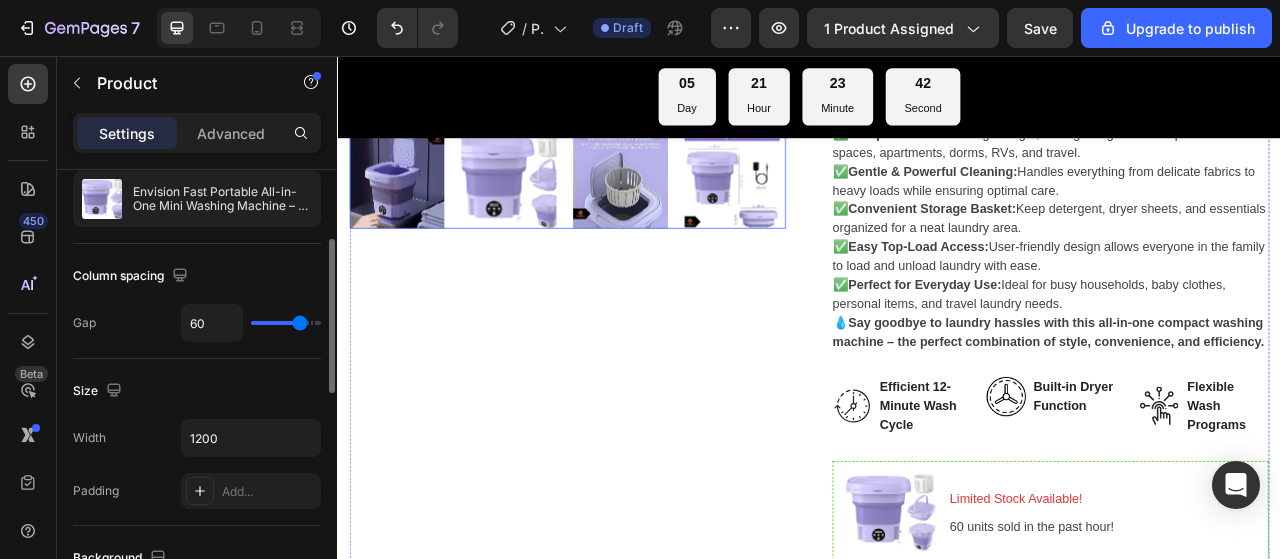 scroll, scrollTop: 700, scrollLeft: 0, axis: vertical 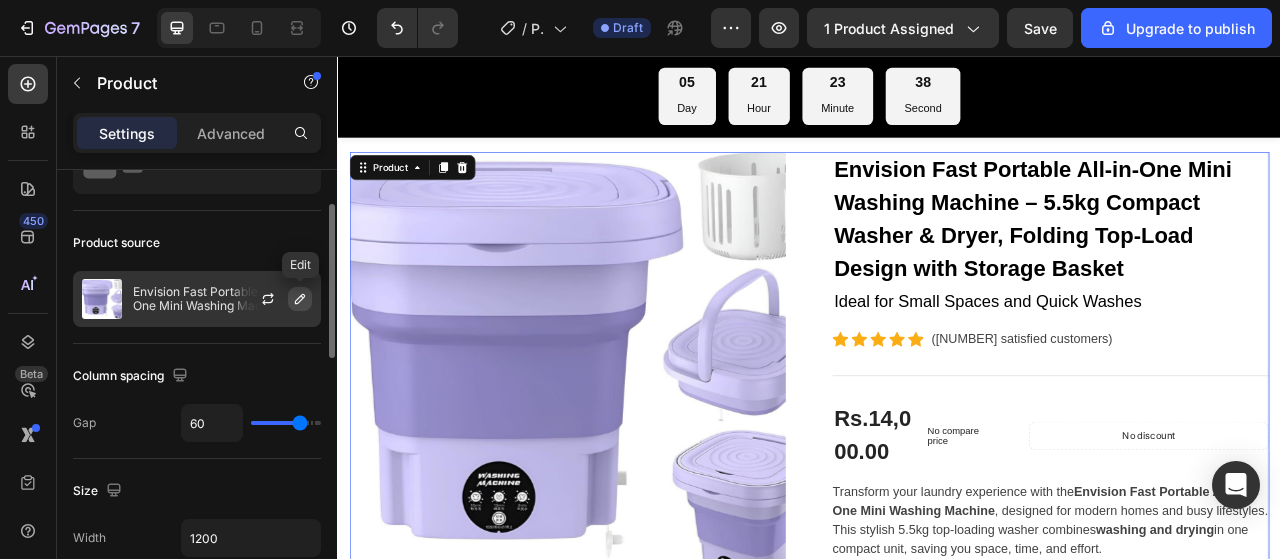 click 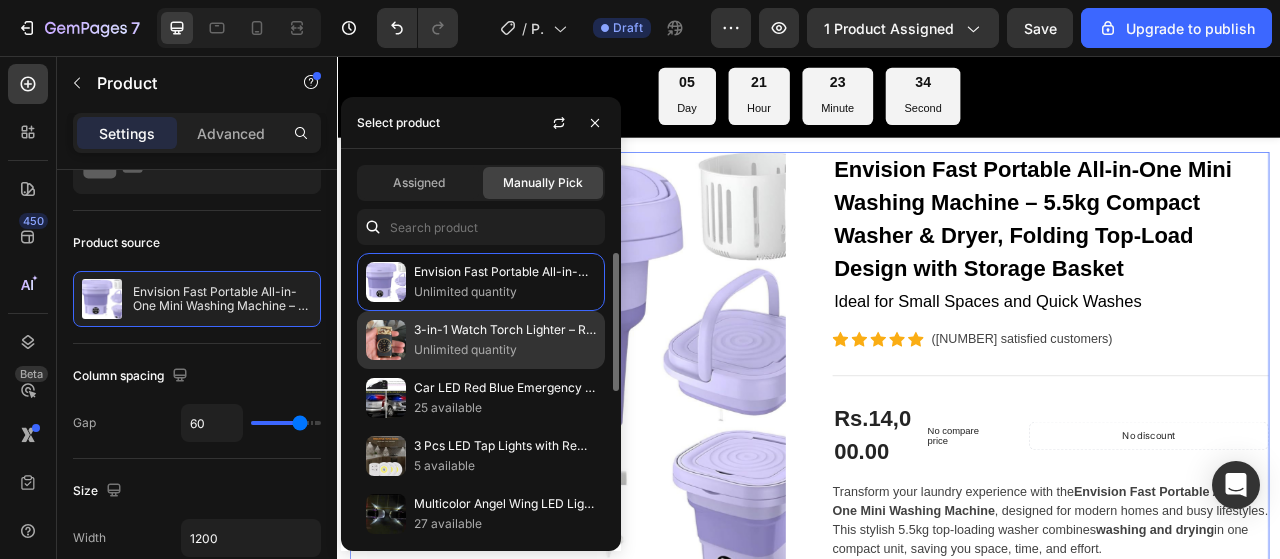 click on "3-in-1 Watch Torch Lighter – Refillable Dual Flame Zinc Alloy, Windproof Cigarette Lighter with LED Torch & Gift Box Unlimited quantity" 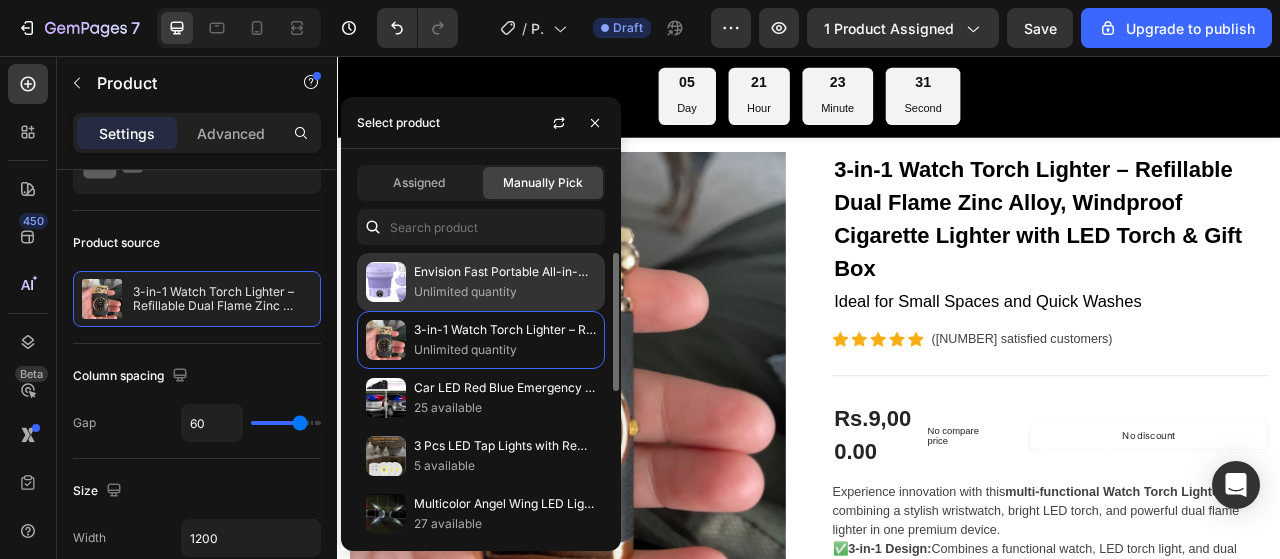click on "Envision Fast Portable All-in-One Mini Washing Machine – 5.5kg Compact Washer & Dryer, Folding Top-Load Design with Storage Basket" at bounding box center [505, 272] 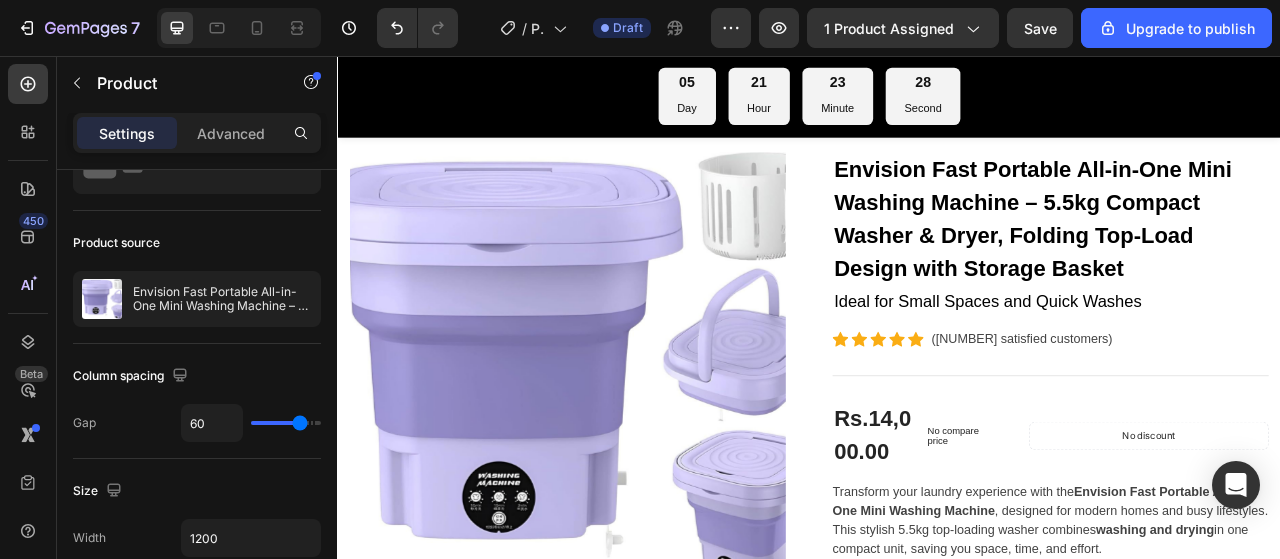 click on "Product Images Envision Fast Portable All-in-One Mini Washing Machine – 5.5kg Compact Washer & Dryer, Folding Top-Load Design with Storage Basket (P) Title Ideal for Small Spaces and Quick Washes Text block                Icon                Icon                Icon                Icon                Icon Icon List Hoz (224 satisfied customers) Text block Row                Product Highlights Line Rs.14,000.00 (P) Price (P) Price No compare price (P) Price Row No discount   Not be displayed when published Product Badge Row Transform your laundry experience with the  Envision Fast Portable All-in-One Mini Washing Machine , designed for modern homes and busy lifestyles. This stylish 5.5kg top-loading washer combines  washing and drying  in one compact unit, saving you space, time, and effort.
✅  2-in-1 Washer & Dryer:  Built-in drying function lets you wash and dry clothes in one machine, eliminating the need for multiple appliances. ✅  Compact & Portable: ✅  Gentle & Powerful Cleaning: ✅  ✅  ✅" at bounding box center (937, 954) 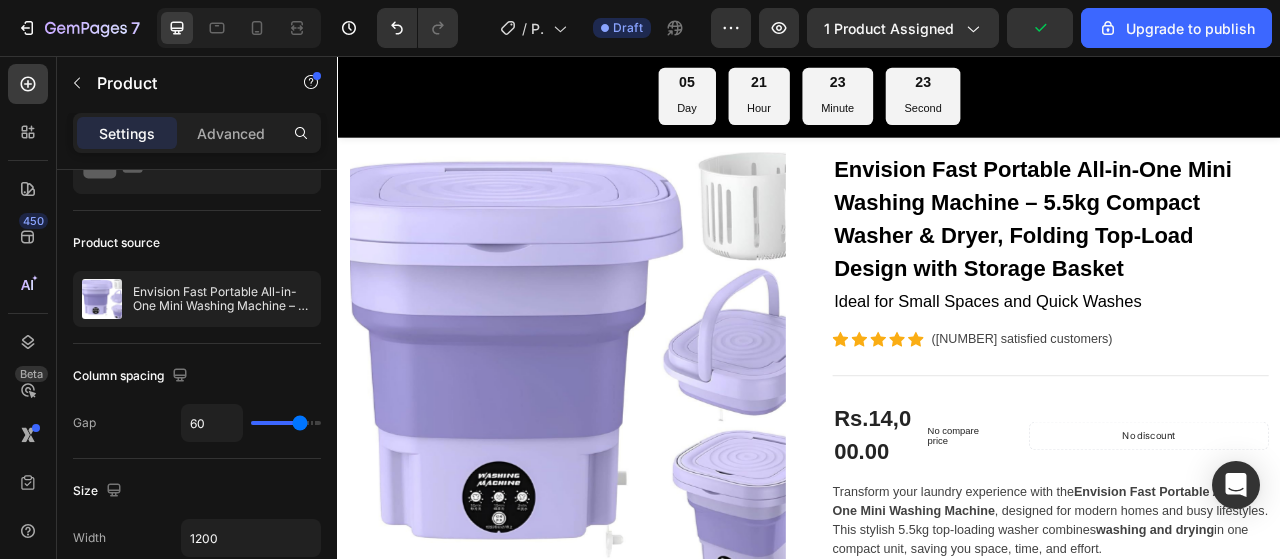 scroll, scrollTop: 0, scrollLeft: 0, axis: both 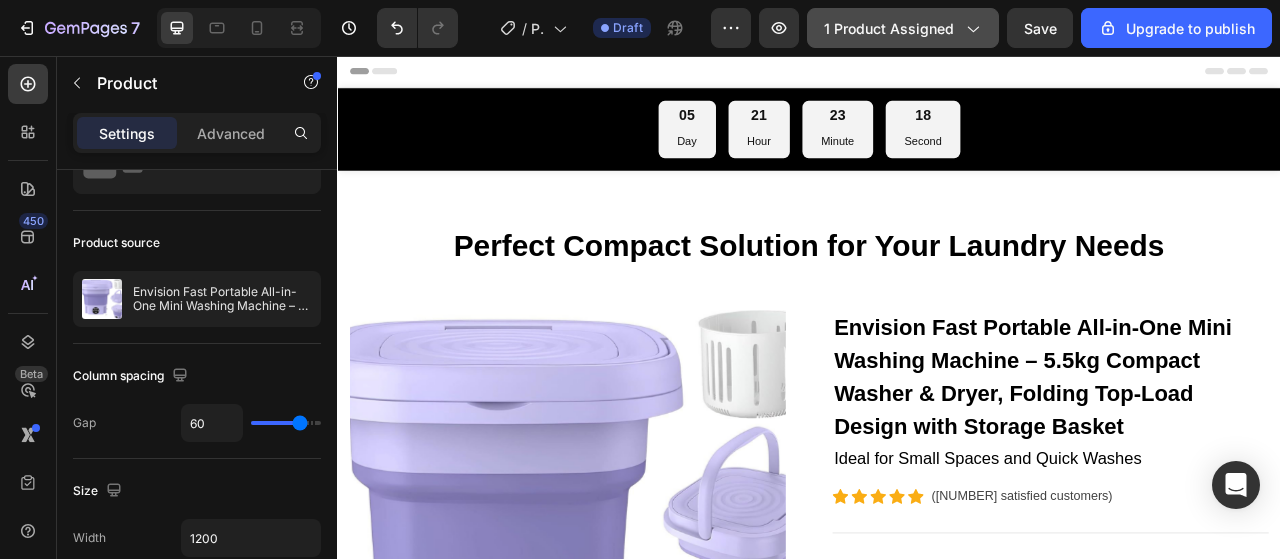 click on "1 product assigned" 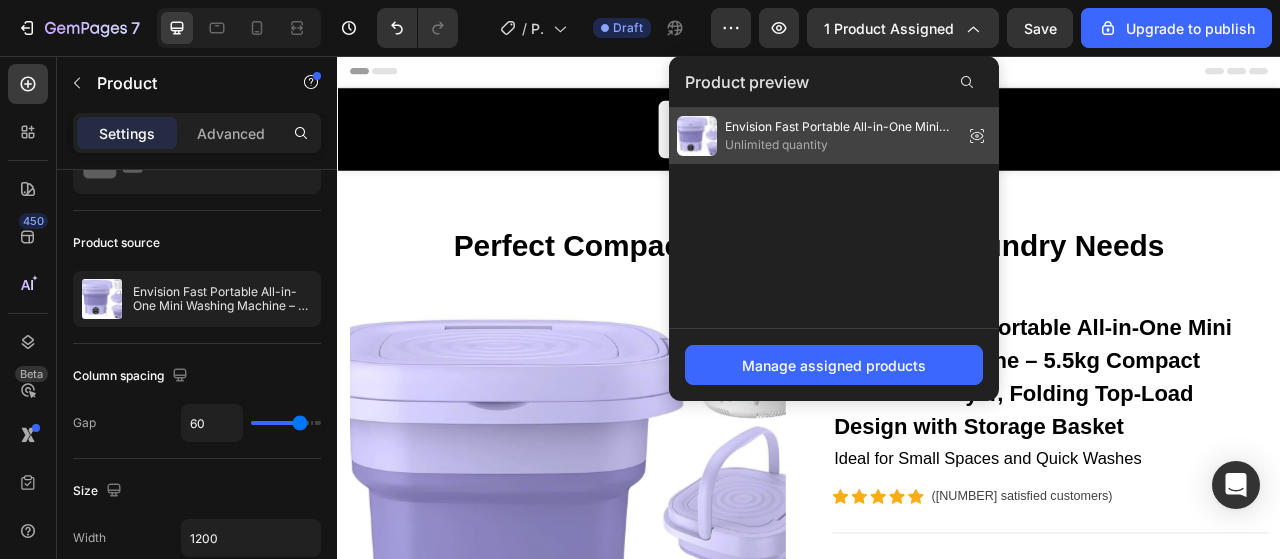 click 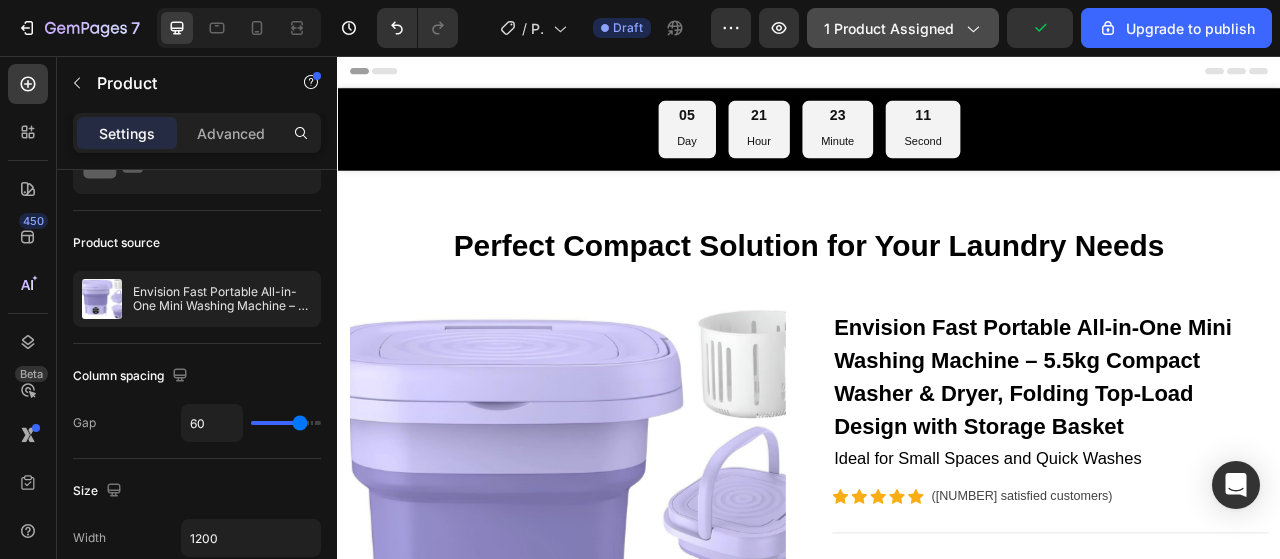 click on "1 product assigned" 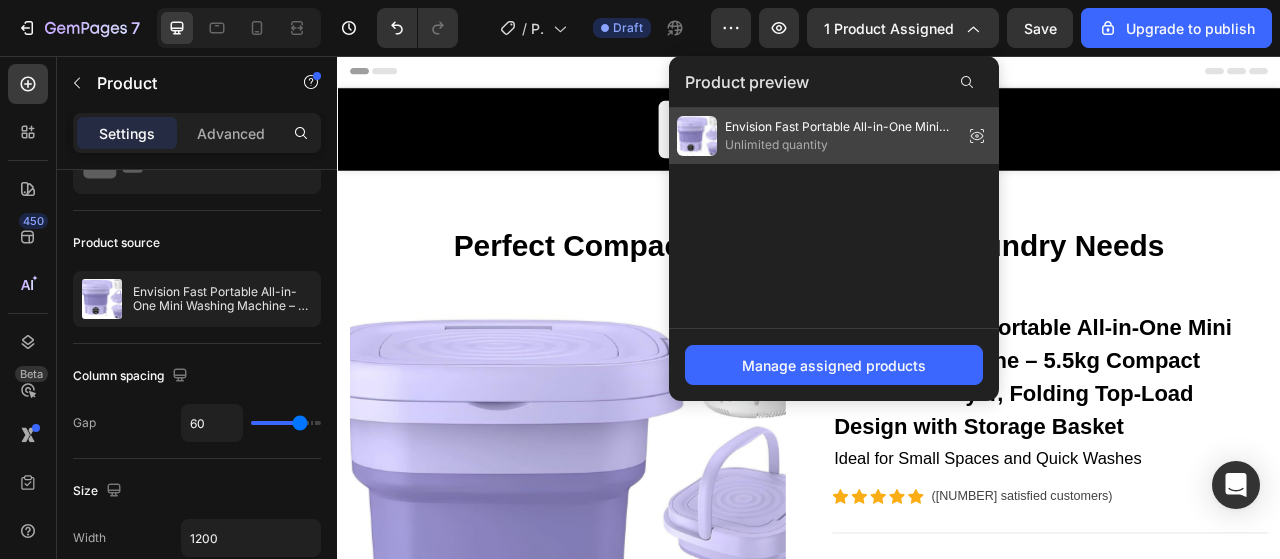 click on "Unlimited quantity" at bounding box center [840, 145] 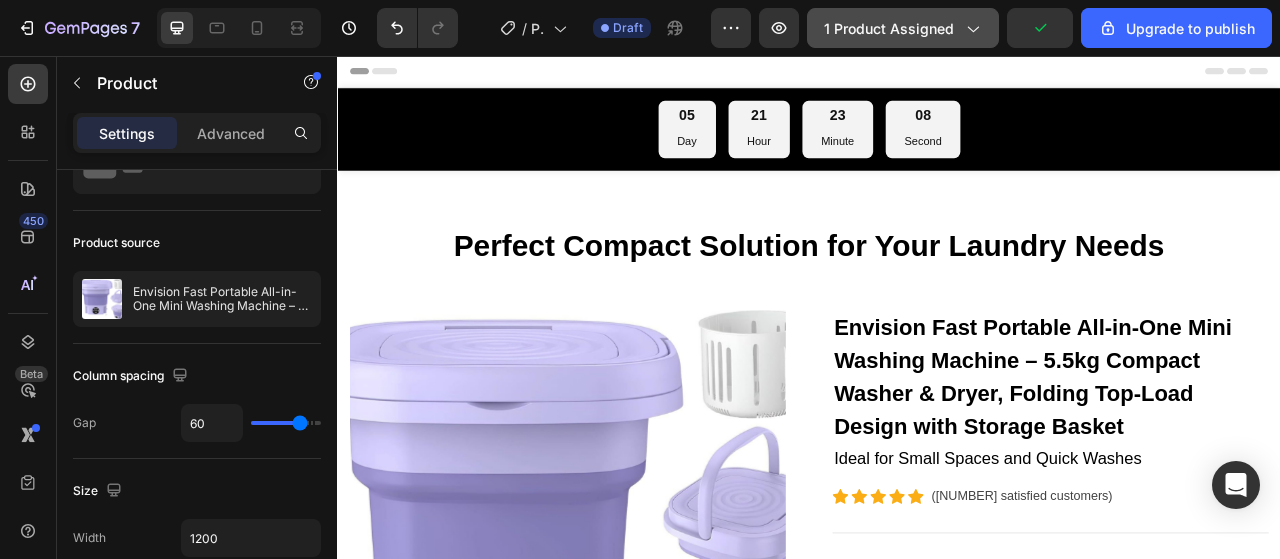click on "1 product assigned" 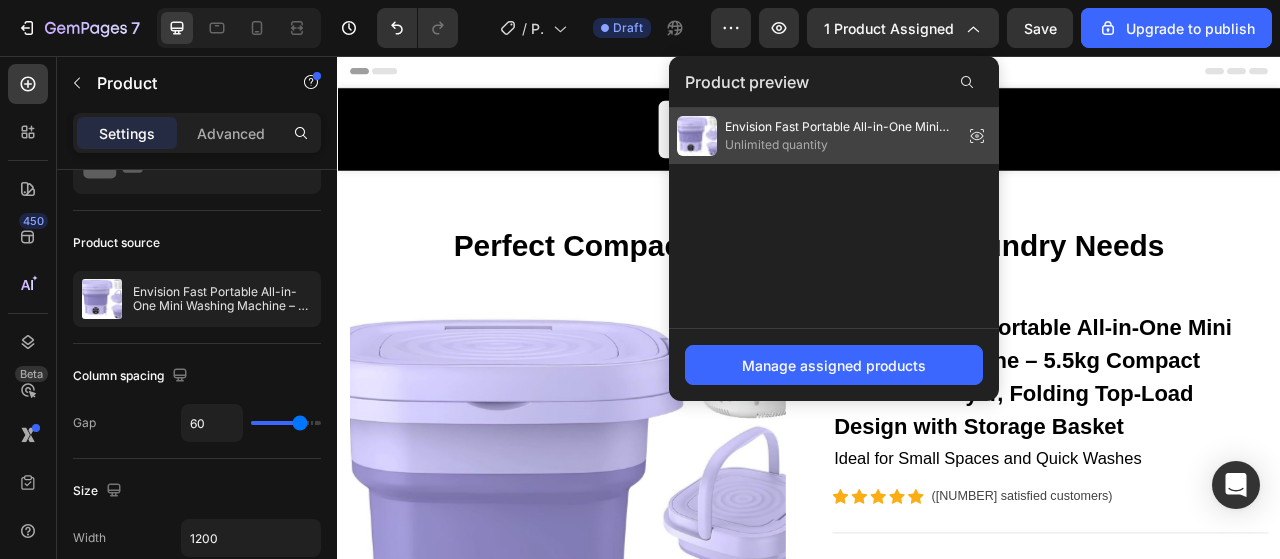 click 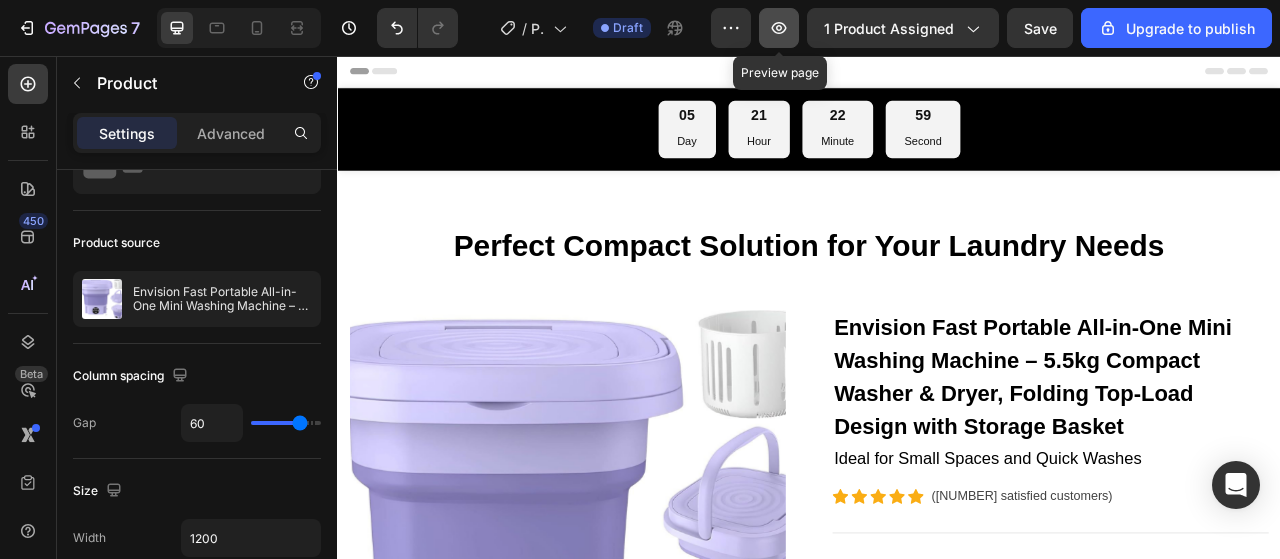 click 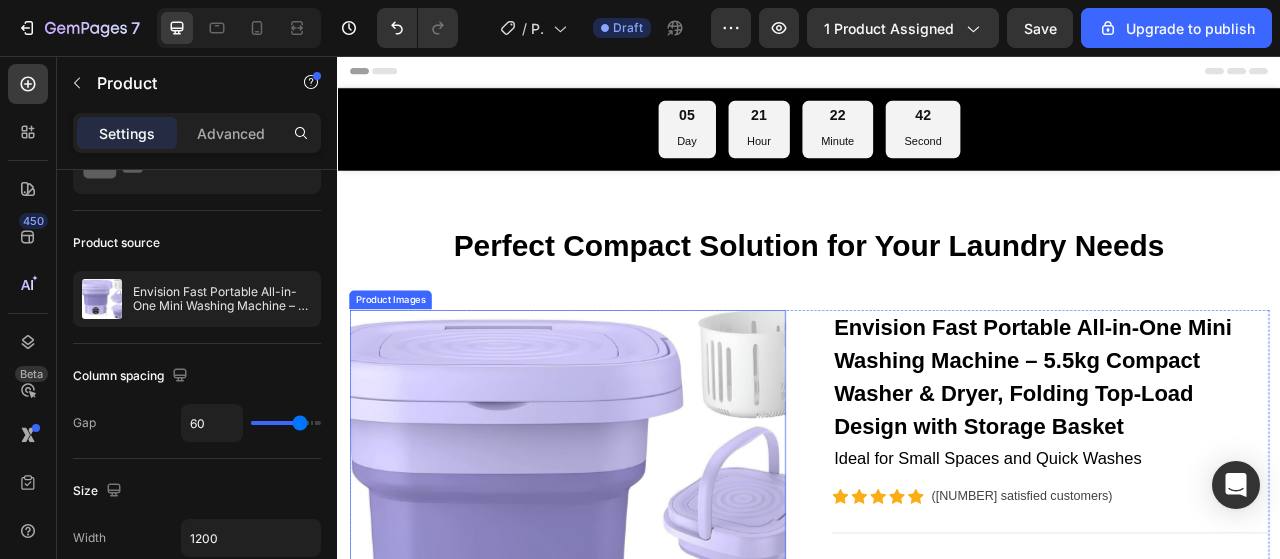 scroll, scrollTop: 100, scrollLeft: 0, axis: vertical 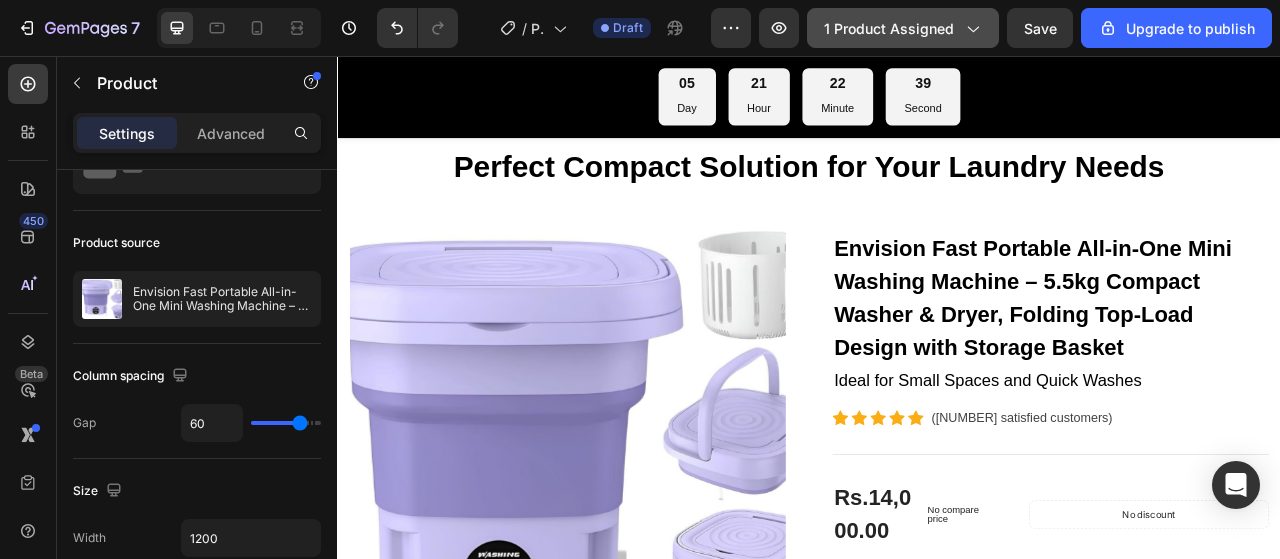 click on "1 product assigned" 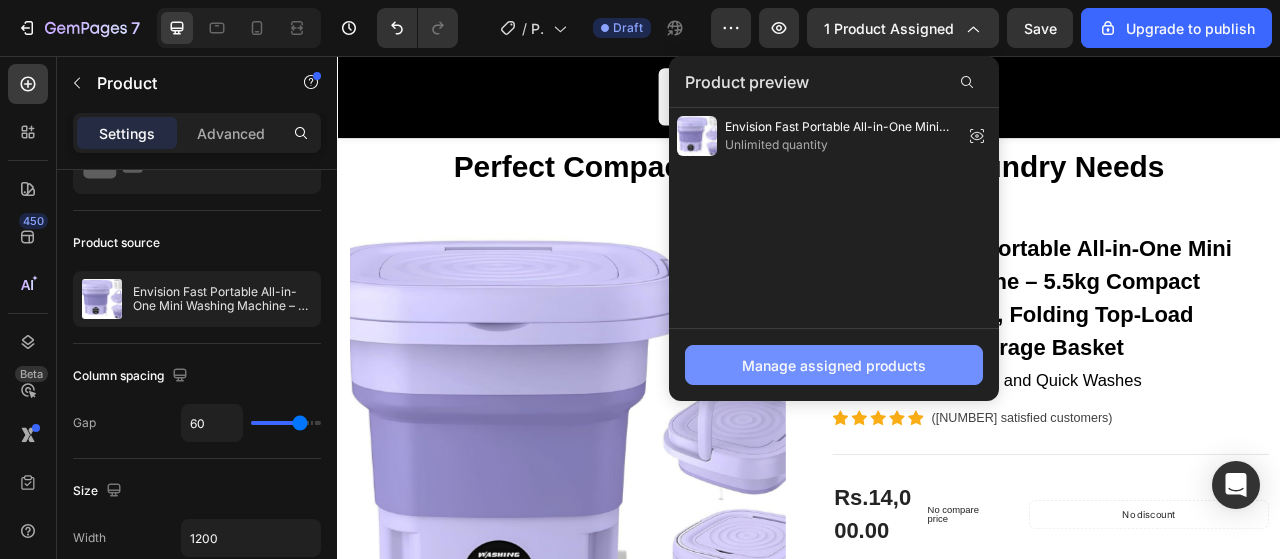 click on "Manage assigned products" at bounding box center (834, 365) 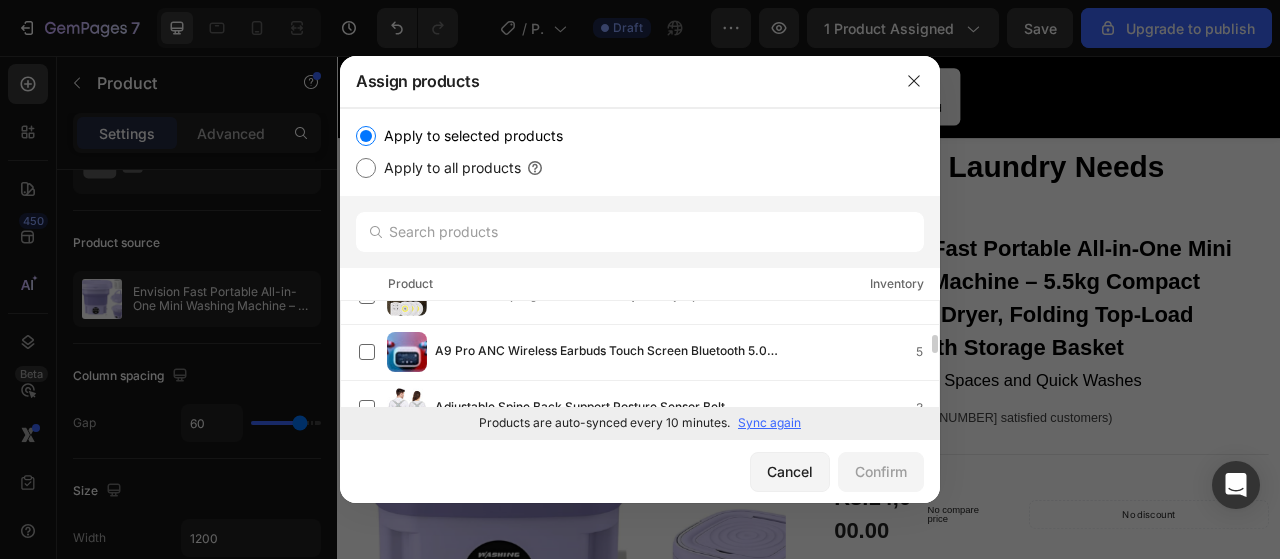 scroll, scrollTop: 300, scrollLeft: 0, axis: vertical 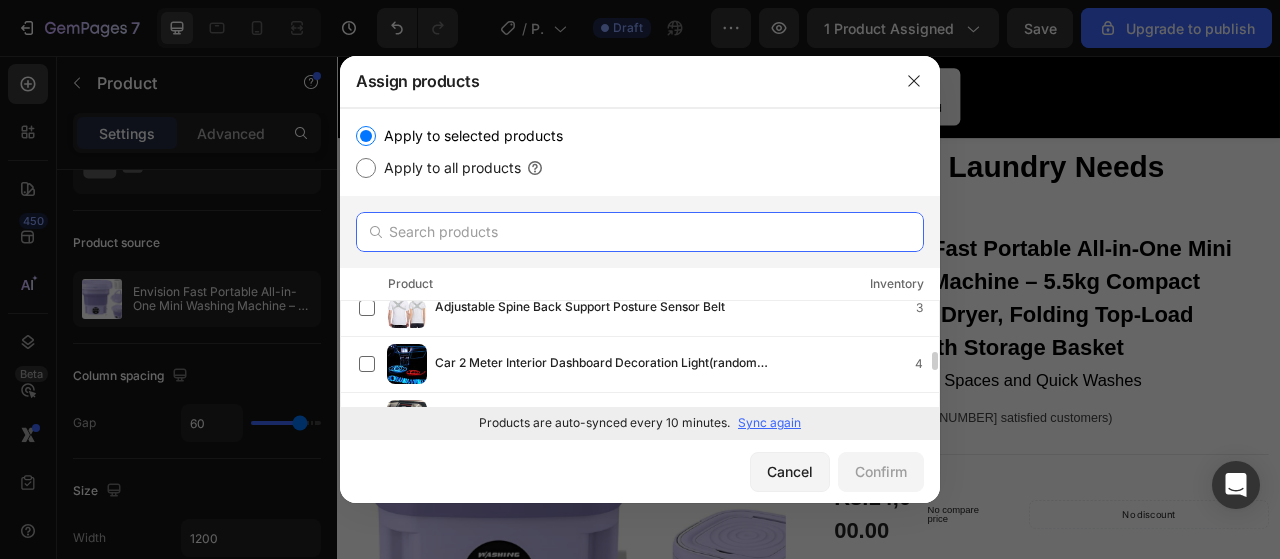 click at bounding box center [640, 232] 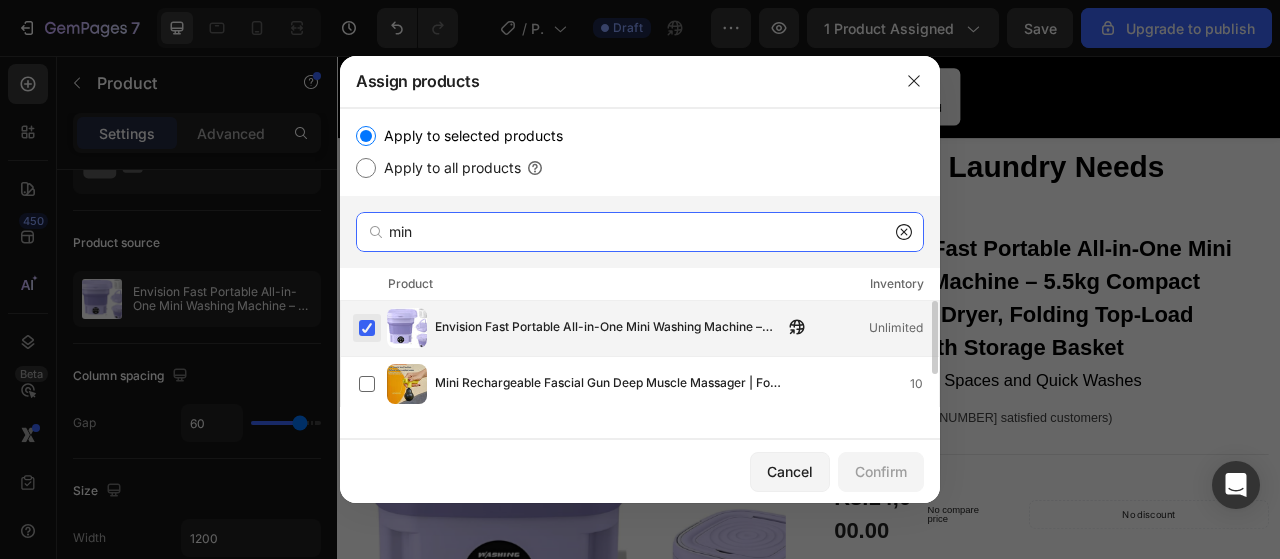 type on "min" 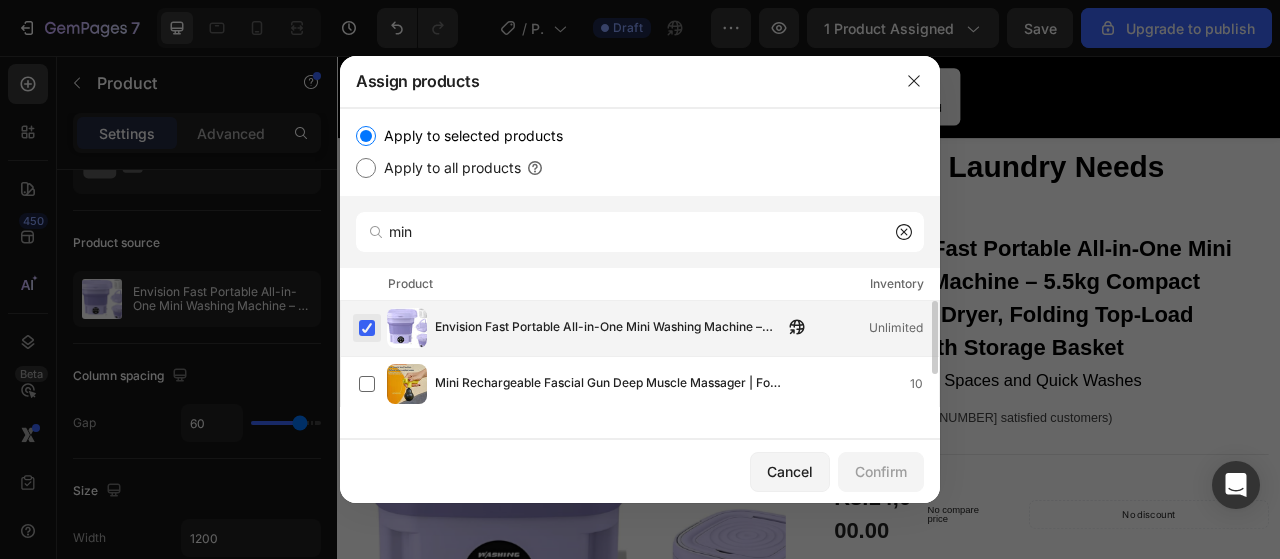 click at bounding box center (367, 328) 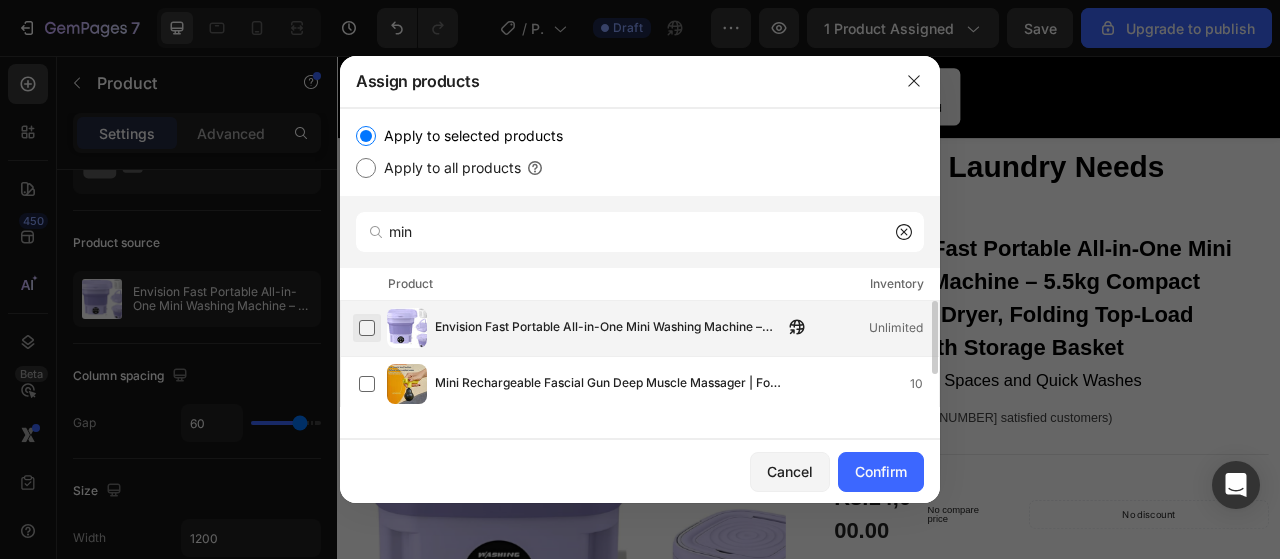 click at bounding box center [367, 328] 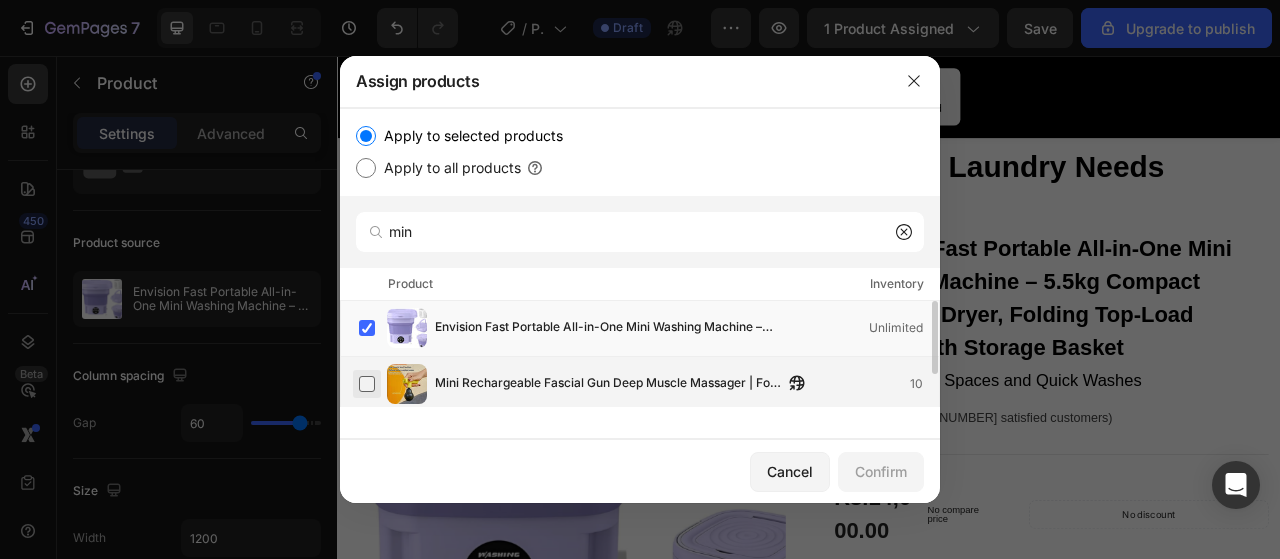 click at bounding box center [367, 384] 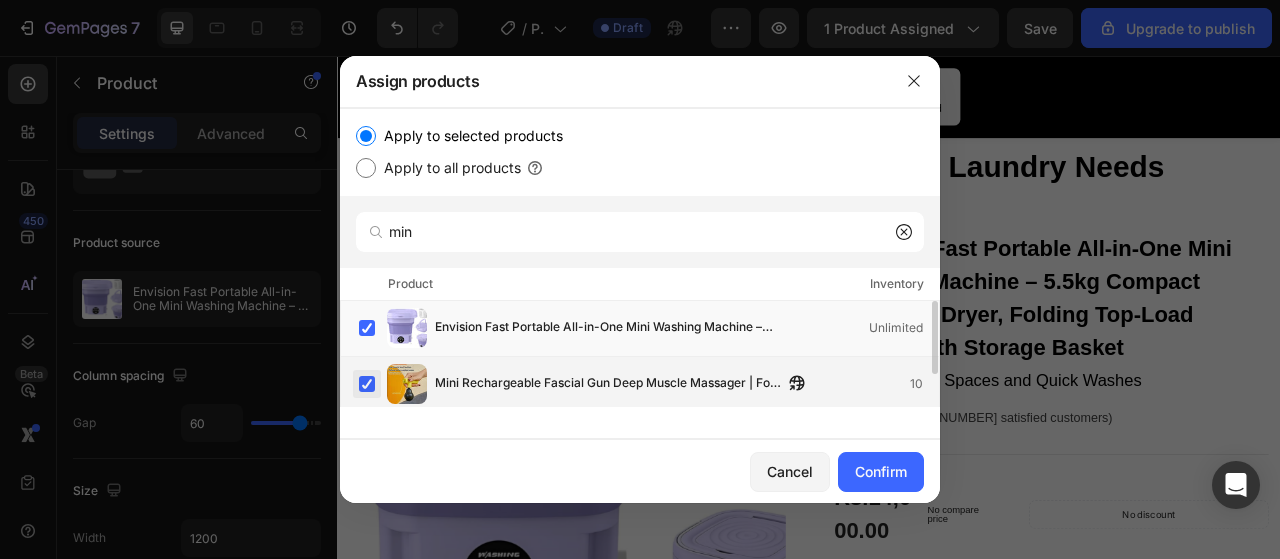 click at bounding box center [367, 384] 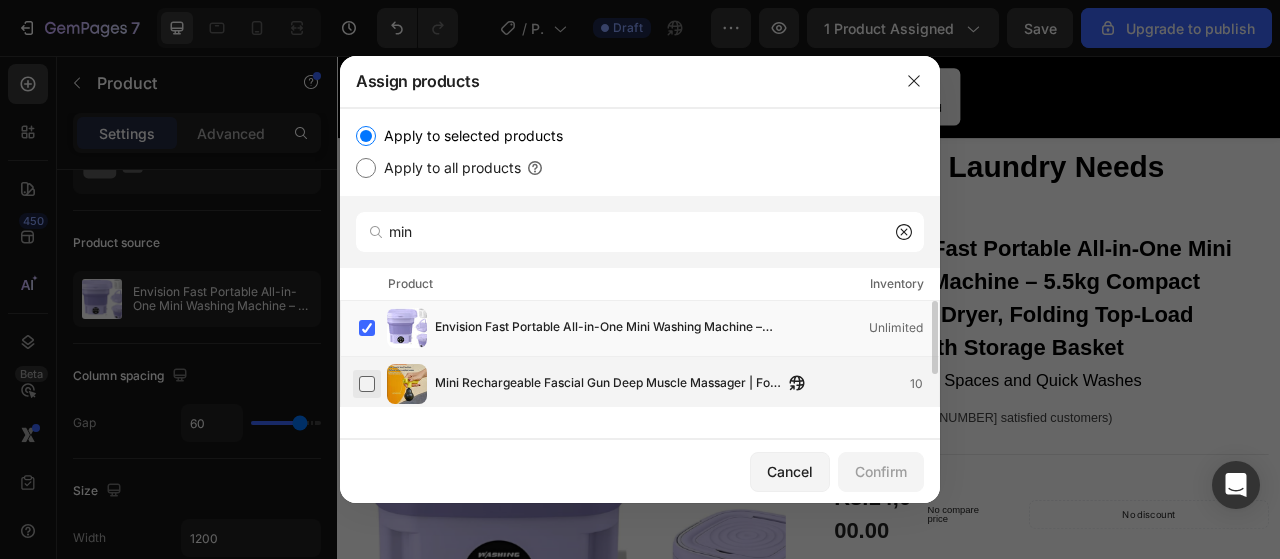 click on "Mini Rechargeable Fascial Gun Deep Muscle Massager | For Relaxation 10" at bounding box center [649, 384] 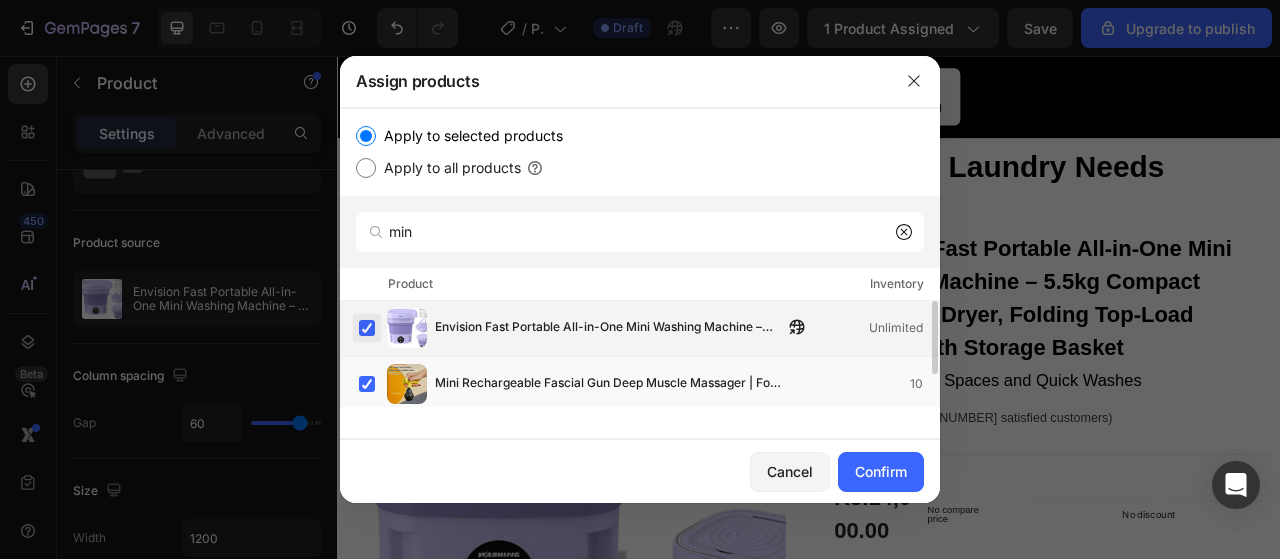 click at bounding box center (367, 328) 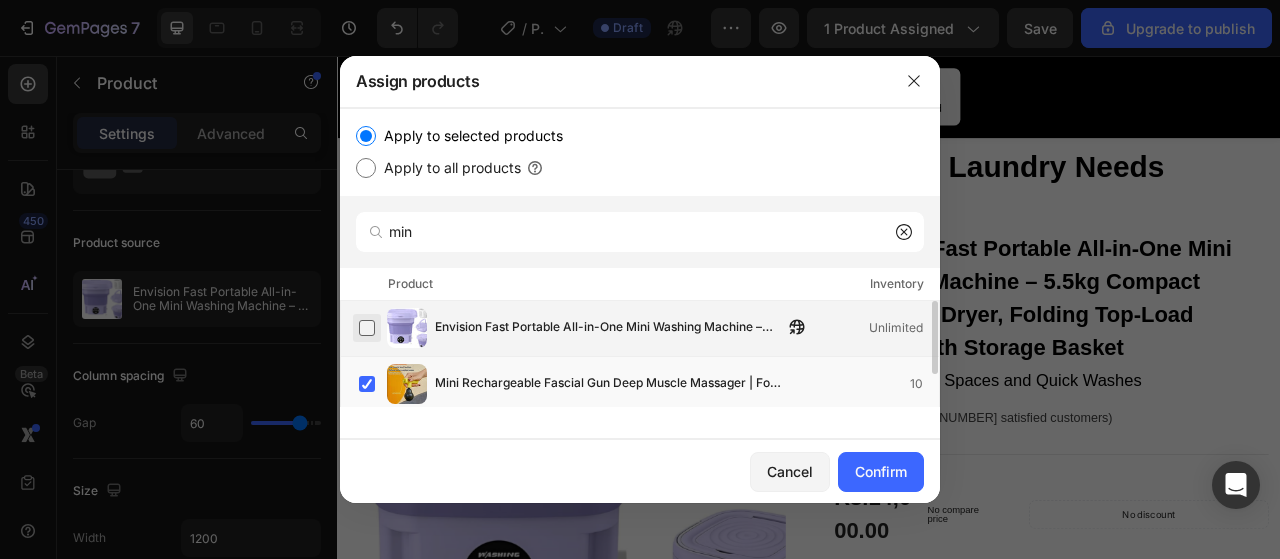 click at bounding box center [367, 328] 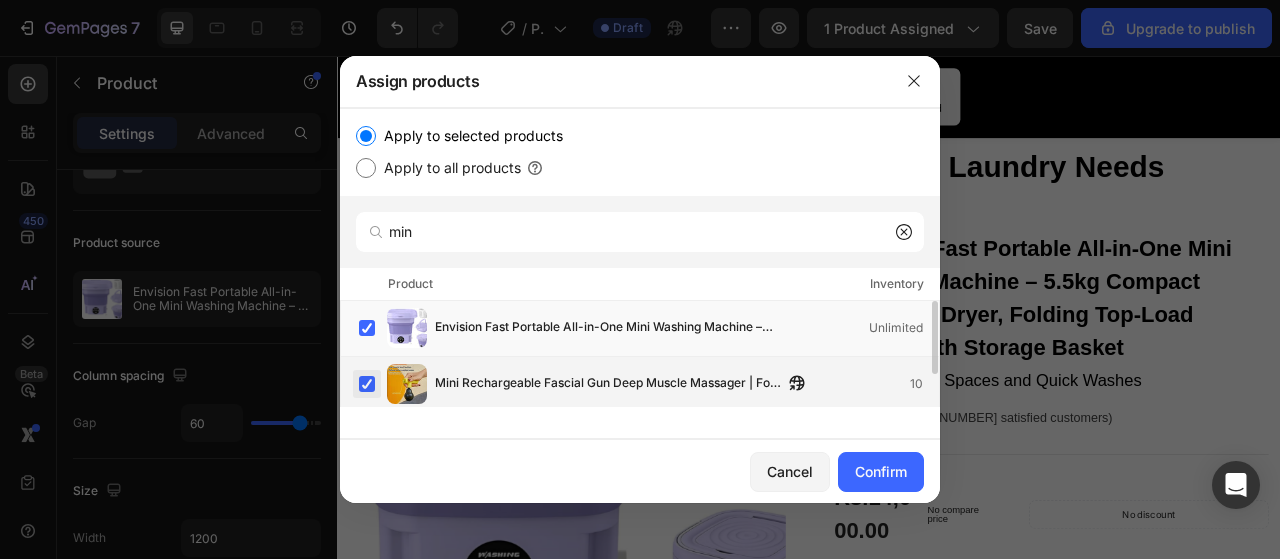 click at bounding box center [367, 384] 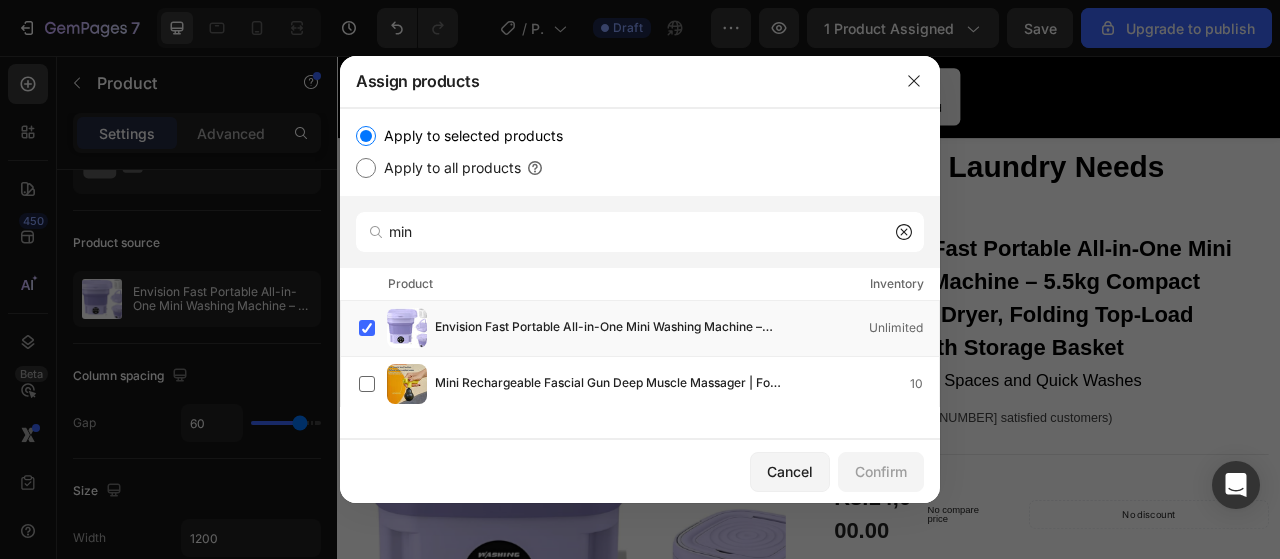 click on "Apply to all products" at bounding box center [366, 168] 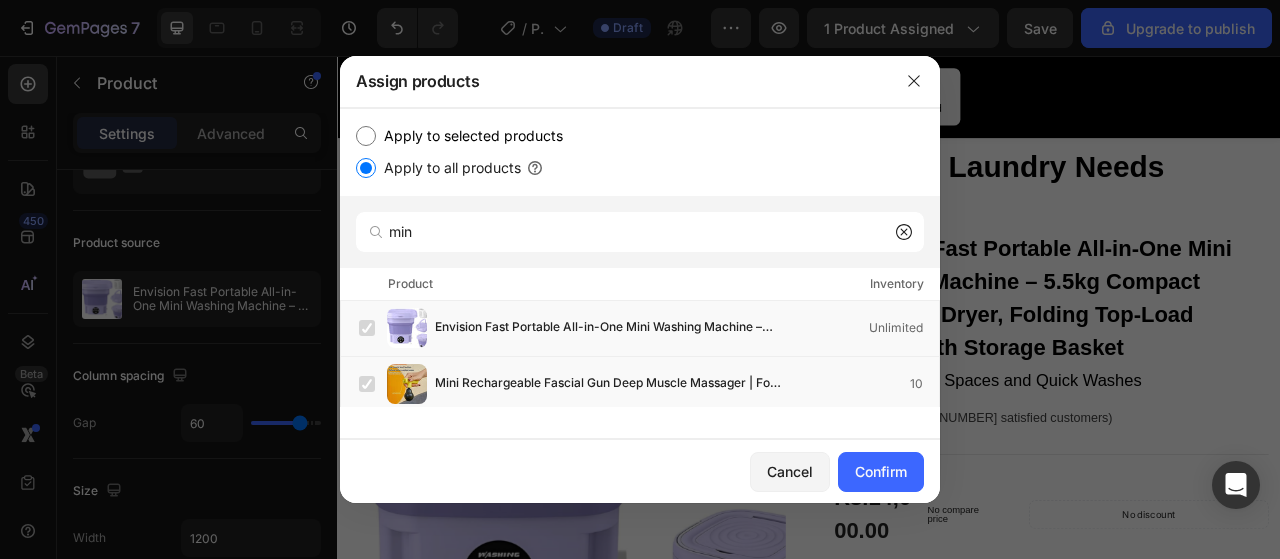 click on "Apply to selected products" at bounding box center [366, 136] 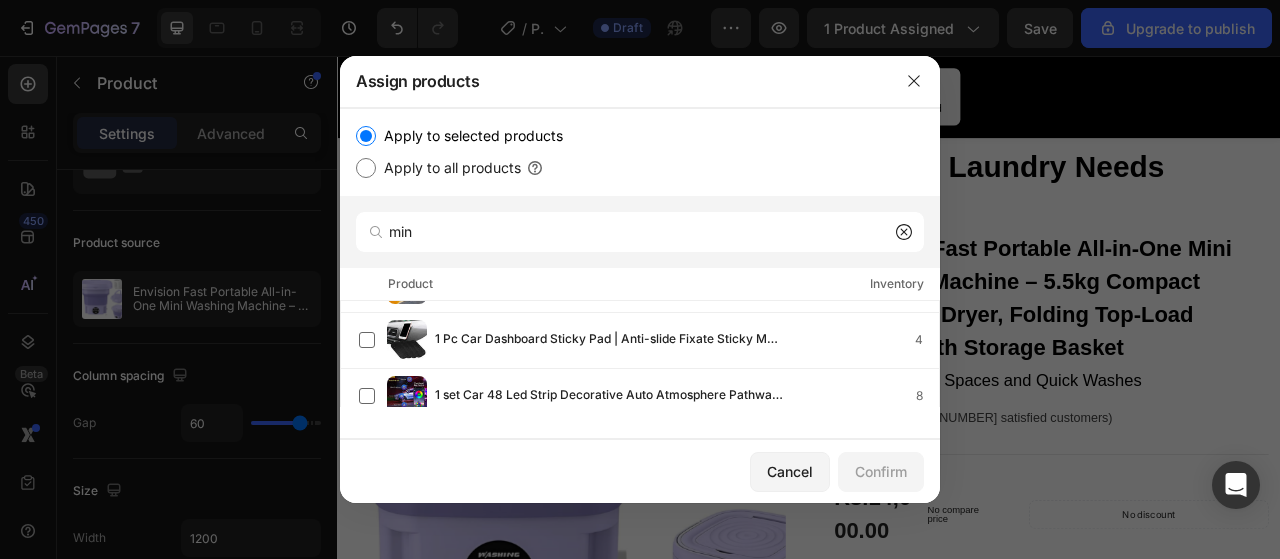 scroll, scrollTop: 0, scrollLeft: 0, axis: both 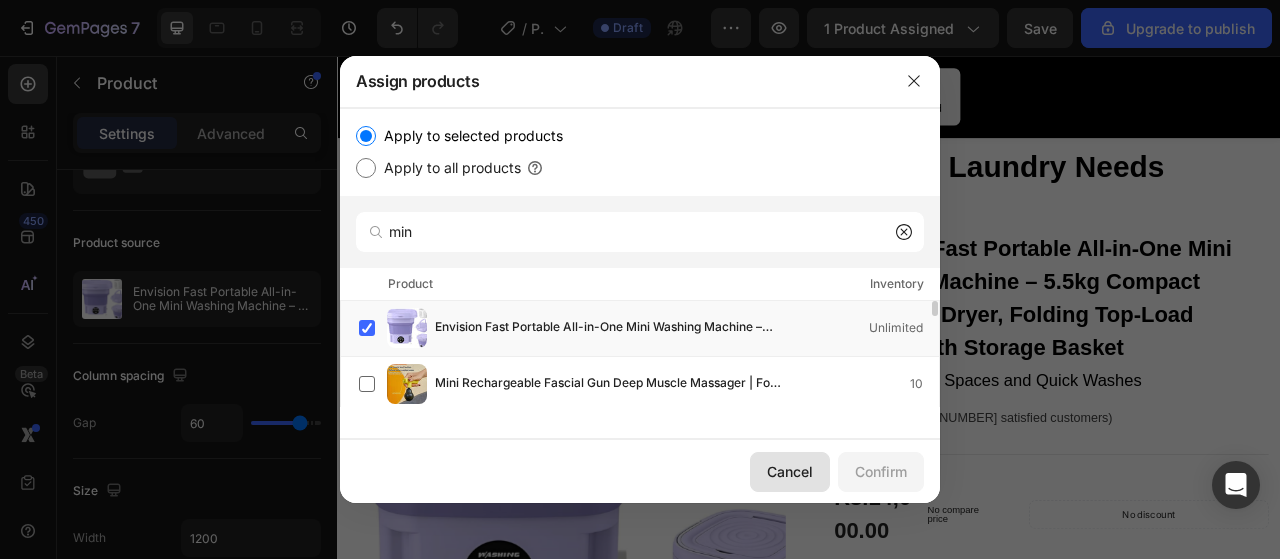 drag, startPoint x: 802, startPoint y: 465, endPoint x: 590, endPoint y: 521, distance: 219.27151 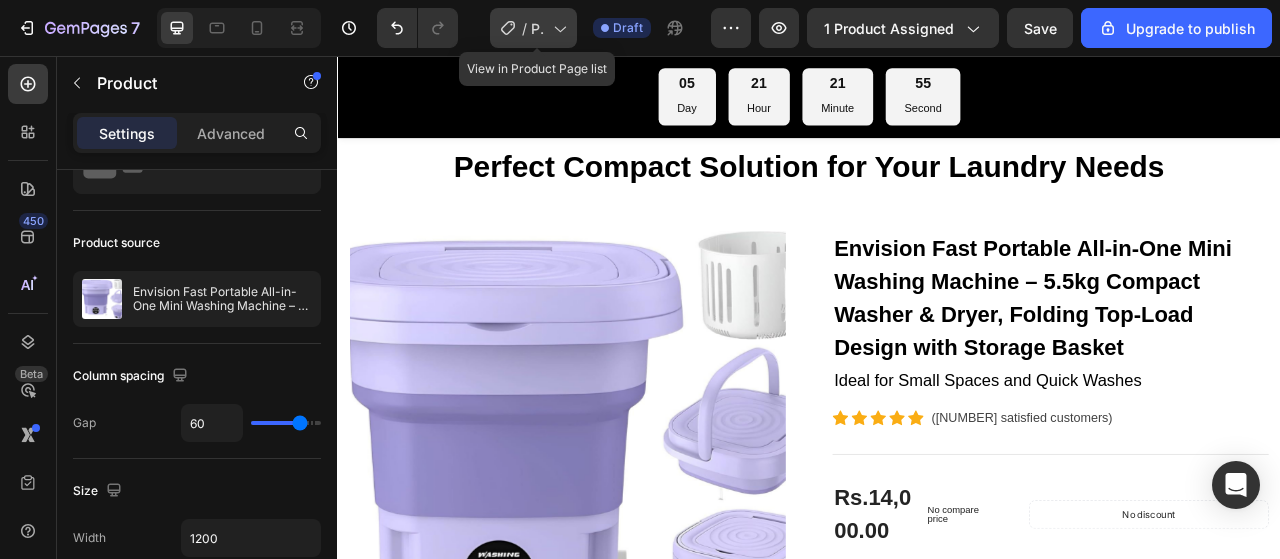 click 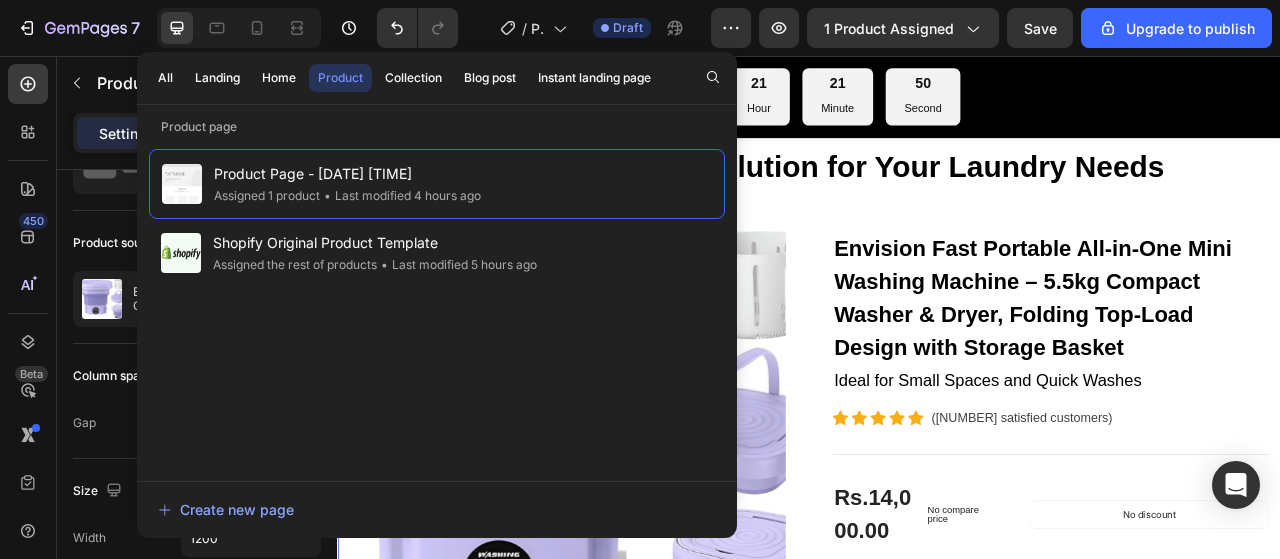 click on "Perfect Compact Solution for Your Laundry Needs Heading Row Product Images Envision Fast Portable All-in-One Mini Washing Machine – 5.5kg Compact Washer & Dryer, Folding Top-Load Design with Storage Basket (P) Title Ideal for Small Spaces and Quick Washes Text block                Icon                Icon                Icon                Icon                Icon Icon List Hoz (224 satisfied customers) Text block Row                Product Highlights Line Rs.14,000.00 (P) Price (P) Price No compare price (P) Price Row No discount   Not be displayed when published Product Badge Row Transform your laundry experience with the  Envision Fast Portable All-in-One Mini Washing Machine , designed for modern homes and busy lifestyles. This stylish 5.5kg top-loading washer combines  washing and drying  in one compact unit, saving you space, time, and effort.
✅  2-in-1 Washer & Dryer:  Built-in drying function lets you wash and dry clothes in one machine, eliminating the need for multiple appliances. ✅  ✅" at bounding box center [937, 1002] 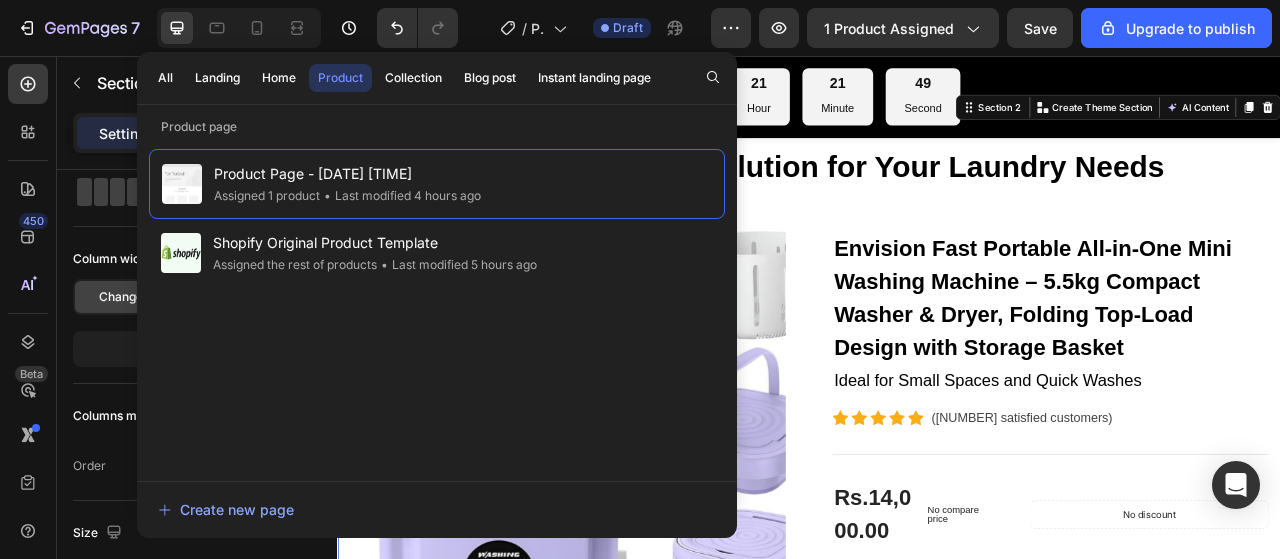 scroll, scrollTop: 0, scrollLeft: 0, axis: both 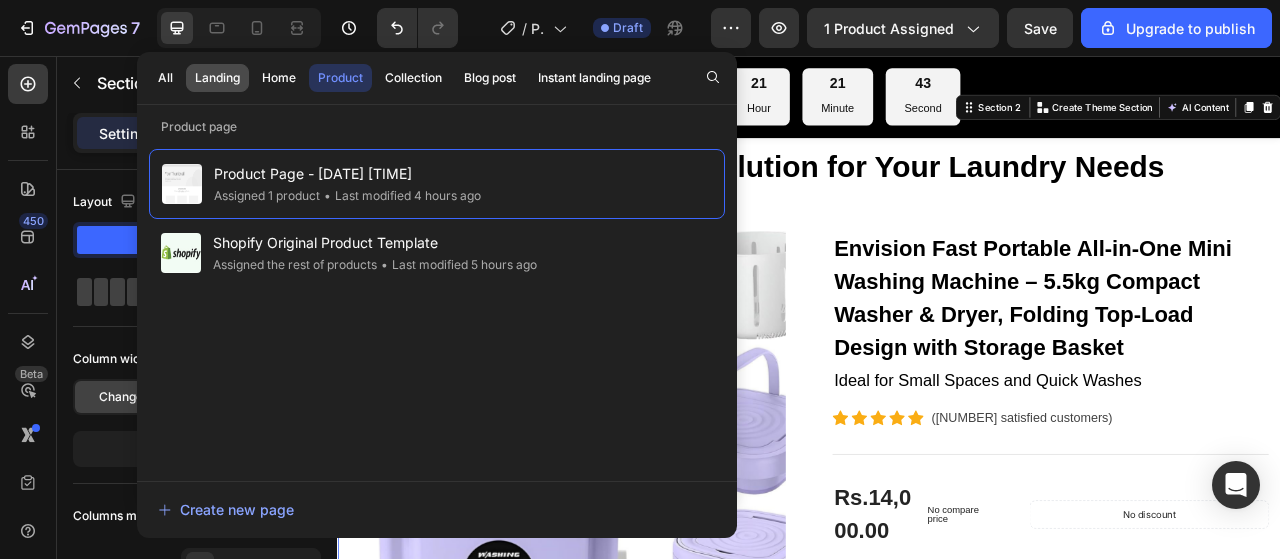 click on "Landing" at bounding box center [217, 78] 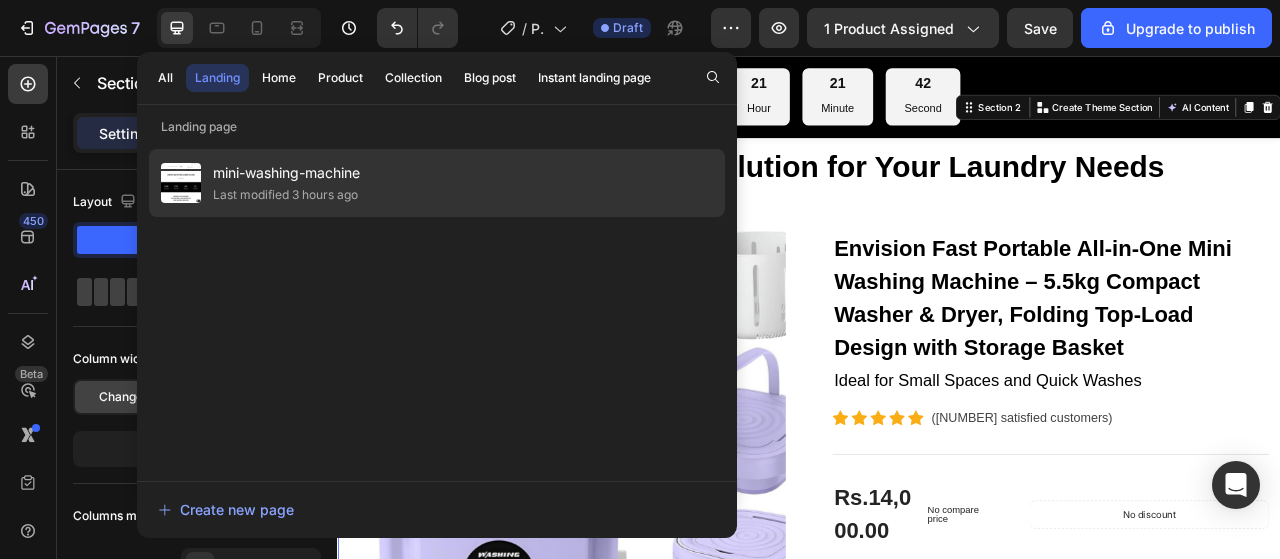click on "Last modified 3 hours ago" 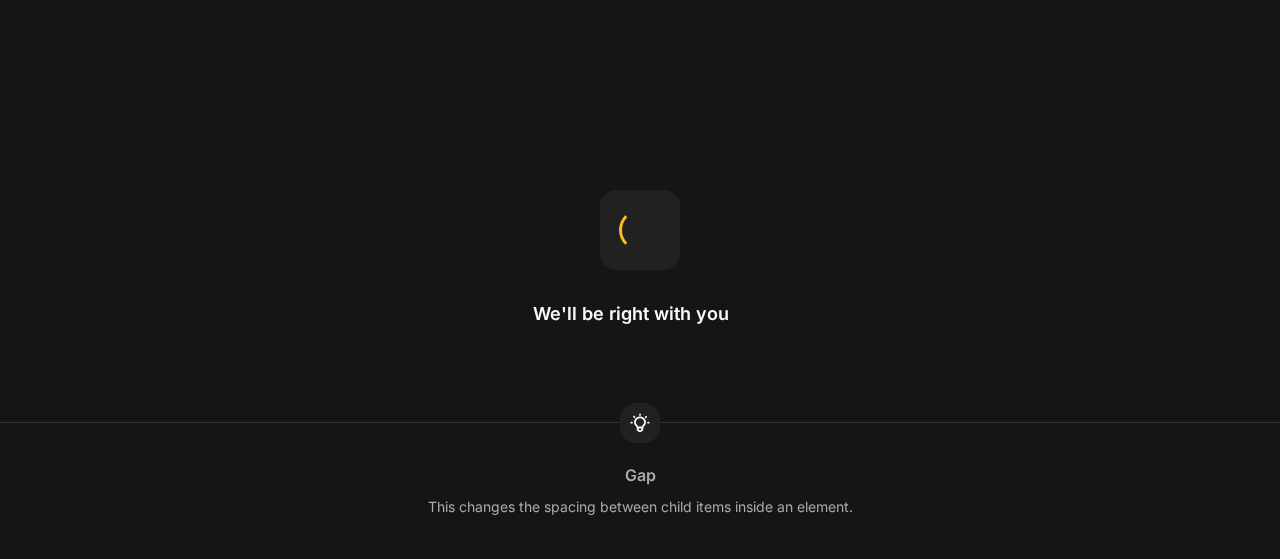 scroll, scrollTop: 0, scrollLeft: 0, axis: both 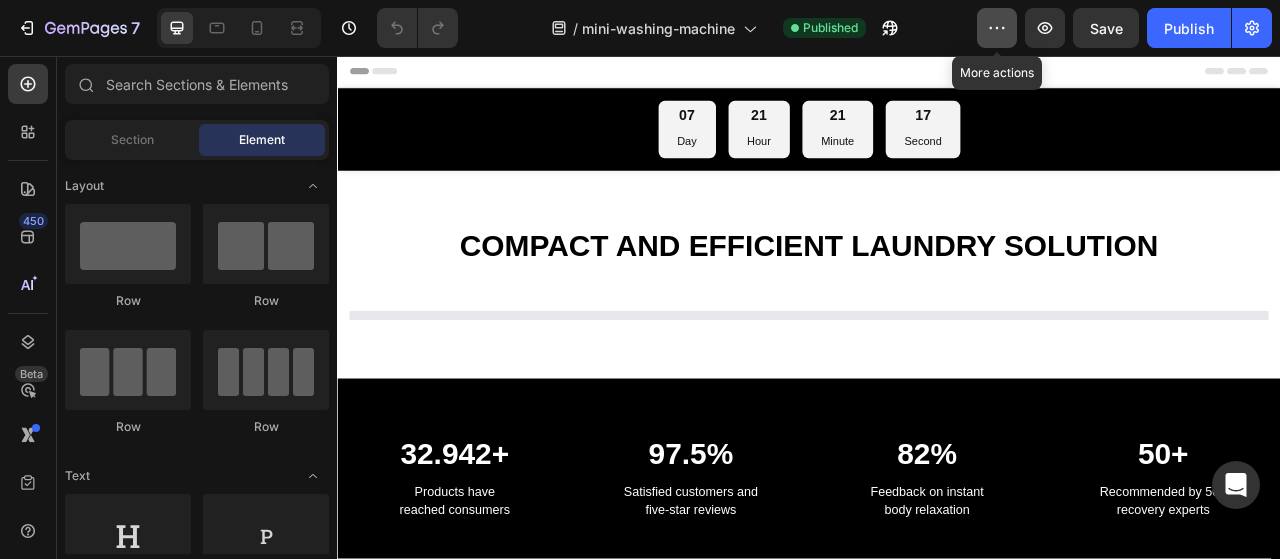 click 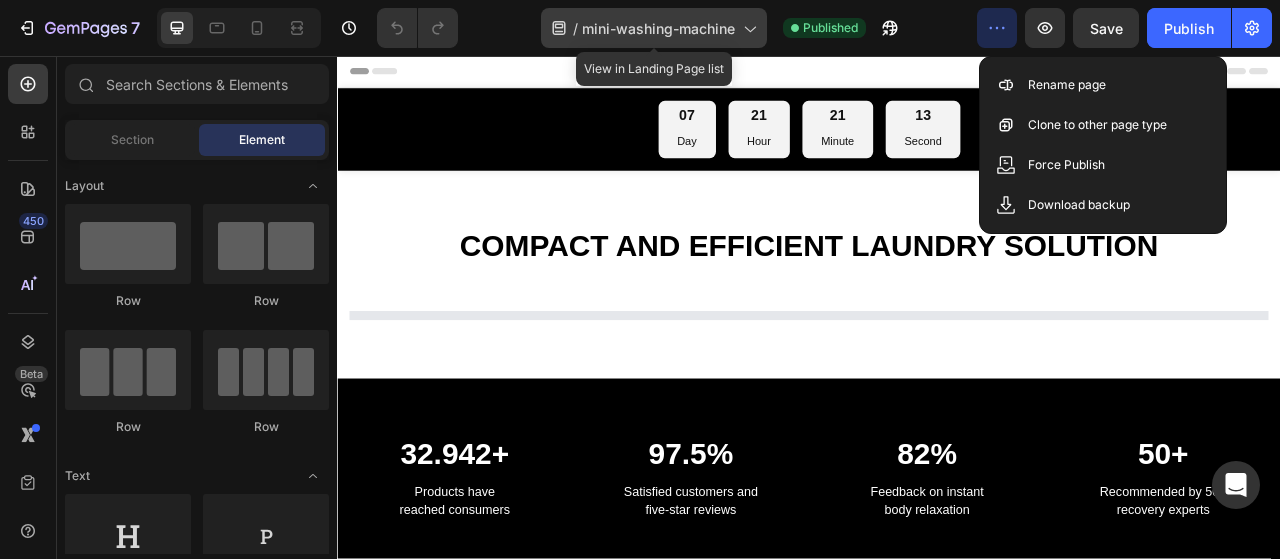 click 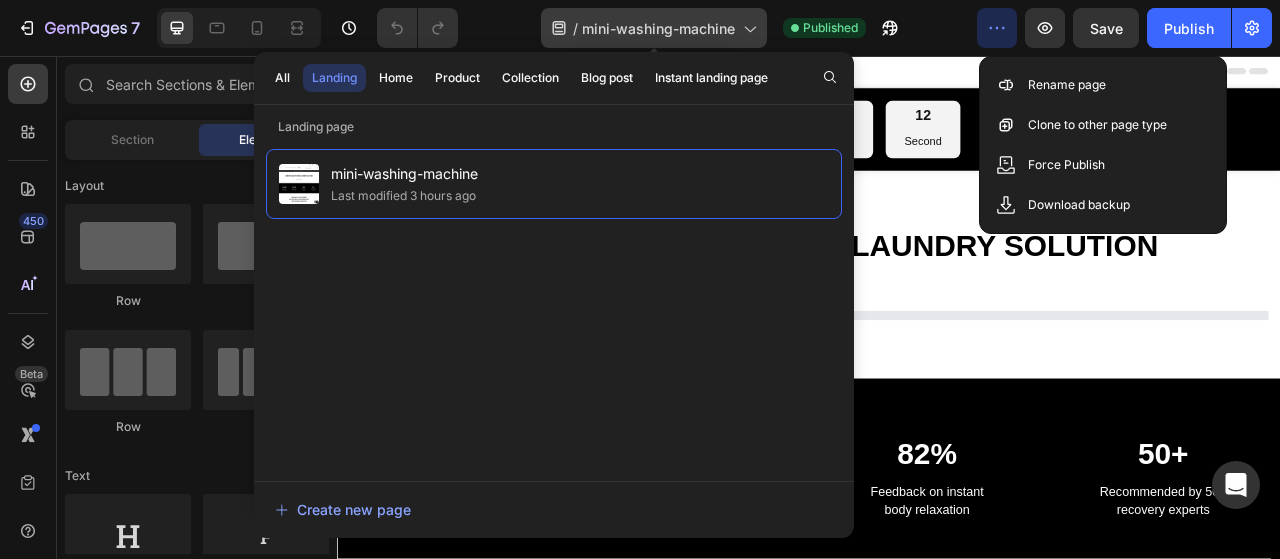 click 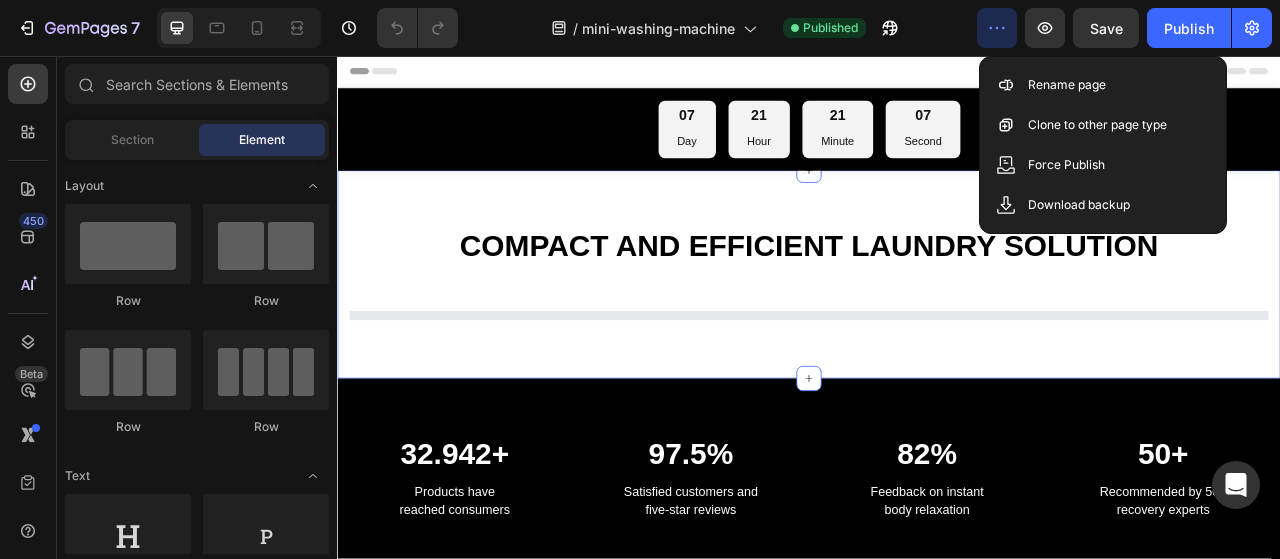 scroll, scrollTop: 100, scrollLeft: 0, axis: vertical 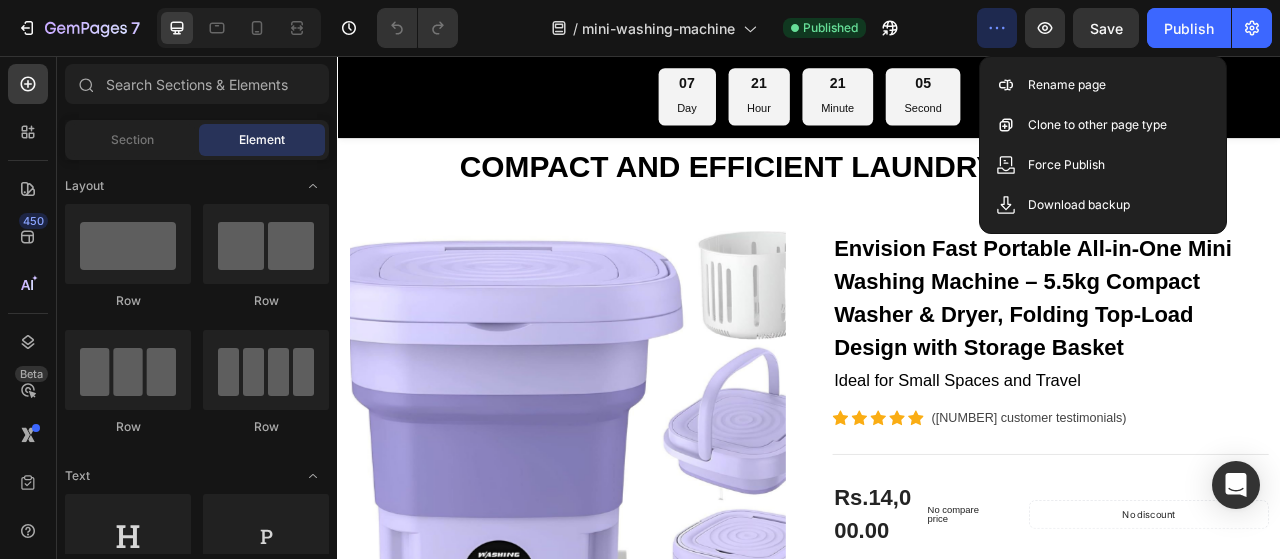 click 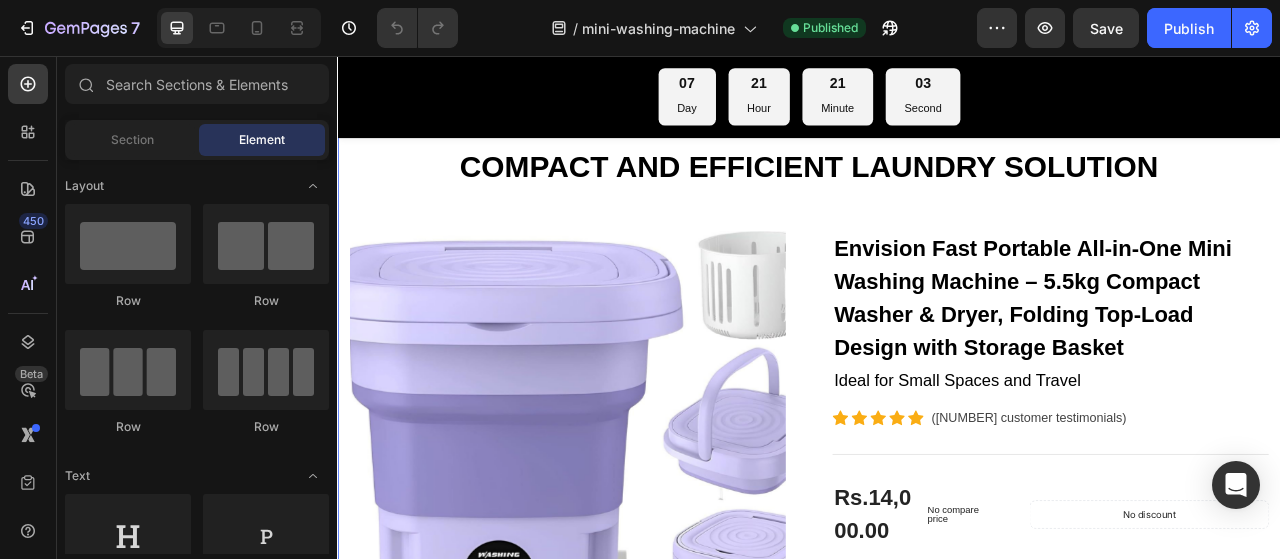 scroll, scrollTop: 200, scrollLeft: 0, axis: vertical 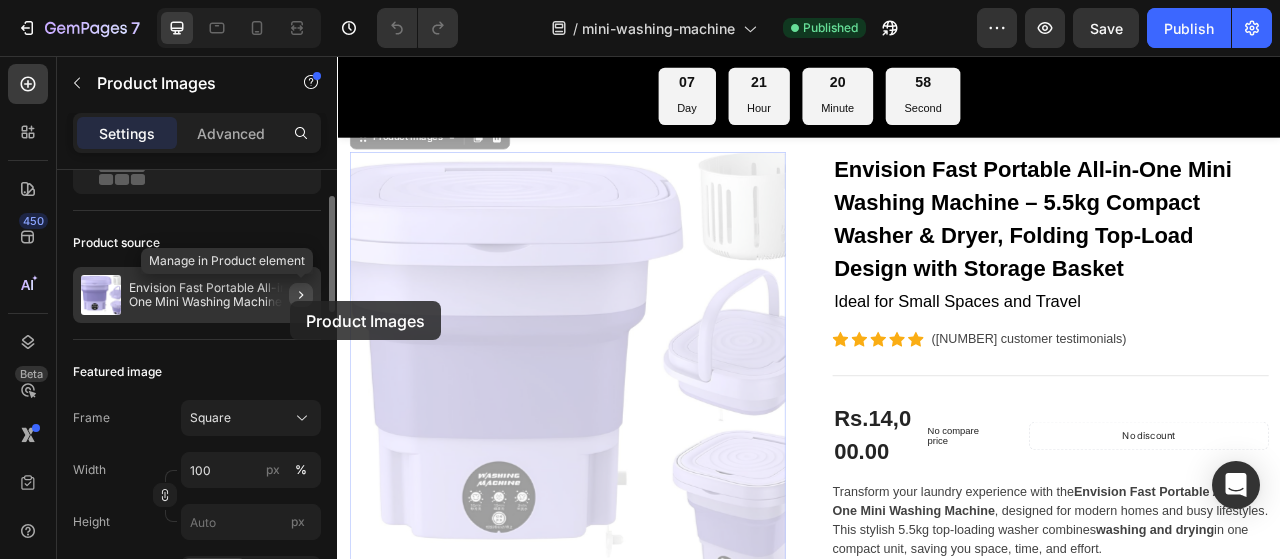click 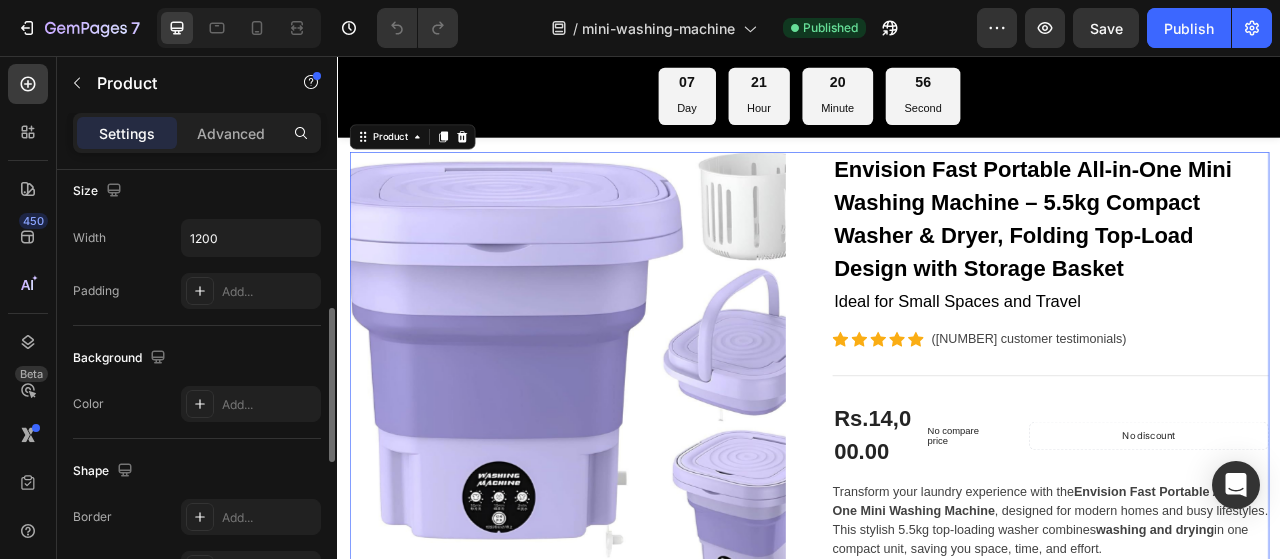 scroll, scrollTop: 100, scrollLeft: 0, axis: vertical 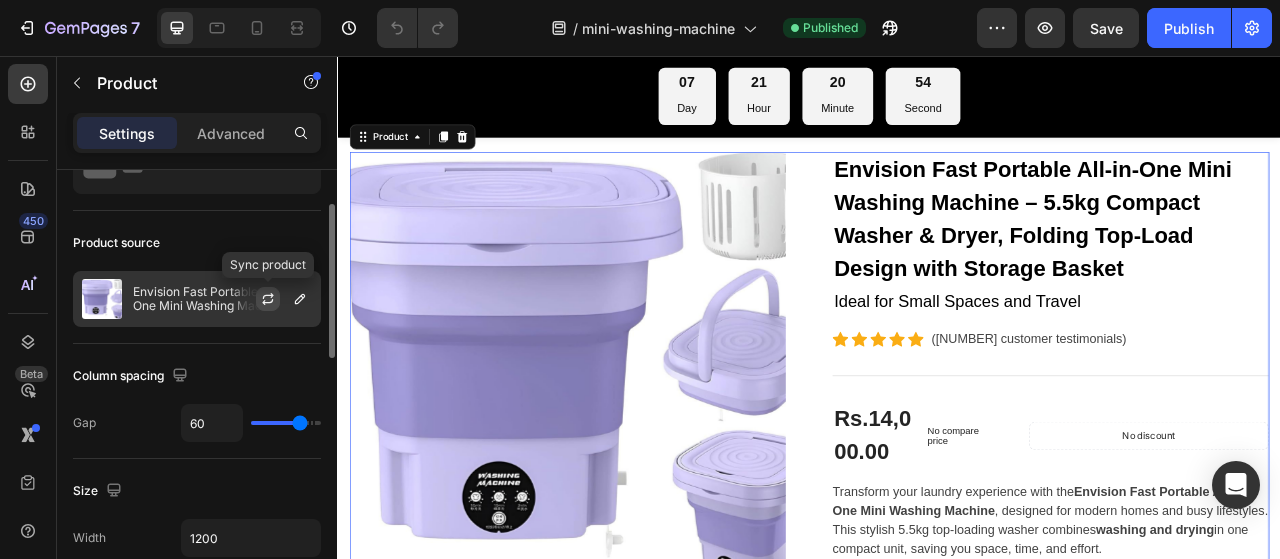 click 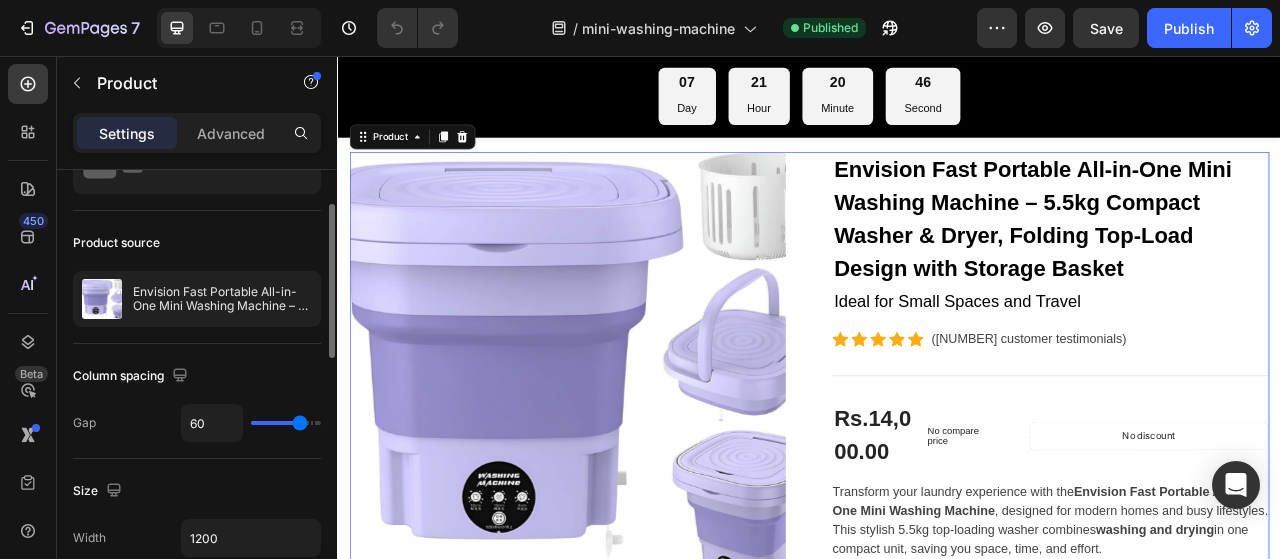 type on "64" 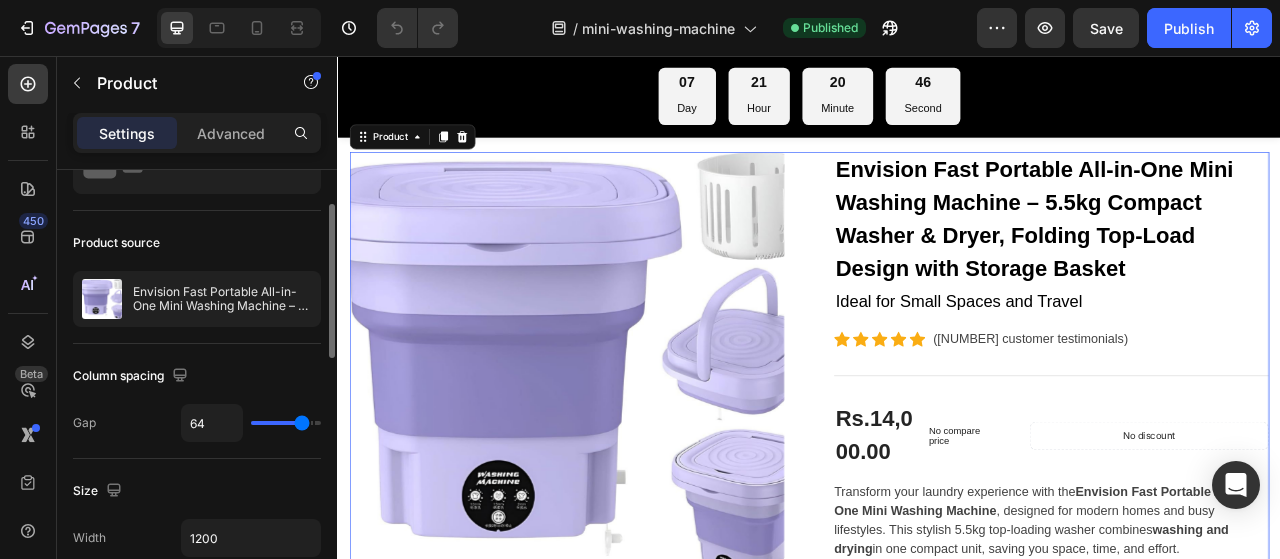 type on "62" 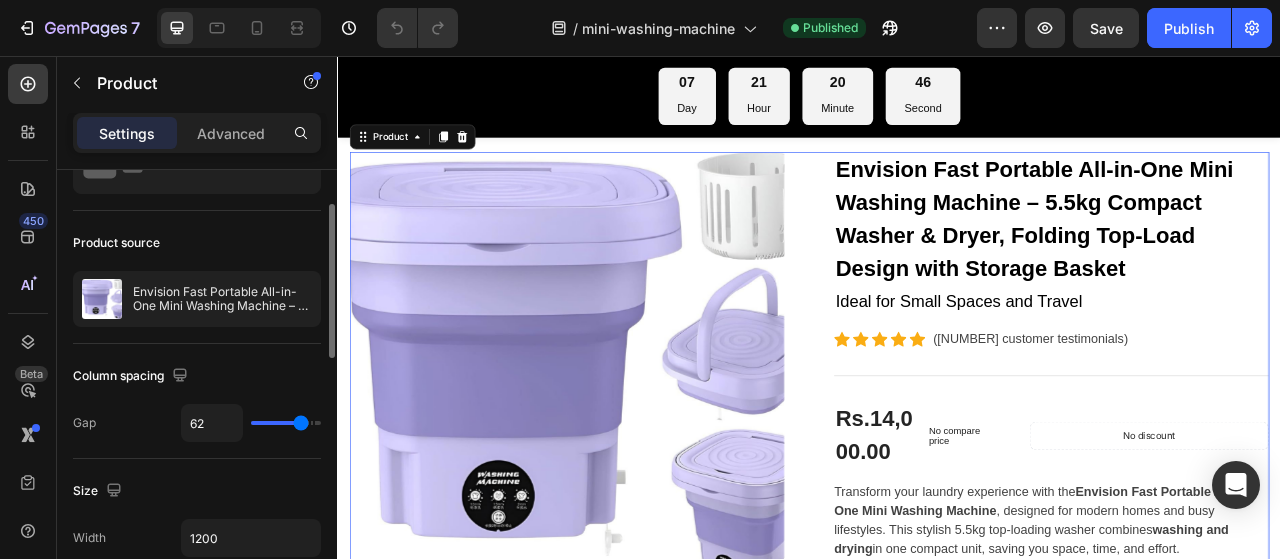 type on "59" 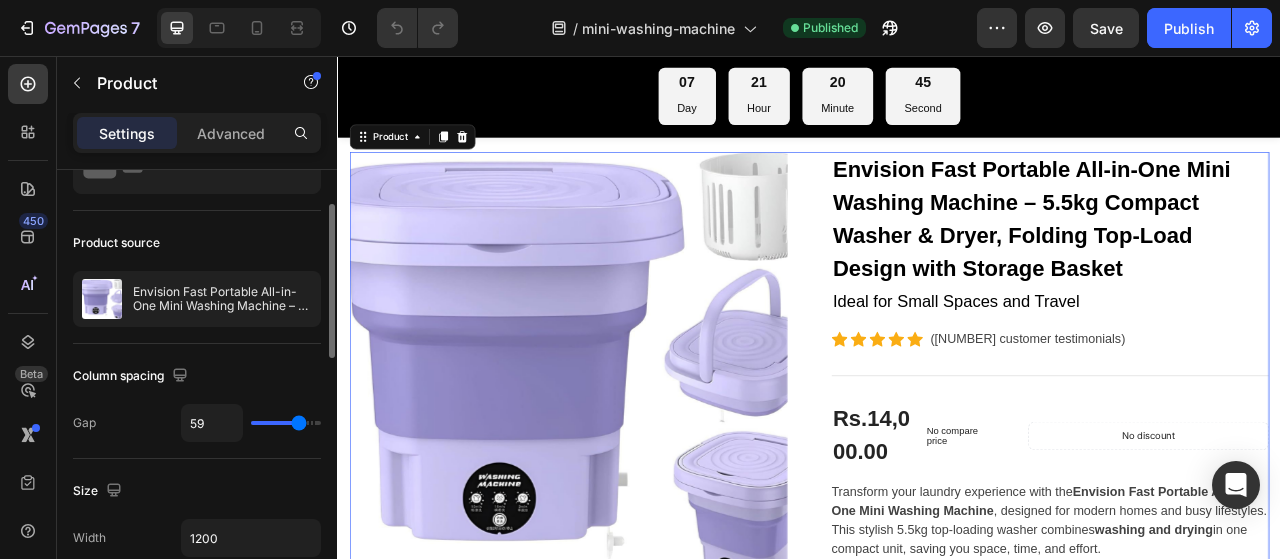 type on "57" 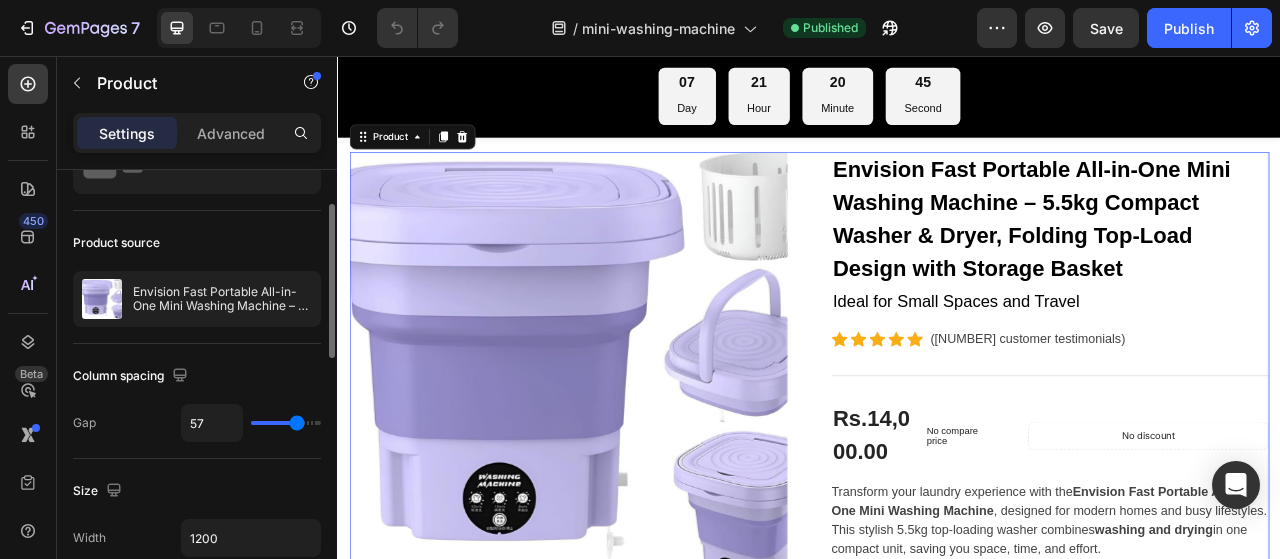 type on "56" 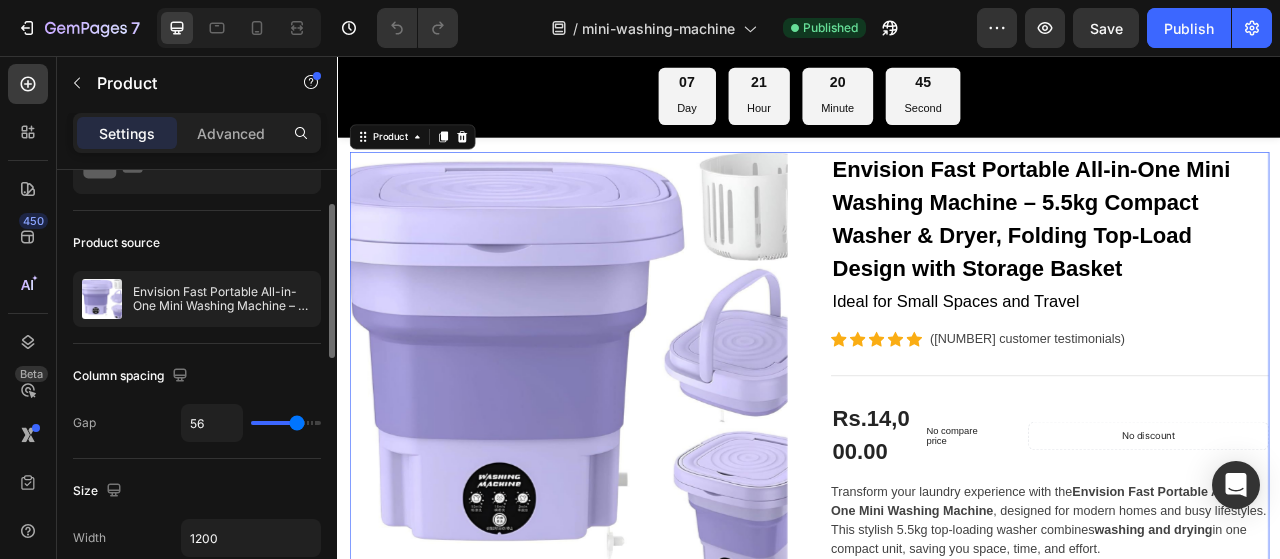type on "53" 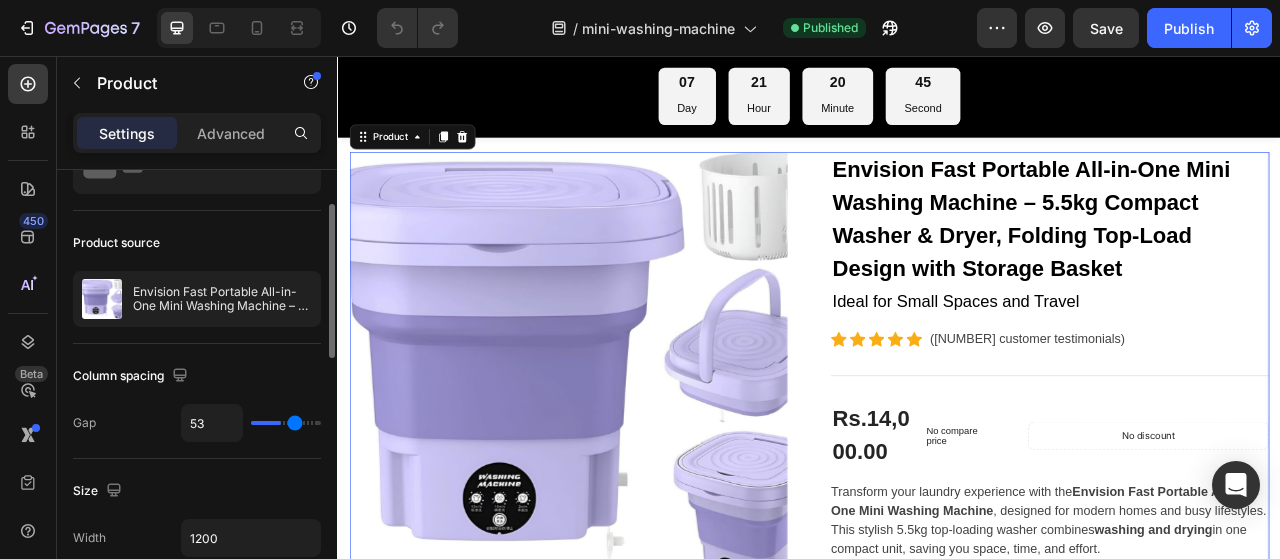 type on "29" 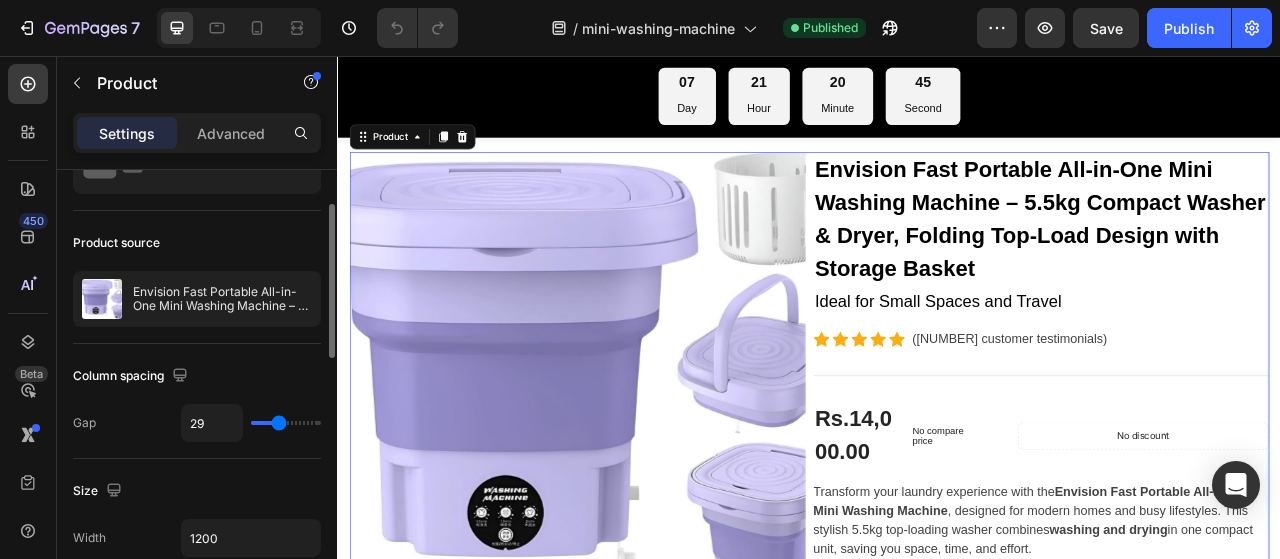 type on "11" 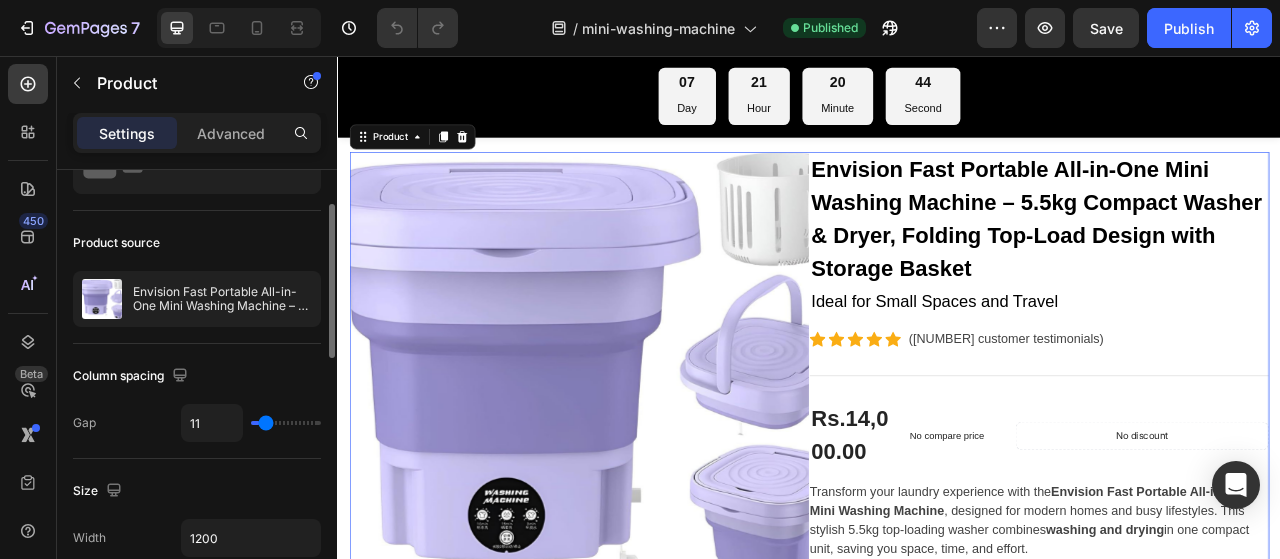 type on "2" 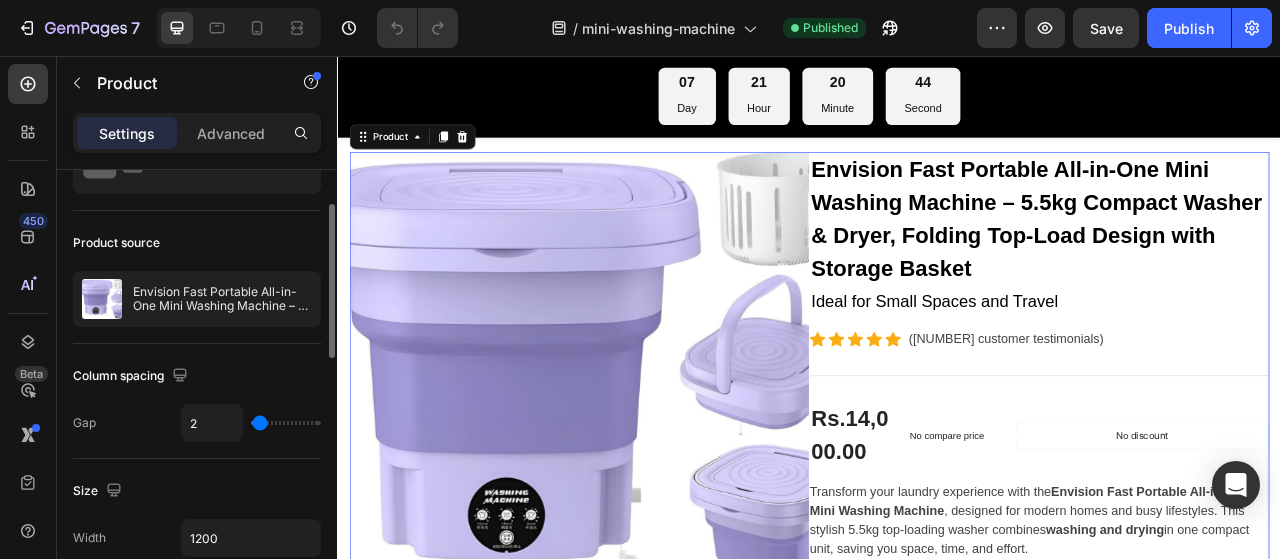 type on "0" 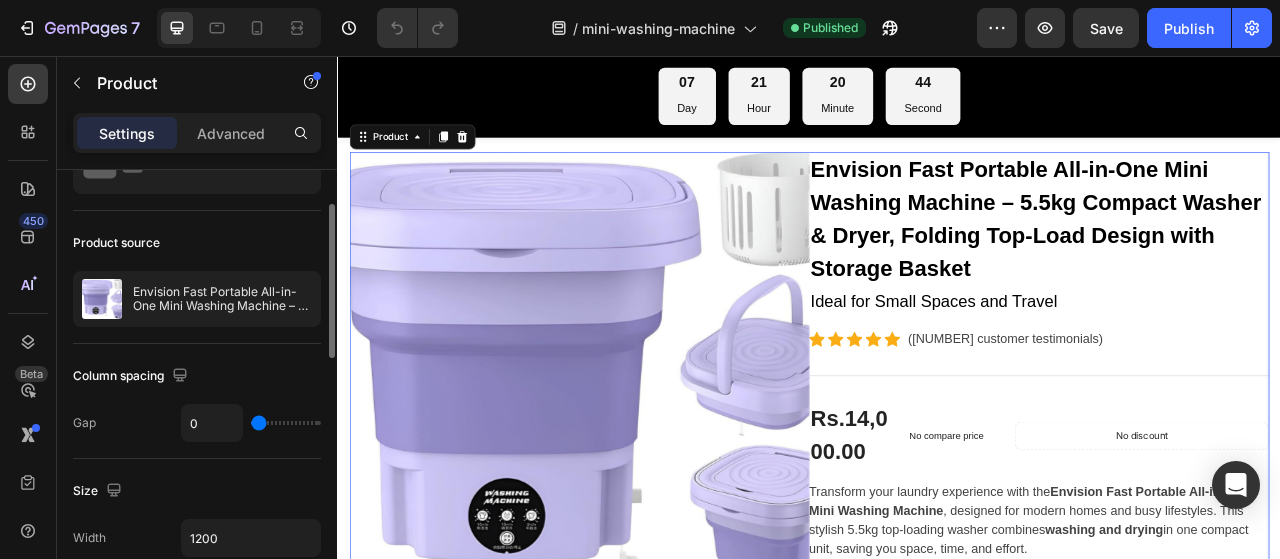 type on "14" 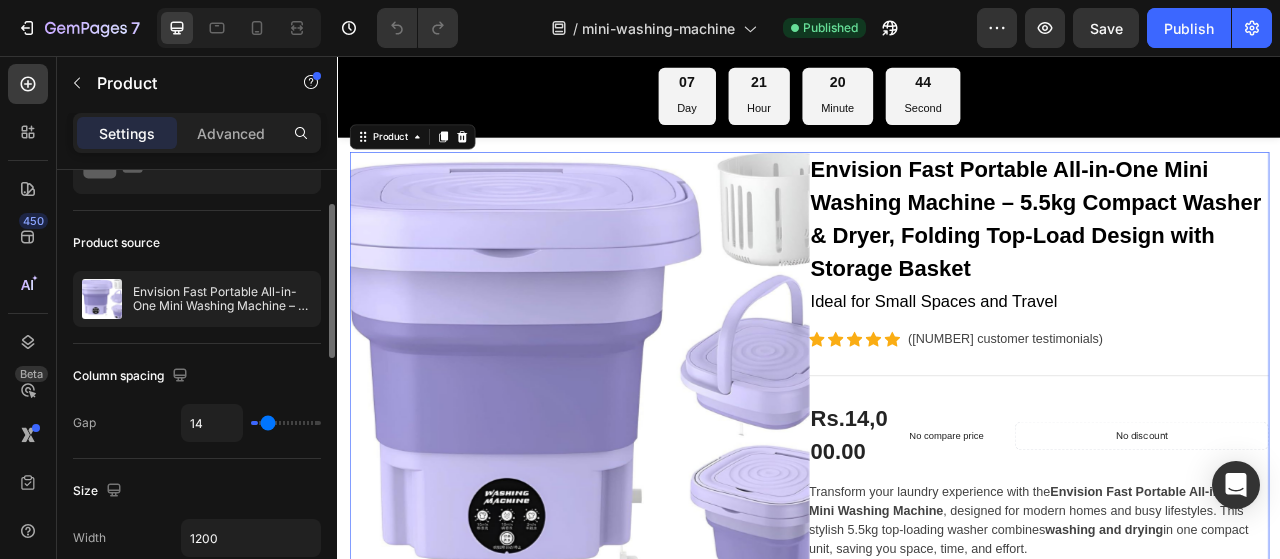 type on "27" 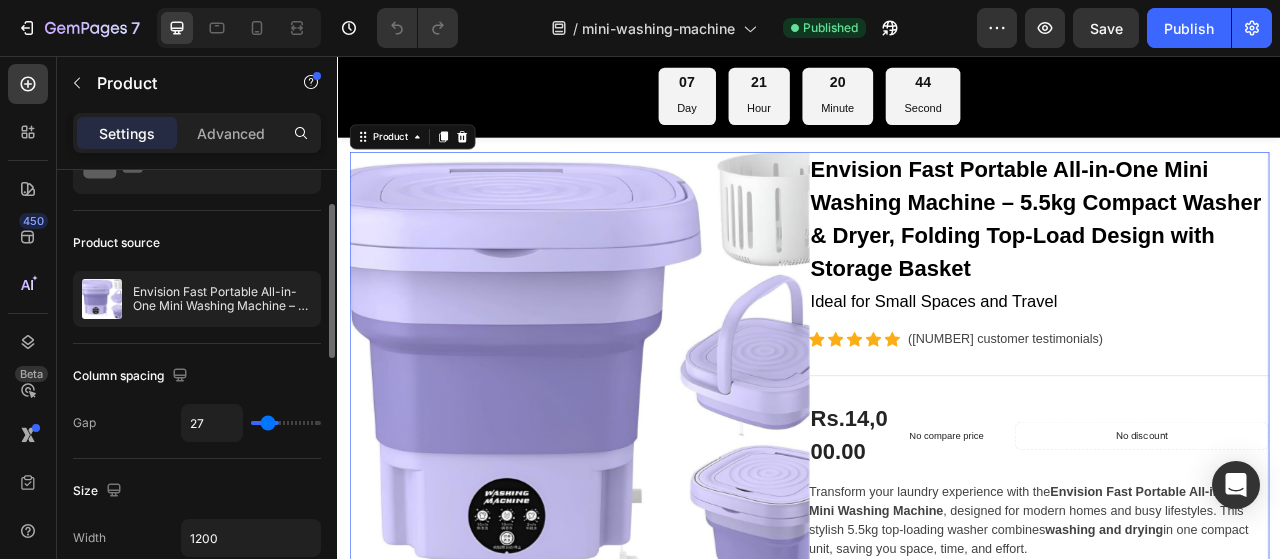 type on "27" 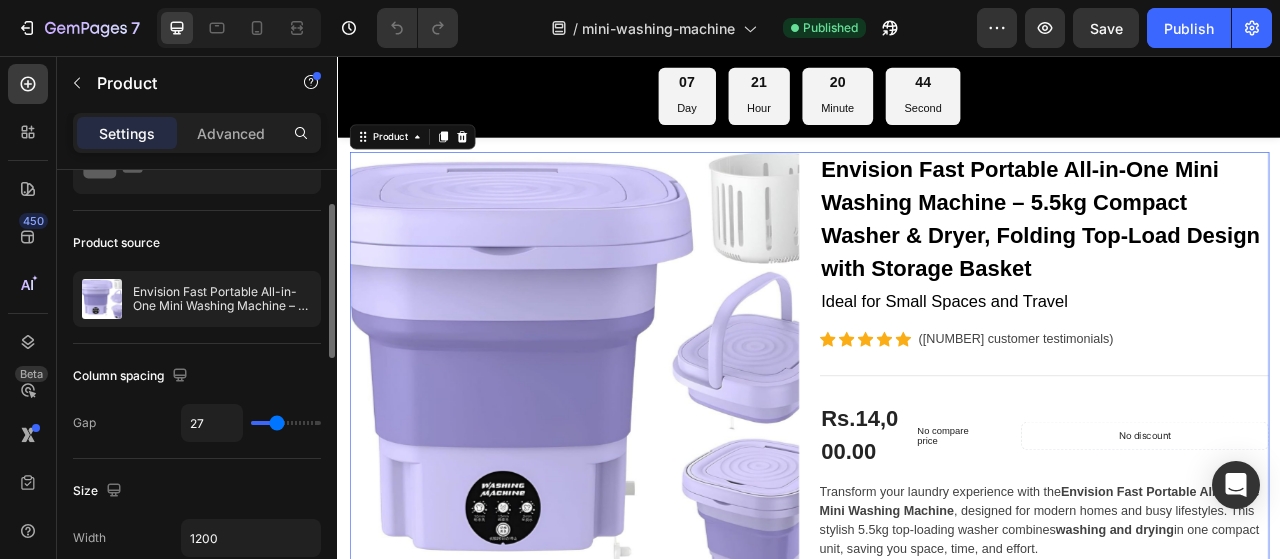 type on "28" 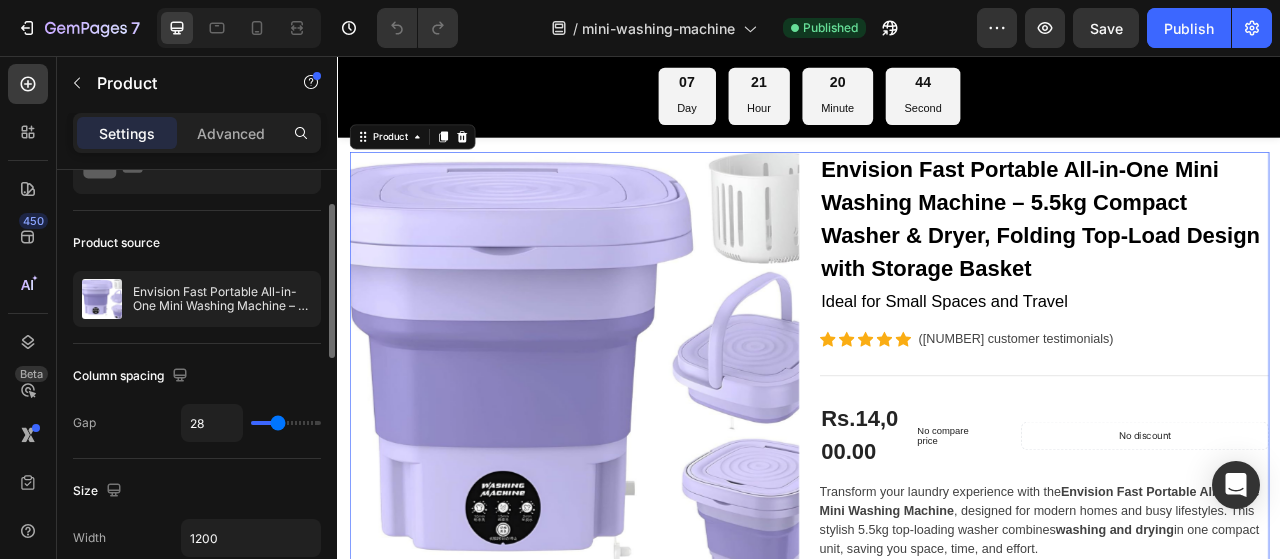 type on "29" 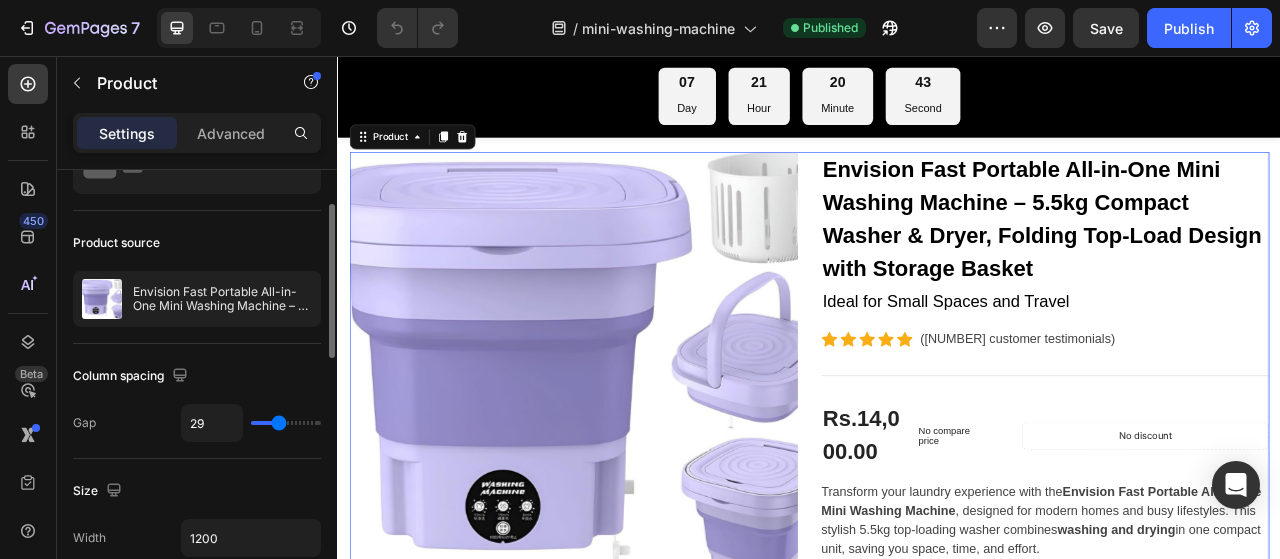 type on "31" 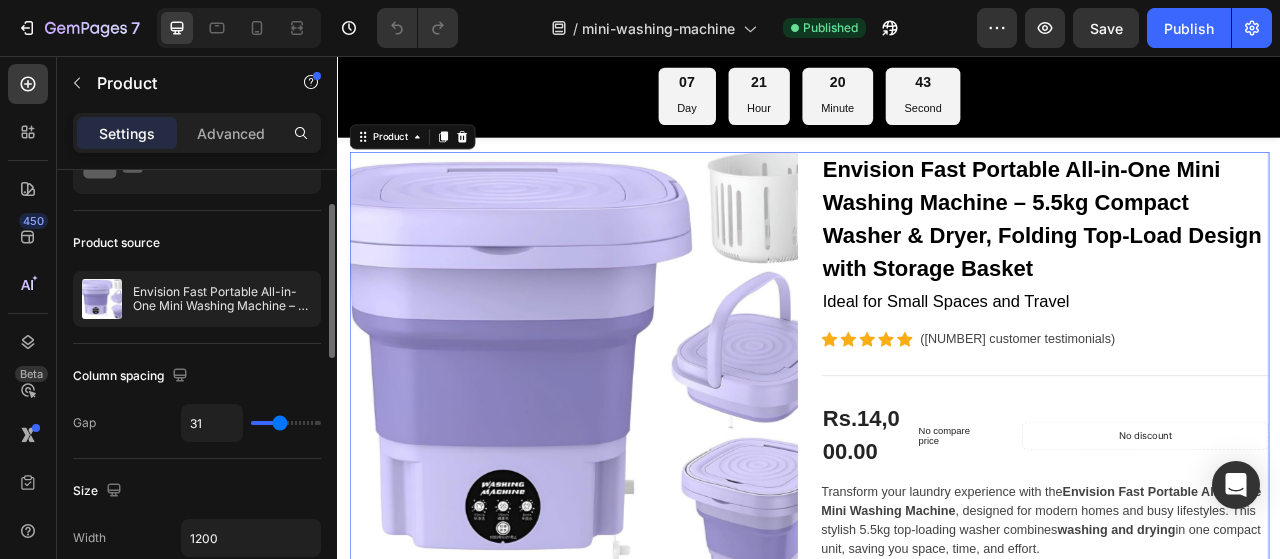 type on "32" 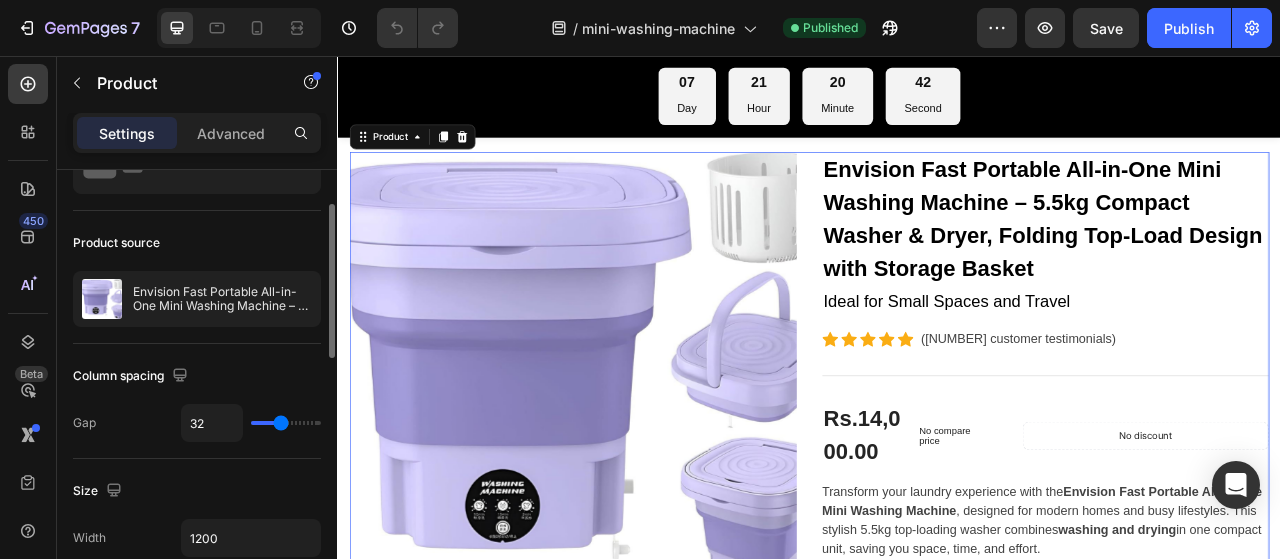 type on "33" 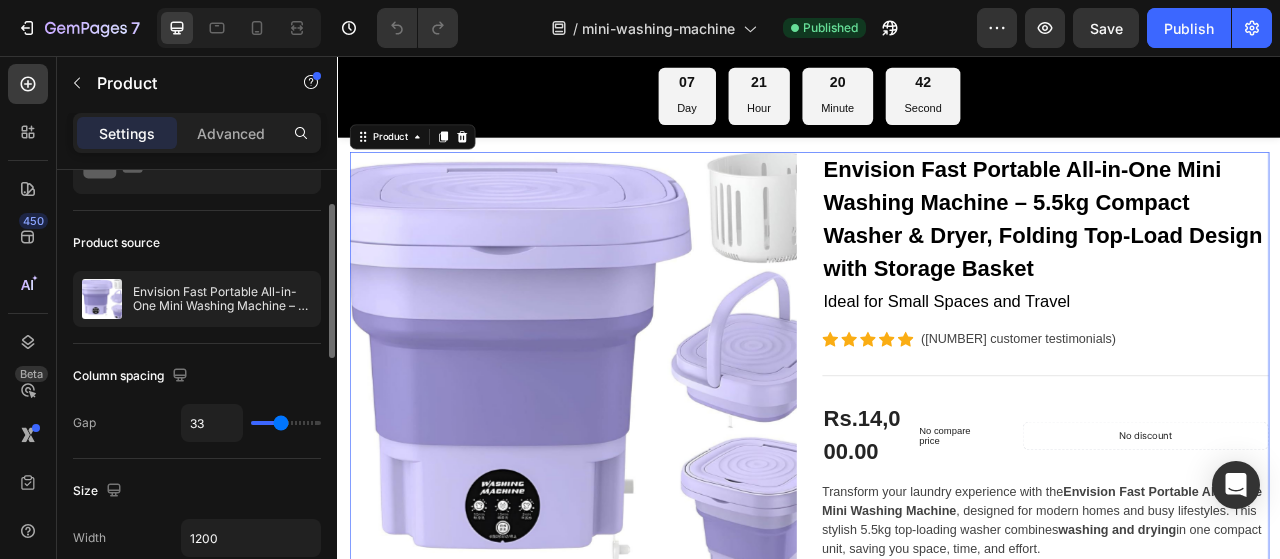 drag, startPoint x: 302, startPoint y: 425, endPoint x: 281, endPoint y: 394, distance: 37.44329 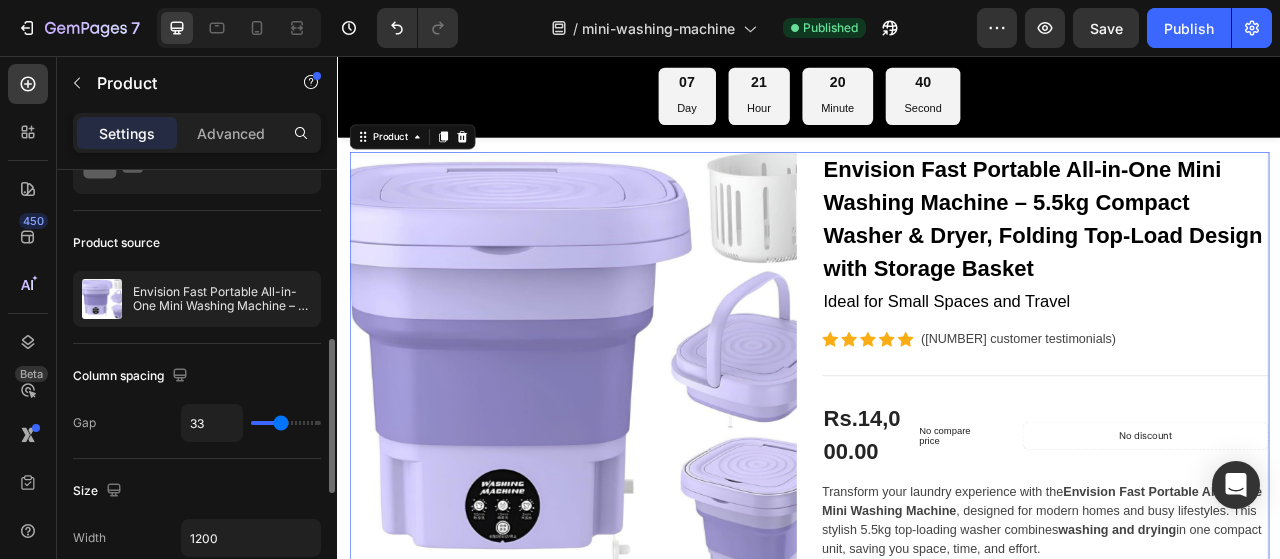 scroll, scrollTop: 200, scrollLeft: 0, axis: vertical 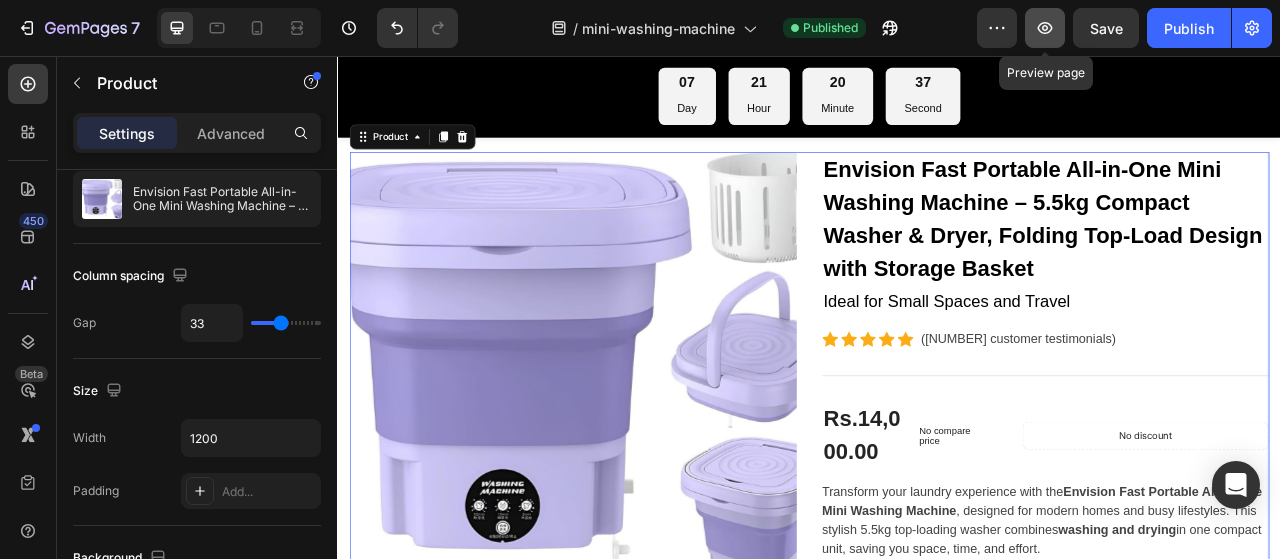 click 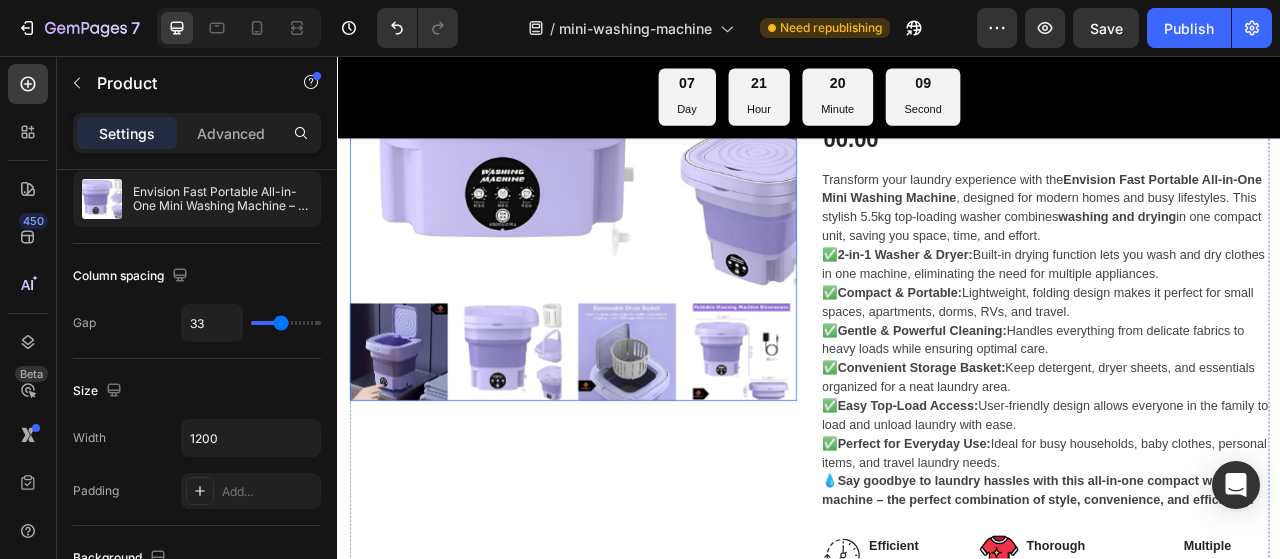 scroll, scrollTop: 600, scrollLeft: 0, axis: vertical 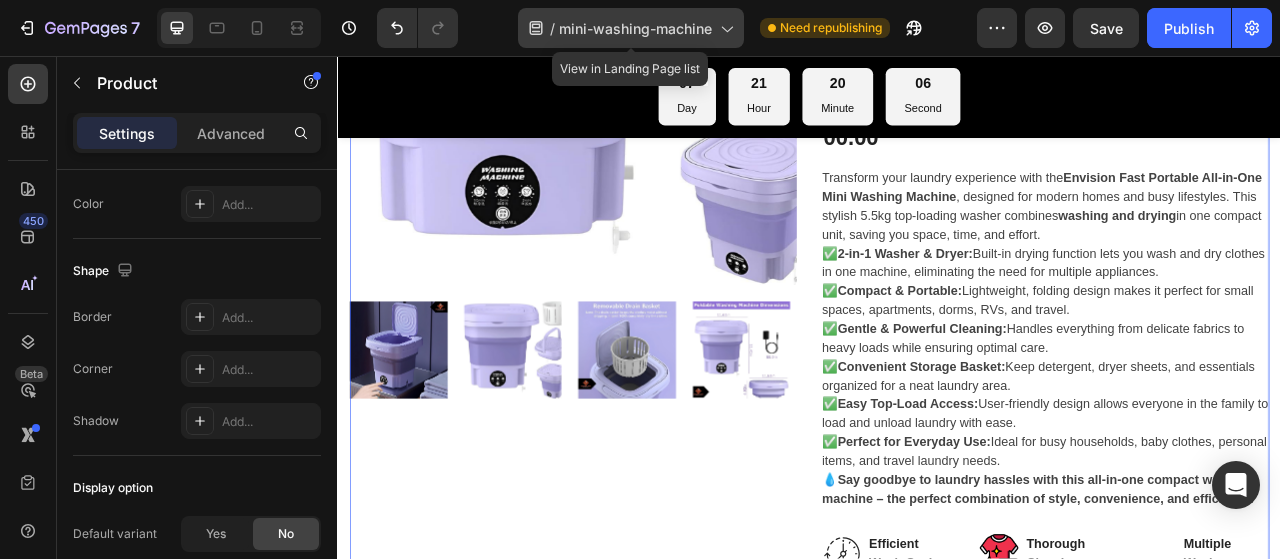 click 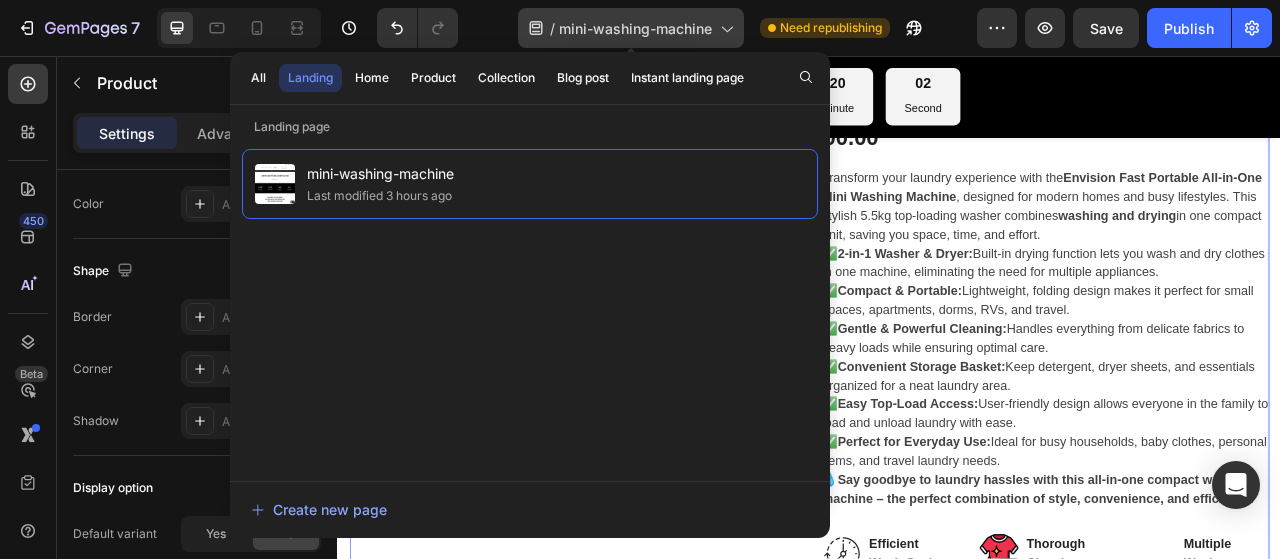 click 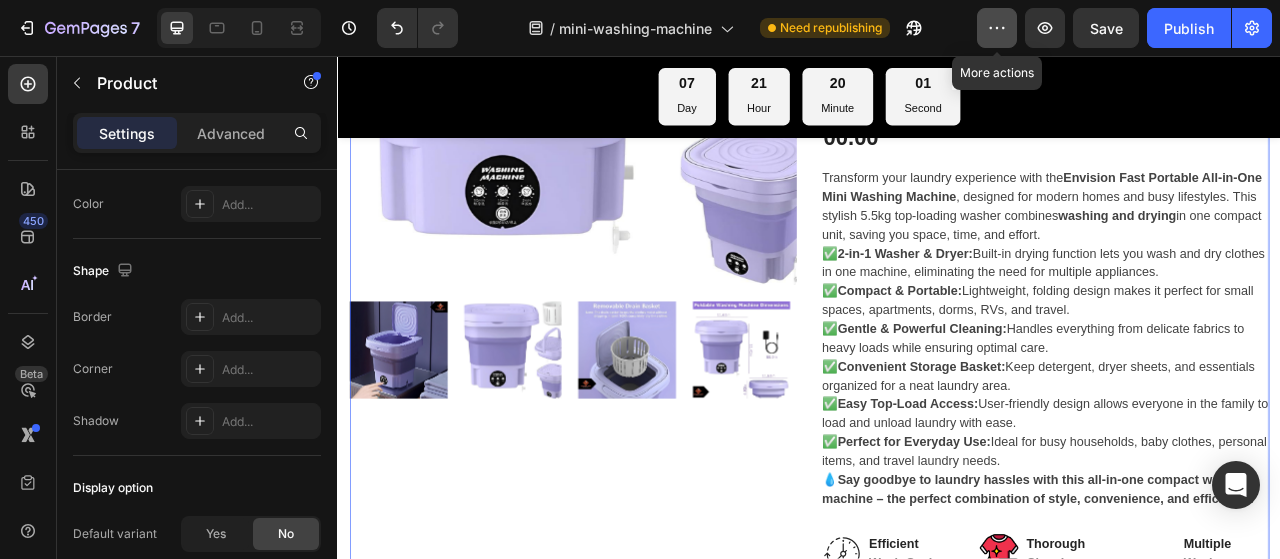 click 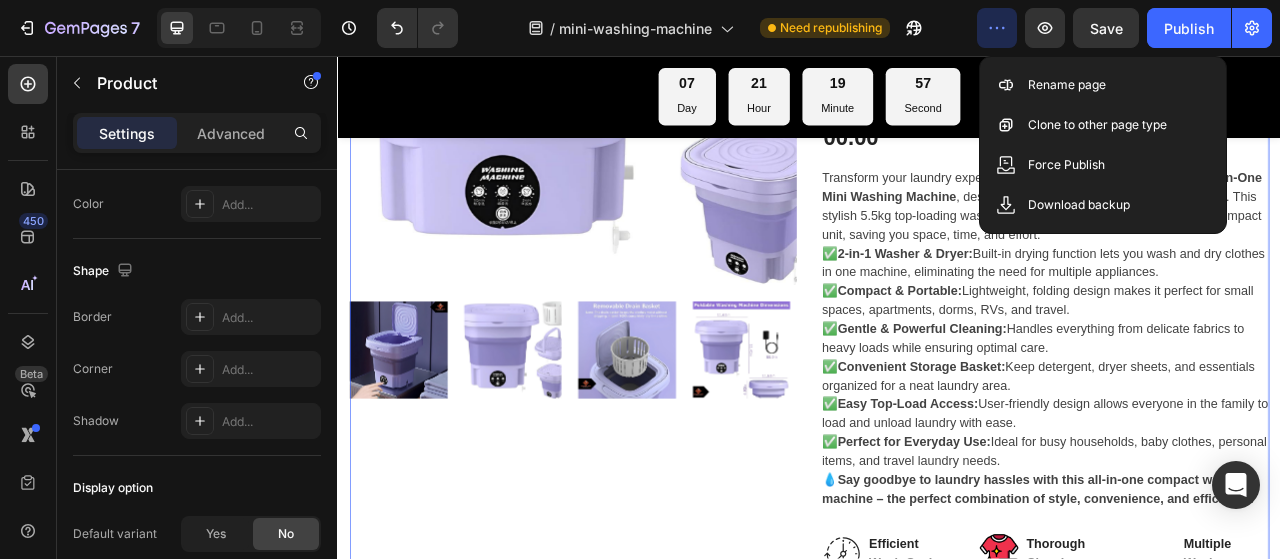 click 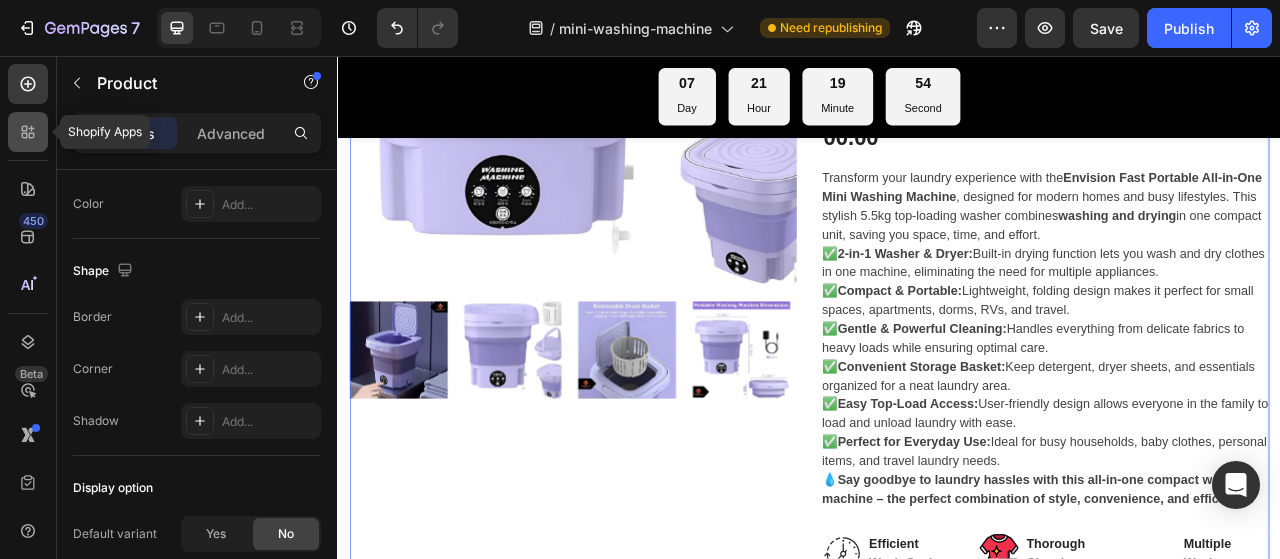 click 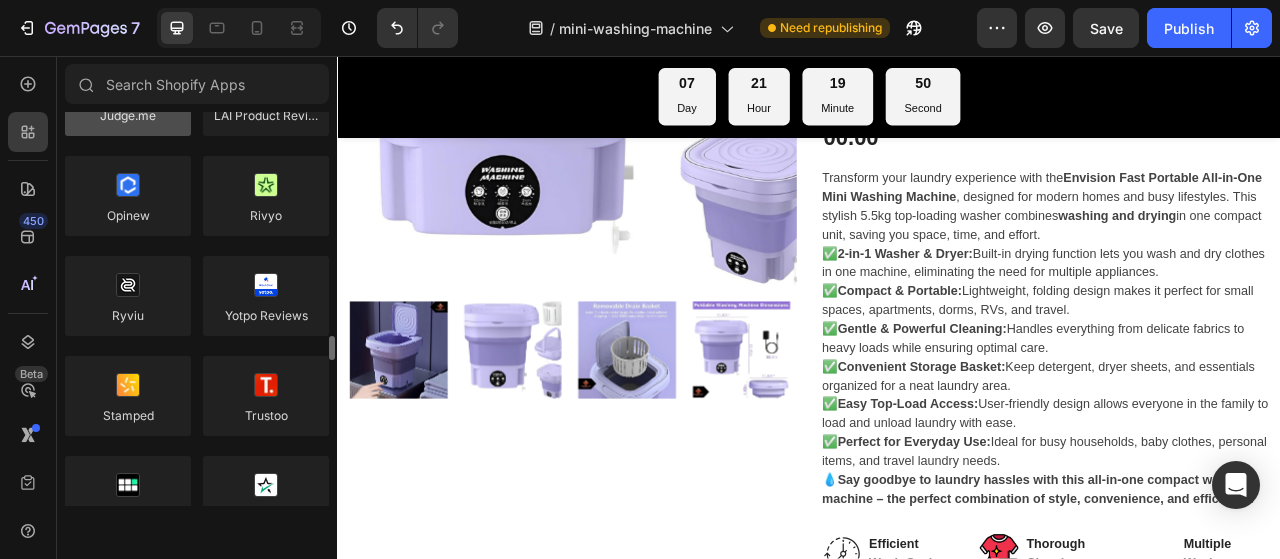 scroll, scrollTop: 500, scrollLeft: 0, axis: vertical 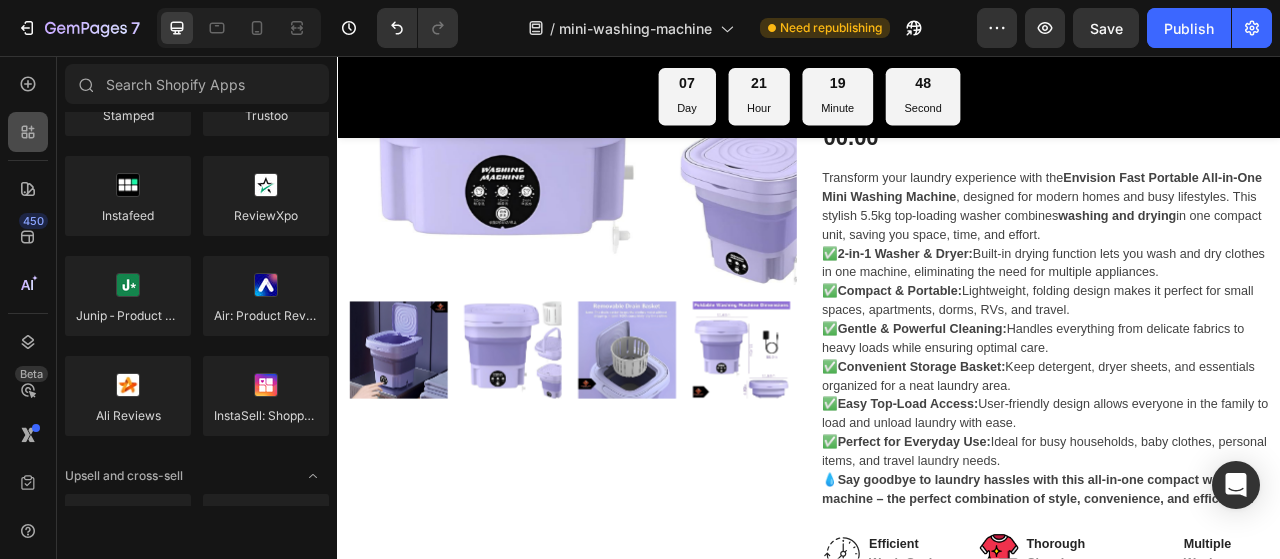 click 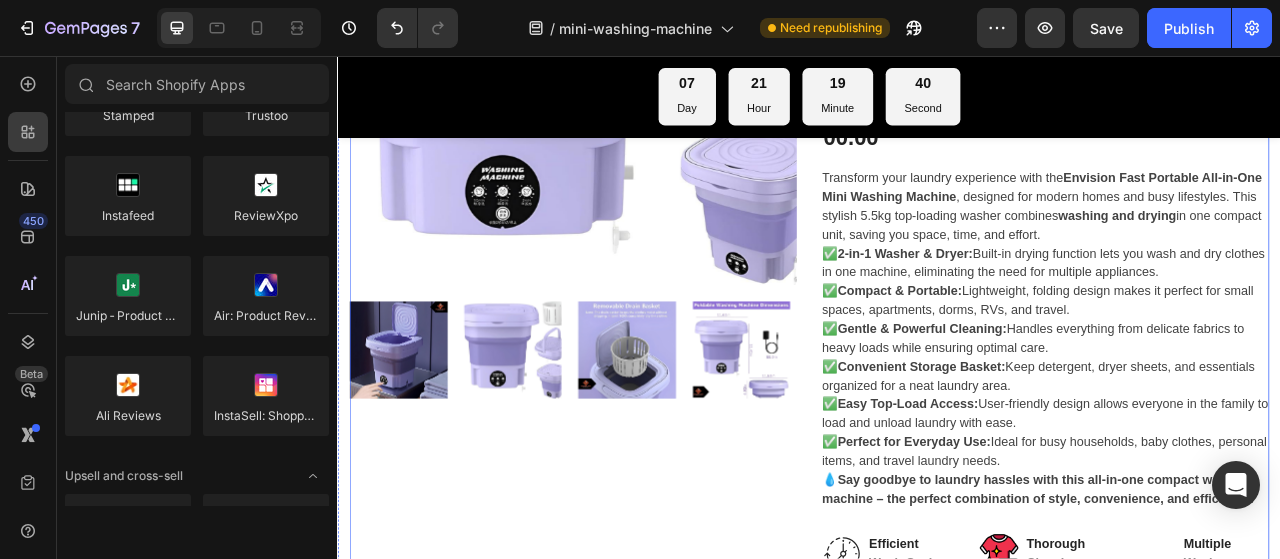 drag, startPoint x: 574, startPoint y: 637, endPoint x: 721, endPoint y: 598, distance: 152.0855 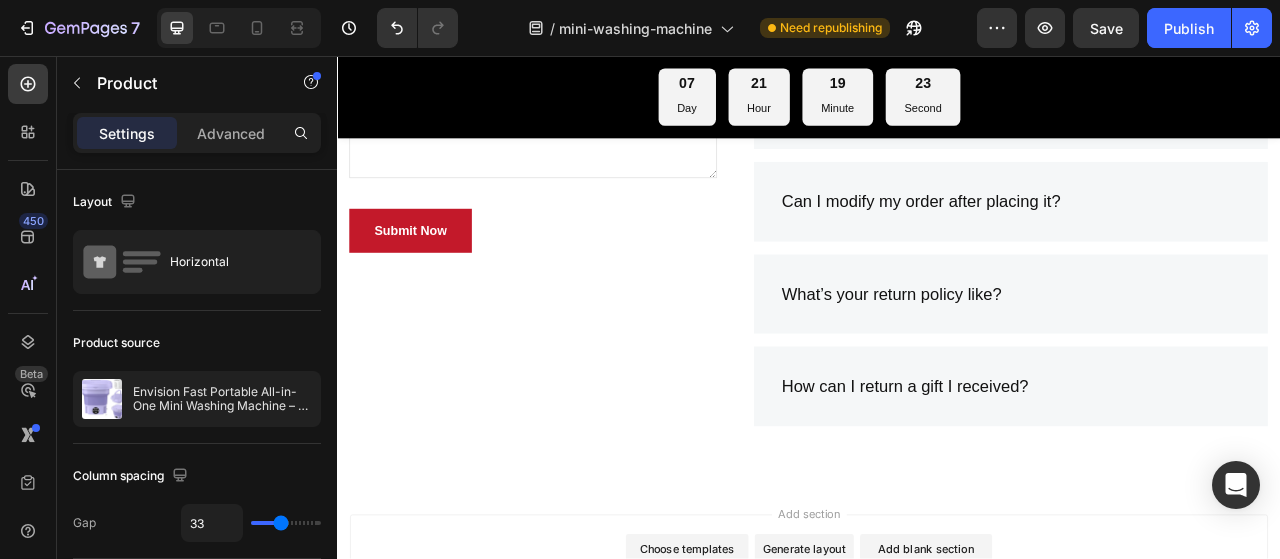 scroll, scrollTop: 8260, scrollLeft: 0, axis: vertical 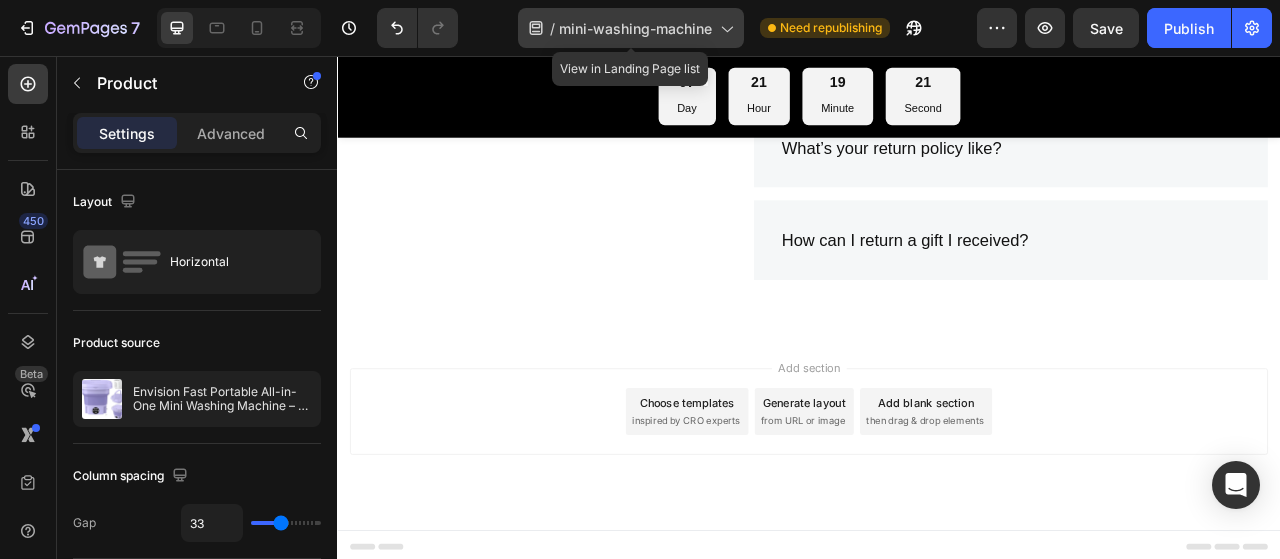 click on "mini-washing-machine" at bounding box center (635, 28) 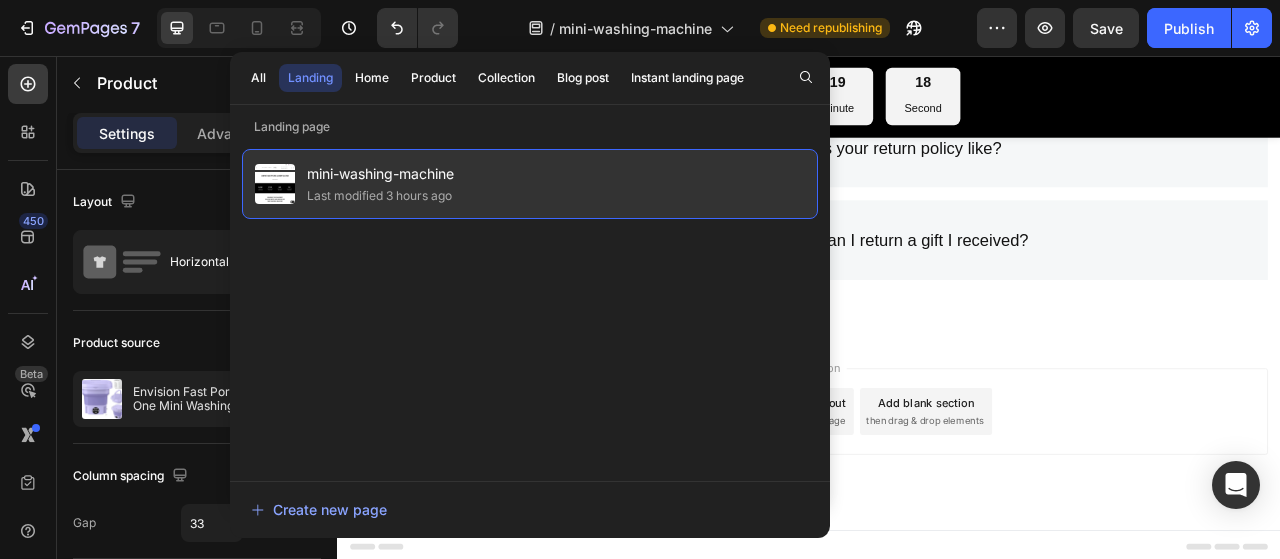click on "mini-washing-machine Last modified 3 hours ago" 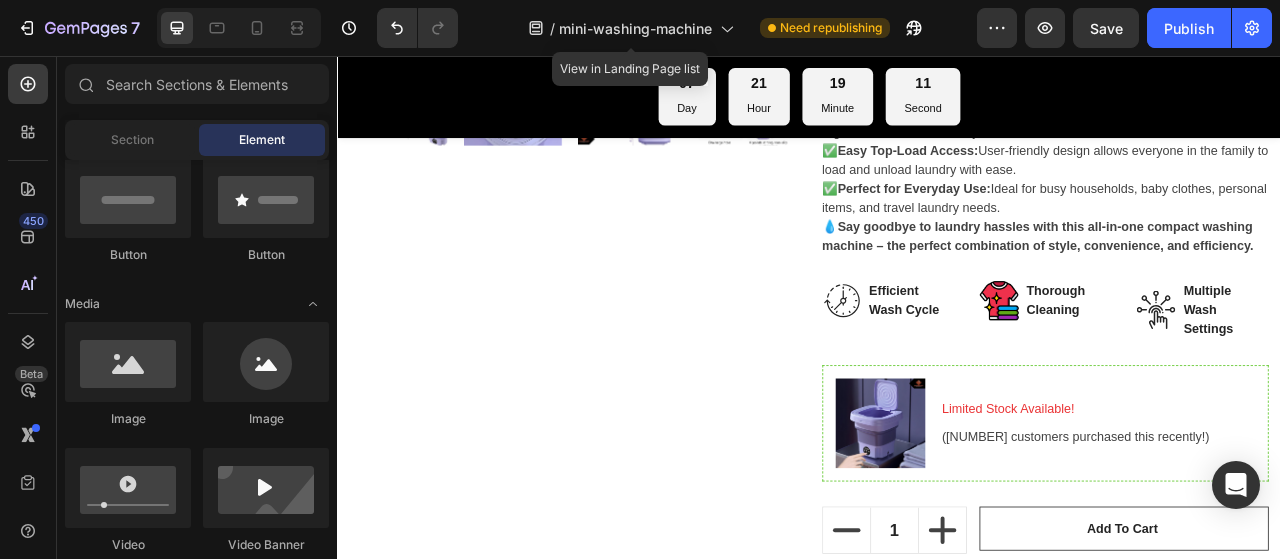 scroll, scrollTop: 360, scrollLeft: 0, axis: vertical 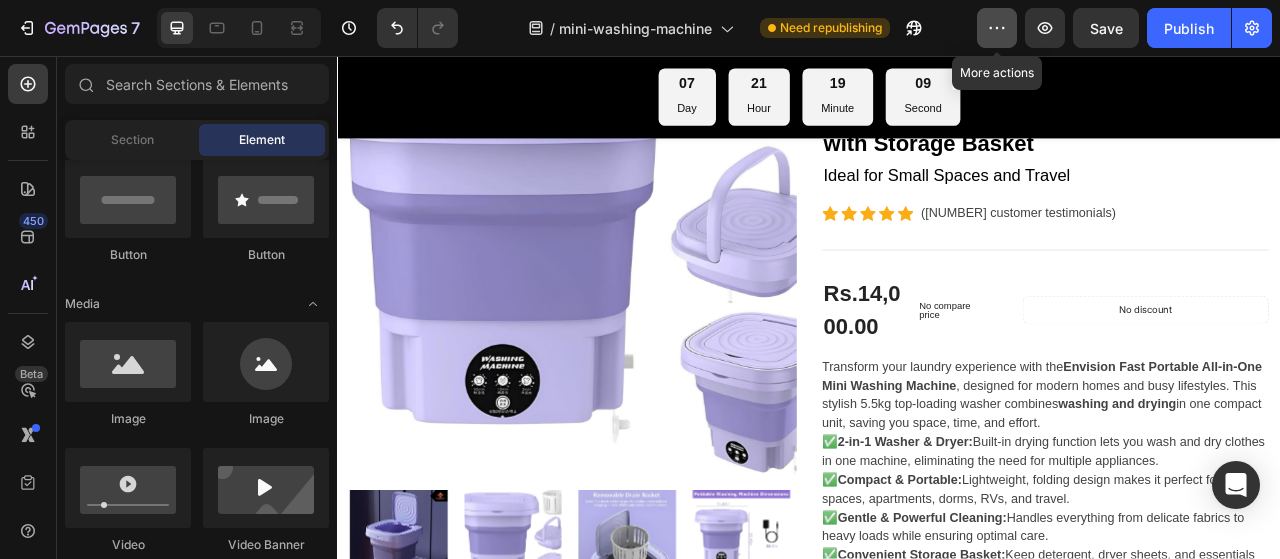 click 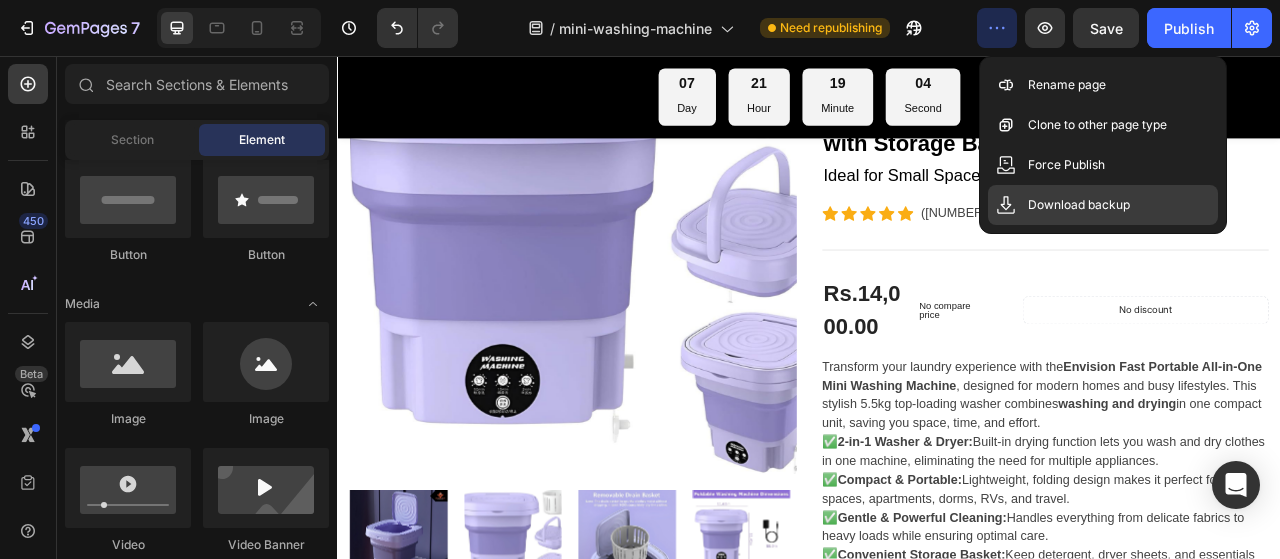 click on "Download backup" at bounding box center (1079, 205) 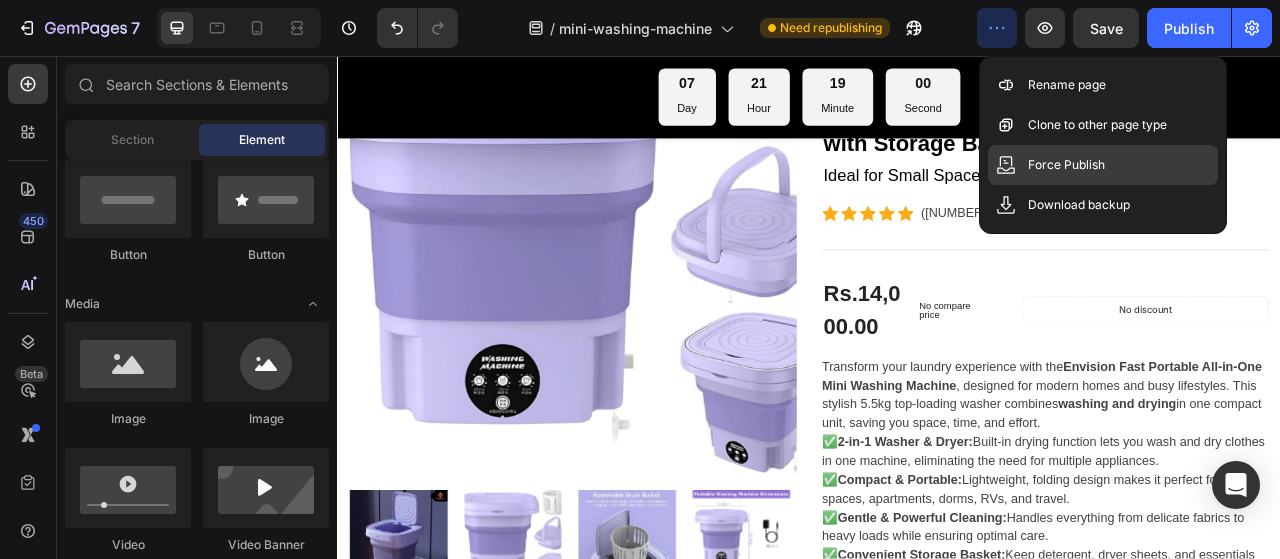 drag, startPoint x: 1090, startPoint y: 213, endPoint x: 1094, endPoint y: 151, distance: 62.1289 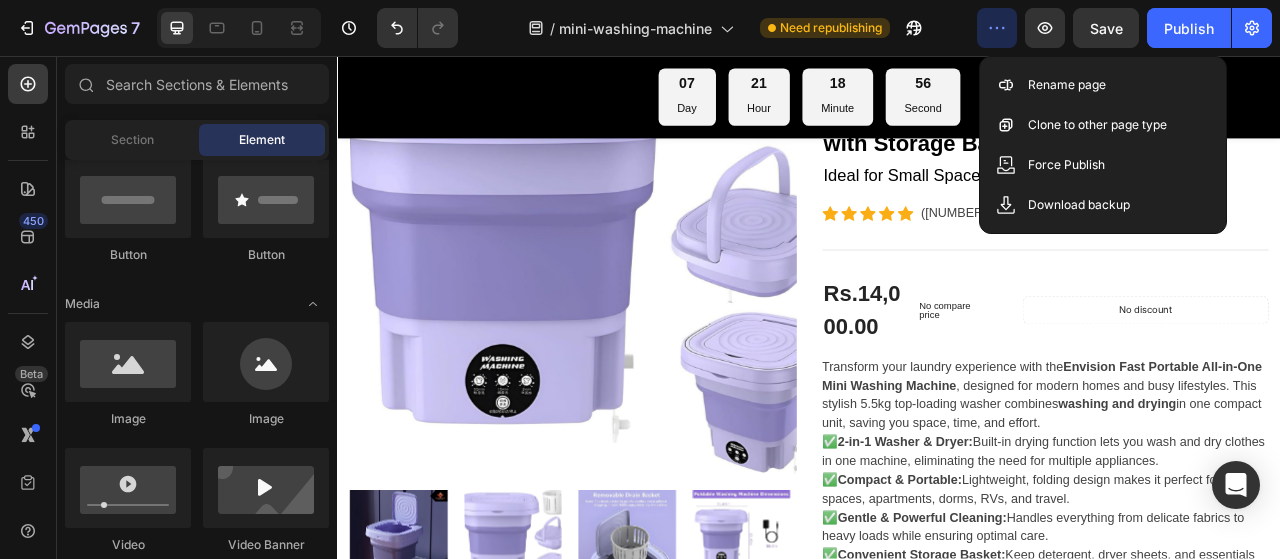 click 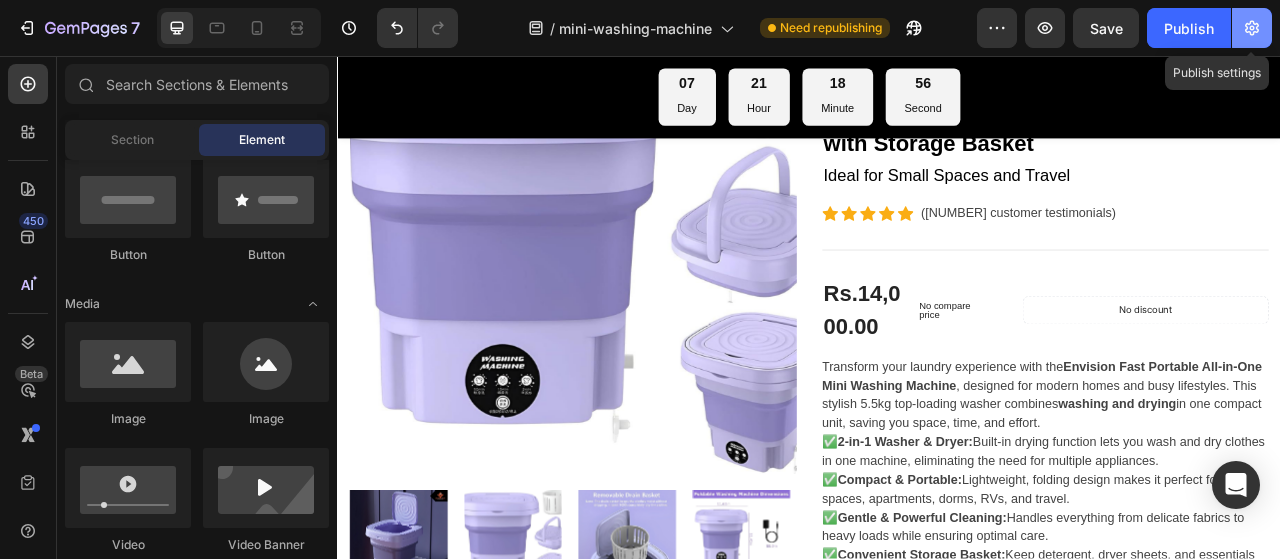 click 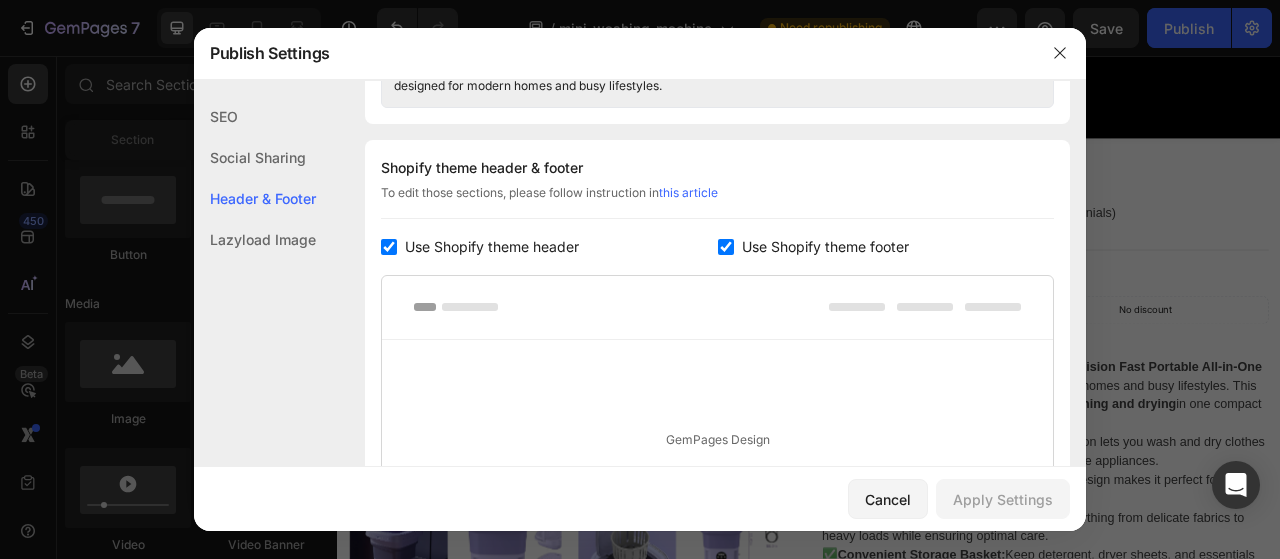 scroll, scrollTop: 1273, scrollLeft: 0, axis: vertical 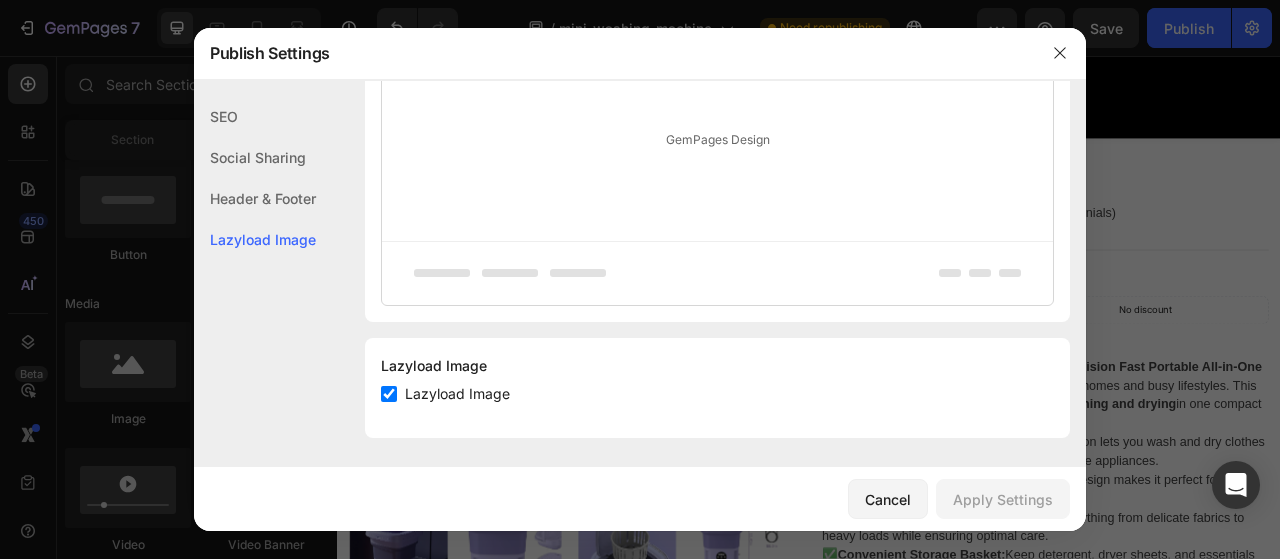 click on "Social Sharing" 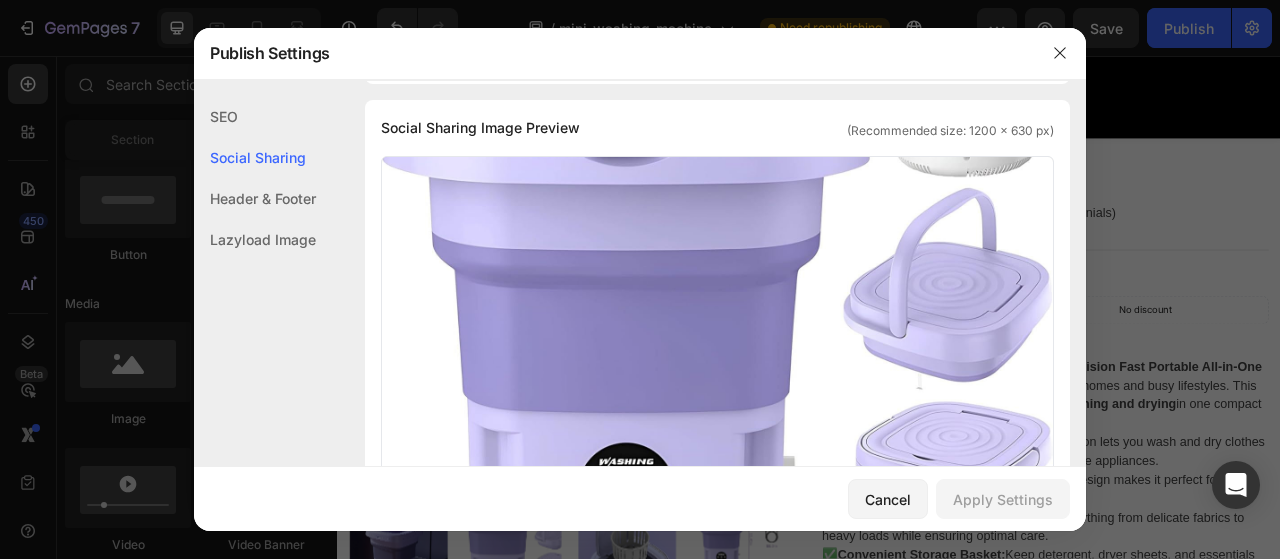 click on "Header & Footer" 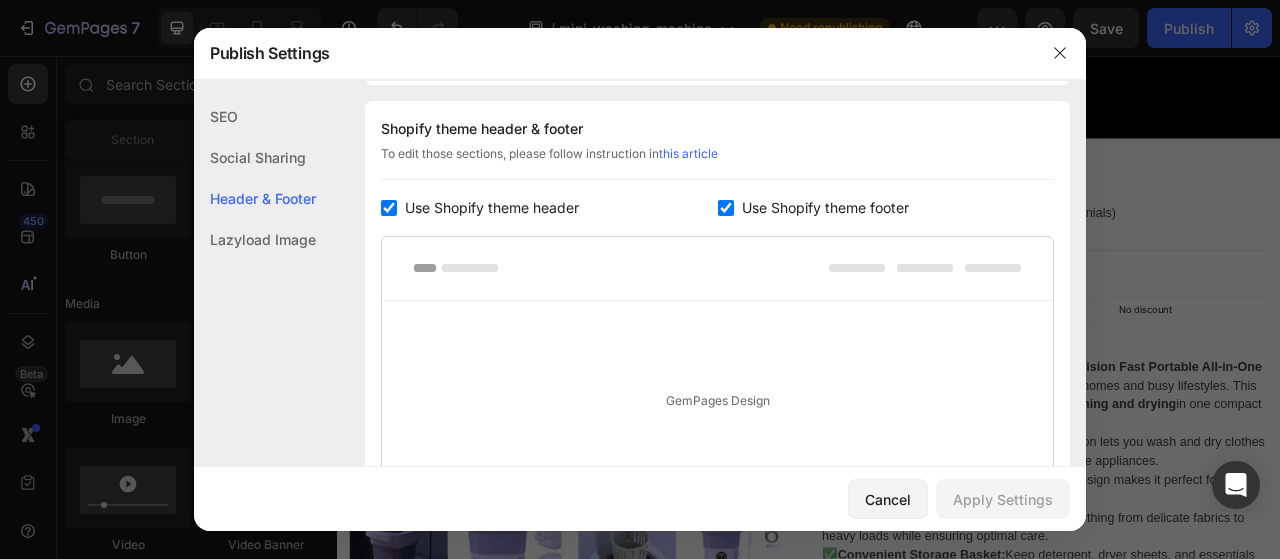 click on "SEO" 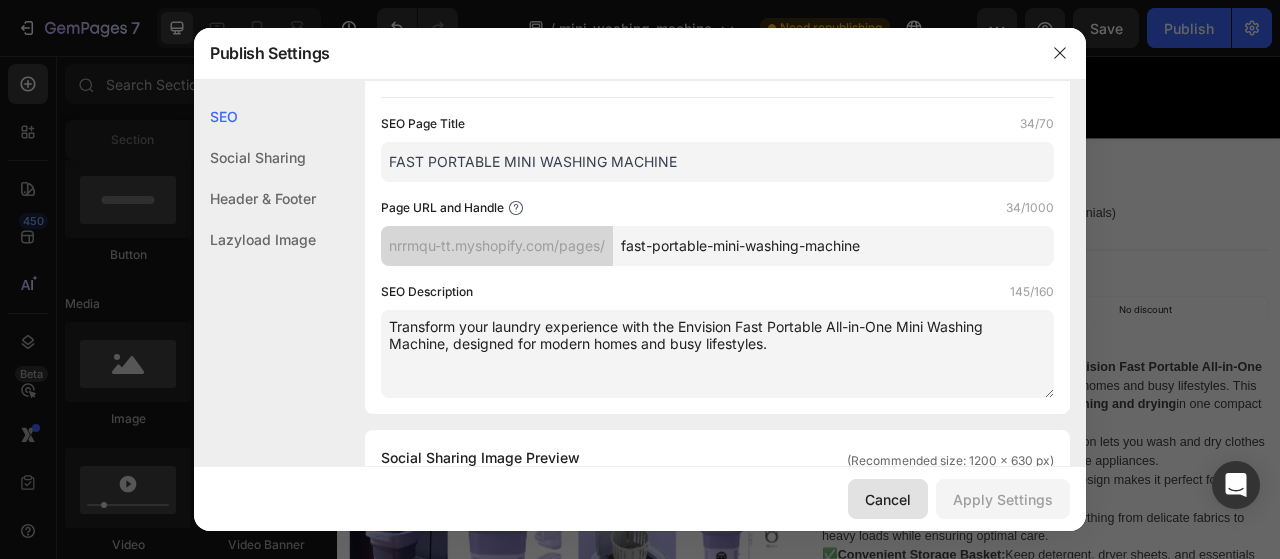 scroll, scrollTop: 0, scrollLeft: 0, axis: both 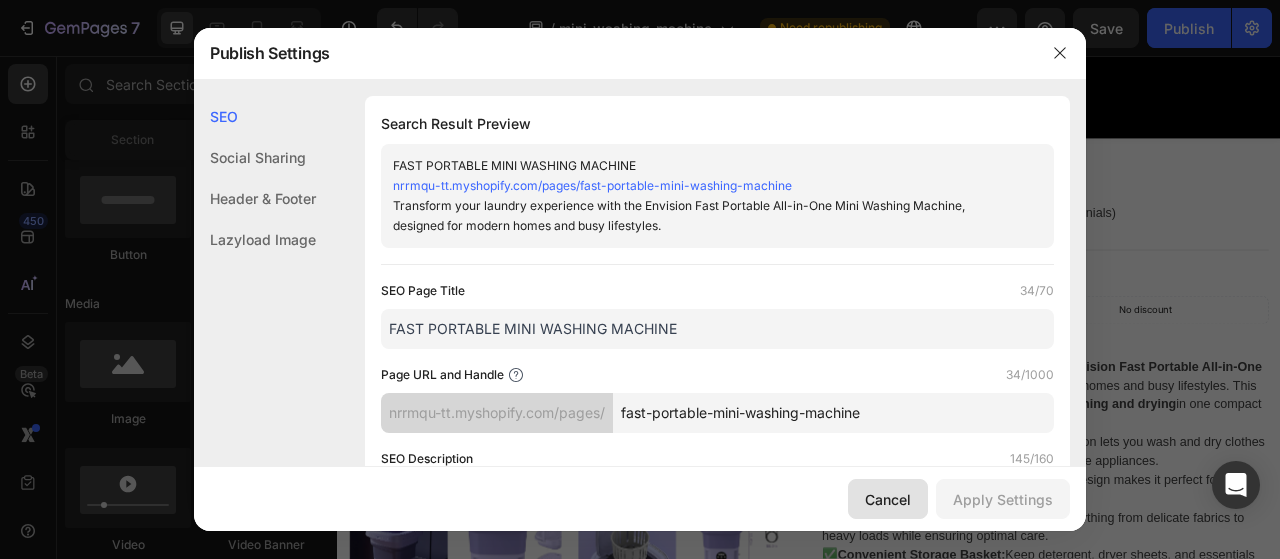 click on "Cancel" at bounding box center (888, 499) 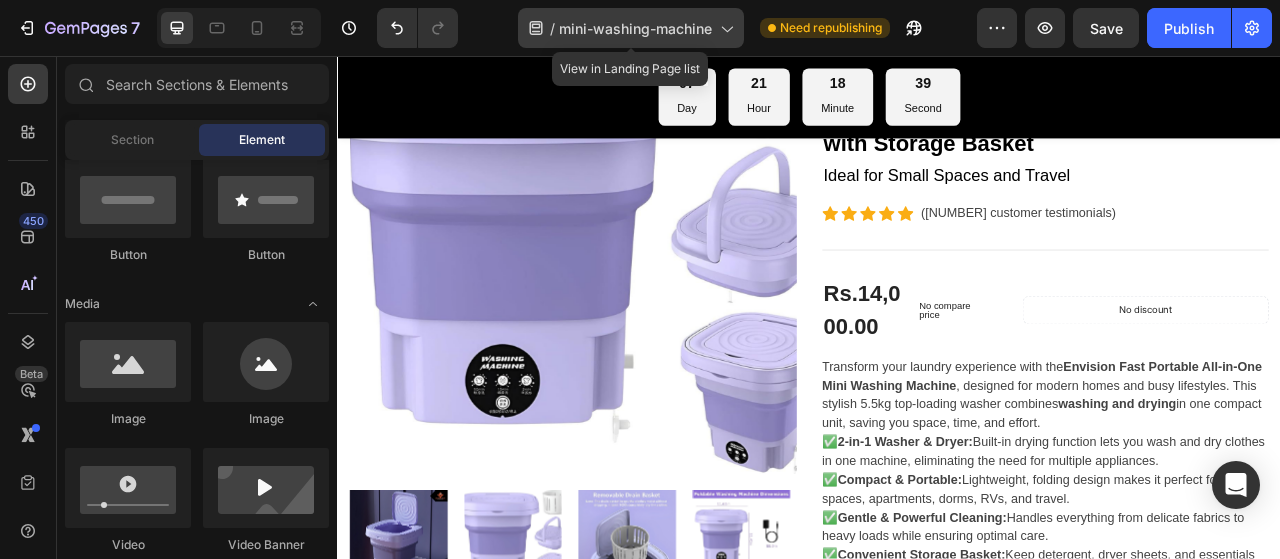 click 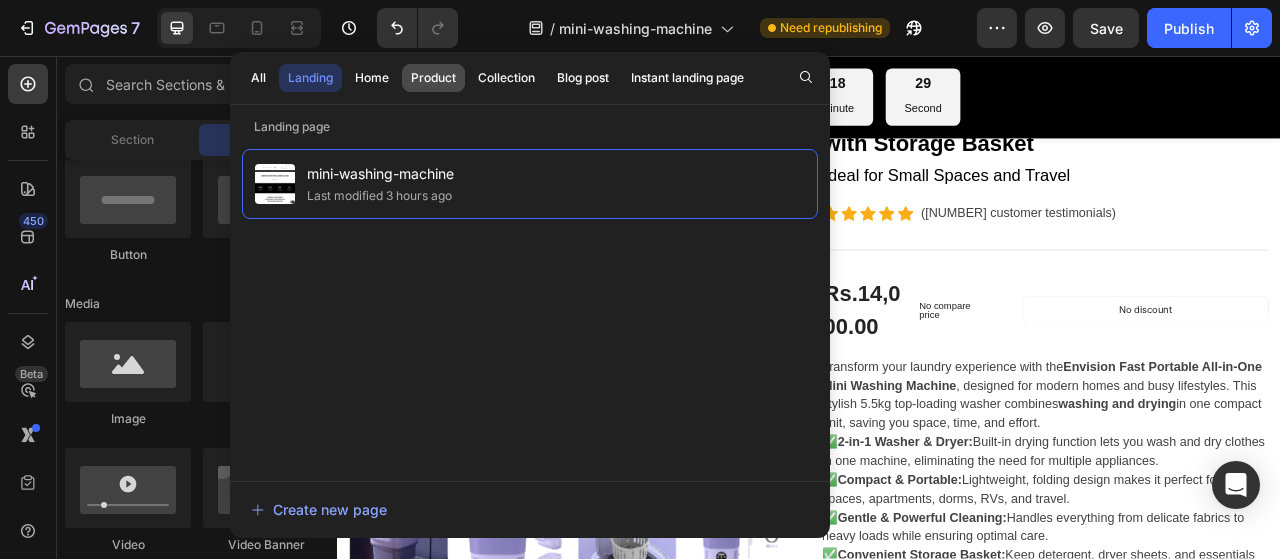 click on "Product" at bounding box center (433, 78) 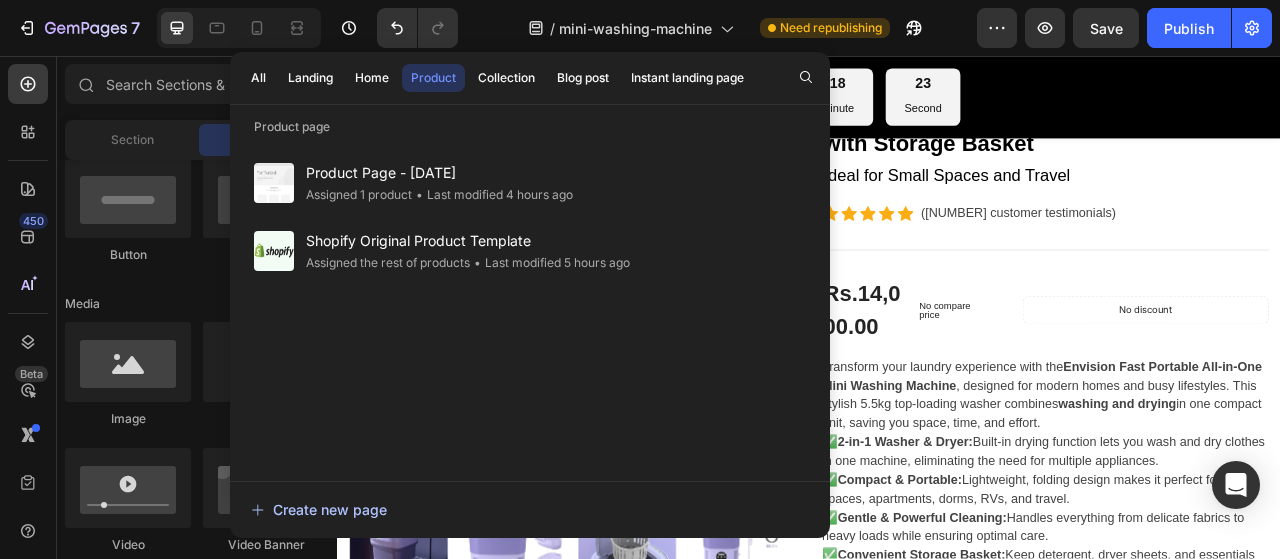 click on "Create new page" at bounding box center (319, 509) 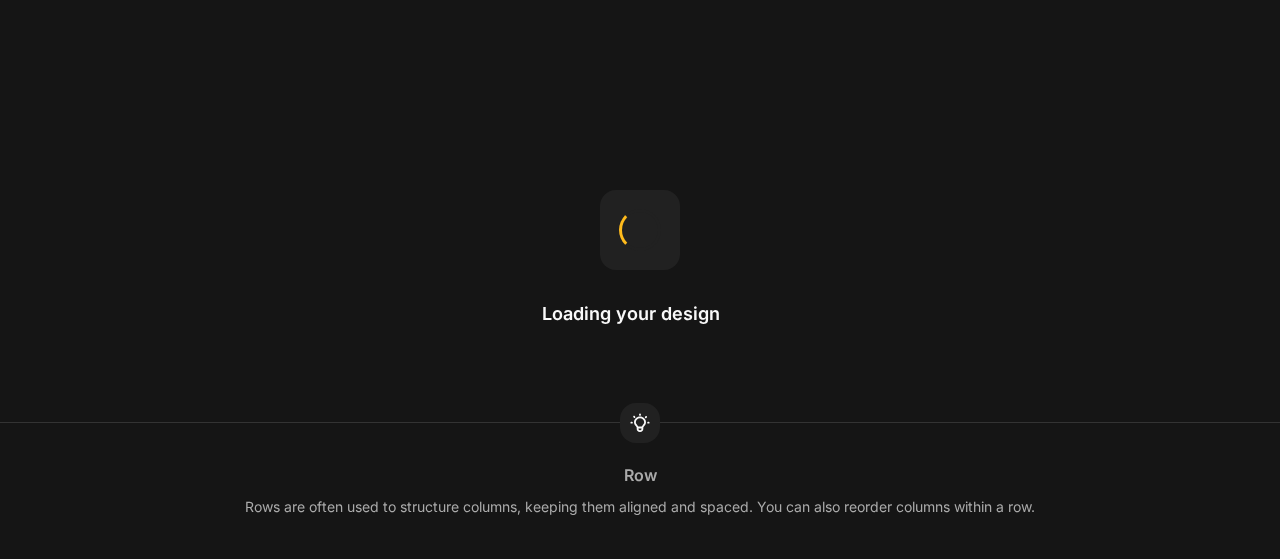 scroll, scrollTop: 0, scrollLeft: 0, axis: both 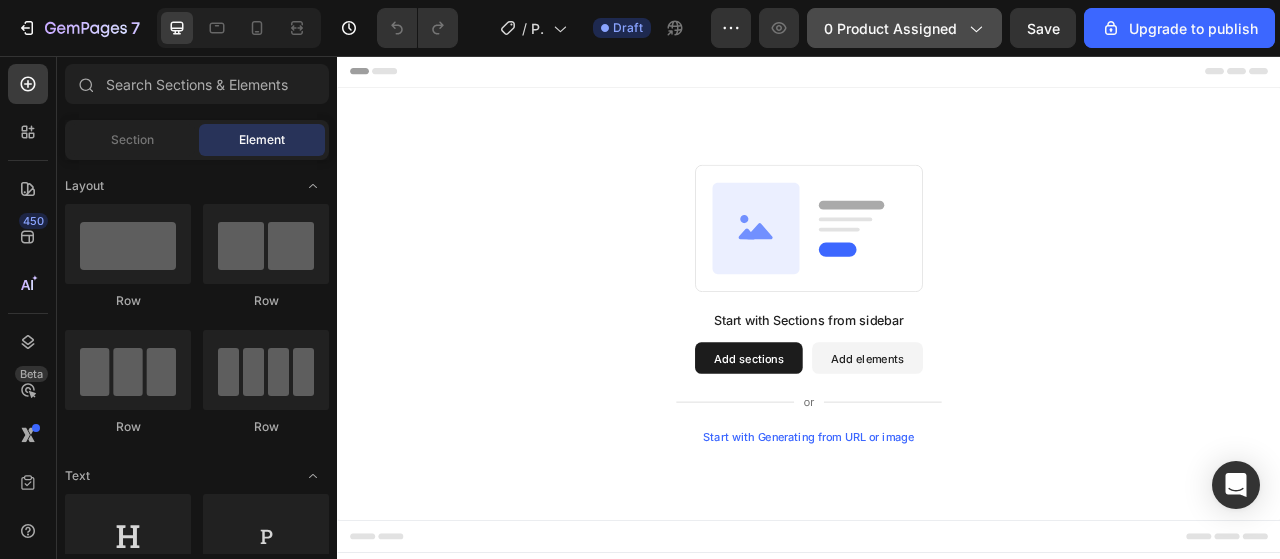 click on "0 product assigned" at bounding box center [904, 28] 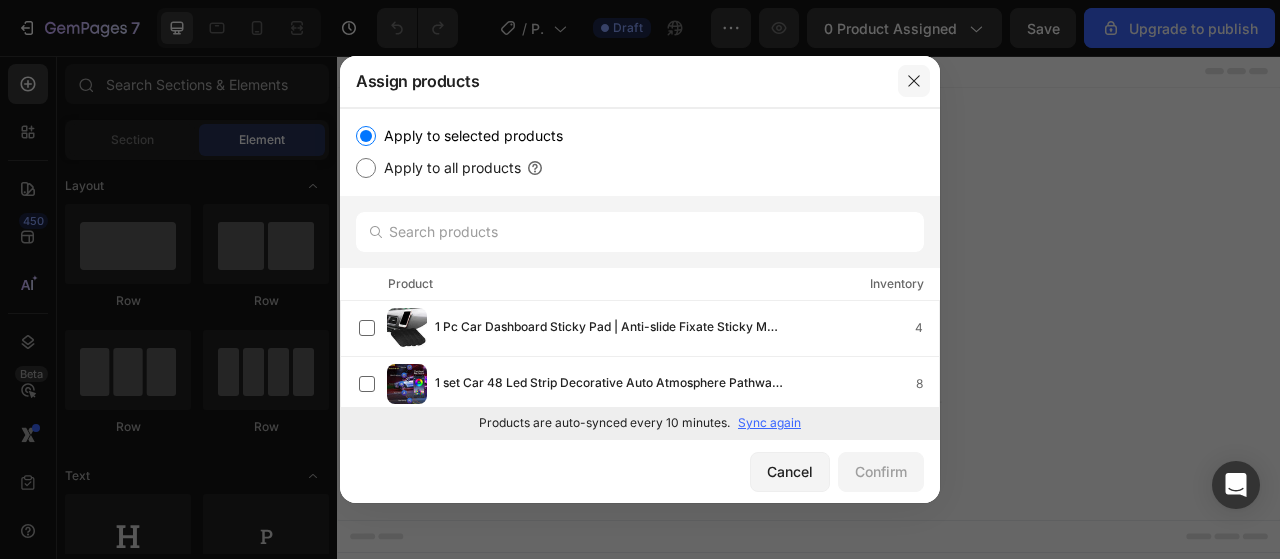 click 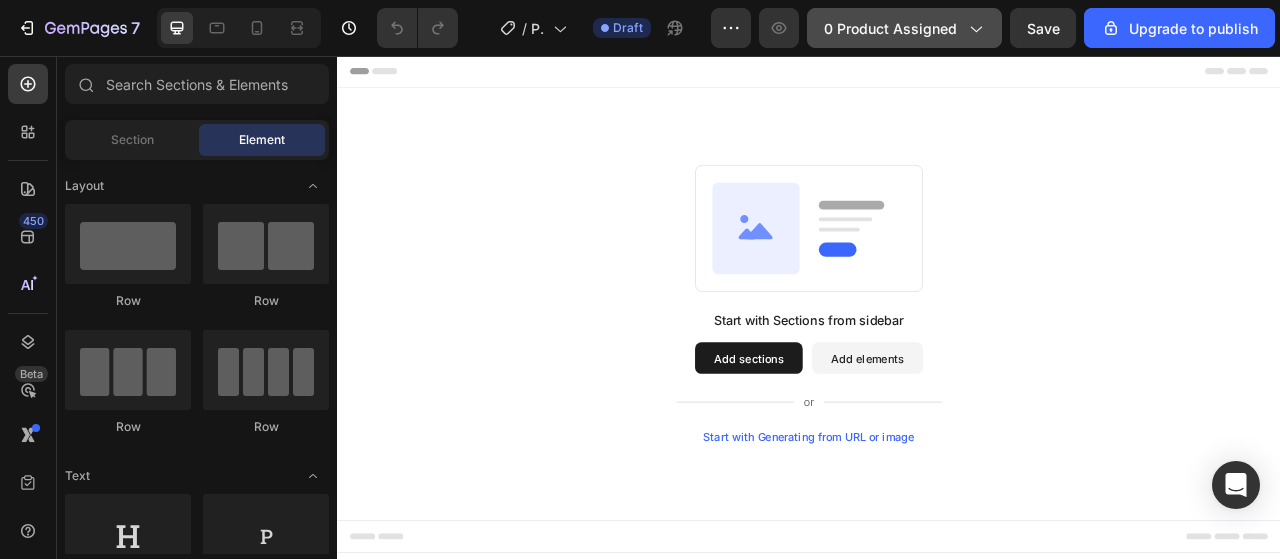 click on "0 product assigned" 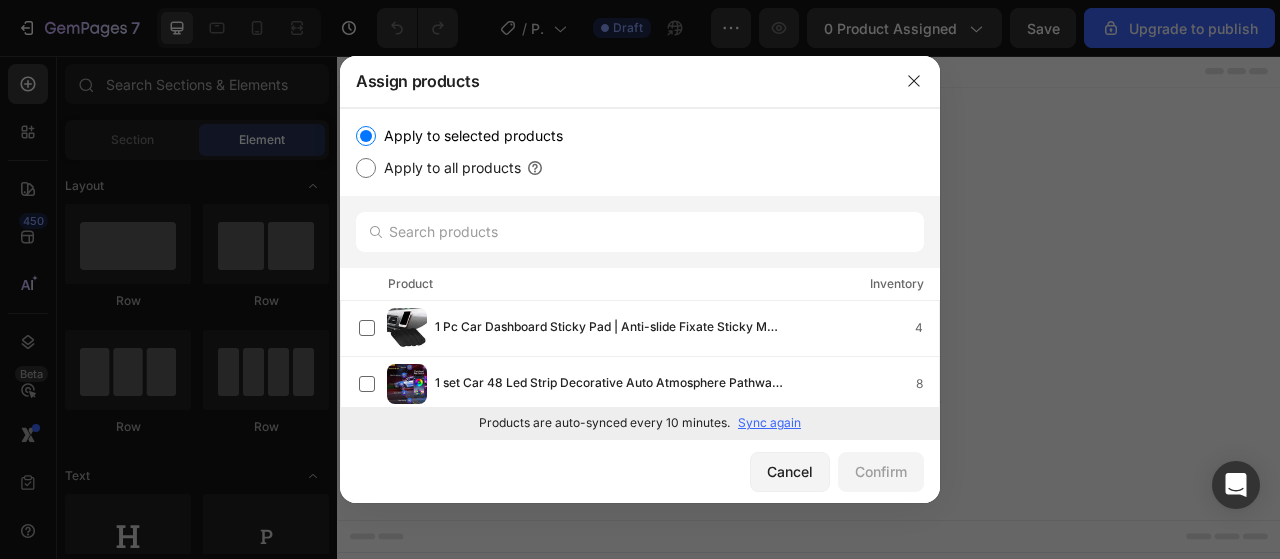 scroll, scrollTop: 100, scrollLeft: 0, axis: vertical 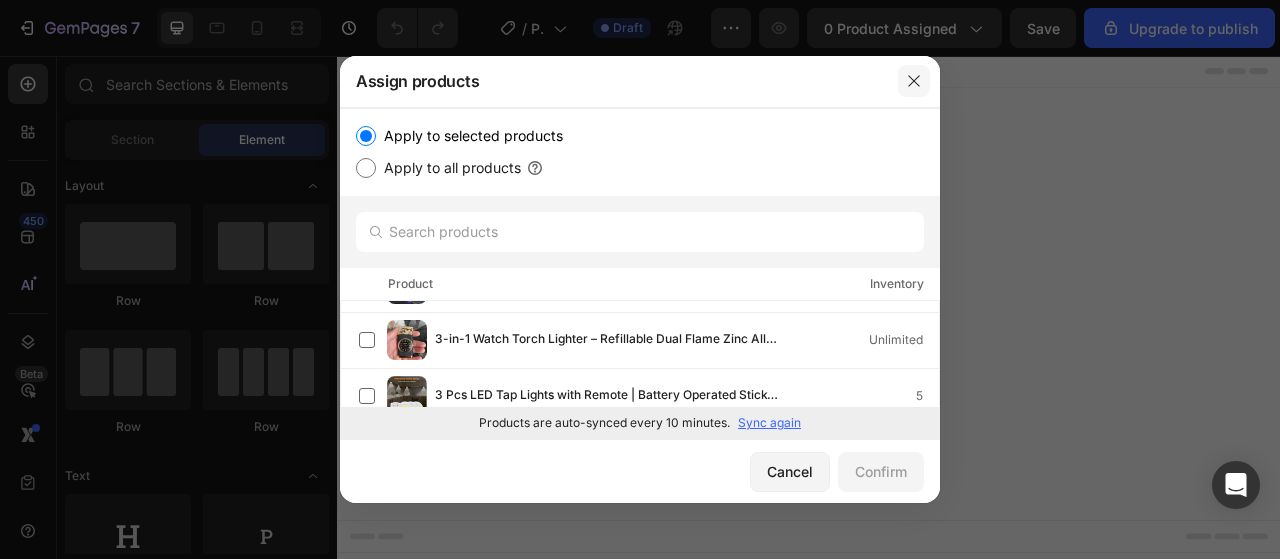 click 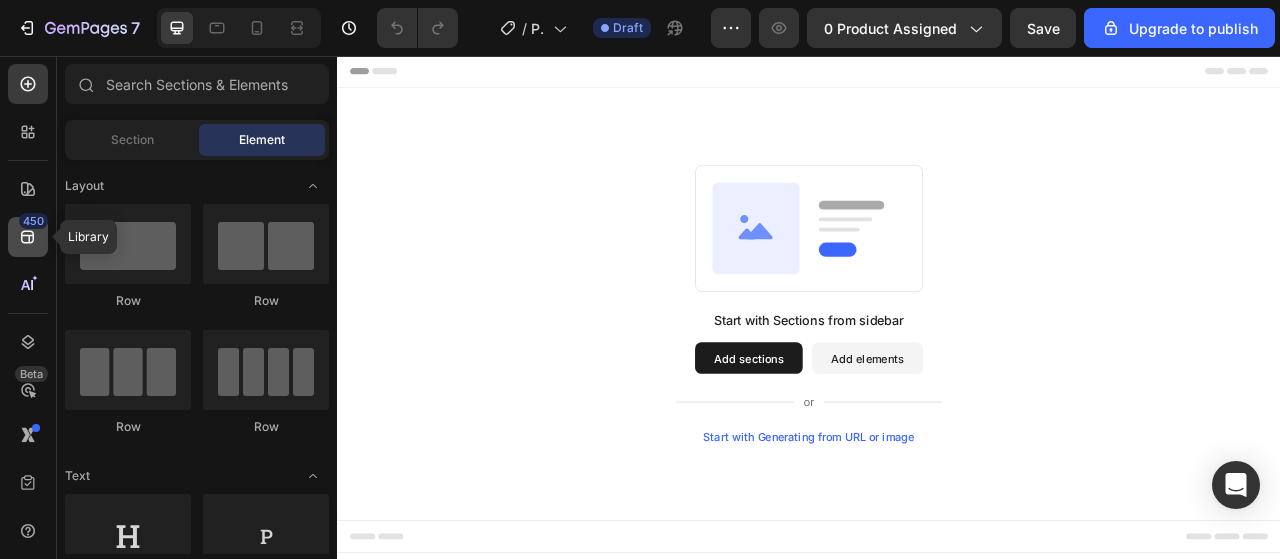 click 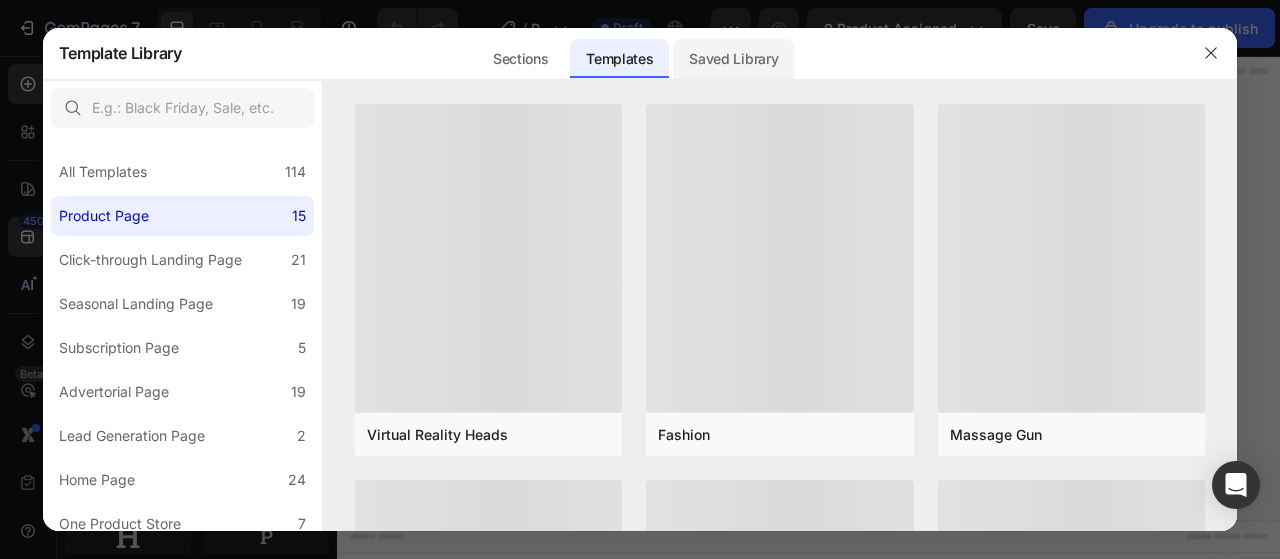 click on "Saved Library" 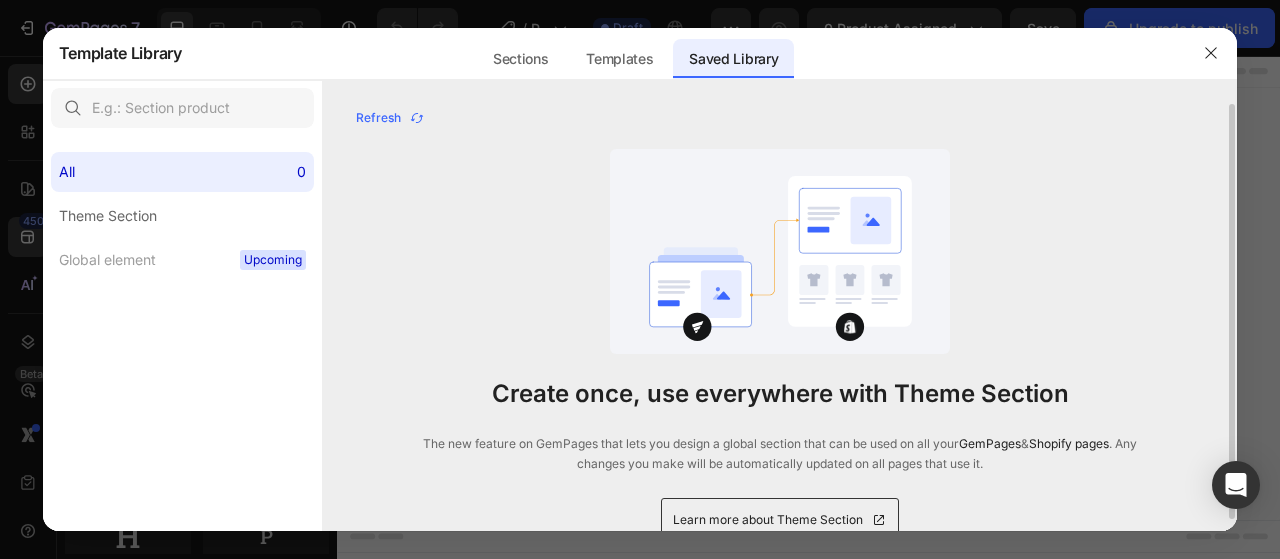 scroll, scrollTop: 12, scrollLeft: 0, axis: vertical 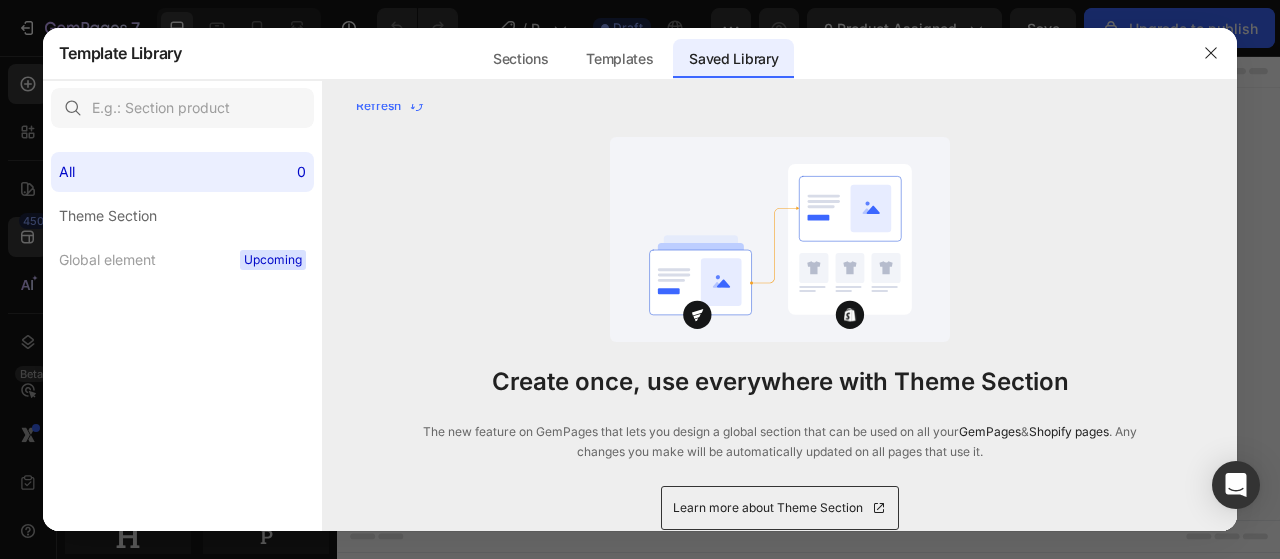 drag, startPoint x: 613, startPoint y: 57, endPoint x: 570, endPoint y: 65, distance: 43.737854 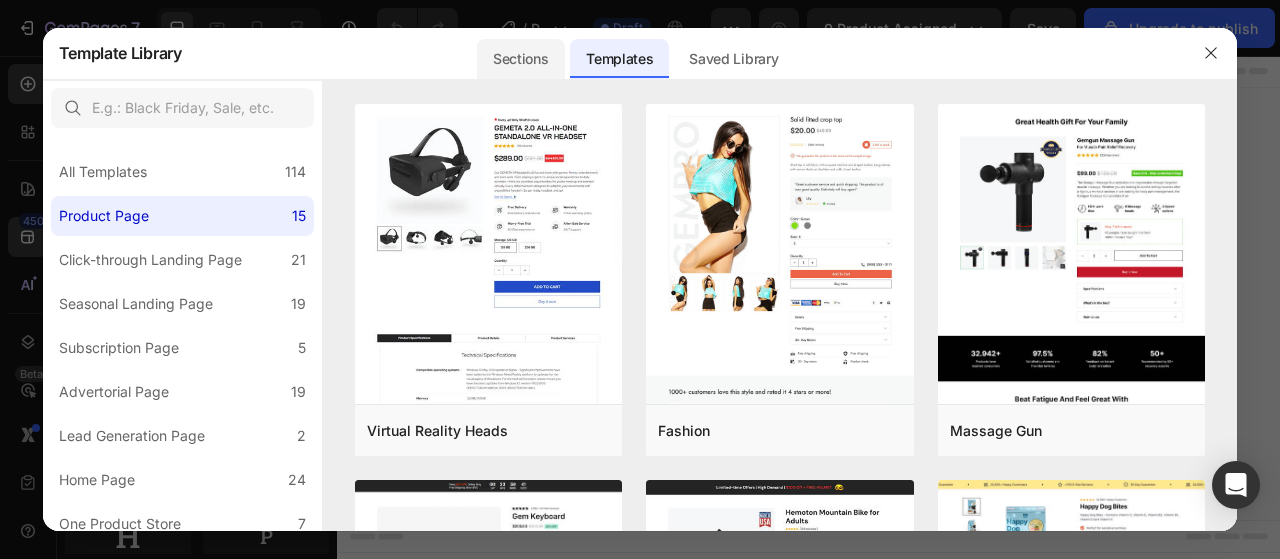 click on "Sections" 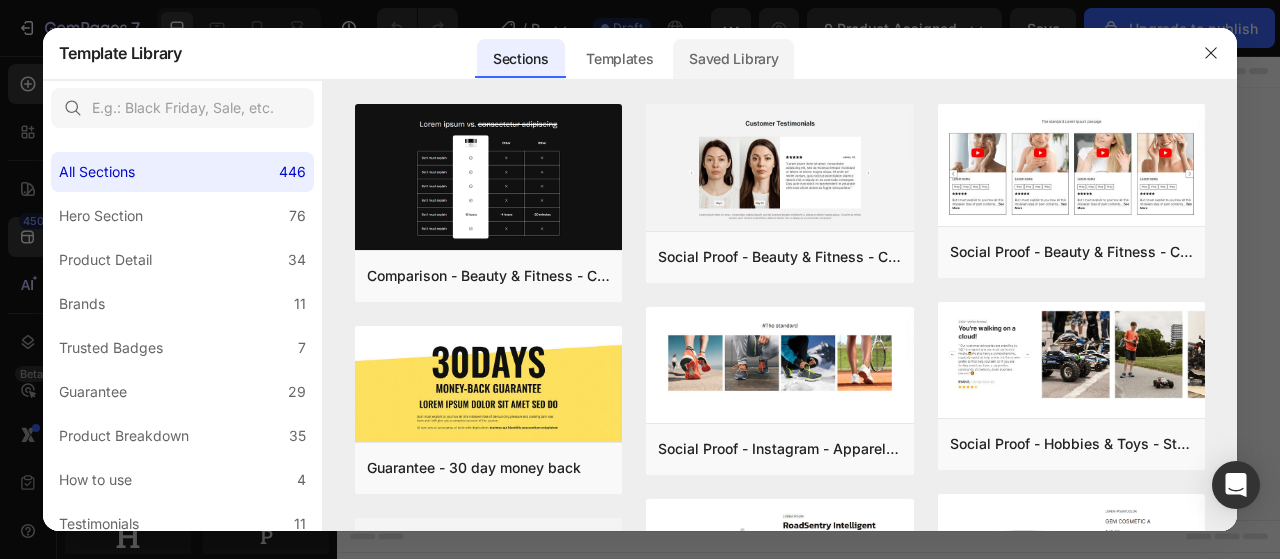 click on "Saved Library" 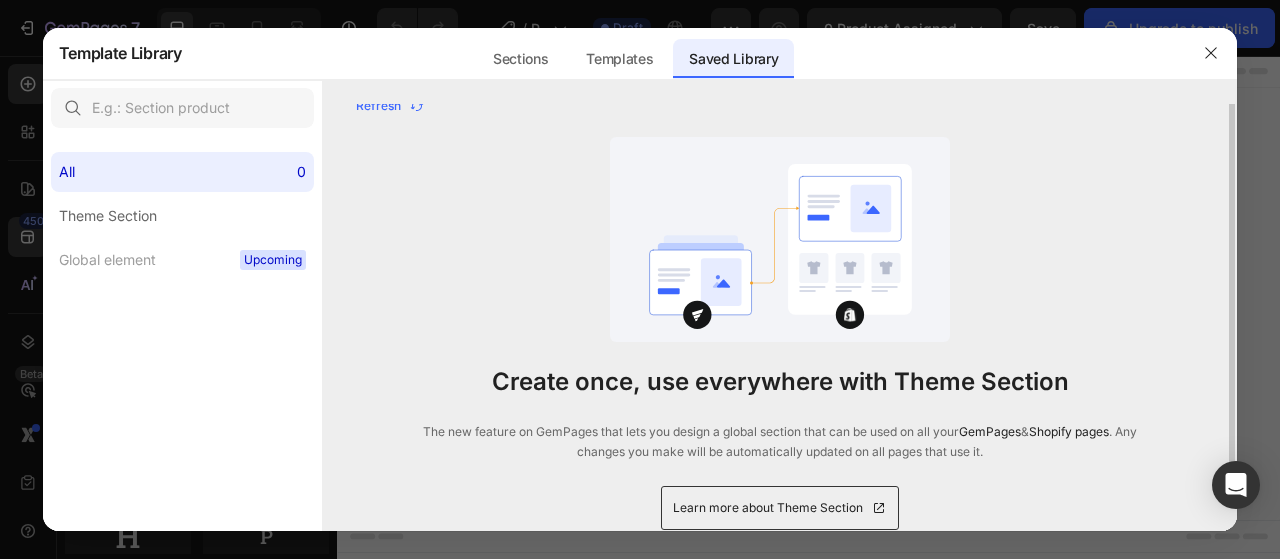 scroll, scrollTop: 0, scrollLeft: 0, axis: both 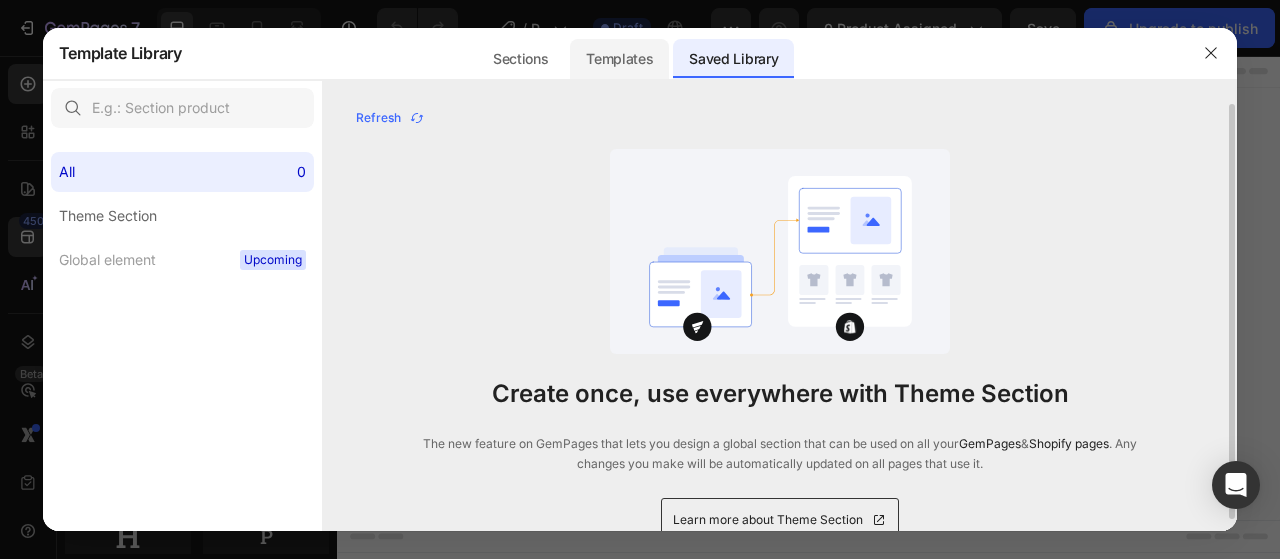 click on "Templates" 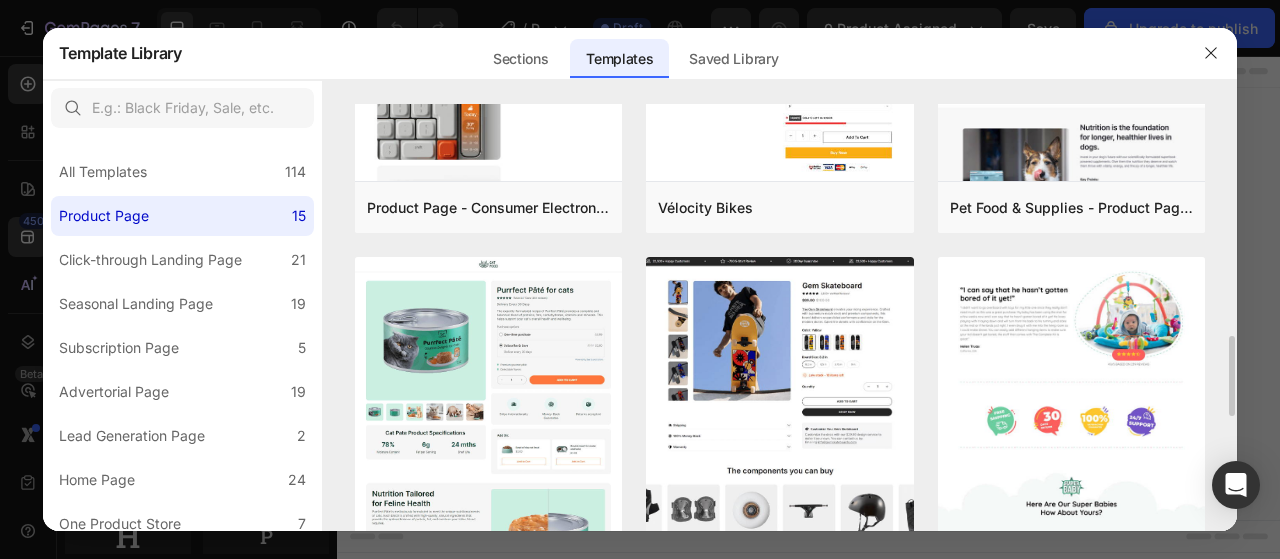 scroll, scrollTop: 700, scrollLeft: 0, axis: vertical 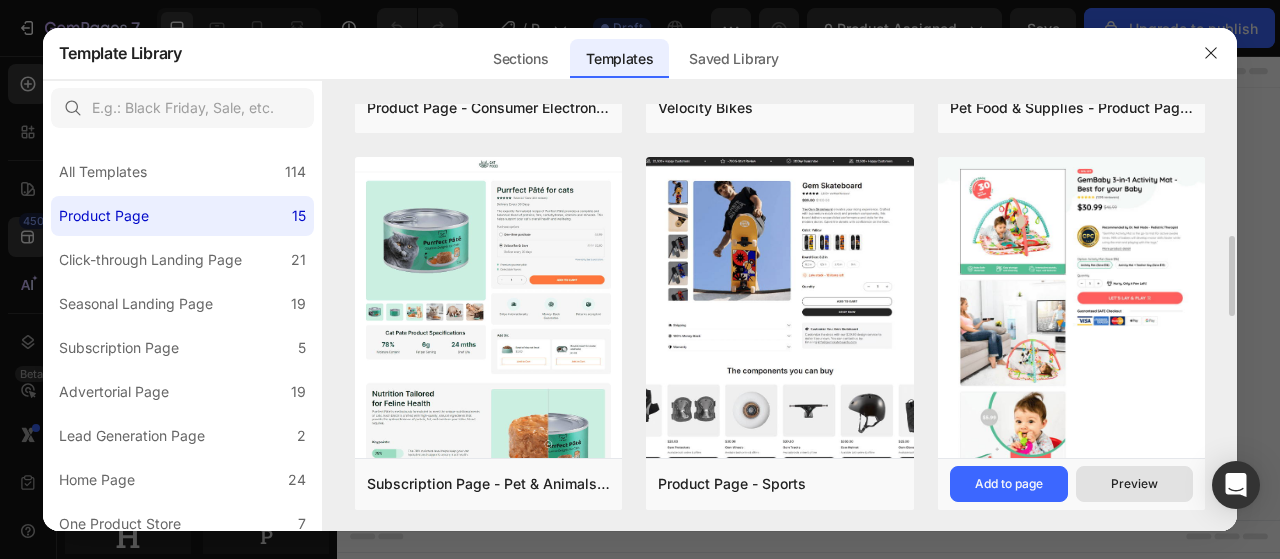 click on "Preview" at bounding box center [1134, 484] 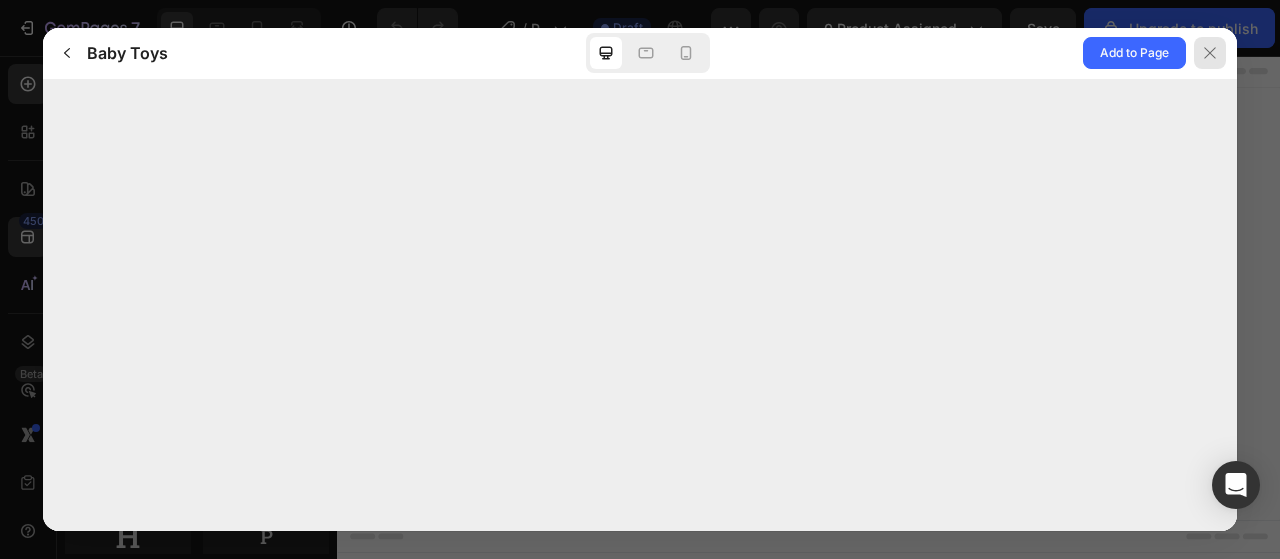 click at bounding box center (1210, 53) 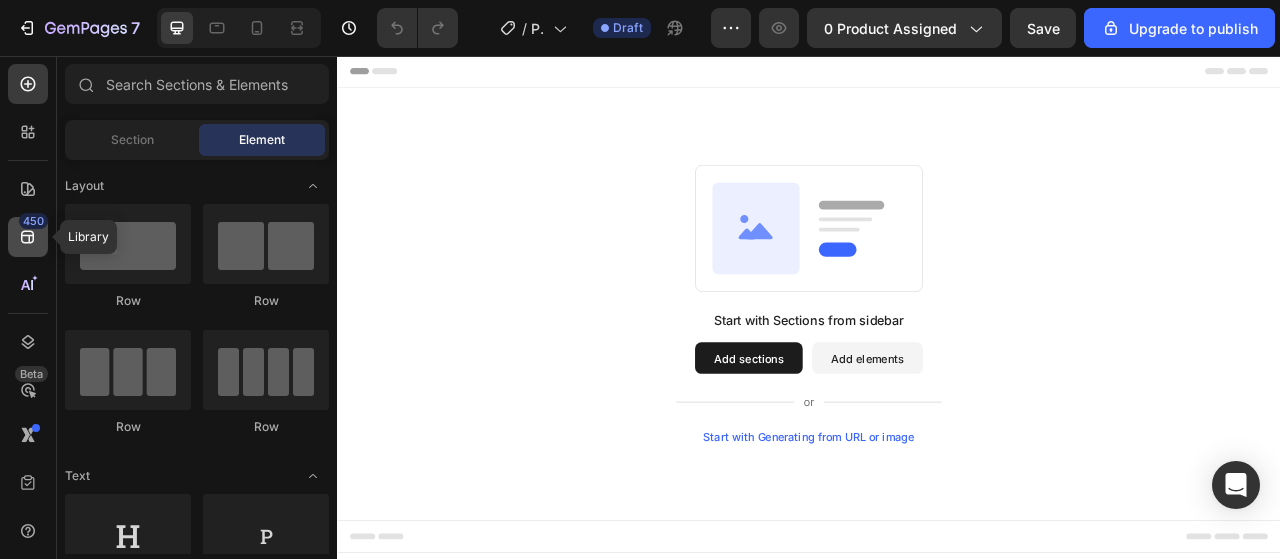 click 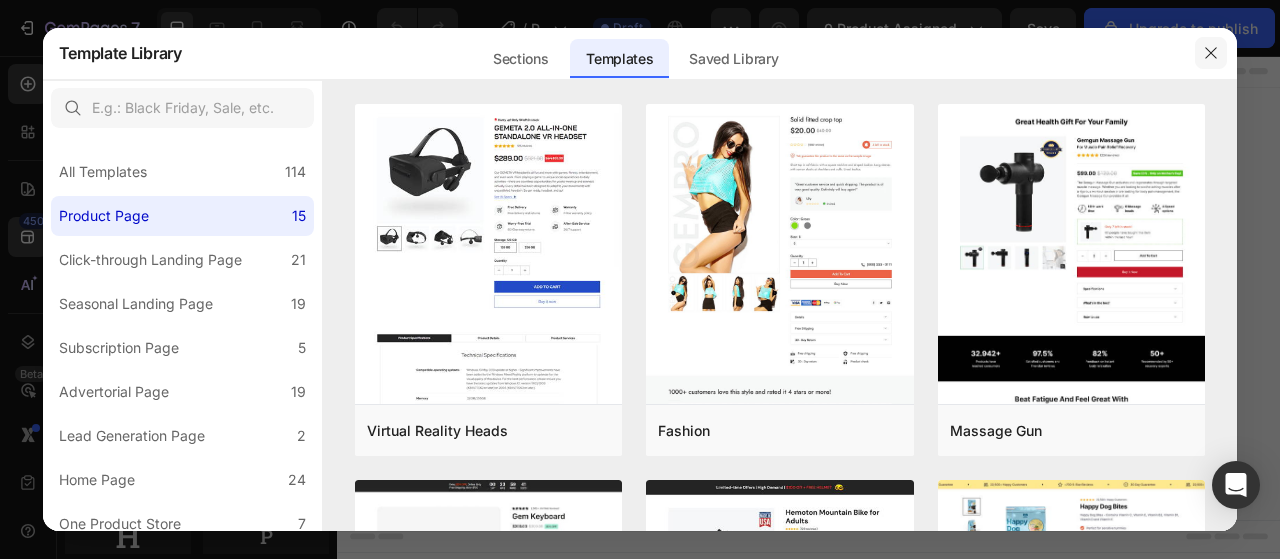 click 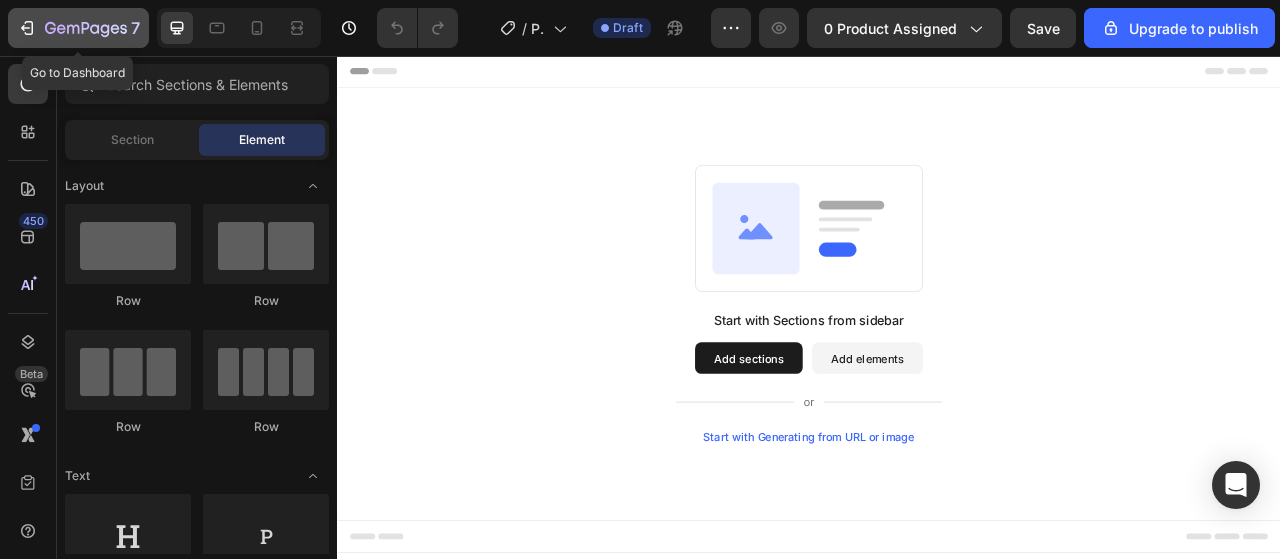 click 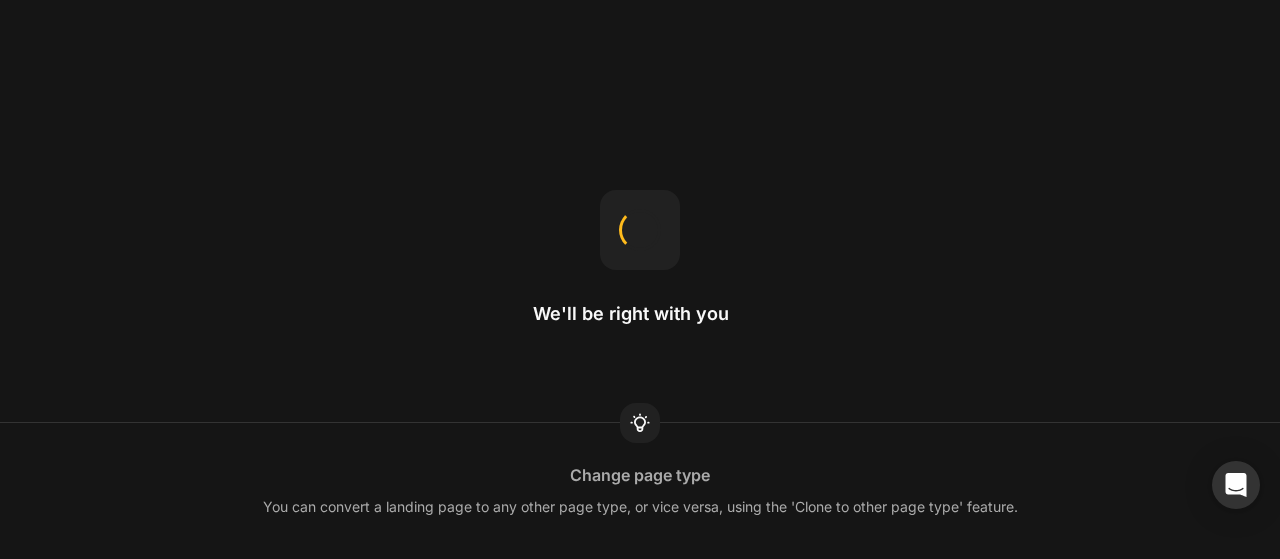 scroll, scrollTop: 0, scrollLeft: 0, axis: both 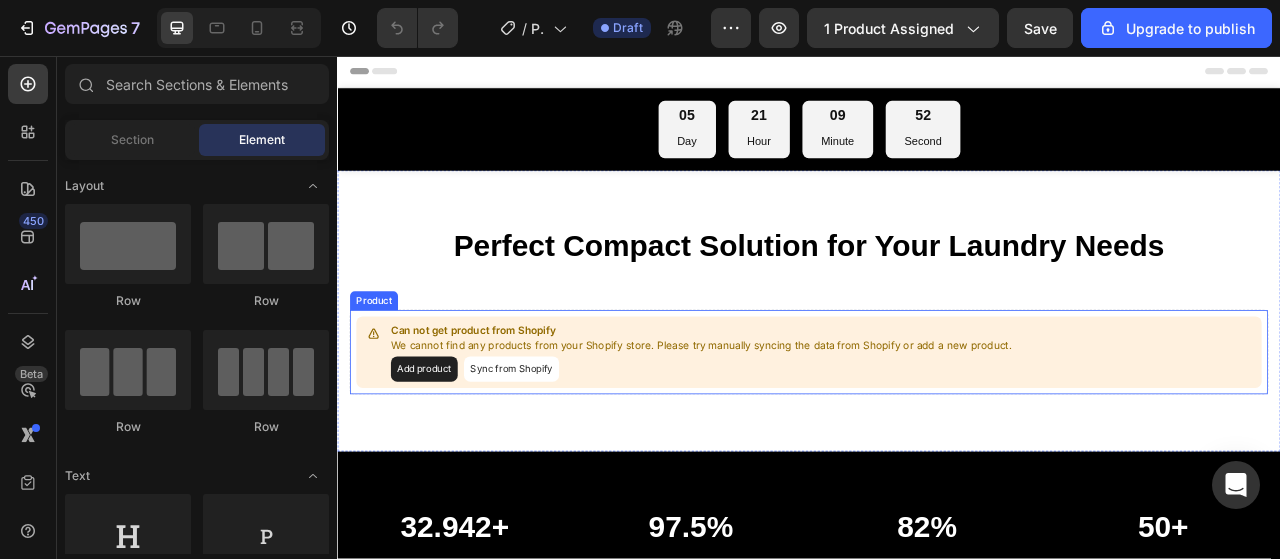 click on "Add product" at bounding box center (447, 455) 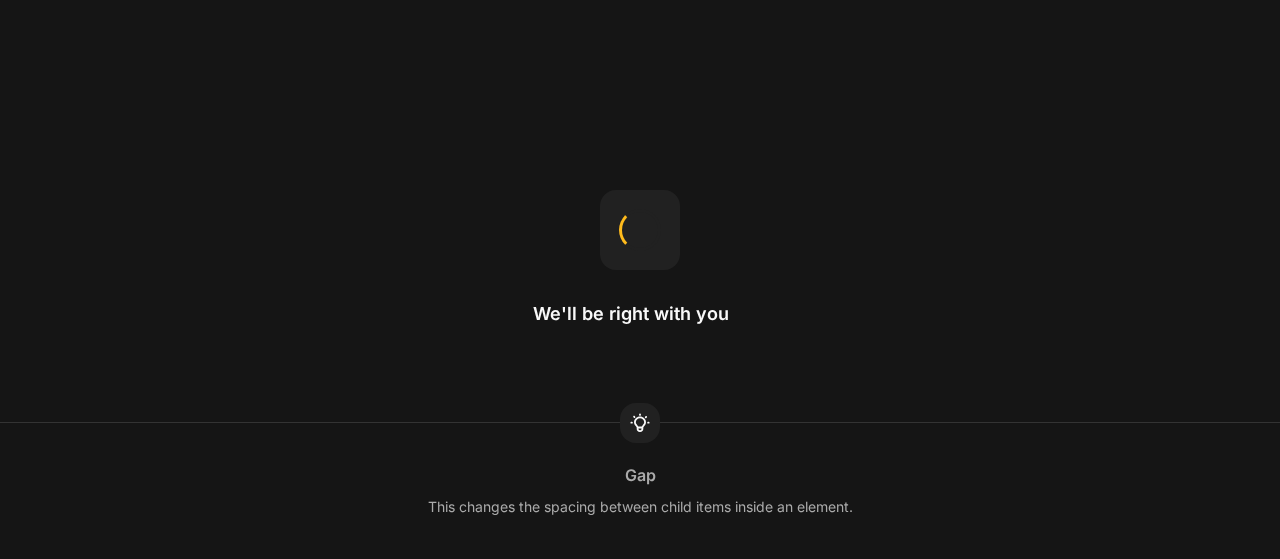 scroll, scrollTop: 0, scrollLeft: 0, axis: both 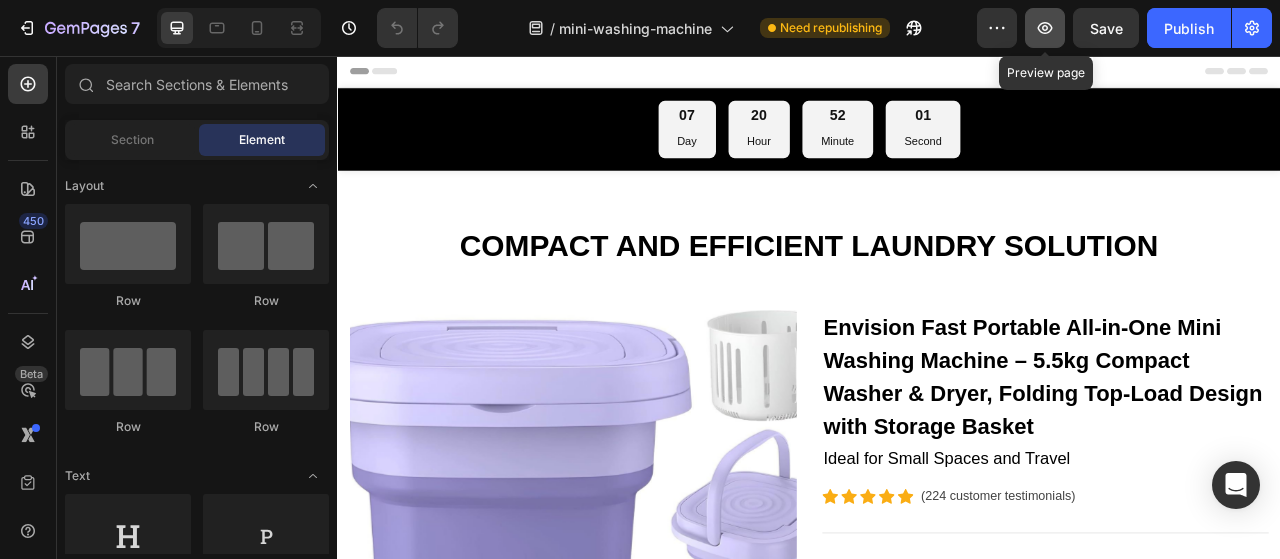 click 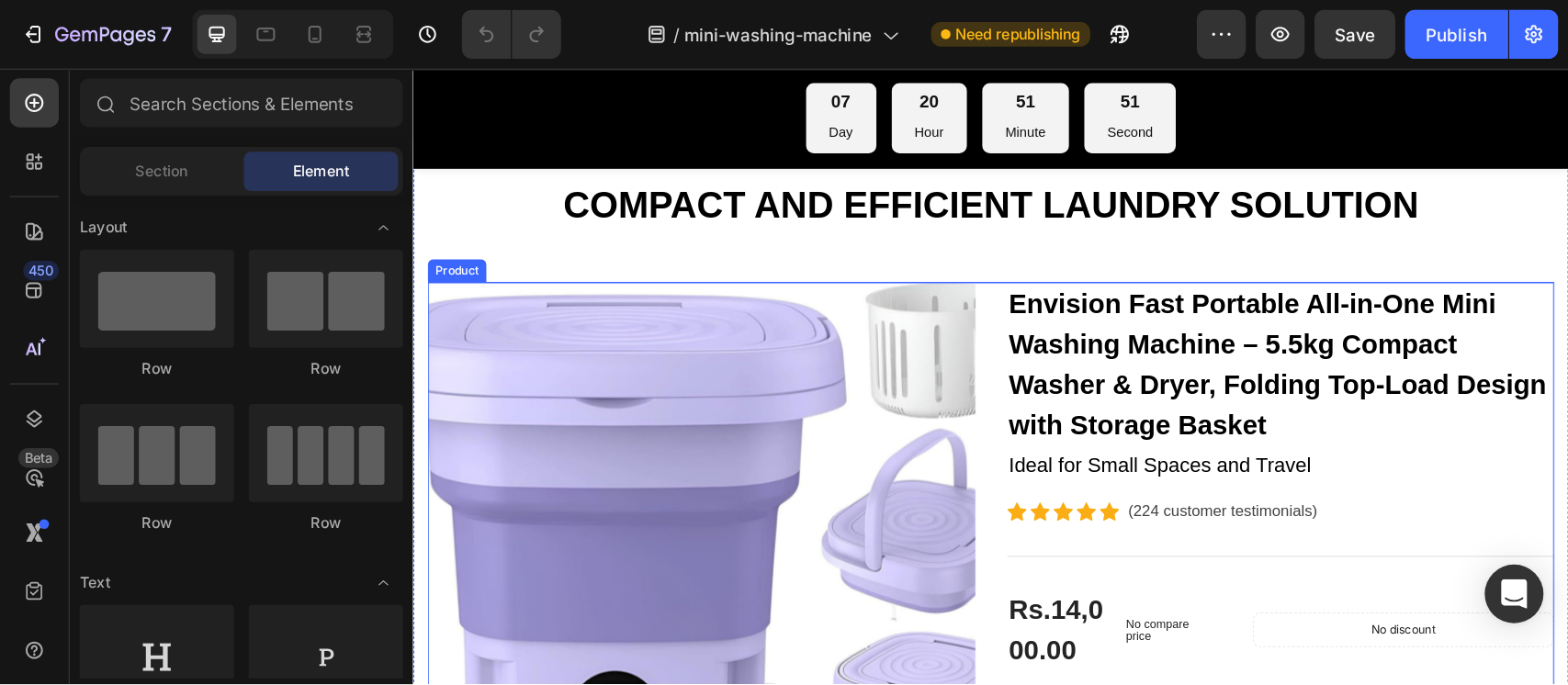 scroll, scrollTop: 0, scrollLeft: 0, axis: both 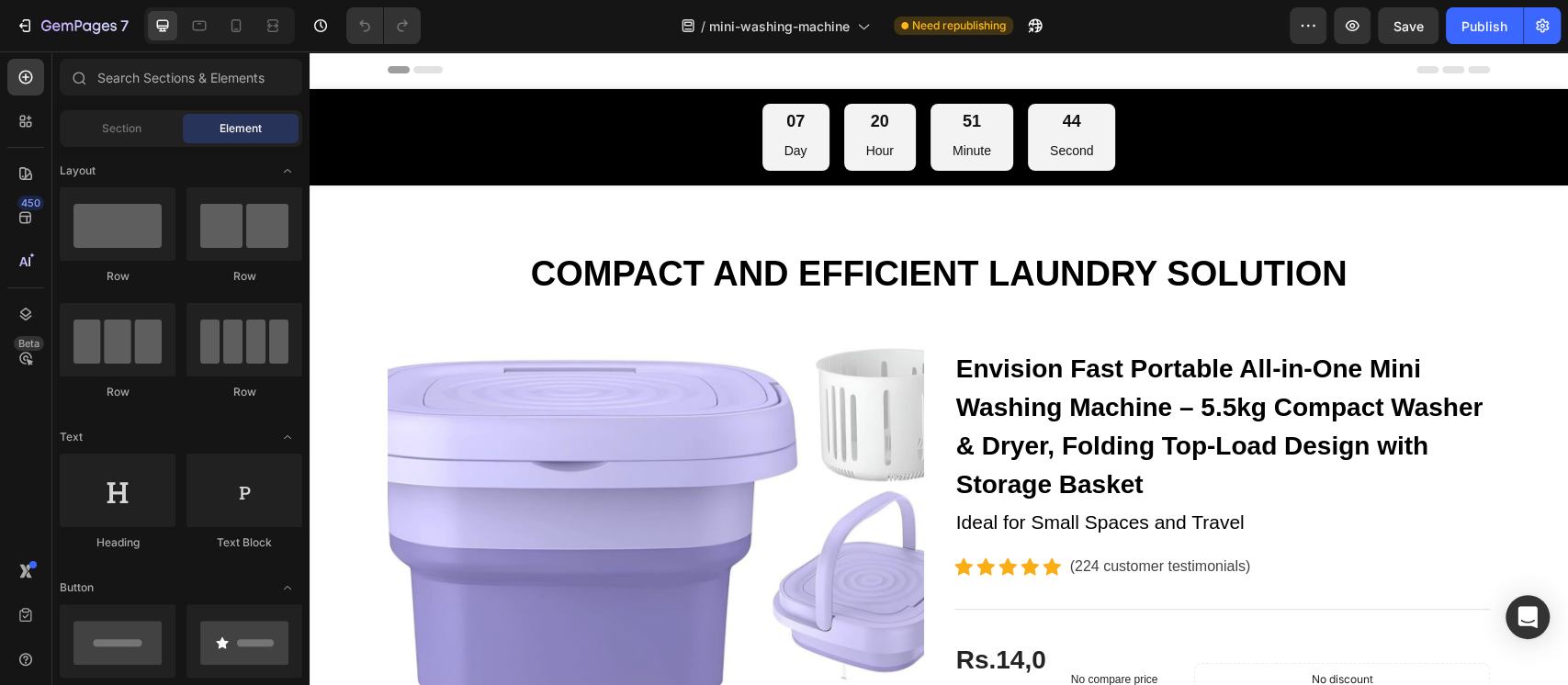 drag, startPoint x: 1465, startPoint y: 52, endPoint x: 1055, endPoint y: 295, distance: 476.60151 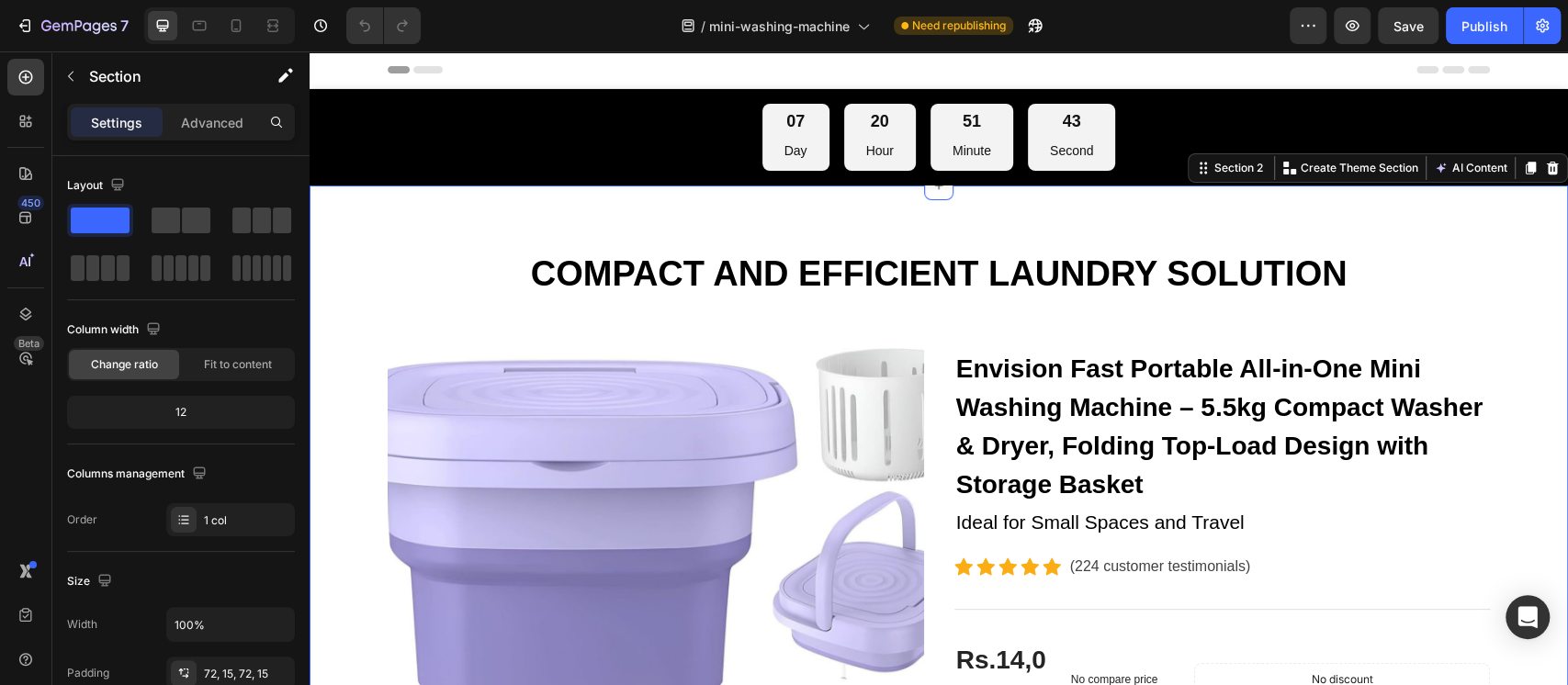 click on "COMPACT AND EFFICIENT LAUNDRY SOLUTION Heading Row Product Images Envision Fast Portable All-in-One Mini Washing Machine – 5.5kg Compact Washer & Dryer, Folding Top-Load Design with Storage Basket (P) Title Ideal for Small Spaces and Travel Text block                Icon                Icon                Icon                Icon                Icon Icon List Hoz (224 customer testimonials) Text block Row                Features Line Rs.14,000.00 (P) Price (P) Price No compare price (P) Price Row No discount   Not be displayed when published Product Badge Row Transform your laundry experience with the  Envision Fast Portable All-in-One Mini Washing Machine , designed for modern homes and busy lifestyles. This stylish 5.5kg top-loading washer combines  washing and drying  in one compact unit, saving you space, time, and effort.
✅  2-in-1 Washer & Dryer:  Built-in drying function lets you wash and dry clothes in one machine, eliminating the need for multiple appliances. ✅  Compact & Portable: ✅  ✅" at bounding box center (939, 985) 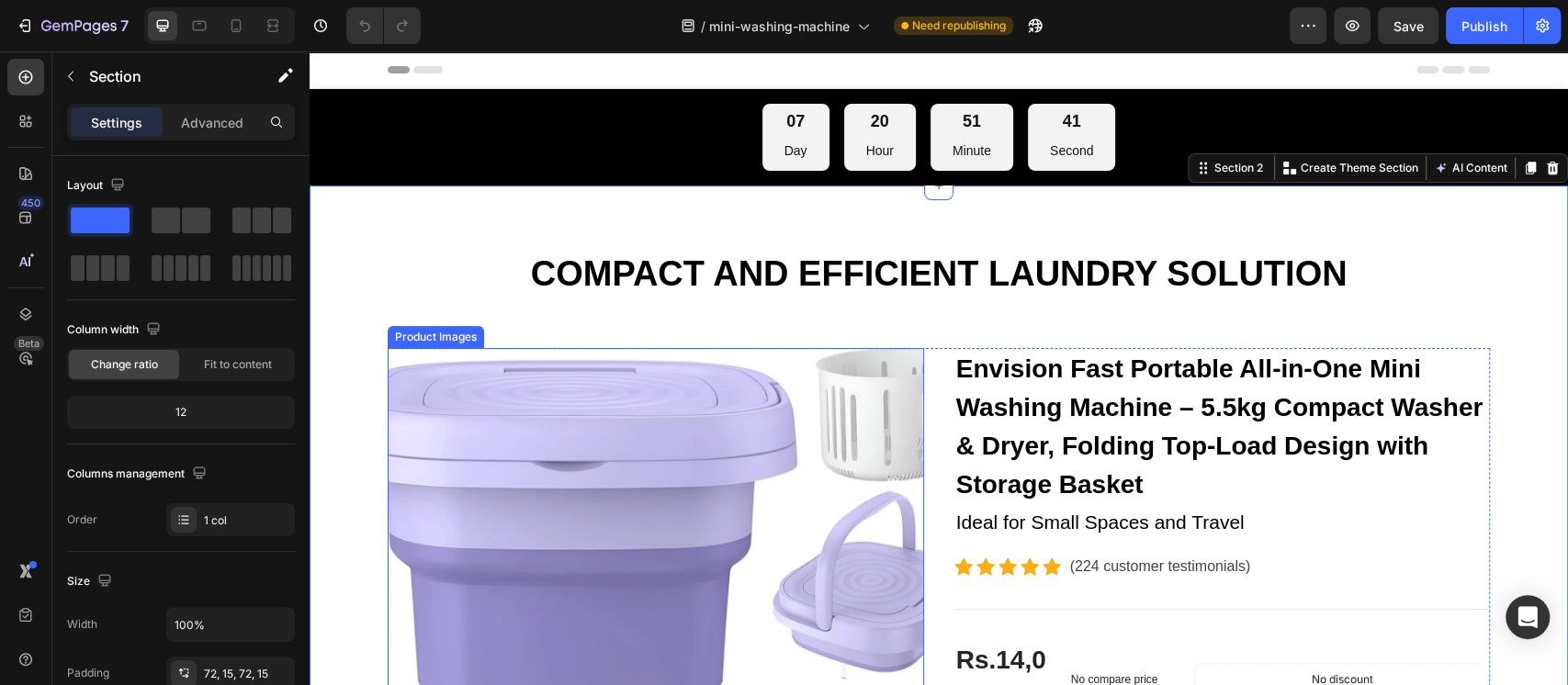 click at bounding box center [656, 616] 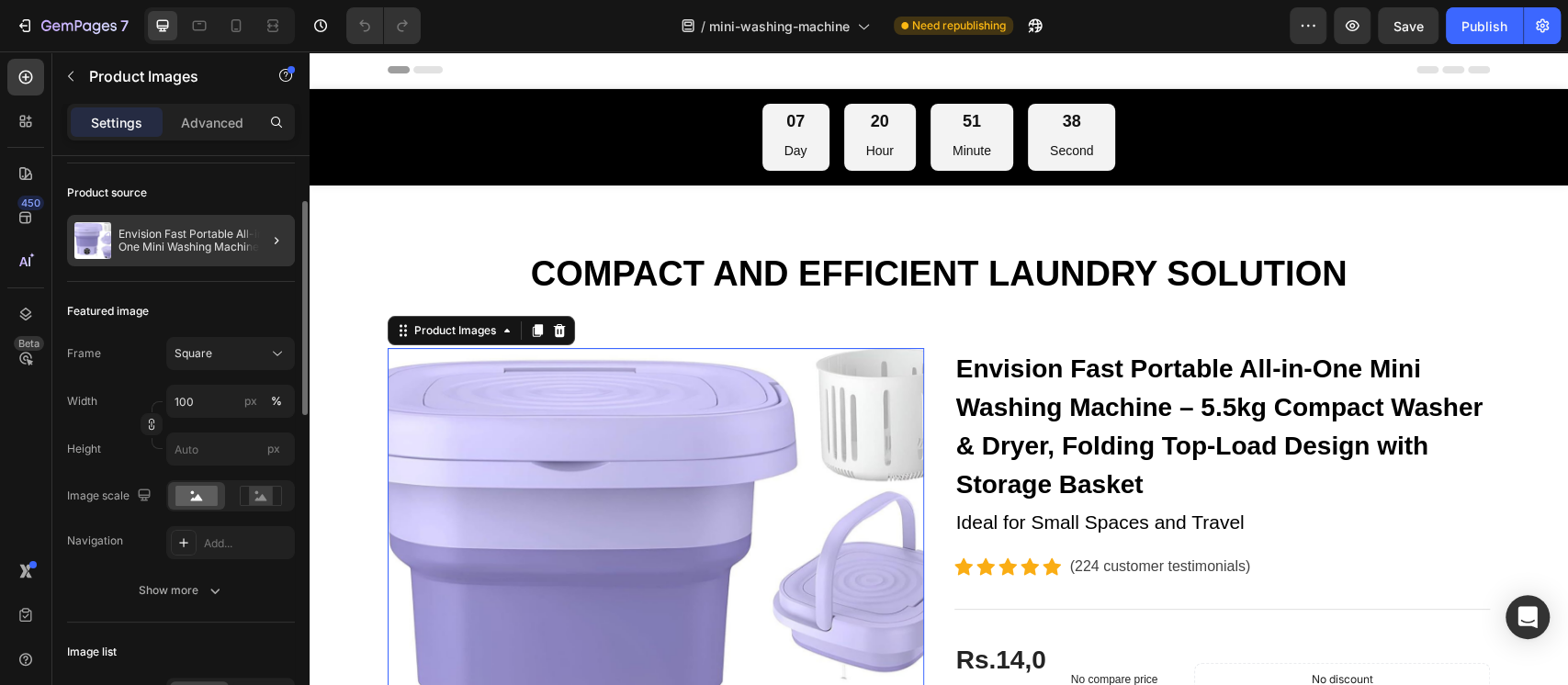 scroll, scrollTop: 0, scrollLeft: 0, axis: both 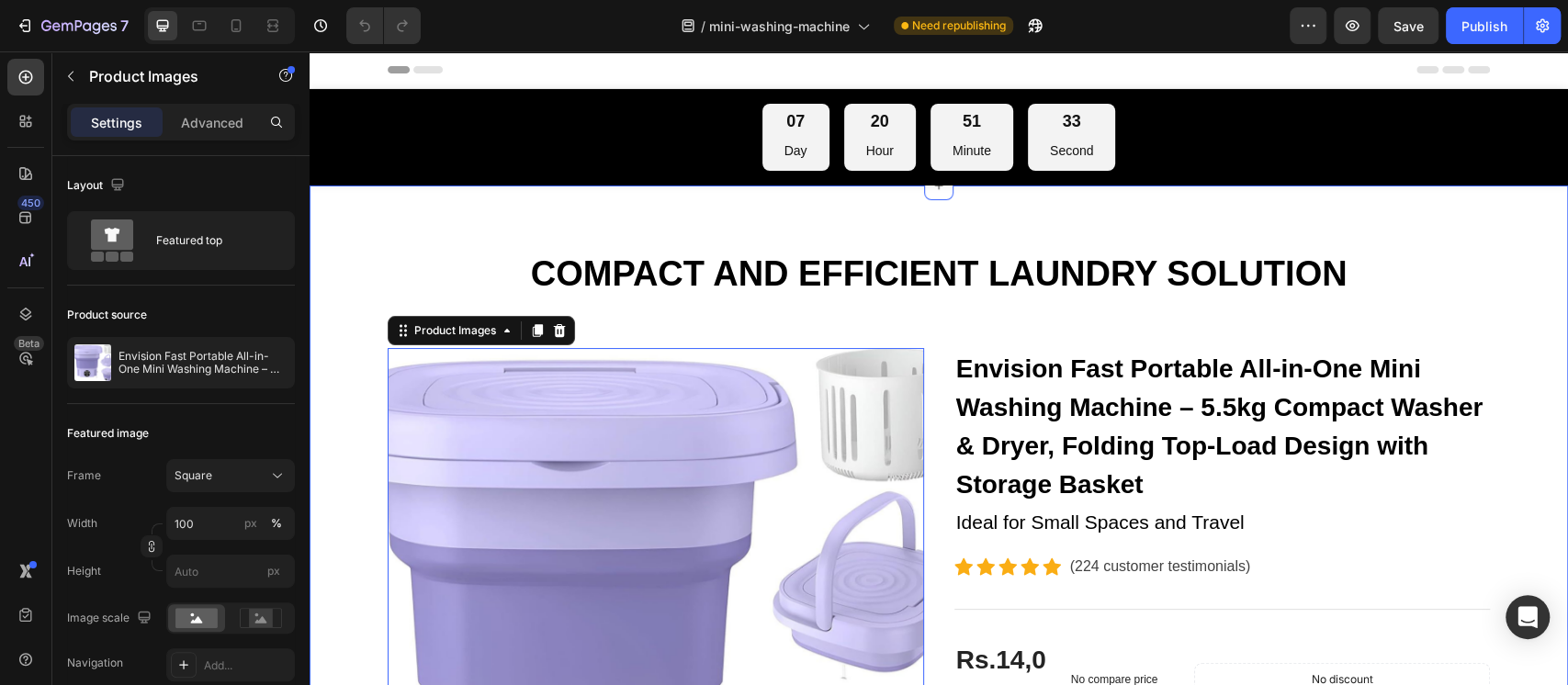 click on "COMPACT AND EFFICIENT LAUNDRY SOLUTION Heading Row Product Images   0 Envision Fast Portable All-in-One Mini Washing Machine – 5.5kg Compact Washer & Dryer, Folding Top-Load Design with Storage Basket (P) Title Ideal for Small Spaces and Travel Text block                Icon                Icon                Icon                Icon                Icon Icon List Hoz (224 customer testimonials) Text block Row                Features Line Rs.14,000.00 (P) Price (P) Price No compare price (P) Price Row No discount   Not be displayed when published Product Badge Row Transform your laundry experience with the  Envision Fast Portable All-in-One Mini Washing Machine , designed for modern homes and busy lifestyles. This stylish 5.5kg top-loading washer combines  washing and drying  in one compact unit, saving you space, time, and effort.
✅  2-in-1 Washer & Dryer:  Built-in drying function lets you wash and dry clothes in one machine, eliminating the need for multiple appliances. ✅  Compact & Portable: ✅" at bounding box center (939, 985) 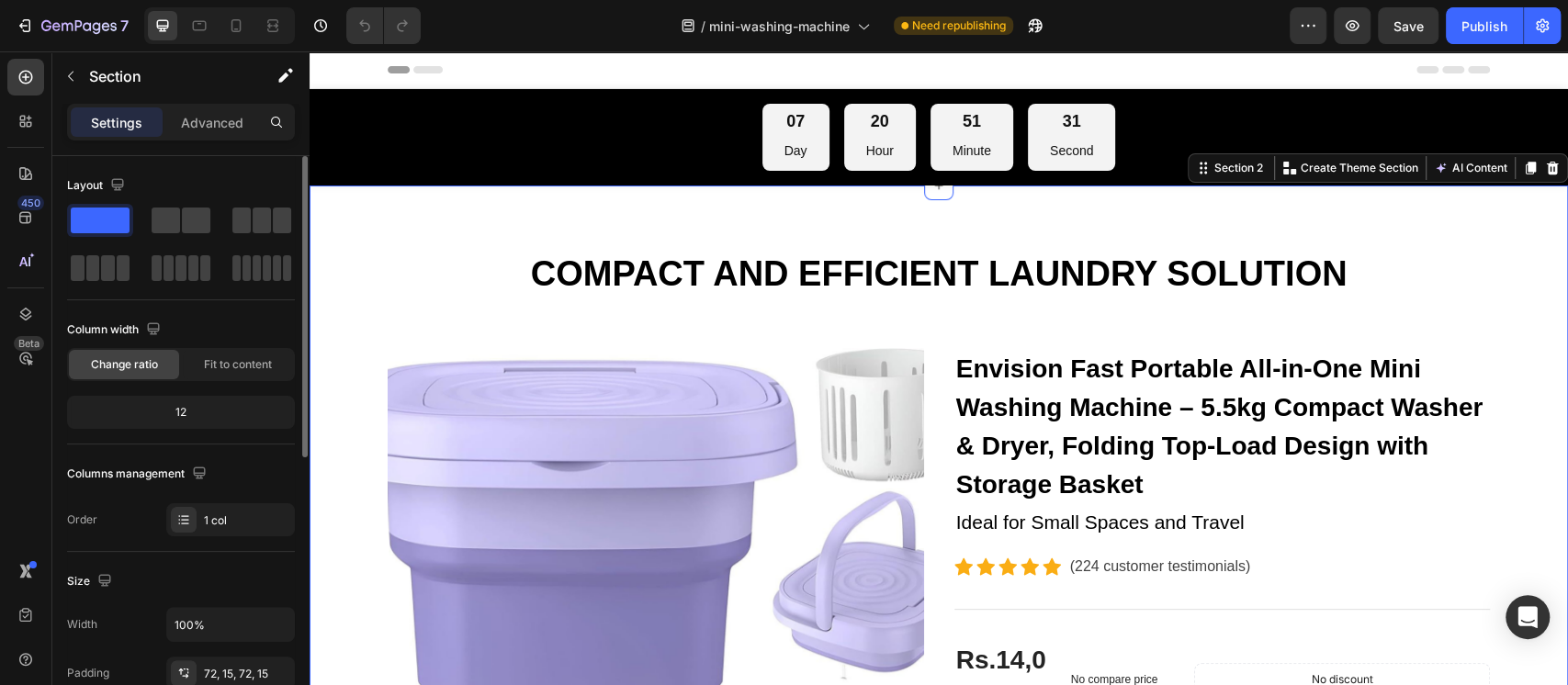 scroll, scrollTop: 244, scrollLeft: 0, axis: vertical 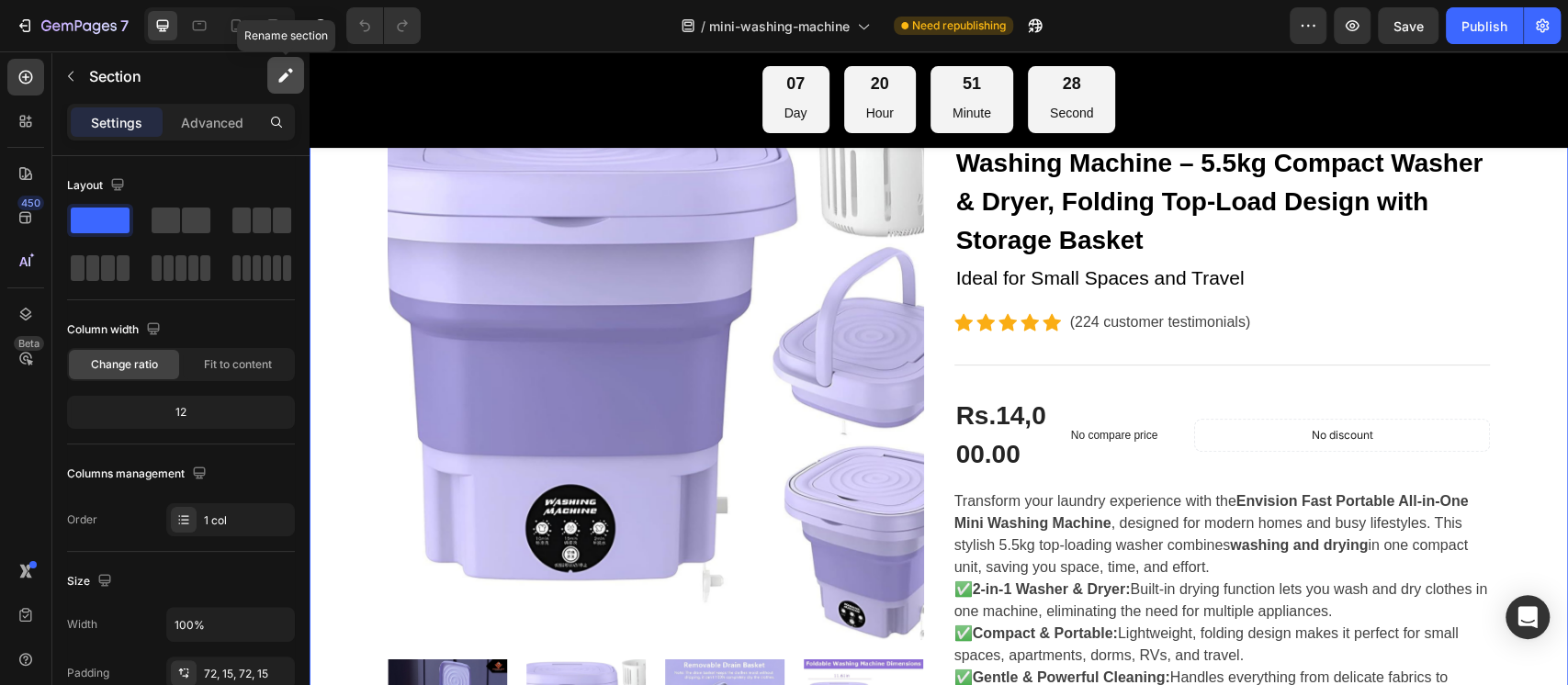 click at bounding box center [286, 75] 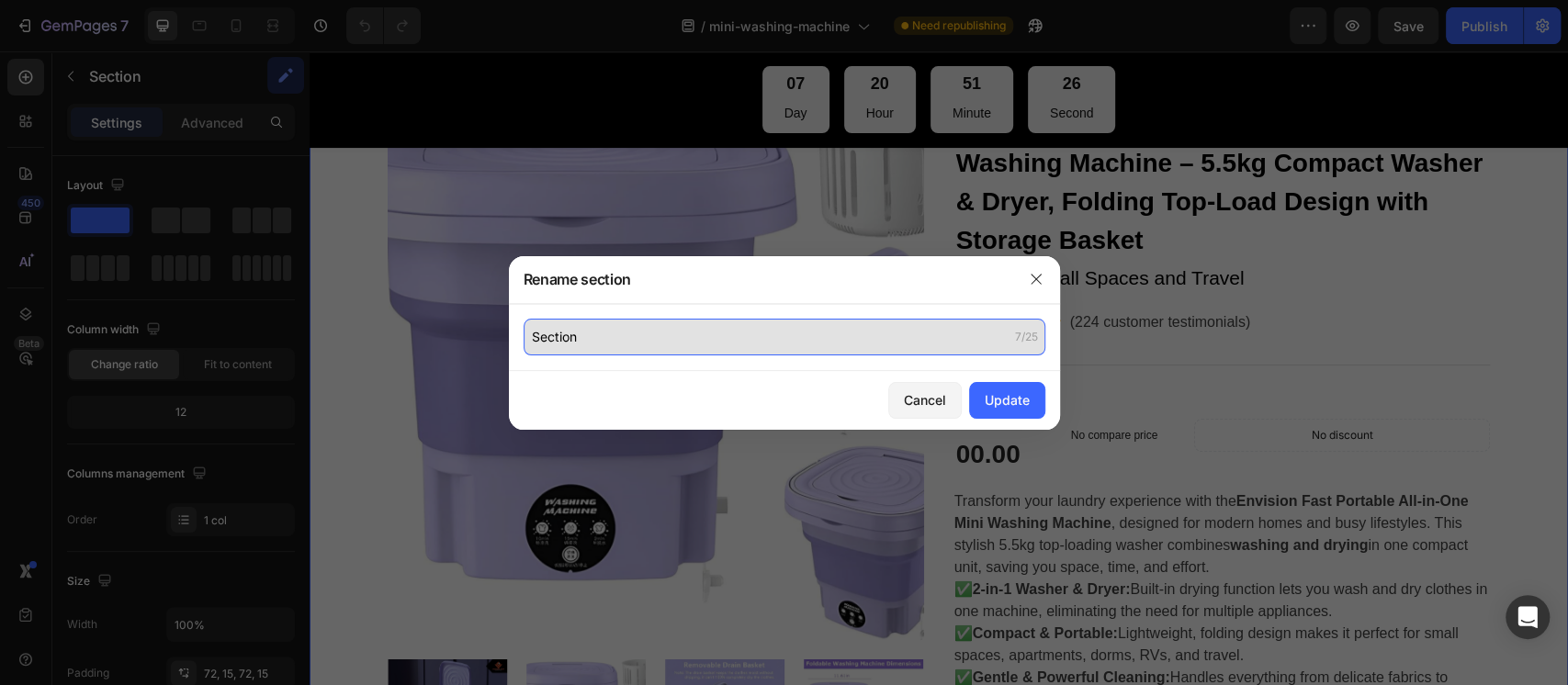 click on "Section" 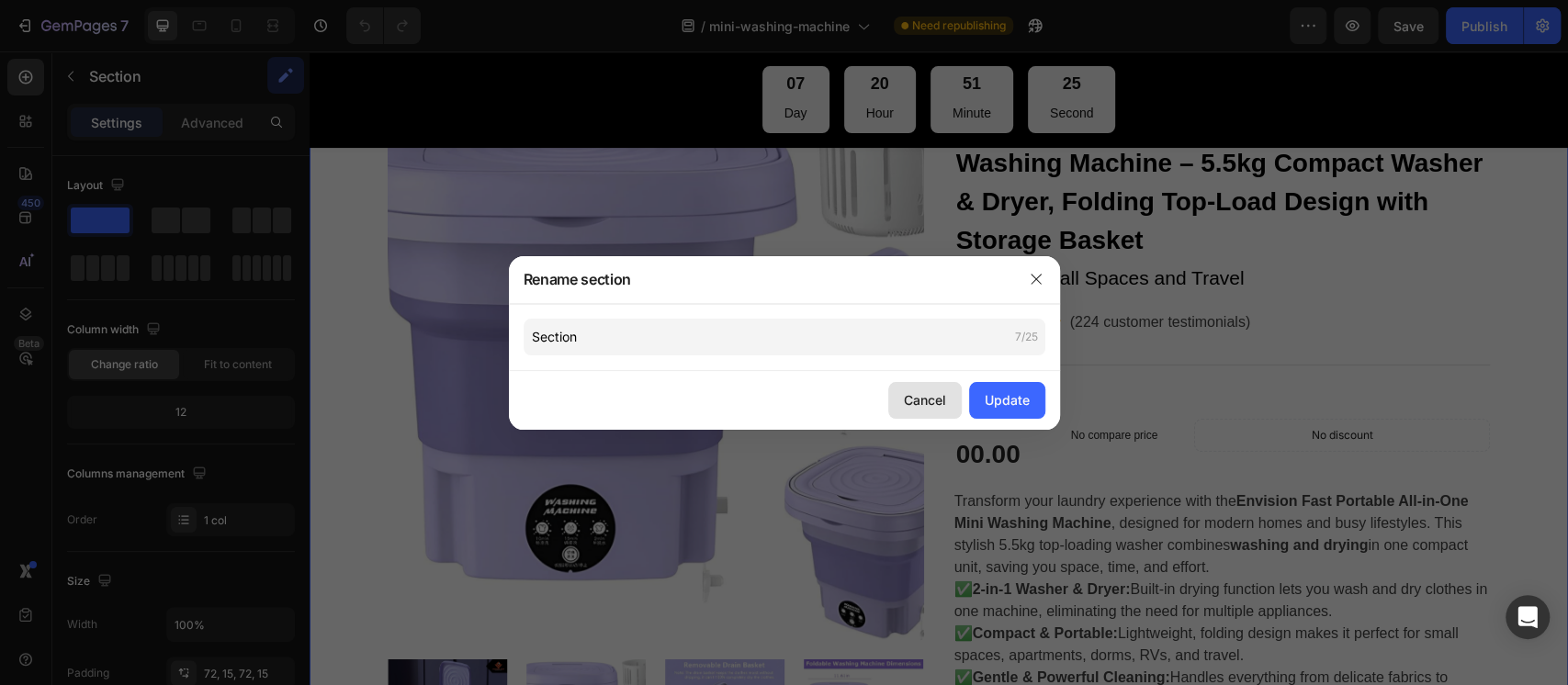 click on "Cancel" at bounding box center (925, 399) 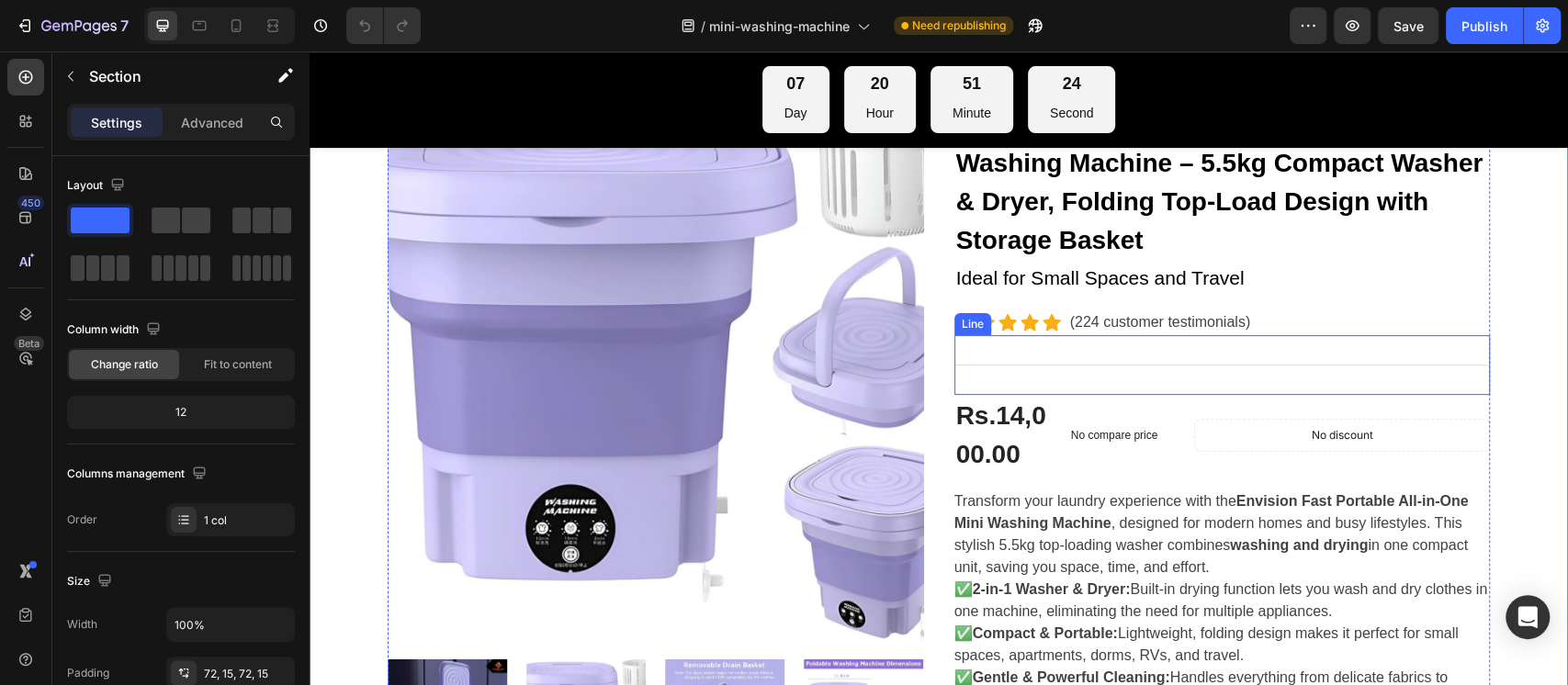 scroll, scrollTop: 0, scrollLeft: 0, axis: both 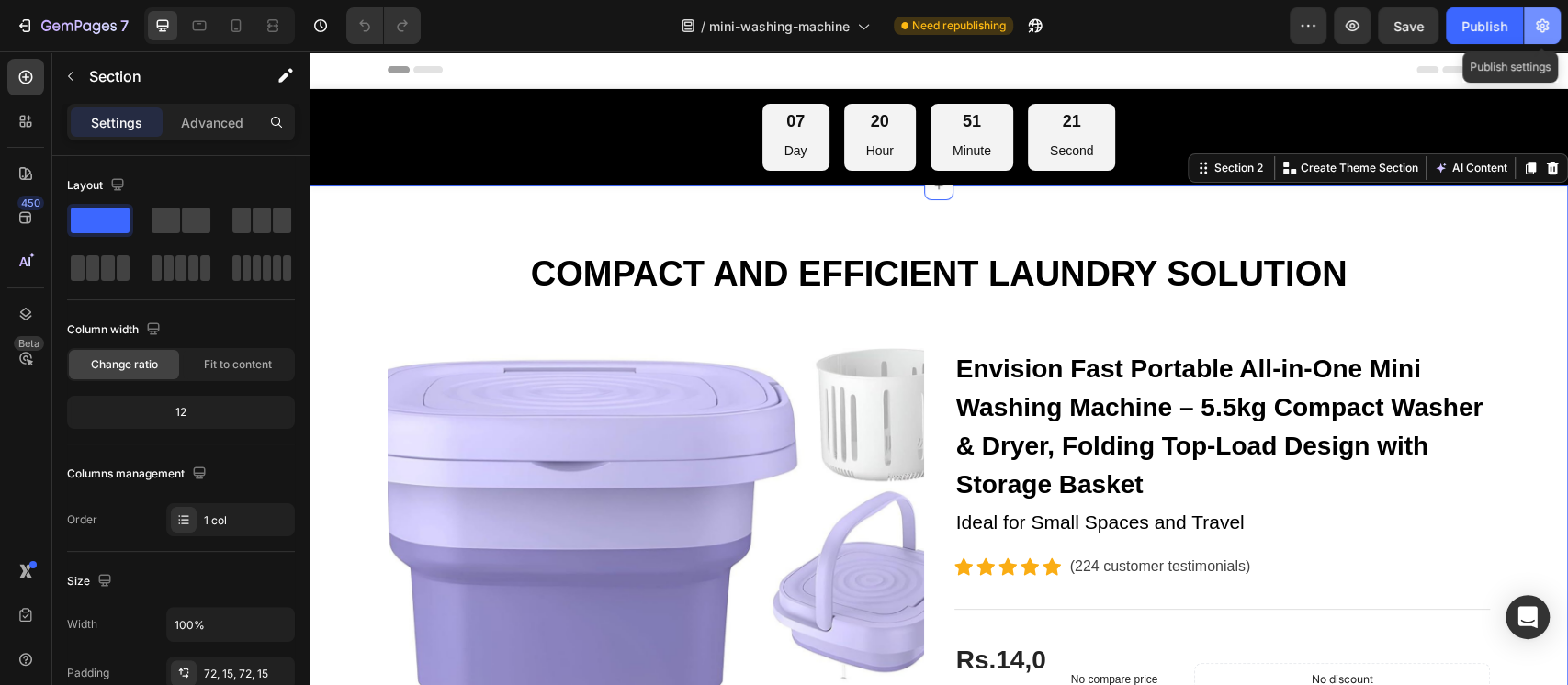 click 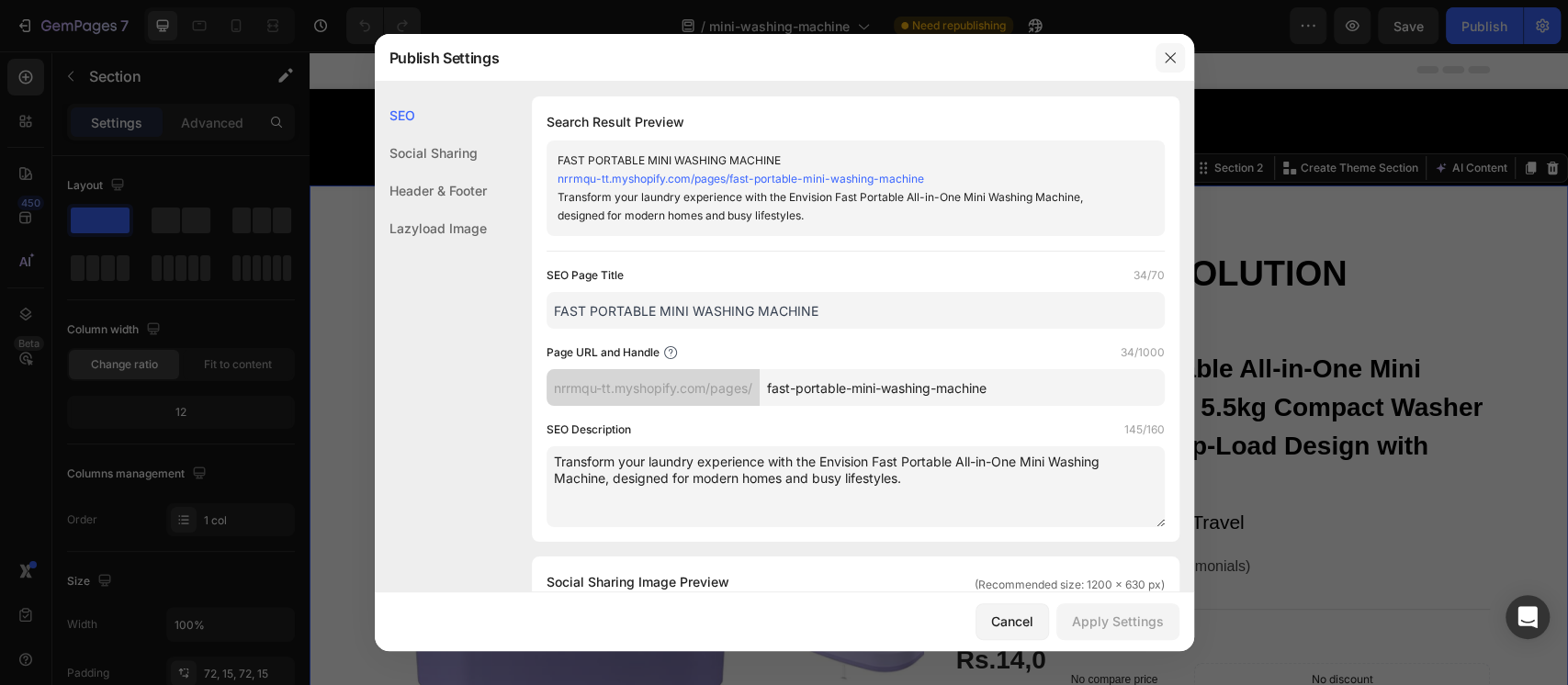 click 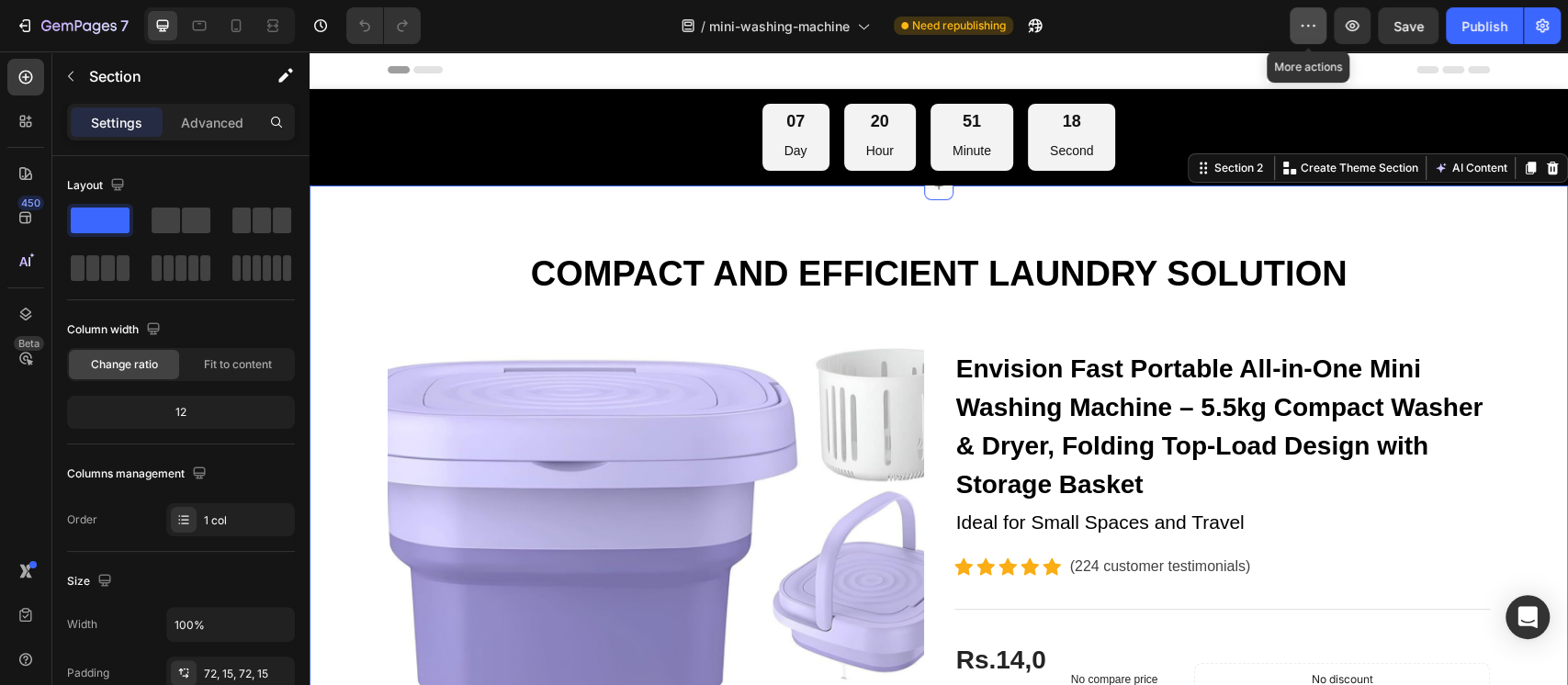 click 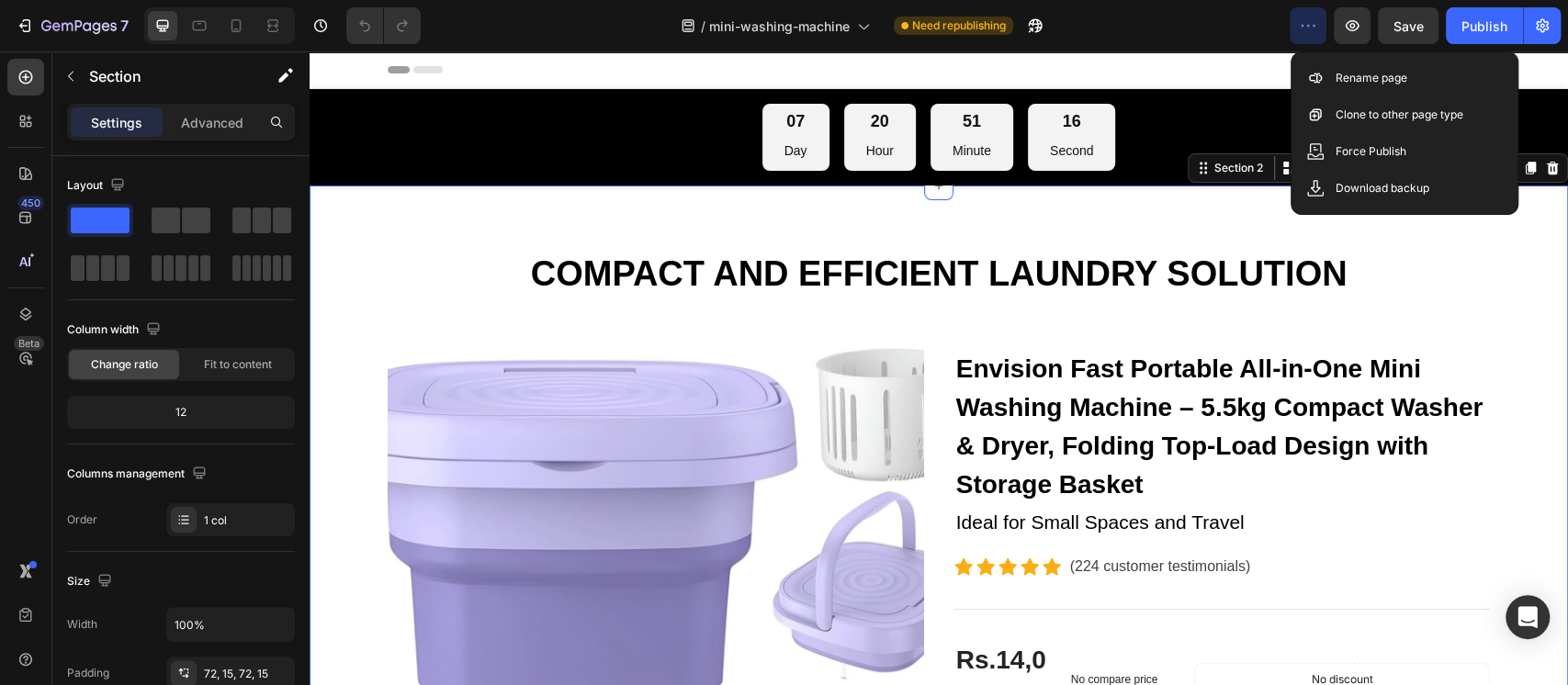 click 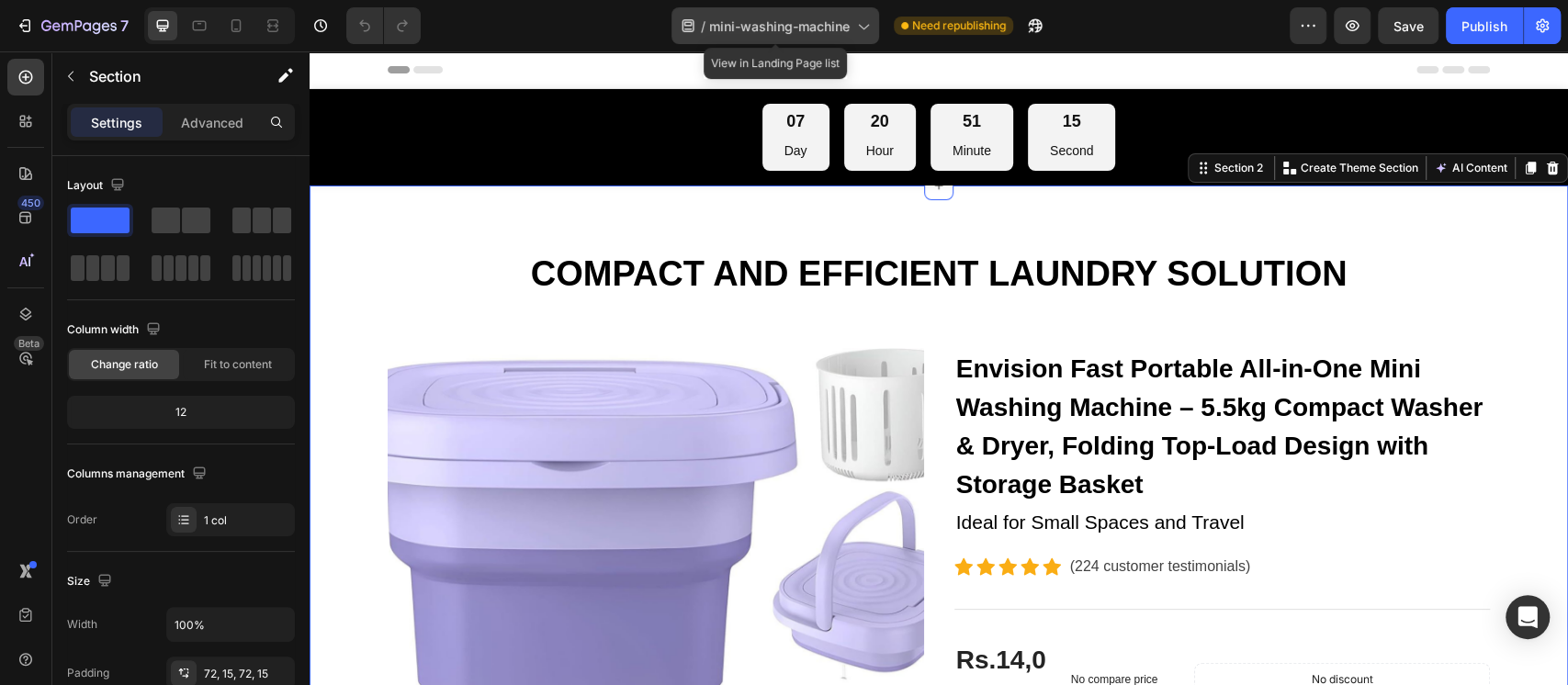 click on "mini-washing-machine" at bounding box center (779, 26) 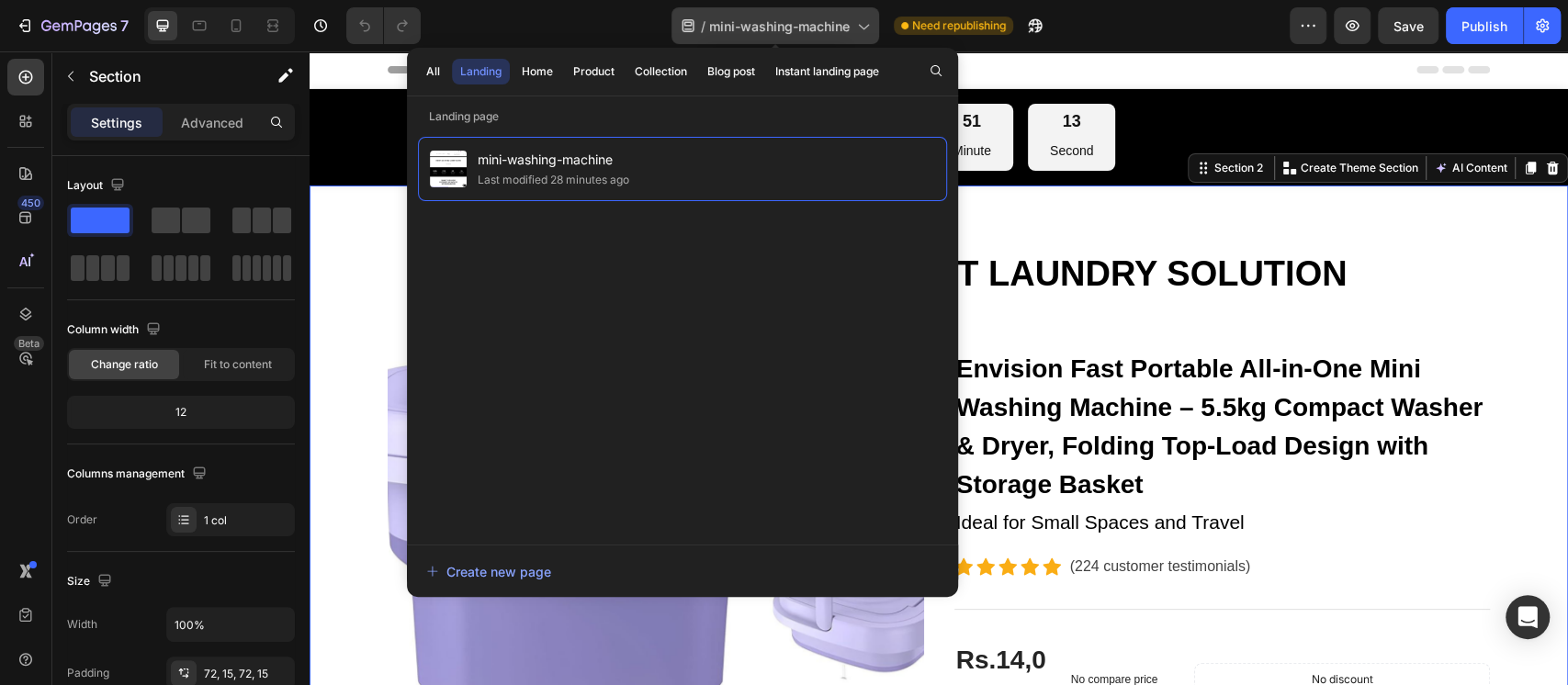 click on "mini-washing-machine" at bounding box center (779, 26) 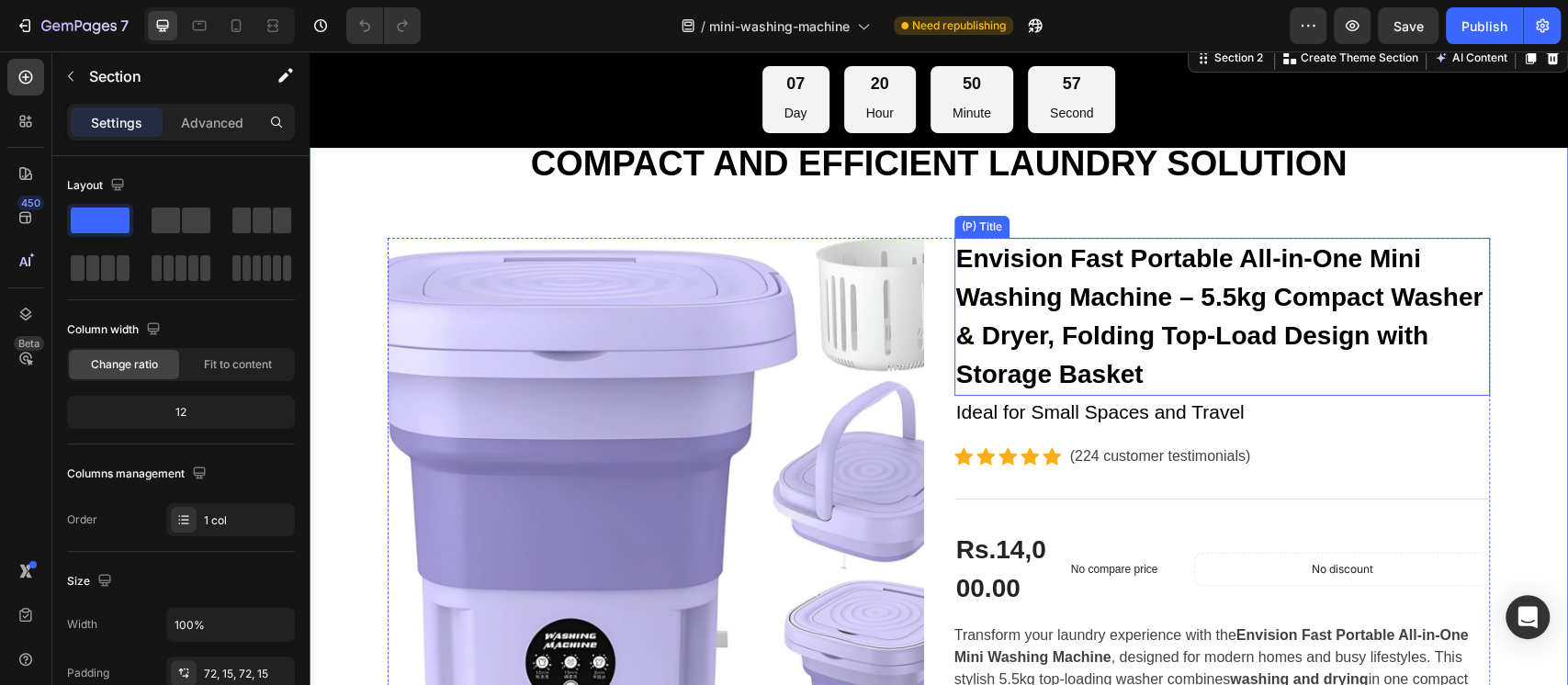 scroll, scrollTop: 122, scrollLeft: 0, axis: vertical 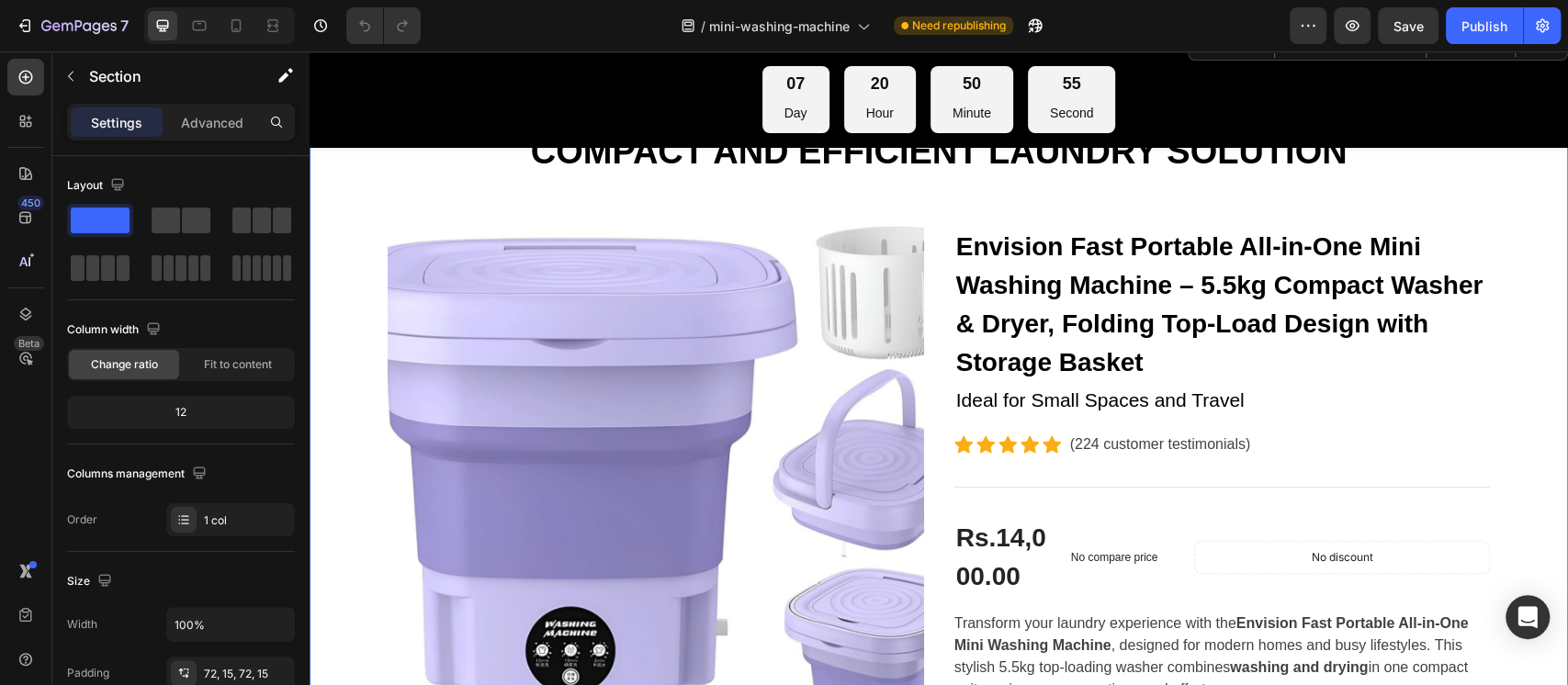 click at bounding box center [656, 494] 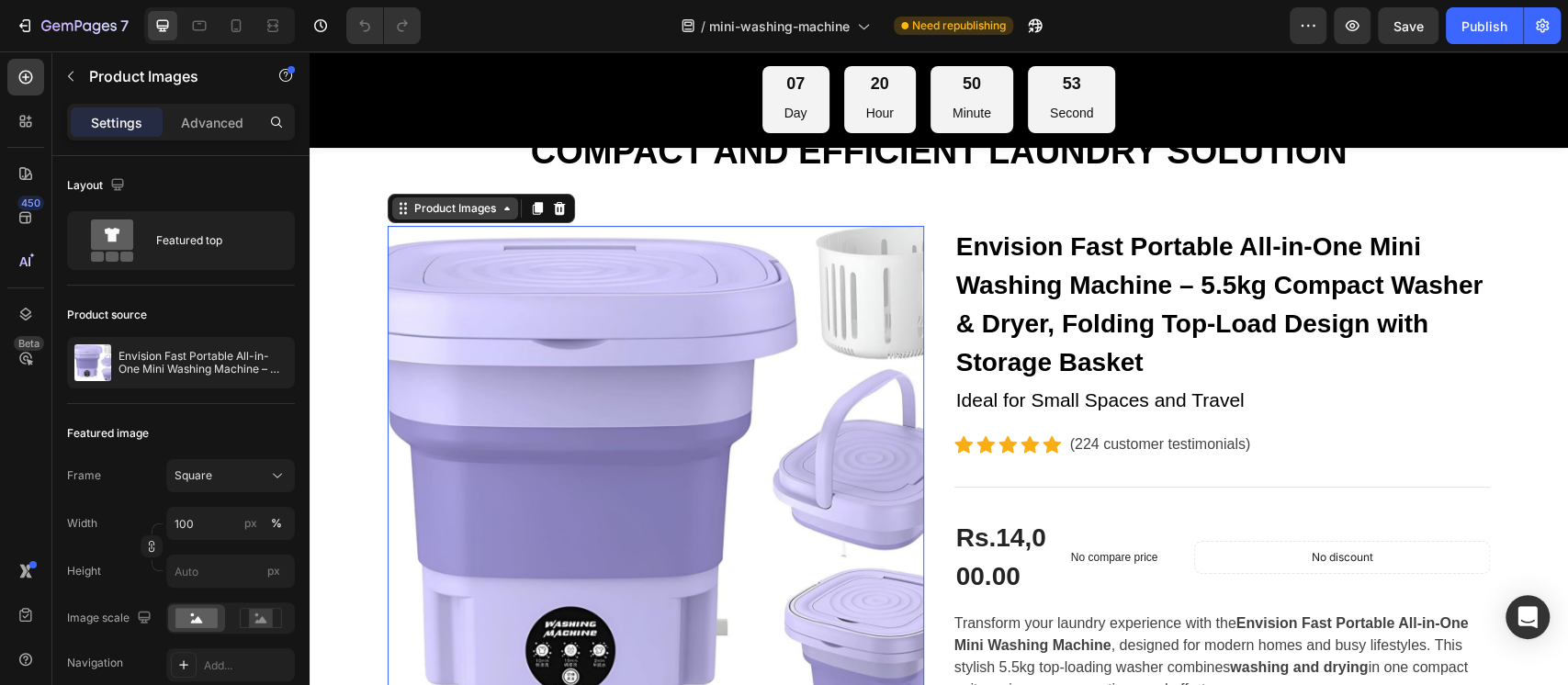 click on "Product Images" at bounding box center [455, 208] 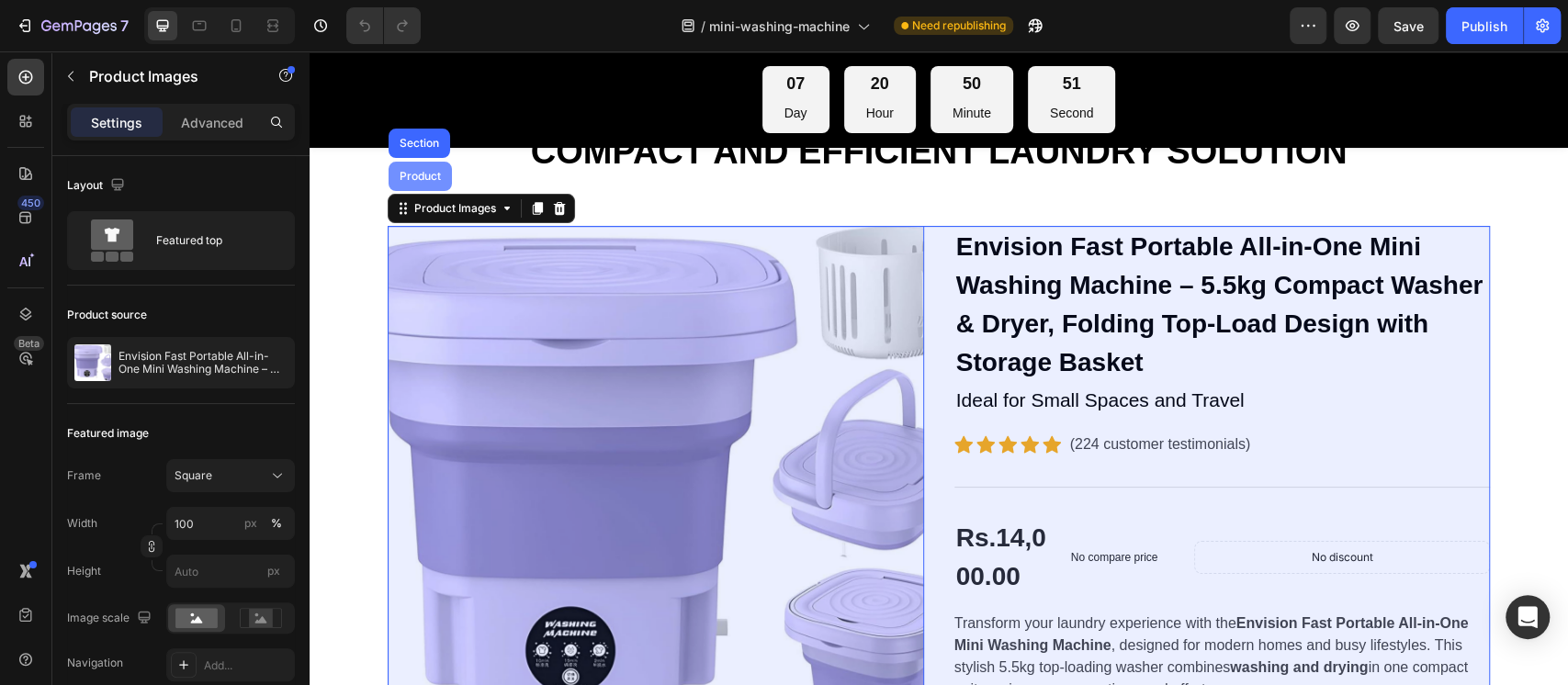 click on "Product" at bounding box center [420, 176] 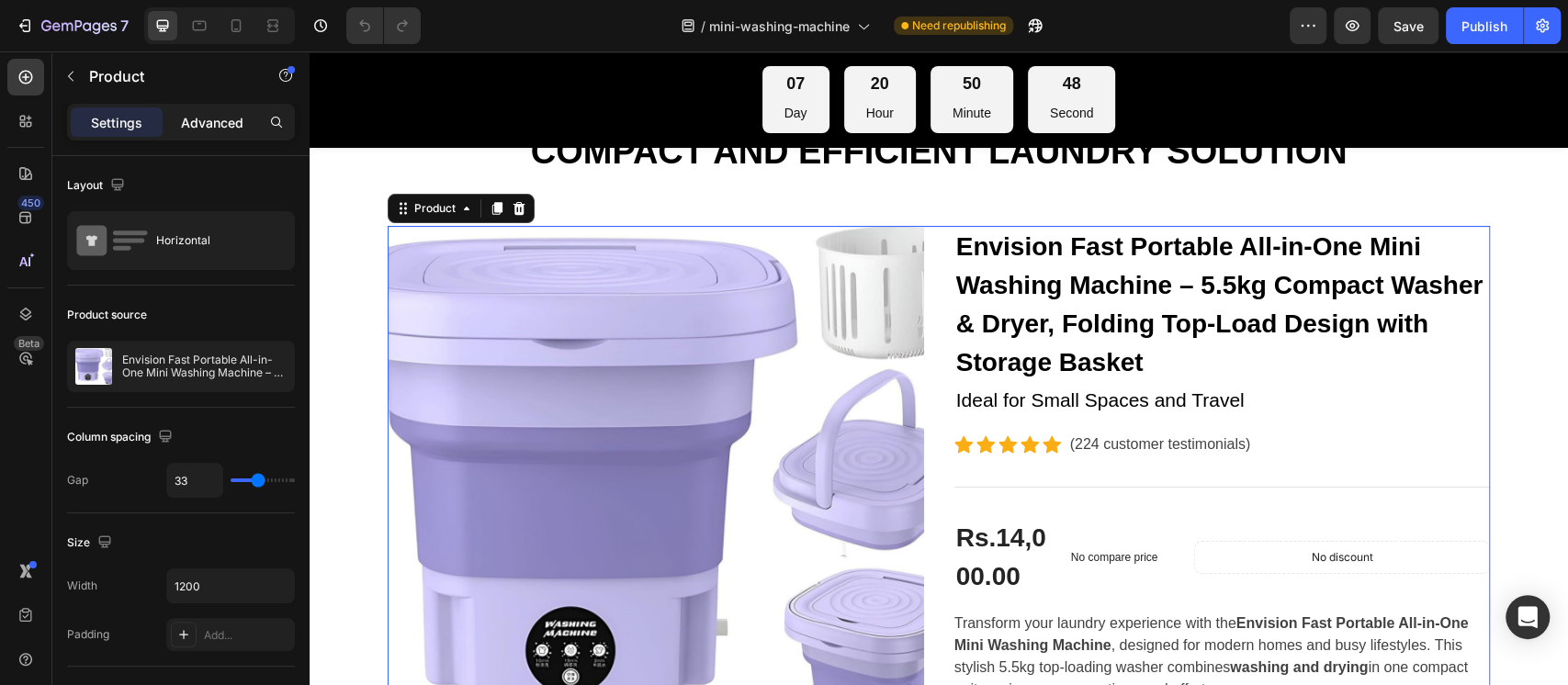 click on "Advanced" at bounding box center [212, 122] 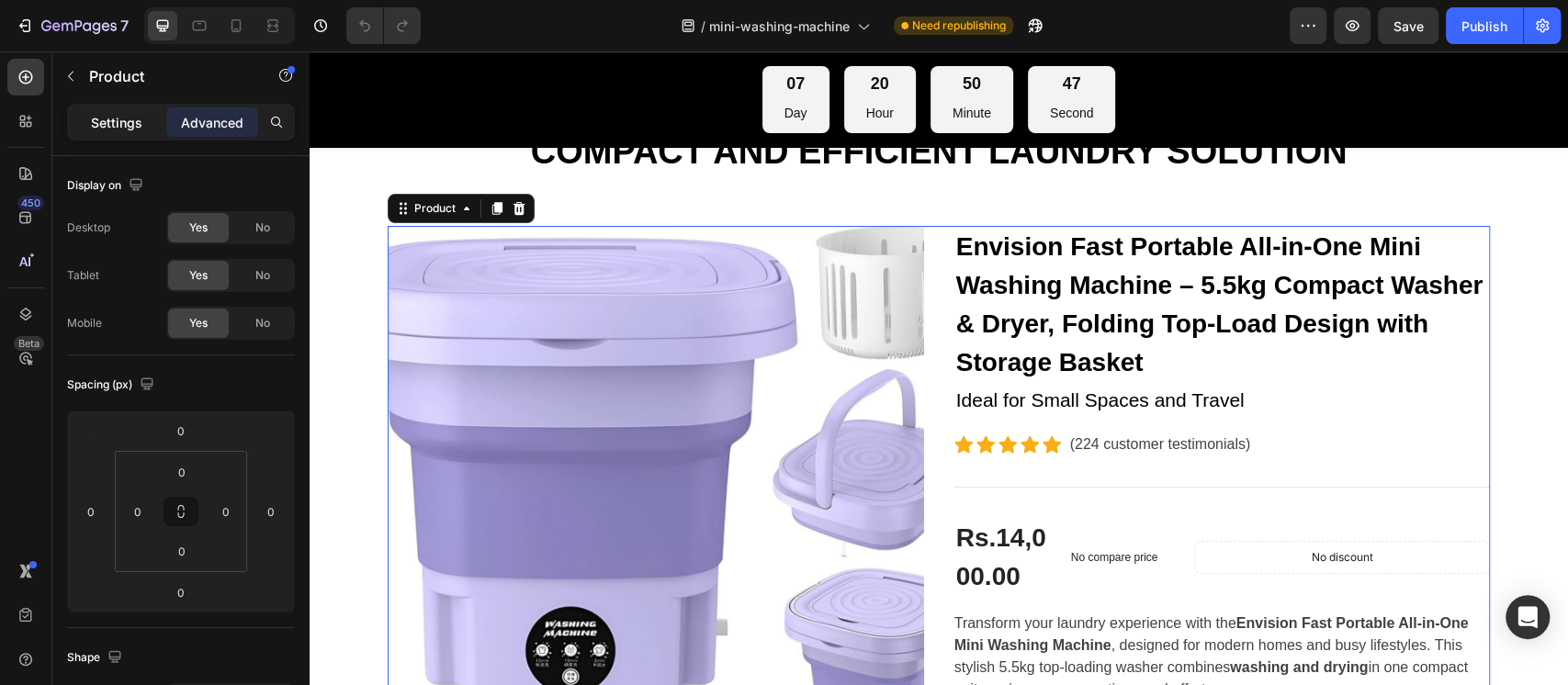 click on "Settings" at bounding box center [117, 122] 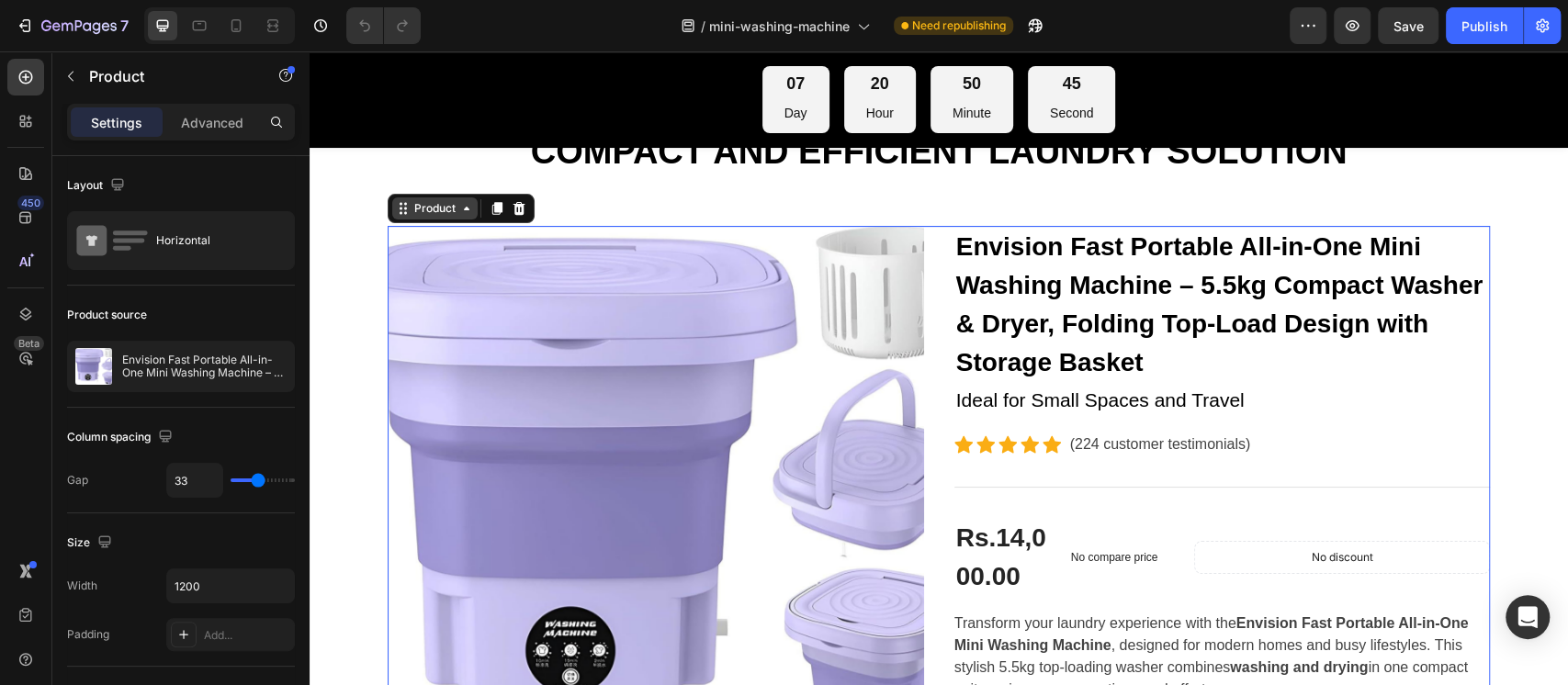 click 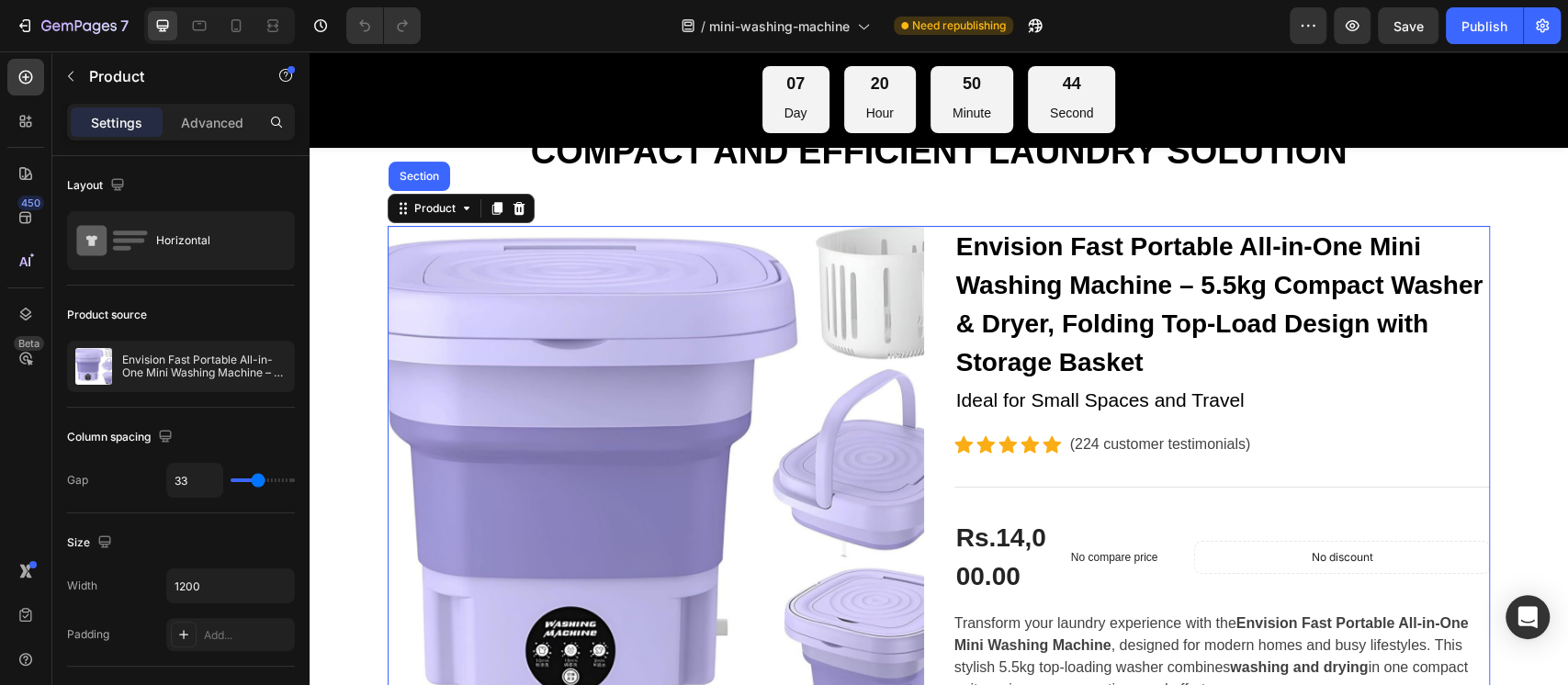 click on "COMPACT AND EFFICIENT LAUNDRY SOLUTION Heading Row Product Images Envision Fast Portable All-in-One Mini Washing Machine – 5.5kg Compact Washer & Dryer, Folding Top-Load Design with Storage Basket (P) Title Ideal for Small Spaces and Travel Text block                Icon                Icon                Icon                Icon                Icon Icon List Hoz (224 customer testimonials) Text block Row                Features Line Rs.14,000.00 (P) Price (P) Price No compare price (P) Price Row No discount   Not be displayed when published Product Badge Row Transform your laundry experience with the  Envision Fast Portable All-in-One Mini Washing Machine , designed for modern homes and busy lifestyles. This stylish 5.5kg top-loading washer combines  washing and drying  in one compact unit, saving you space, time, and effort.
✅  2-in-1 Washer & Dryer:  Built-in drying function lets you wash and dry clothes in one machine, eliminating the need for multiple appliances. ✅  Compact & Portable: ✅  ✅" at bounding box center [939, 863] 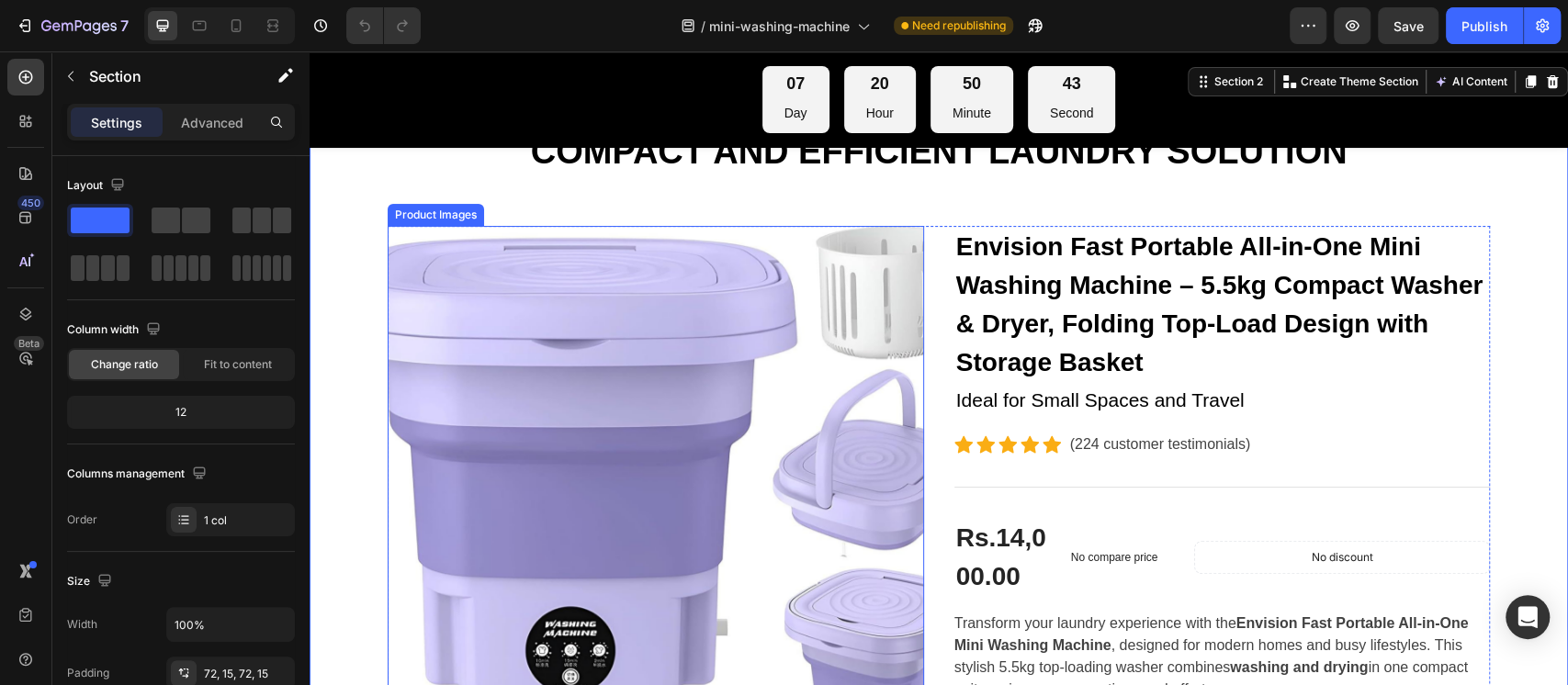 click on "Product Images" at bounding box center [435, 215] 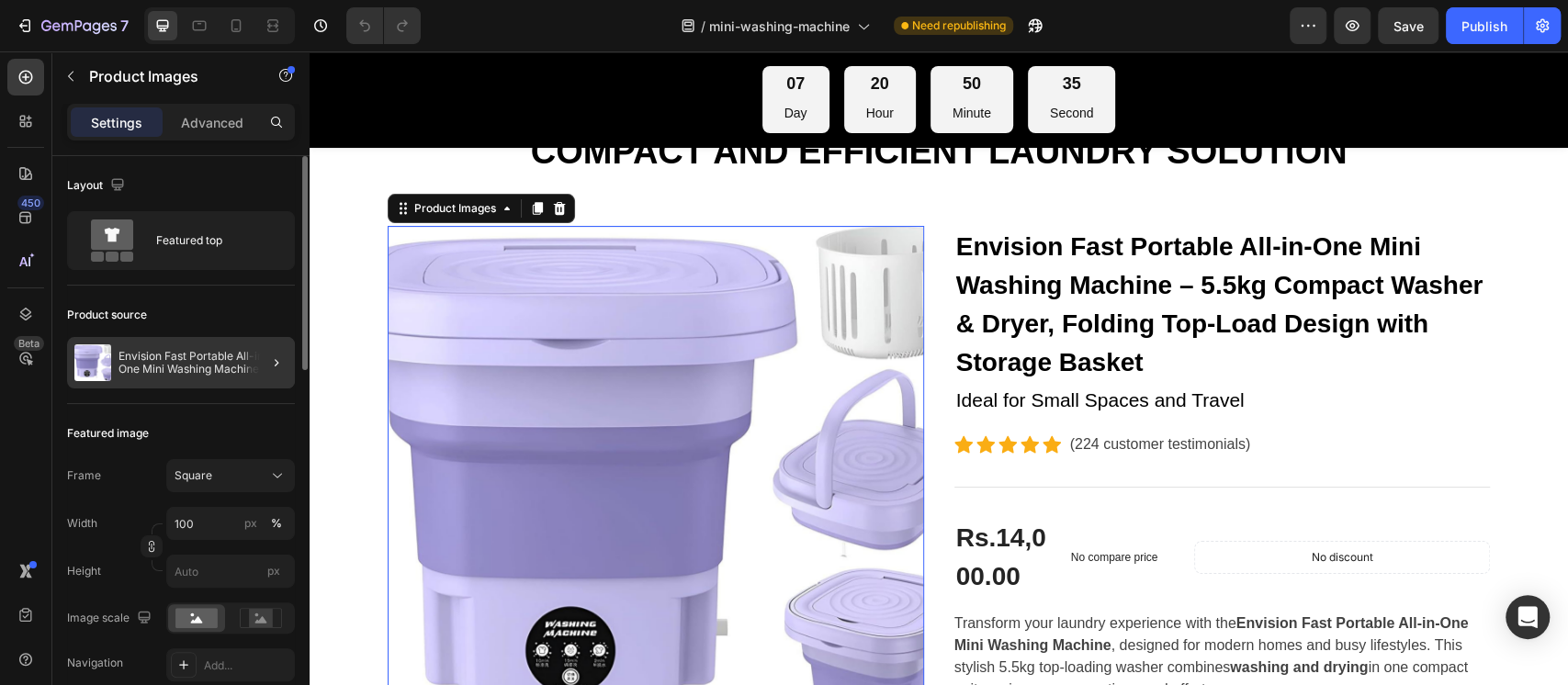 click 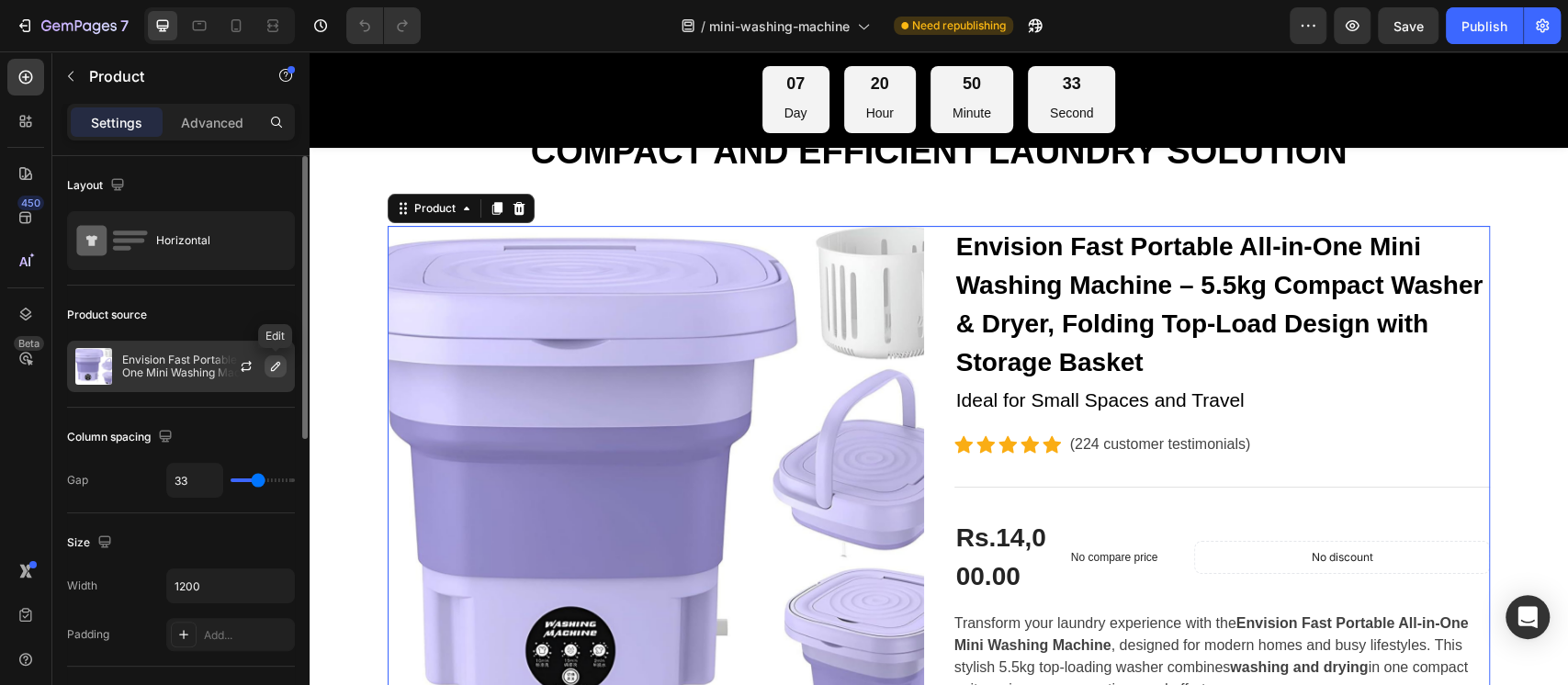 click 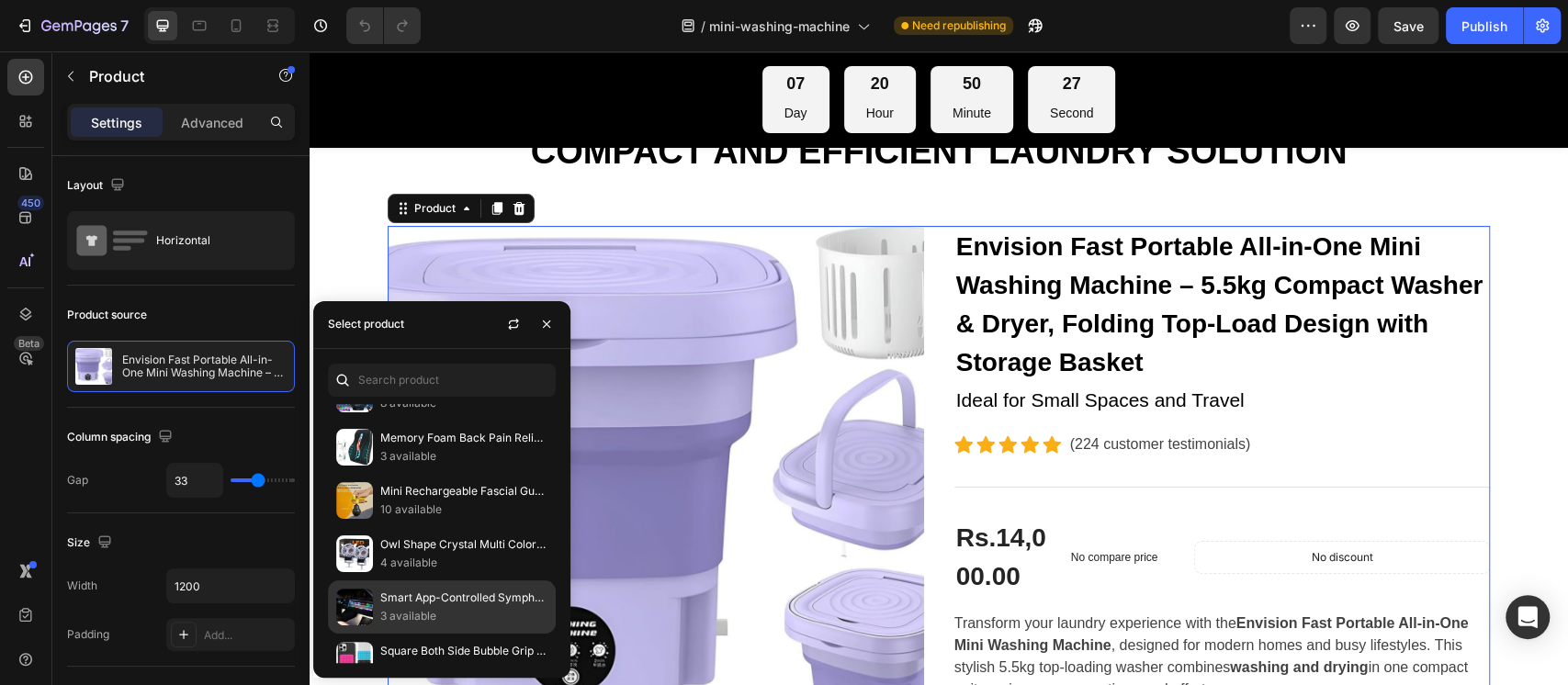 scroll, scrollTop: 1173, scrollLeft: 0, axis: vertical 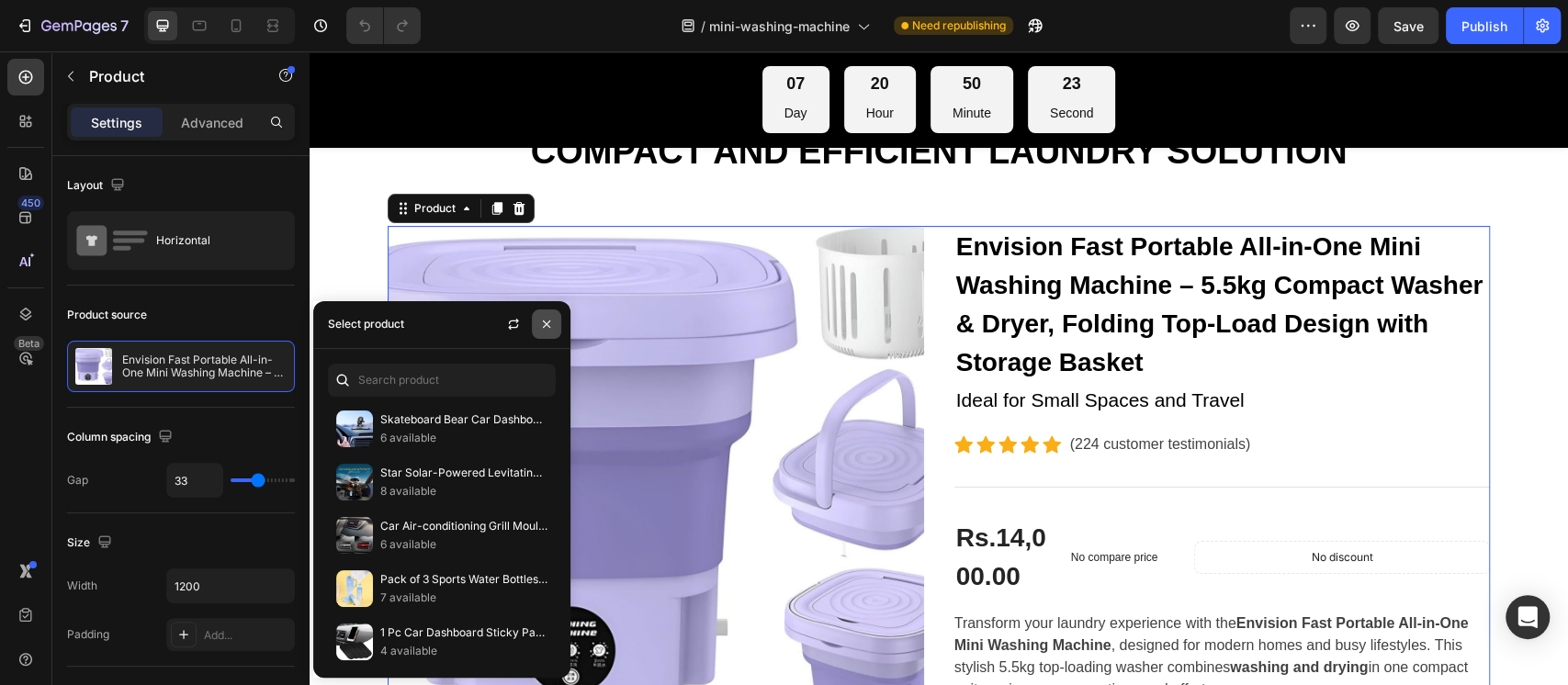 click 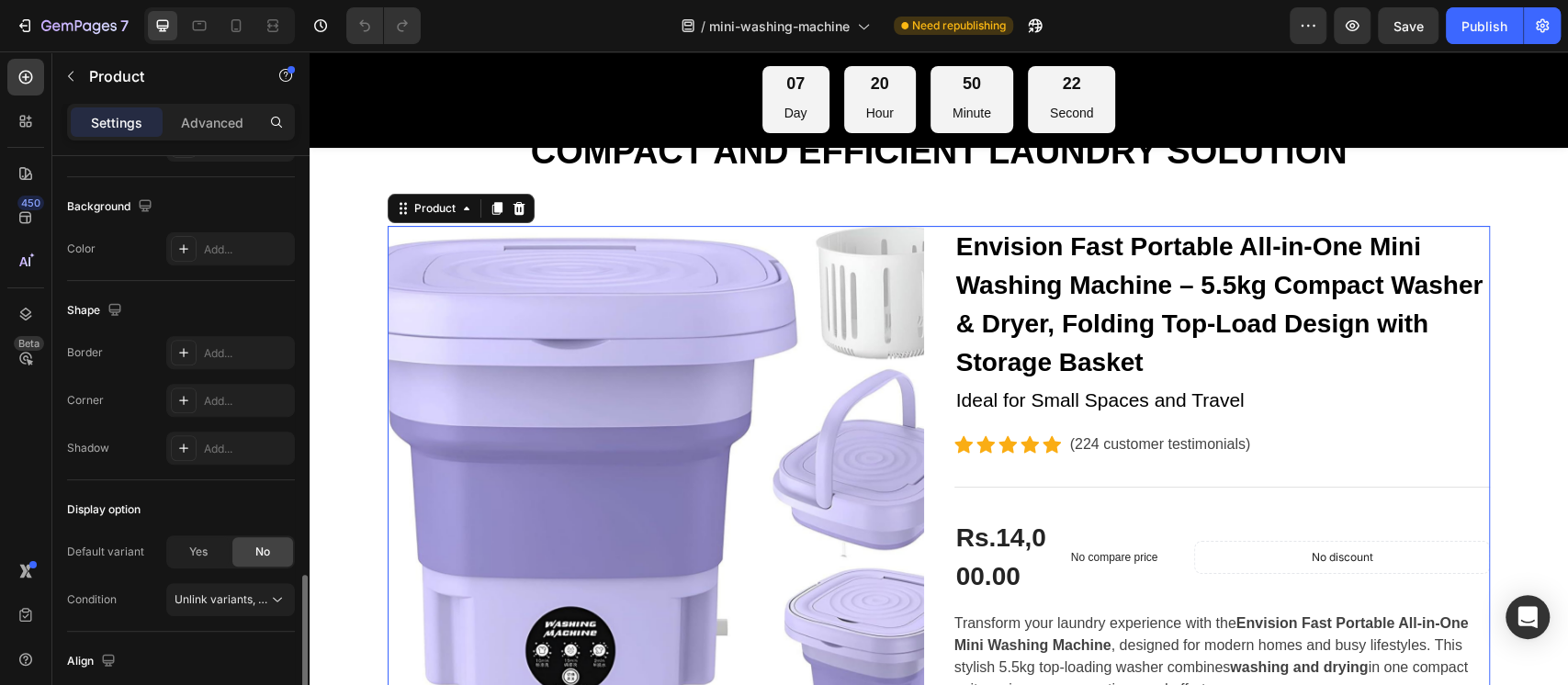 scroll, scrollTop: 611, scrollLeft: 0, axis: vertical 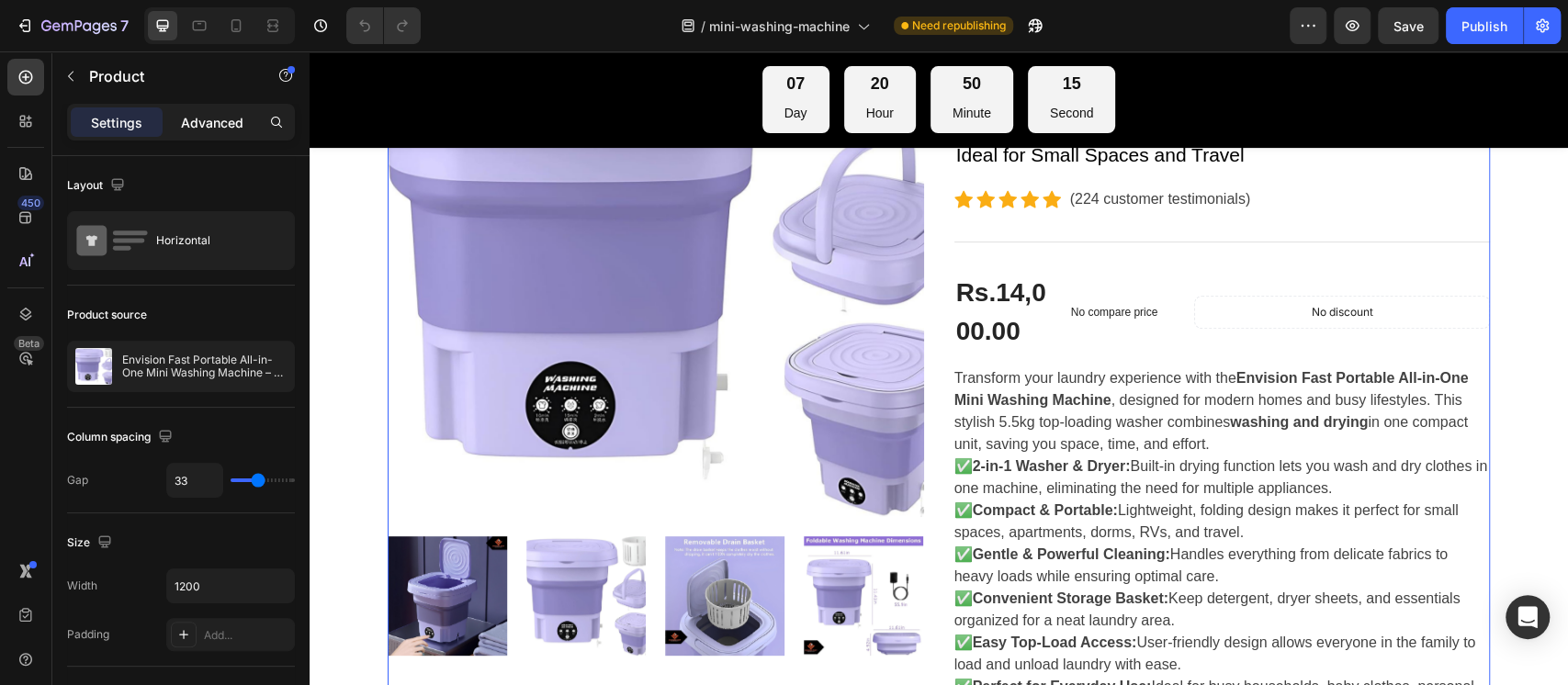 click on "Advanced" at bounding box center (212, 122) 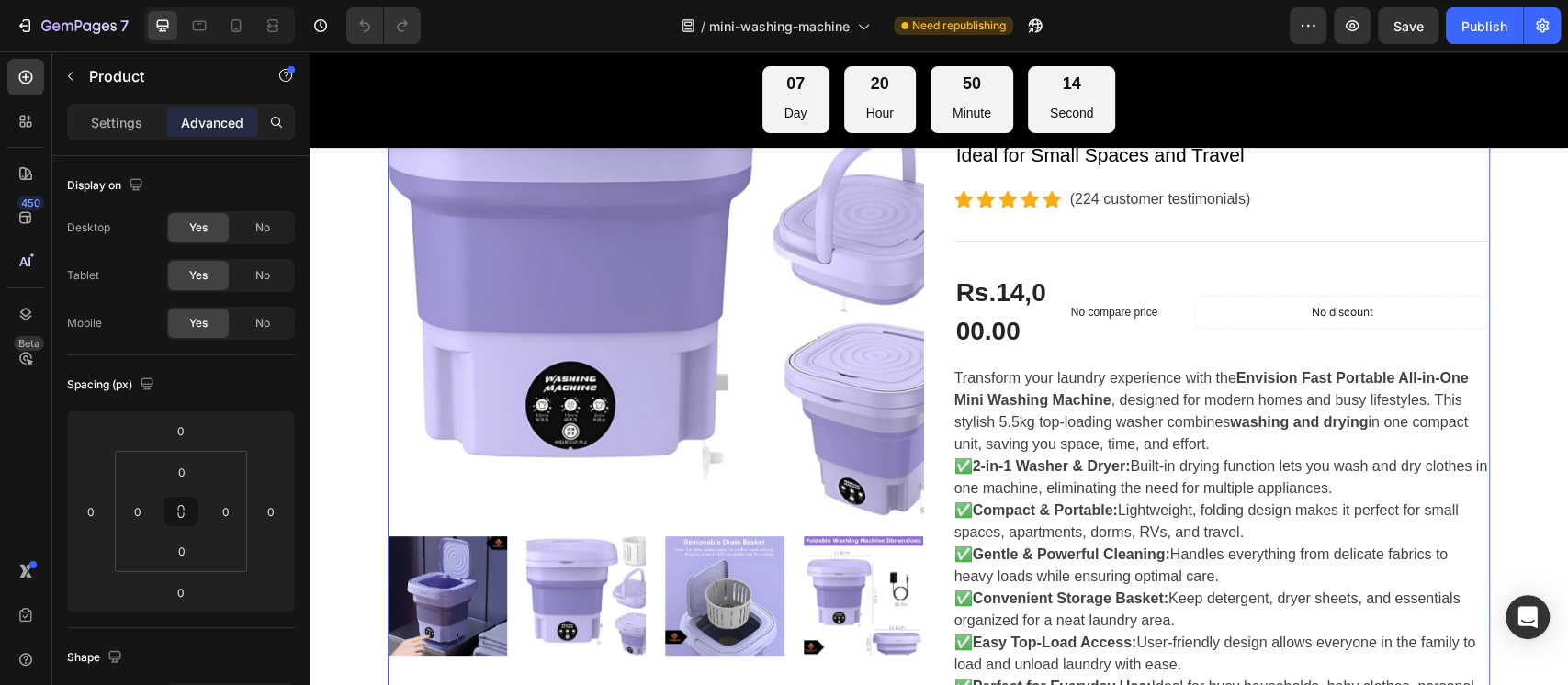 scroll, scrollTop: 489, scrollLeft: 0, axis: vertical 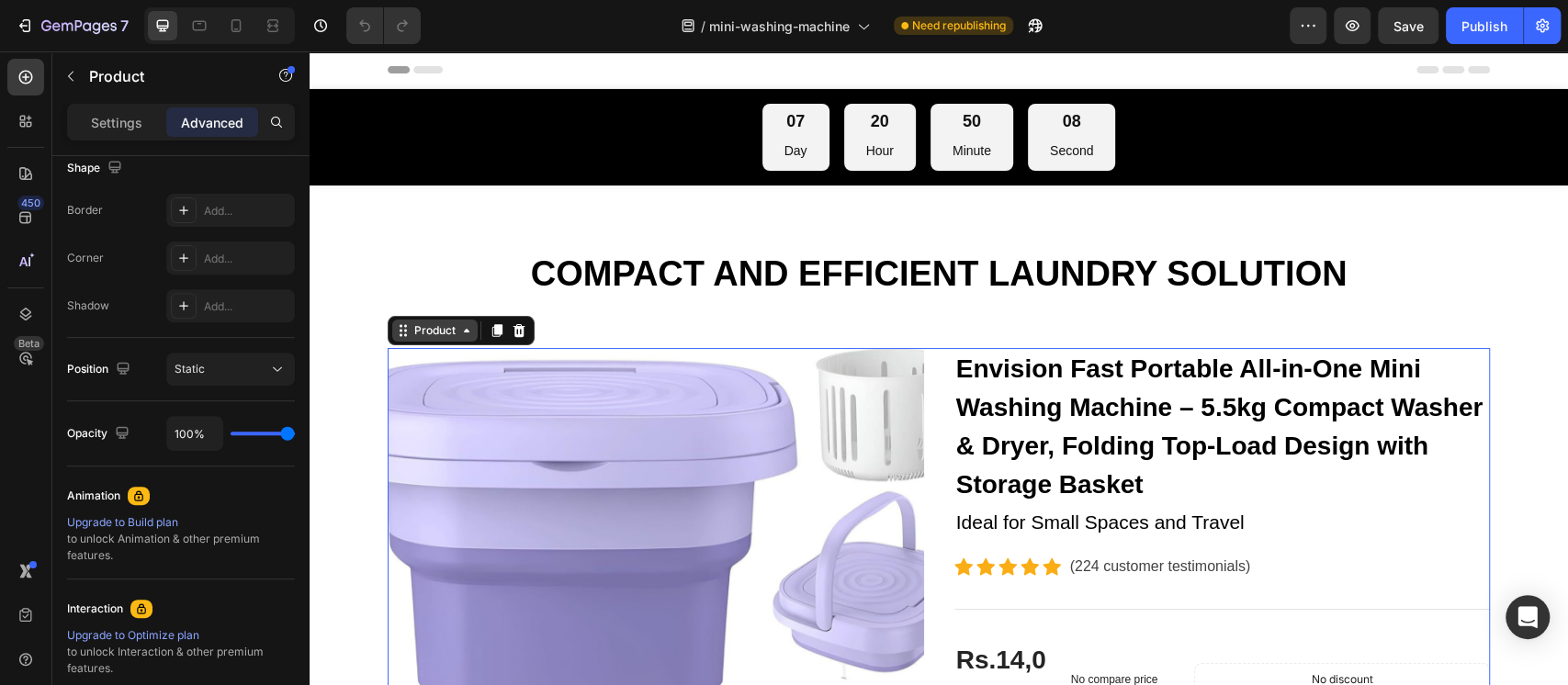 click 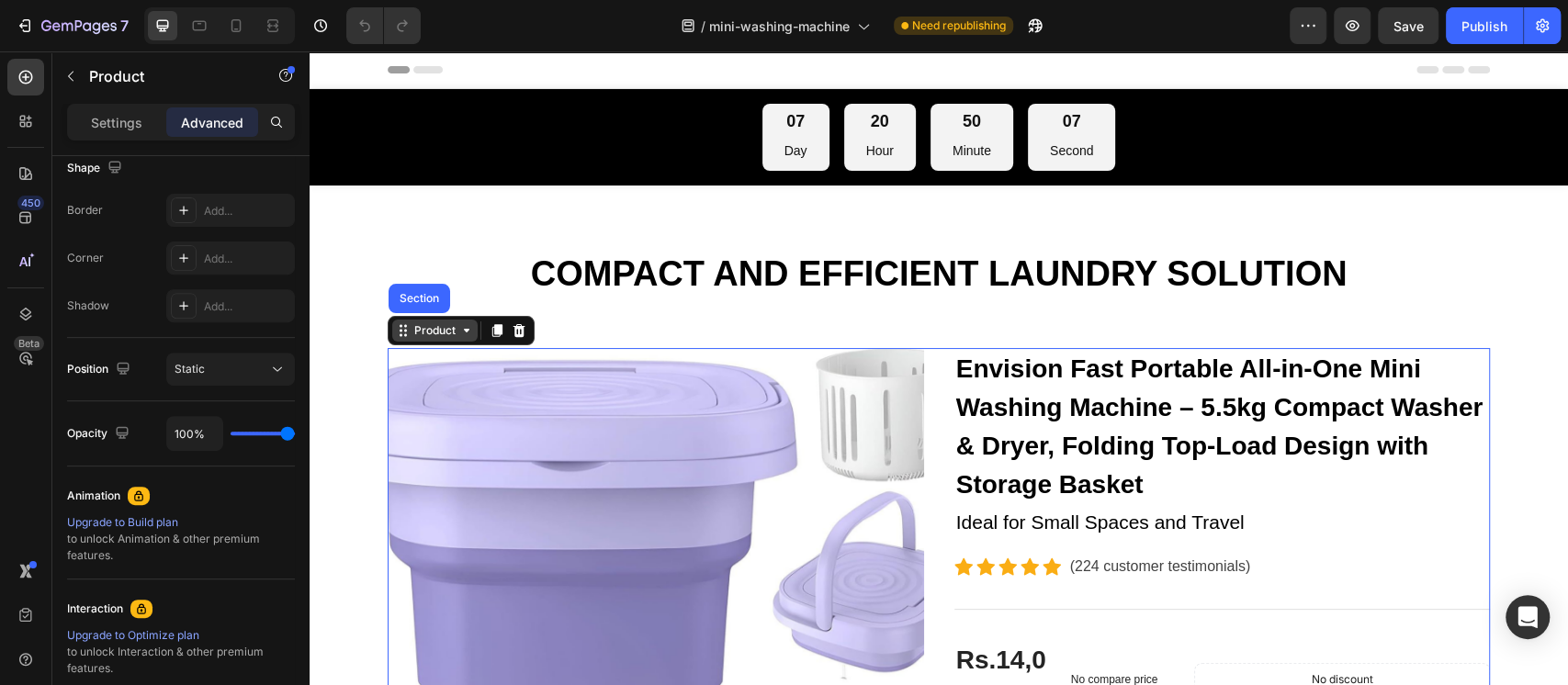 click on "Product" at bounding box center [434, 331] 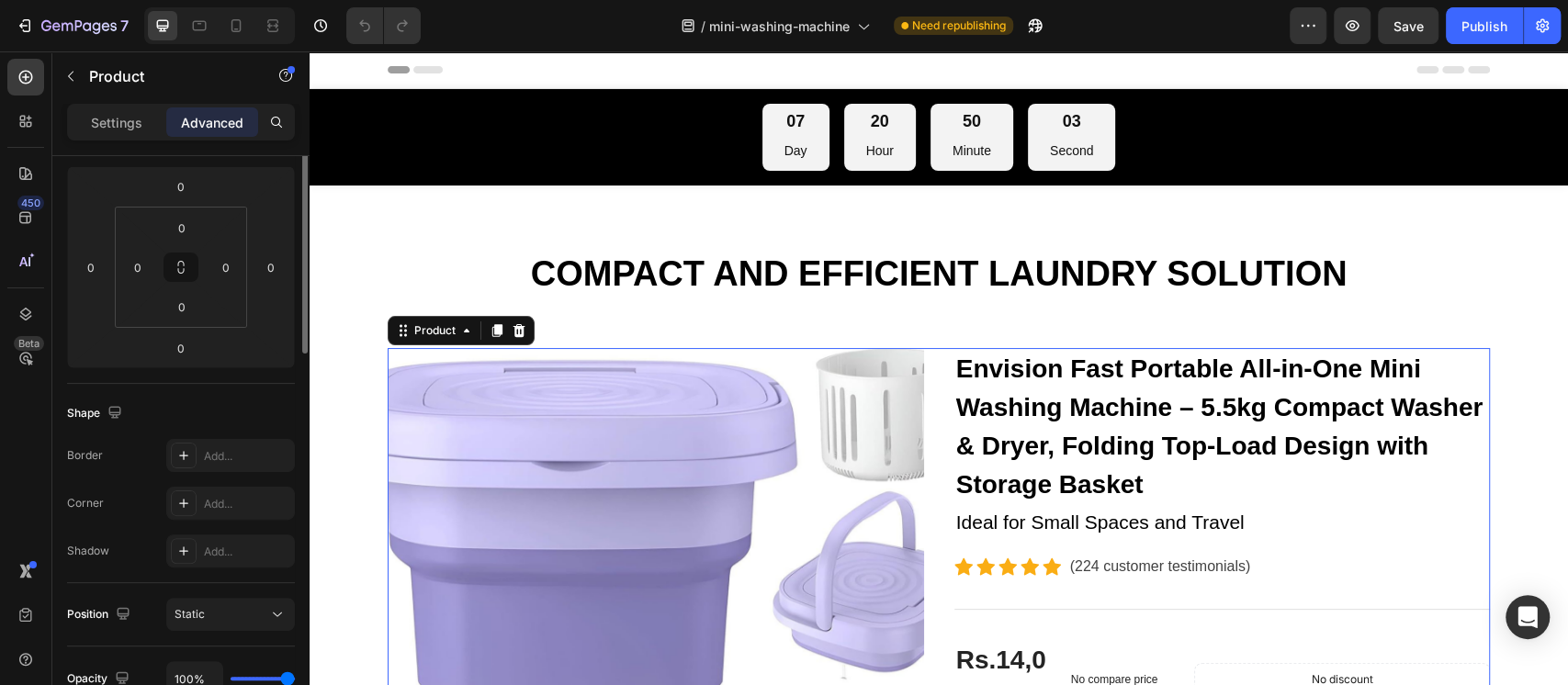 scroll, scrollTop: 122, scrollLeft: 0, axis: vertical 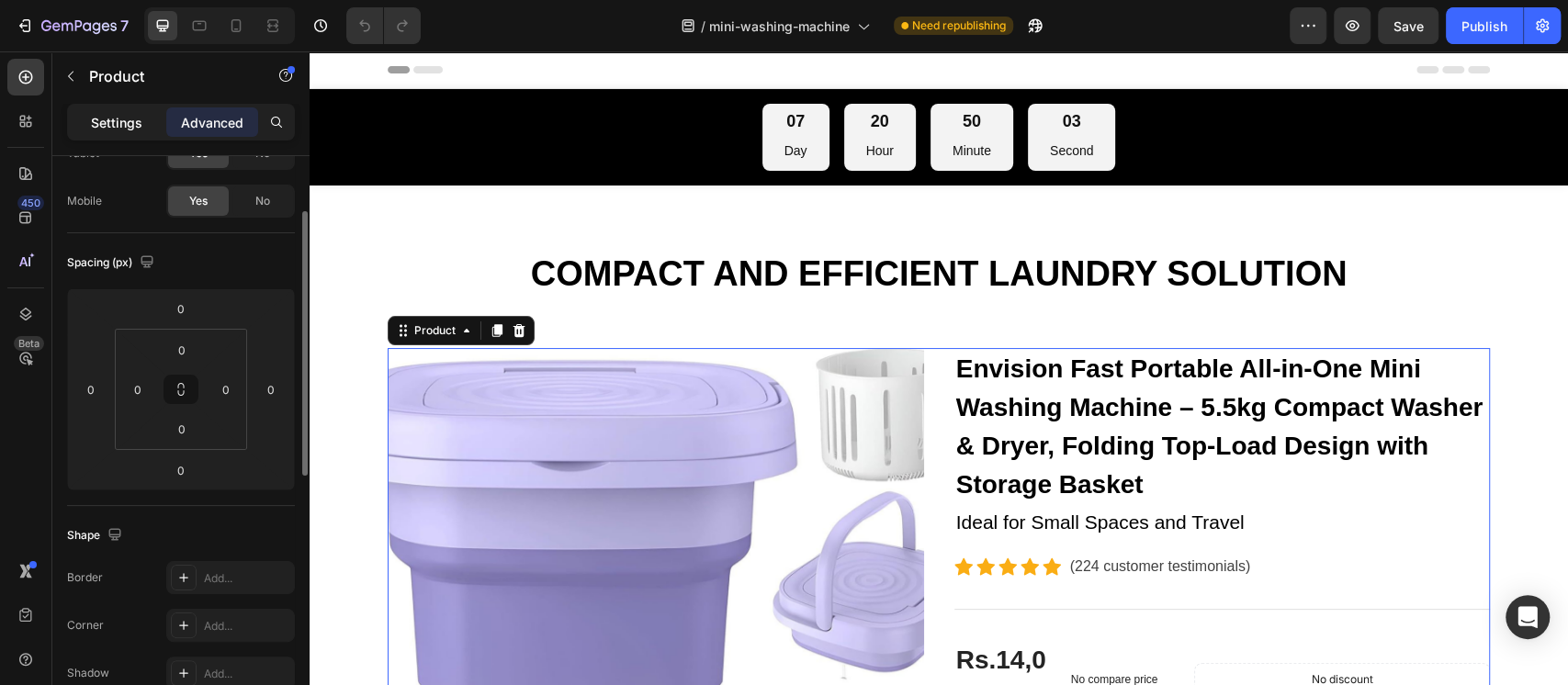 click on "Settings" 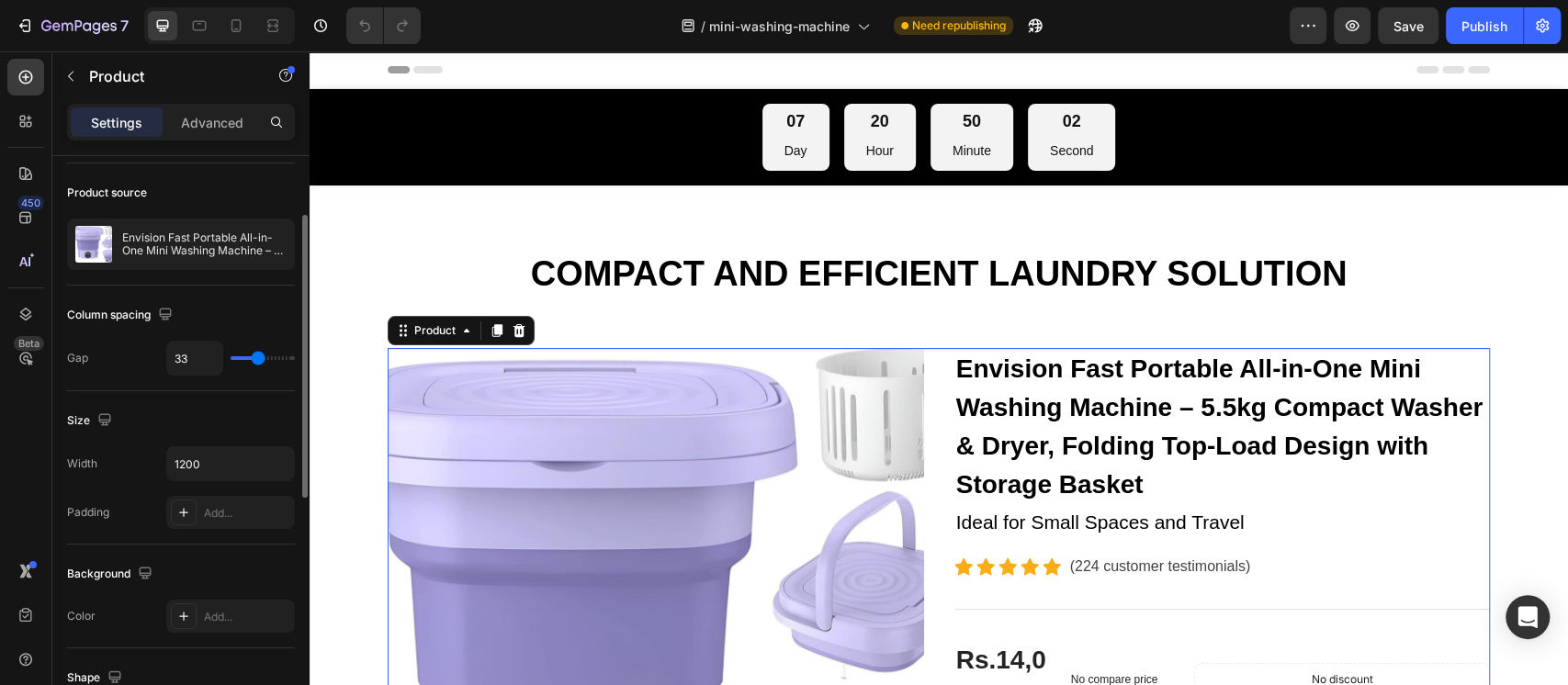 scroll, scrollTop: 0, scrollLeft: 0, axis: both 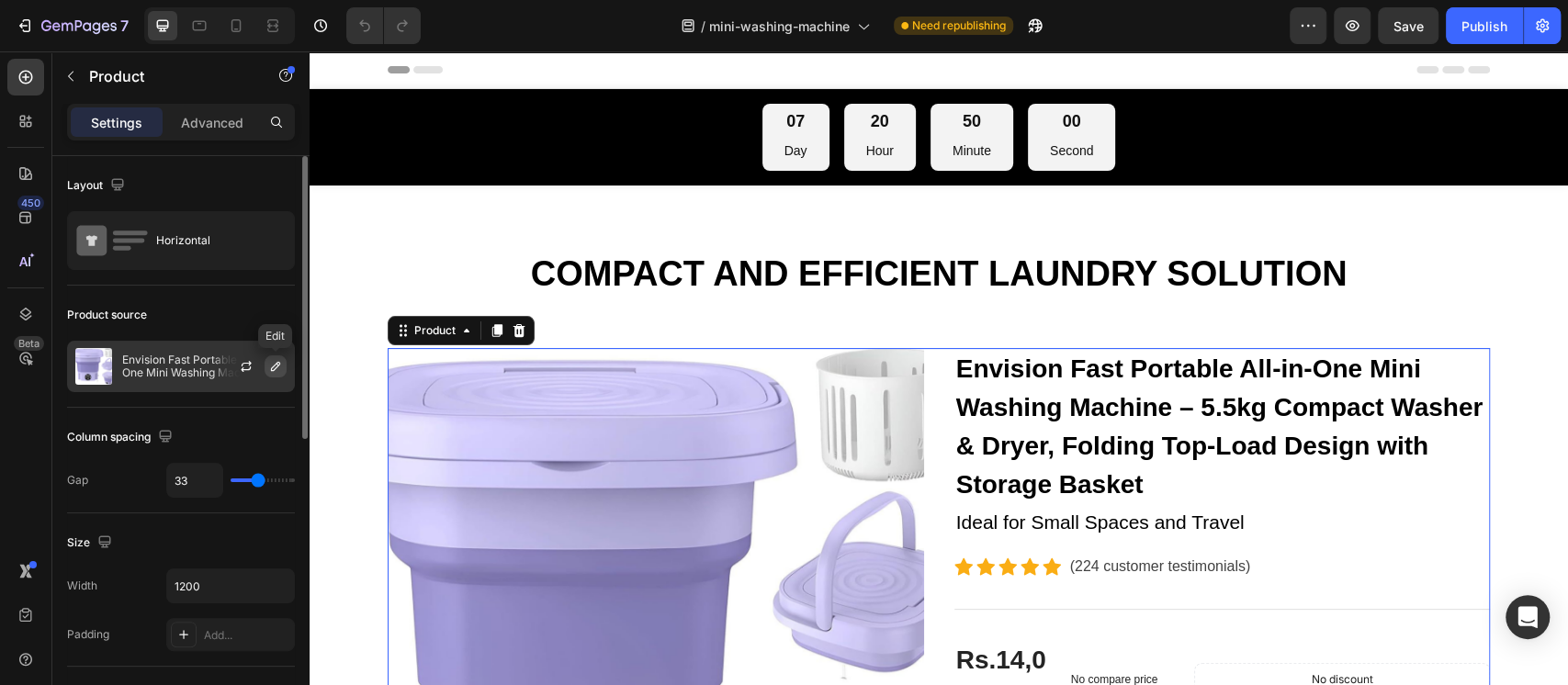 click 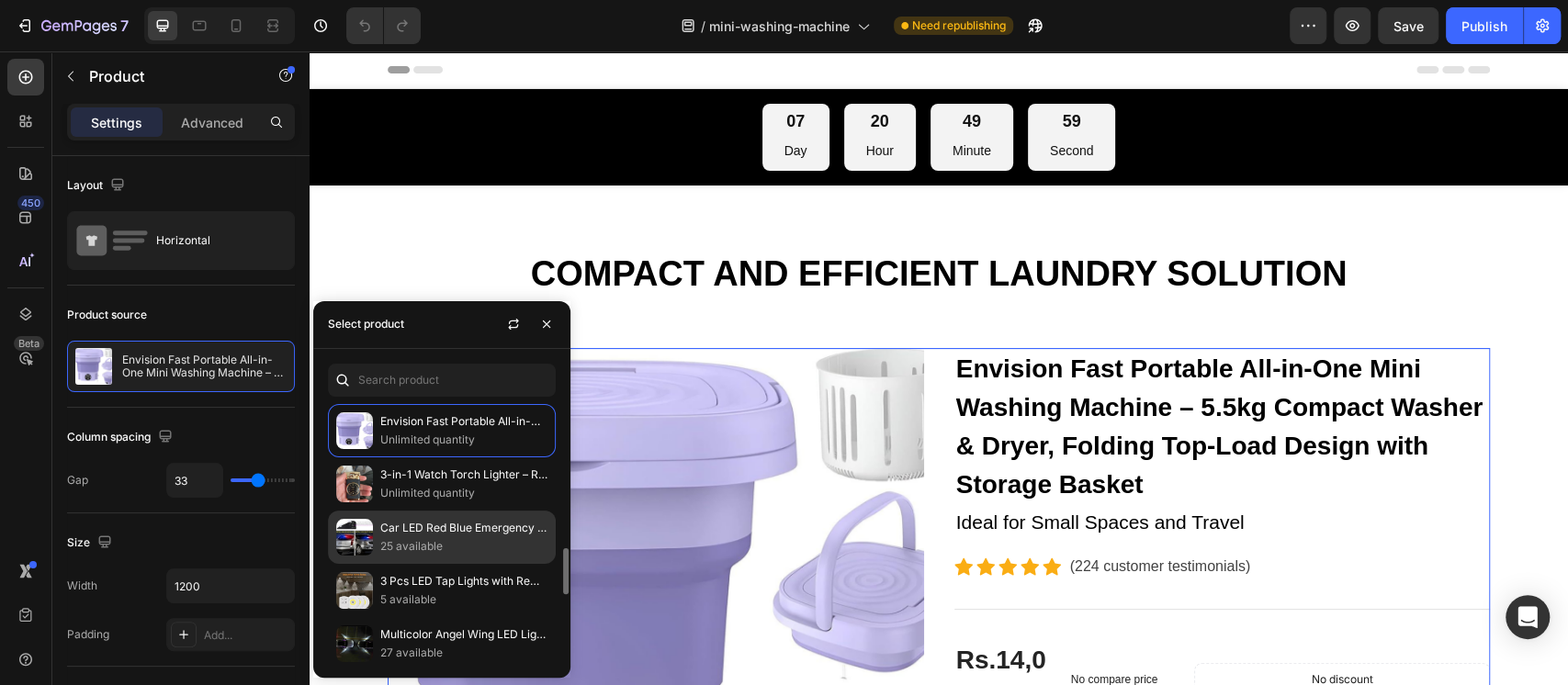 scroll, scrollTop: 122, scrollLeft: 0, axis: vertical 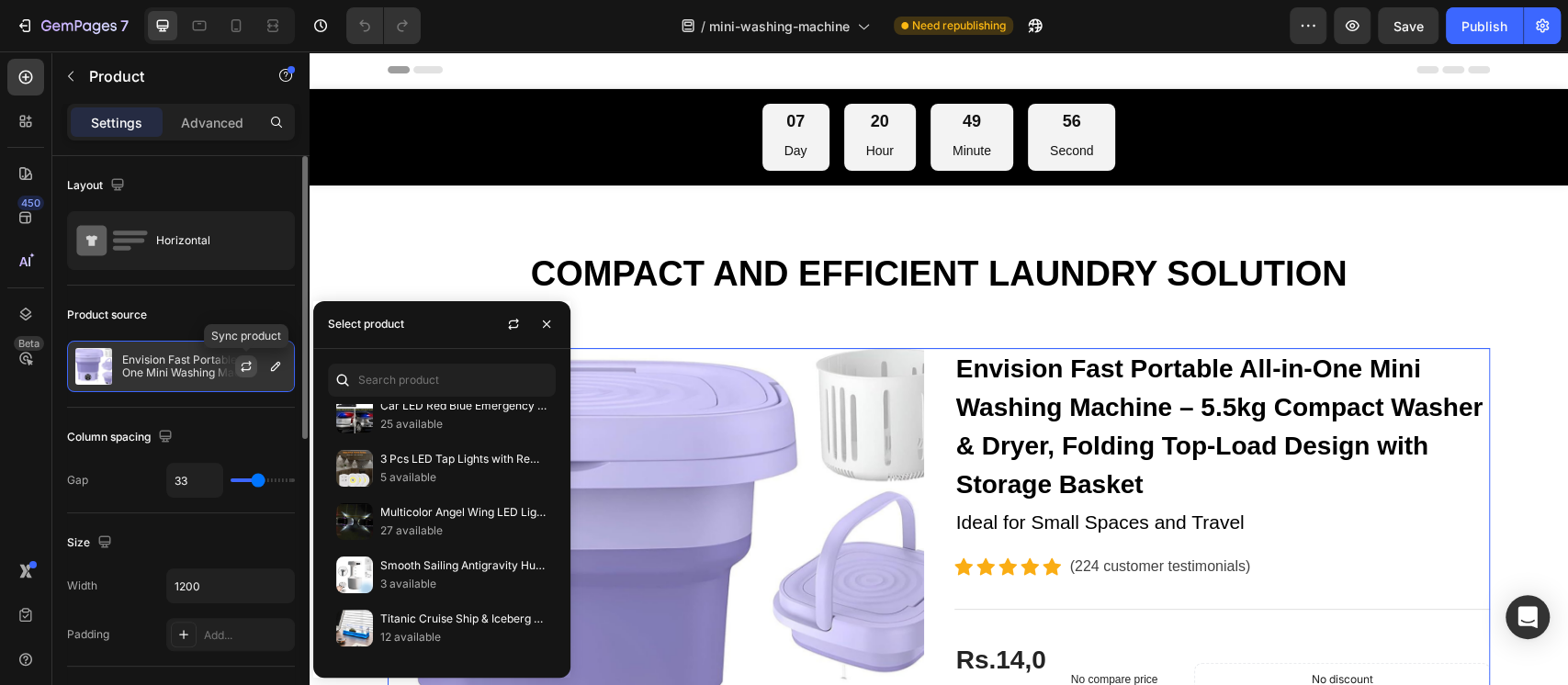 click 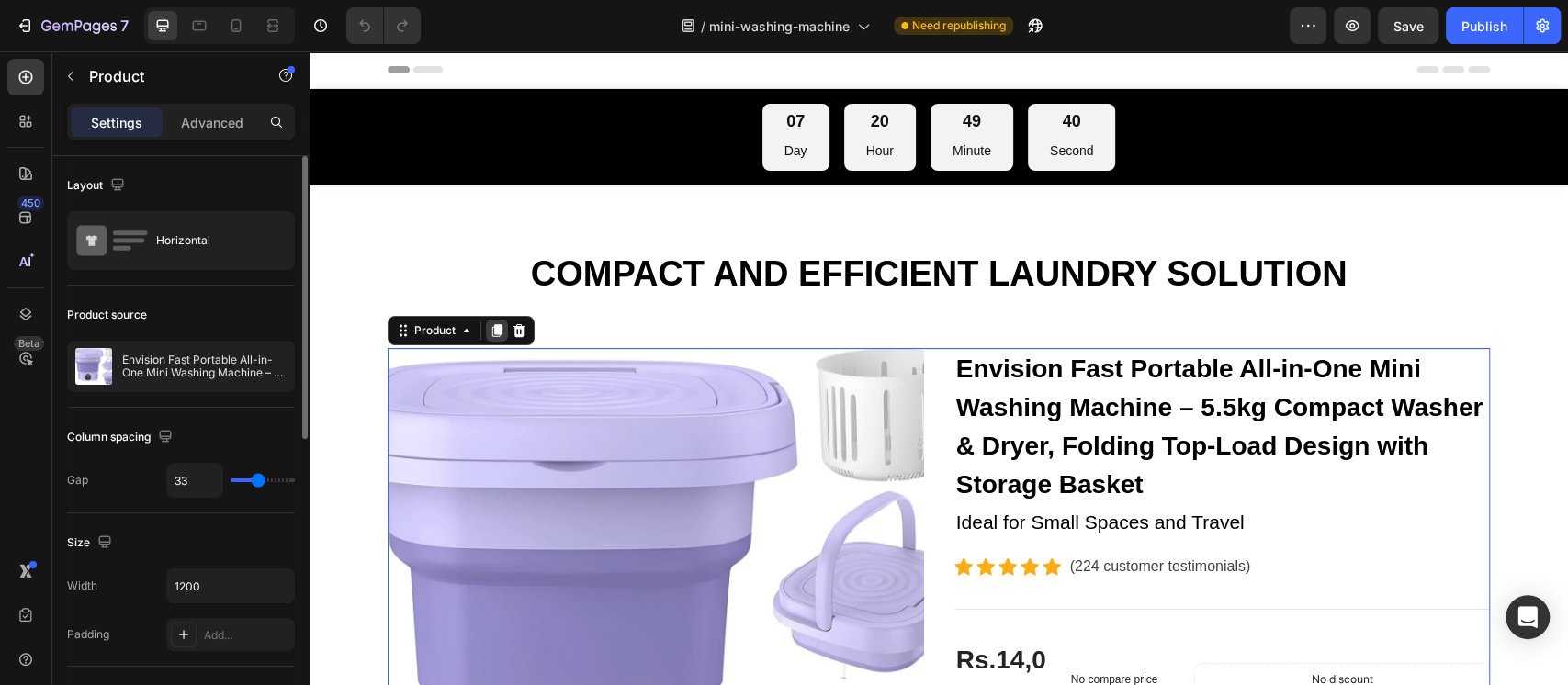 click 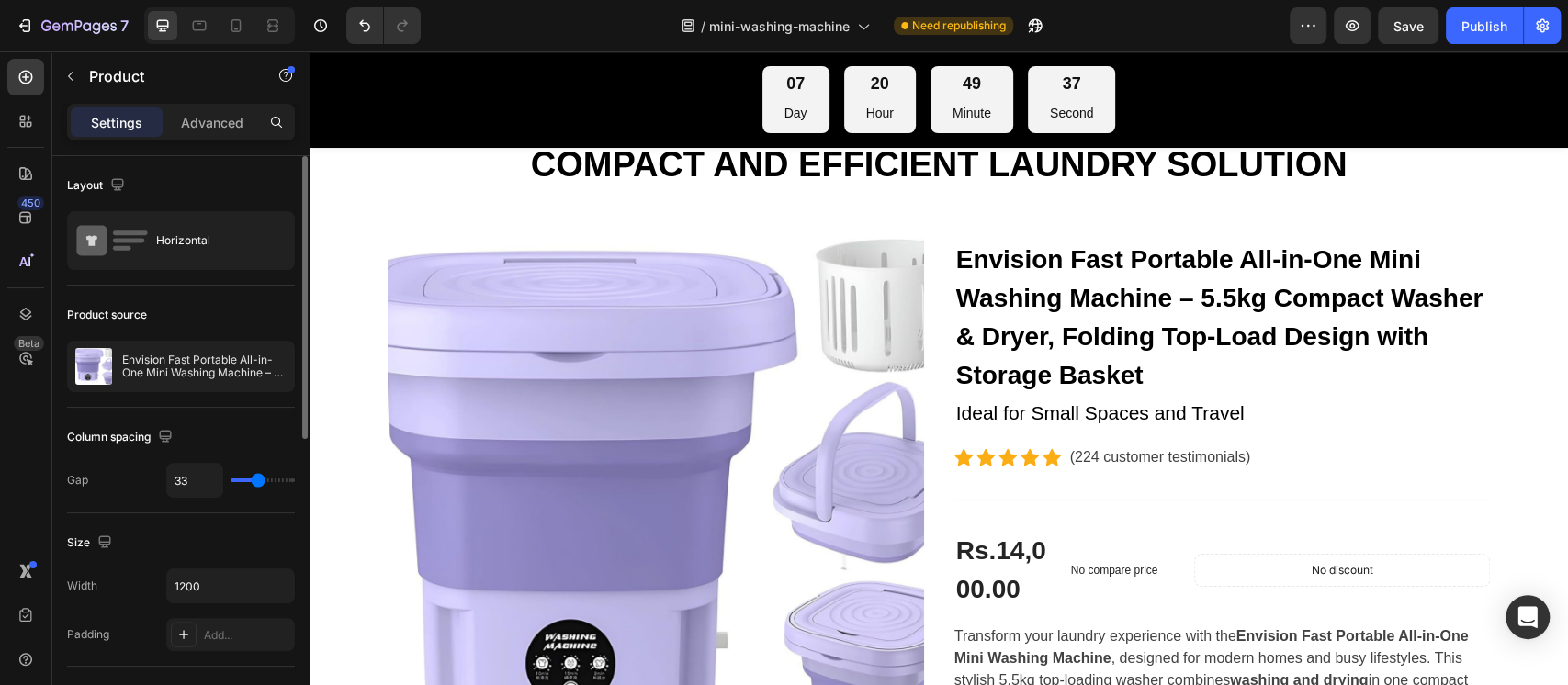 scroll, scrollTop: 0, scrollLeft: 0, axis: both 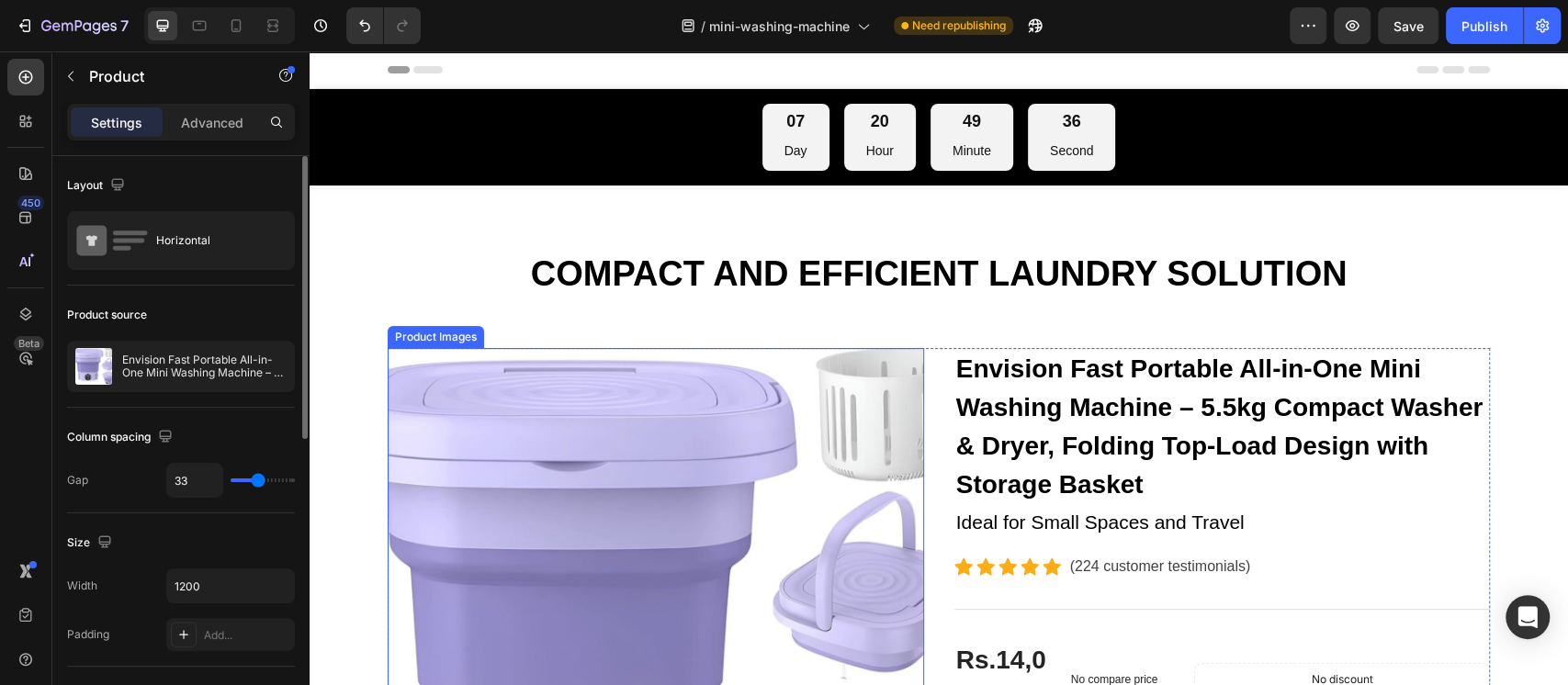 click at bounding box center [656, 616] 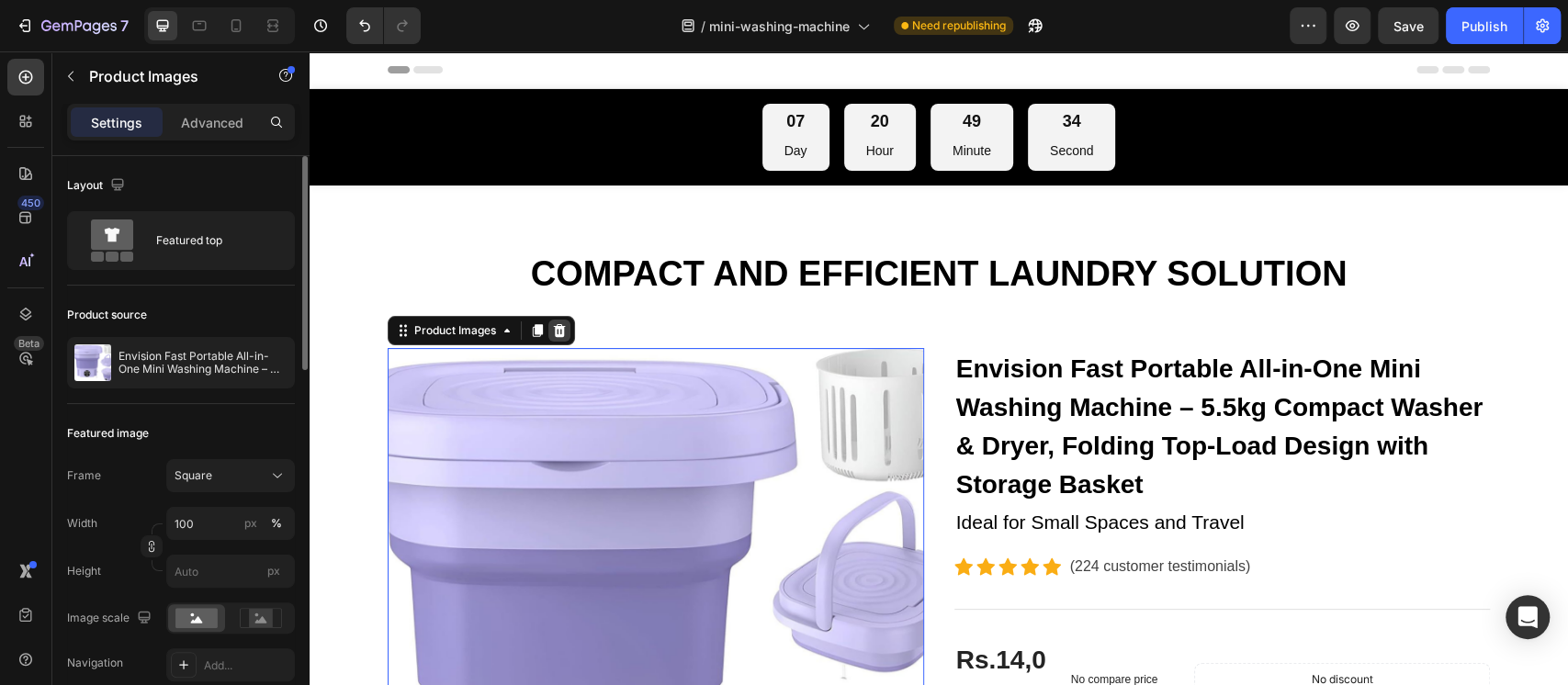 click 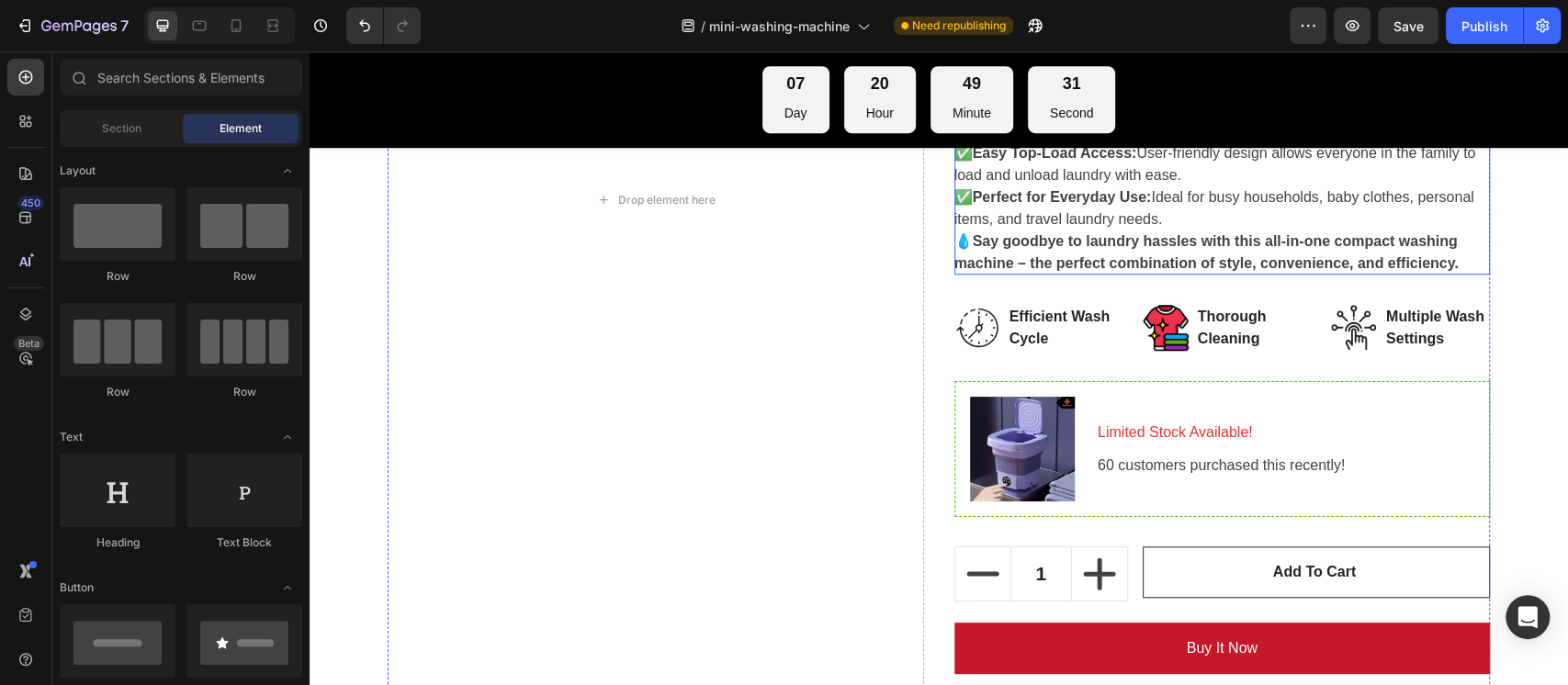 scroll, scrollTop: 1102, scrollLeft: 0, axis: vertical 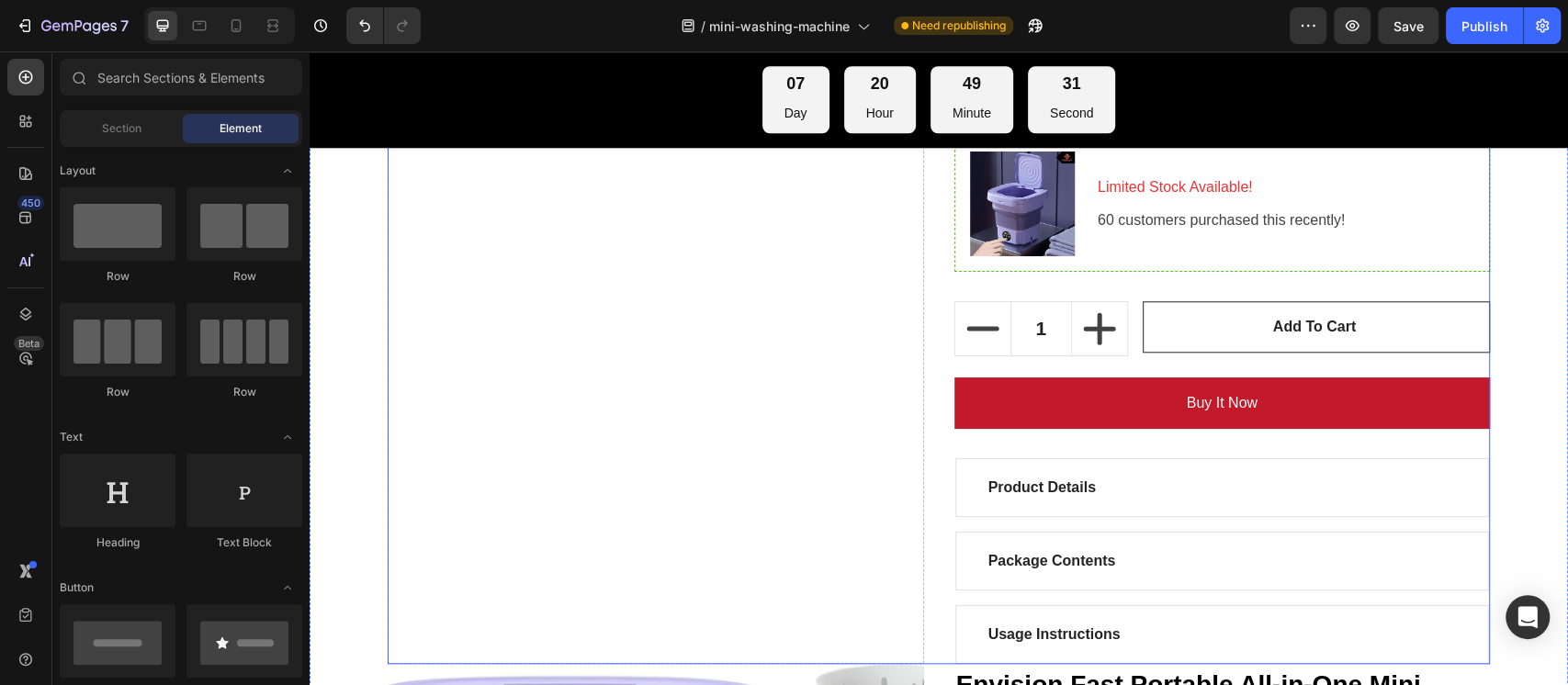 click on "Drop element here" at bounding box center [656, -45] 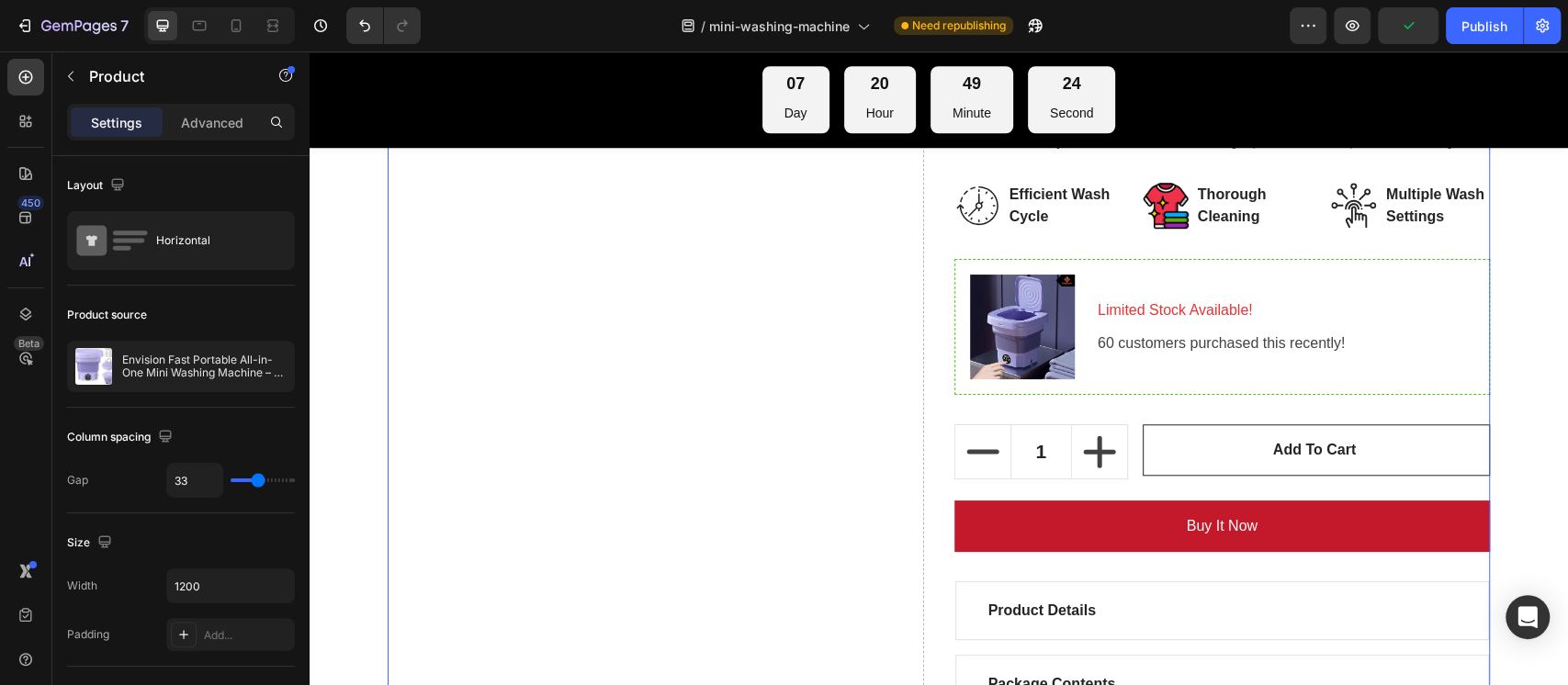 scroll, scrollTop: 0, scrollLeft: 0, axis: both 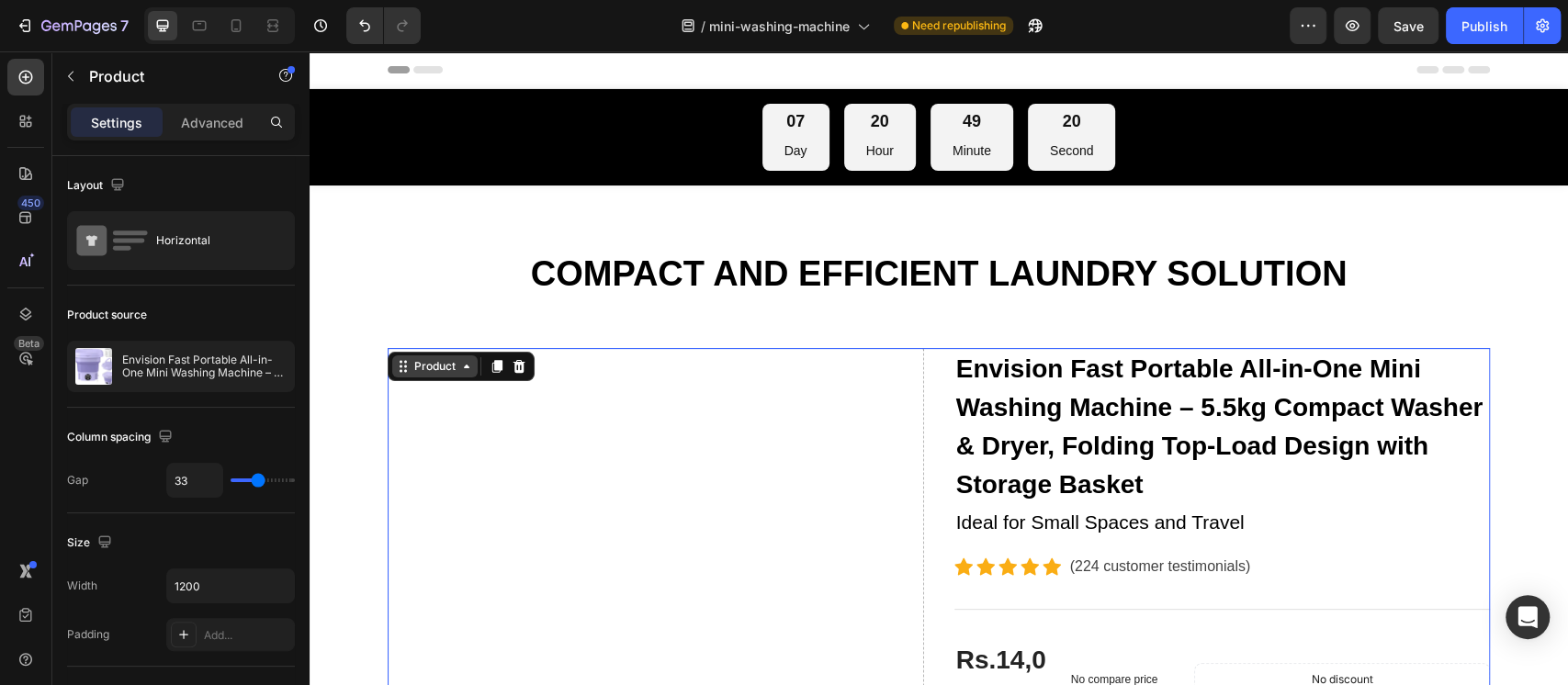 click on "Product" at bounding box center (434, 366) 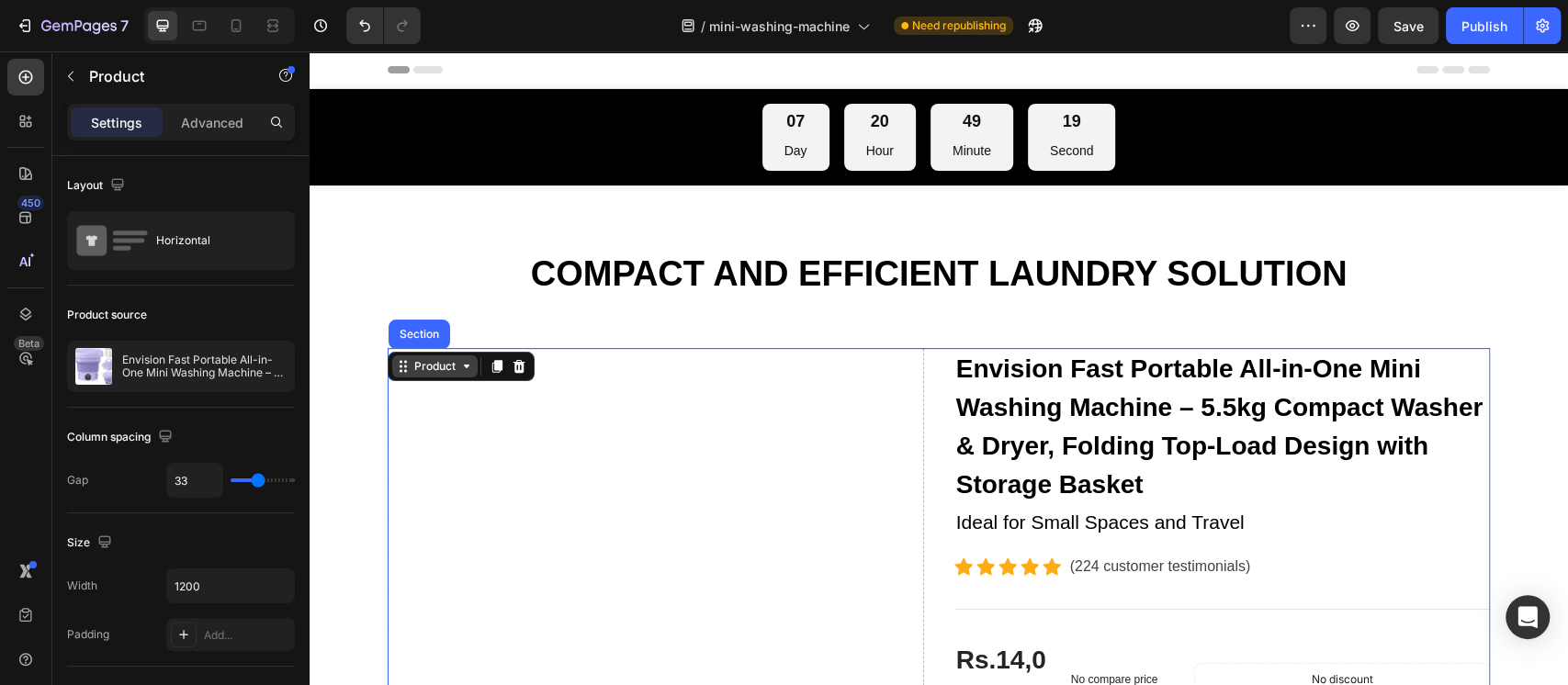 click on "Product" at bounding box center (434, 366) 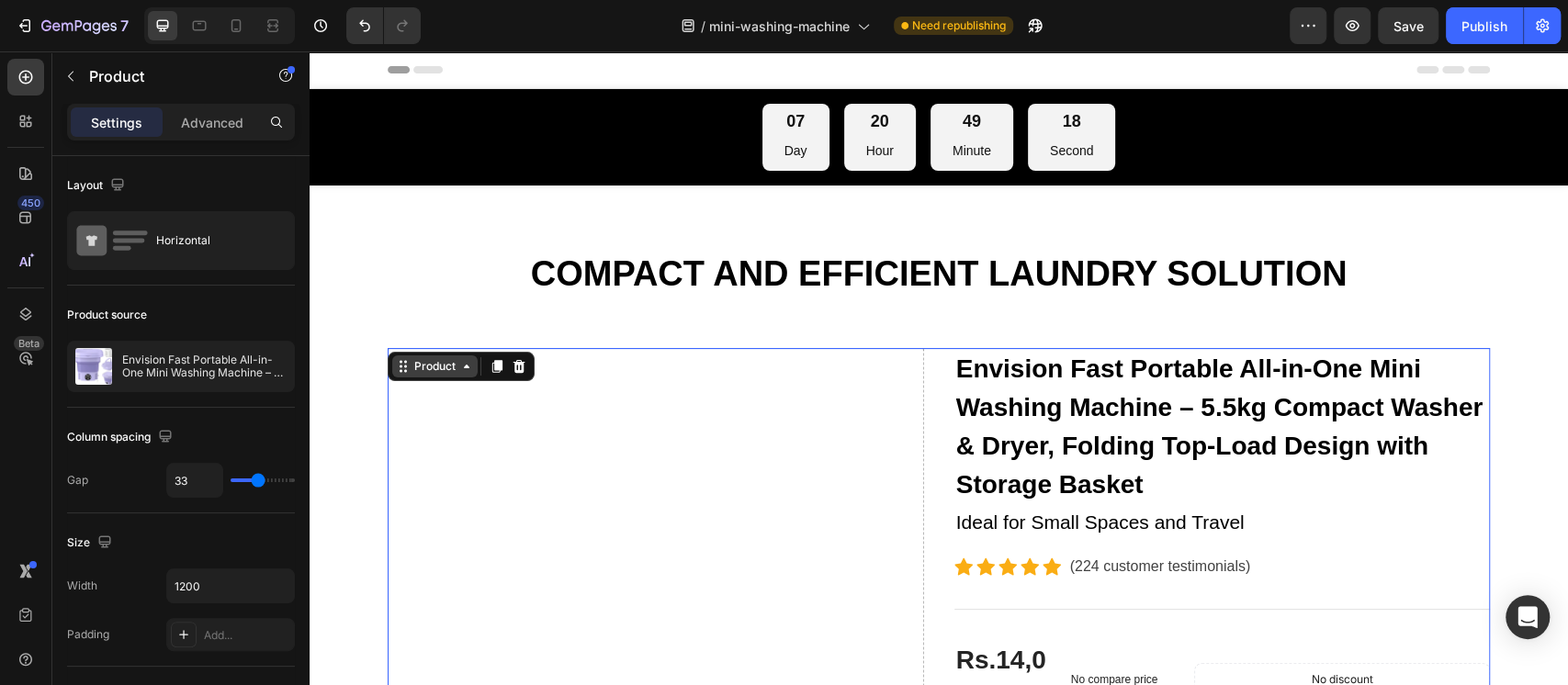 click 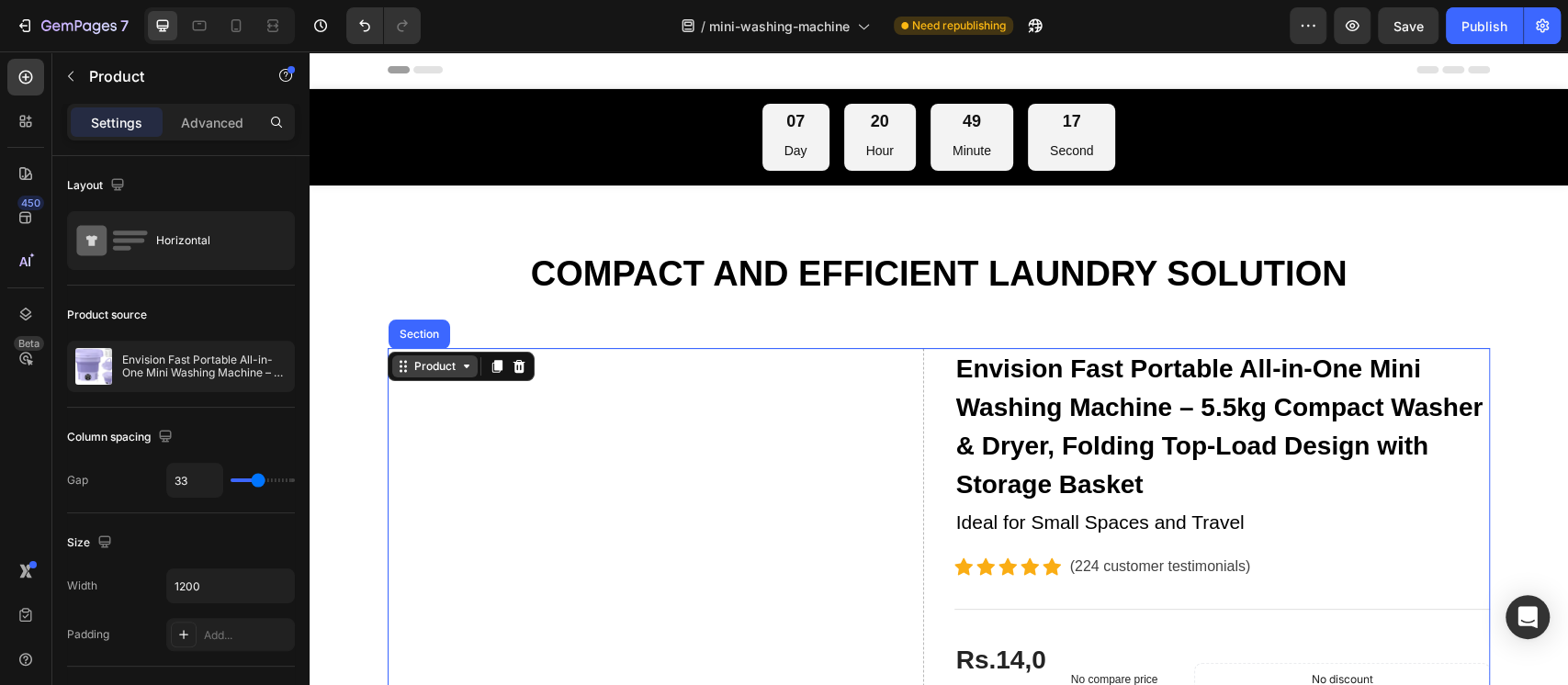 click on "Product" at bounding box center [434, 366] 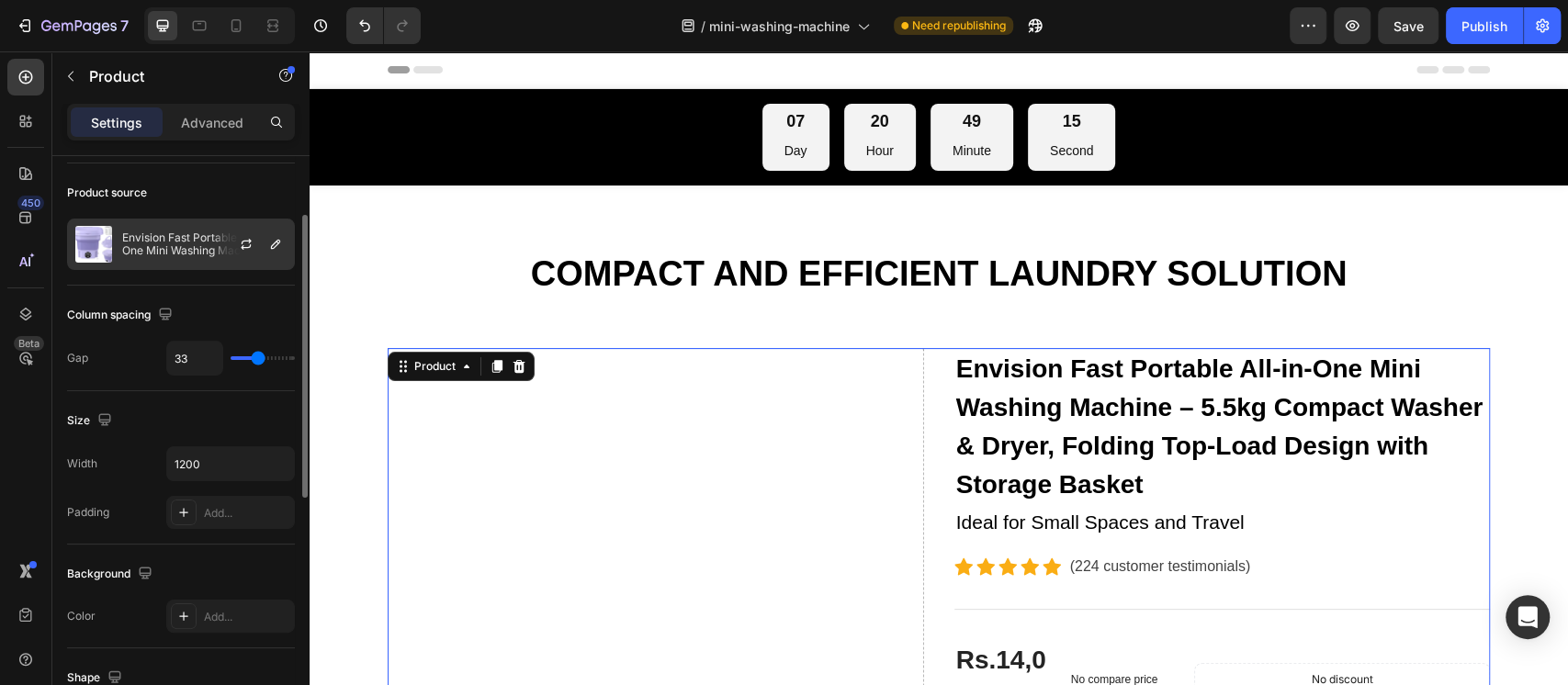scroll, scrollTop: 0, scrollLeft: 0, axis: both 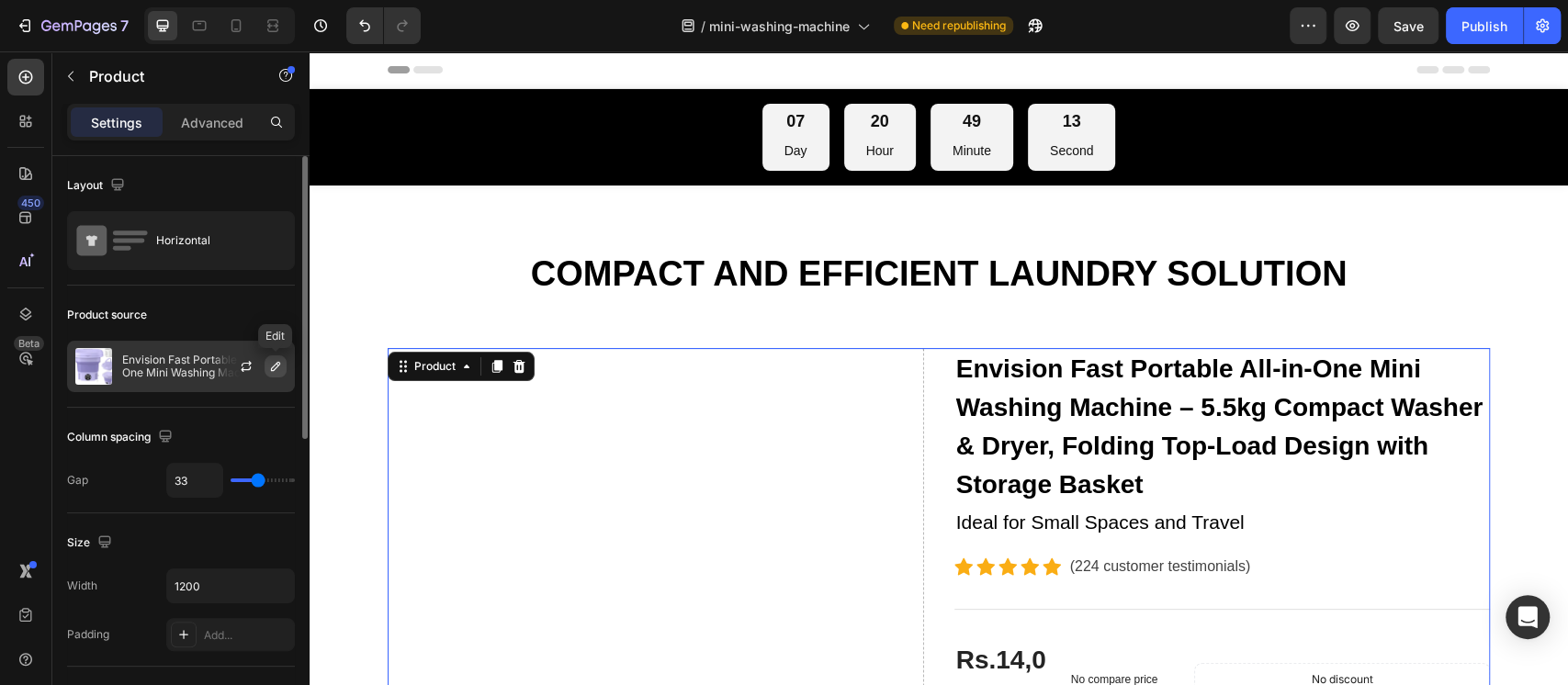 click 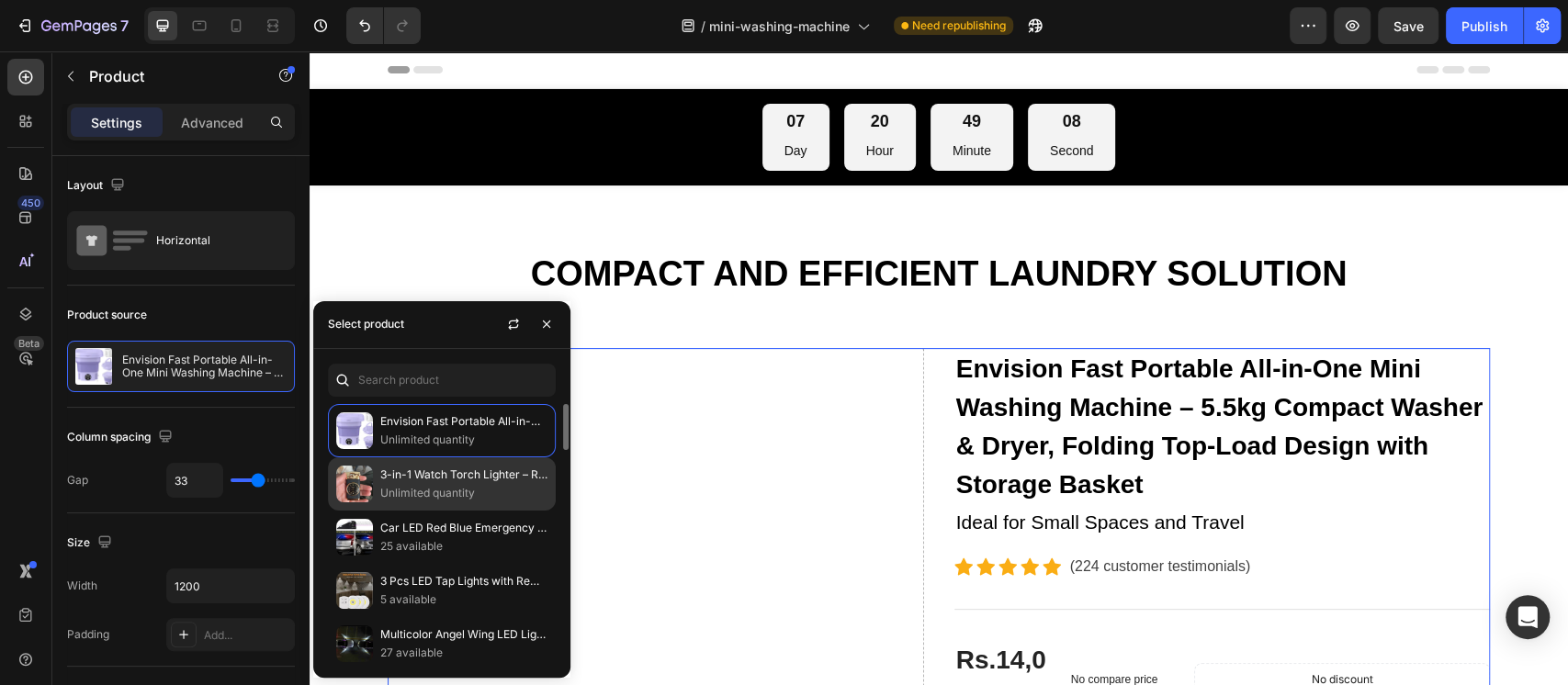 click on "3-in-1 Watch Torch Lighter – Refillable Dual Flame Zinc Alloy, Windproof Cigarette Lighter with LED Torch & Gift Box Unlimited quantity" 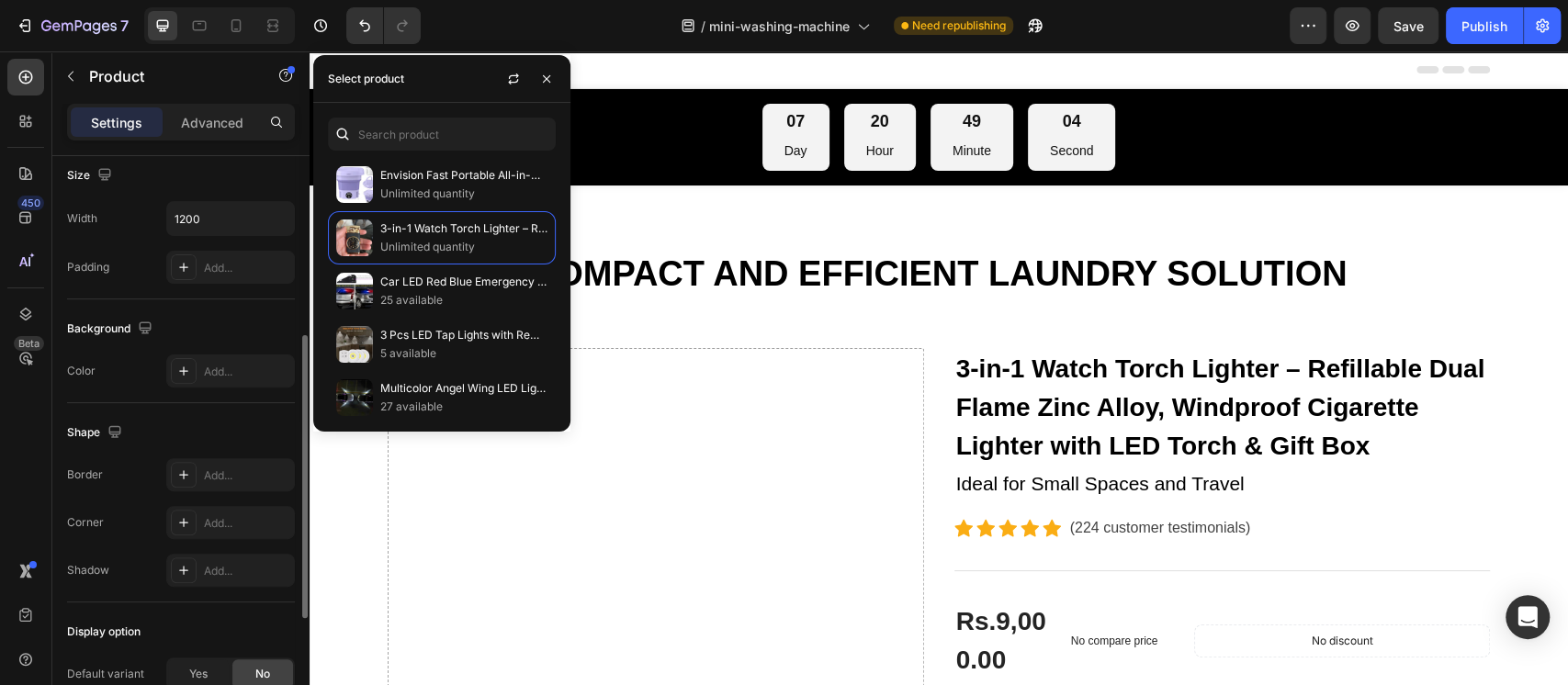 scroll, scrollTop: 0, scrollLeft: 0, axis: both 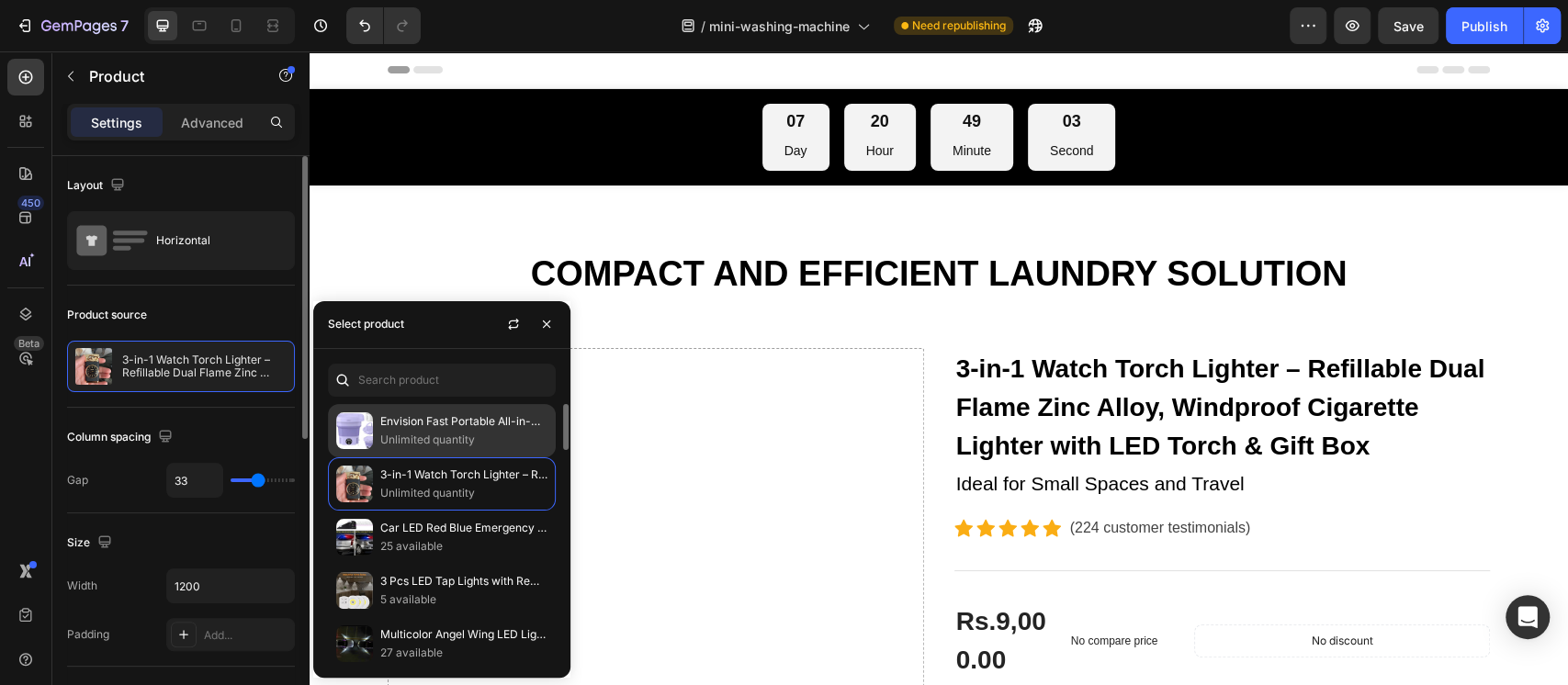 click on "Unlimited quantity" at bounding box center [464, 440] 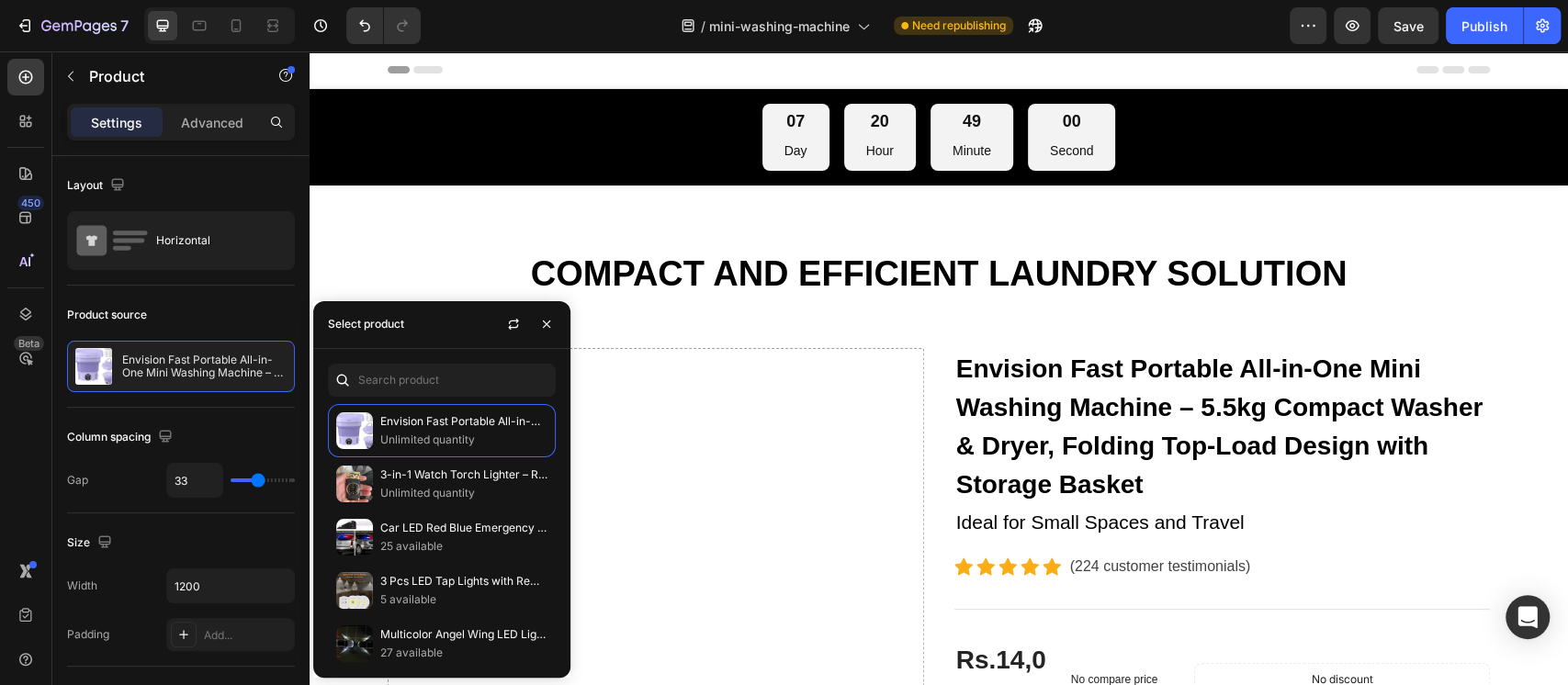 click on "Drop element here" at bounding box center [656, 1057] 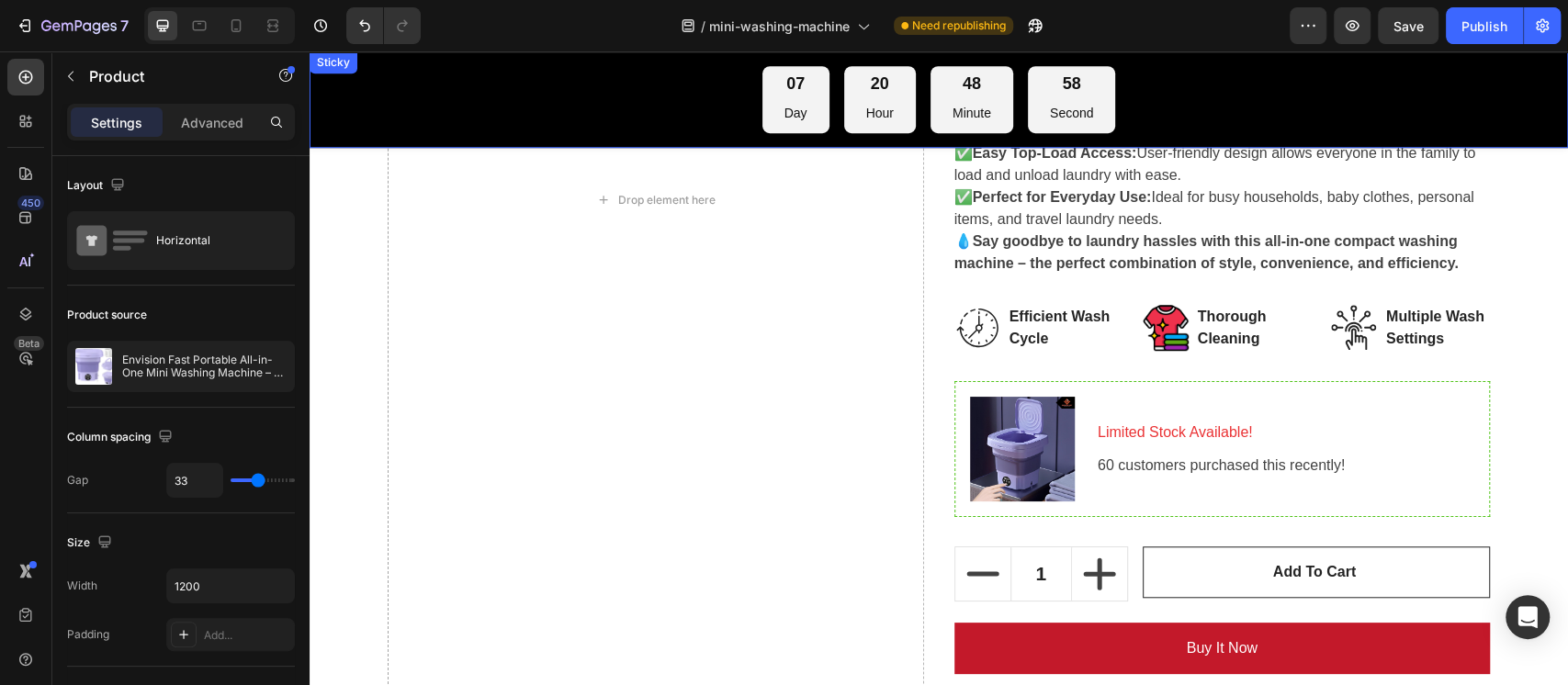 scroll, scrollTop: 489, scrollLeft: 0, axis: vertical 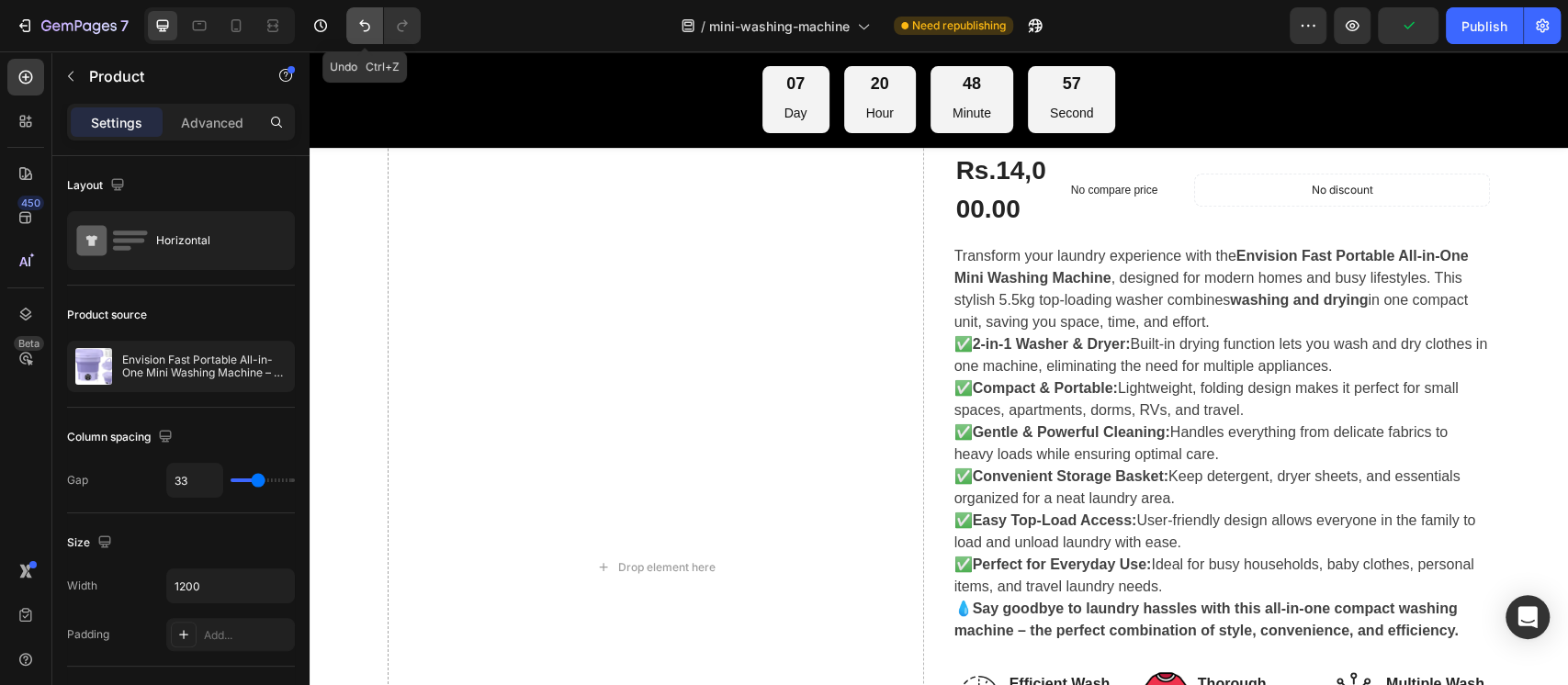 click 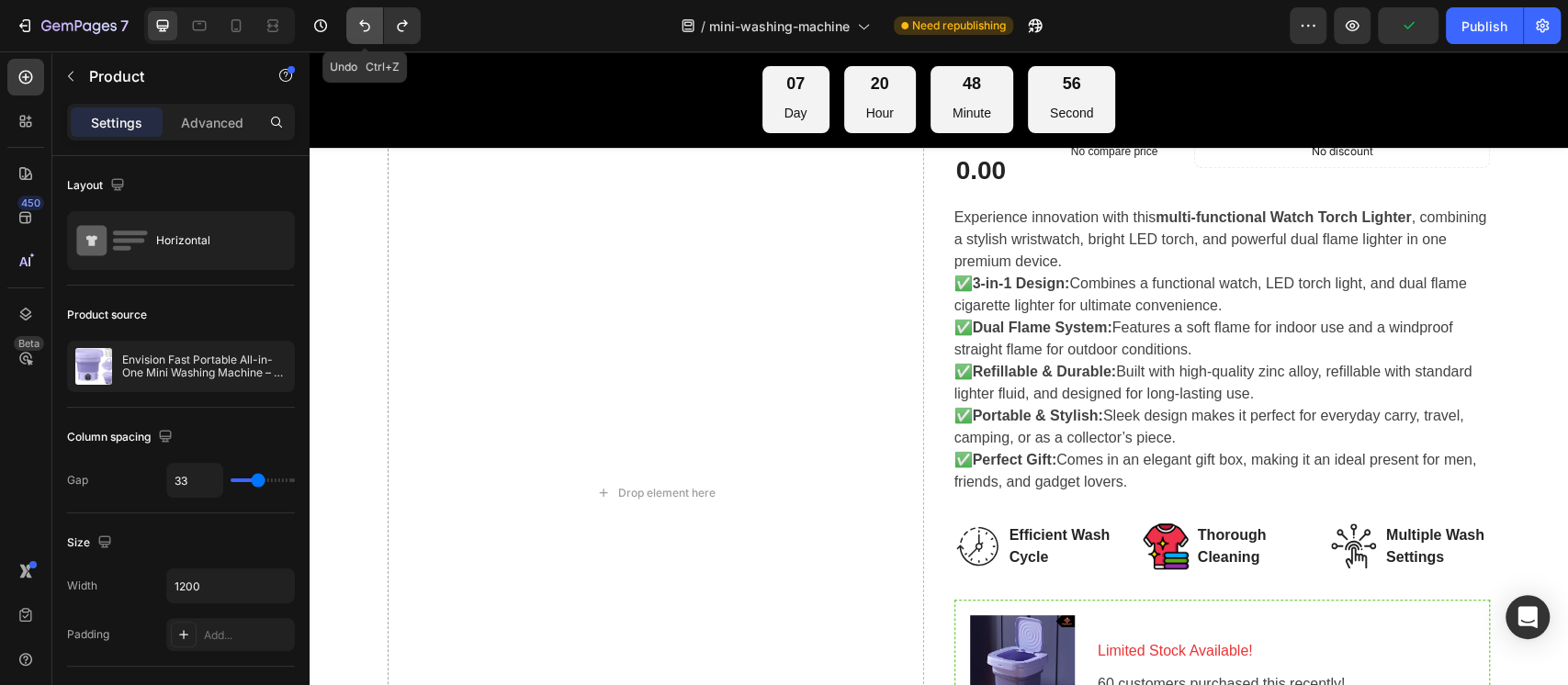 click 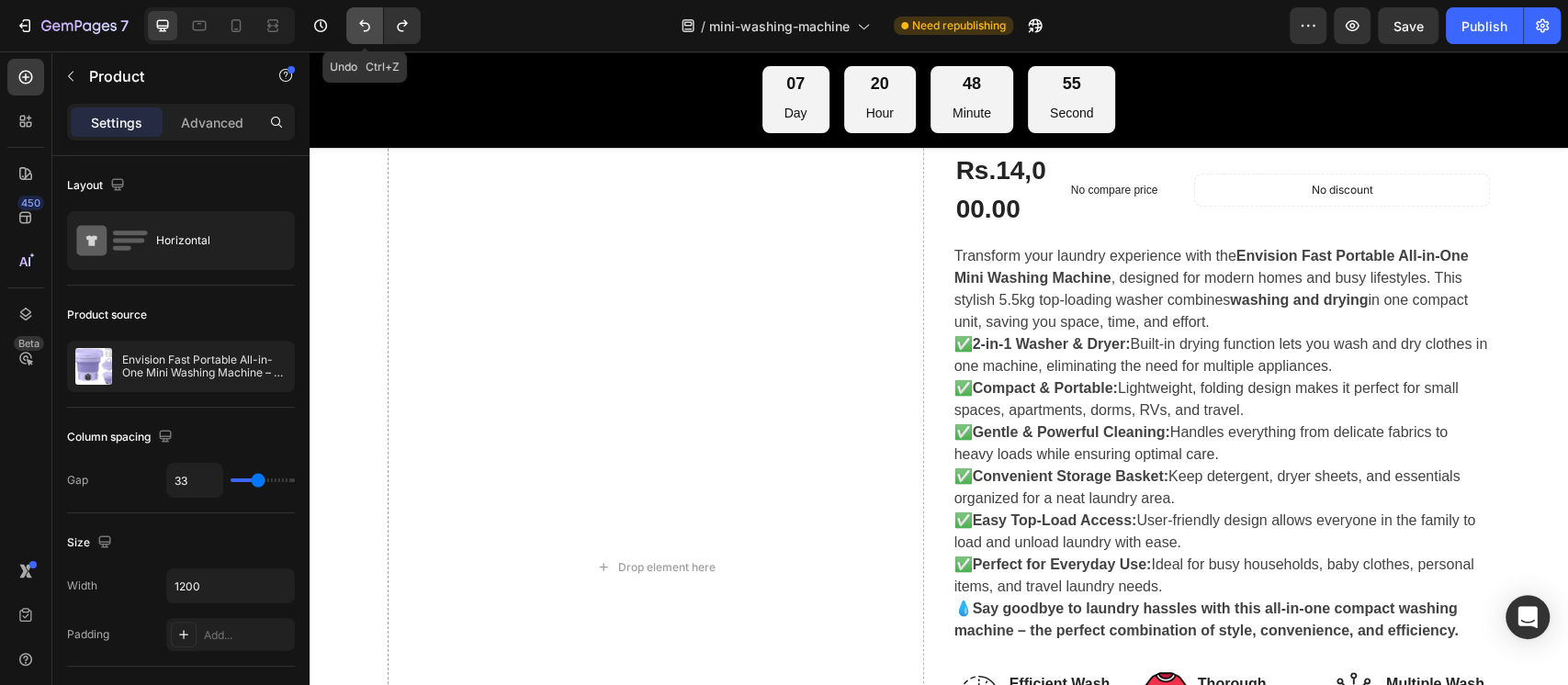 click 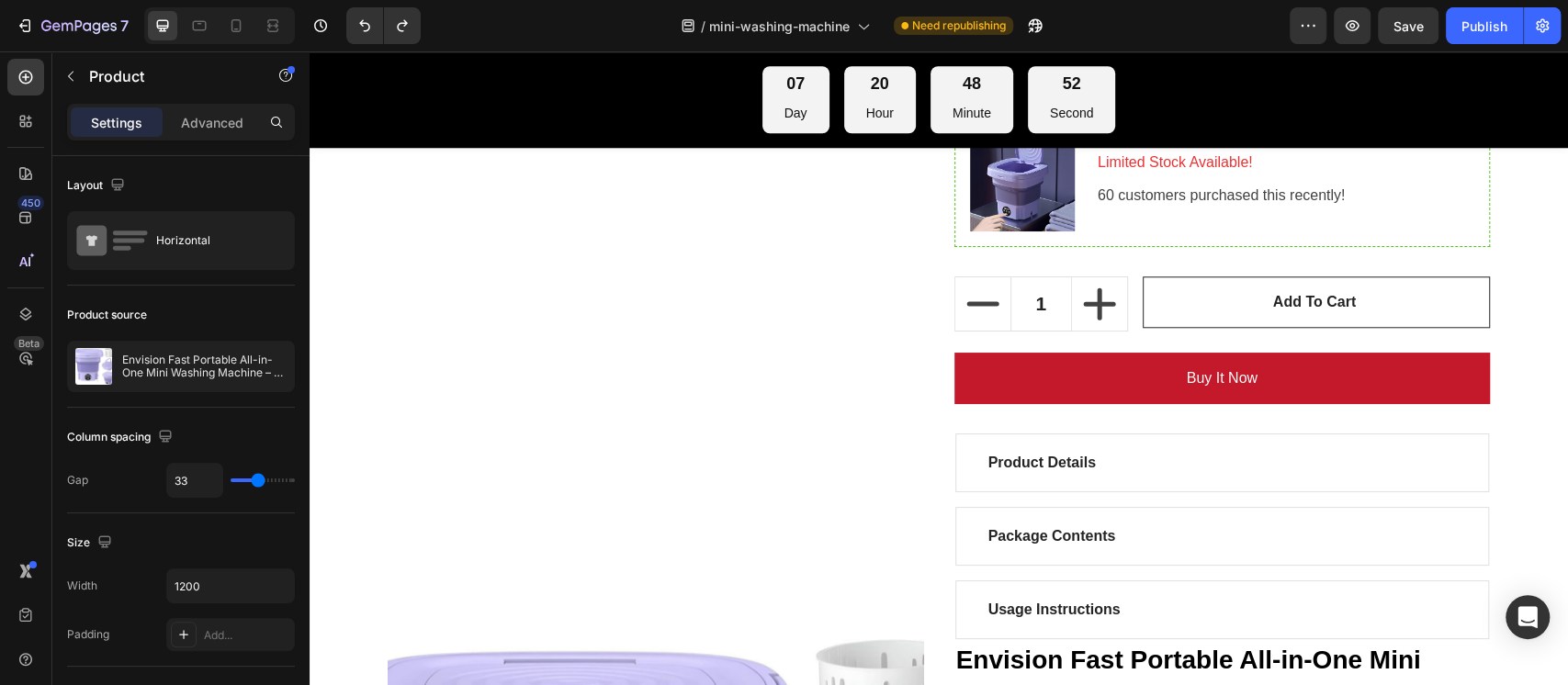 scroll, scrollTop: 1102, scrollLeft: 0, axis: vertical 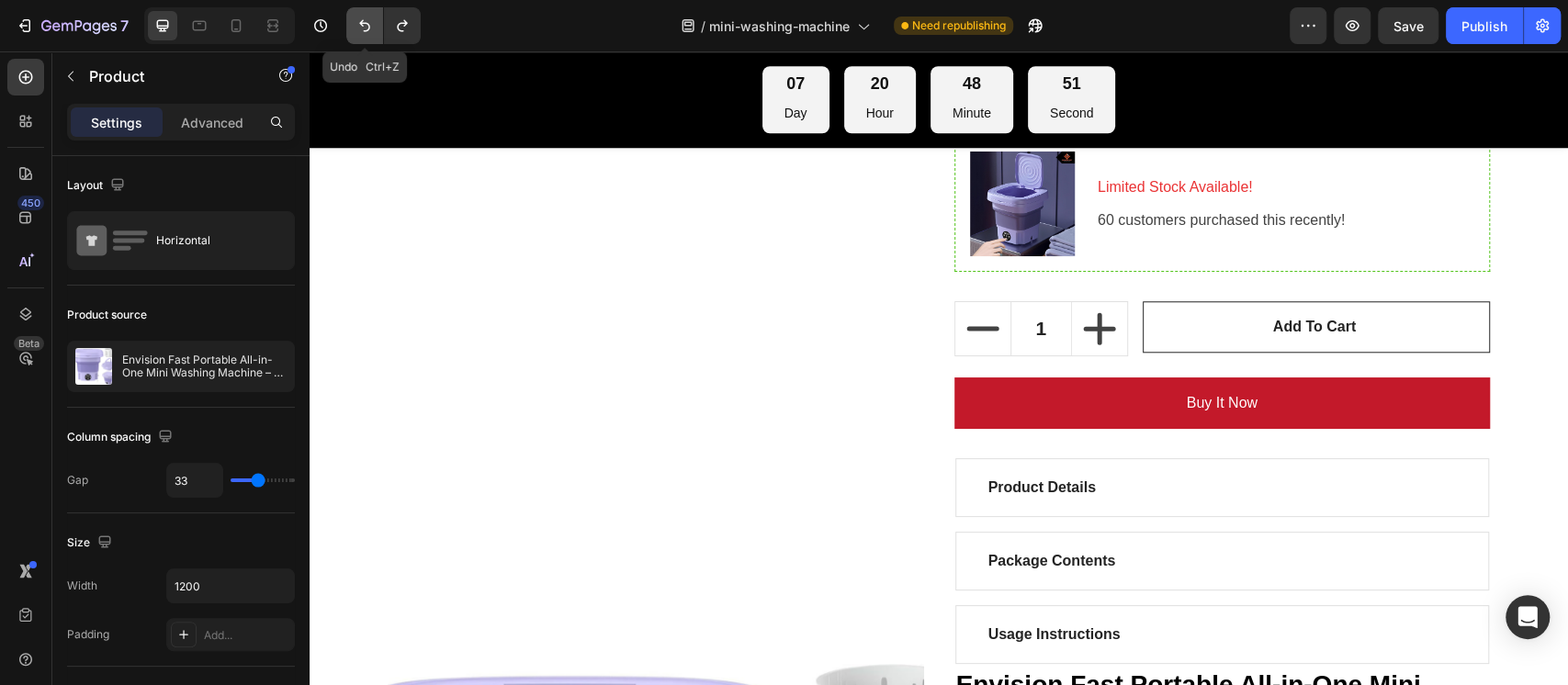 click 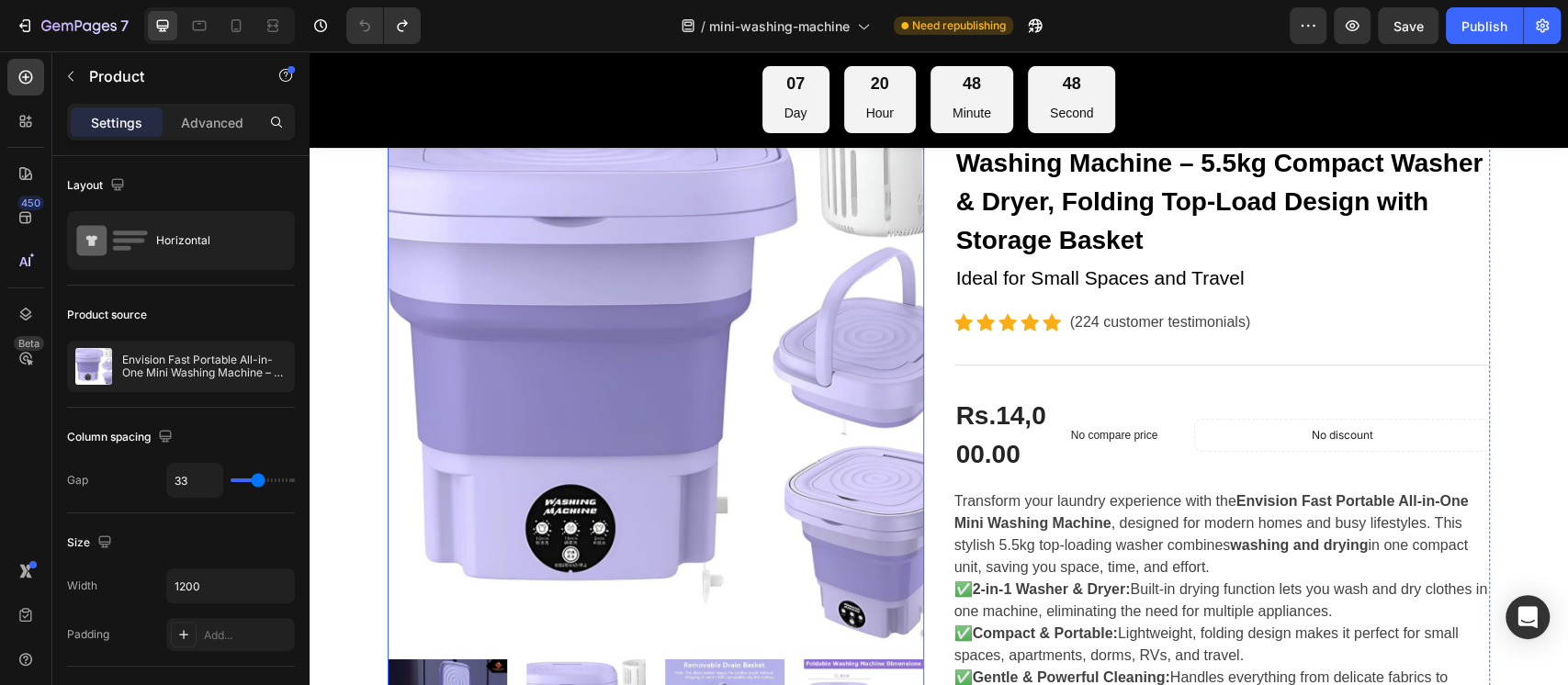 scroll, scrollTop: 0, scrollLeft: 0, axis: both 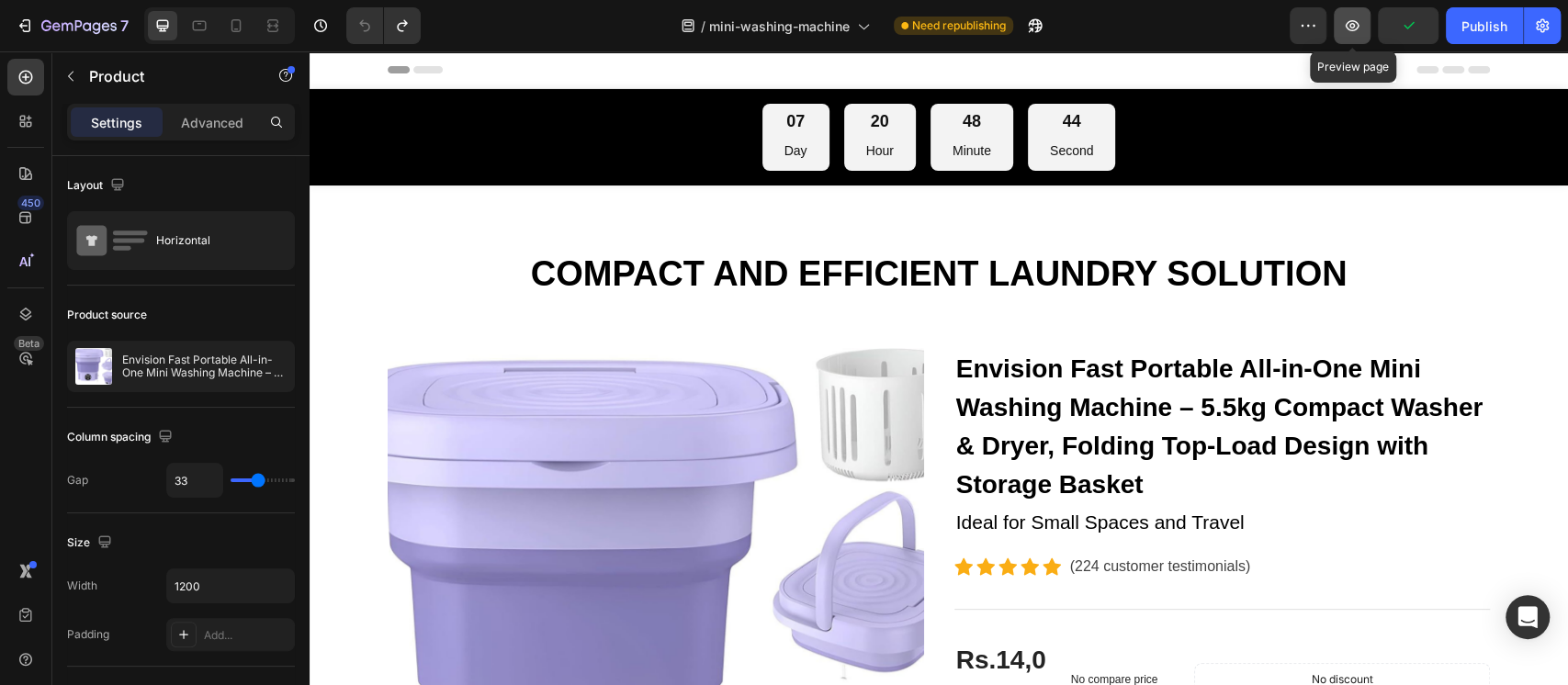 click 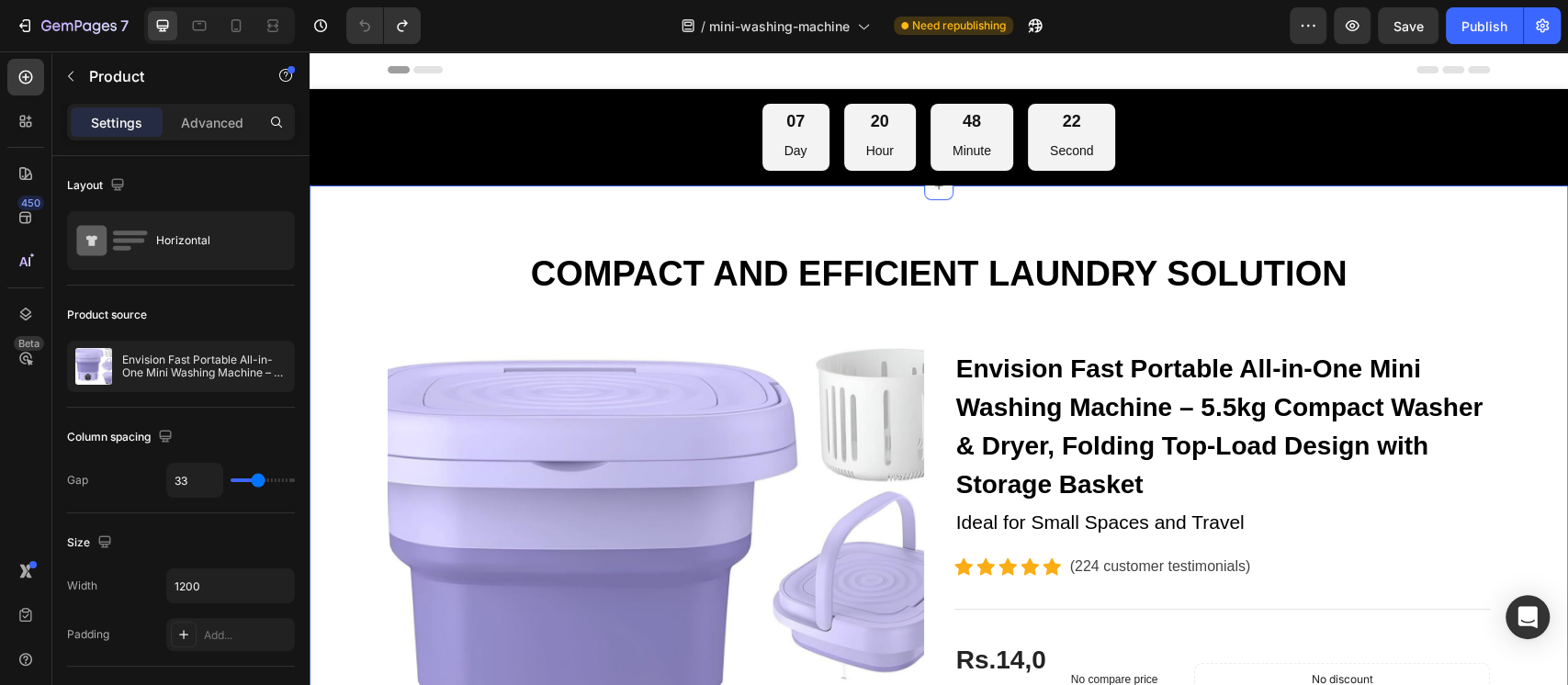 click on "COMPACT AND EFFICIENT LAUNDRY SOLUTION Heading Row Product Images Envision Fast Portable All-in-One Mini Washing Machine – 5.5kg Compact Washer & Dryer, Folding Top-Load Design with Storage Basket (P) Title Ideal for Small Spaces and Travel Text block                Icon                Icon                Icon                Icon                Icon Icon List Hoz (224 customer testimonials) Text block Row                Features Line Rs.14,000.00 (P) Price (P) Price No compare price (P) Price Row No discount   Not be displayed when published Product Badge Row Transform your laundry experience with the  Envision Fast Portable All-in-One Mini Washing Machine , designed for modern homes and busy lifestyles. This stylish 5.5kg top-loading washer combines  washing and drying  in one compact unit, saving you space, time, and effort.
✅  2-in-1 Washer & Dryer:  Built-in drying function lets you wash and dry clothes in one machine, eliminating the need for multiple appliances. ✅  Compact & Portable: ✅  ✅" at bounding box center [939, 1008] 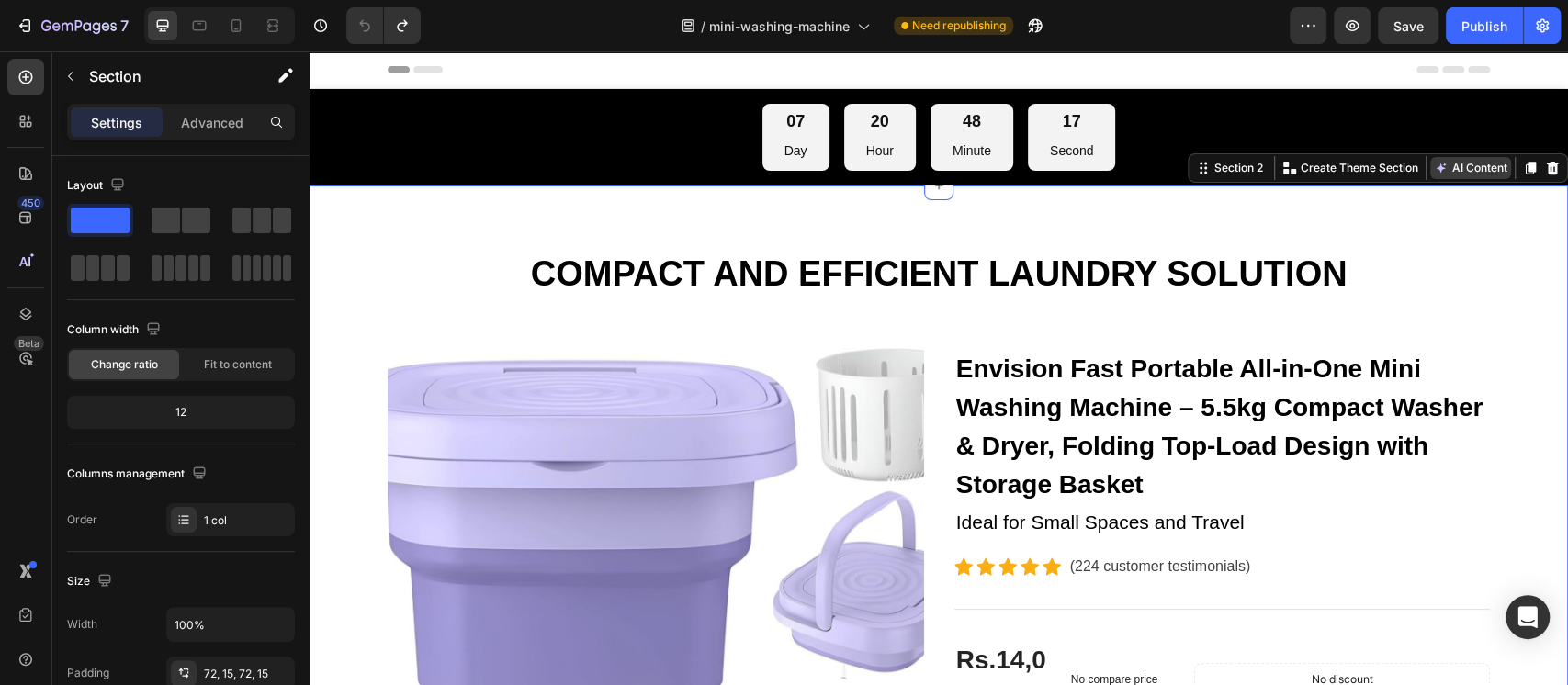 click on "AI Content" at bounding box center (1471, 168) 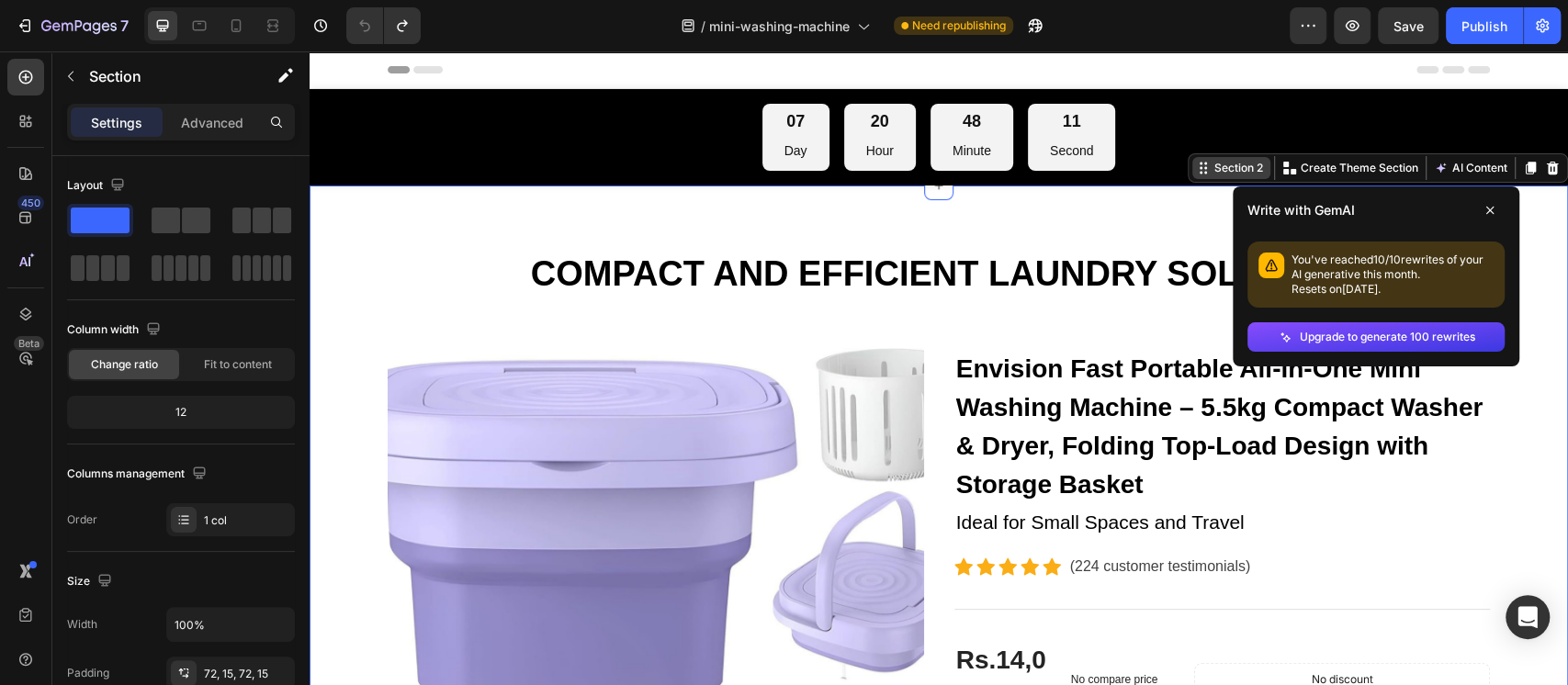 click on "Section 2" at bounding box center (1238, 168) 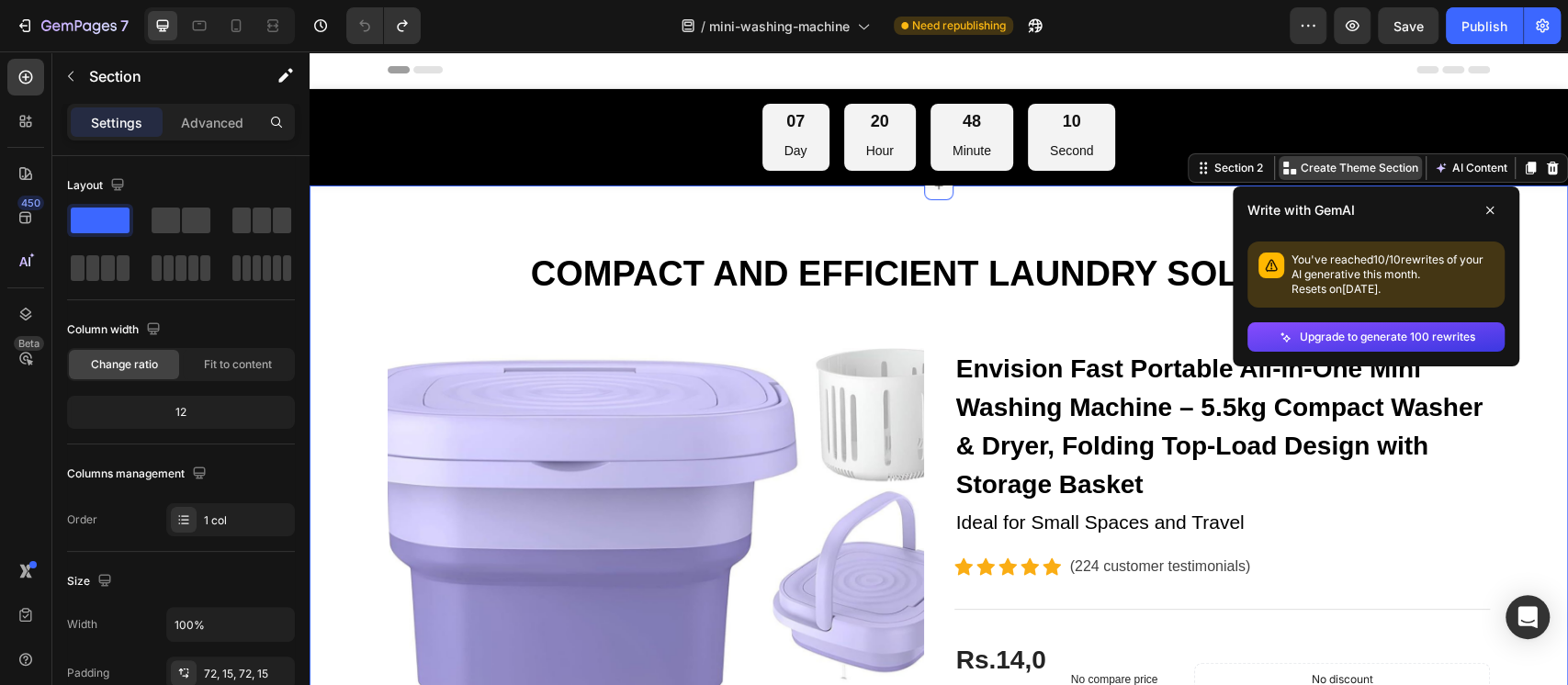click on "Create Theme Section" at bounding box center (1359, 168) 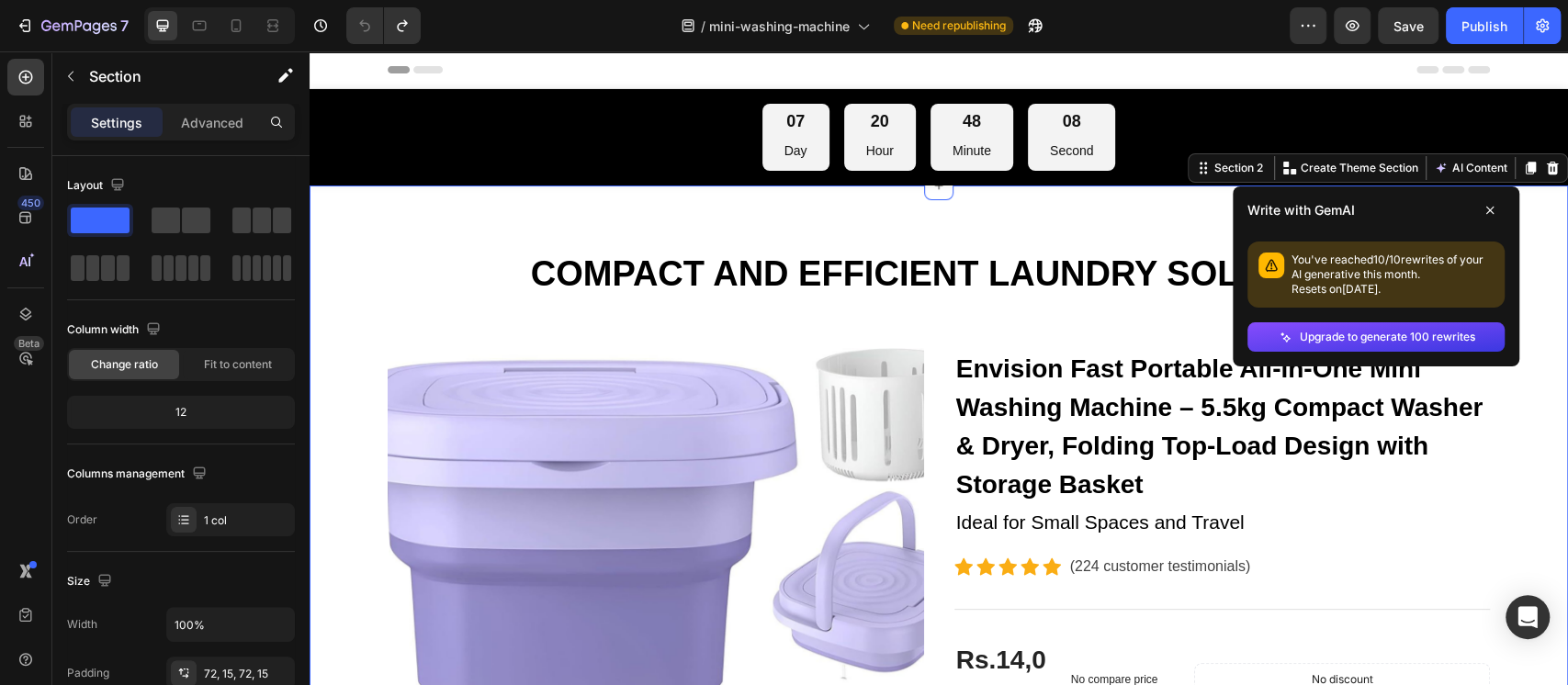 click at bounding box center (1490, 210) 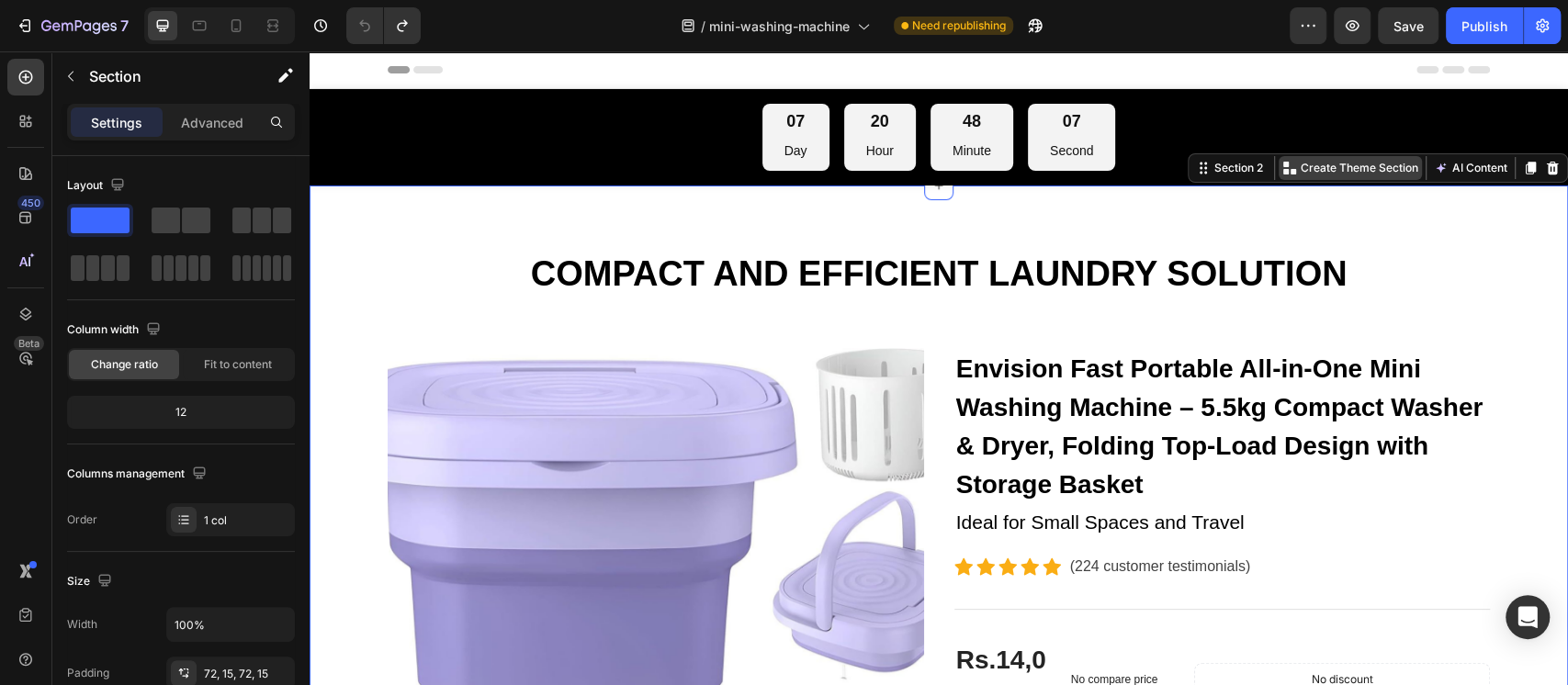 click on "Create Theme Section" at bounding box center (1359, 168) 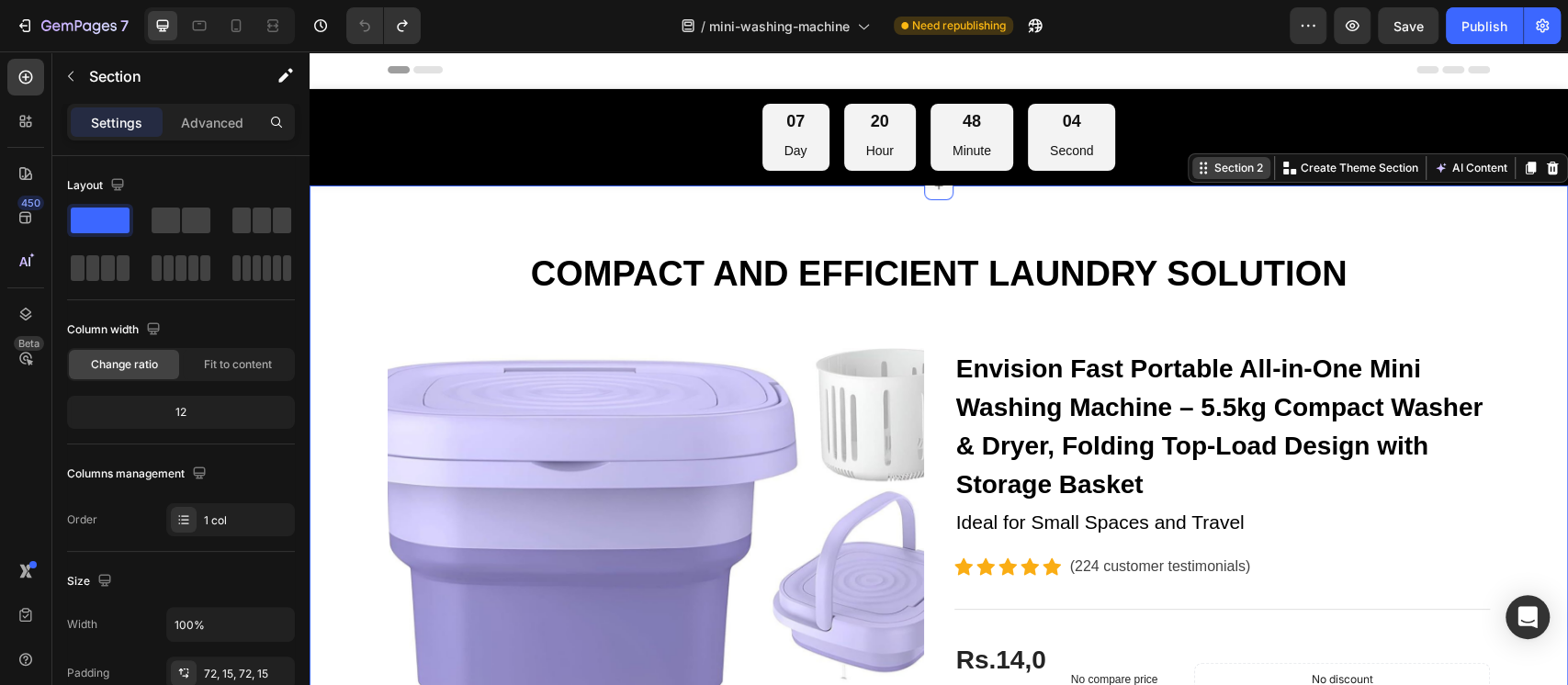 click on "Section 2" at bounding box center (1231, 168) 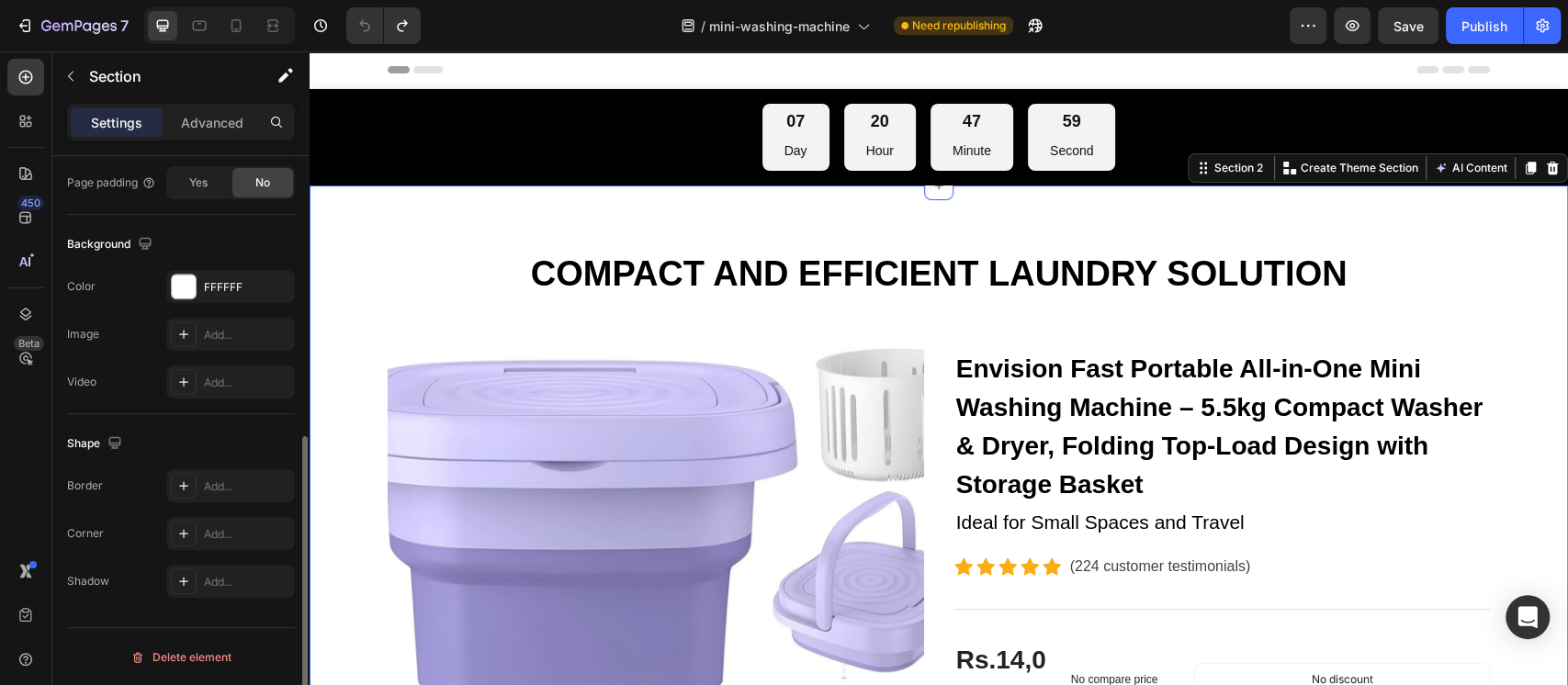 scroll, scrollTop: 0, scrollLeft: 0, axis: both 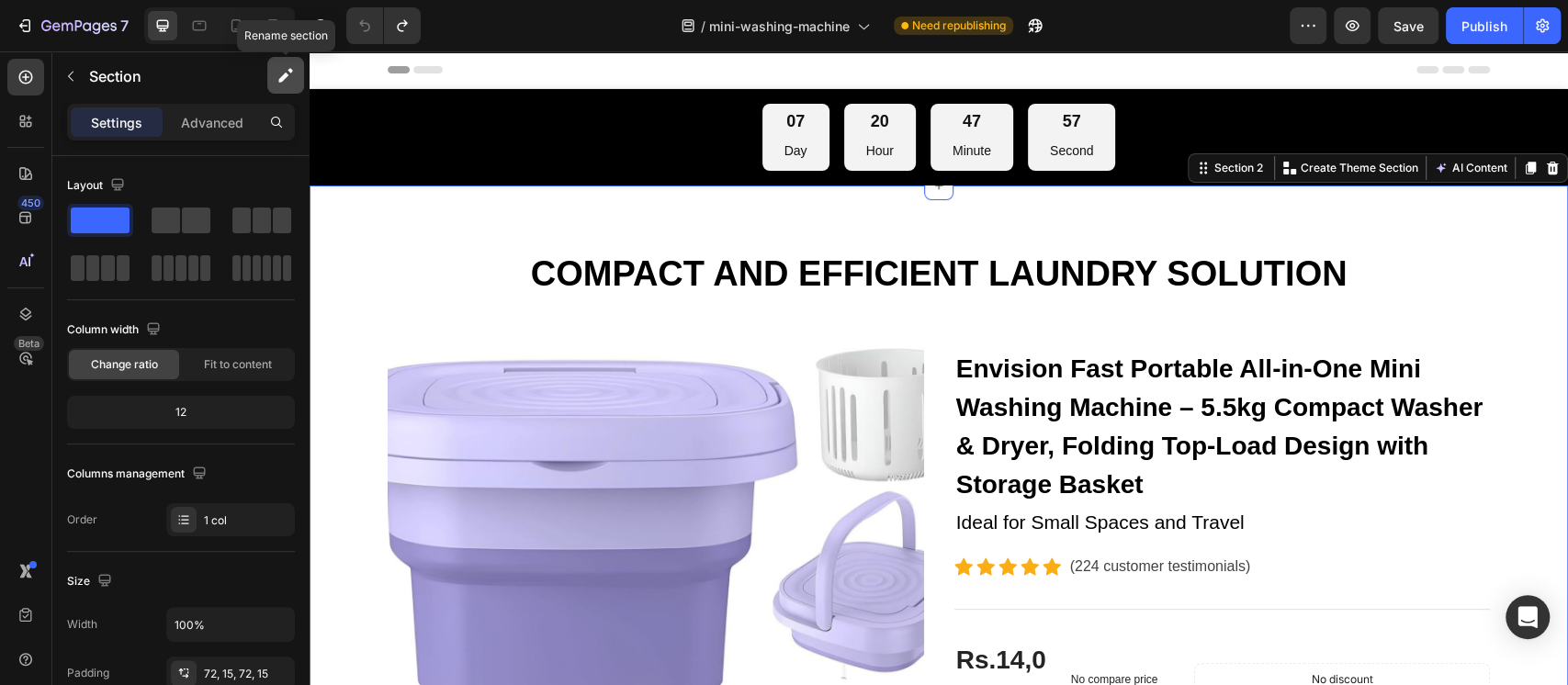 click 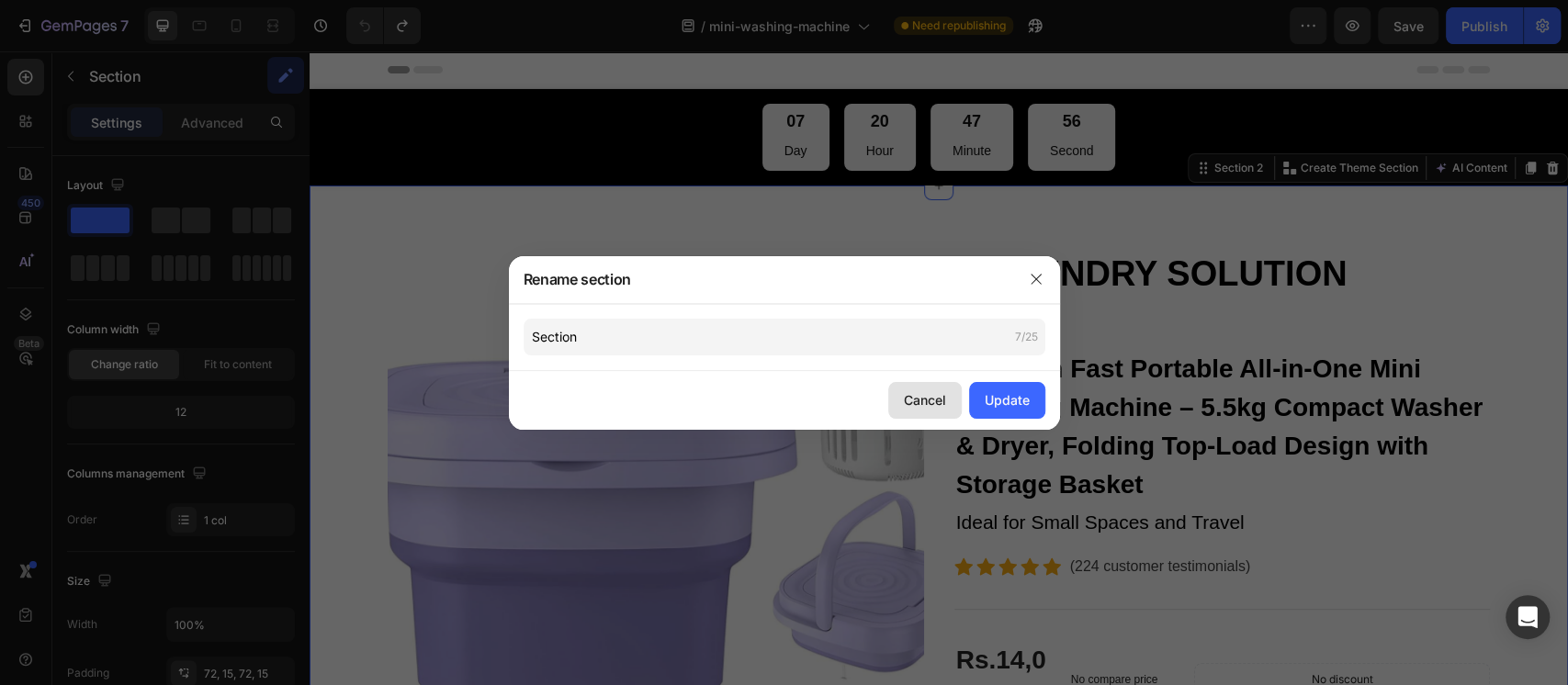 click on "Cancel" at bounding box center [925, 399] 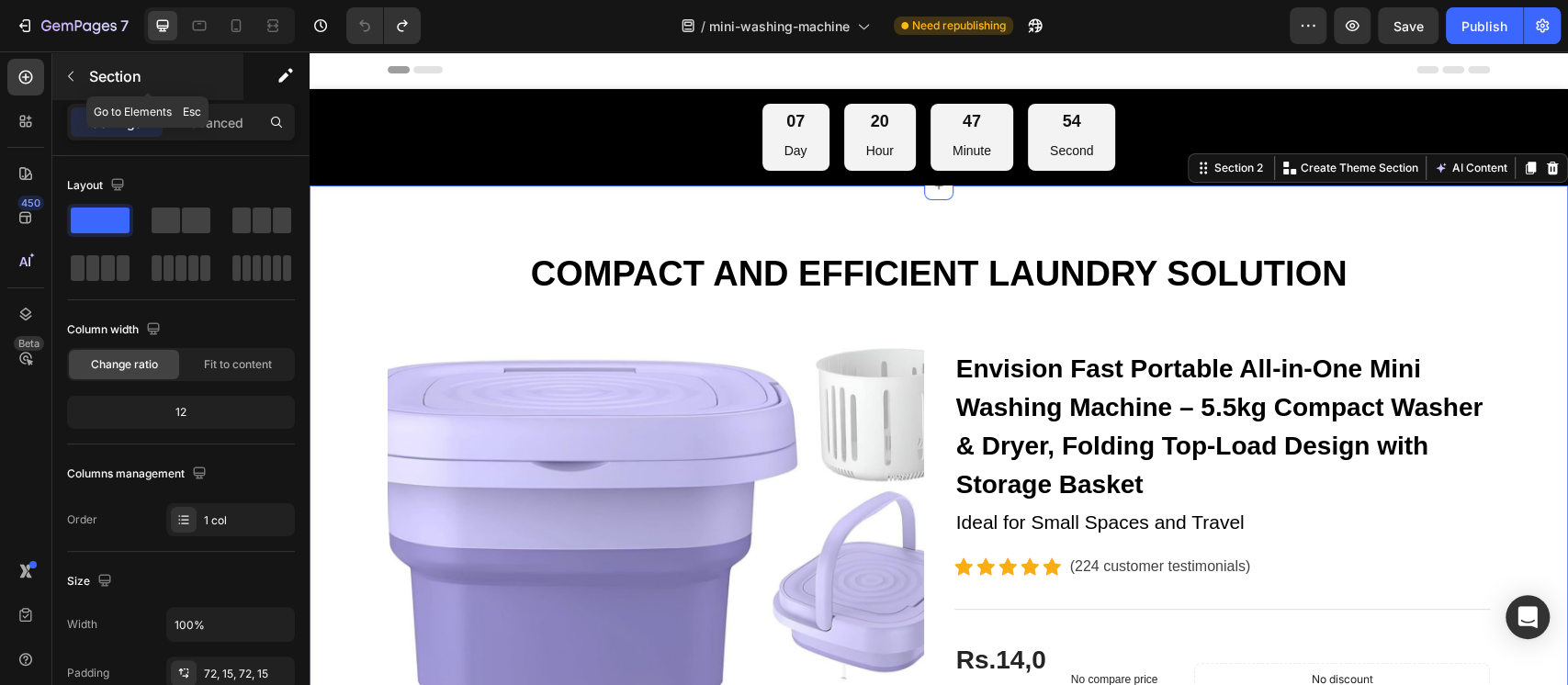 click 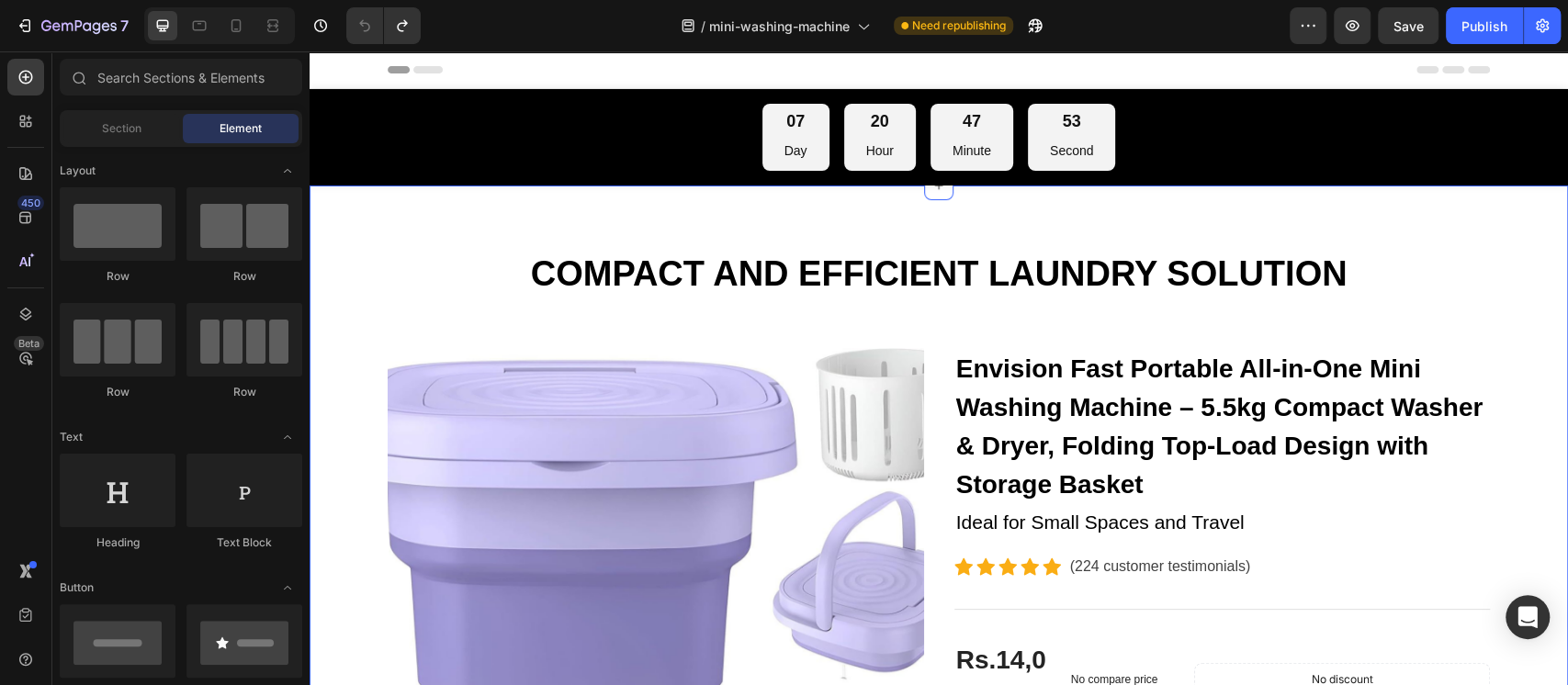 click on "COMPACT AND EFFICIENT LAUNDRY SOLUTION Heading Row Product Images Envision Fast Portable All-in-One Mini Washing Machine – 5.5kg Compact Washer & Dryer, Folding Top-Load Design with Storage Basket (P) Title Ideal for Small Spaces and Travel Text block                Icon                Icon                Icon                Icon                Icon Icon List Hoz (224 customer testimonials) Text block Row                Features Line Rs.14,000.00 (P) Price (P) Price No compare price (P) Price Row No discount   Not be displayed when published Product Badge Row Transform your laundry experience with the  Envision Fast Portable All-in-One Mini Washing Machine , designed for modern homes and busy lifestyles. This stylish 5.5kg top-loading washer combines  washing and drying  in one compact unit, saving you space, time, and effort.
✅  2-in-1 Washer & Dryer:  Built-in drying function lets you wash and dry clothes in one machine, eliminating the need for multiple appliances. ✅  Compact & Portable: ✅  ✅" at bounding box center (939, 1008) 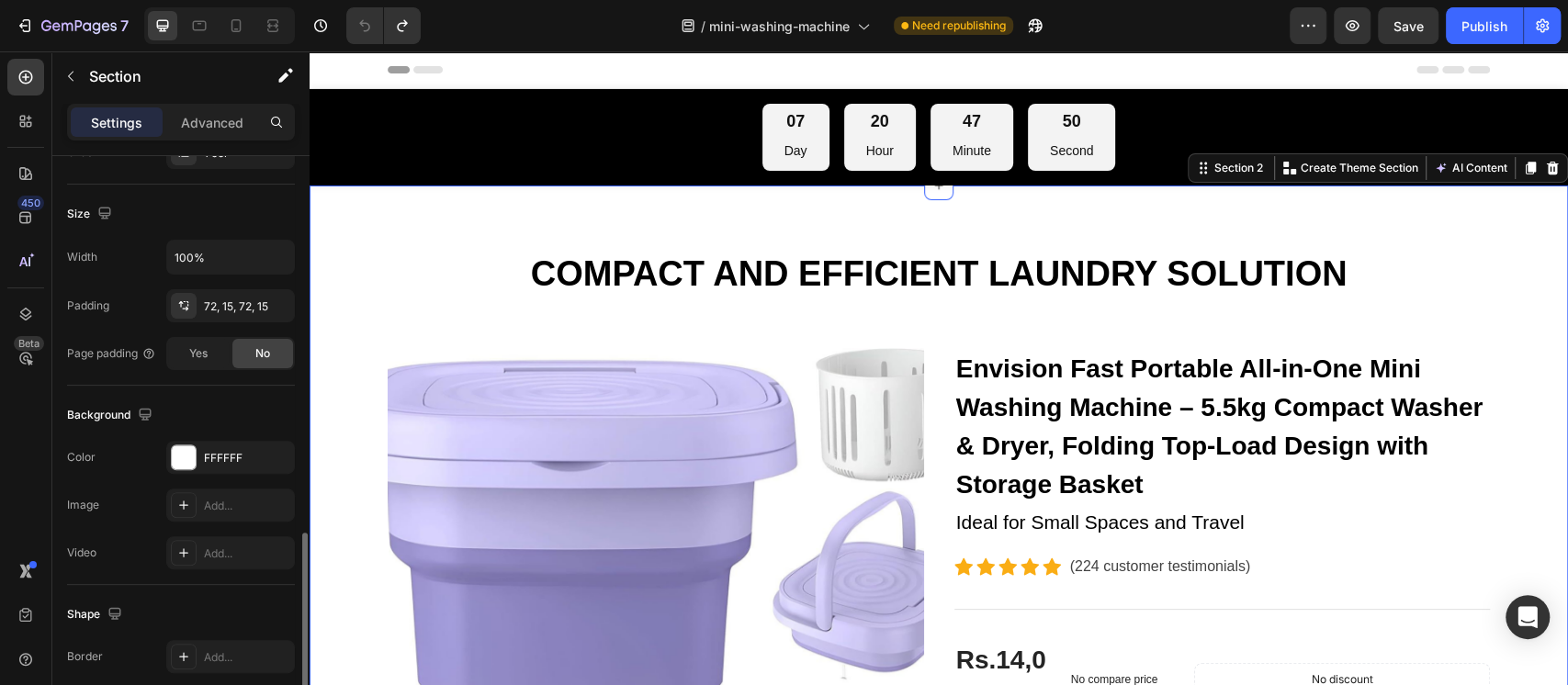 scroll, scrollTop: 489, scrollLeft: 0, axis: vertical 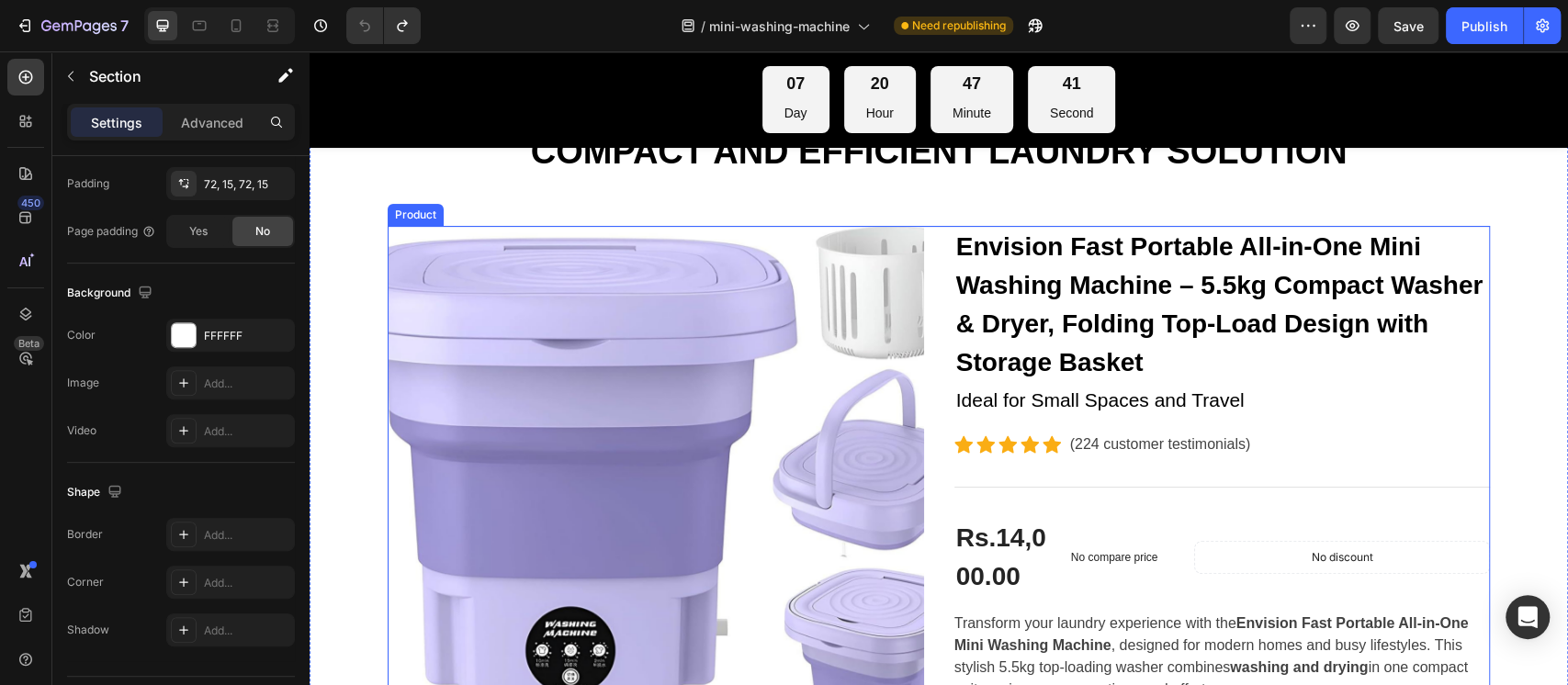 click on "Product Images Envision Fast Portable All-in-One Mini Washing Machine – 5.5kg Compact Washer & Dryer, Folding Top-Load Design with Storage Basket (P) Title Ideal for Small Spaces and Travel Text block                Icon                Icon                Icon                Icon                Icon Icon List Hoz (224 customer testimonials) Text block Row                Features Line Rs.14,000.00 (P) Price (P) Price No compare price (P) Price Row No discount   Not be displayed when published Product Badge Row Transform your laundry experience with the  Envision Fast Portable All-in-One Mini Washing Machine , designed for modern homes and busy lifestyles. This stylish 5.5kg top-loading washer combines  washing and drying  in one compact unit, saving you space, time, and effort.
✅  2-in-1 Washer & Dryer:  Built-in drying function lets you wash and dry clothes in one machine, eliminating the need for multiple appliances. ✅  Compact & Portable: ✅  Gentle & Powerful Cleaning: ✅  ✅  ✅
💧    Row" at bounding box center [939, 935] 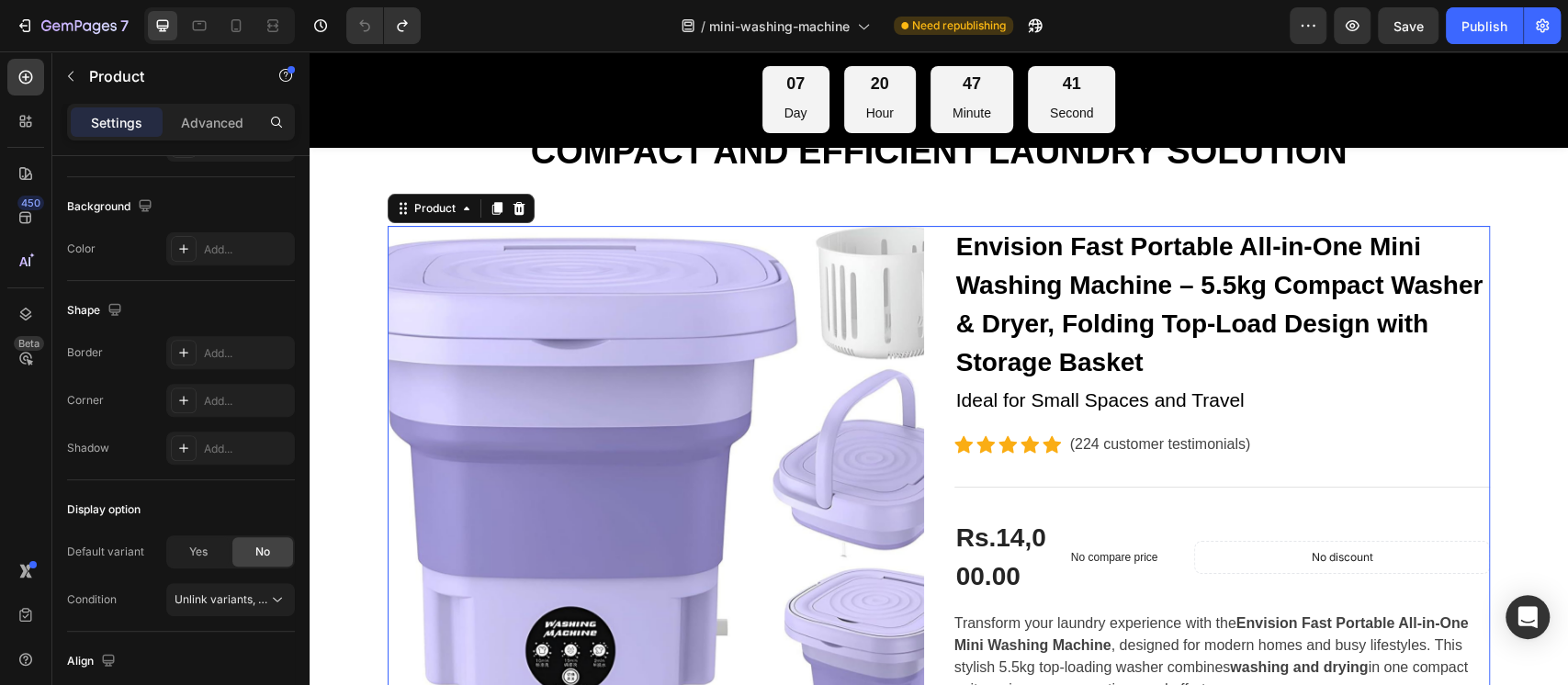 scroll, scrollTop: 0, scrollLeft: 0, axis: both 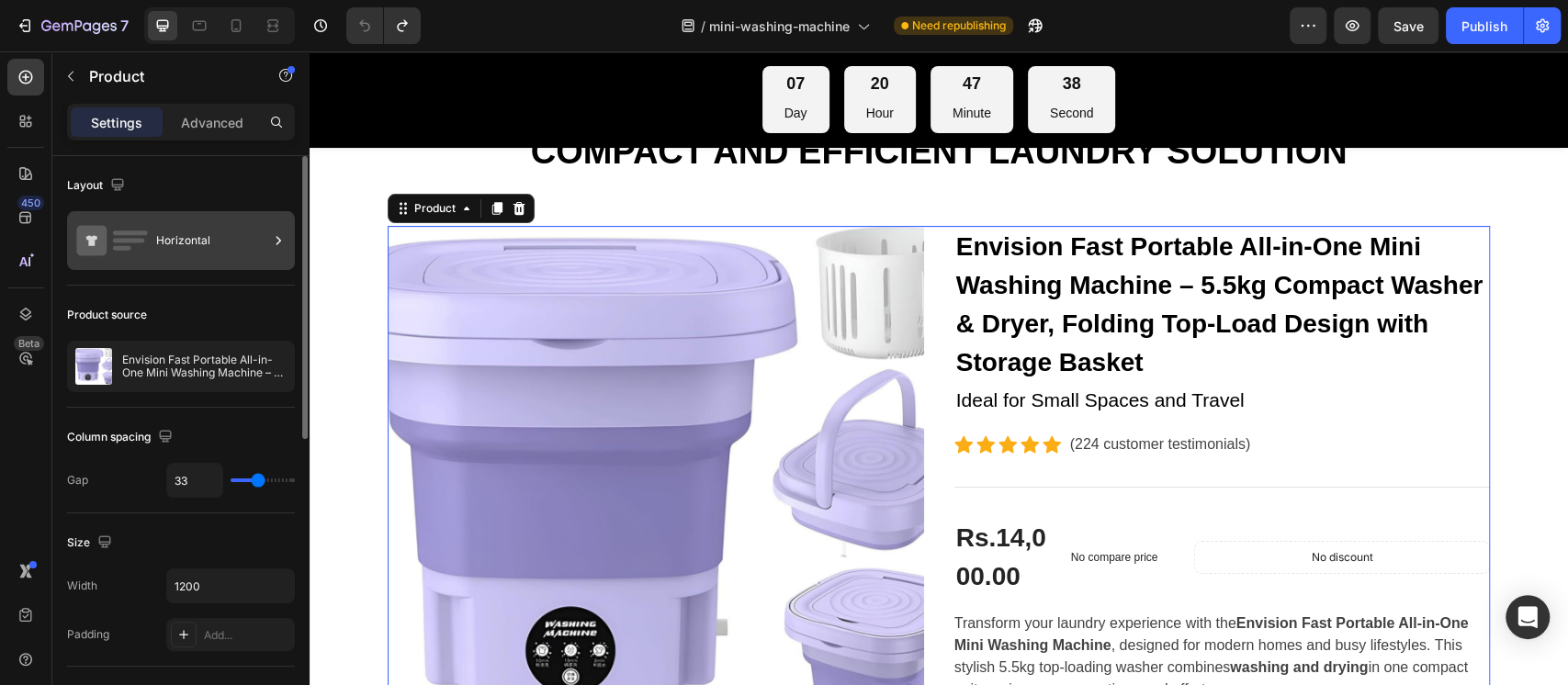 click on "Horizontal" at bounding box center (212, 241) 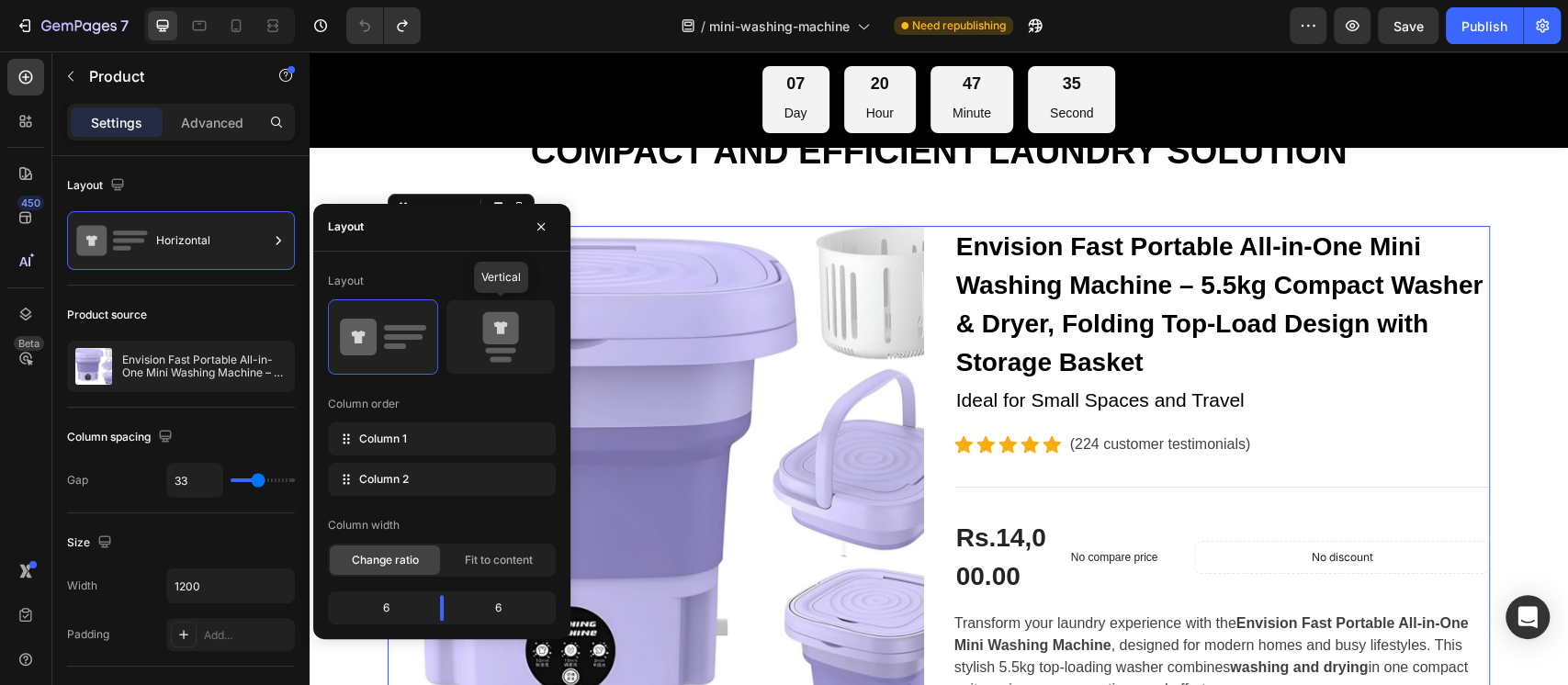 click 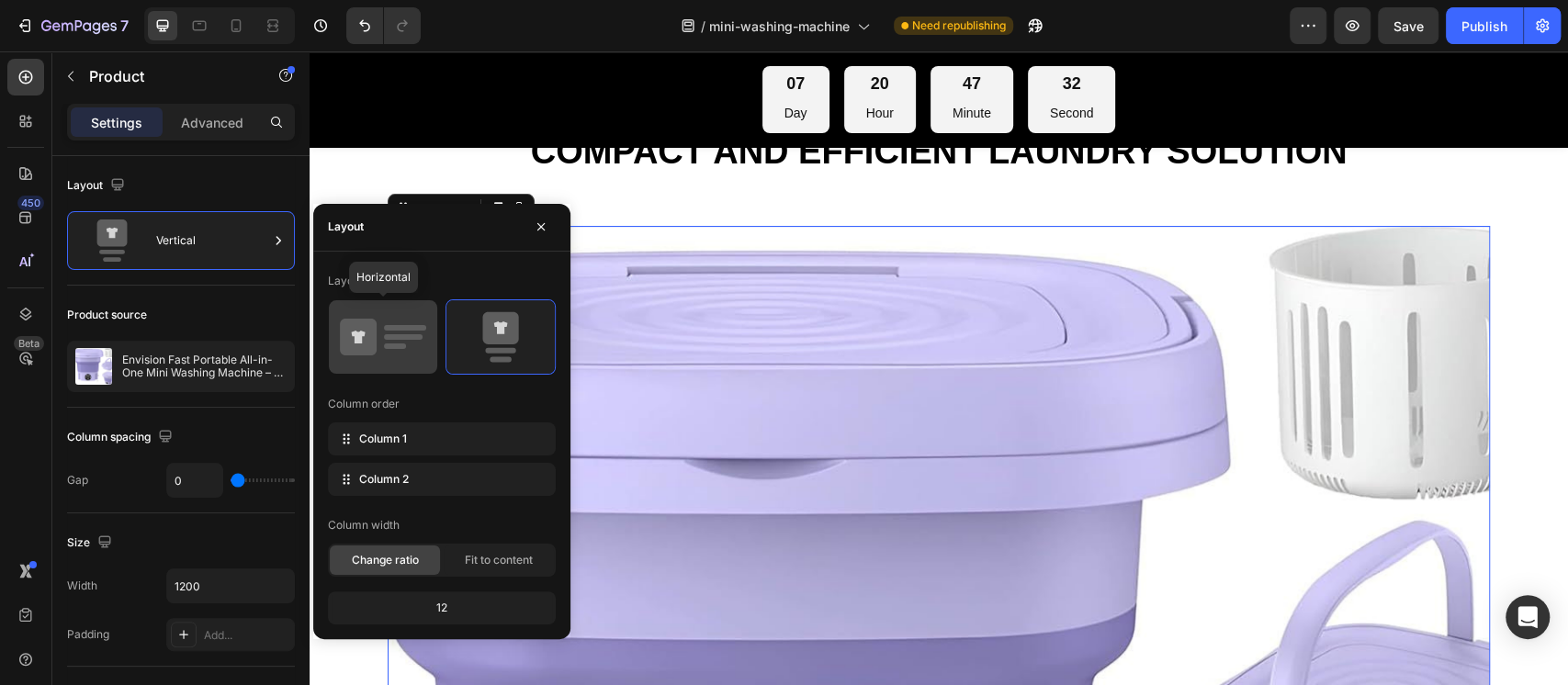 click 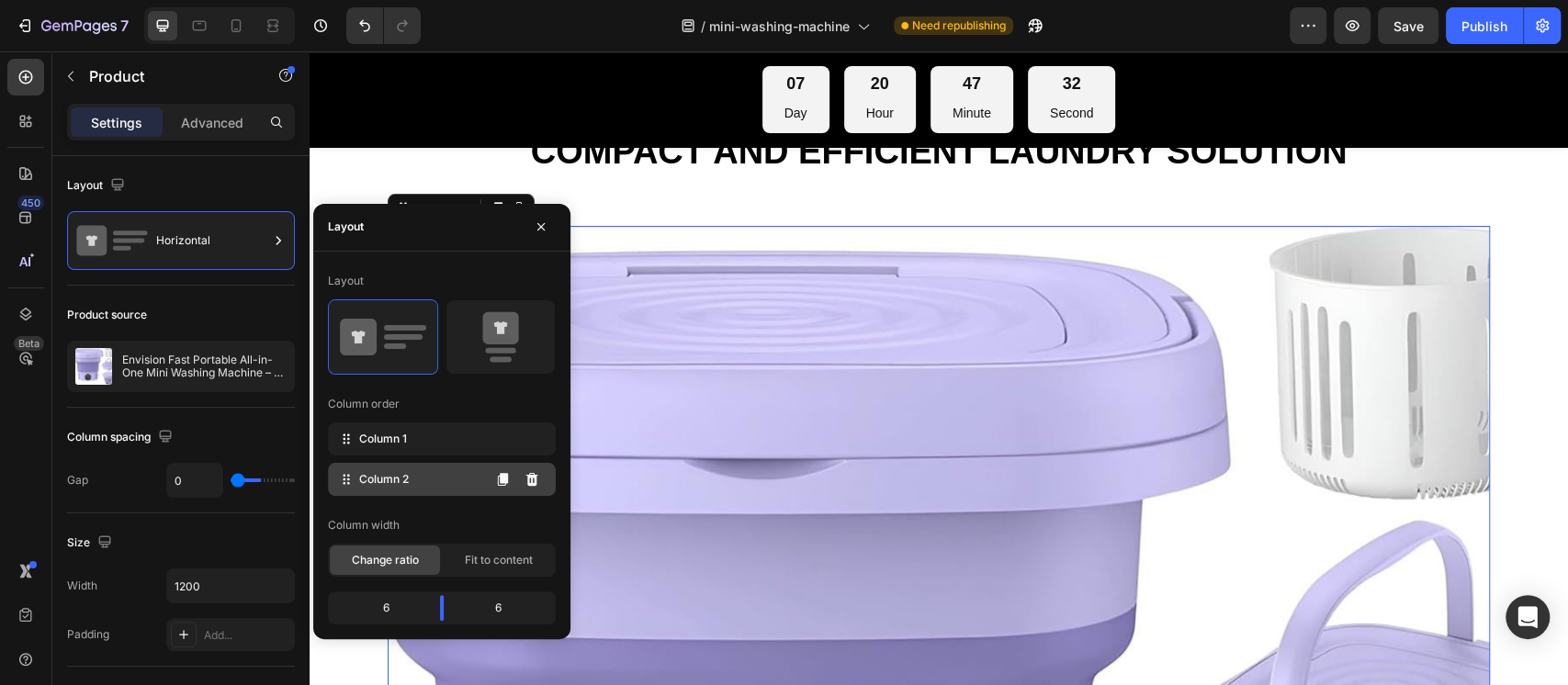 type on "33" 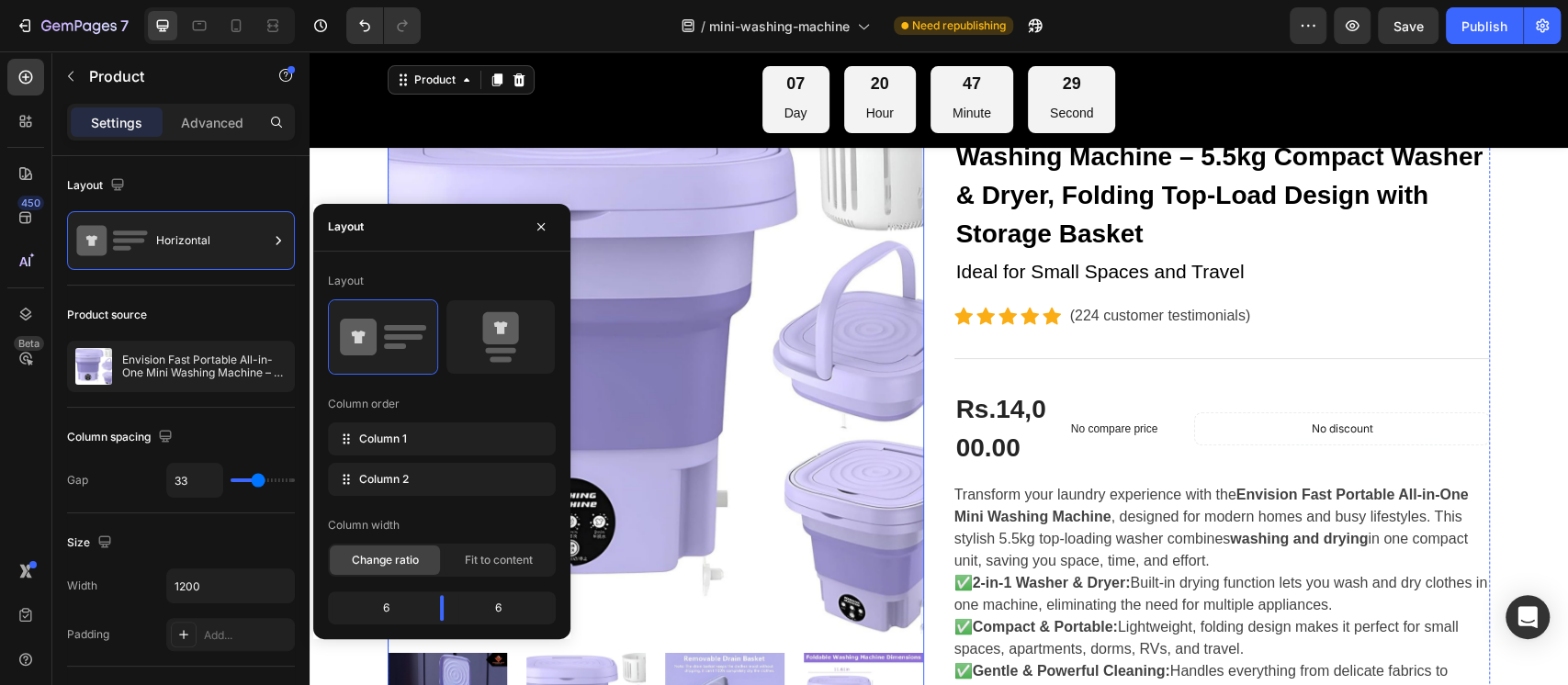 scroll, scrollTop: 122, scrollLeft: 0, axis: vertical 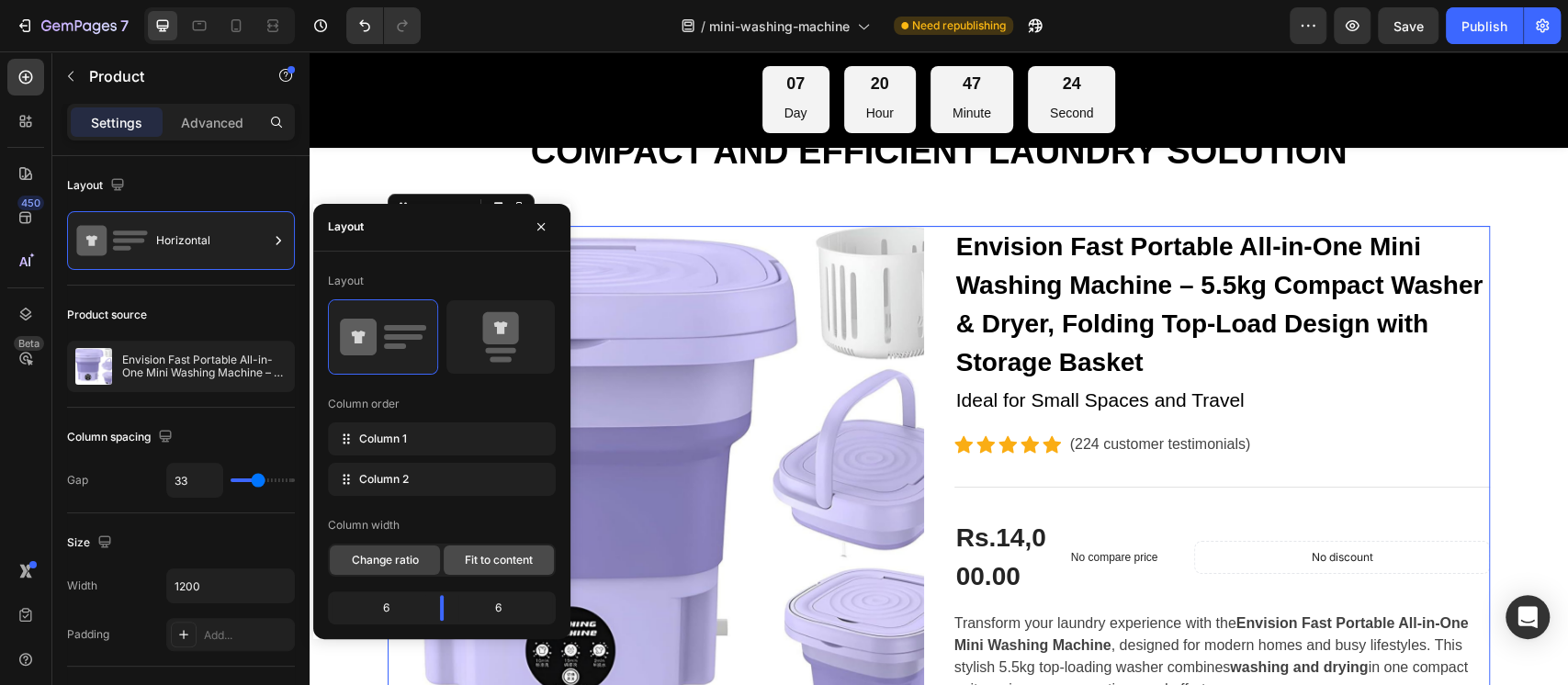 click on "Fit to content" 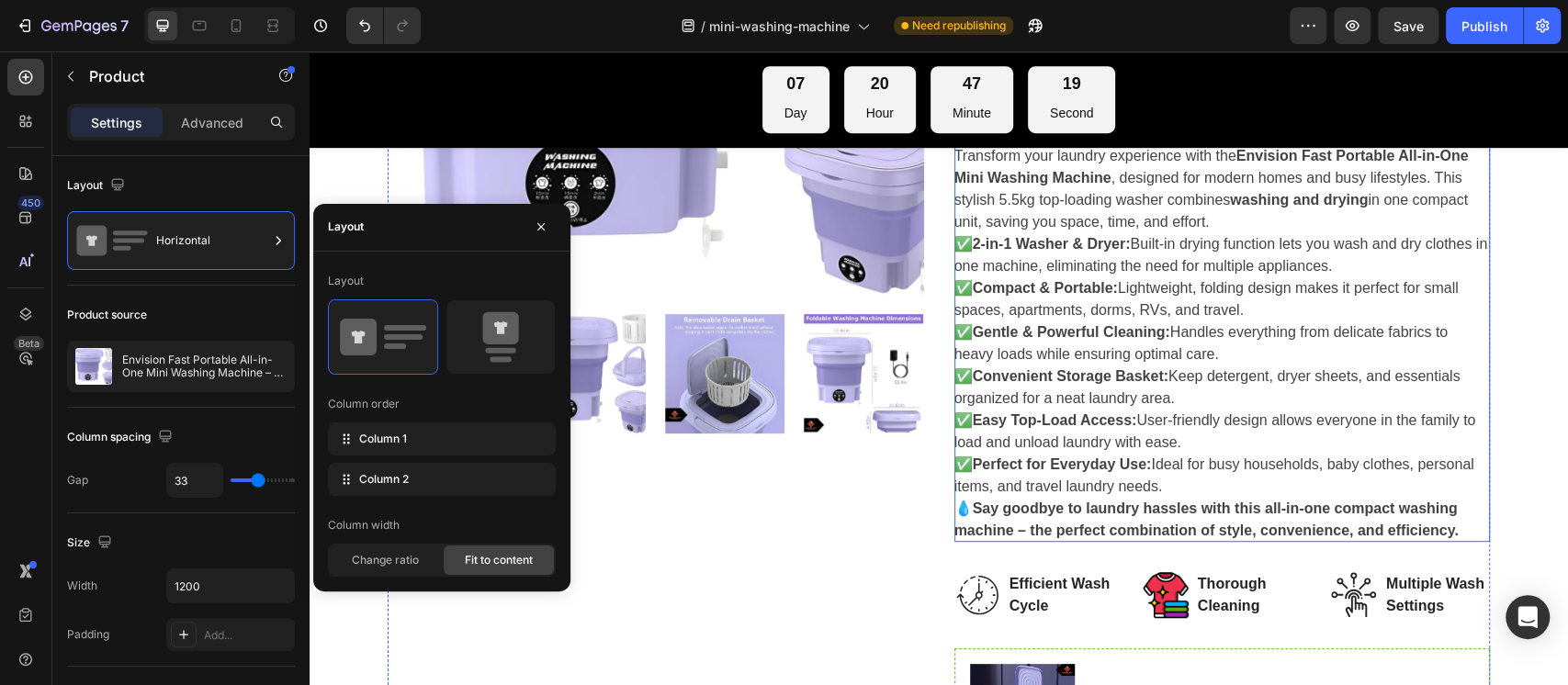 scroll, scrollTop: 735, scrollLeft: 0, axis: vertical 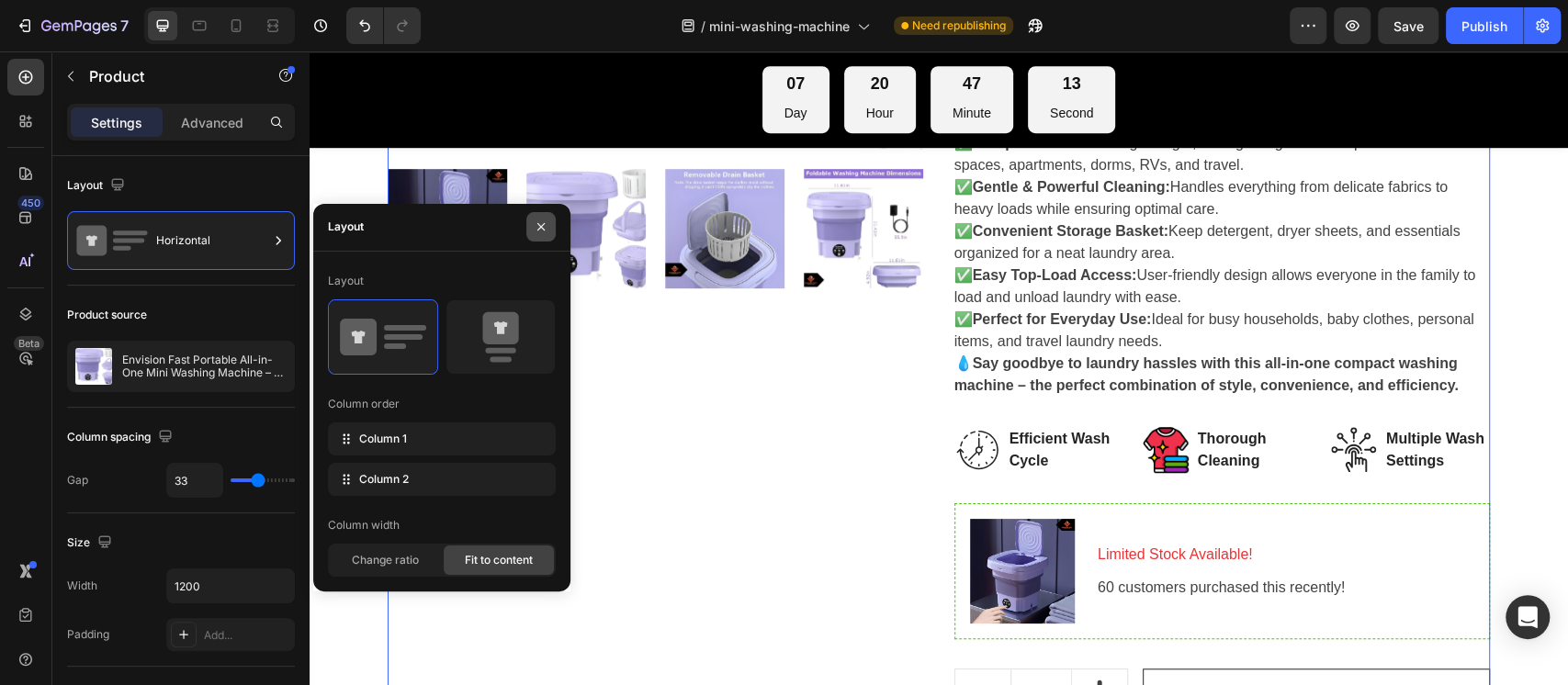 drag, startPoint x: 544, startPoint y: 219, endPoint x: 176, endPoint y: 208, distance: 368.16437 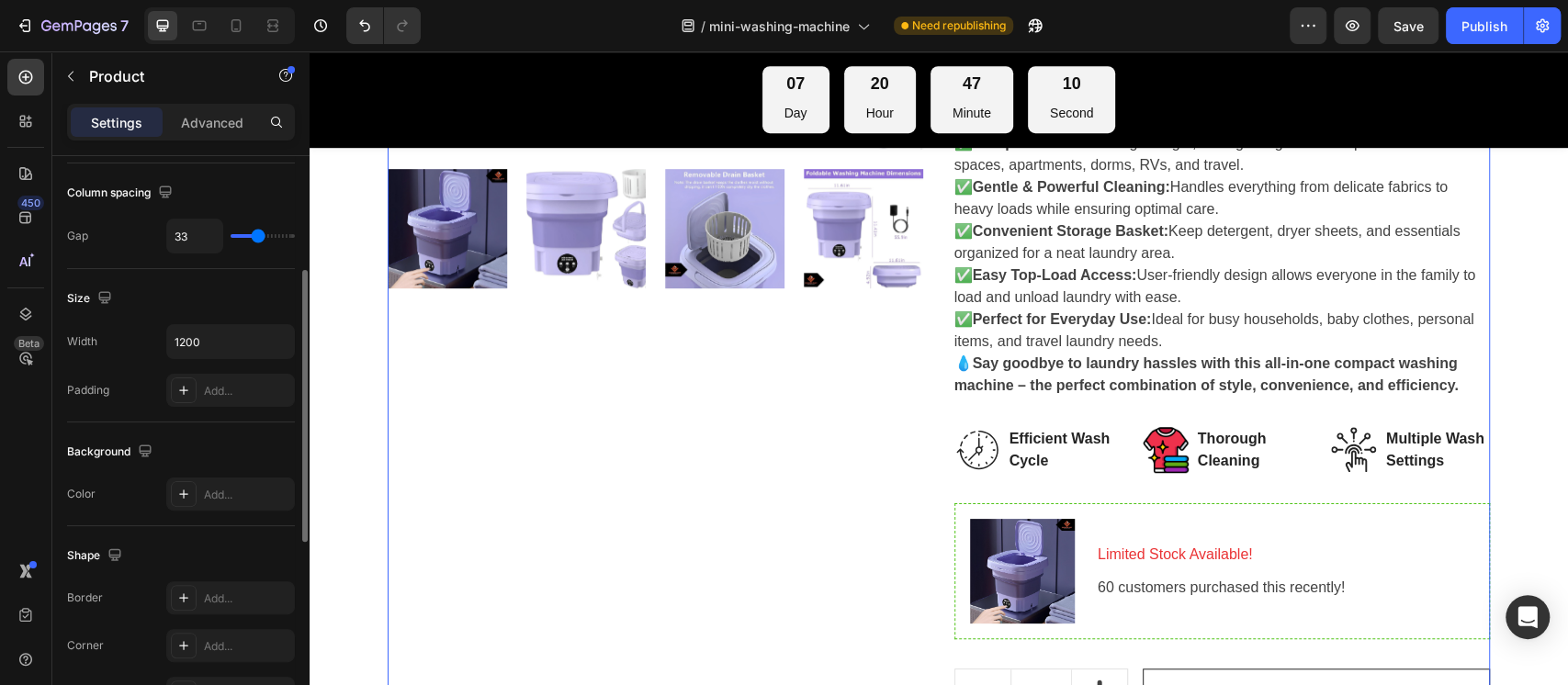 scroll, scrollTop: 122, scrollLeft: 0, axis: vertical 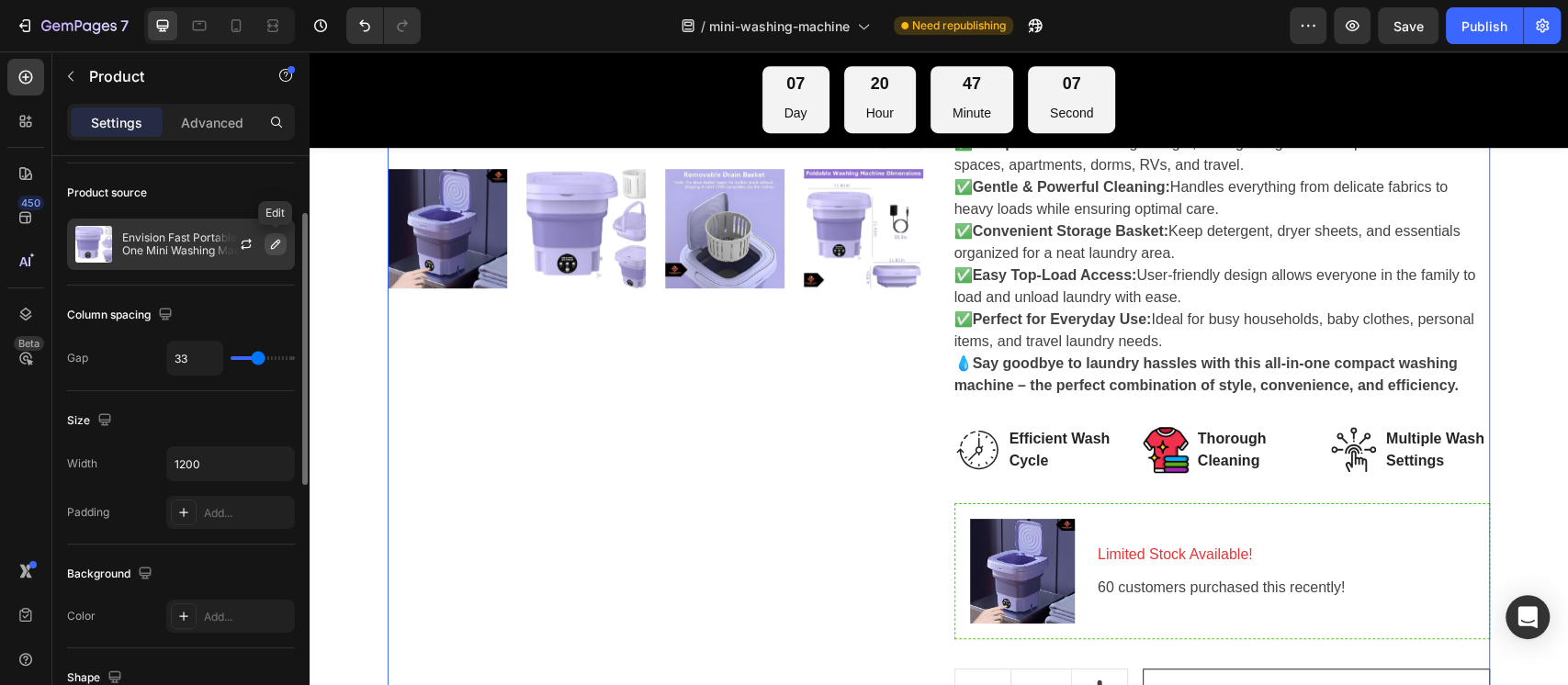 click 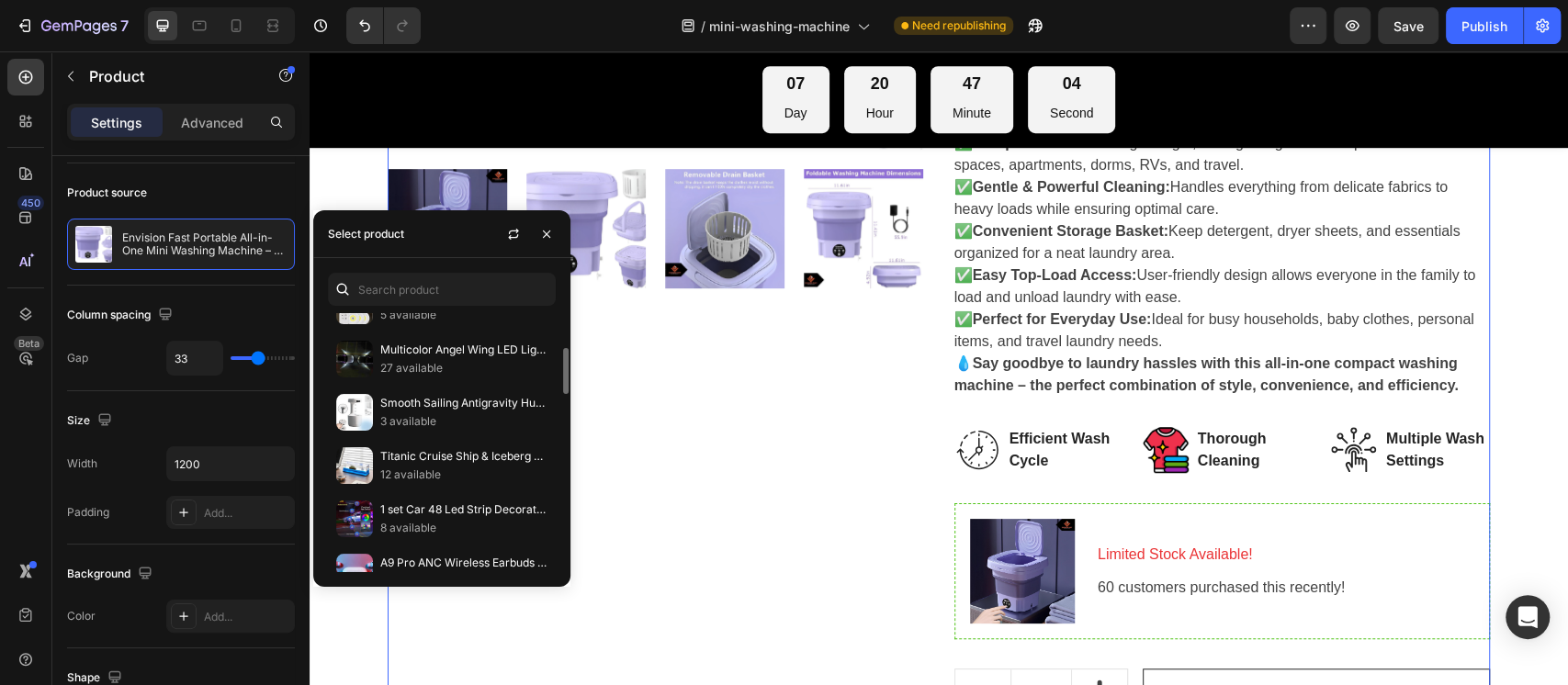 scroll, scrollTop: 0, scrollLeft: 0, axis: both 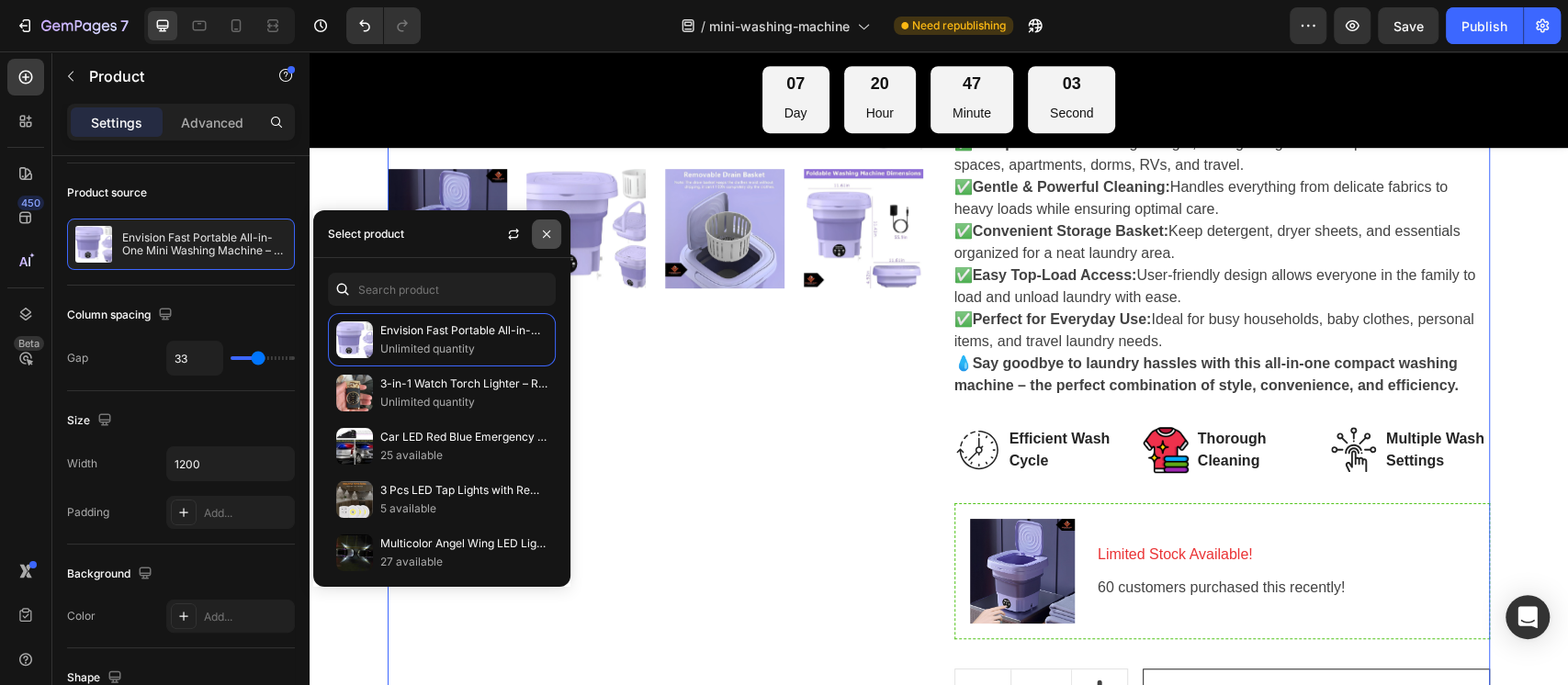 drag, startPoint x: 544, startPoint y: 228, endPoint x: 230, endPoint y: 177, distance: 318.1148 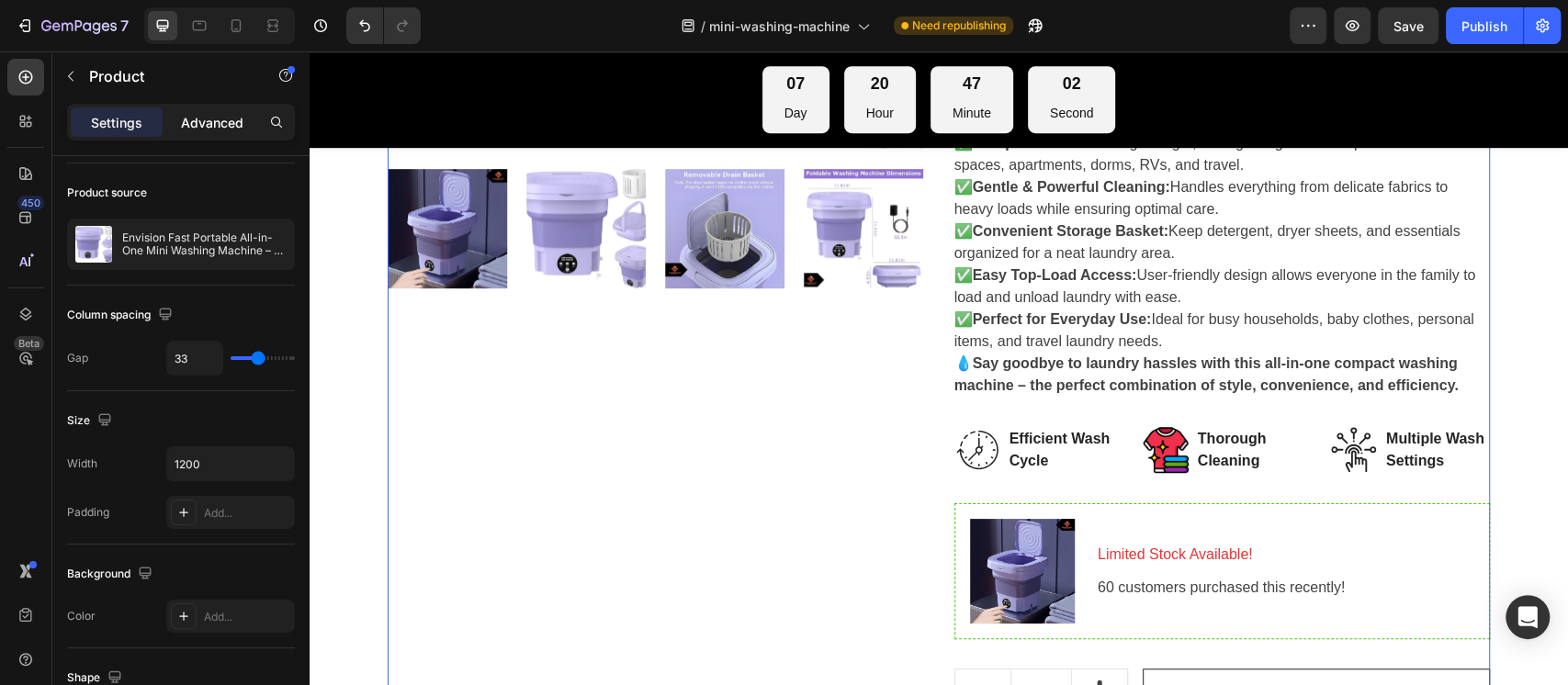 click on "Advanced" 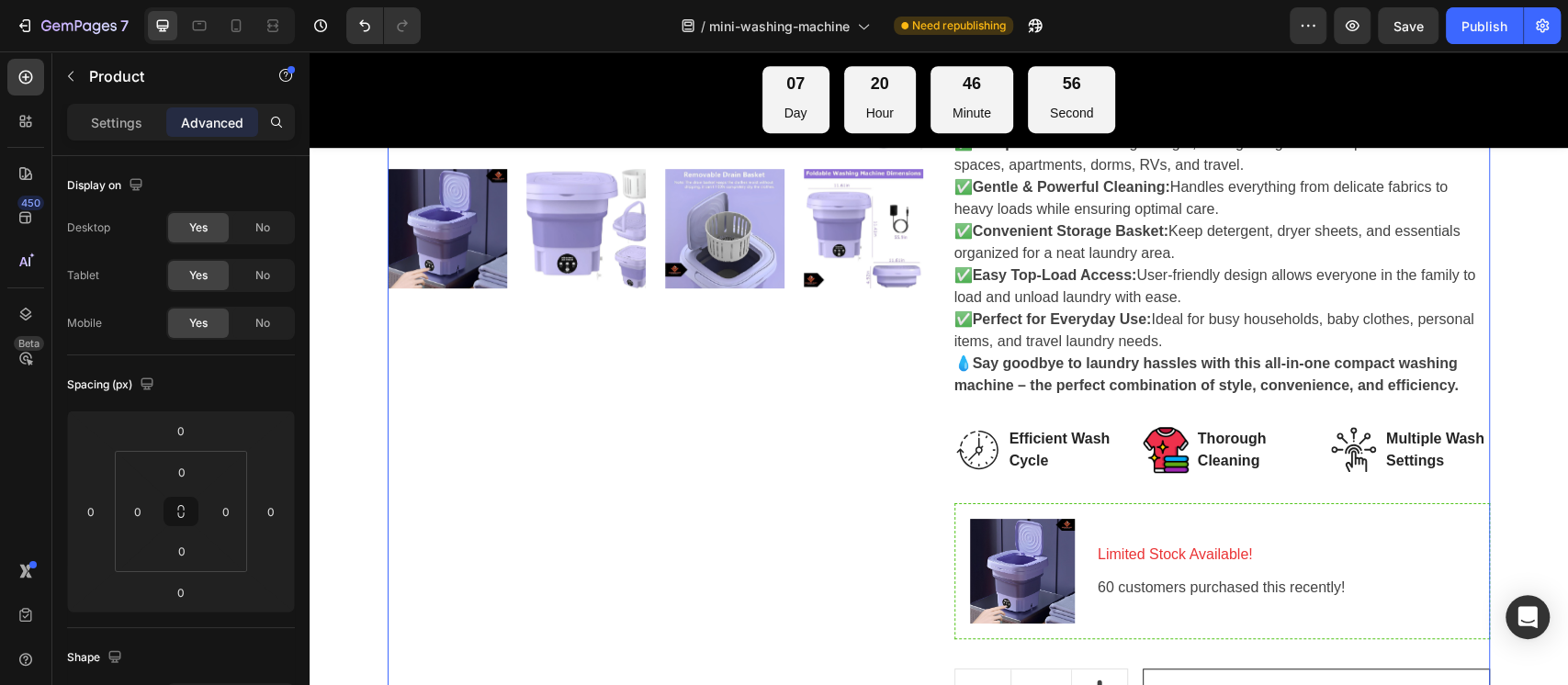 scroll, scrollTop: 691, scrollLeft: 0, axis: vertical 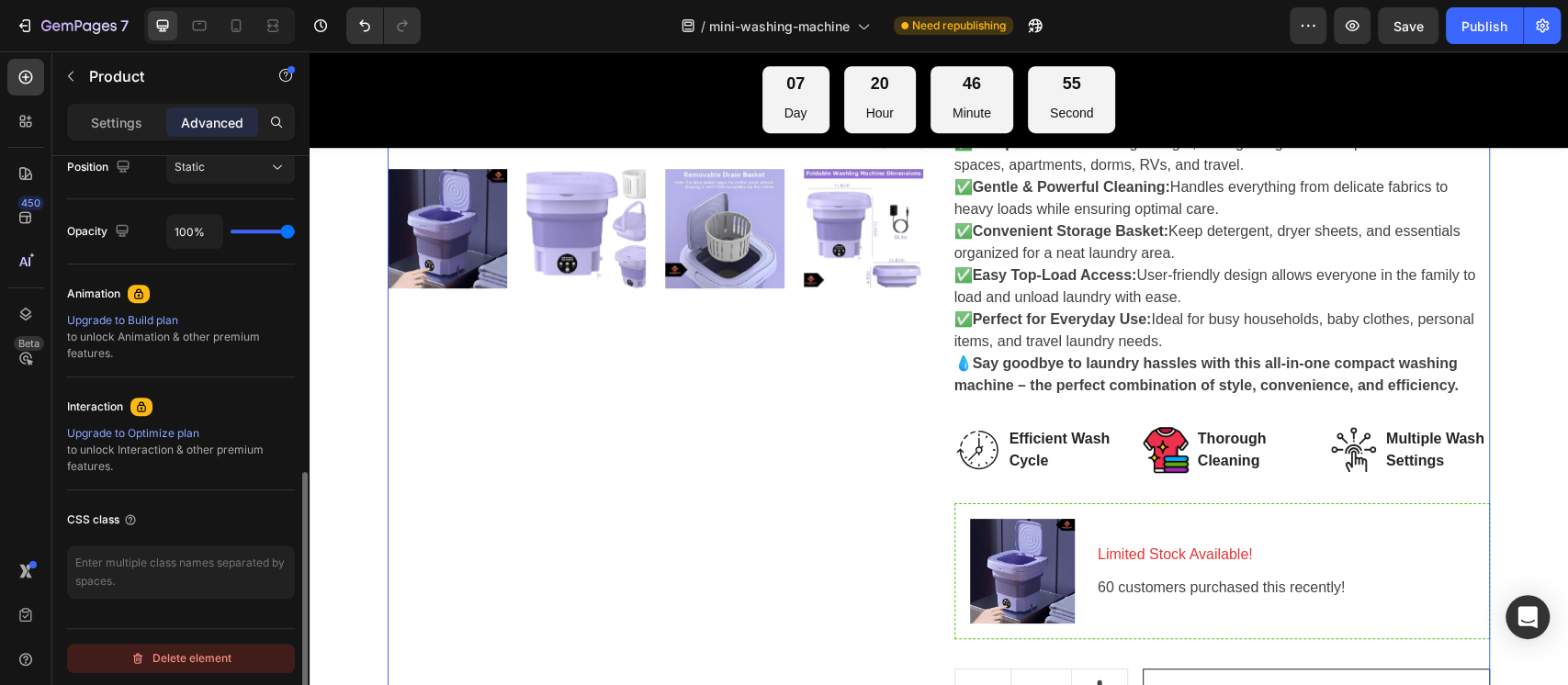click on "Delete element" at bounding box center [181, 658] 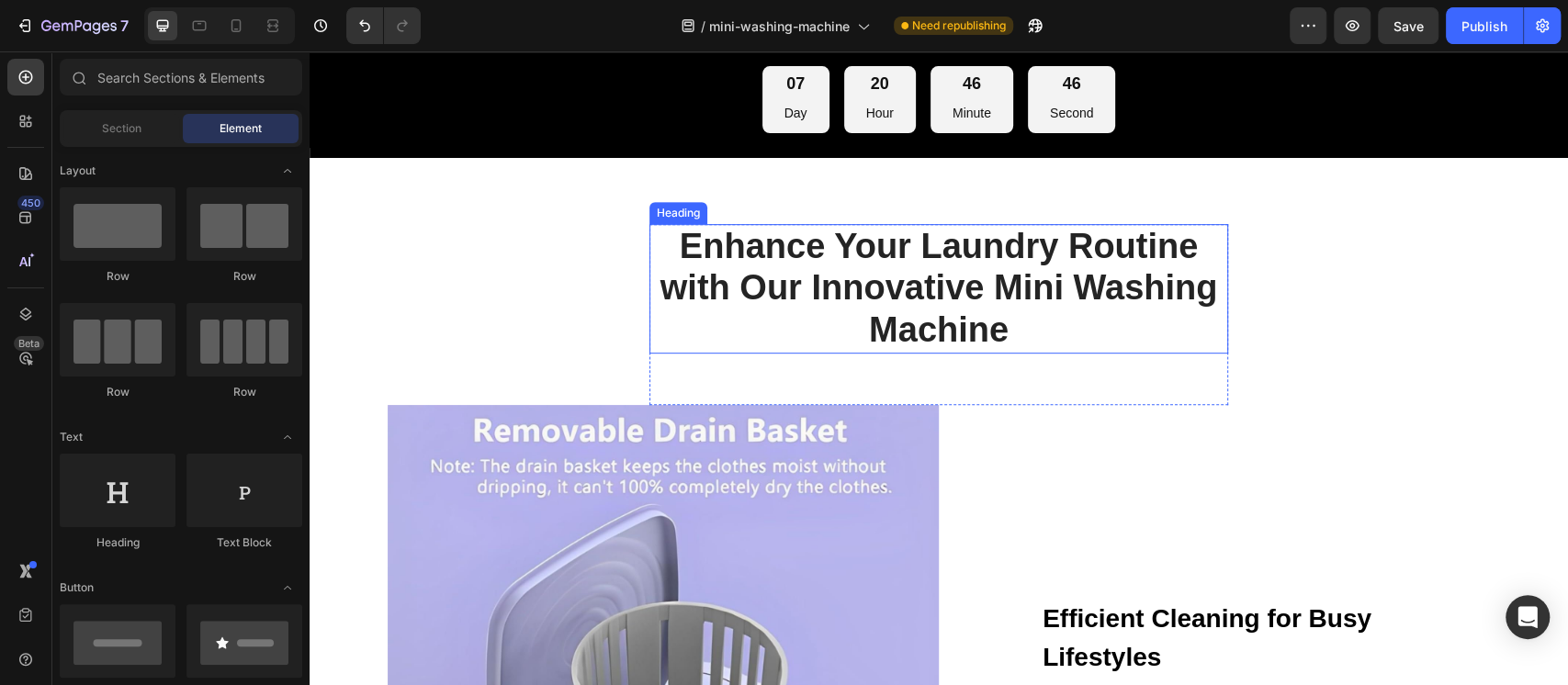 scroll, scrollTop: 0, scrollLeft: 0, axis: both 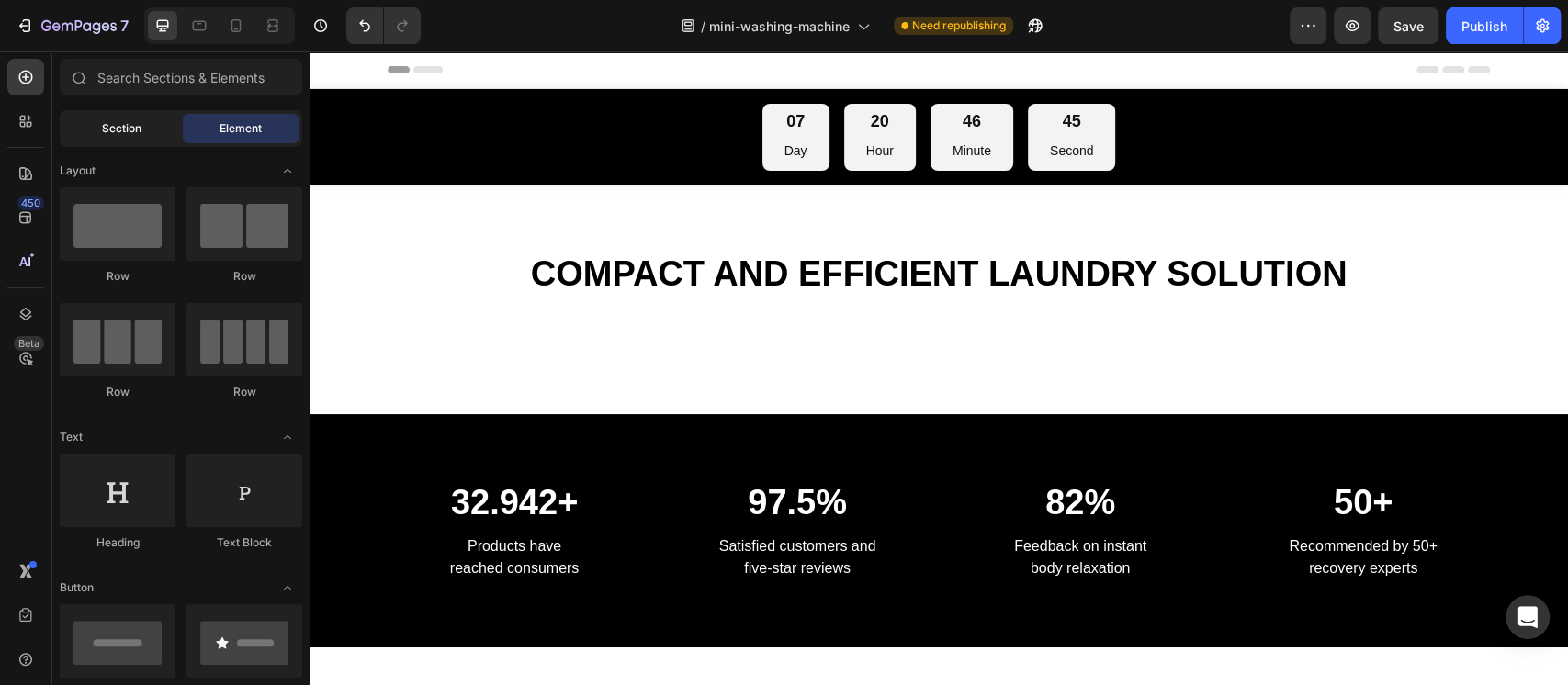 click on "Section" at bounding box center [121, 129] 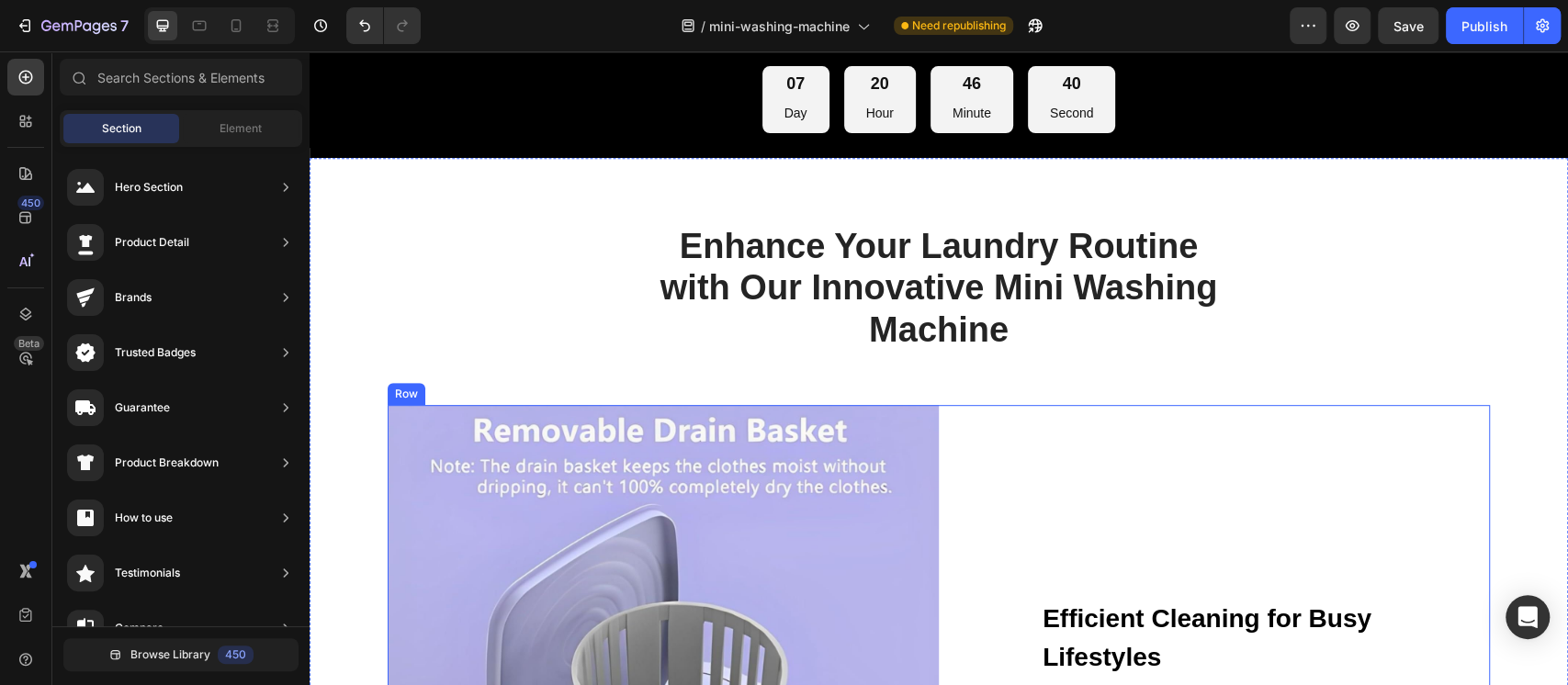 scroll, scrollTop: 0, scrollLeft: 0, axis: both 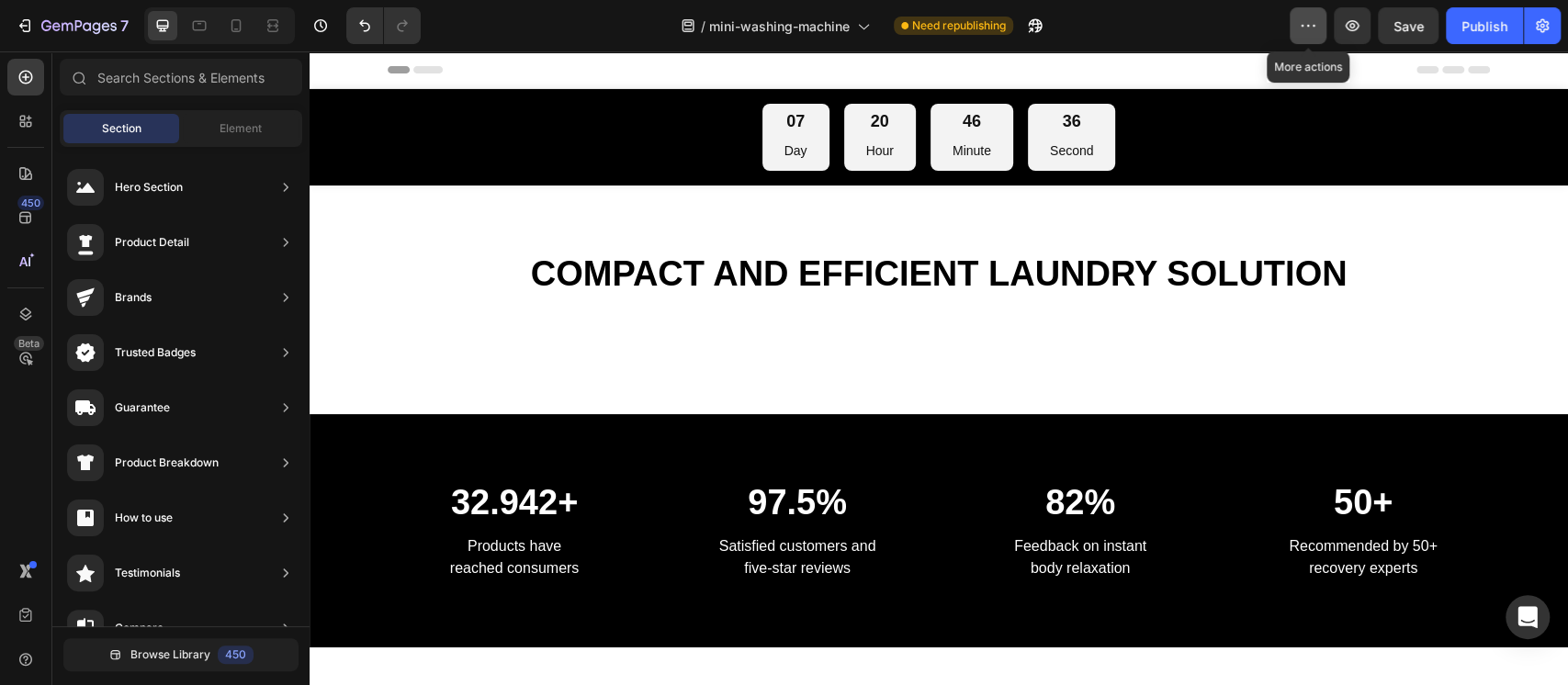 click 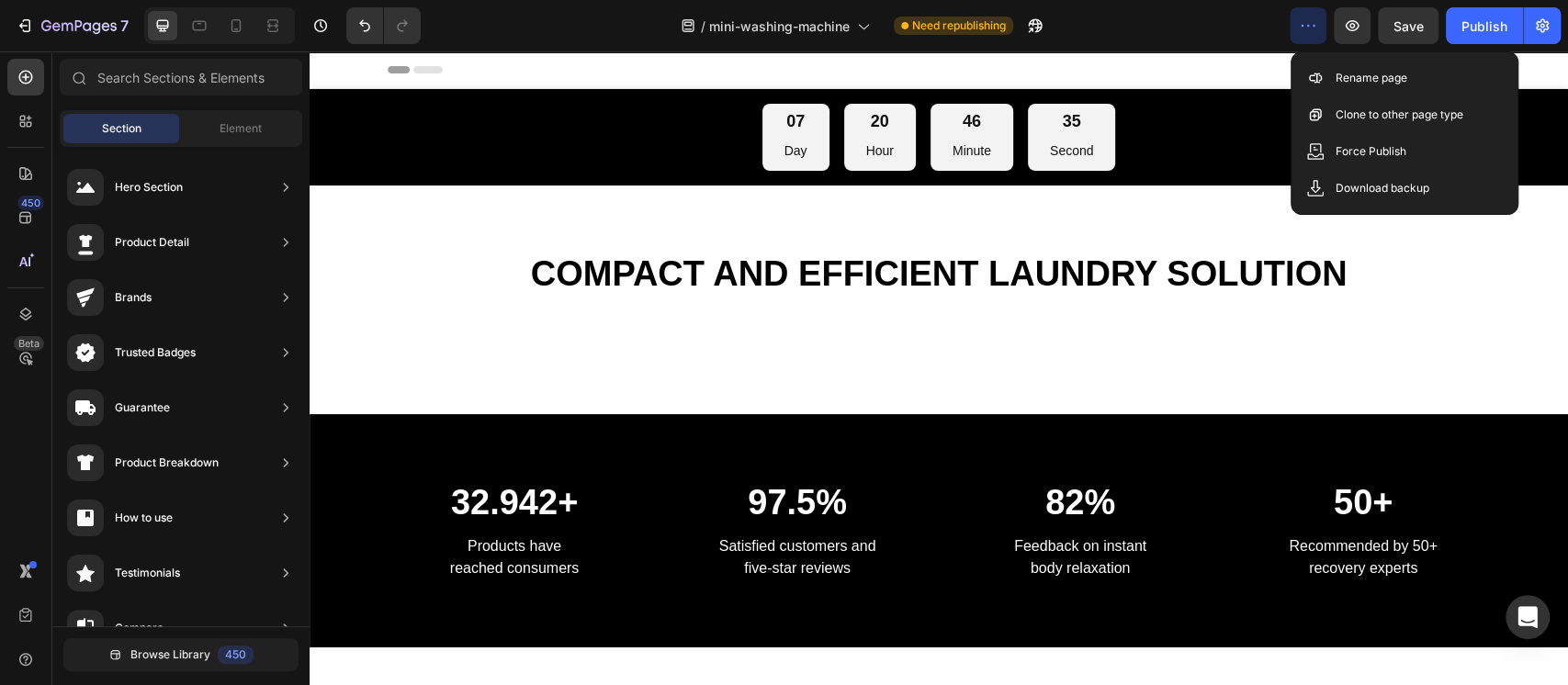 click 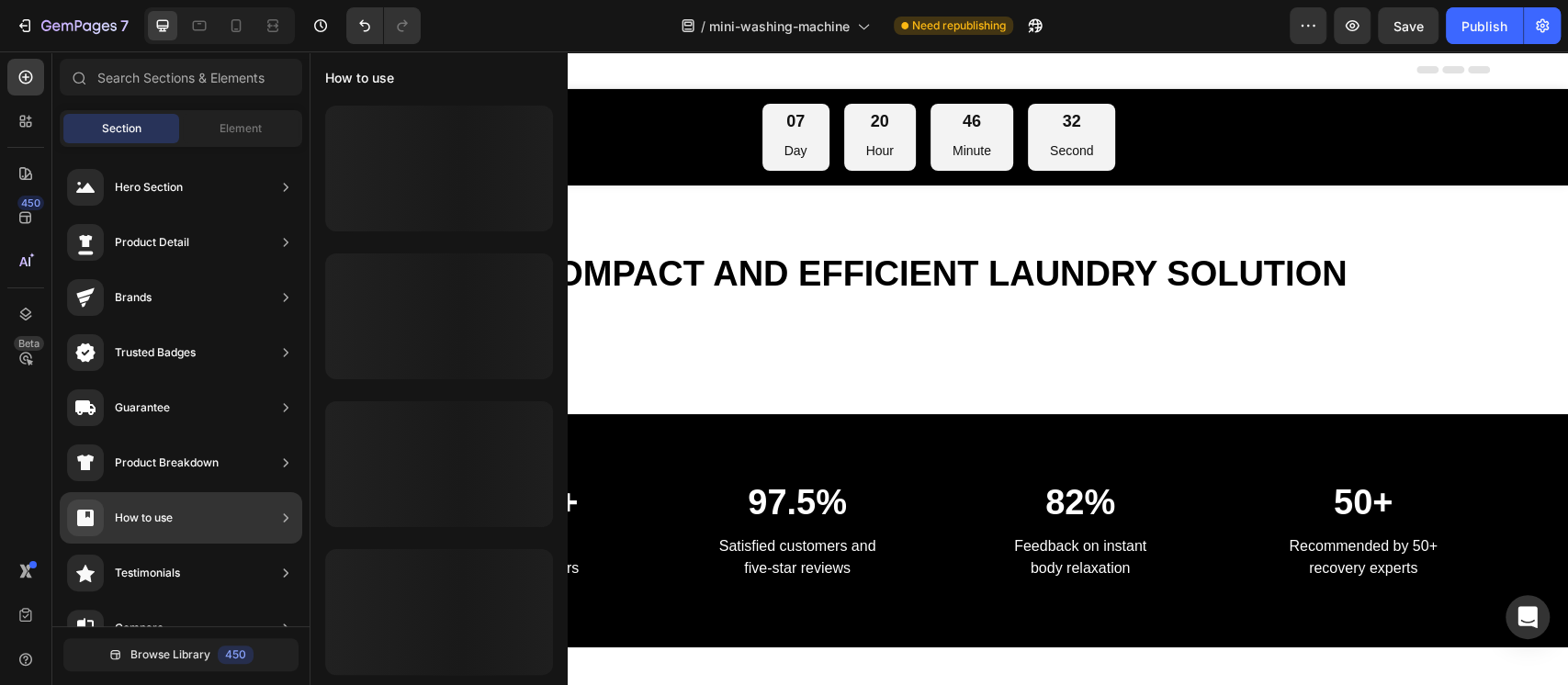 scroll, scrollTop: 244, scrollLeft: 0, axis: vertical 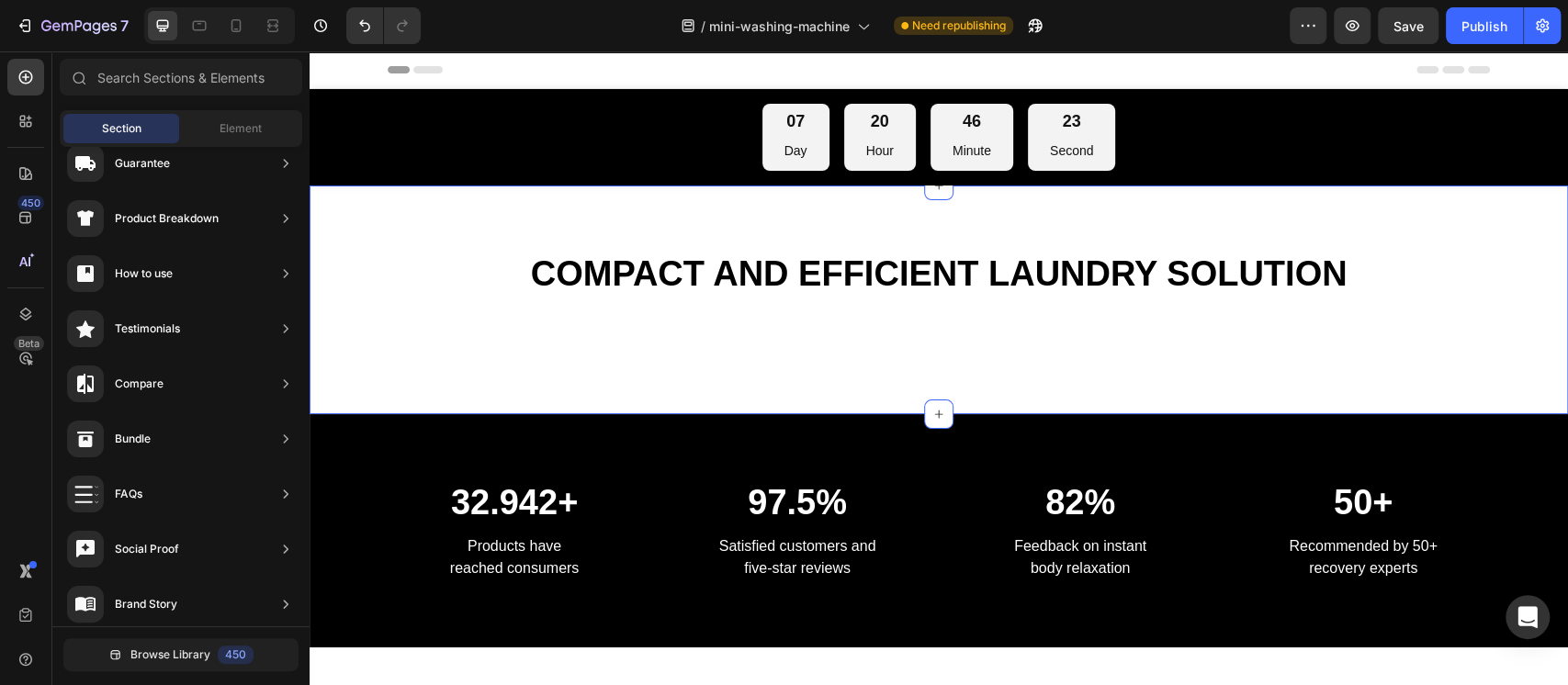 click on "COMPACT AND EFFICIENT LAUNDRY SOLUTION Heading Row" at bounding box center [939, 300] 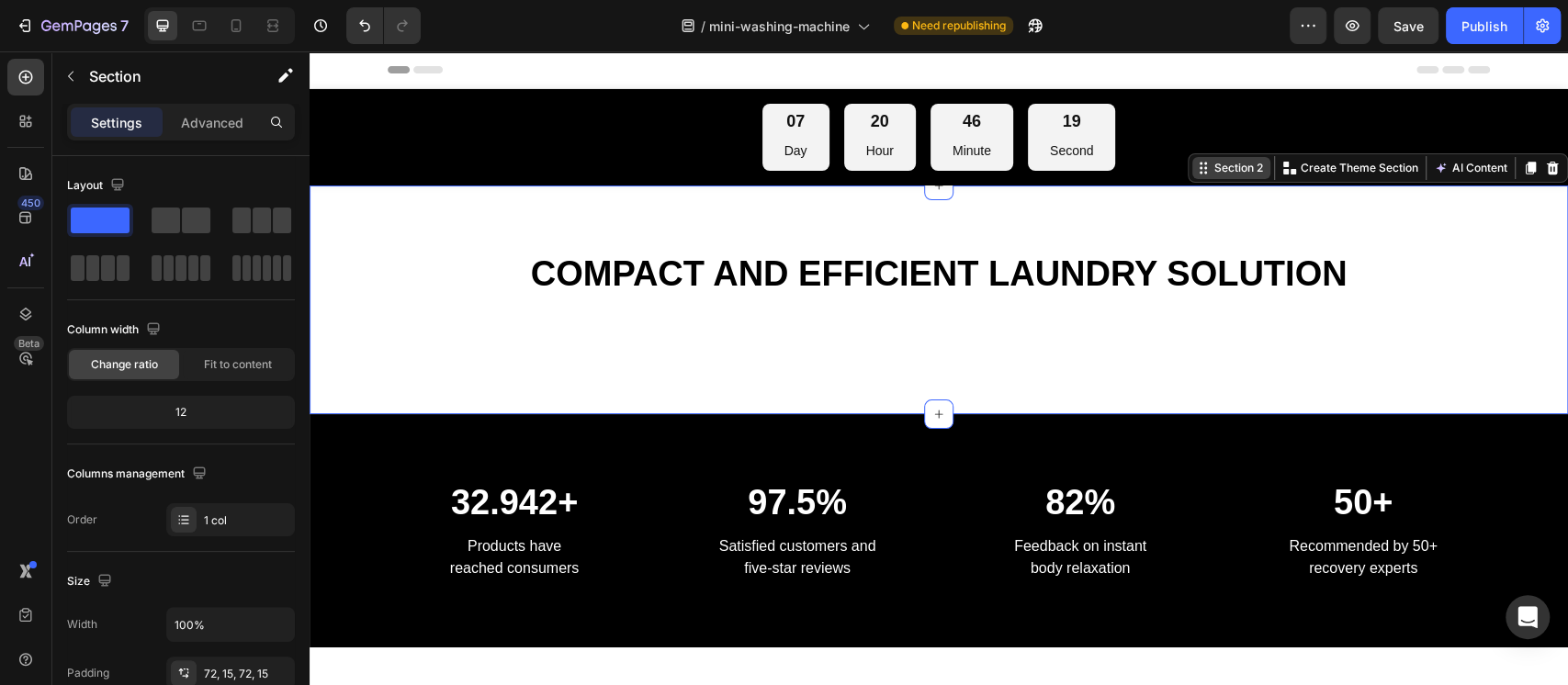 click on "Section 2" at bounding box center (1238, 168) 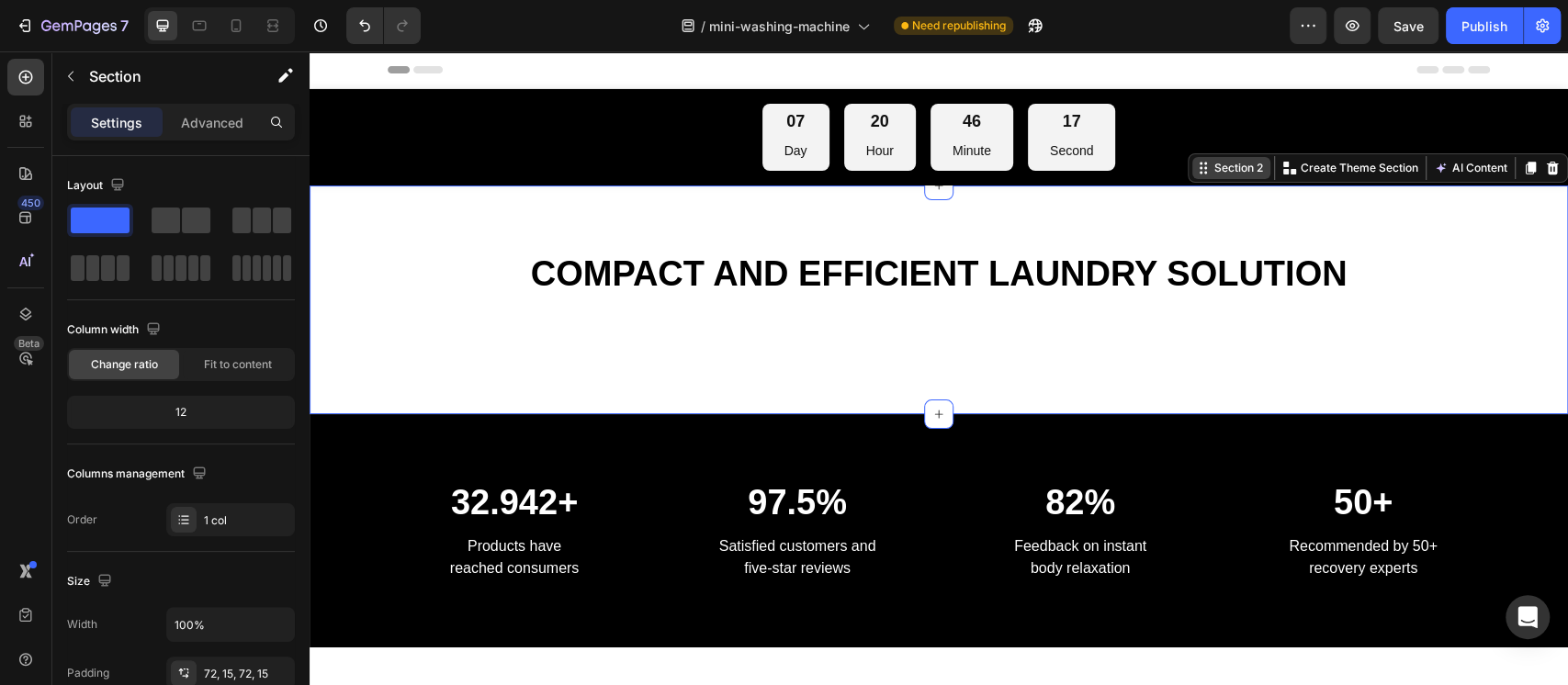 click on "Section 2" at bounding box center [1238, 168] 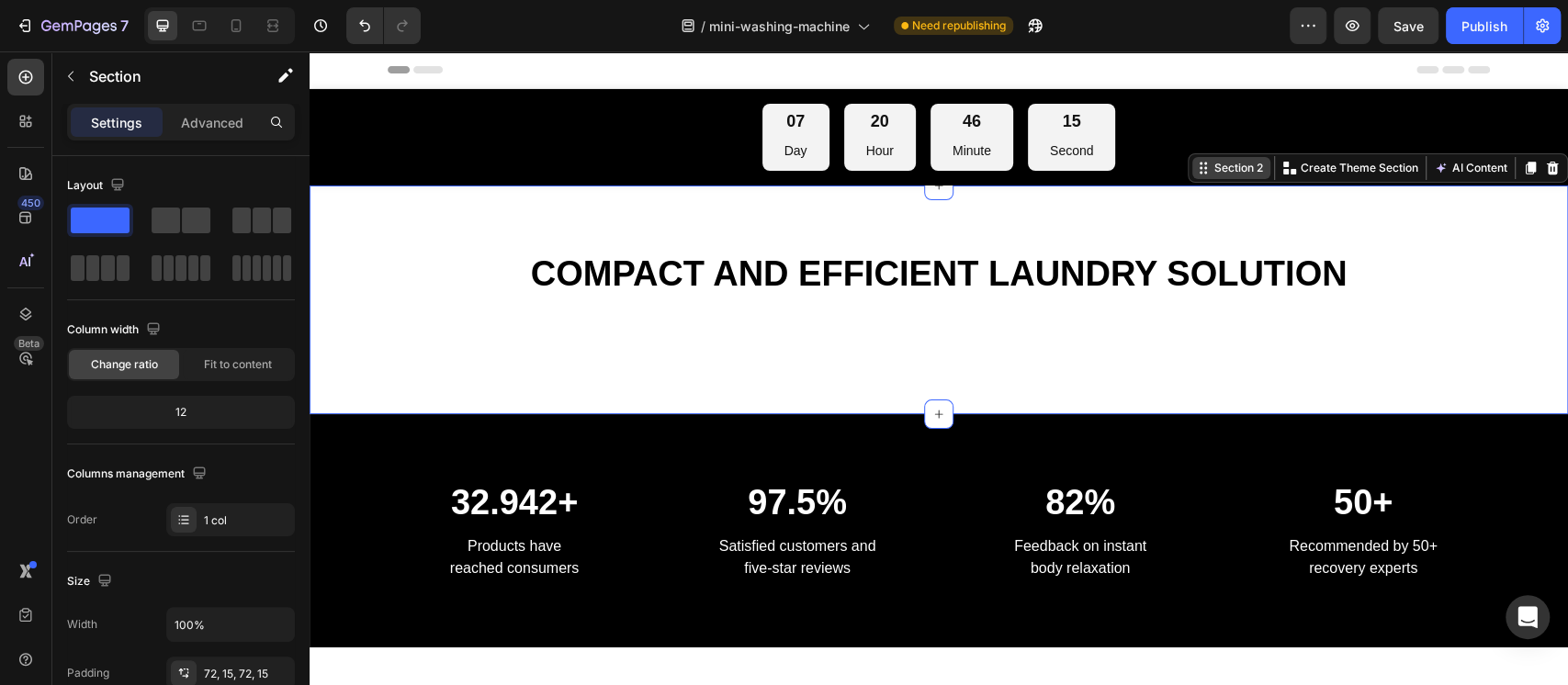 click on "07 Day 20 Hour 46 Minute 15 Second Countdown Timer Row Sticky COMPACT AND EFFICIENT LAUNDRY SOLUTION Heading Row Section 2   You can create reusable sections Create Theme Section AI Content Write with GemAI You've reached  10 / 10  rewrites of your AI generative this month. Resets on  [DATE] . Upgrade to generate 100 rewrites 32.942+ Heading Products have reached consumers Text block 97.5% Heading Satisfied customers and five-star reviews Text block 82% Heading Feedback on instant body relaxation Text block 50+ Heading Recommended by 50+ recovery experts Text block Row Section 3 Enhance Your Laundry Routine with Our Innovative Mini Washing Machine Heading Row Image Efficient Cleaning for Busy Lifestyles Text block This compact washer and dryer combo offers a quick and effective solution for your laundry needs, ensuring your clothes are fresh and clean with every use. Text block Row Row Convenient Design with Maximum Functionality Text block Text block Row Image Row Section 4 Root" at bounding box center (939, 2729) 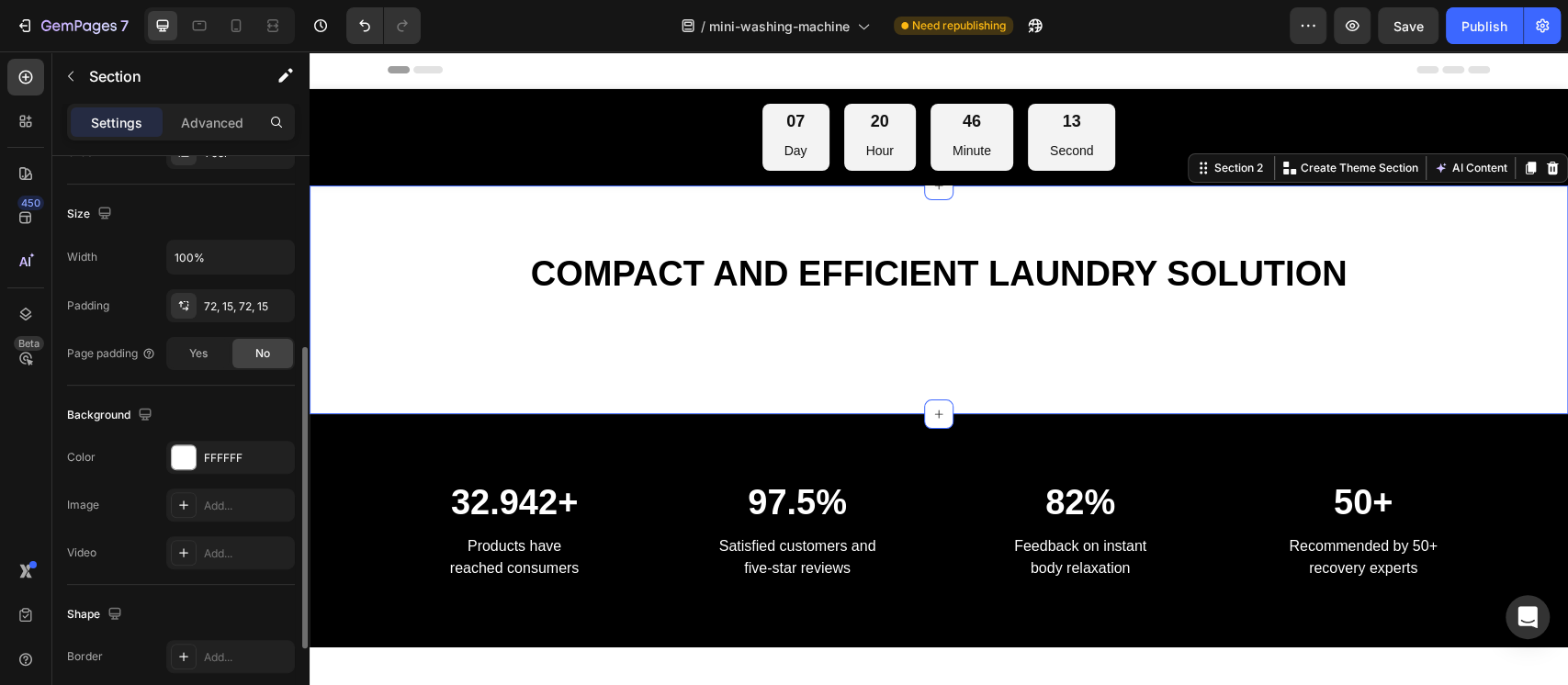 scroll, scrollTop: 538, scrollLeft: 0, axis: vertical 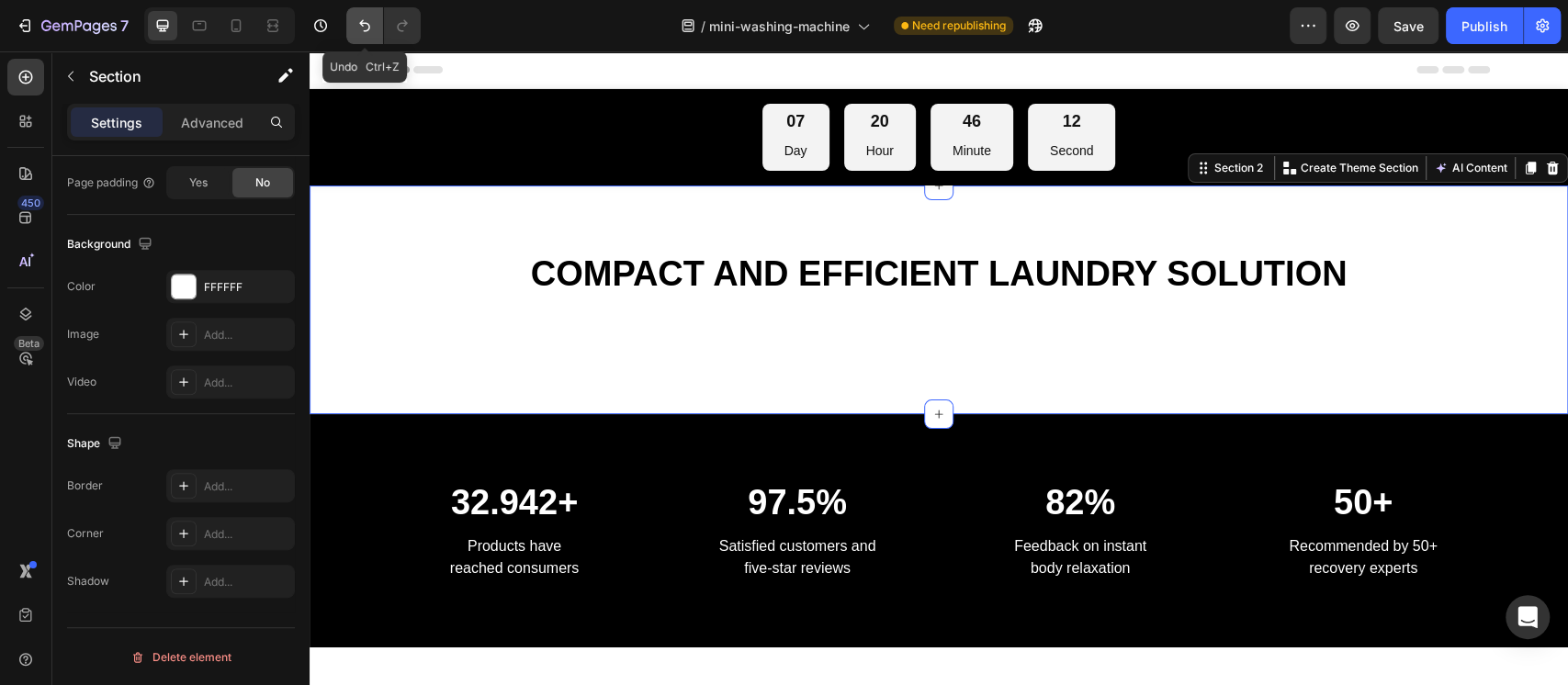 click 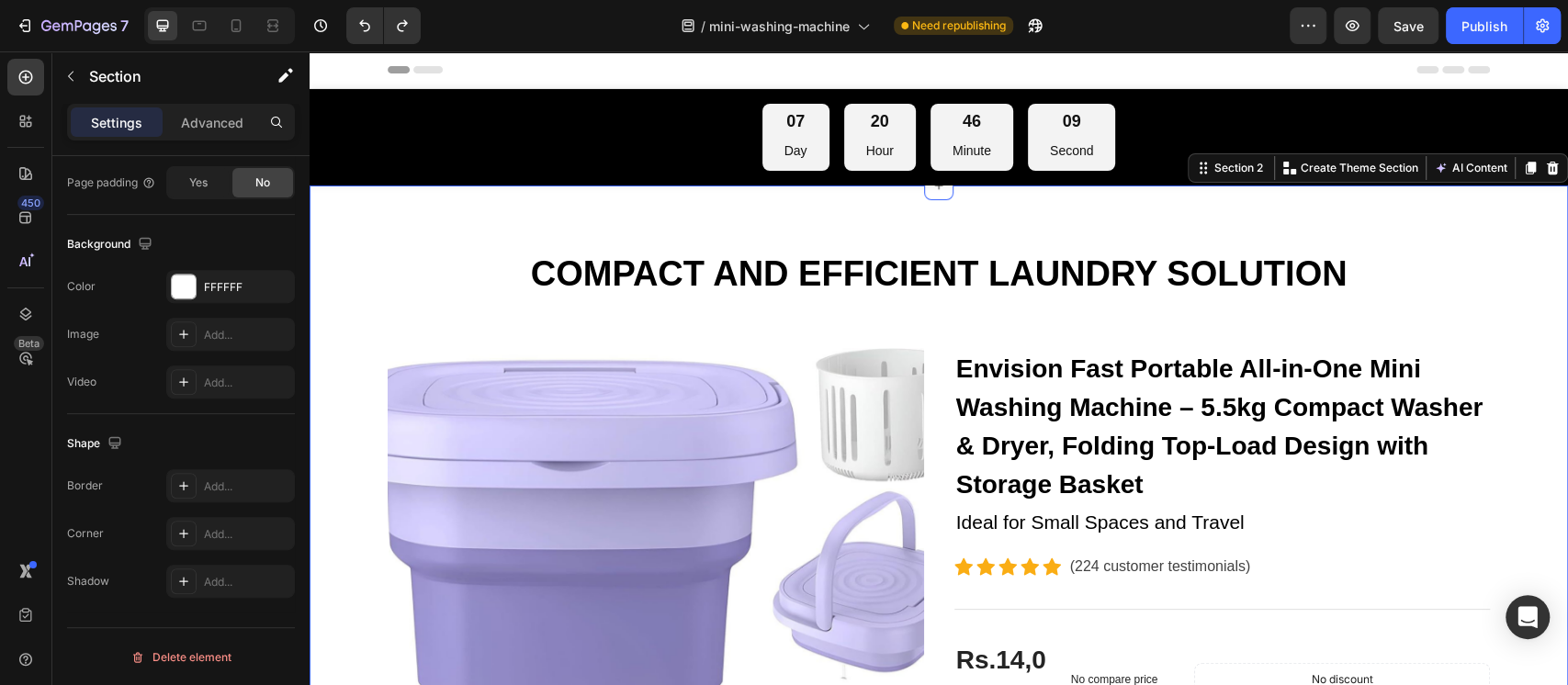 click on "COMPACT AND EFFICIENT LAUNDRY SOLUTION Heading Row Product Images Envision Fast Portable All-in-One Mini Washing Machine – 5.5kg Compact Washer & Dryer, Folding Top-Load Design with Storage Basket (P) Title Ideal for Small Spaces and Travel Text block                Icon                Icon                Icon                Icon                Icon Icon List Hoz (224 customer testimonials) Text block Row                Features Line Rs.14,000.00 (P) Price (P) Price No compare price (P) Price Row No discount   Not be displayed when published Product Badge Row Transform your laundry experience with the  Envision Fast Portable All-in-One Mini Washing Machine , designed for modern homes and busy lifestyles. This stylish 5.5kg top-loading washer combines  washing and drying  in one compact unit, saving you space, time, and effort.
✅  2-in-1 Washer & Dryer:  Built-in drying function lets you wash and dry clothes in one machine, eliminating the need for multiple appliances. ✅  Compact & Portable: ✅  ✅" at bounding box center [939, 1008] 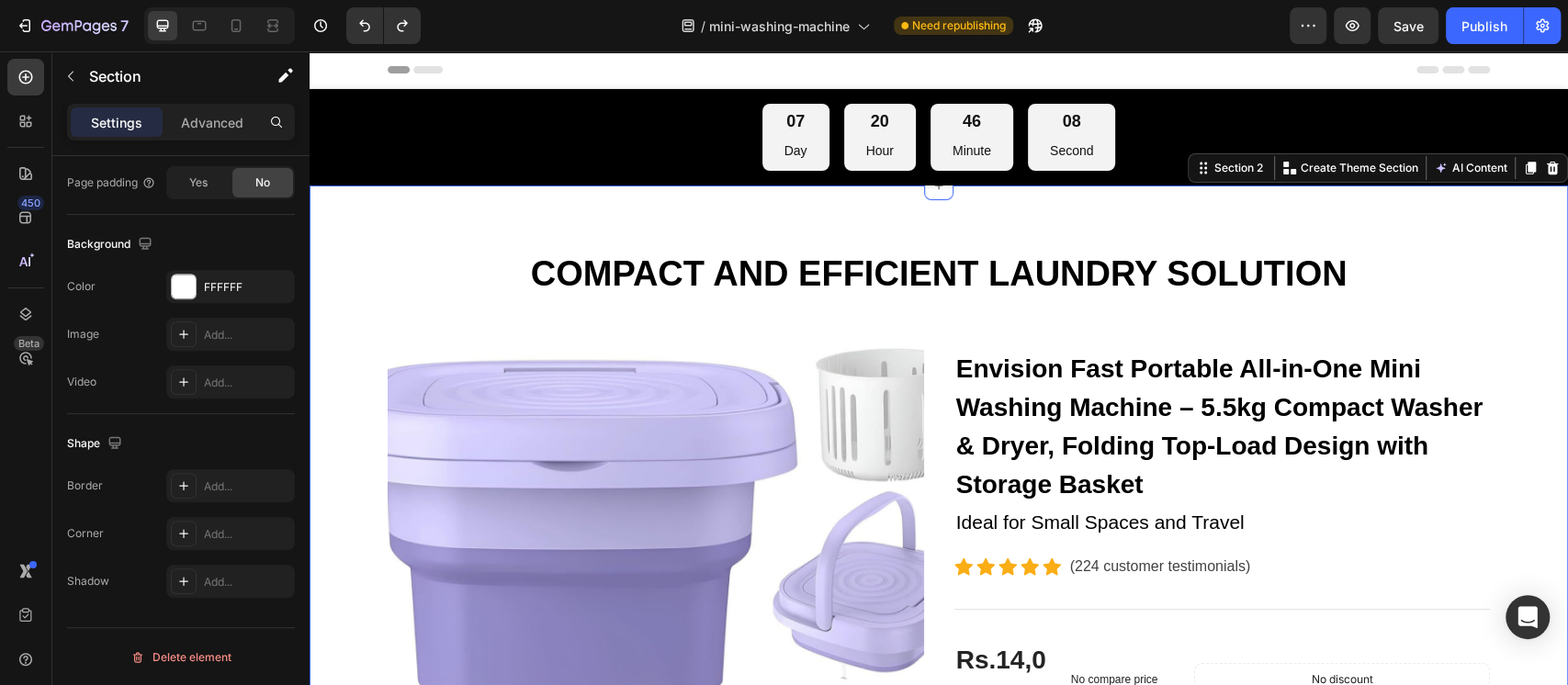 click on "COMPACT AND EFFICIENT LAUNDRY SOLUTION Heading Row Product Images Envision Fast Portable All-in-One Mini Washing Machine – 5.5kg Compact Washer & Dryer, Folding Top-Load Design with Storage Basket (P) Title Ideal for Small Spaces and Travel Text block                Icon                Icon                Icon                Icon                Icon Icon List Hoz (224 customer testimonials) Text block Row                Features Line Rs.14,000.00 (P) Price (P) Price No compare price (P) Price Row No discount   Not be displayed when published Product Badge Row Transform your laundry experience with the  Envision Fast Portable All-in-One Mini Washing Machine , designed for modern homes and busy lifestyles. This stylish 5.5kg top-loading washer combines  washing and drying  in one compact unit, saving you space, time, and effort.
✅  2-in-1 Washer & Dryer:  Built-in drying function lets you wash and dry clothes in one machine, eliminating the need for multiple appliances. ✅  Compact & Portable: ✅  ✅" at bounding box center (939, 1008) 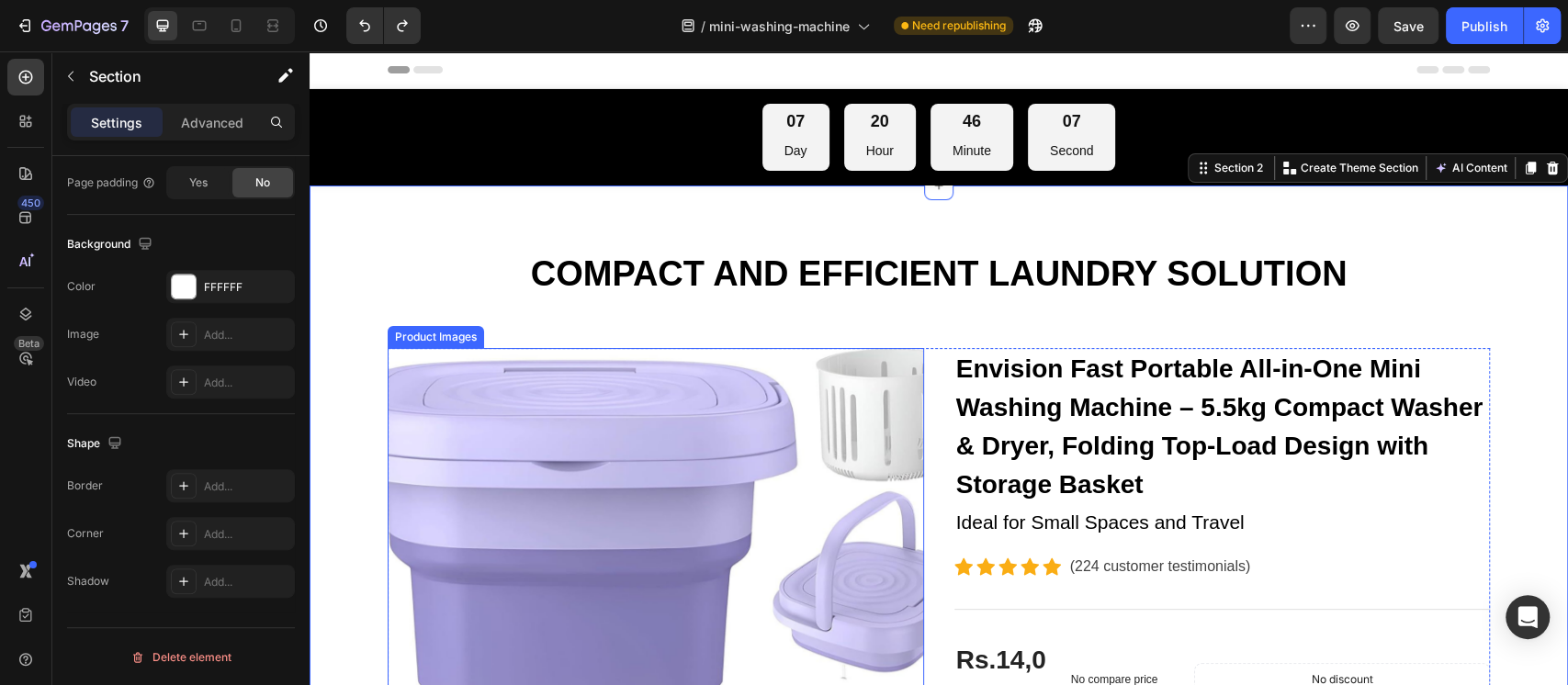 click at bounding box center [656, 616] 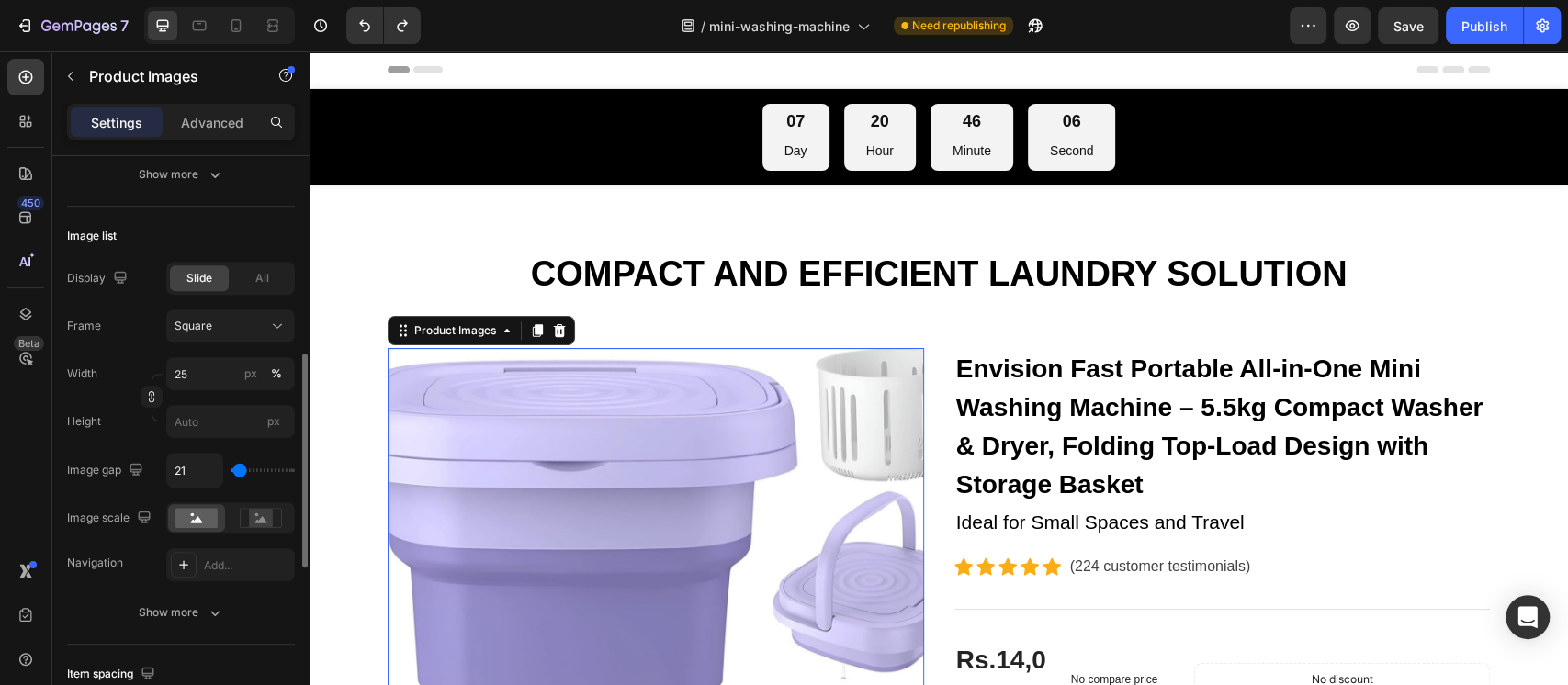 scroll, scrollTop: 0, scrollLeft: 0, axis: both 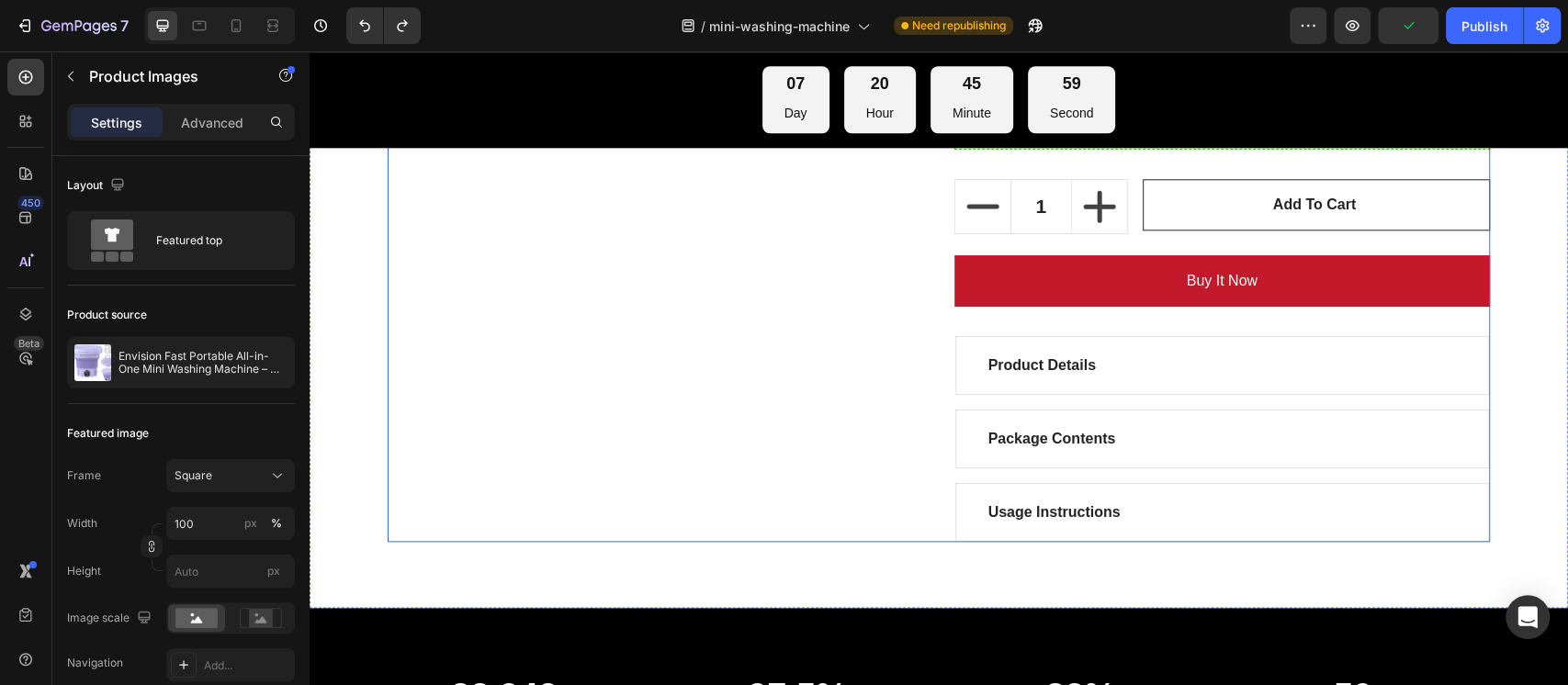 click on "Product Images   0" at bounding box center (656, -167) 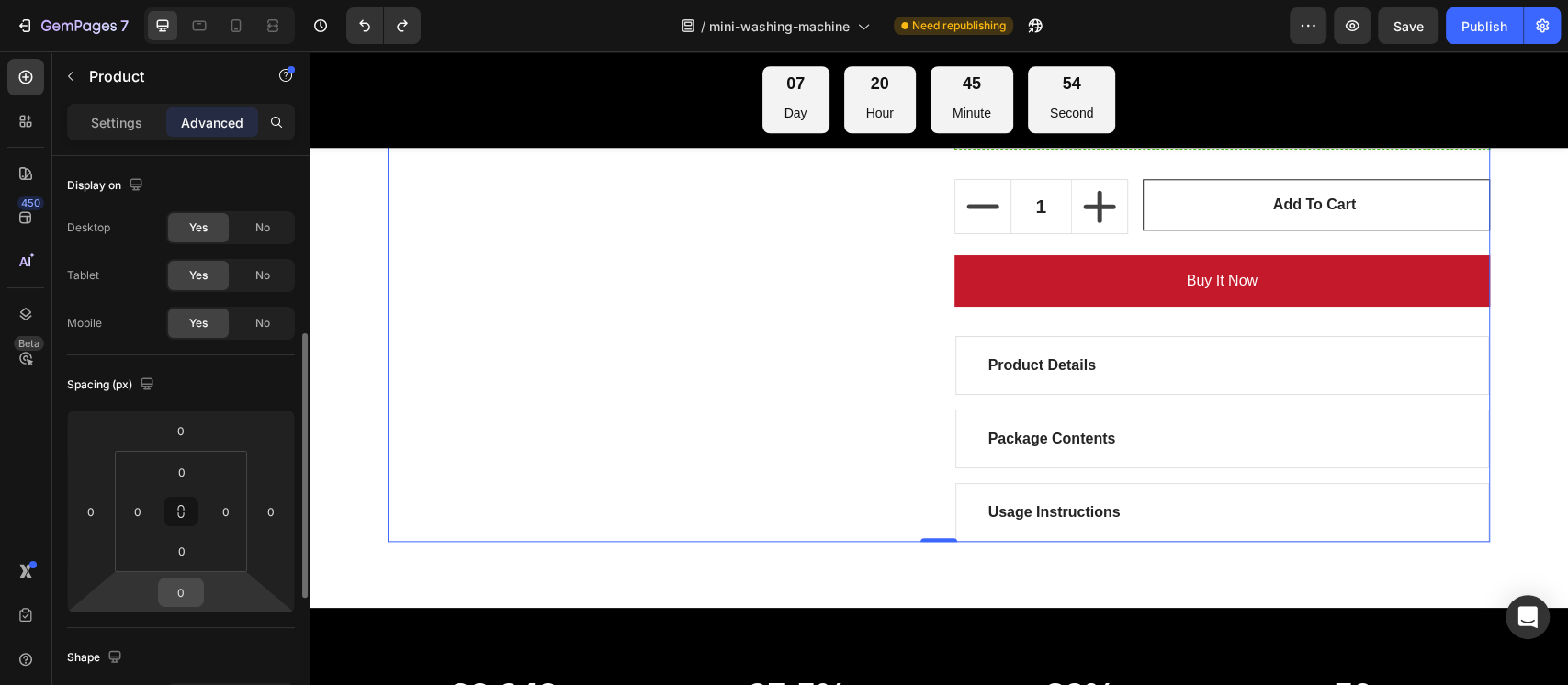 scroll, scrollTop: 122, scrollLeft: 0, axis: vertical 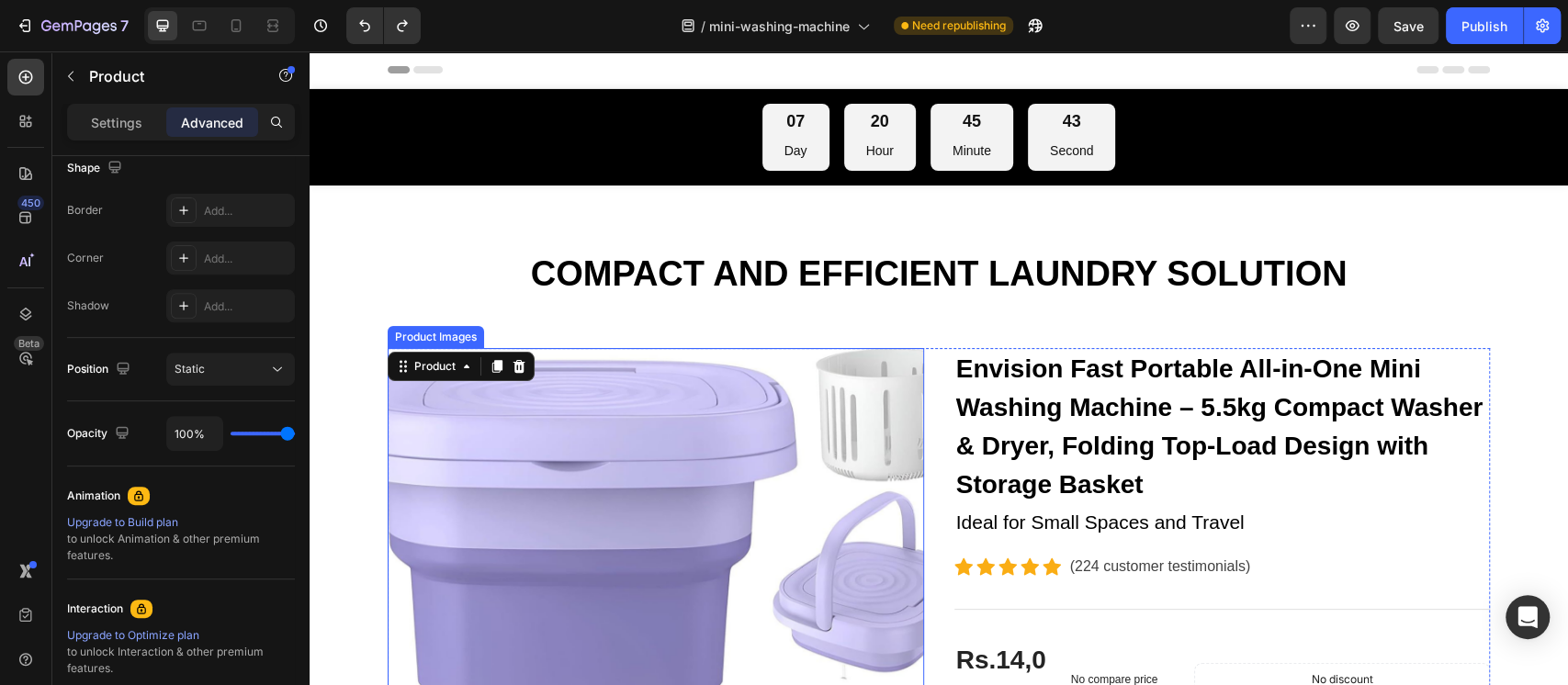 click at bounding box center (656, 616) 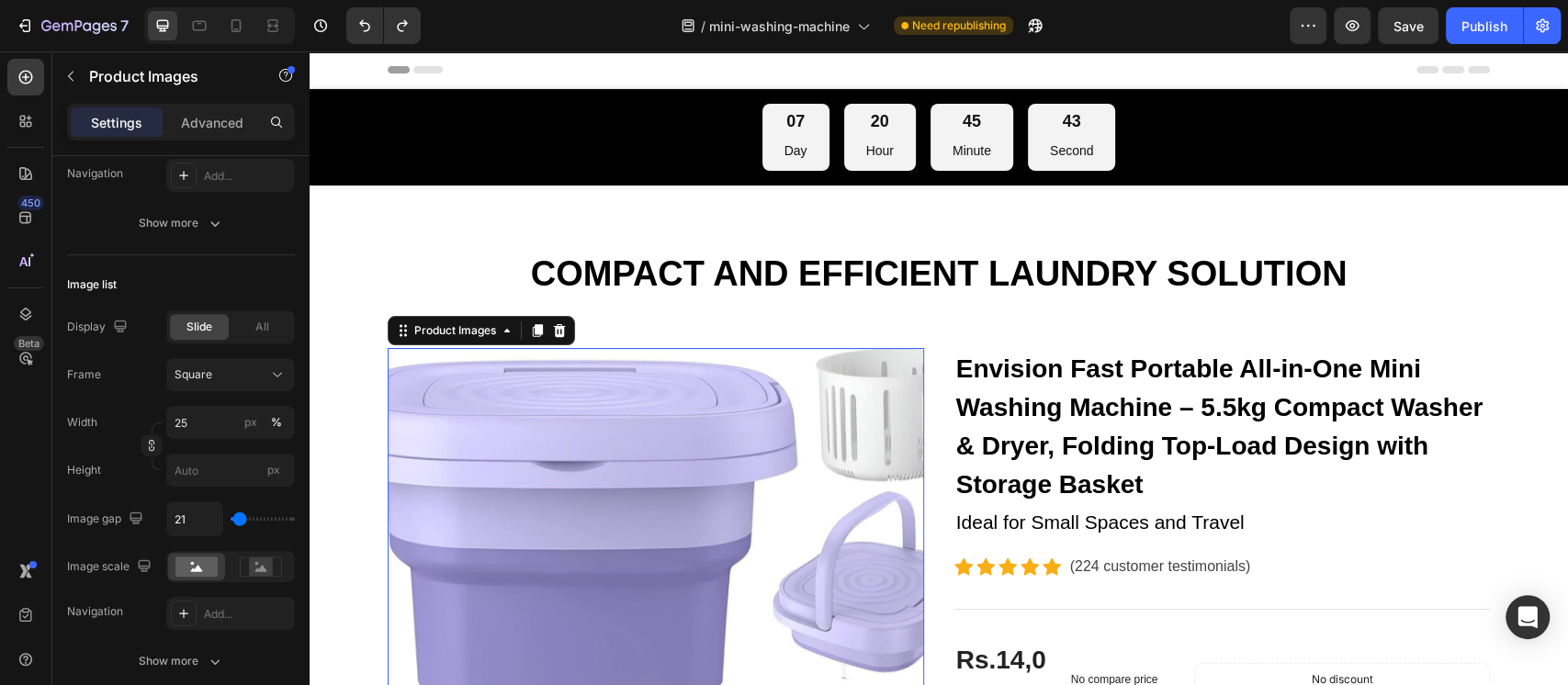 scroll, scrollTop: 0, scrollLeft: 0, axis: both 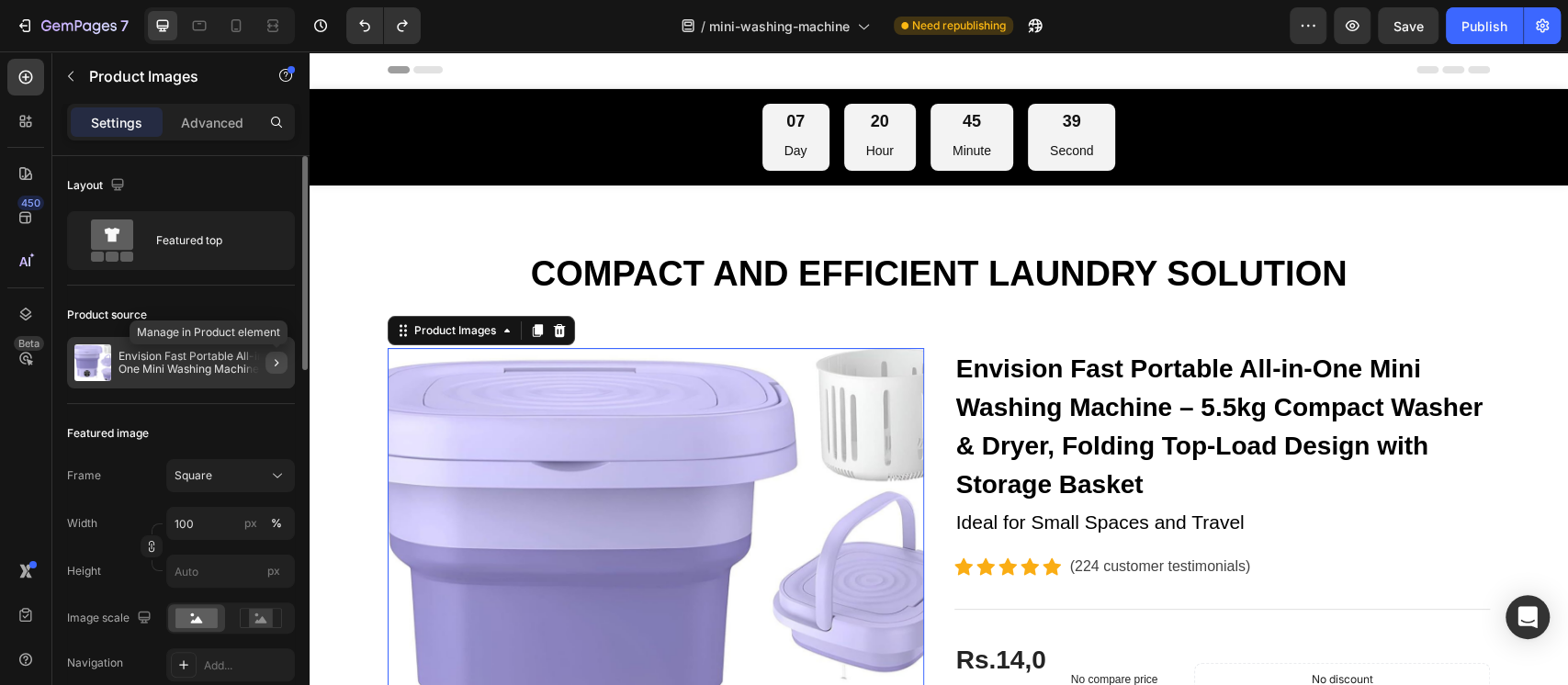 click 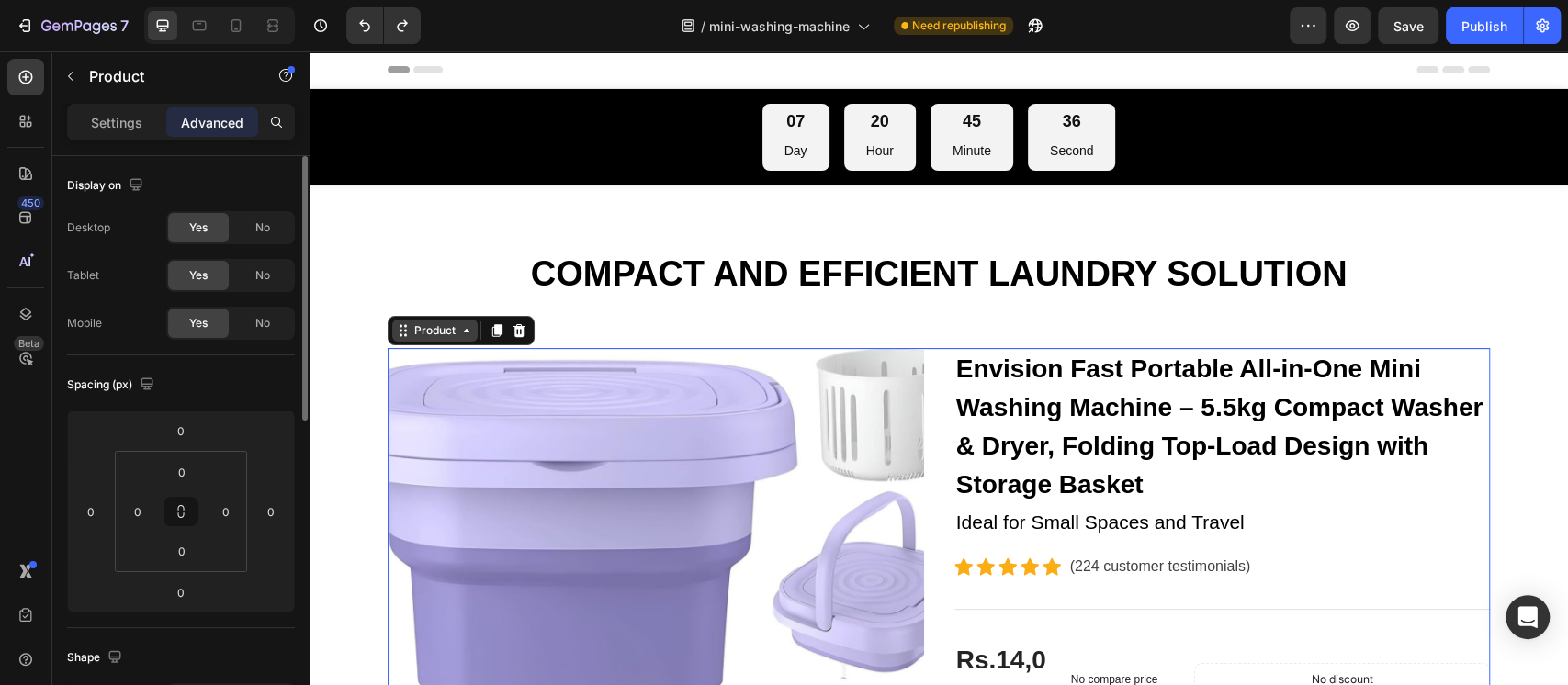 click on "Product" at bounding box center (461, 331) 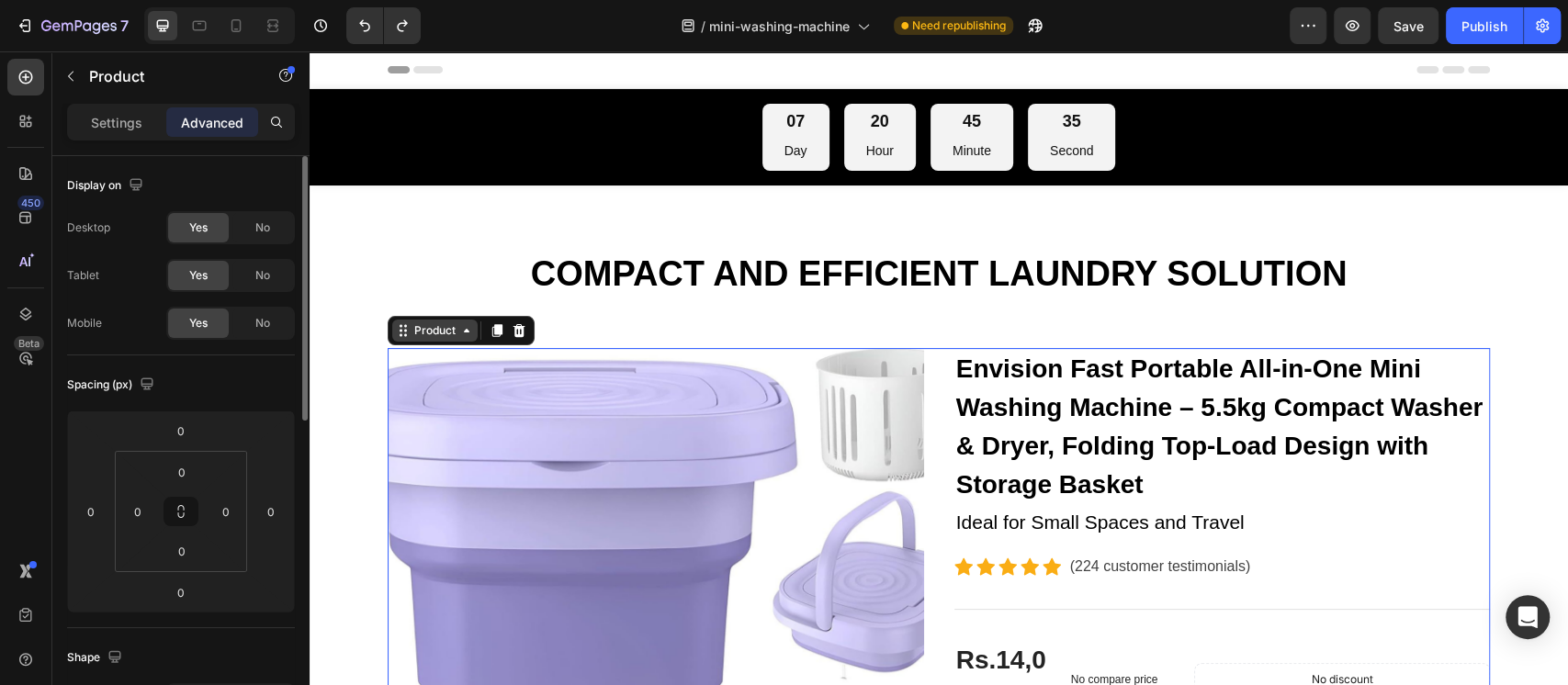 click 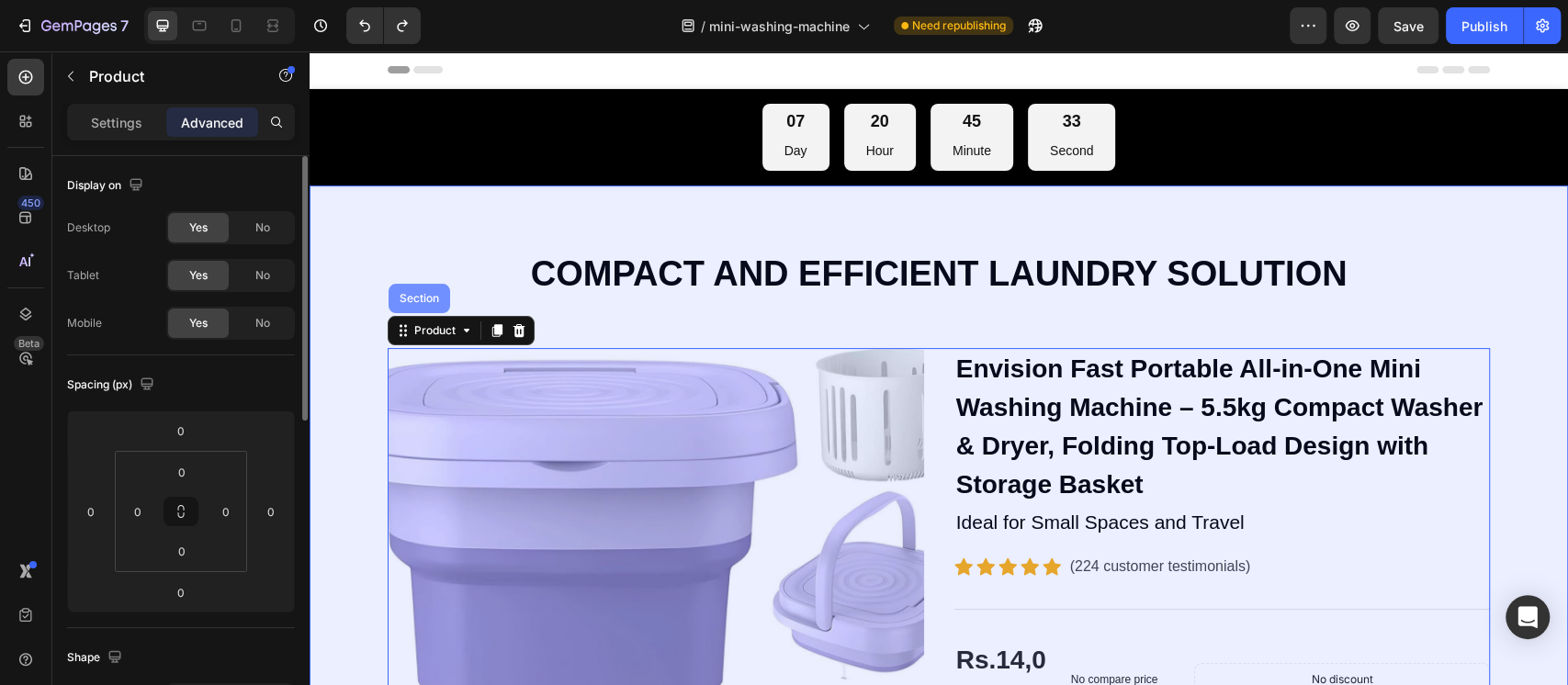 click on "Section" at bounding box center (419, 298) 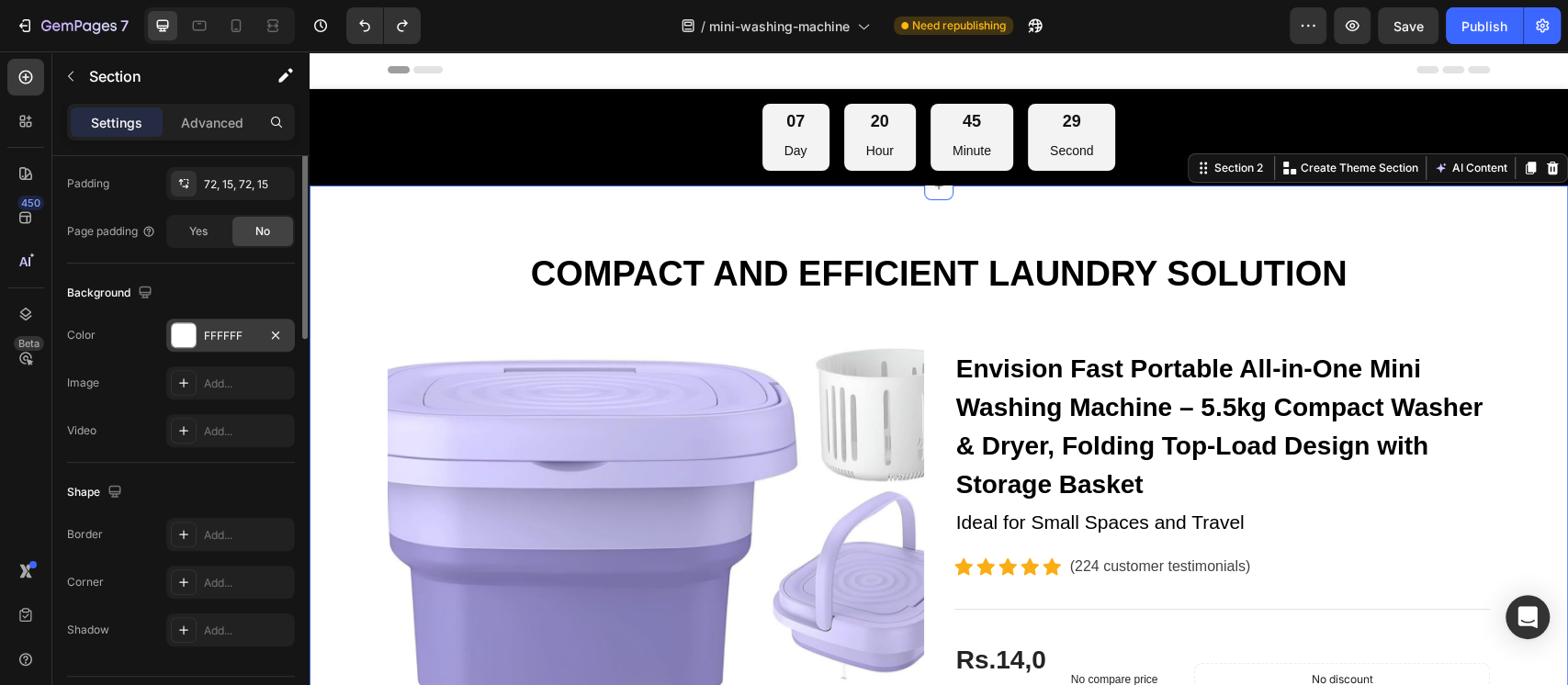 scroll, scrollTop: 0, scrollLeft: 0, axis: both 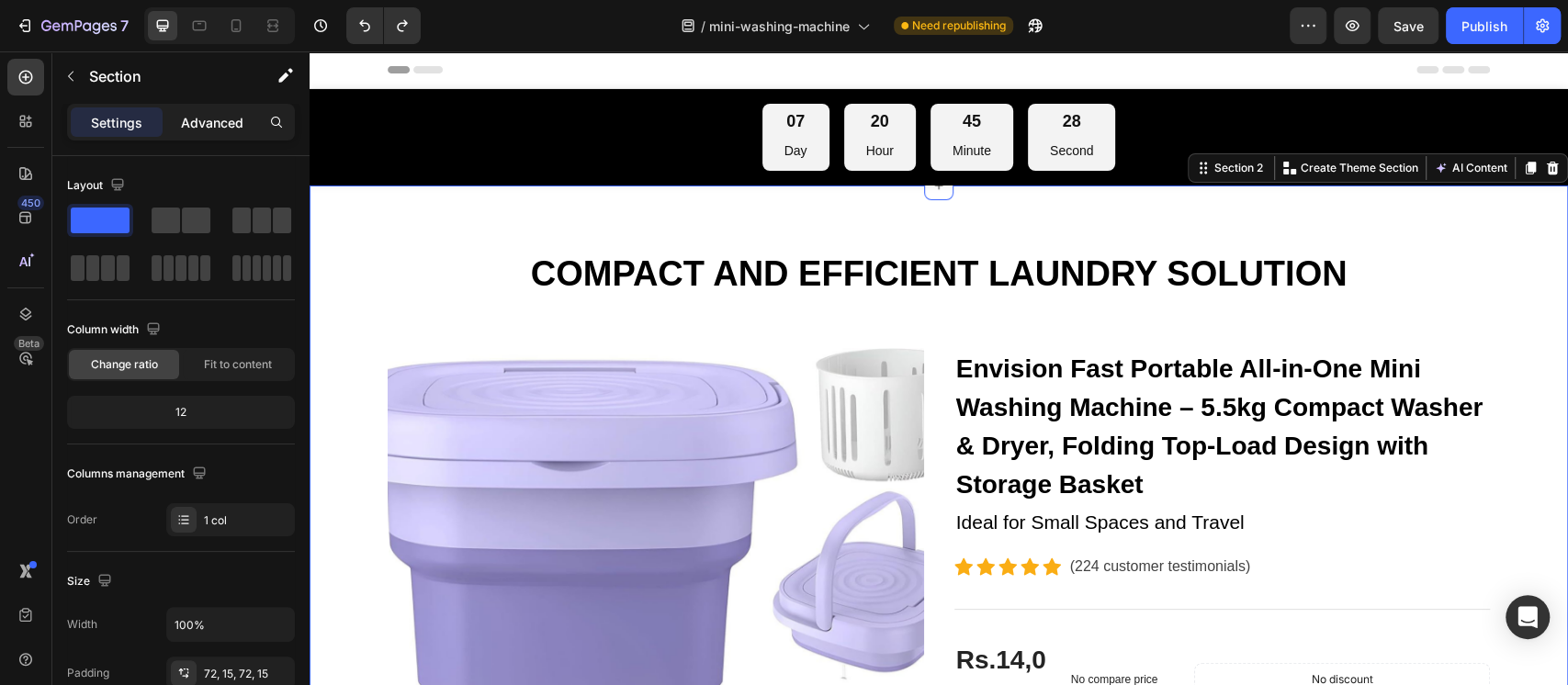 click on "Advanced" at bounding box center (212, 122) 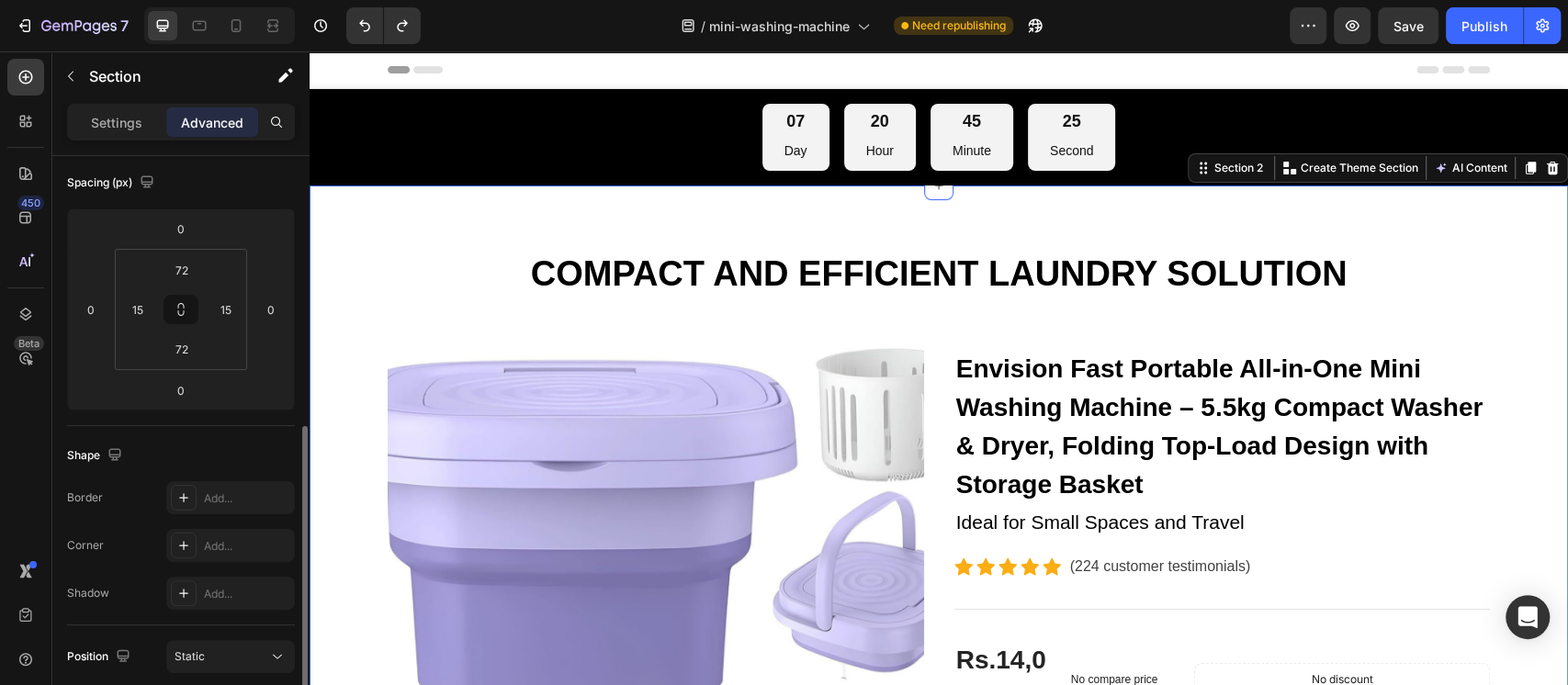 scroll, scrollTop: 324, scrollLeft: 0, axis: vertical 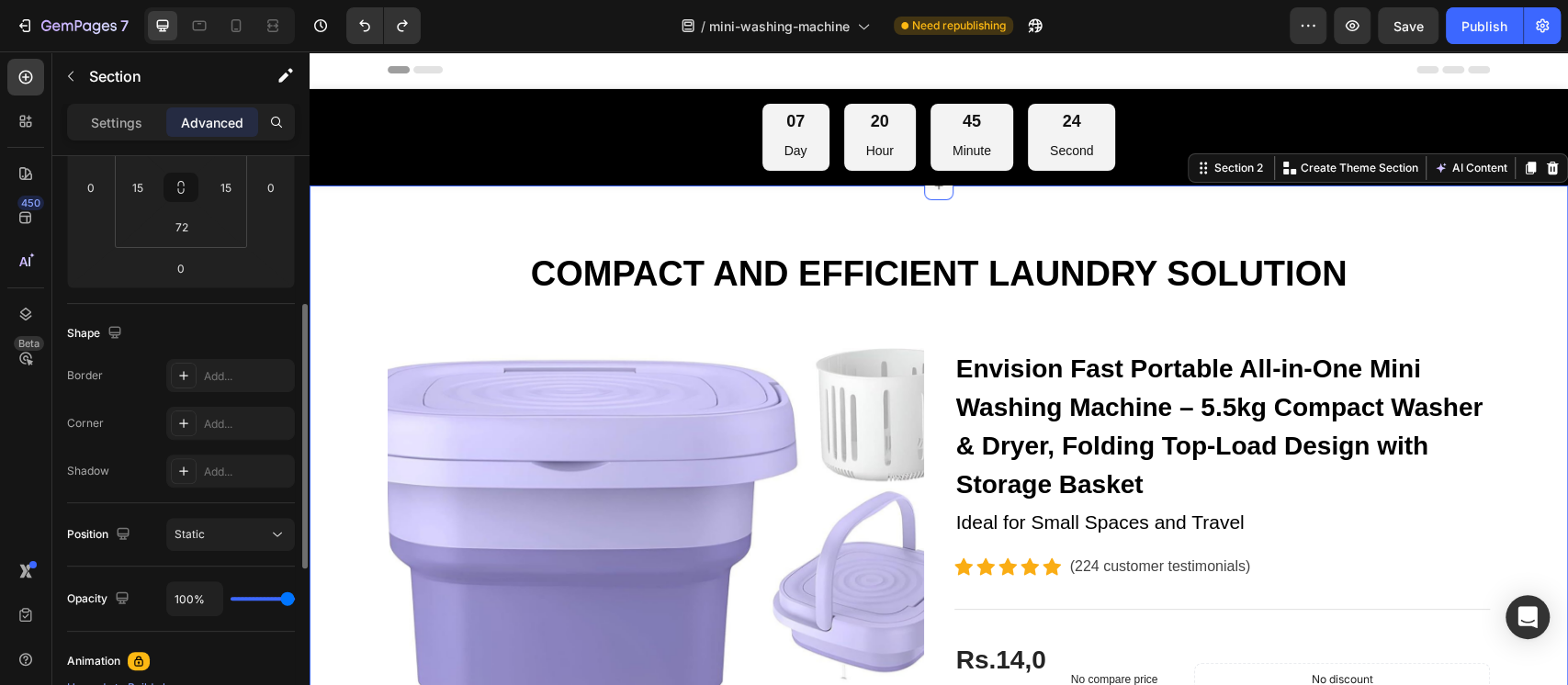 click on "COMPACT AND EFFICIENT LAUNDRY SOLUTION Heading Row Product Images Envision Fast Portable All-in-One Mini Washing Machine – 5.5kg Compact Washer & Dryer, Folding Top-Load Design with Storage Basket (P) Title Ideal for Small Spaces and Travel Text block                Icon                Icon                Icon                Icon                Icon Icon List Hoz (224 customer testimonials) Text block Row                Features Line Rs.14,000.00 (P) Price (P) Price No compare price (P) Price Row No discount   Not be displayed when published Product Badge Row Transform your laundry experience with the  Envision Fast Portable All-in-One Mini Washing Machine , designed for modern homes and busy lifestyles. This stylish 5.5kg top-loading washer combines  washing and drying  in one compact unit, saving you space, time, and effort.
✅  2-in-1 Washer & Dryer:  Built-in drying function lets you wash and dry clothes in one machine, eliminating the need for multiple appliances. ✅  Compact & Portable: ✅  ✅" at bounding box center (939, 1008) 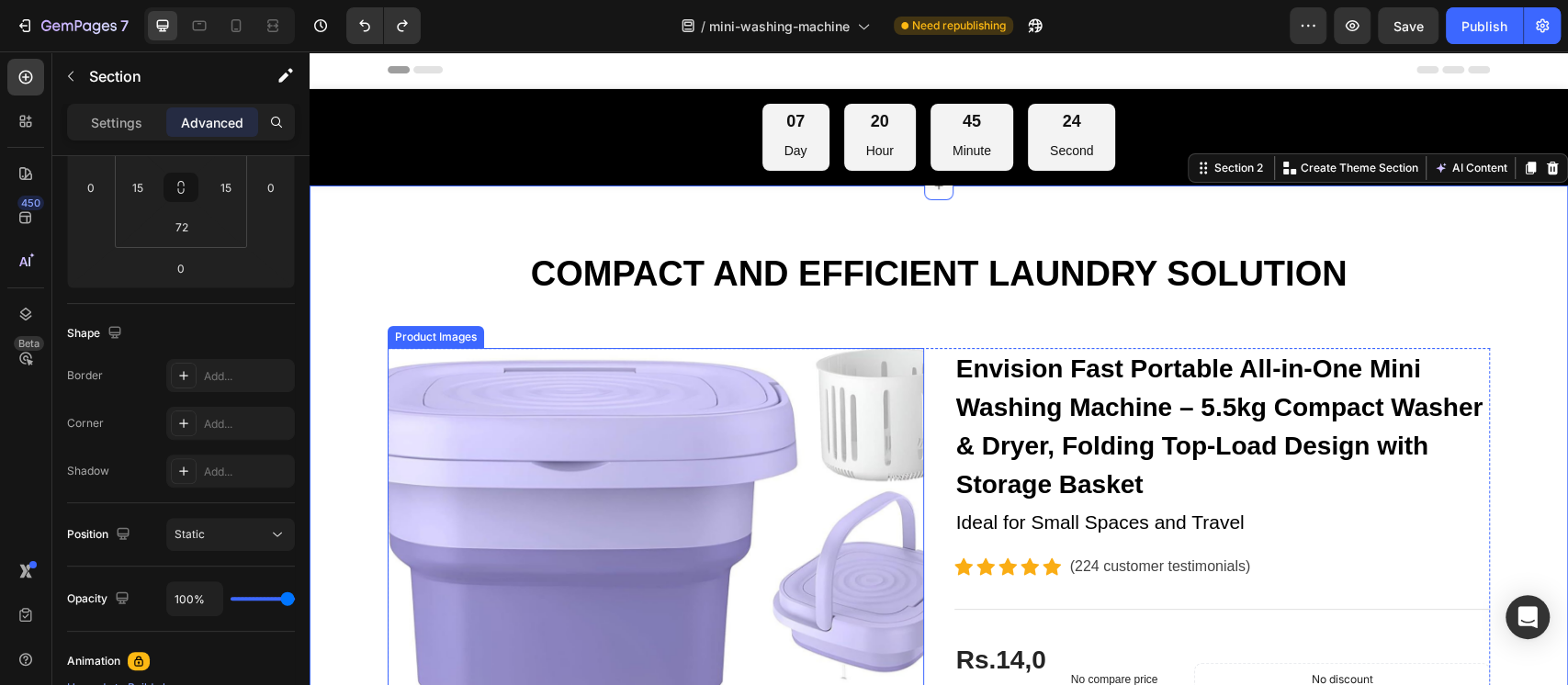 click at bounding box center [656, 616] 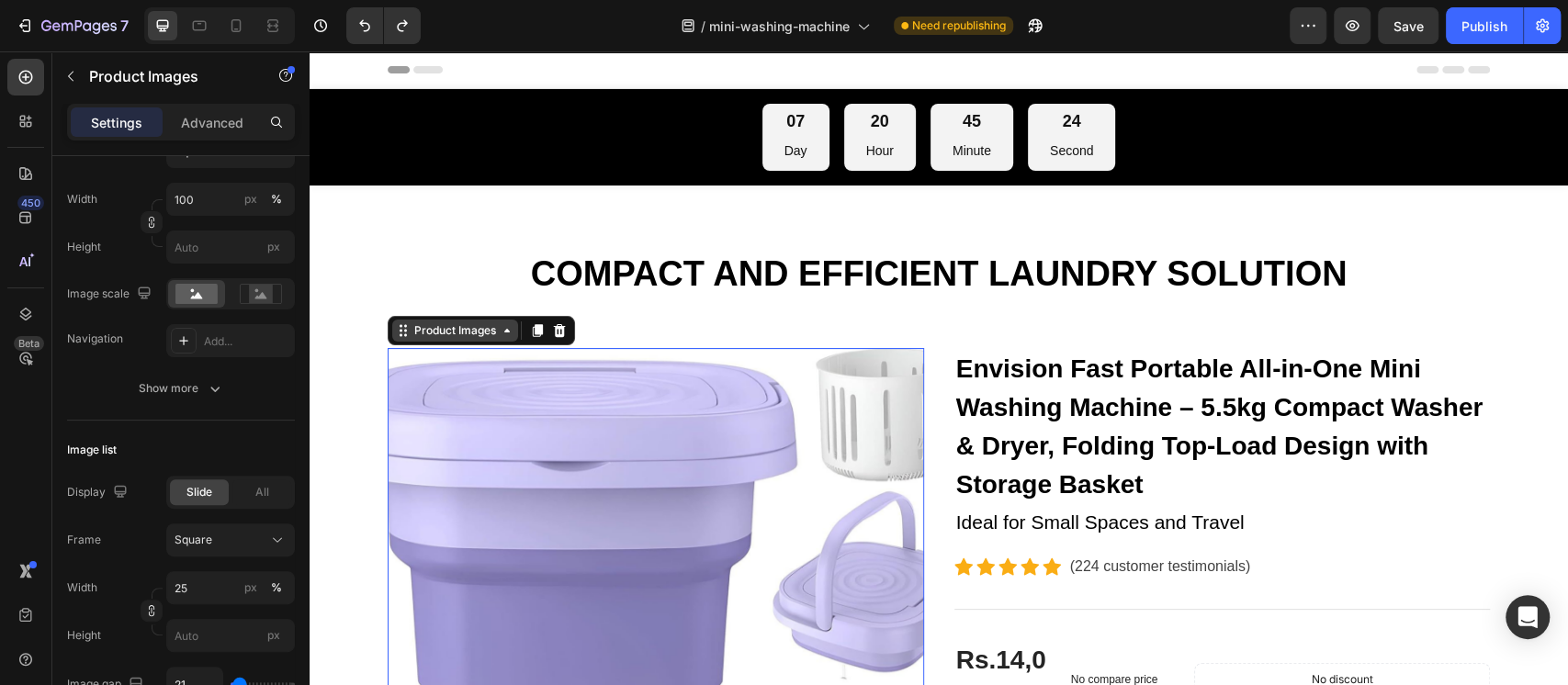 scroll, scrollTop: 0, scrollLeft: 0, axis: both 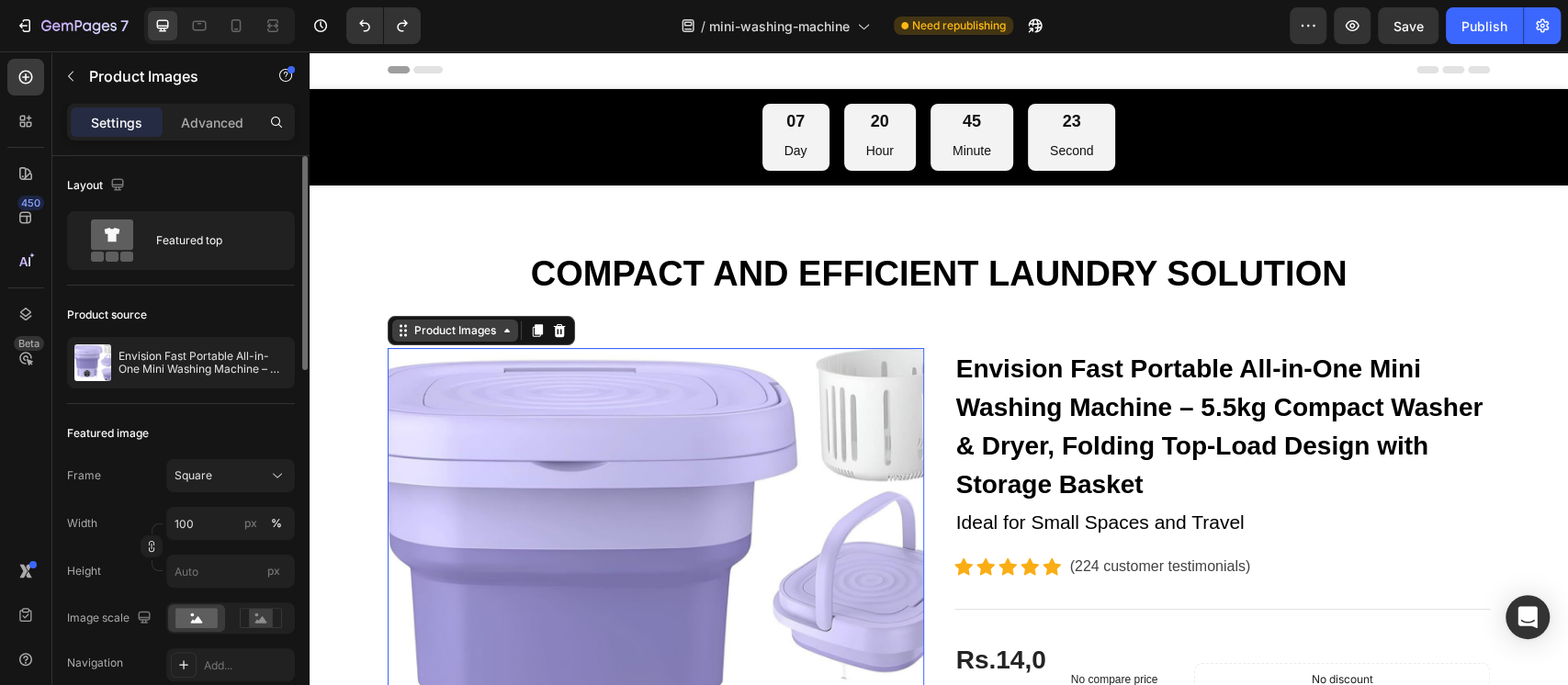 click on "Product Images" at bounding box center (455, 331) 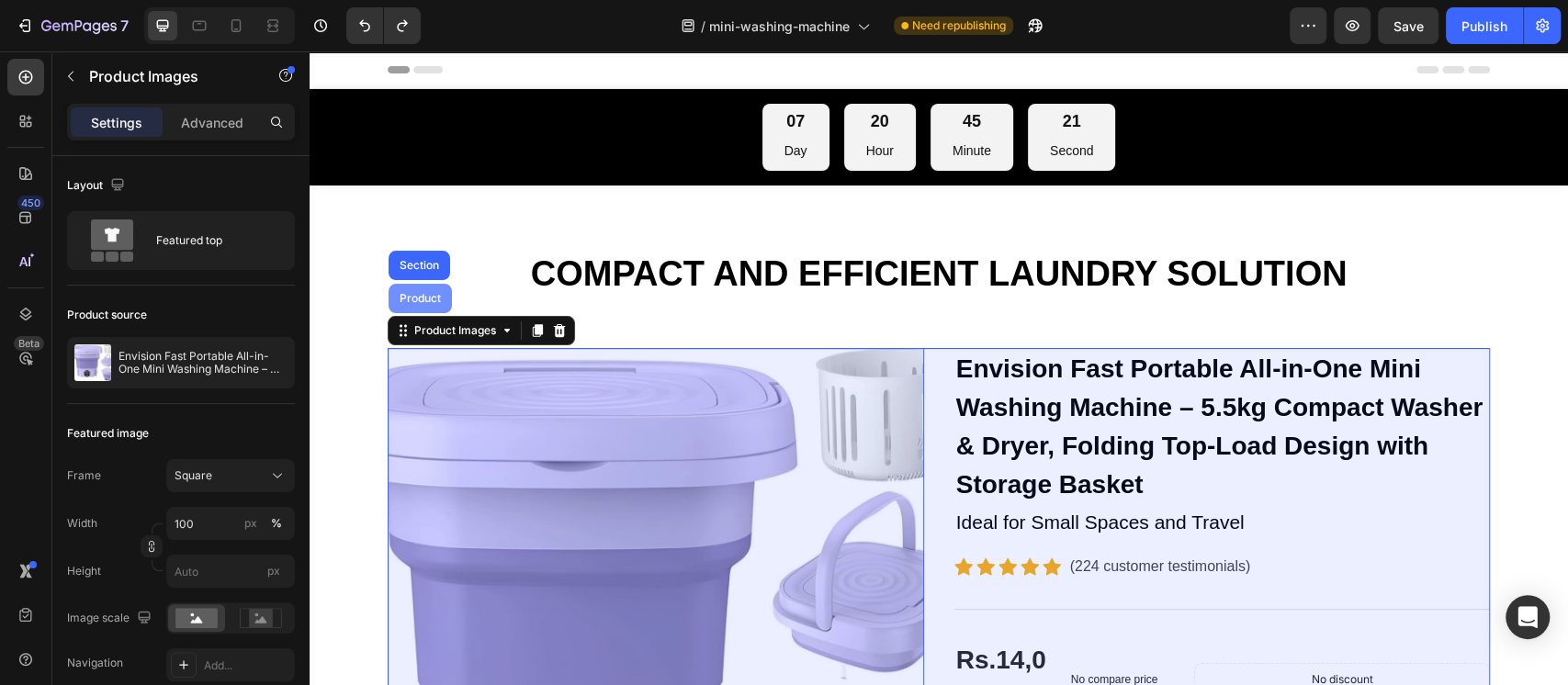 click on "Product" at bounding box center (420, 298) 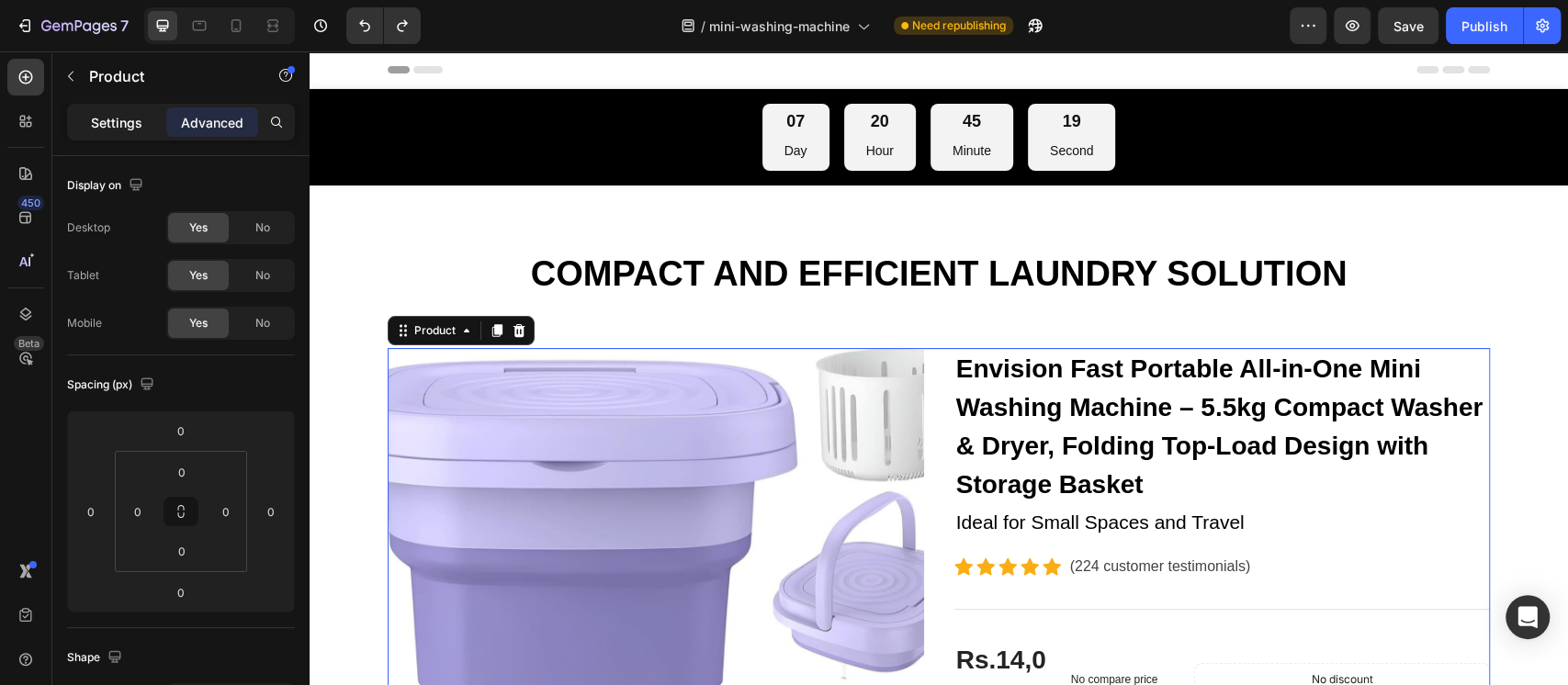click on "Settings" at bounding box center (117, 122) 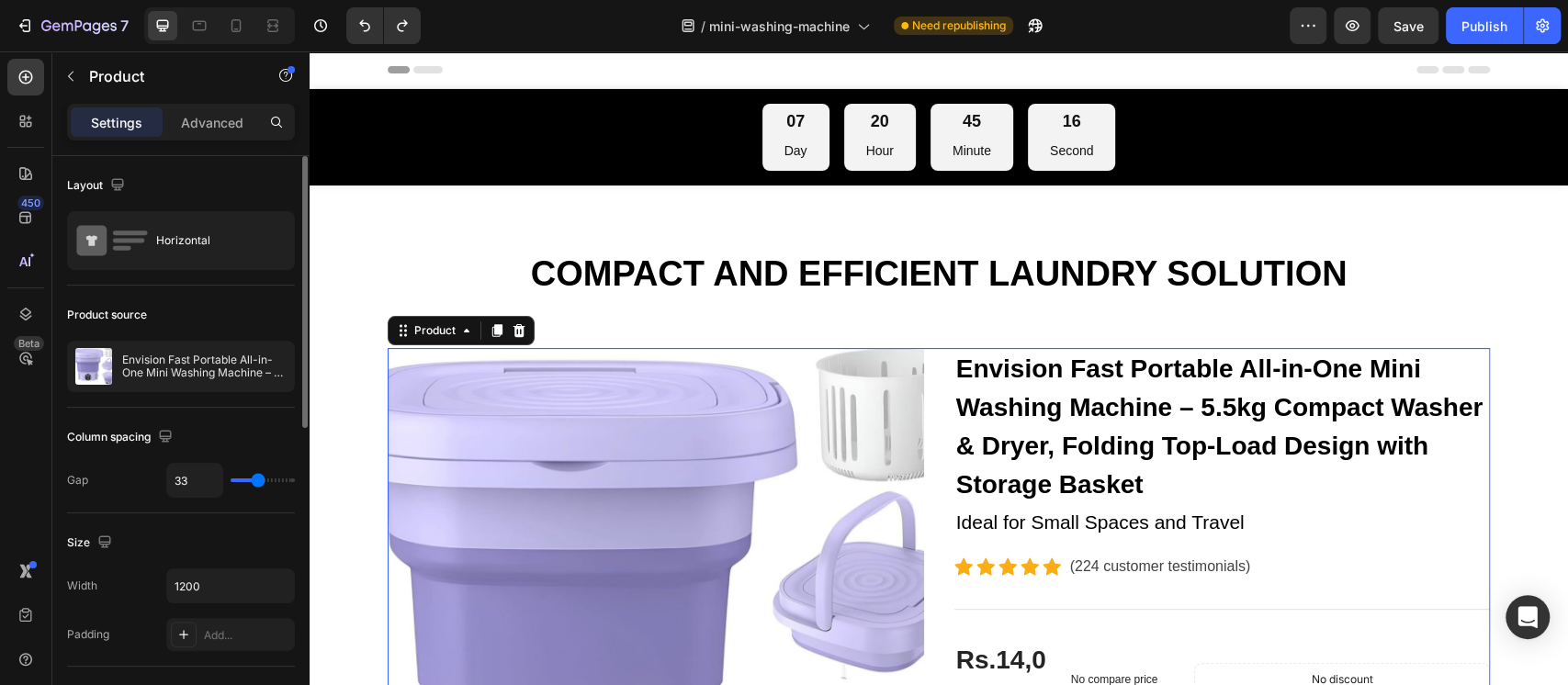 scroll, scrollTop: 122, scrollLeft: 0, axis: vertical 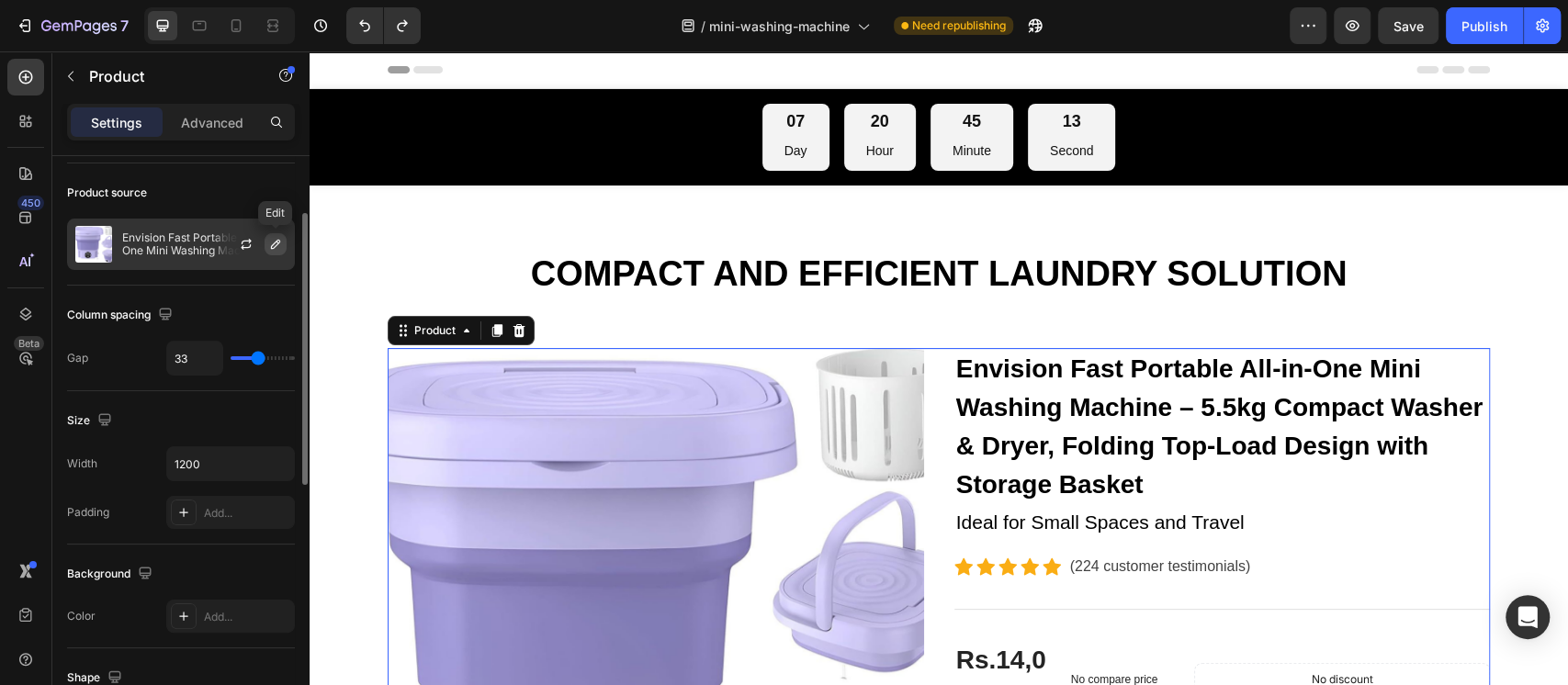 click 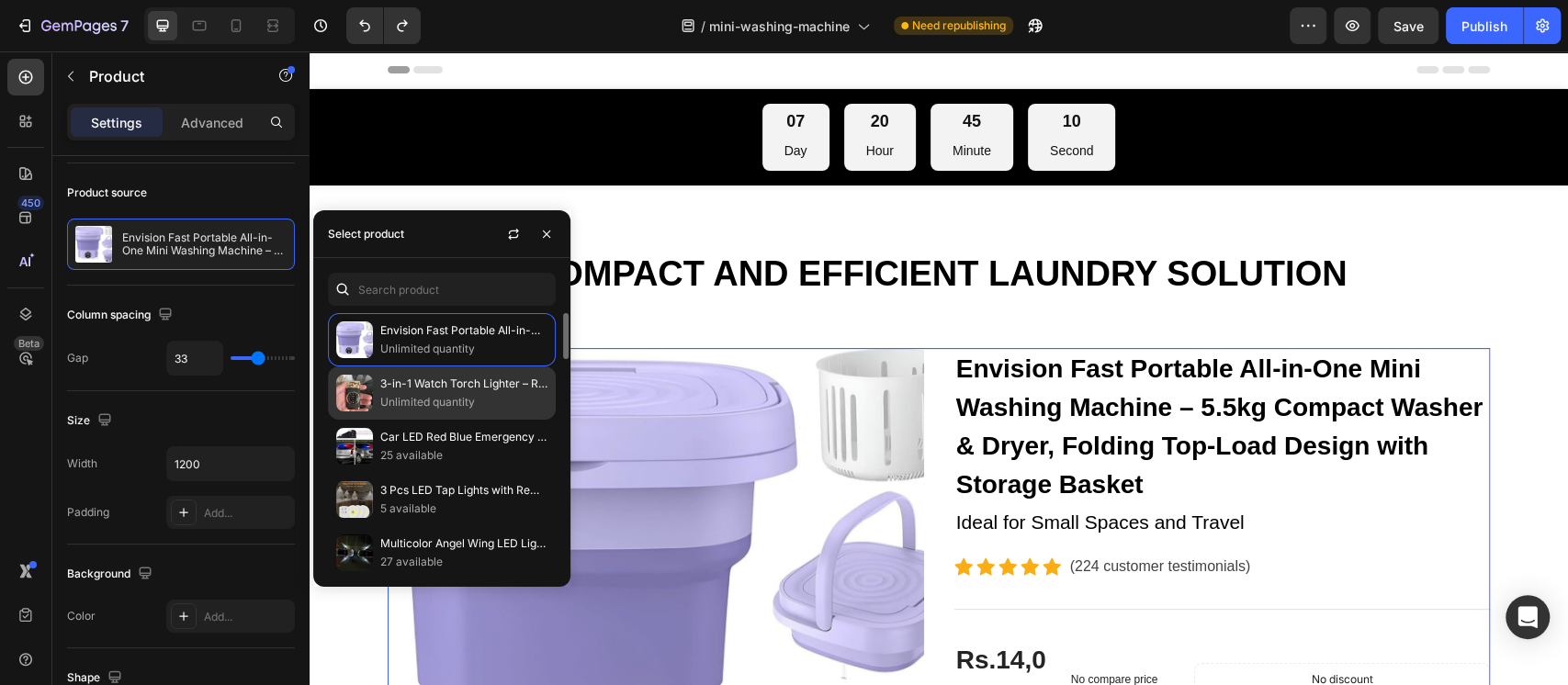 click on "Unlimited quantity" at bounding box center [464, 402] 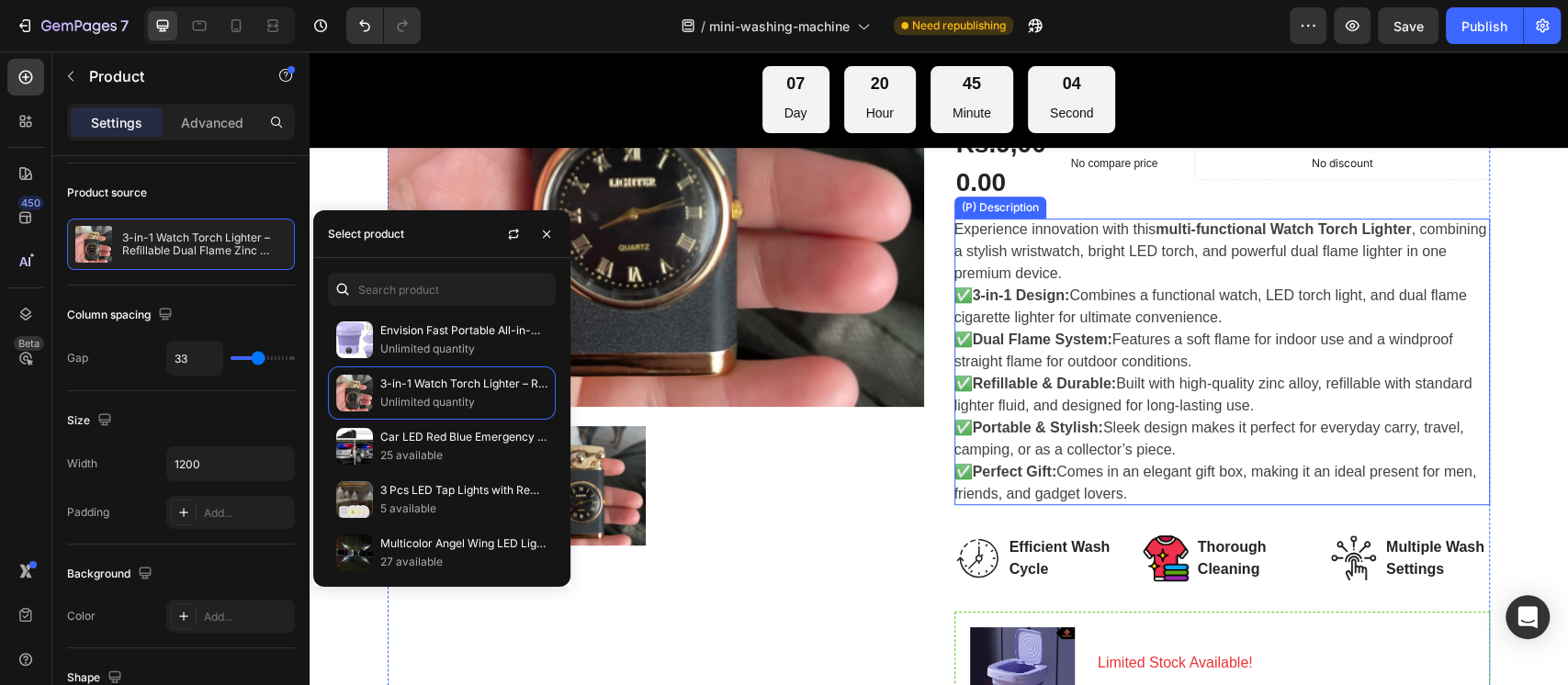 scroll, scrollTop: 489, scrollLeft: 0, axis: vertical 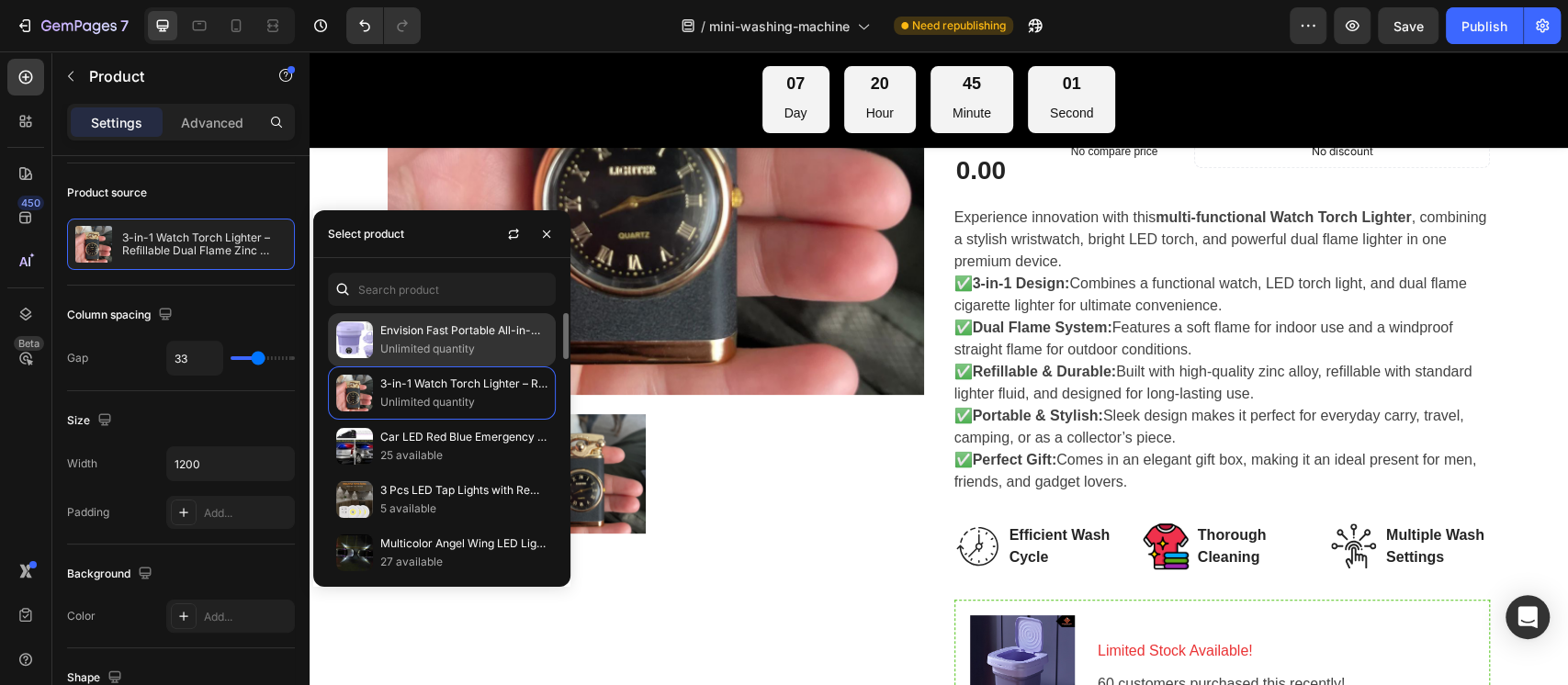 click on "Unlimited quantity" at bounding box center (464, 349) 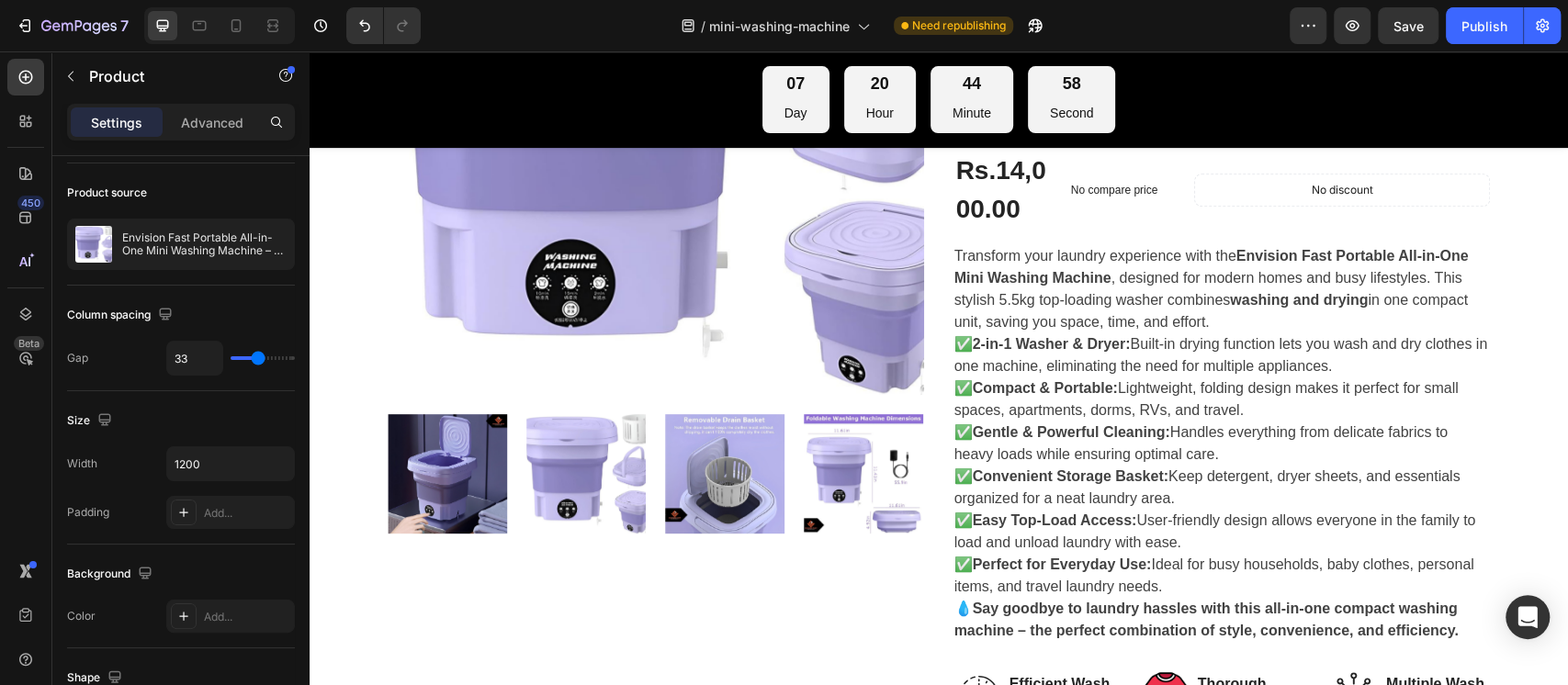 click on "Product Images" at bounding box center (656, 567) 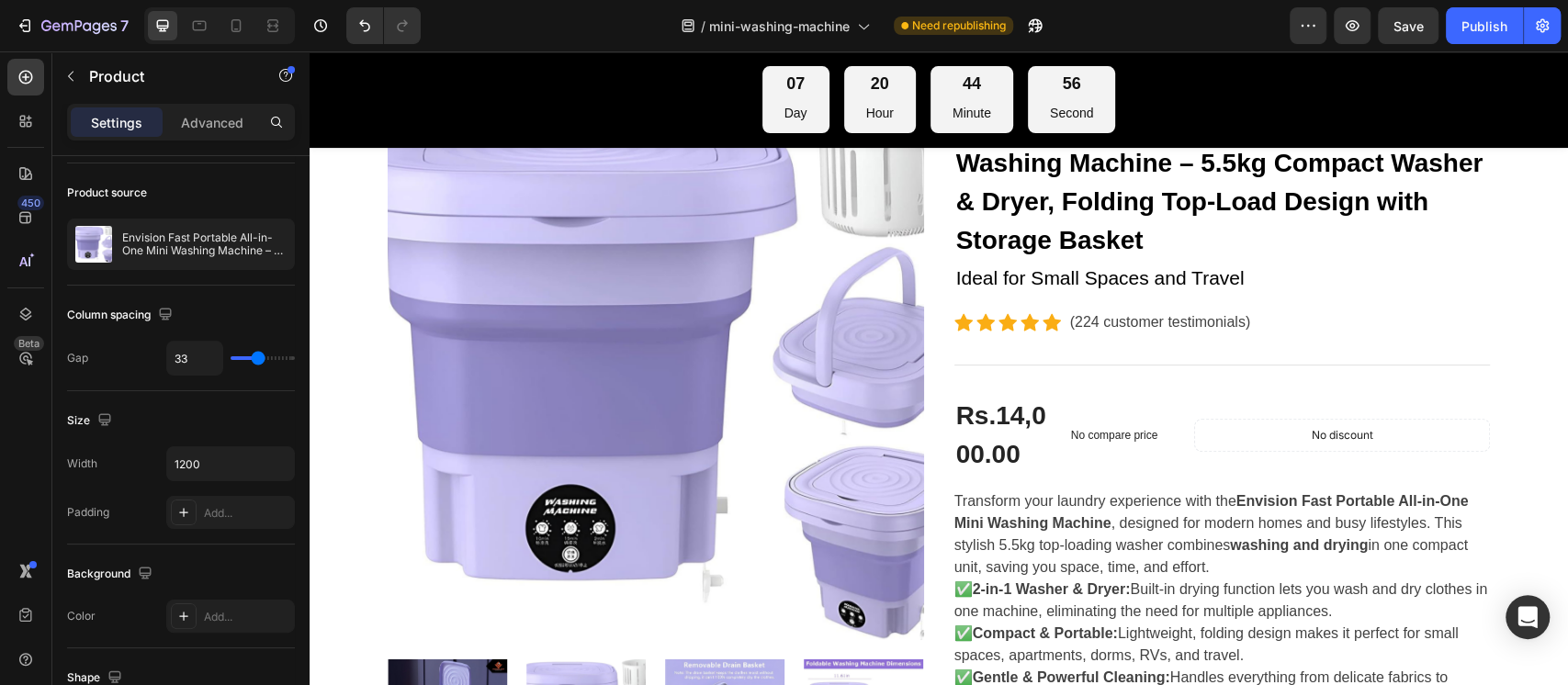 scroll, scrollTop: 0, scrollLeft: 0, axis: both 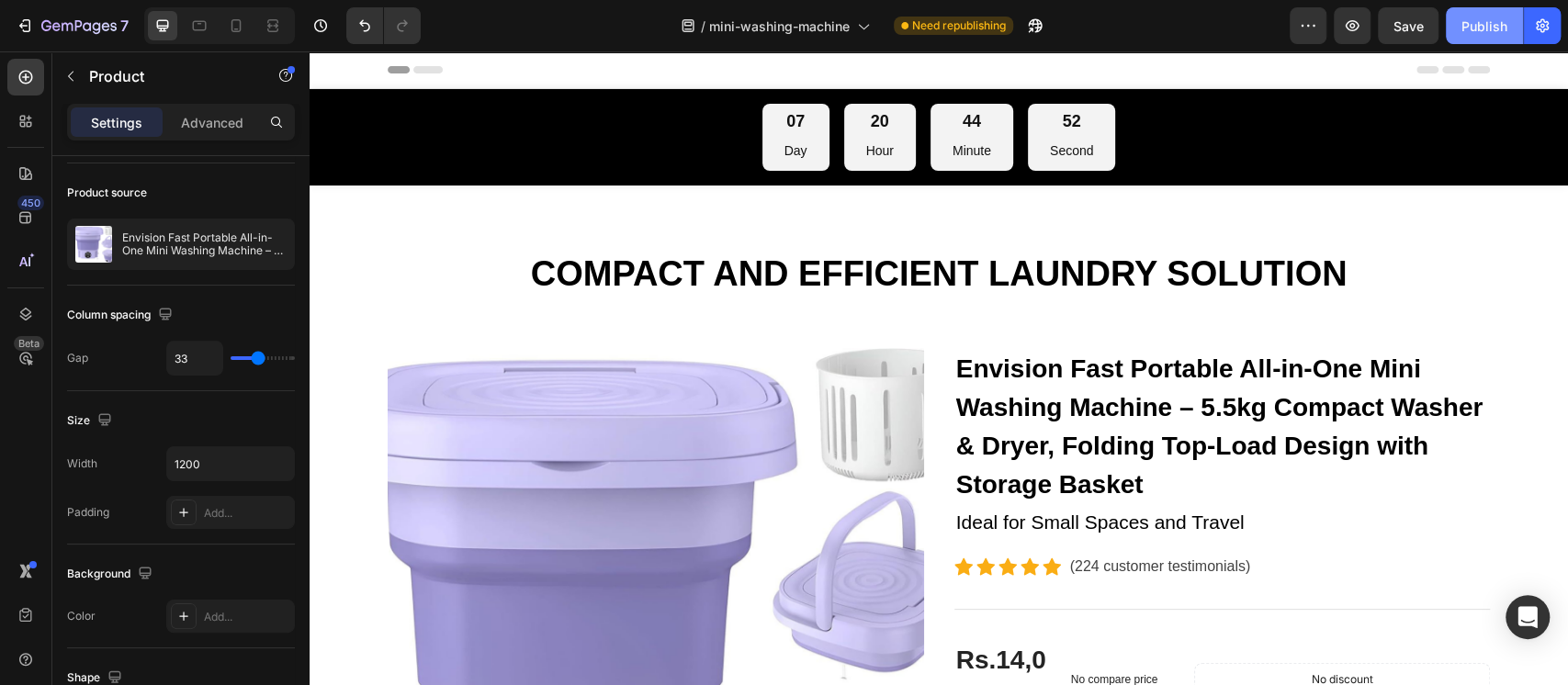 click on "Publish" at bounding box center [1484, 26] 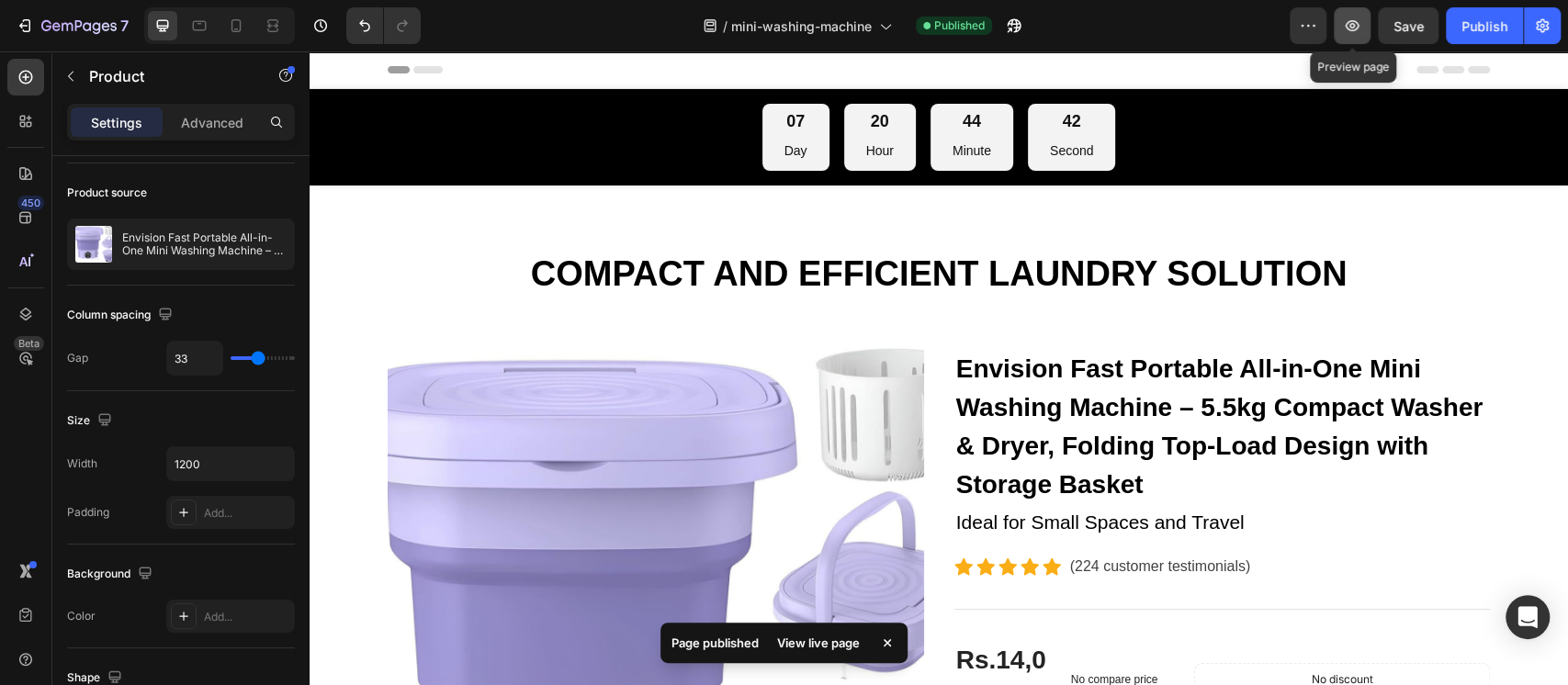 click 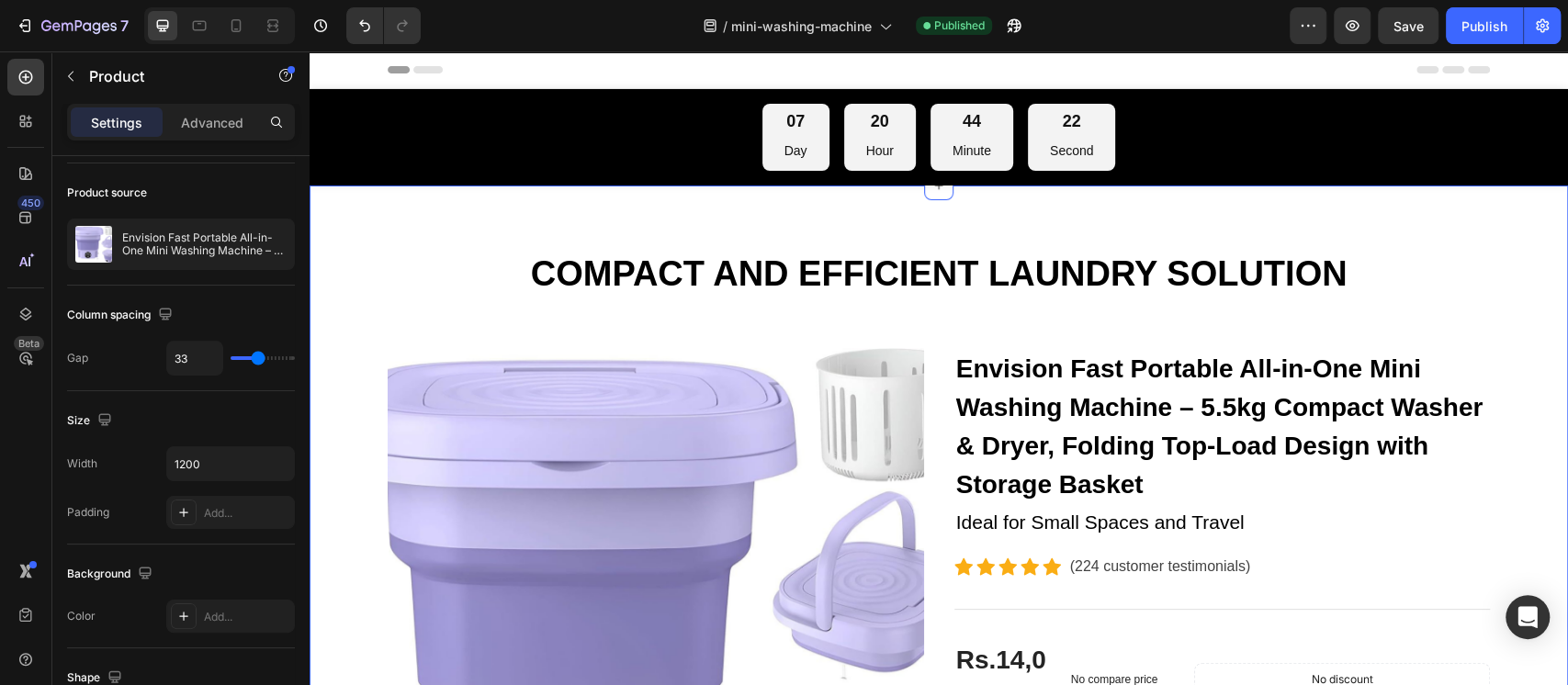 click on "COMPACT AND EFFICIENT LAUNDRY SOLUTION Heading Row Product Images Envision Fast Portable All-in-One Mini Washing Machine – 5.5kg Compact Washer & Dryer, Folding Top-Load Design with Storage Basket (P) Title Ideal for Small Spaces and Travel Text block                Icon                Icon                Icon                Icon                Icon Icon List Hoz (224 customer testimonials) Text block Row                Features Line Rs.14,000.00 (P) Price (P) Price No compare price (P) Price Row No discount   Not be displayed when published Product Badge Row Transform your laundry experience with the  Envision Fast Portable All-in-One Mini Washing Machine , designed for modern homes and busy lifestyles. This stylish 5.5kg top-loading washer combines  washing and drying  in one compact unit, saving you space, time, and effort.
✅  2-in-1 Washer & Dryer:  Built-in drying function lets you wash and dry clothes in one machine, eliminating the need for multiple appliances. ✅  Compact & Portable: ✅  ✅" at bounding box center [939, 1008] 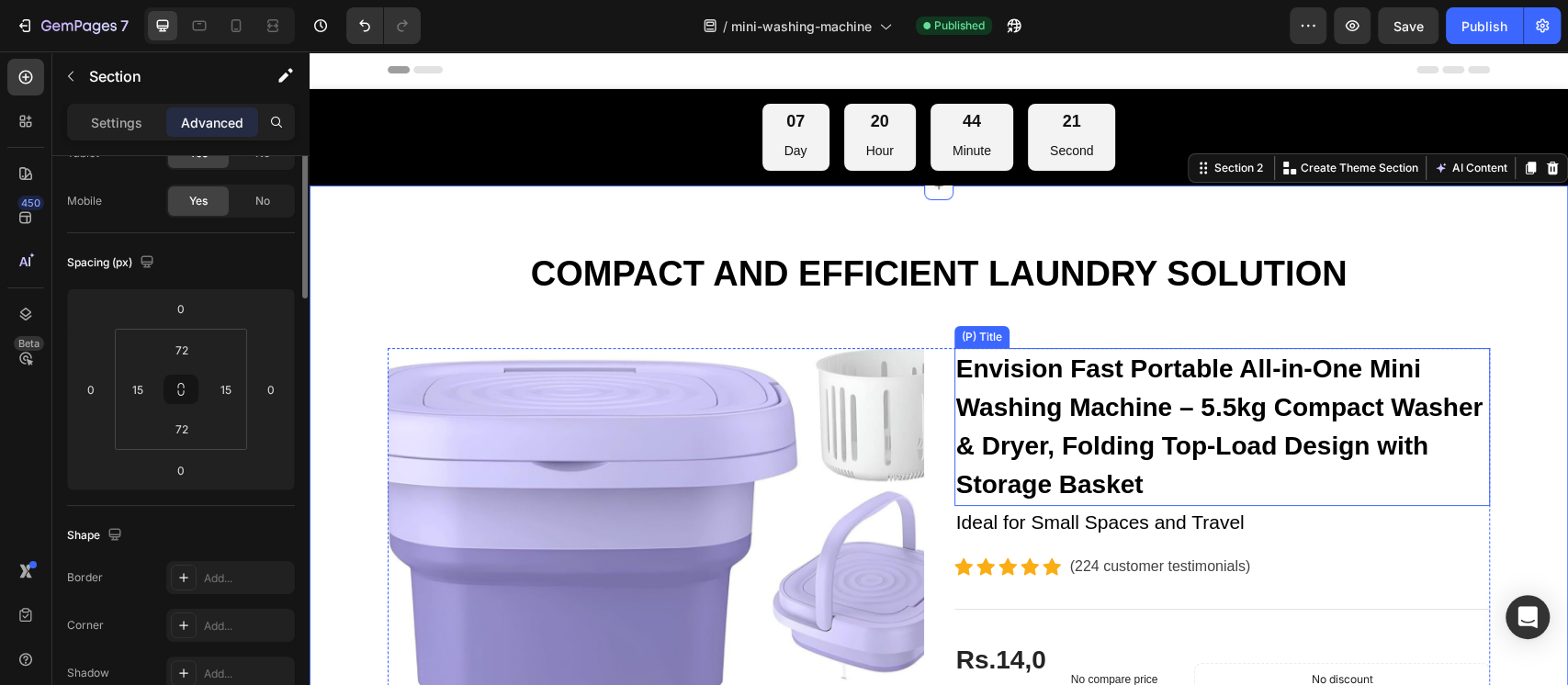 scroll, scrollTop: 0, scrollLeft: 0, axis: both 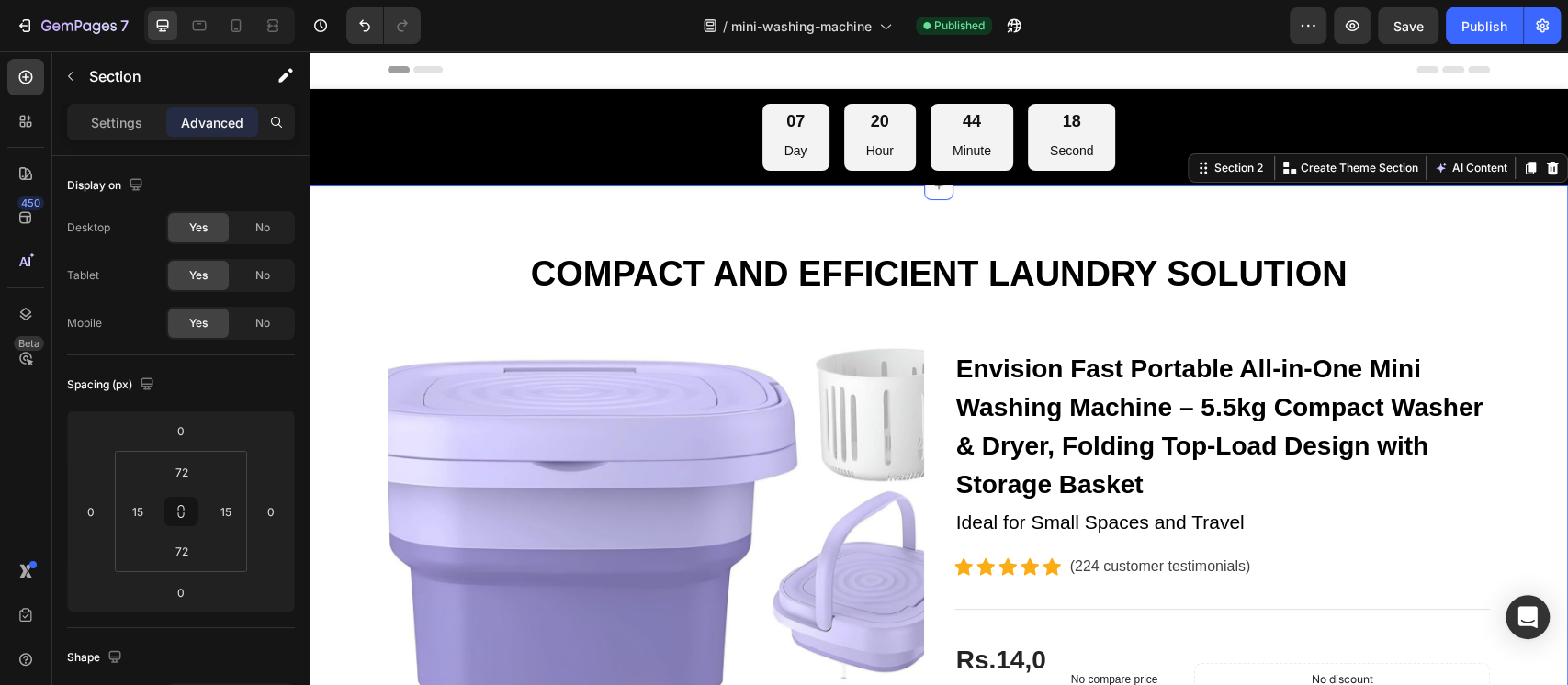 click on "COMPACT AND EFFICIENT LAUNDRY SOLUTION Heading Row Product Images Envision Fast Portable All-in-One Mini Washing Machine – 5.5kg Compact Washer & Dryer, Folding Top-Load Design with Storage Basket (P) Title Ideal for Small Spaces and Travel Text block                Icon                Icon                Icon                Icon                Icon Icon List Hoz (224 customer testimonials) Text block Row                Features Line Rs.14,000.00 (P) Price (P) Price No compare price (P) Price Row No discount   Not be displayed when published Product Badge Row Transform your laundry experience with the  Envision Fast Portable All-in-One Mini Washing Machine , designed for modern homes and busy lifestyles. This stylish 5.5kg top-loading washer combines  washing and drying  in one compact unit, saving you space, time, and effort.
✅  2-in-1 Washer & Dryer:  Built-in drying function lets you wash and dry clothes in one machine, eliminating the need for multiple appliances. ✅  Compact & Portable: ✅  ✅" at bounding box center (939, 1008) 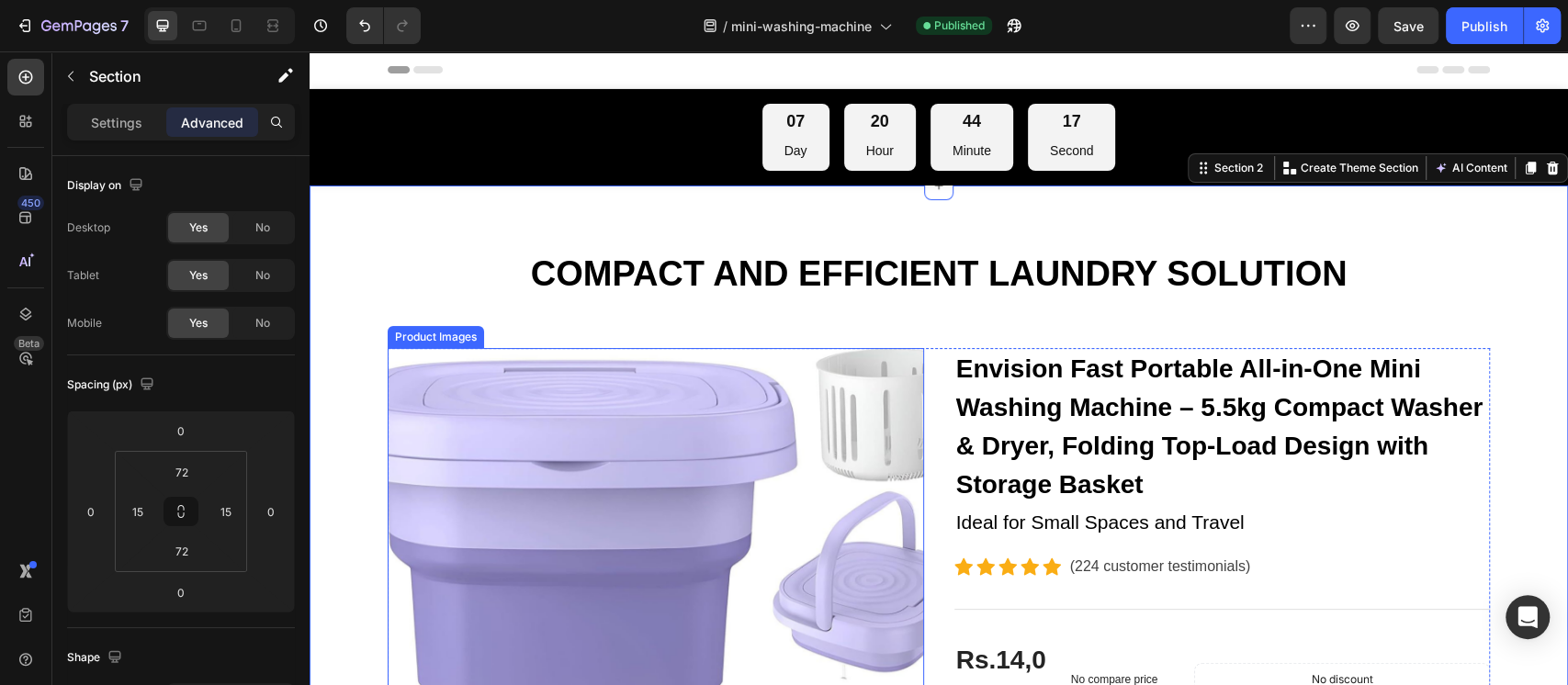 drag, startPoint x: 728, startPoint y: 367, endPoint x: 709, endPoint y: 370, distance: 19.235384 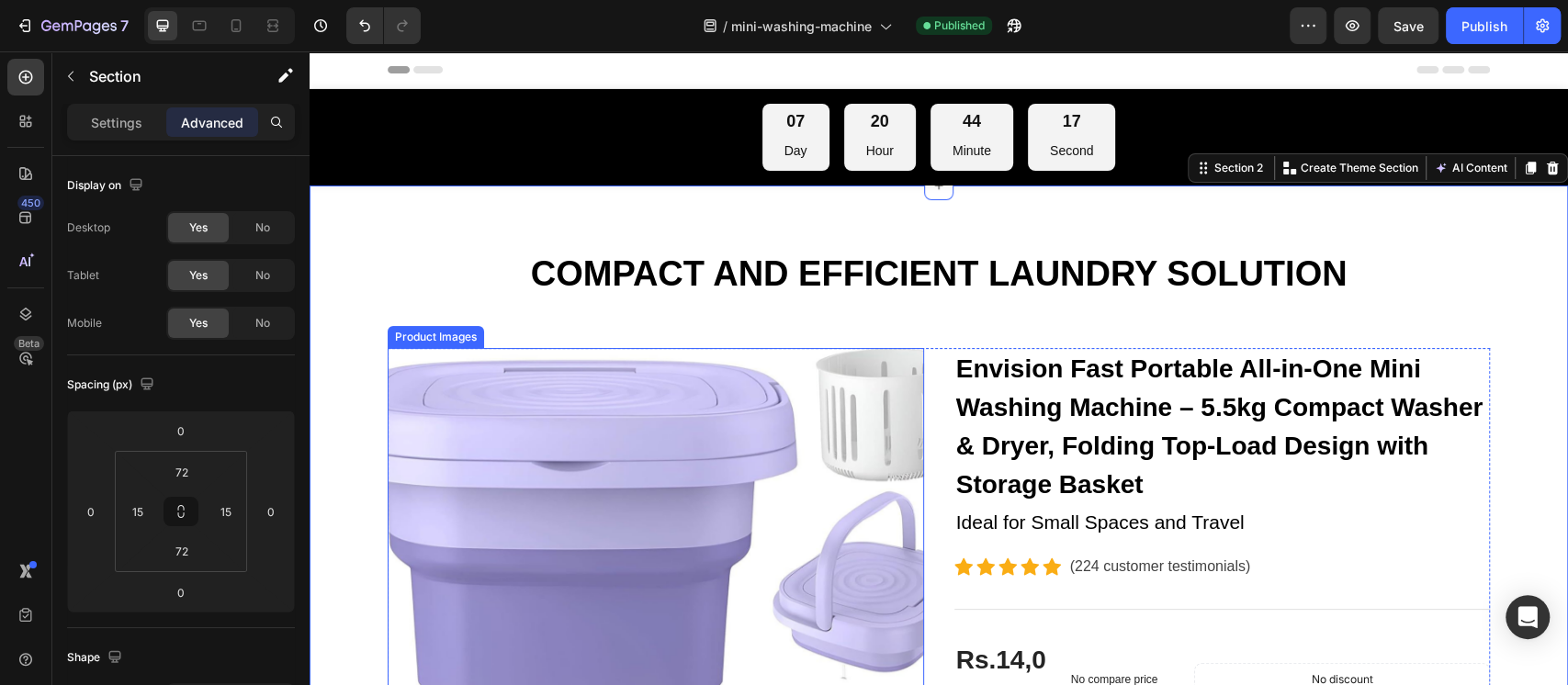 click at bounding box center [656, 616] 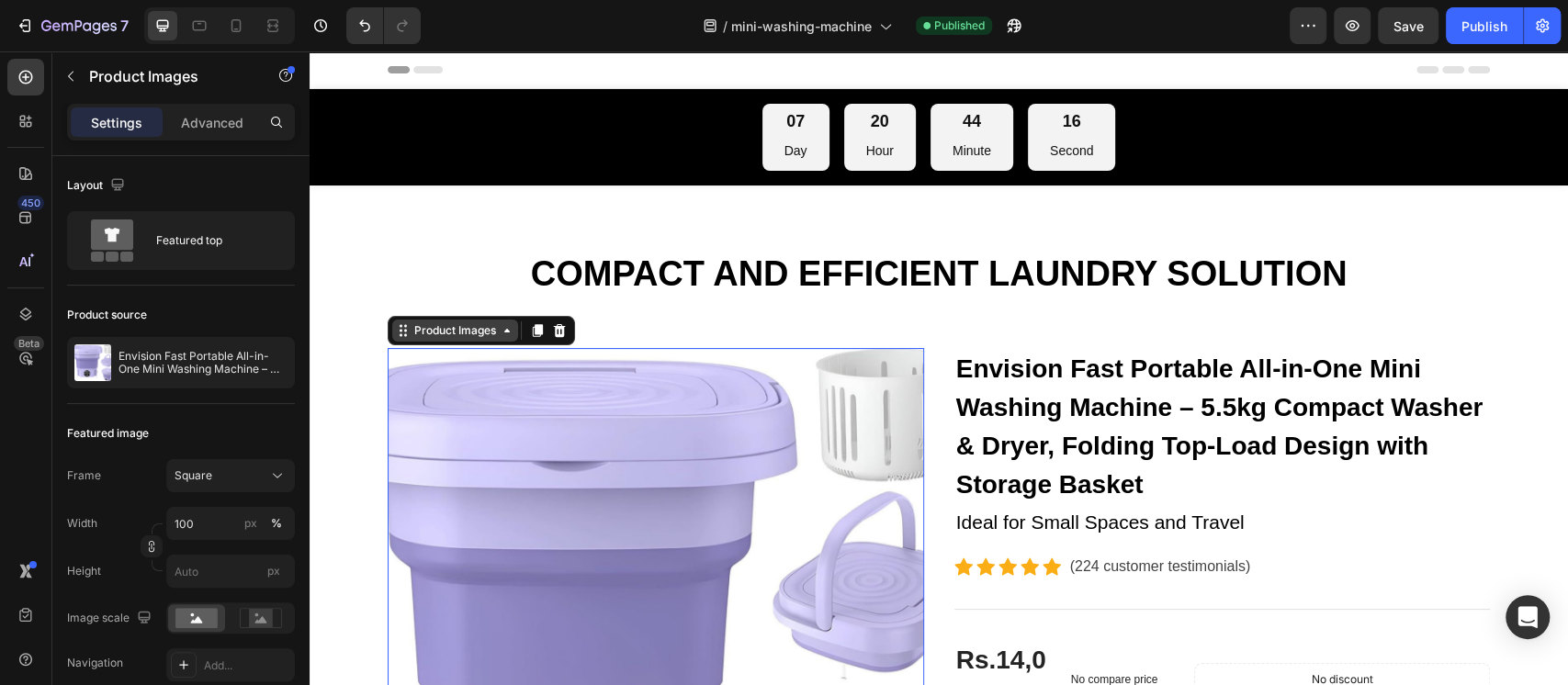 click on "Product Images" at bounding box center [455, 331] 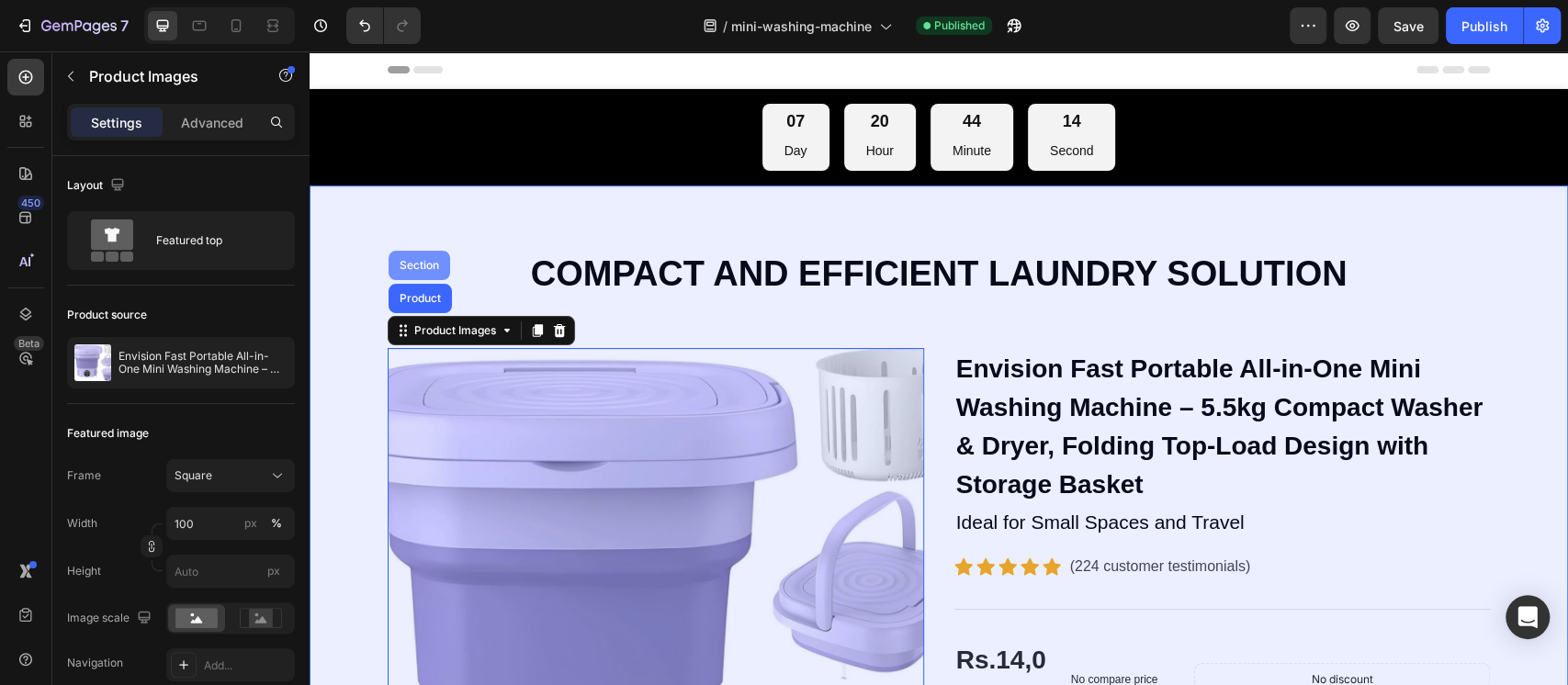 click on "Section" at bounding box center [419, 265] 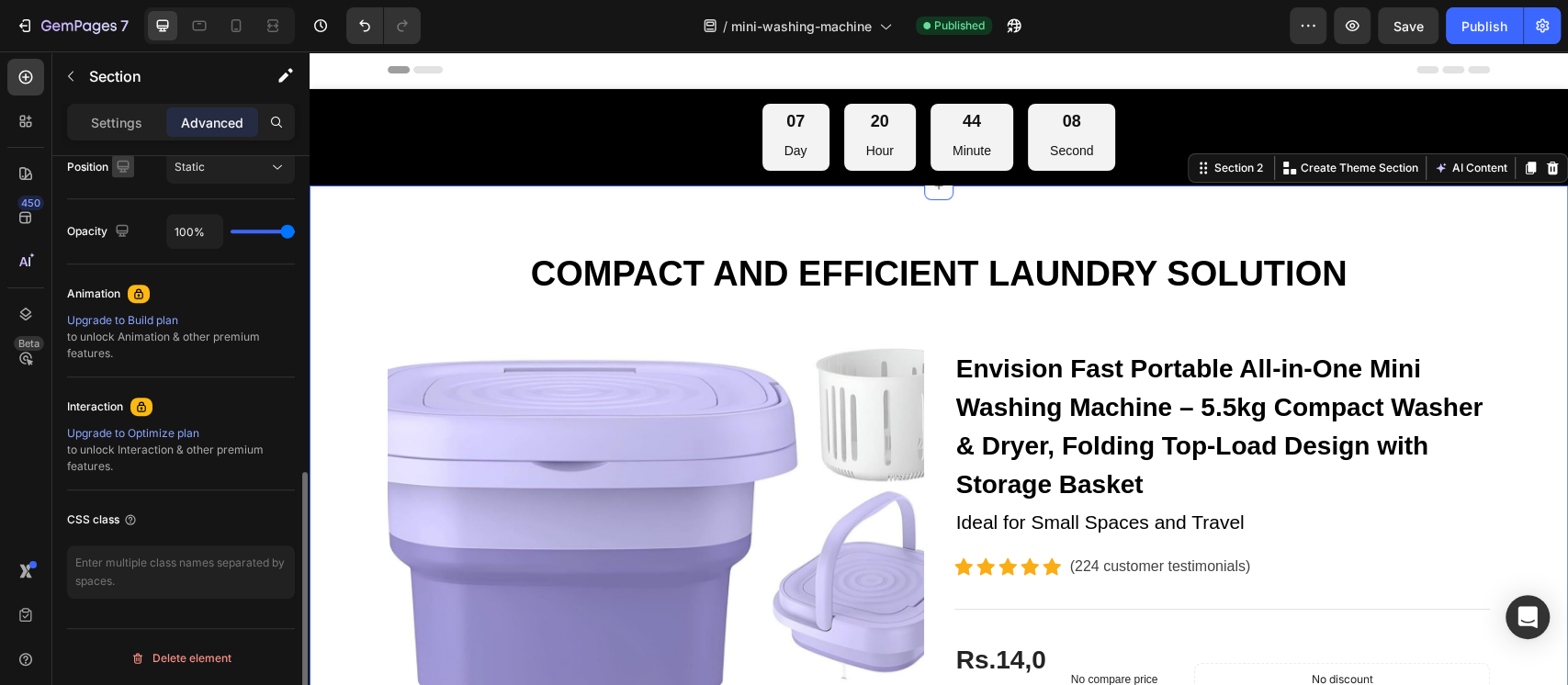 scroll, scrollTop: 0, scrollLeft: 0, axis: both 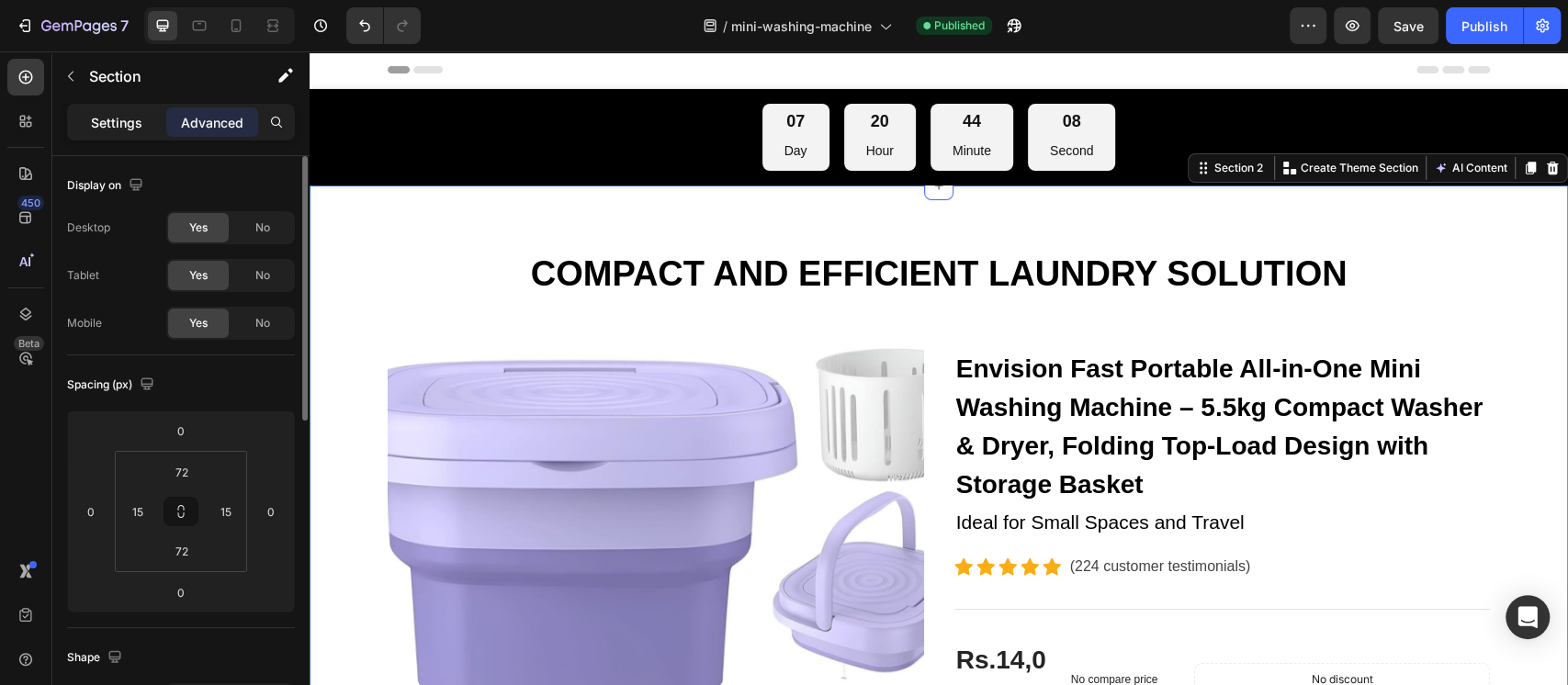 click on "Settings" at bounding box center [117, 122] 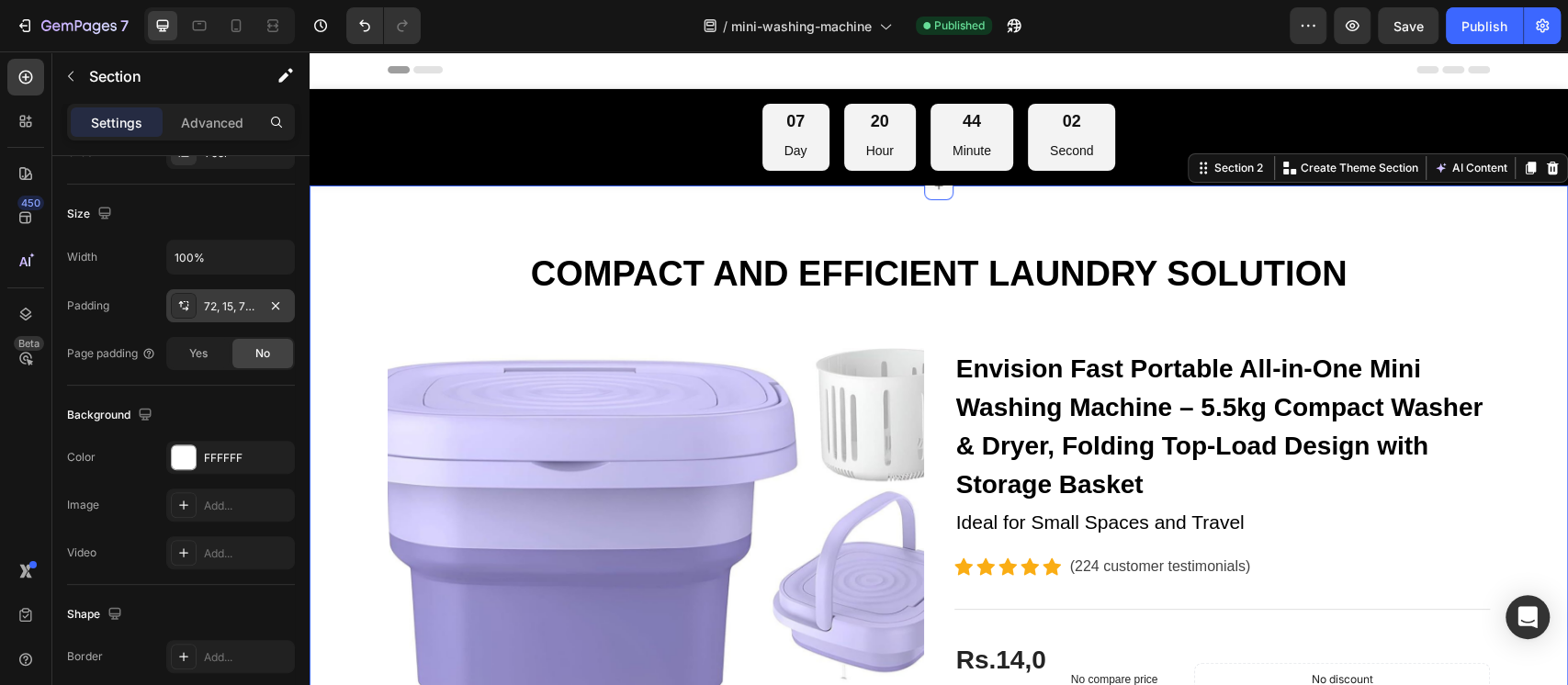 scroll, scrollTop: 0, scrollLeft: 0, axis: both 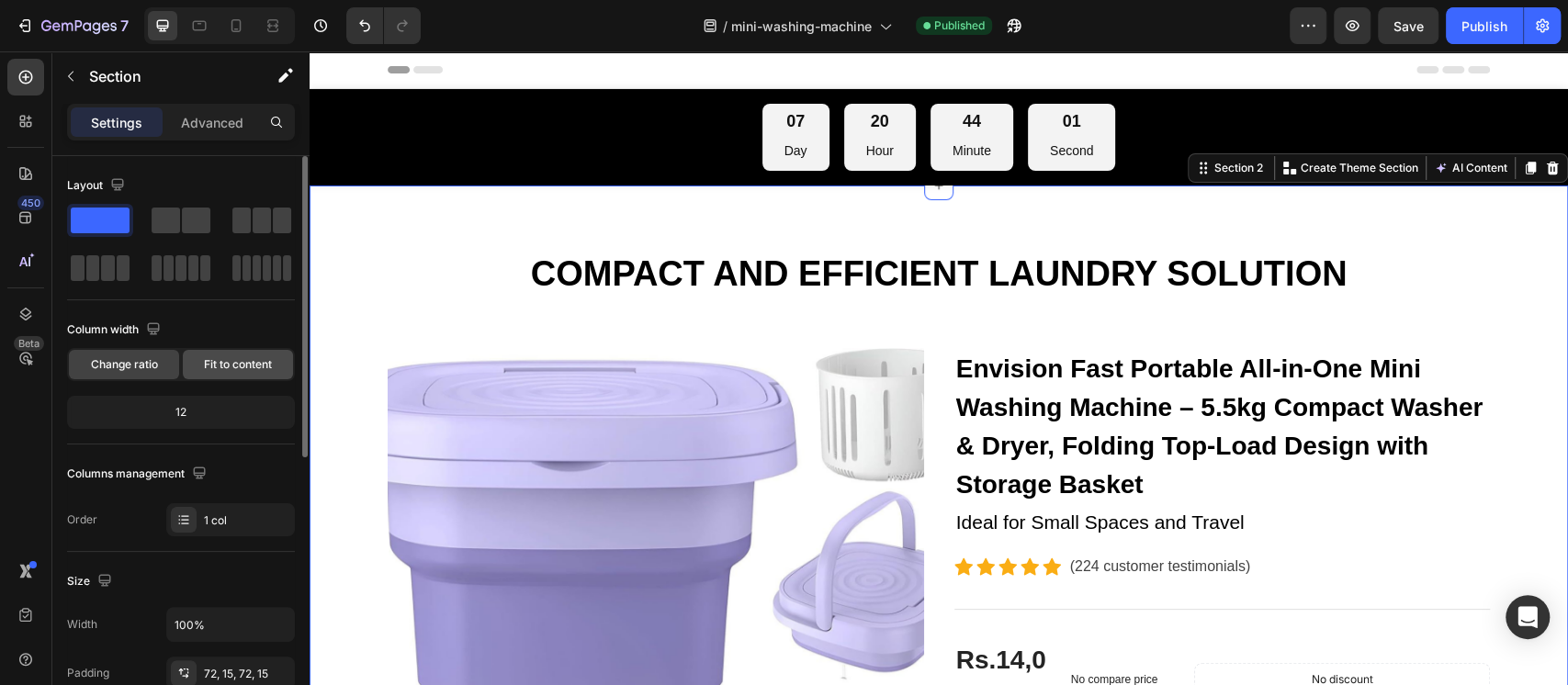 click on "Fit to content" 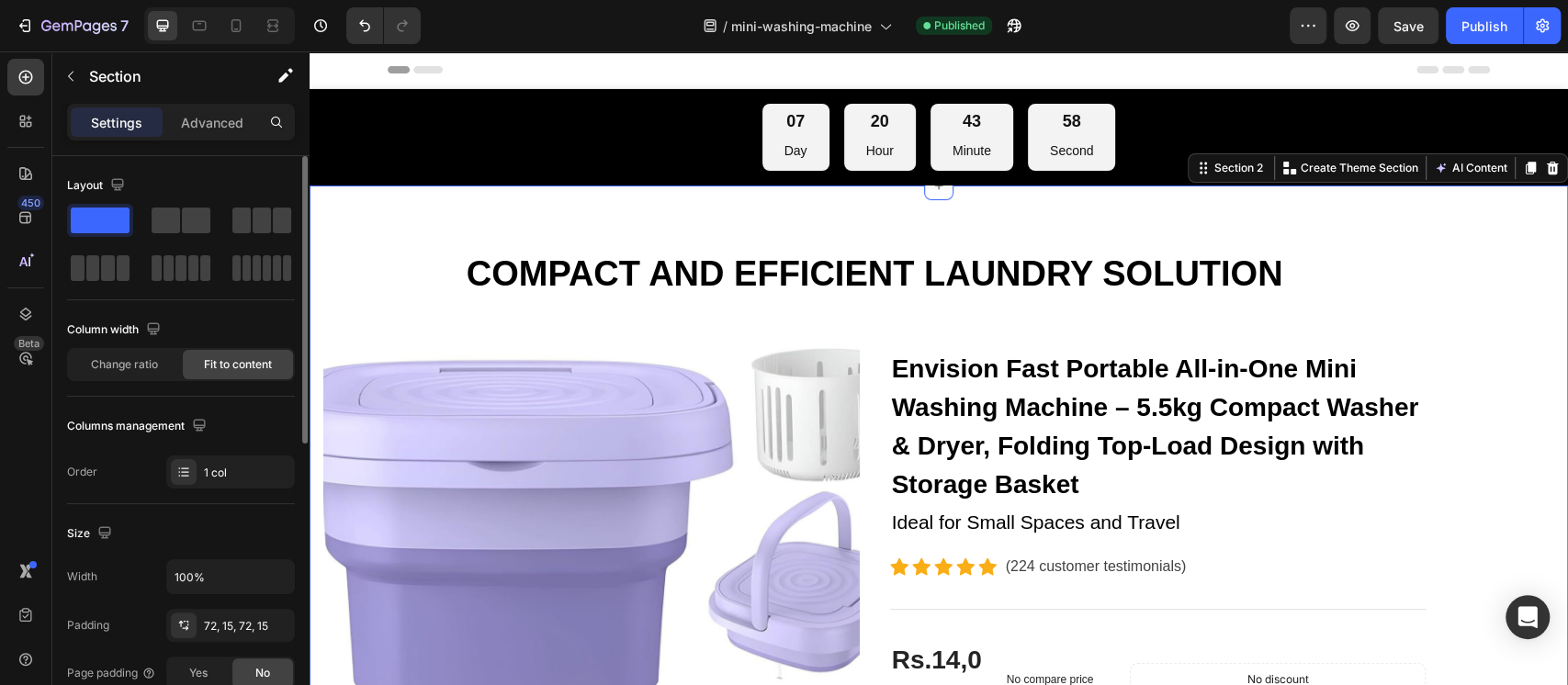 scroll, scrollTop: 489, scrollLeft: 0, axis: vertical 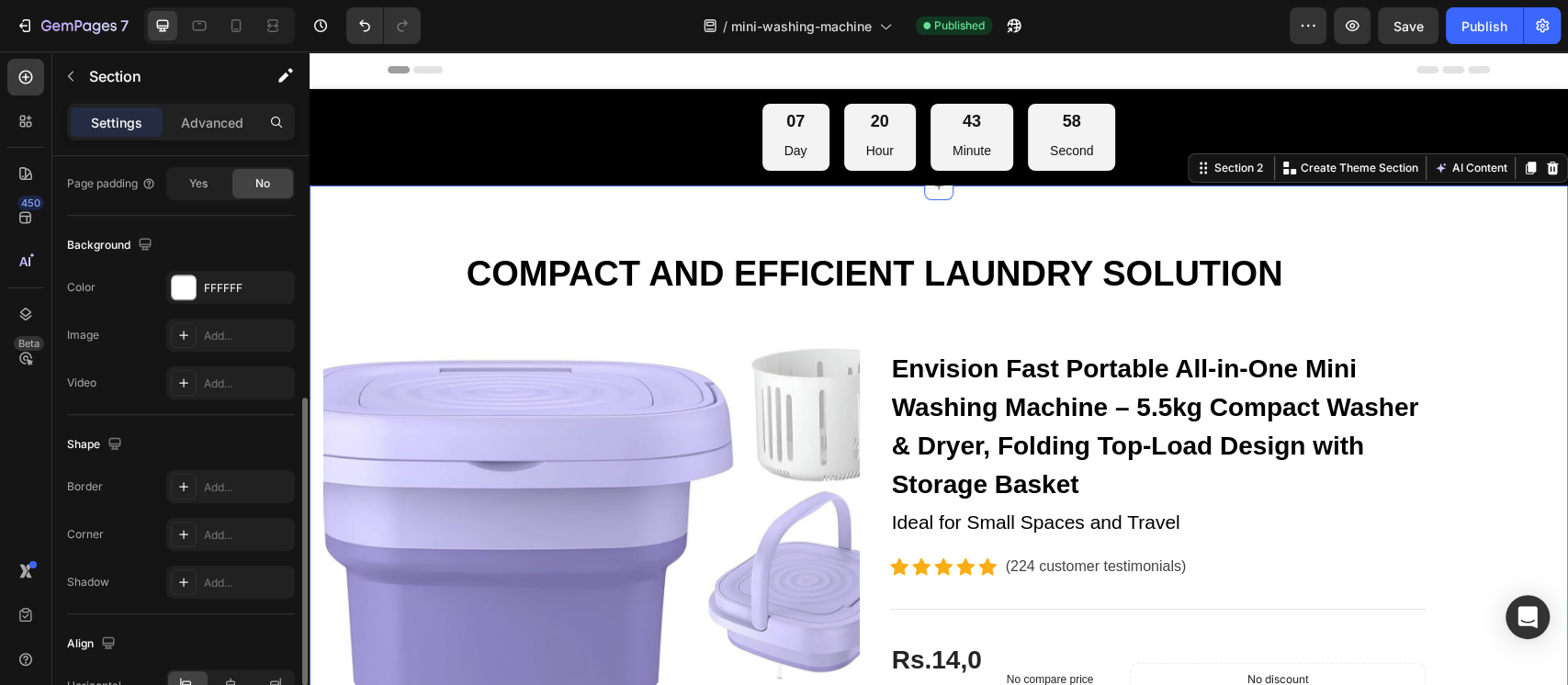 click on "COMPACT AND EFFICIENT LAUNDRY SOLUTION Heading Row Product Images Envision Fast Portable All-in-One Mini Washing Machine – 5.5kg Compact Washer & Dryer, Folding Top-Load Design with Storage Basket (P) Title Ideal for Small Spaces and Travel Text block                Icon                Icon                Icon                Icon                Icon Icon List Hoz (224 customer testimonials) Text block Row                Features Line Rs.14,000.00 (P) Price (P) Price No compare price (P) Price Row No discount   Not be displayed when published Product Badge Row Transform your laundry experience with the  Envision Fast Portable All-in-One Mini Washing Machine , designed for modern homes and busy lifestyles. This stylish 5.5kg top-loading washer combines  washing and drying  in one compact unit, saving you space, time, and effort.
✅  2-in-1 Washer & Dryer:  Built-in drying function lets you wash and dry clothes in one machine, eliminating the need for multiple appliances. ✅  Compact & Portable: ✅  ✅" at bounding box center (874, 1008) 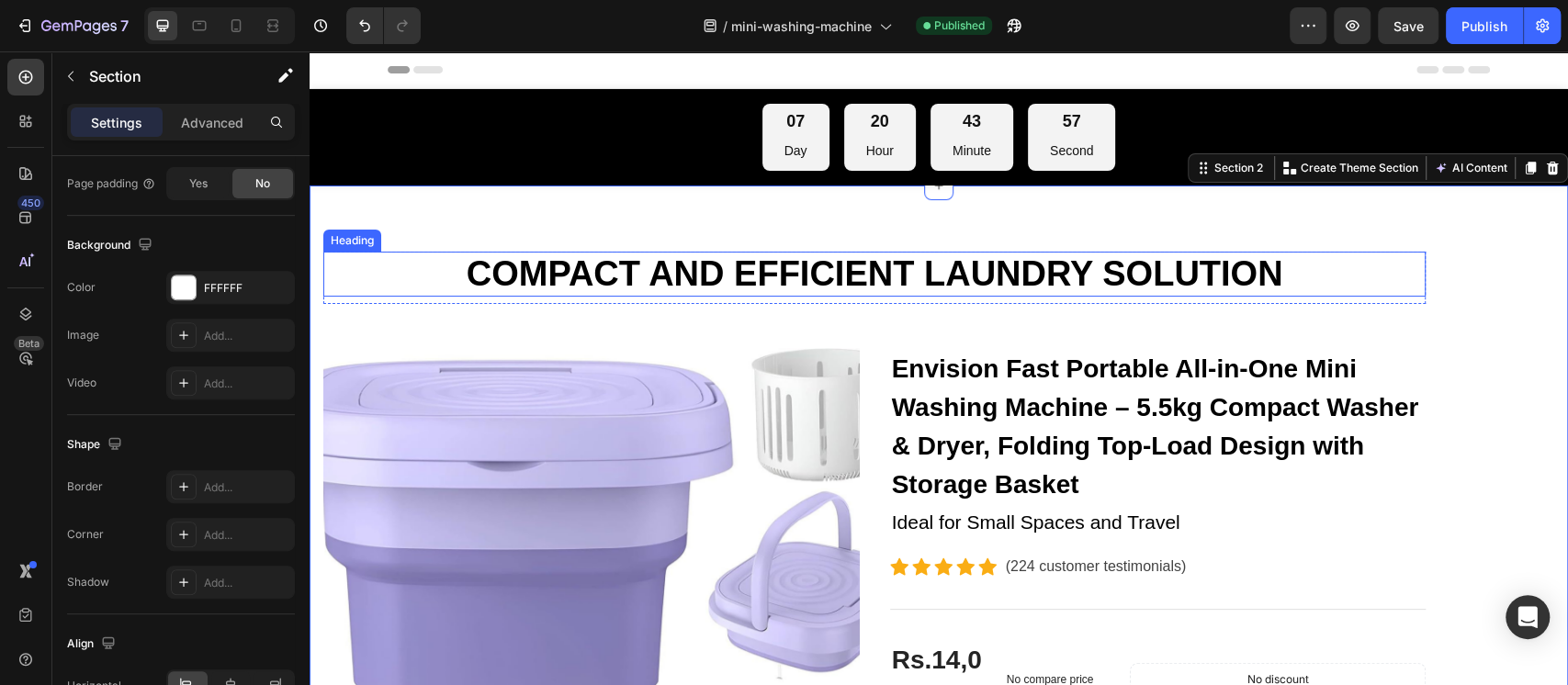 click on "COMPACT AND EFFICIENT LAUNDRY SOLUTION" at bounding box center [874, 275] 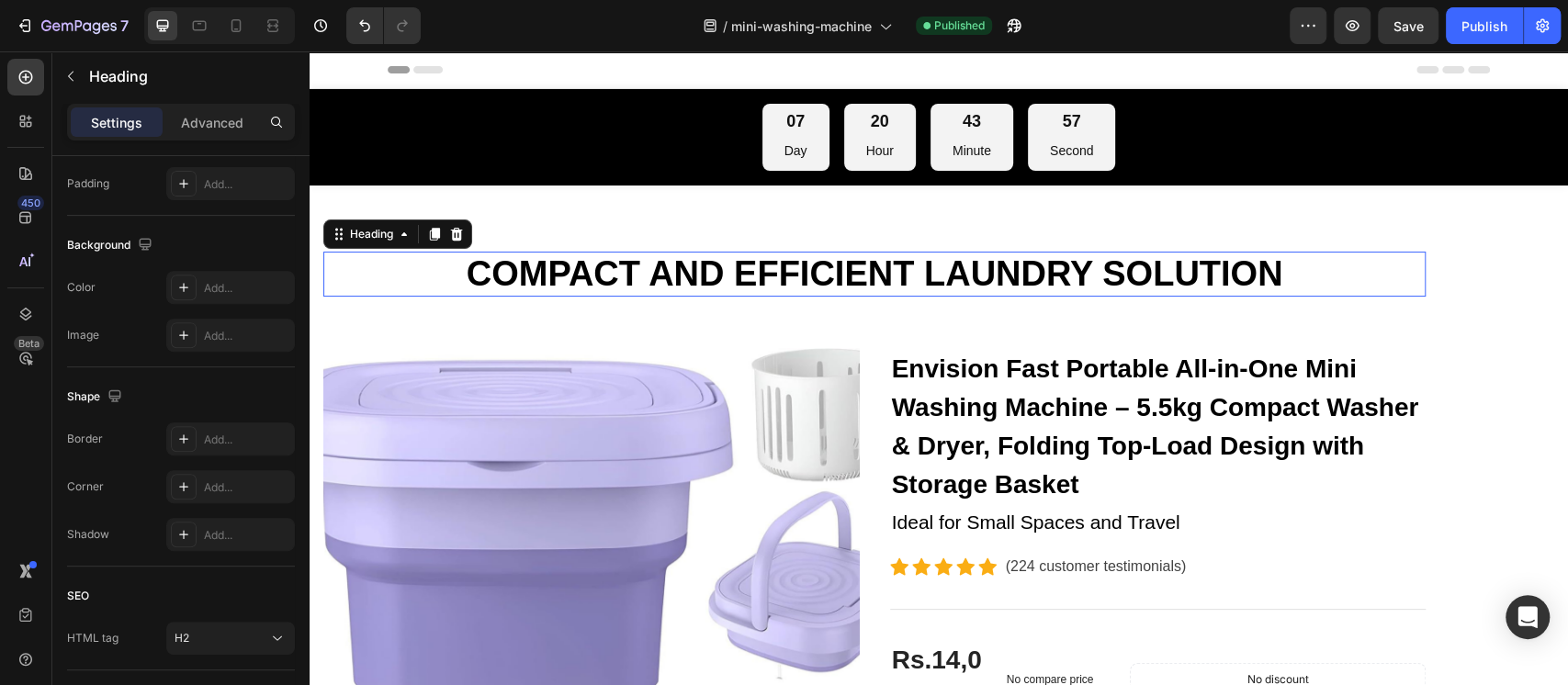scroll, scrollTop: 0, scrollLeft: 0, axis: both 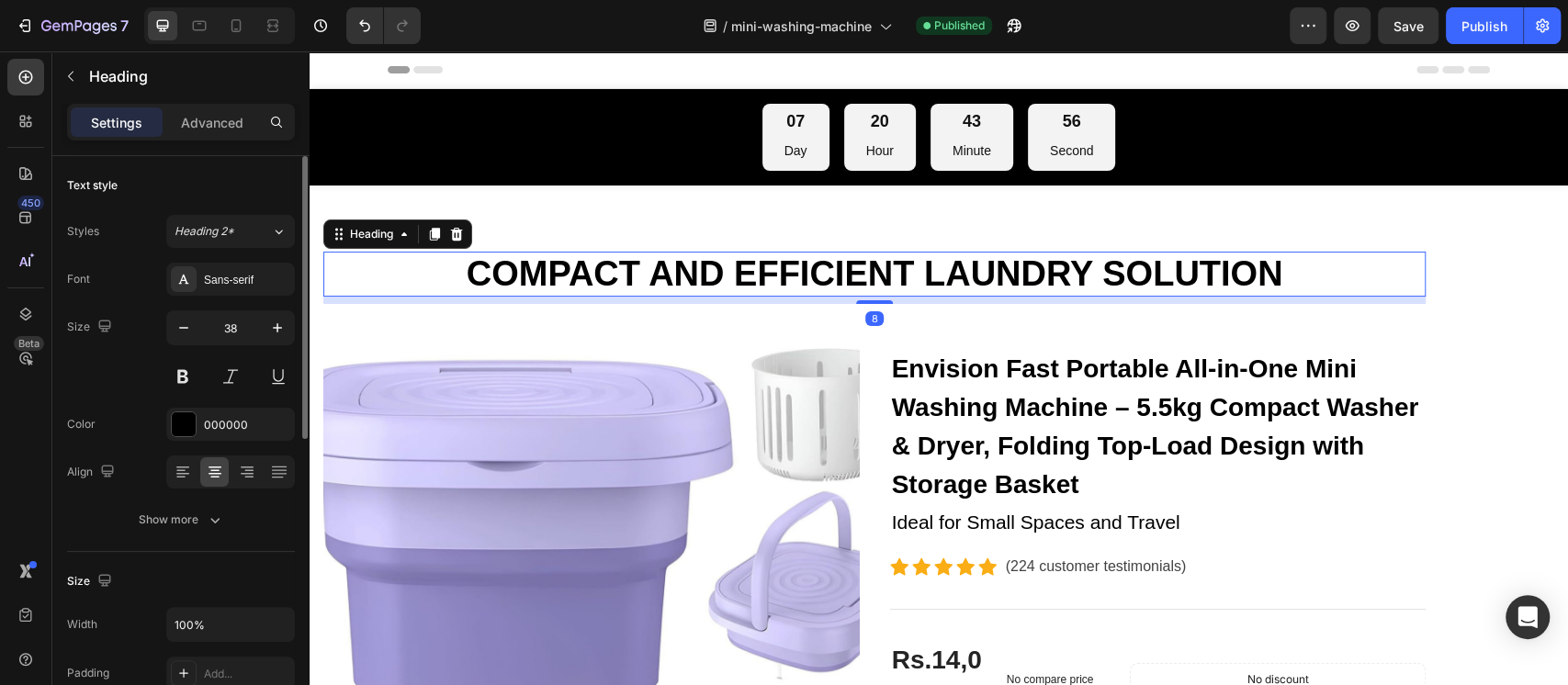 click on "COMPACT AND EFFICIENT LAUNDRY SOLUTION Heading   8 Row Product Images Envision Fast Portable All-in-One Mini Washing Machine – 5.5kg Compact Washer & Dryer, Folding Top-Load Design with Storage Basket (P) Title Ideal for Small Spaces and Travel Text block                Icon                Icon                Icon                Icon                Icon Icon List Hoz (224 customer testimonials) Text block Row                Features Line Rs.14,000.00 (P) Price (P) Price No compare price (P) Price Row No discount   Not be displayed when published Product Badge Row Transform your laundry experience with the  Envision Fast Portable All-in-One Mini Washing Machine , designed for modern homes and busy lifestyles. This stylish 5.5kg top-loading washer combines  washing and drying  in one compact unit, saving you space, time, and effort.
✅  2-in-1 Washer & Dryer:  Built-in drying function lets you wash and dry clothes in one machine, eliminating the need for multiple appliances. ✅  Compact & Portable: ✅" at bounding box center (874, 1008) 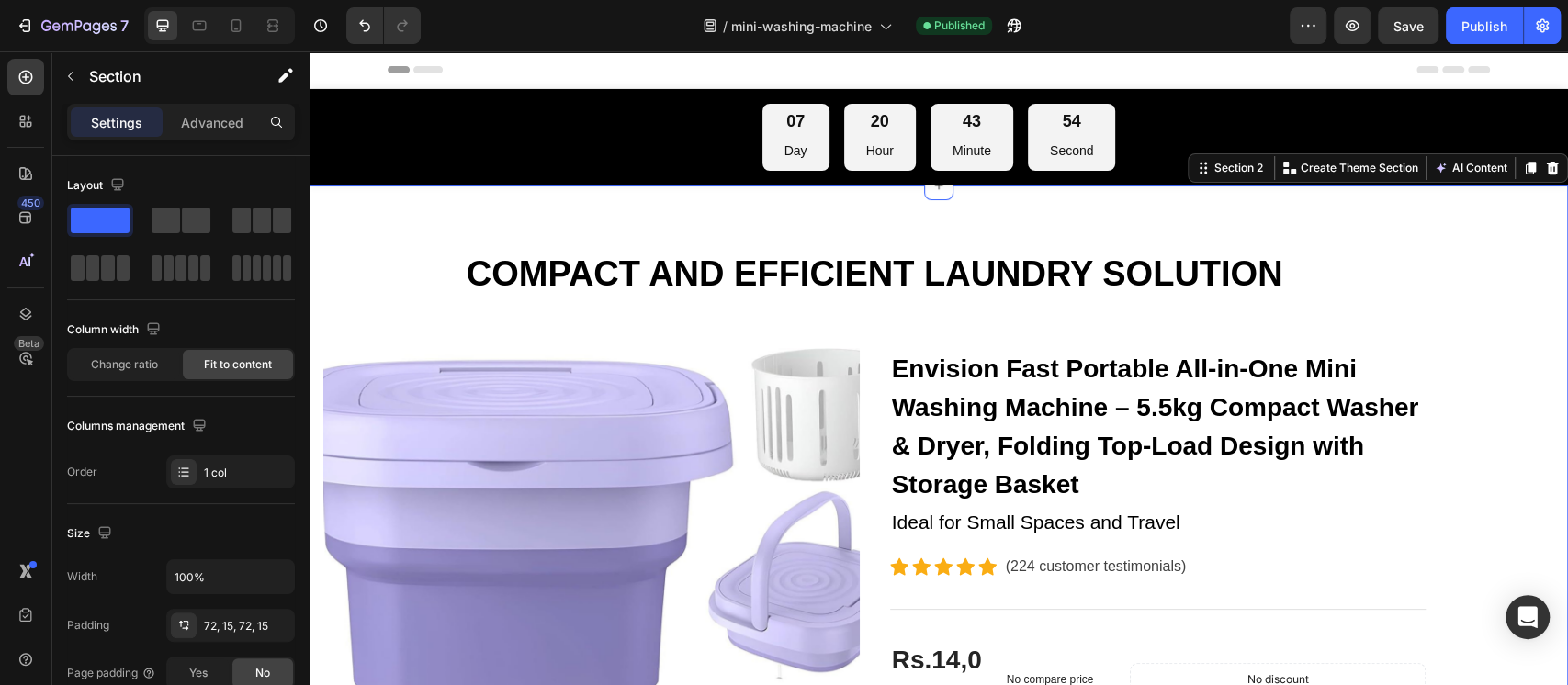 click on "COMPACT AND EFFICIENT LAUNDRY SOLUTION Heading Row Product Images Envision Fast Portable All-in-One Mini Washing Machine – 5.5kg Compact Washer & Dryer, Folding Top-Load Design with Storage Basket (P) Title Ideal for Small Spaces and Travel Text block                Icon                Icon                Icon                Icon                Icon Icon List Hoz (224 customer testimonials) Text block Row                Features Line Rs.14,000.00 (P) Price (P) Price No compare price (P) Price Row No discount   Not be displayed when published Product Badge Row Transform your laundry experience with the  Envision Fast Portable All-in-One Mini Washing Machine , designed for modern homes and busy lifestyles. This stylish 5.5kg top-loading washer combines  washing and drying  in one compact unit, saving you space, time, and effort.
✅  2-in-1 Washer & Dryer:  Built-in drying function lets you wash and dry clothes in one machine, eliminating the need for multiple appliances. ✅  Compact & Portable: ✅  ✅" at bounding box center [874, 1008] 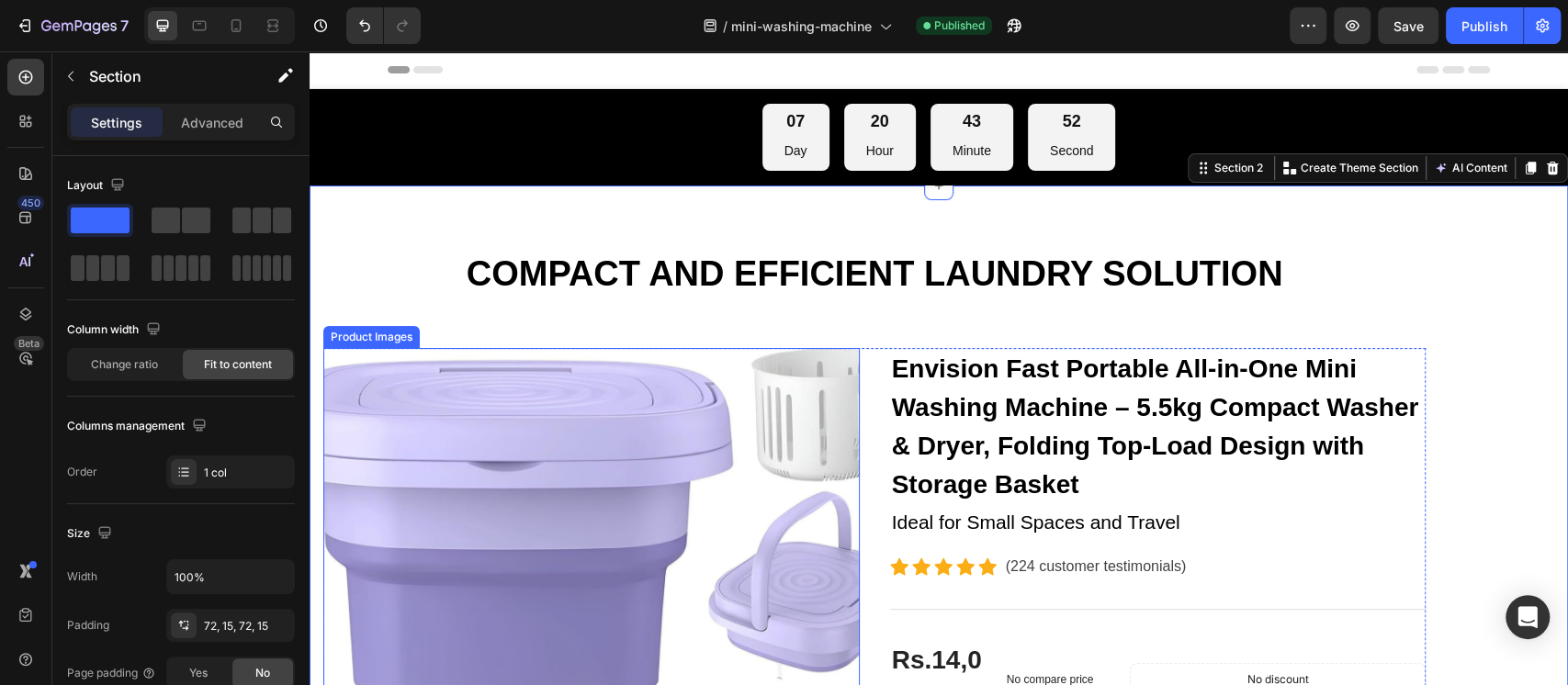 click at bounding box center [592, 616] 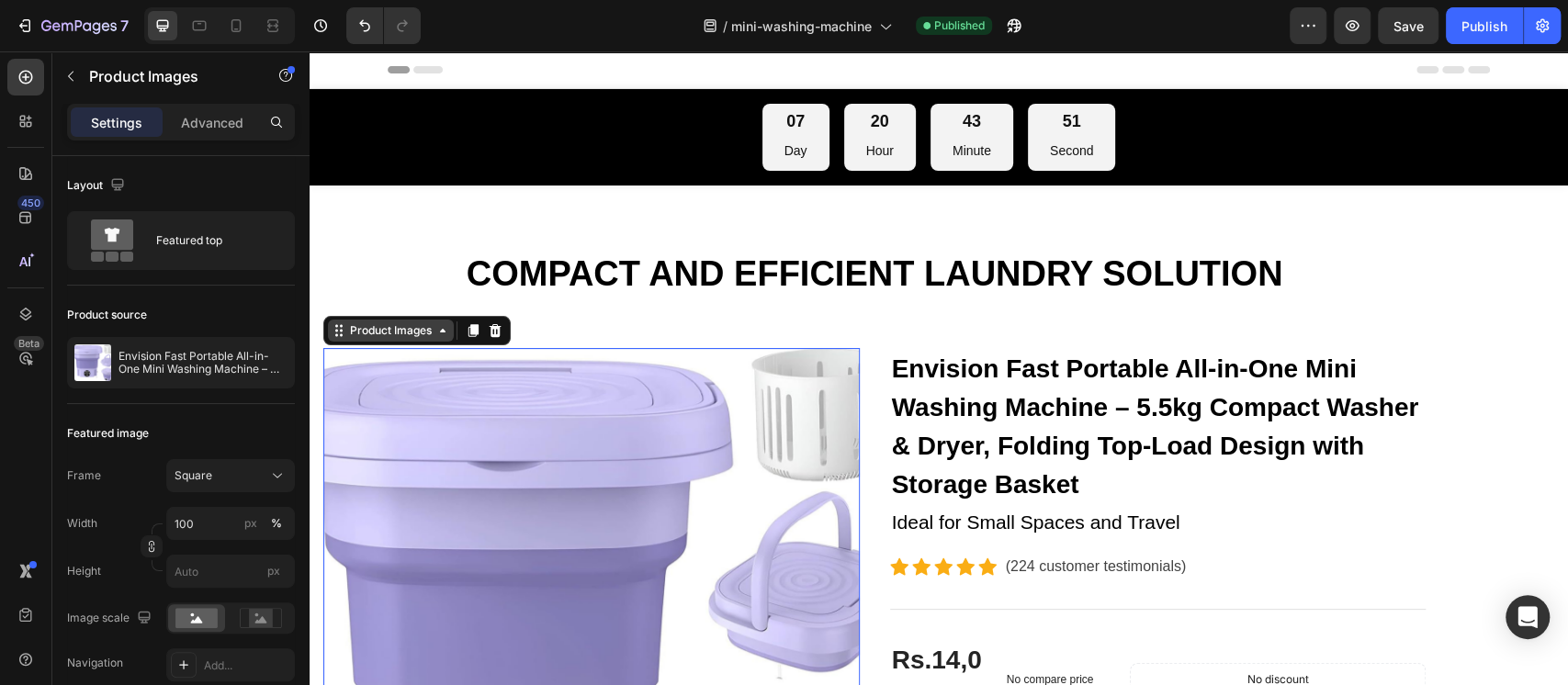 click on "Product Images" at bounding box center [390, 331] 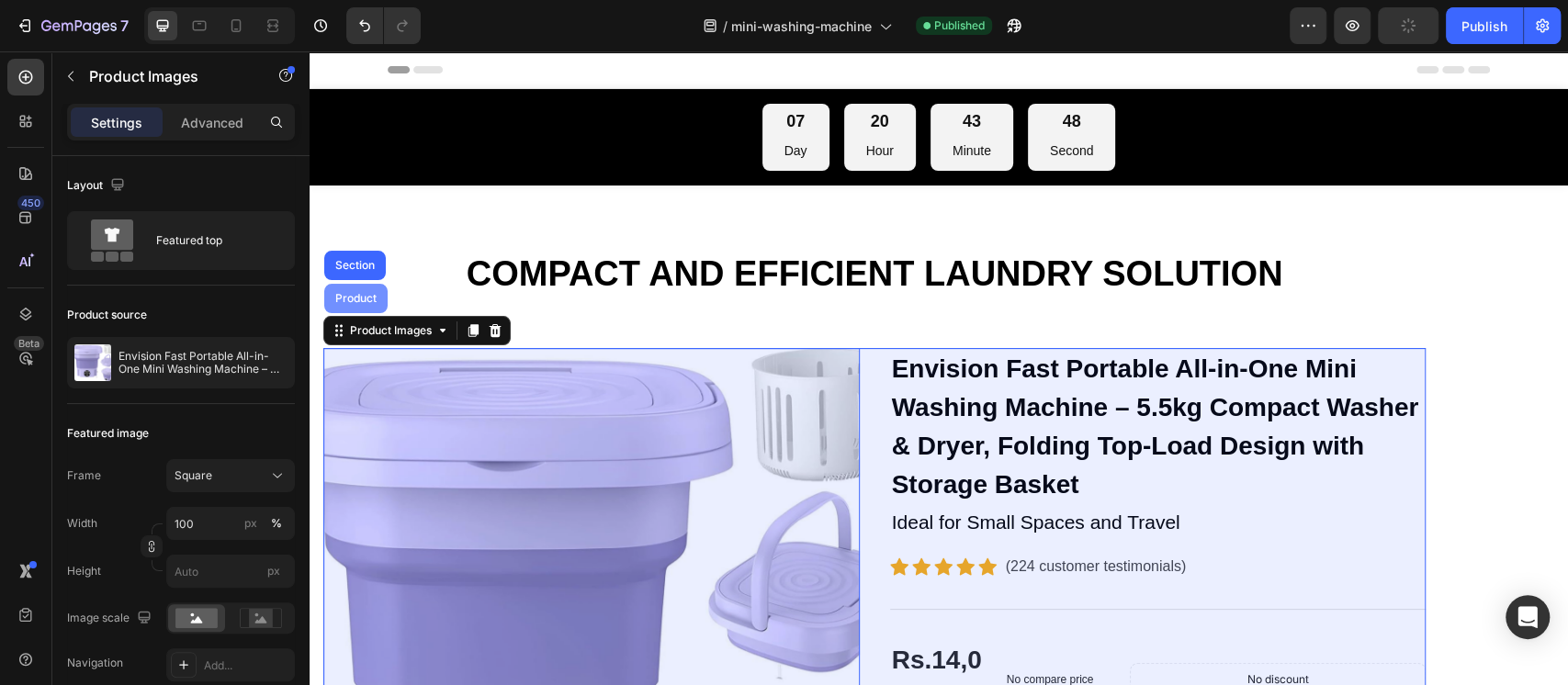 click on "Product" at bounding box center (355, 298) 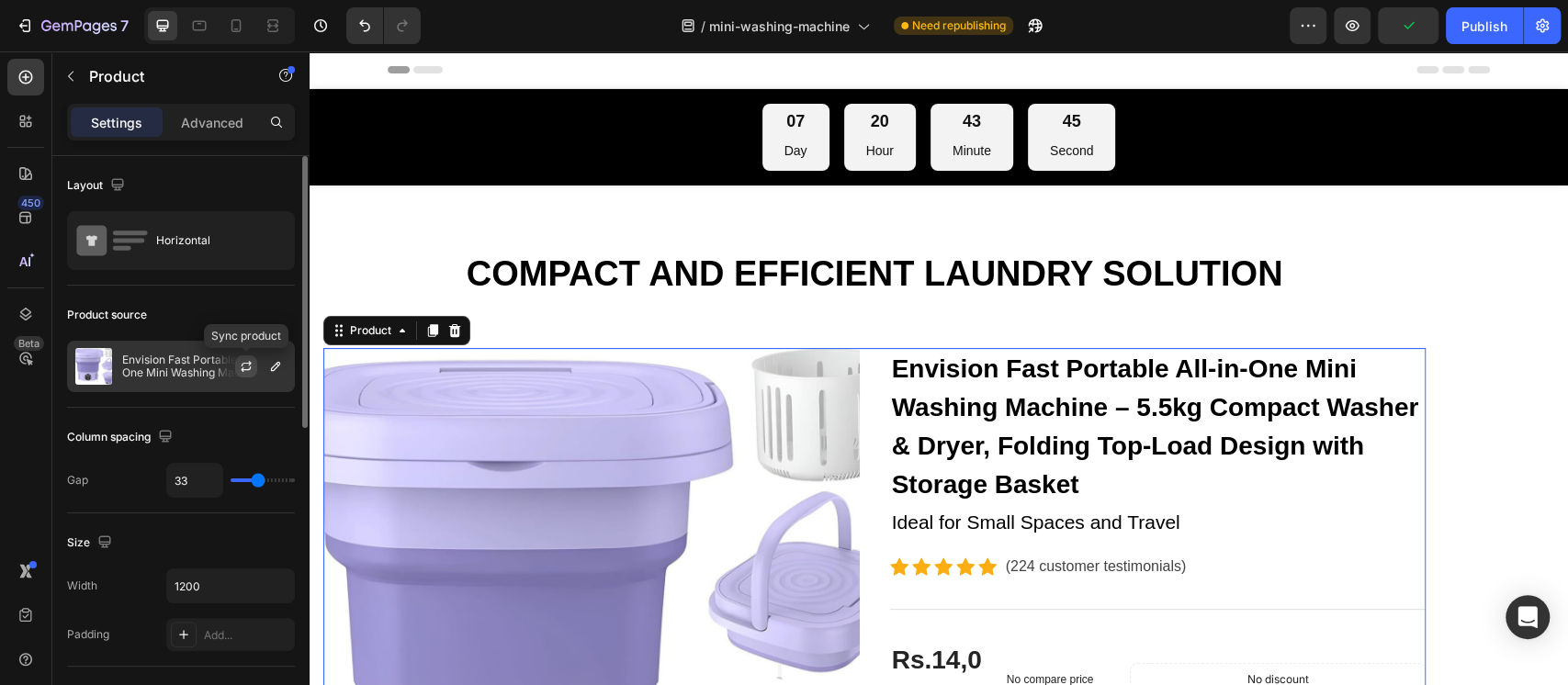 click 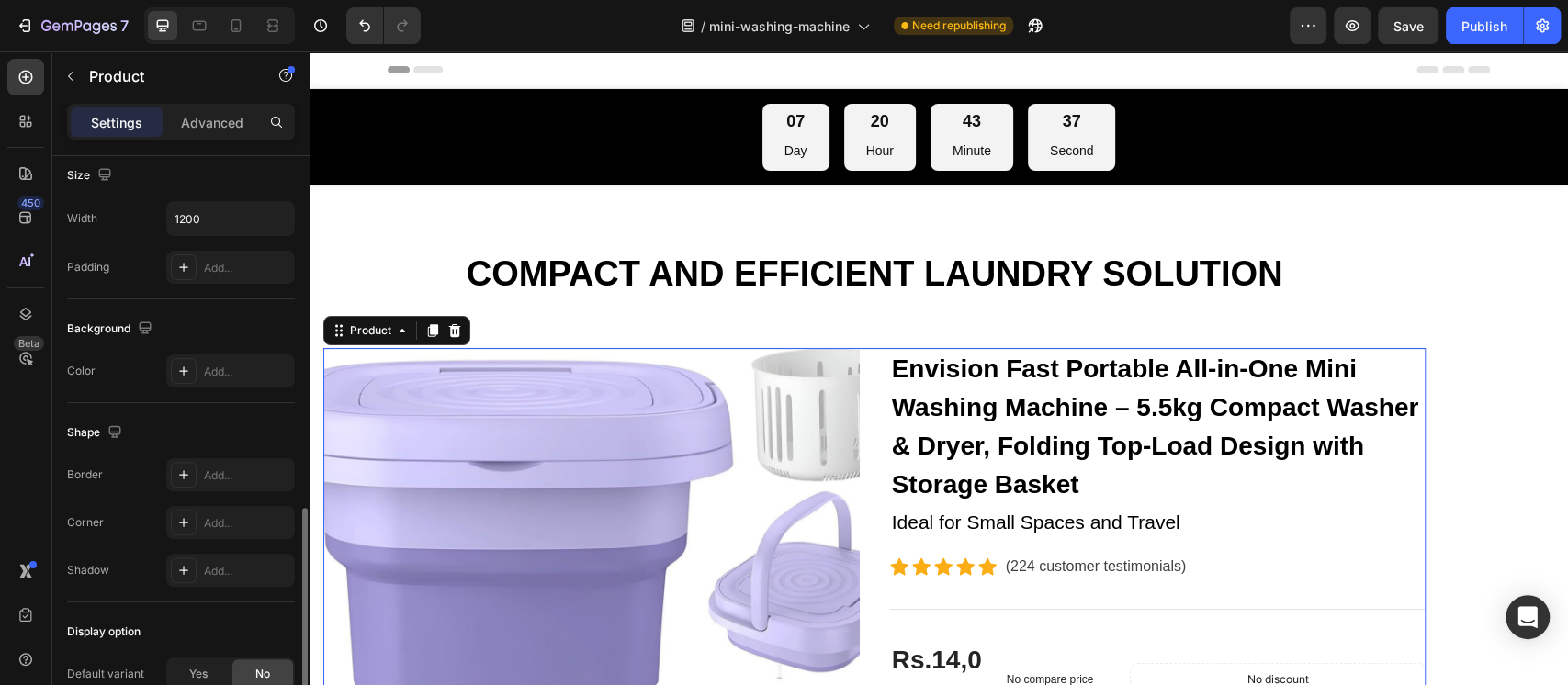scroll, scrollTop: 612, scrollLeft: 0, axis: vertical 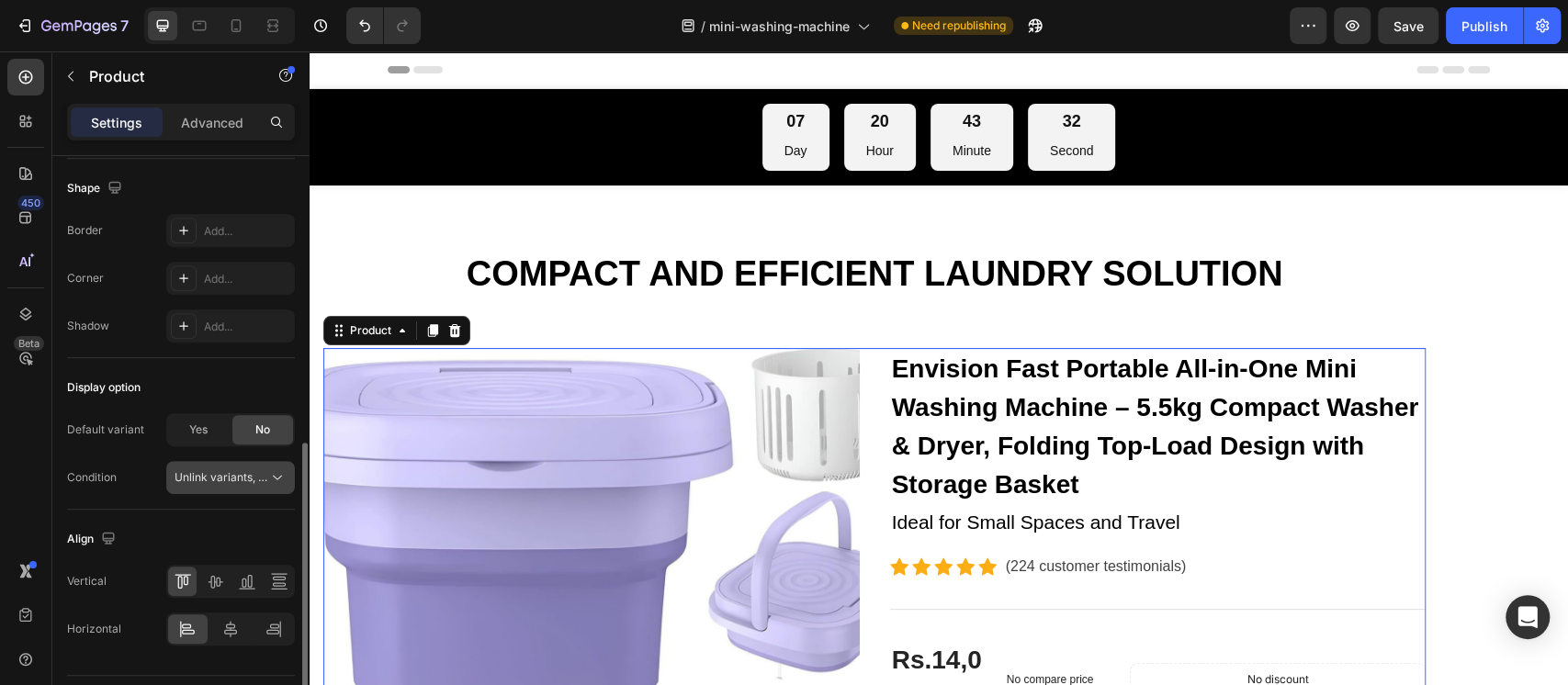 click on "Unlink variants, quantity <br> between same products" at bounding box center [315, 477] 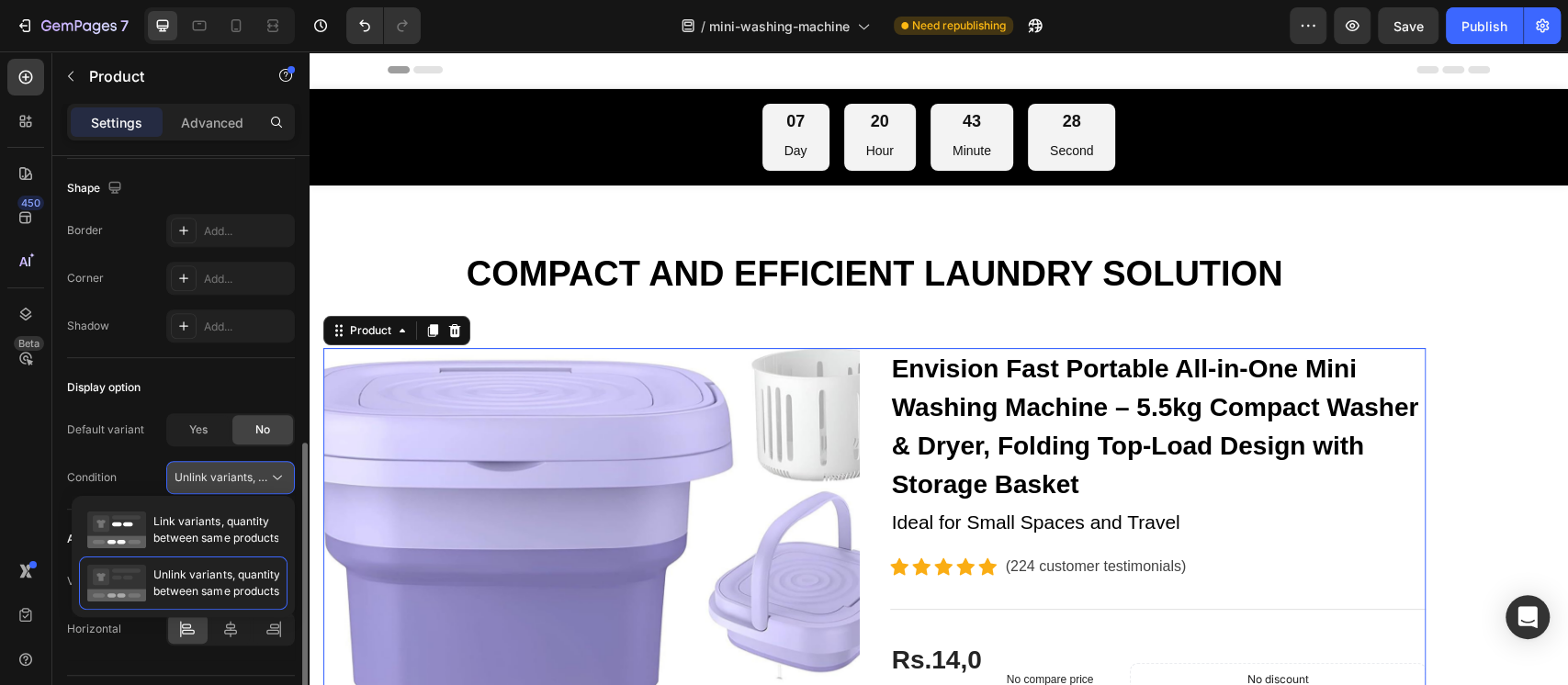 click on "Unlink variants, quantity <br> between same products" at bounding box center (315, 477) 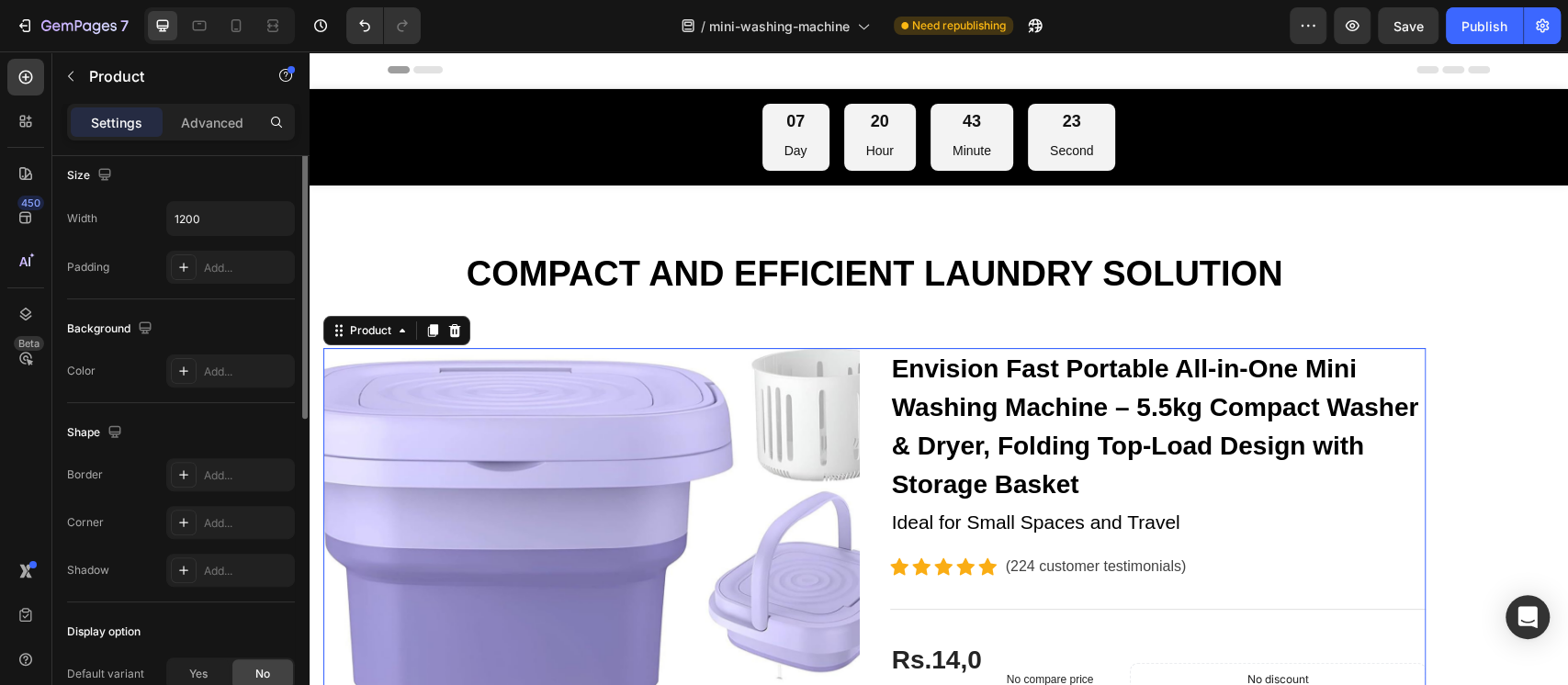 scroll, scrollTop: 489, scrollLeft: 0, axis: vertical 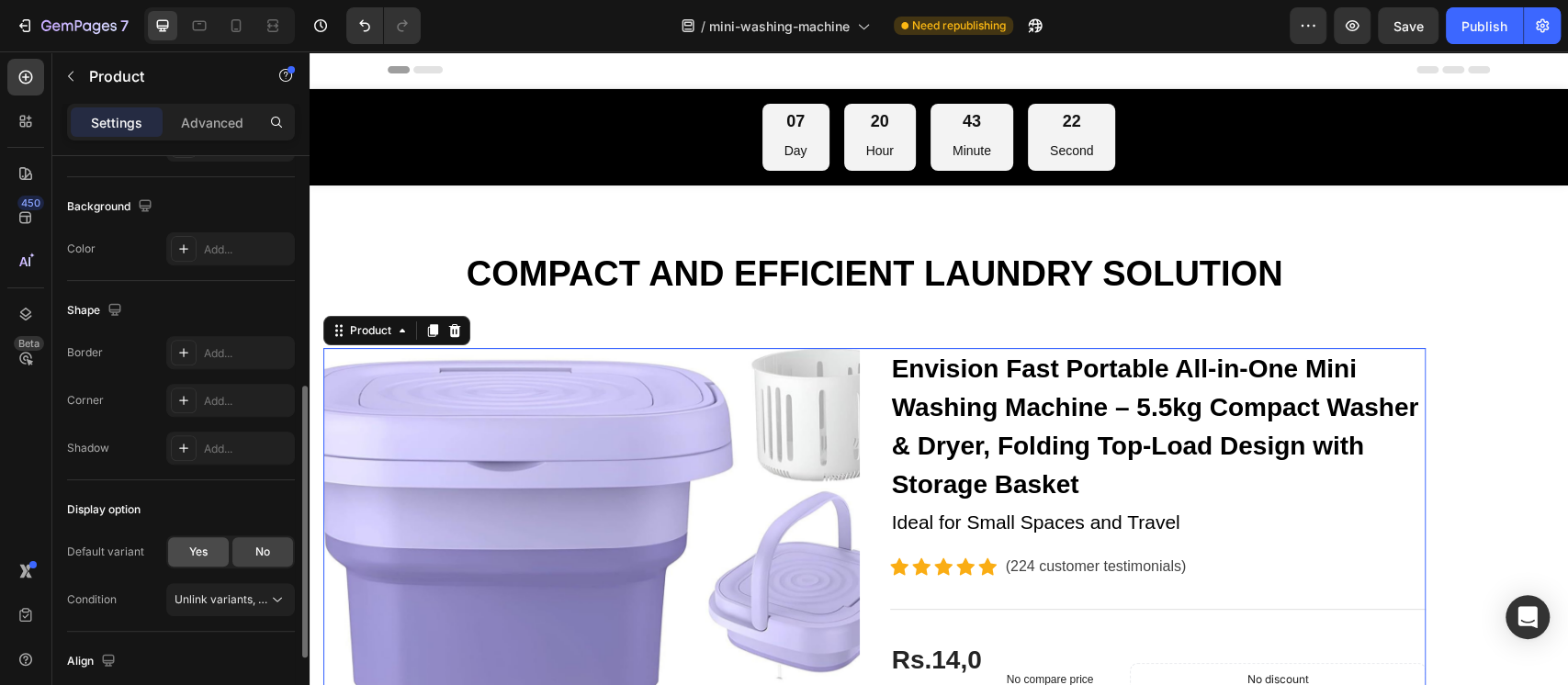 click on "Yes" 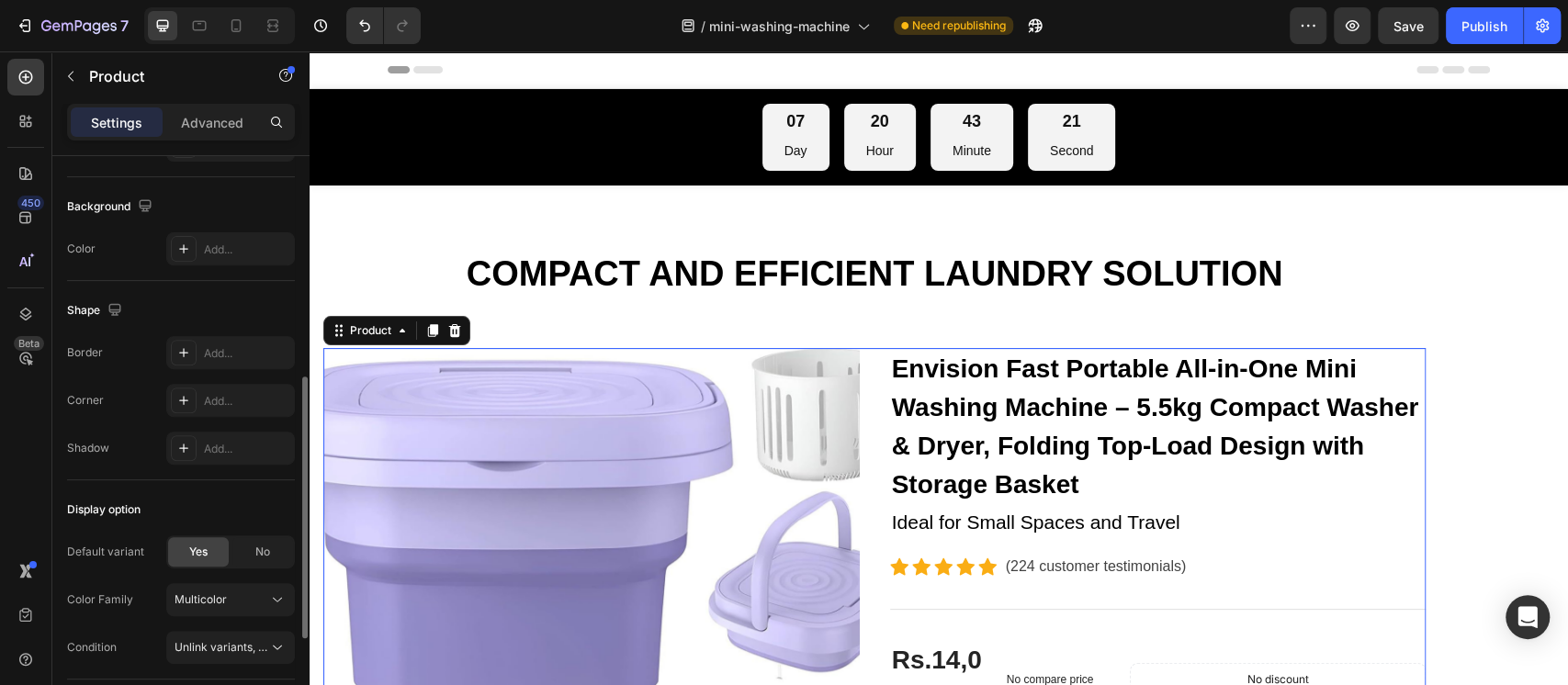 scroll, scrollTop: 612, scrollLeft: 0, axis: vertical 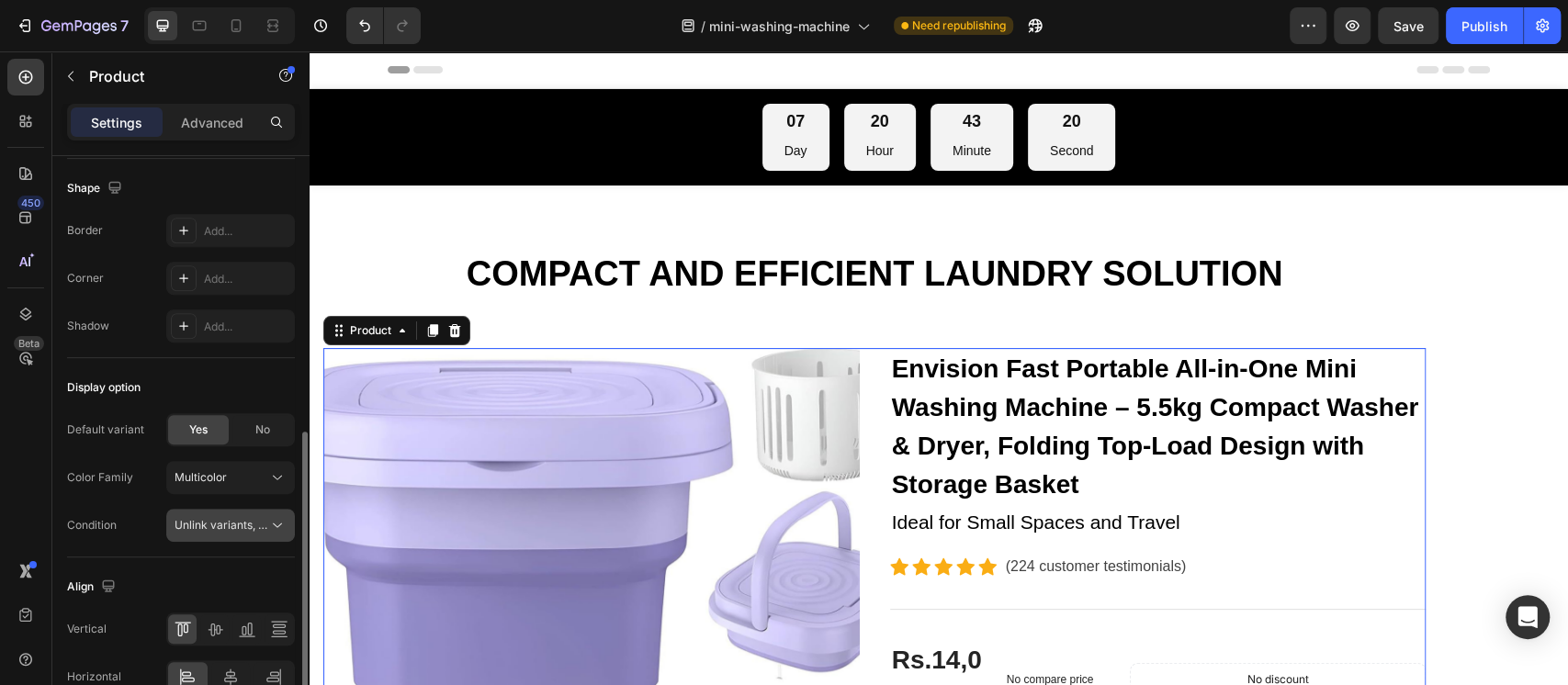 click on "Unlink variants, quantity <br> between same products" at bounding box center [315, 524] 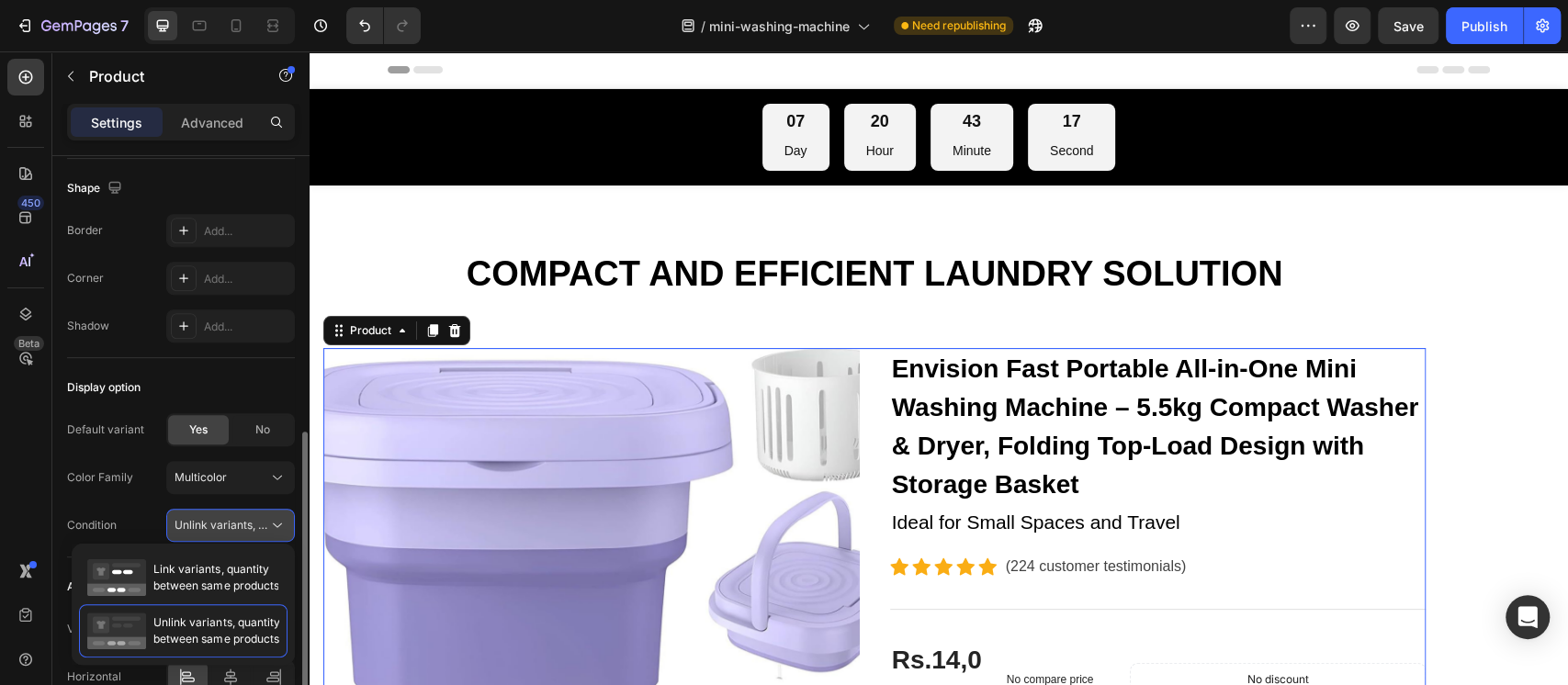 click on "Unlink variants, quantity <br> between same products" at bounding box center [315, 524] 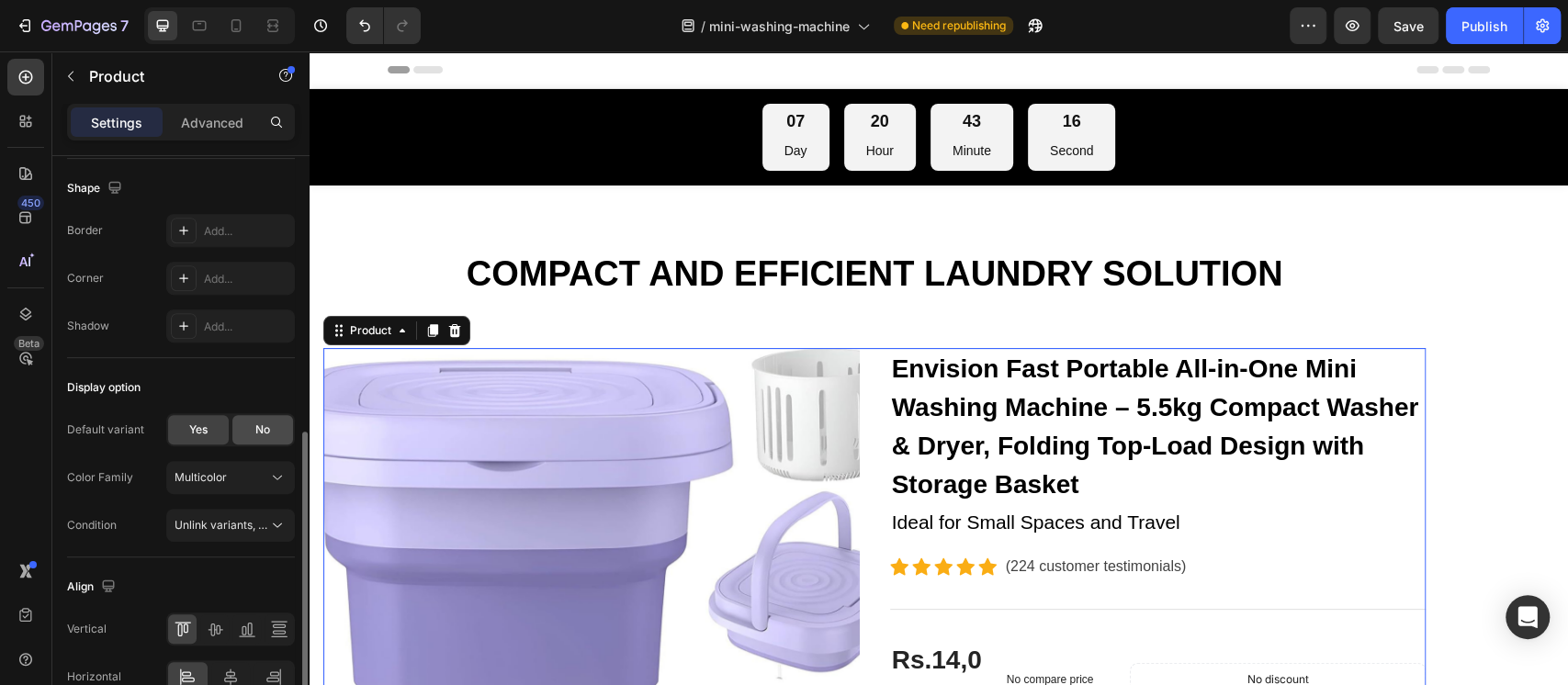 click on "No" 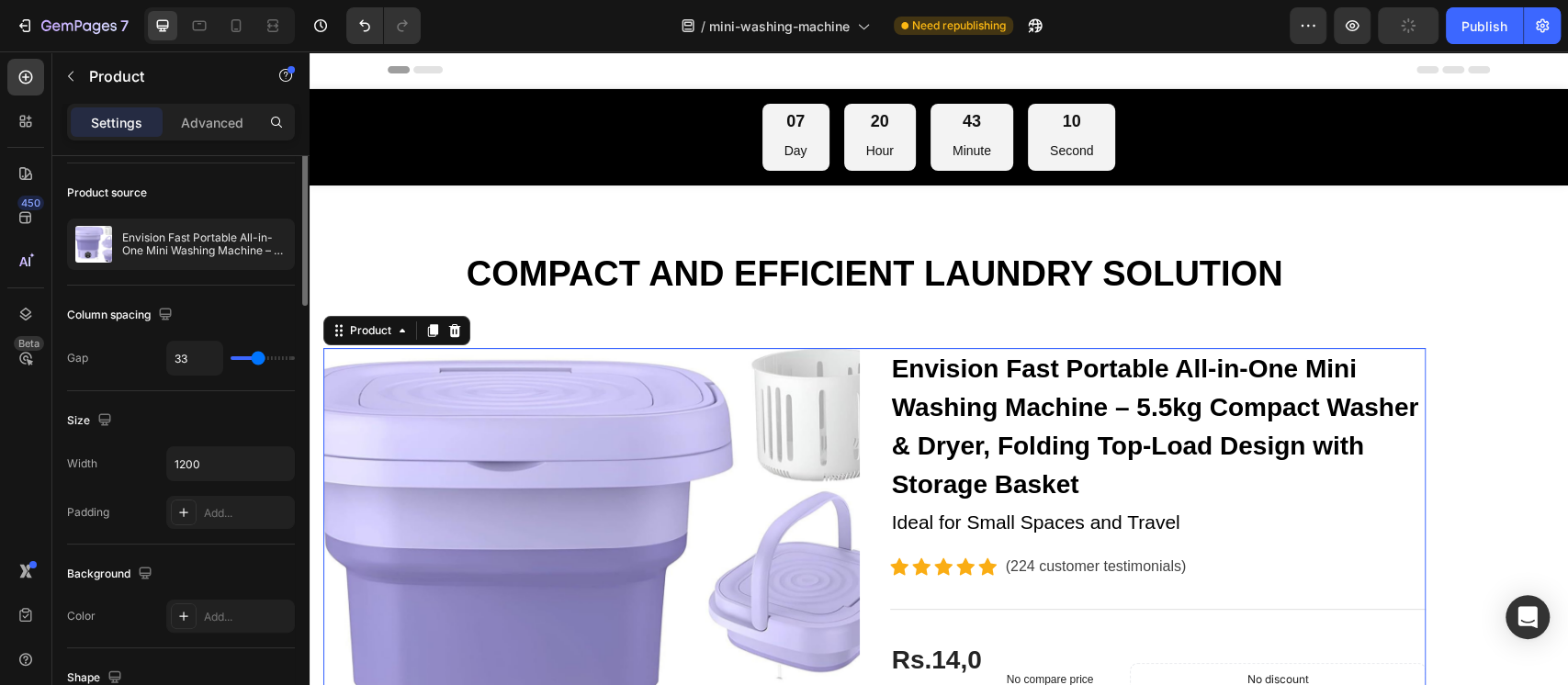 scroll, scrollTop: 0, scrollLeft: 0, axis: both 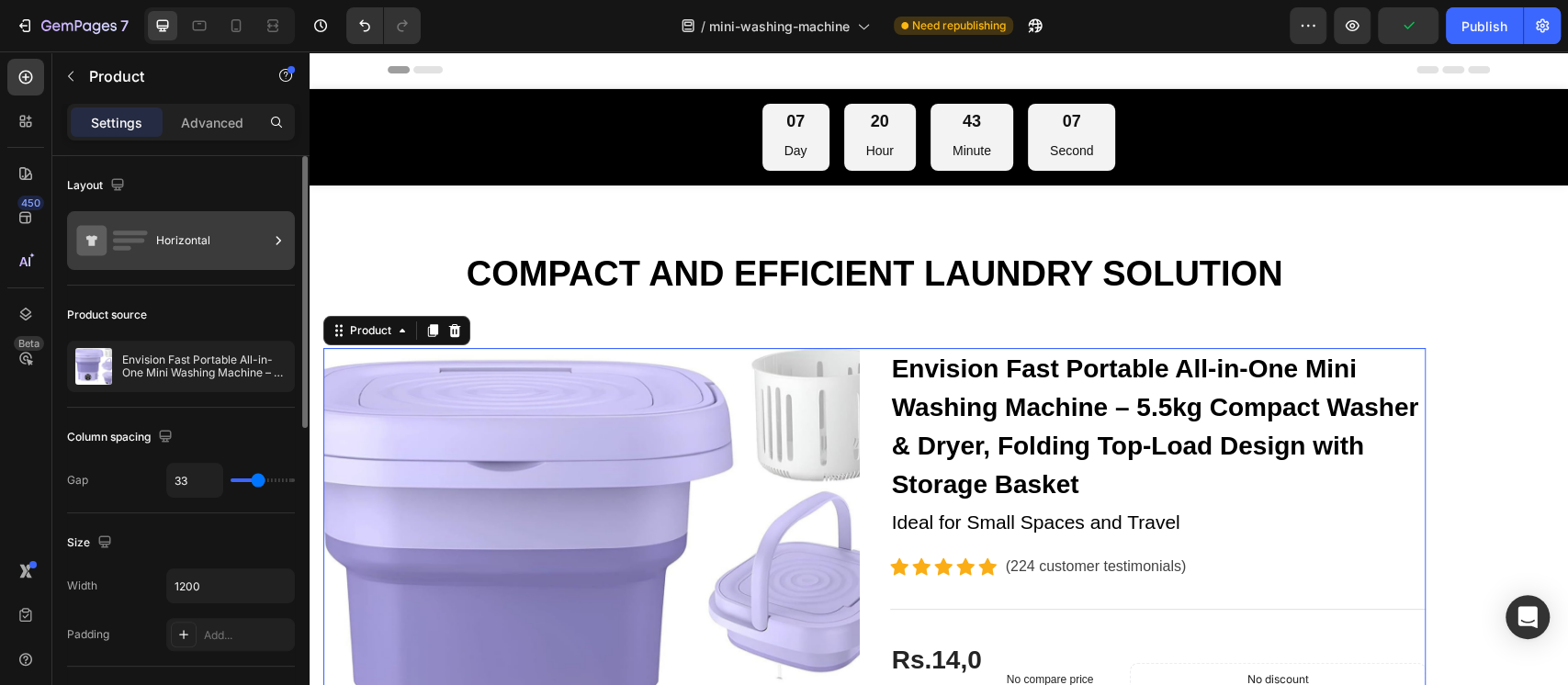 click on "Horizontal" at bounding box center [212, 241] 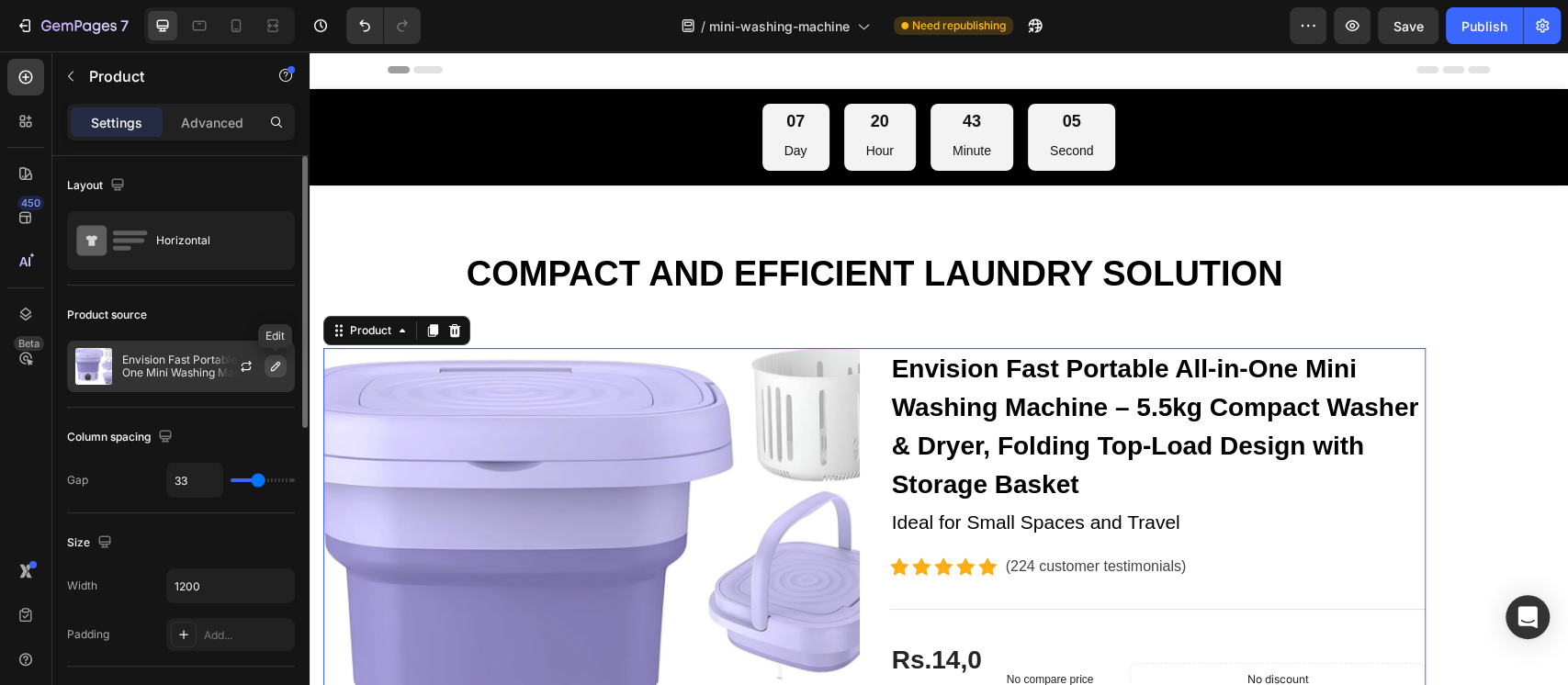click 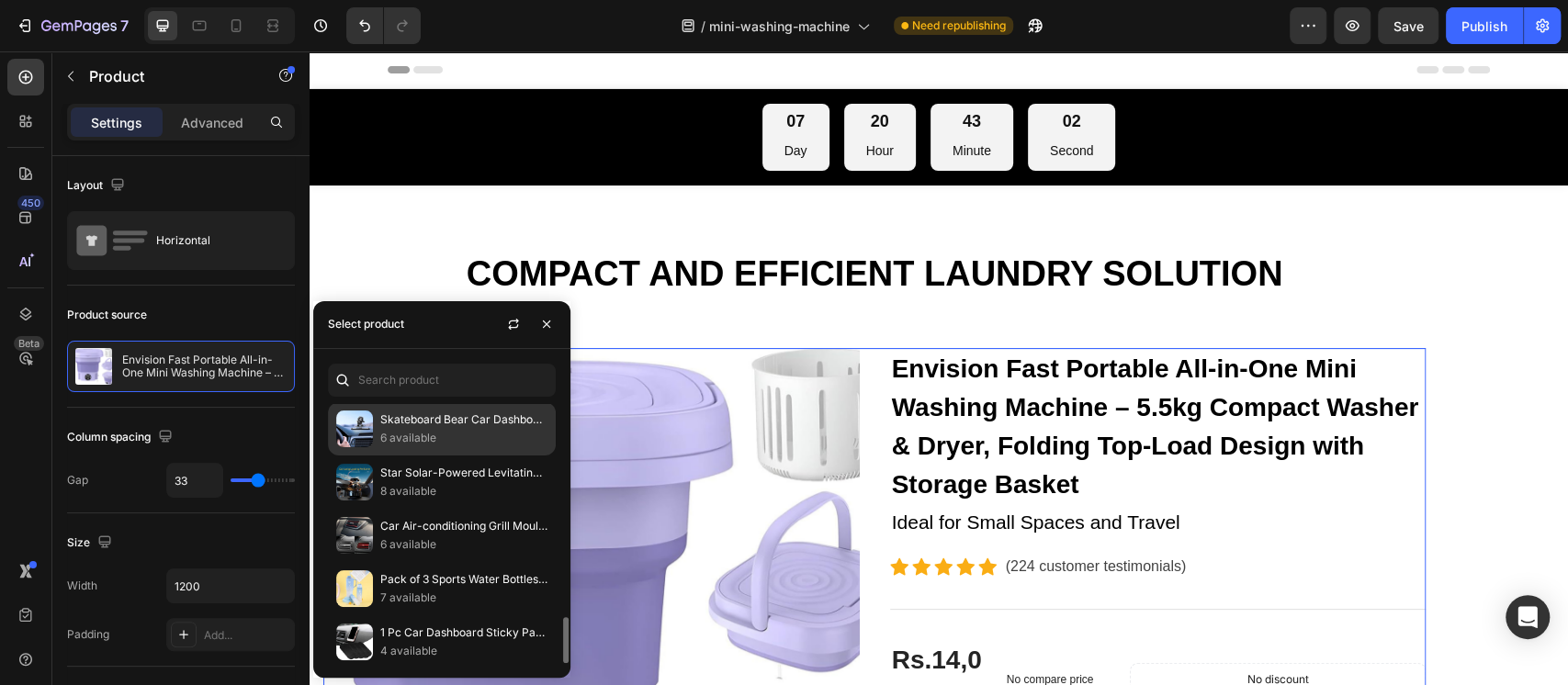 scroll, scrollTop: 316, scrollLeft: 0, axis: vertical 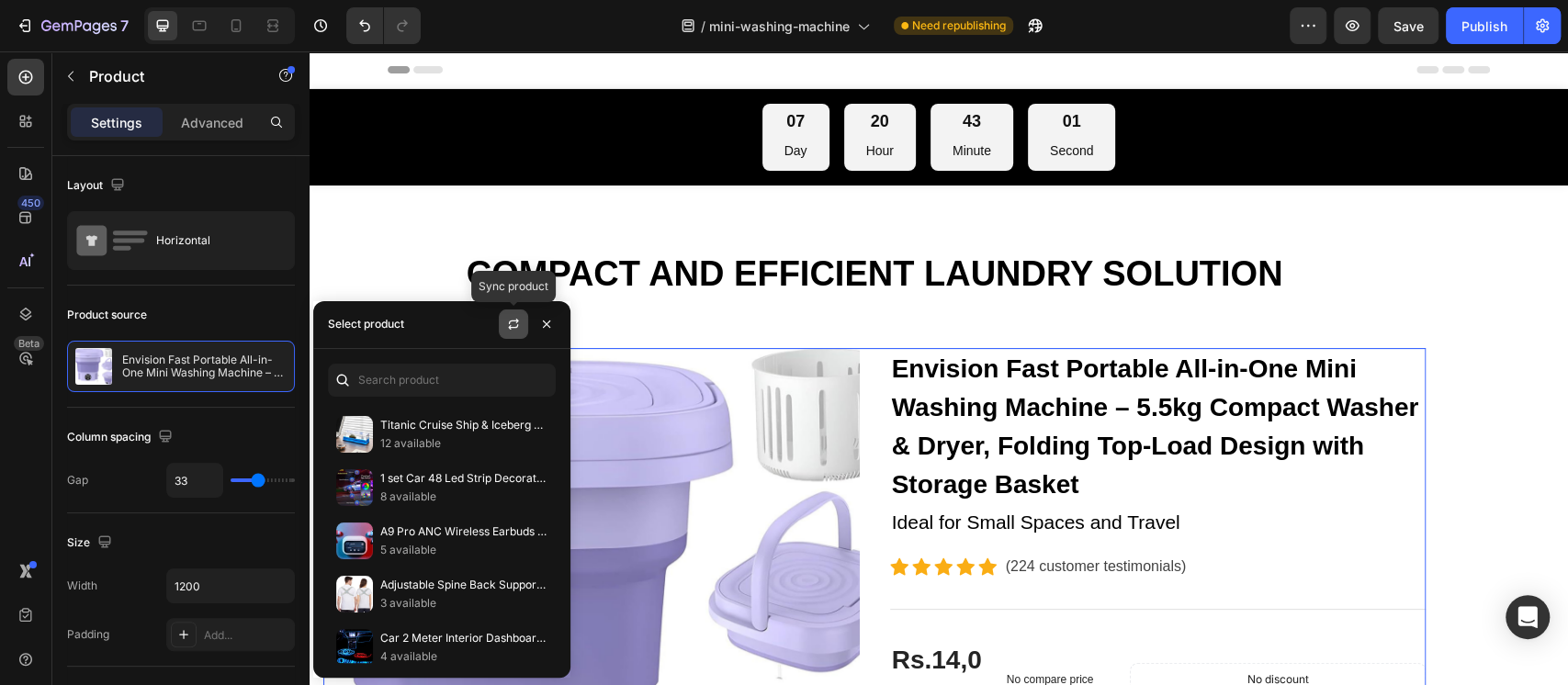 click 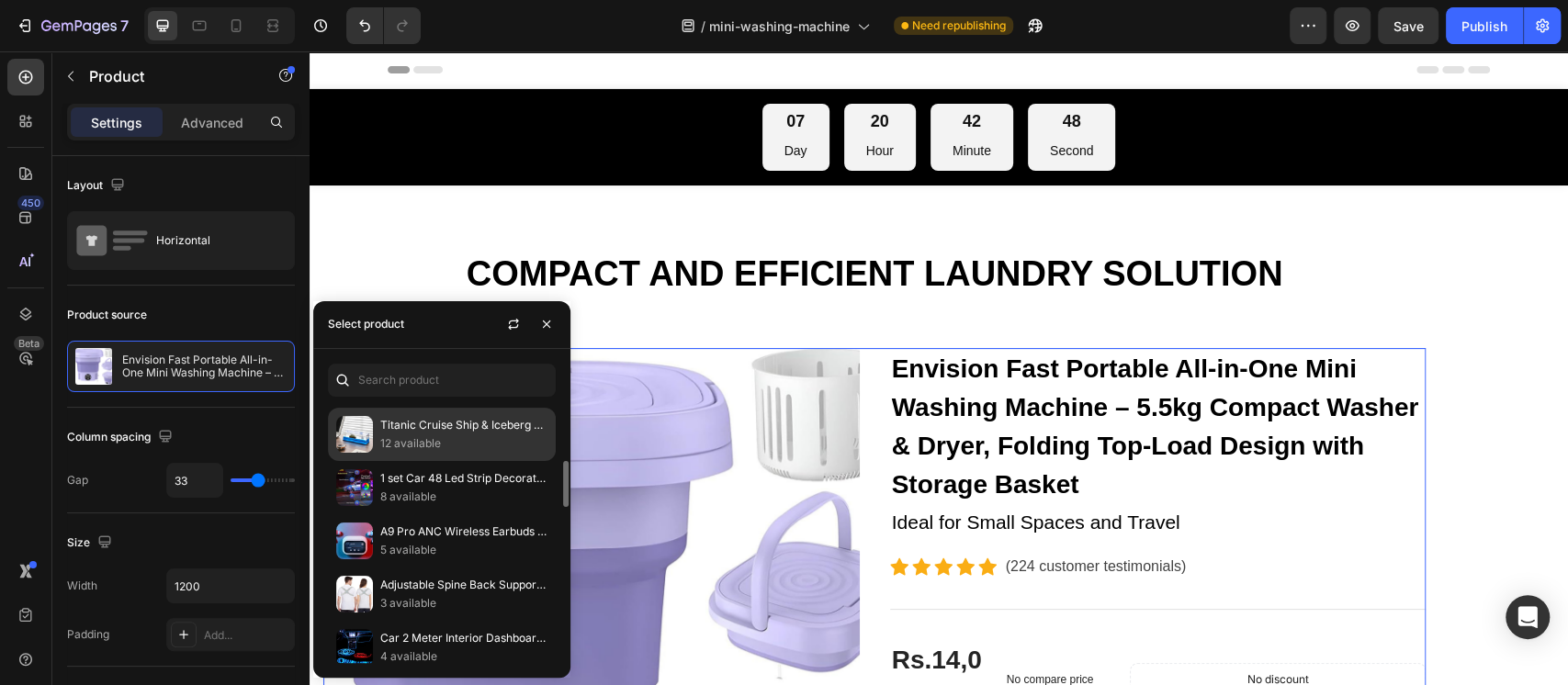 click on "12 available" at bounding box center (464, 444) 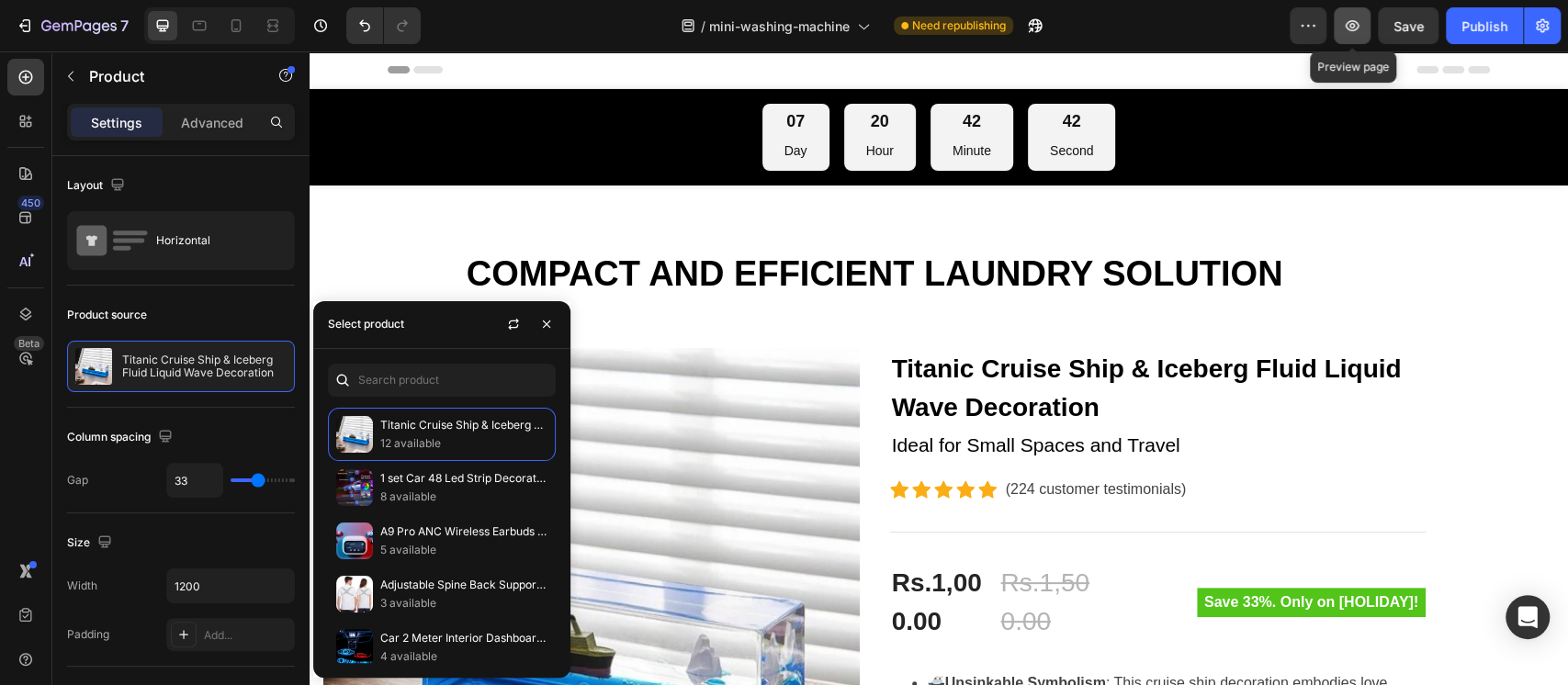 click 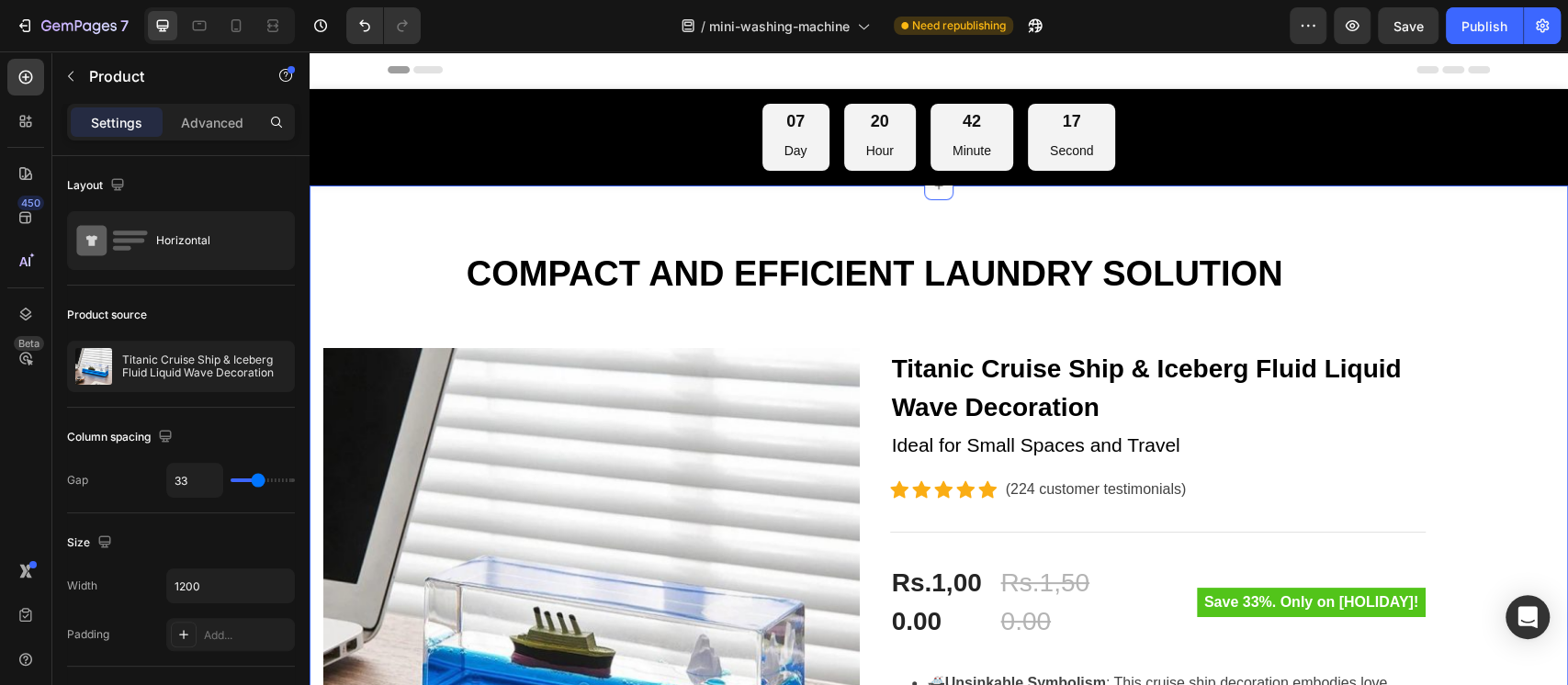 scroll, scrollTop: 122, scrollLeft: 0, axis: vertical 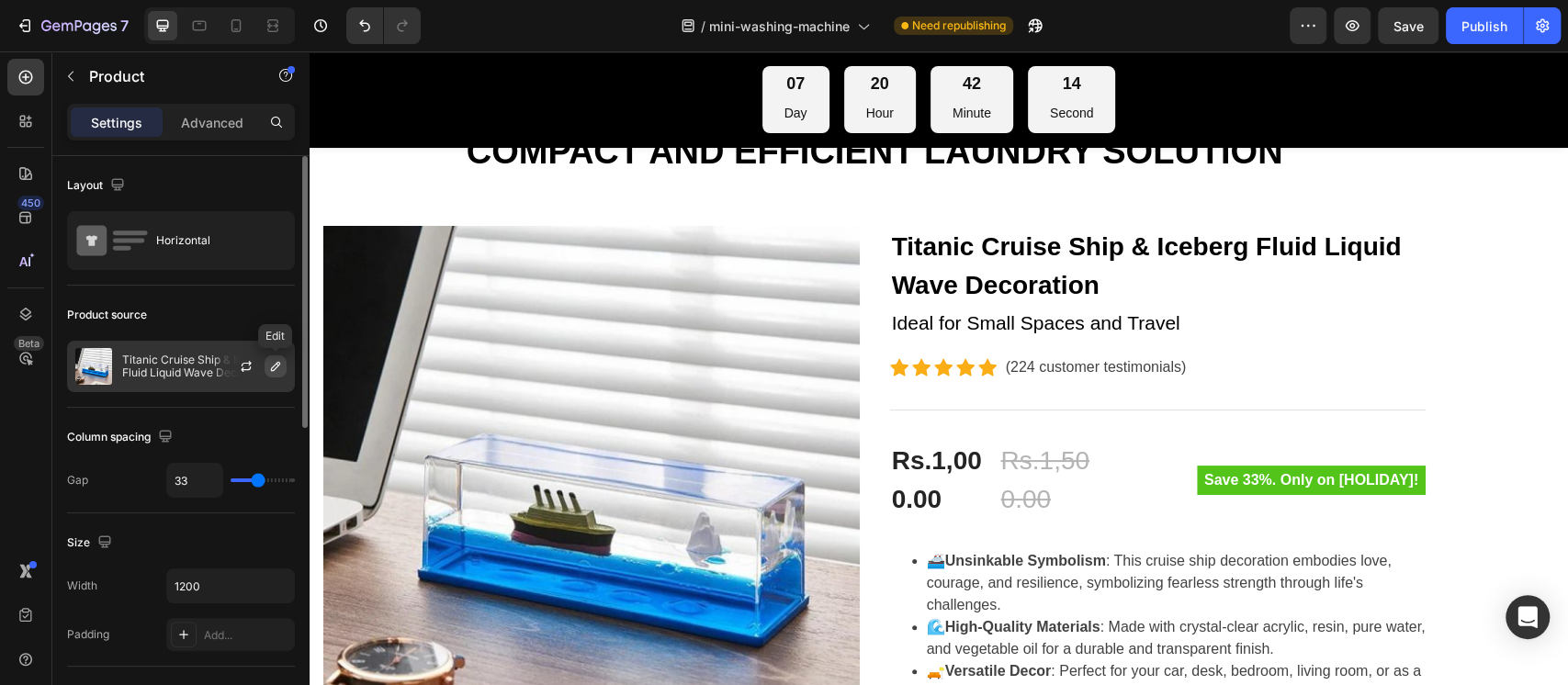 click 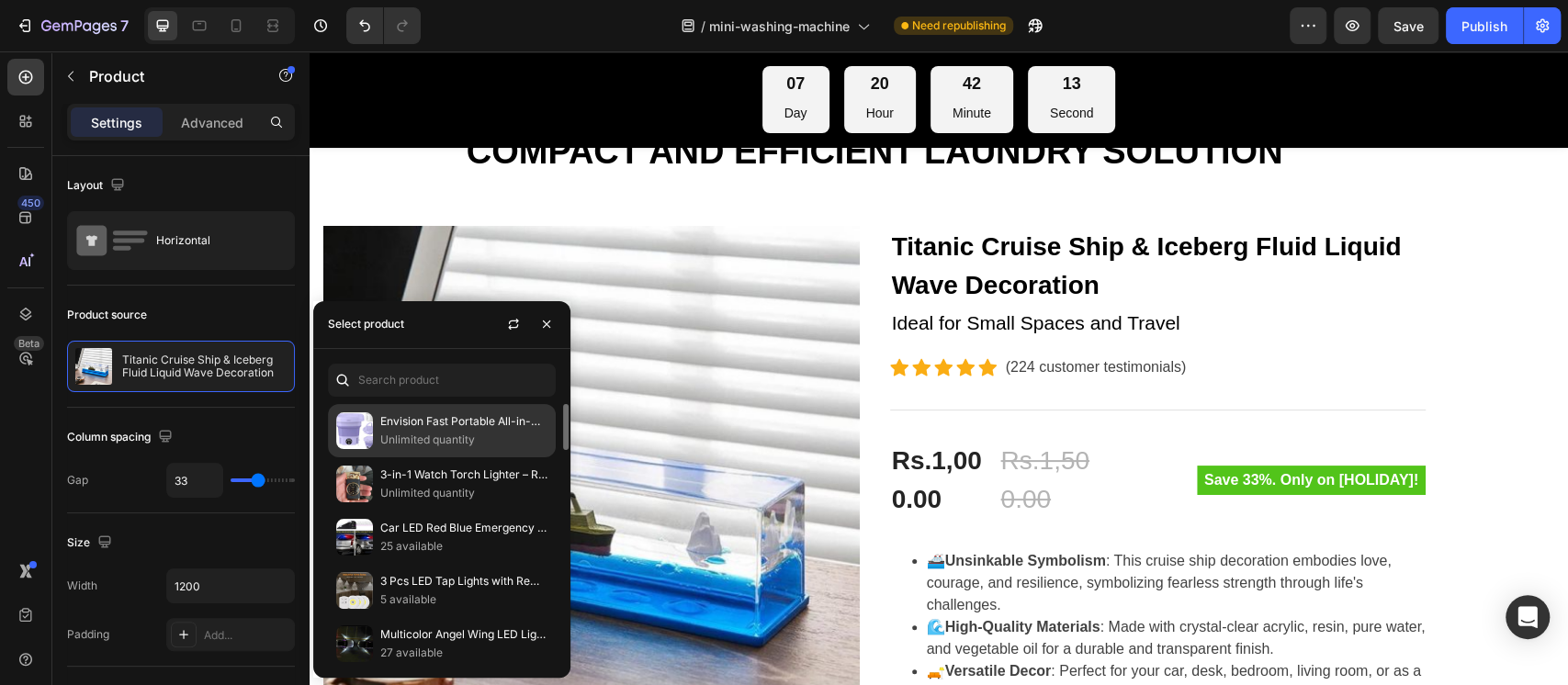 click on "Unlimited quantity" at bounding box center (464, 440) 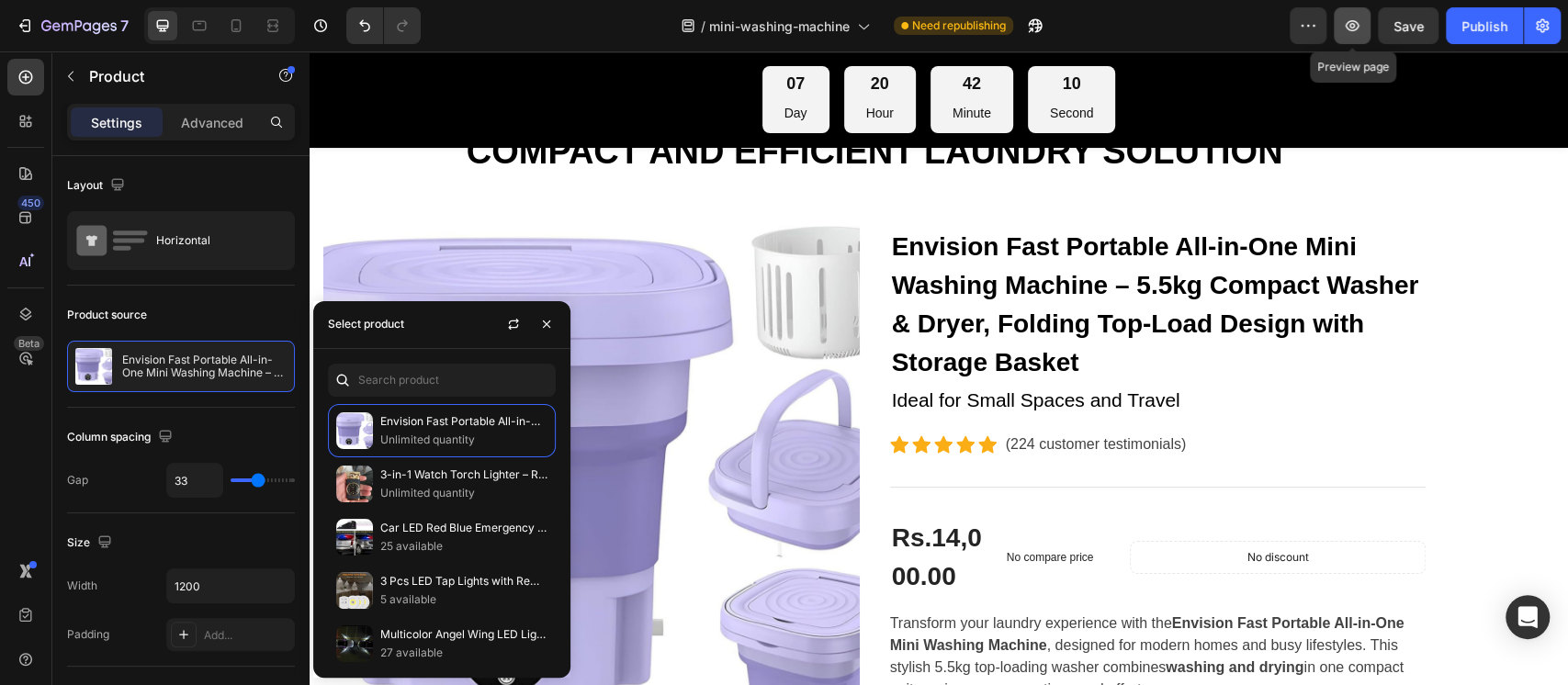 click 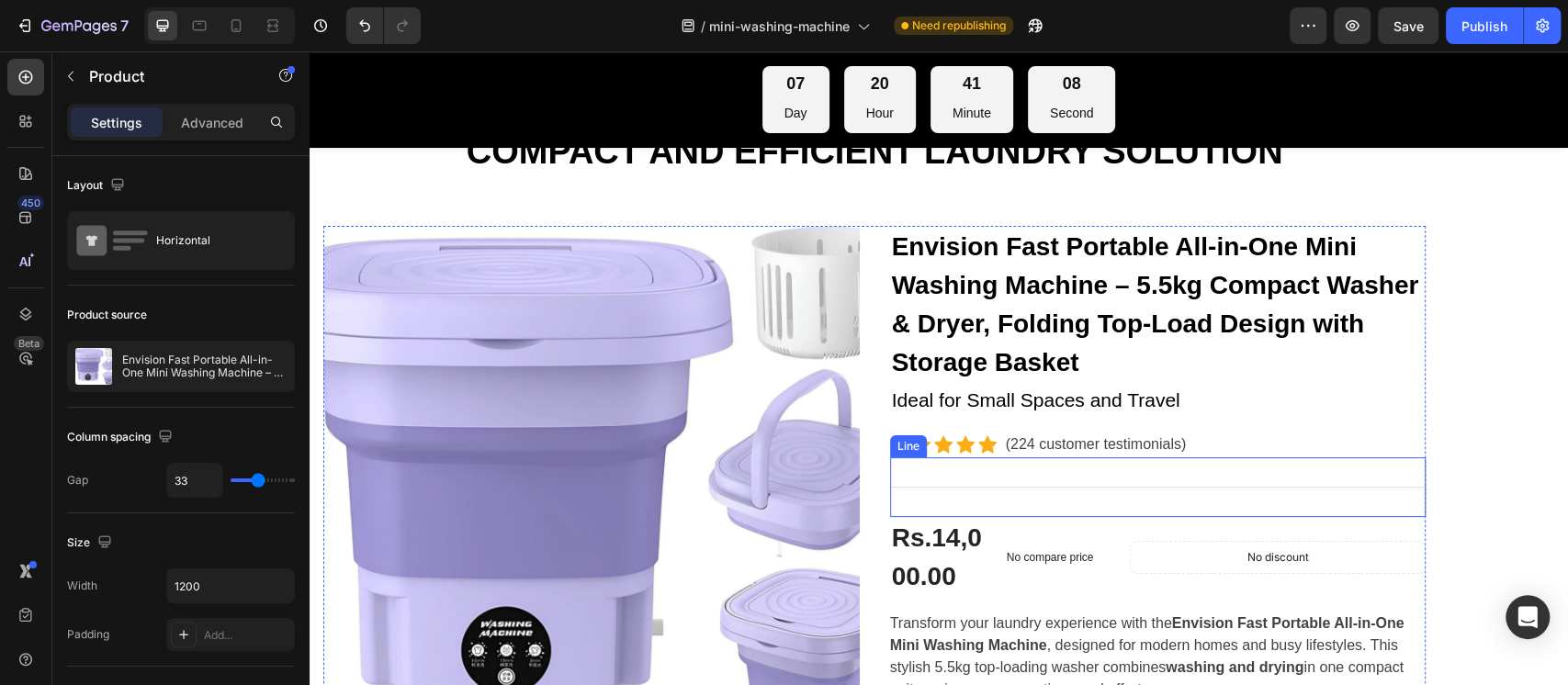 click on "Features Line" at bounding box center [1158, 487] 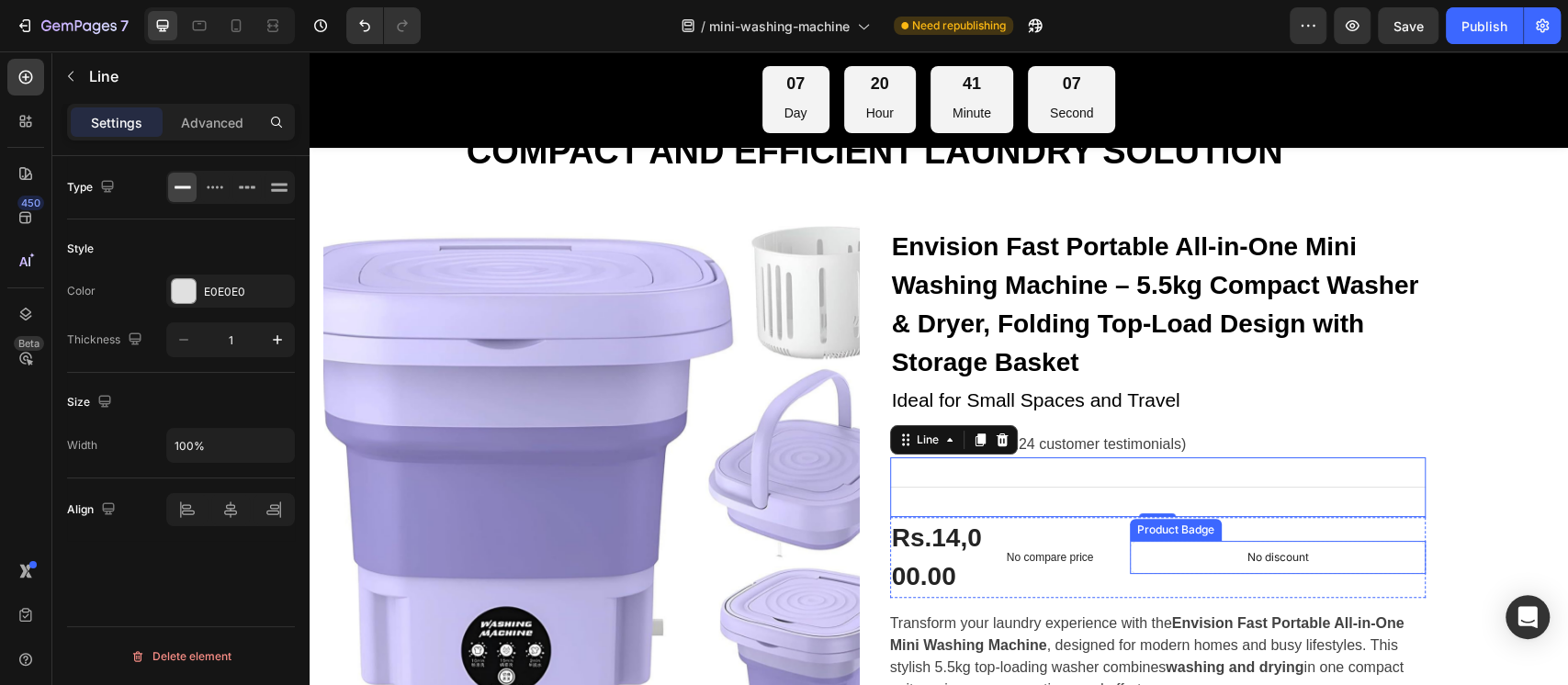 scroll, scrollTop: 244, scrollLeft: 0, axis: vertical 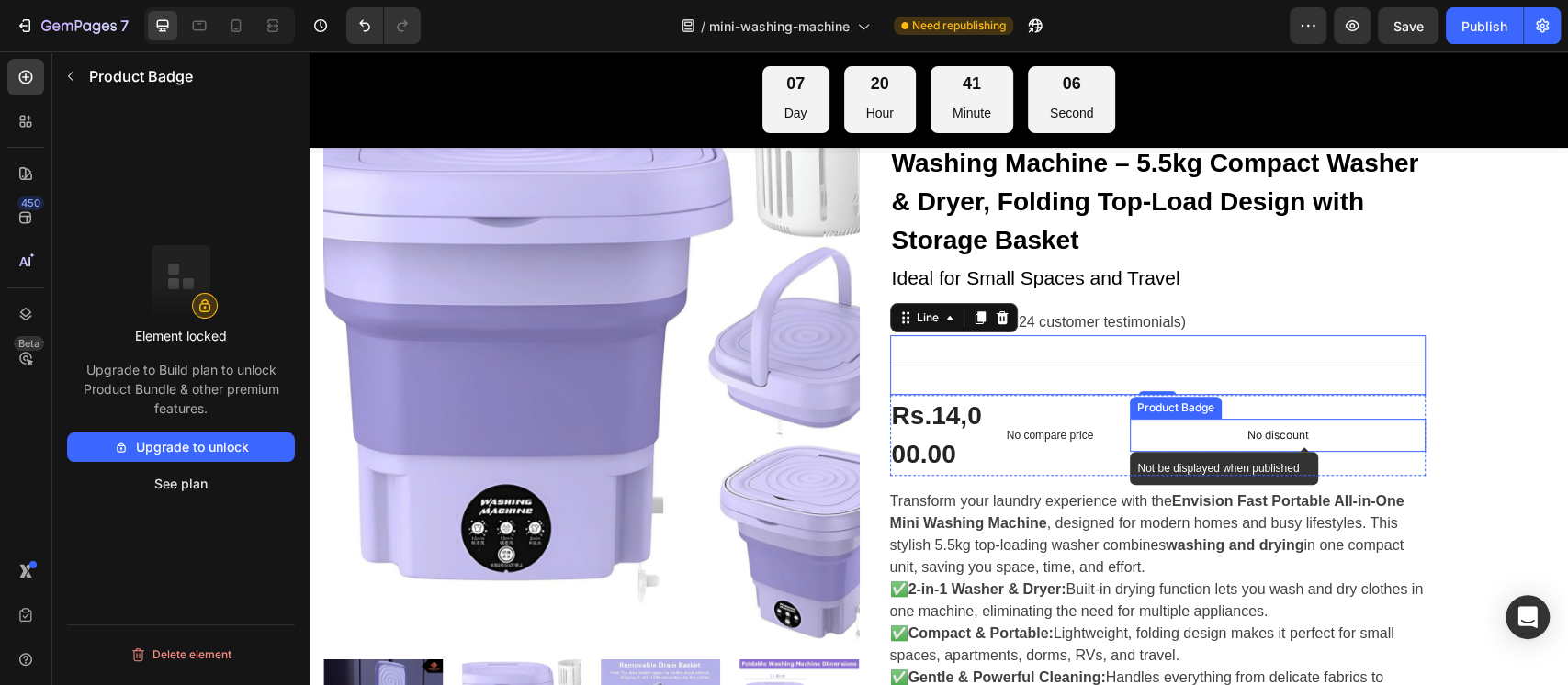 click on "No discount" at bounding box center (1278, 435) 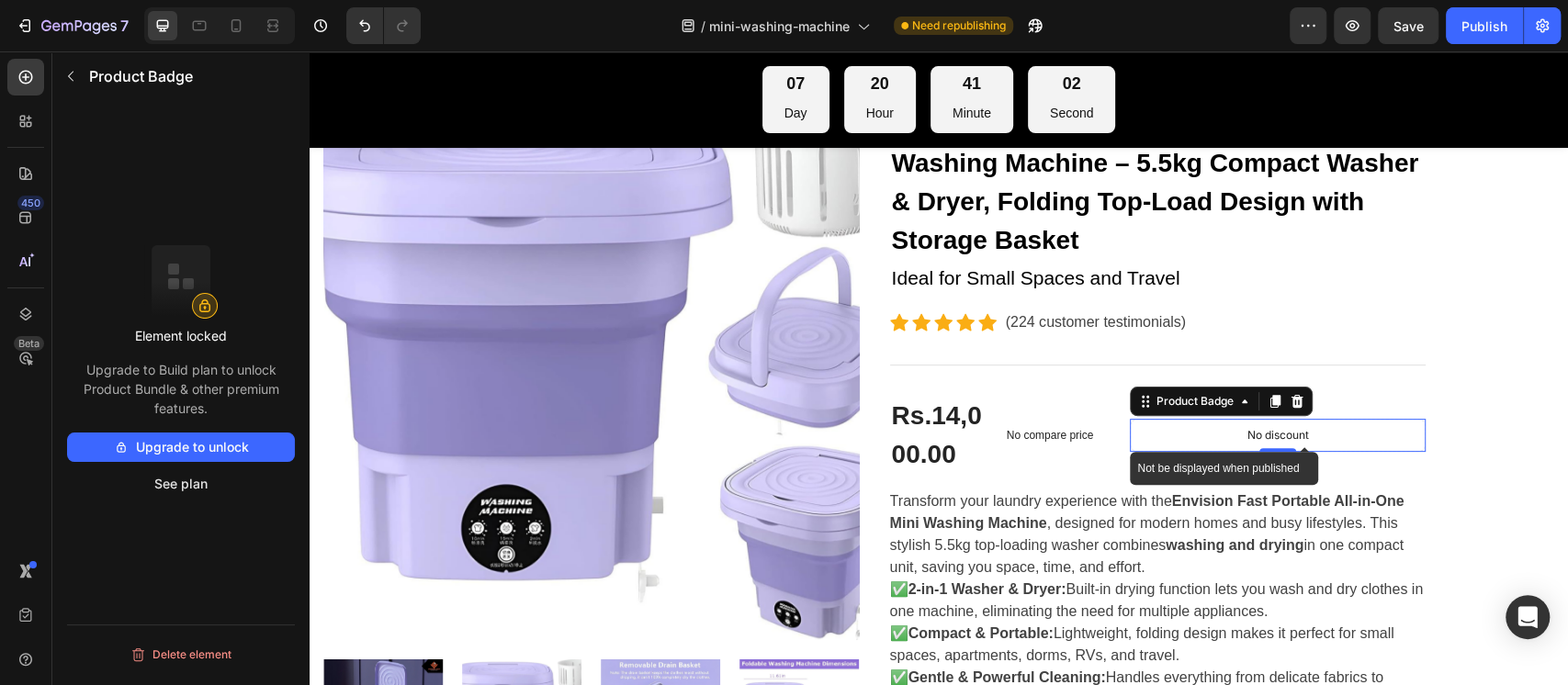 click on "No discount" at bounding box center (1278, 435) 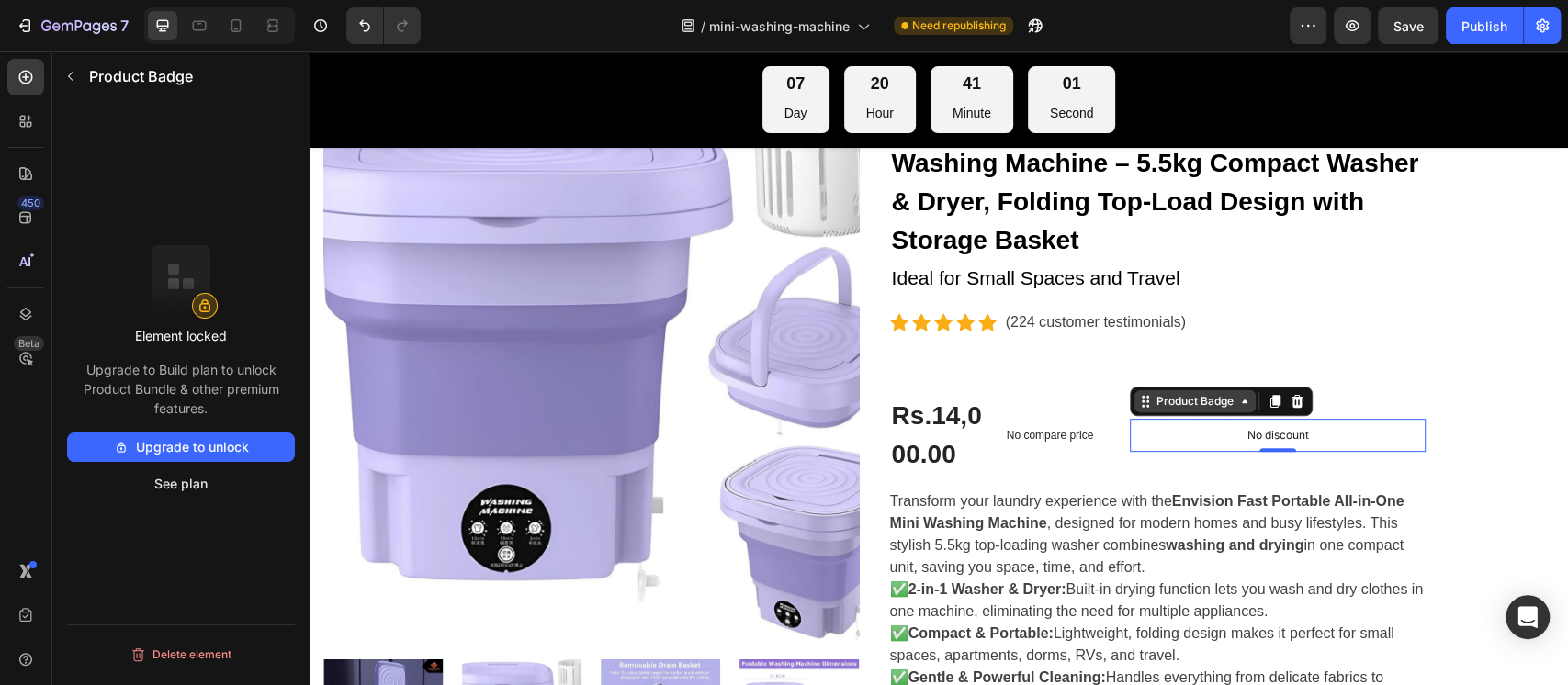 click on "Product Badge" at bounding box center (1195, 401) 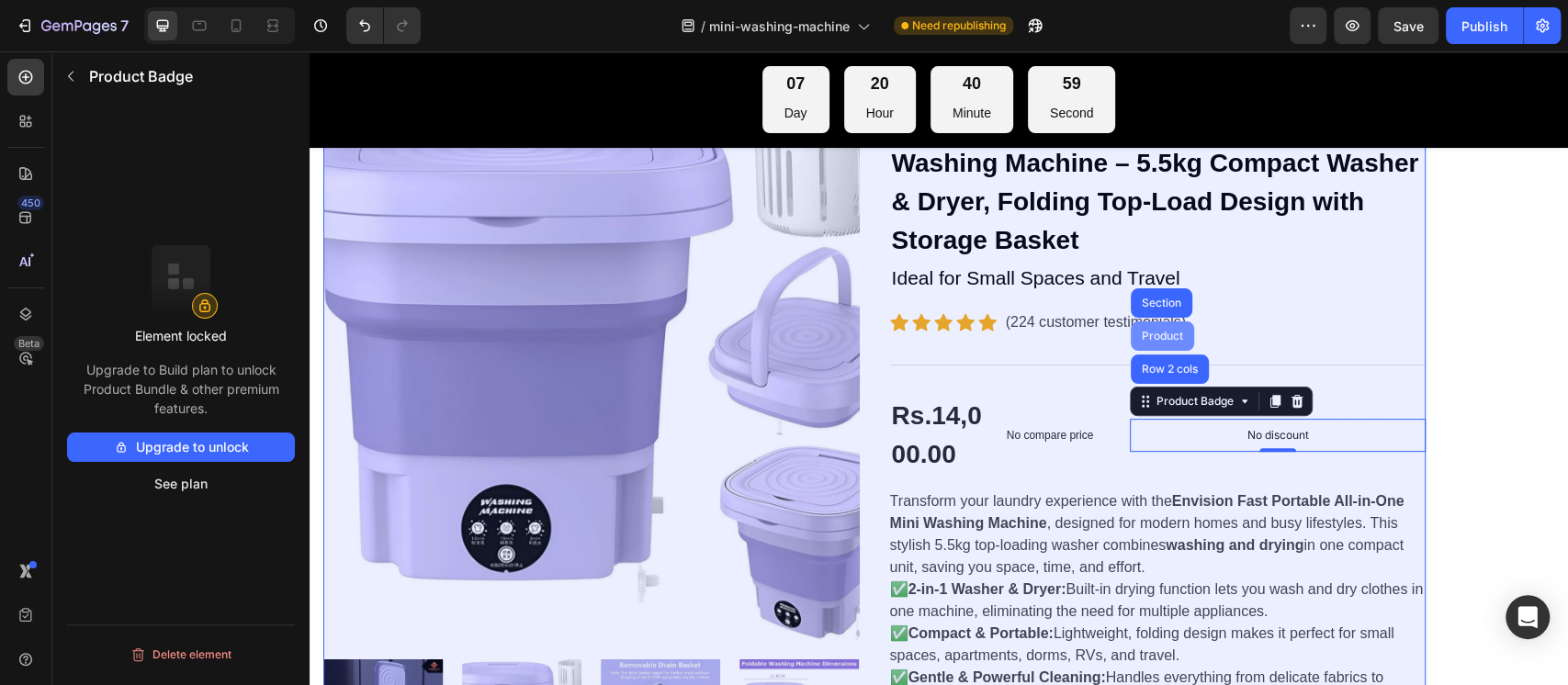 click on "Product" at bounding box center [1162, 336] 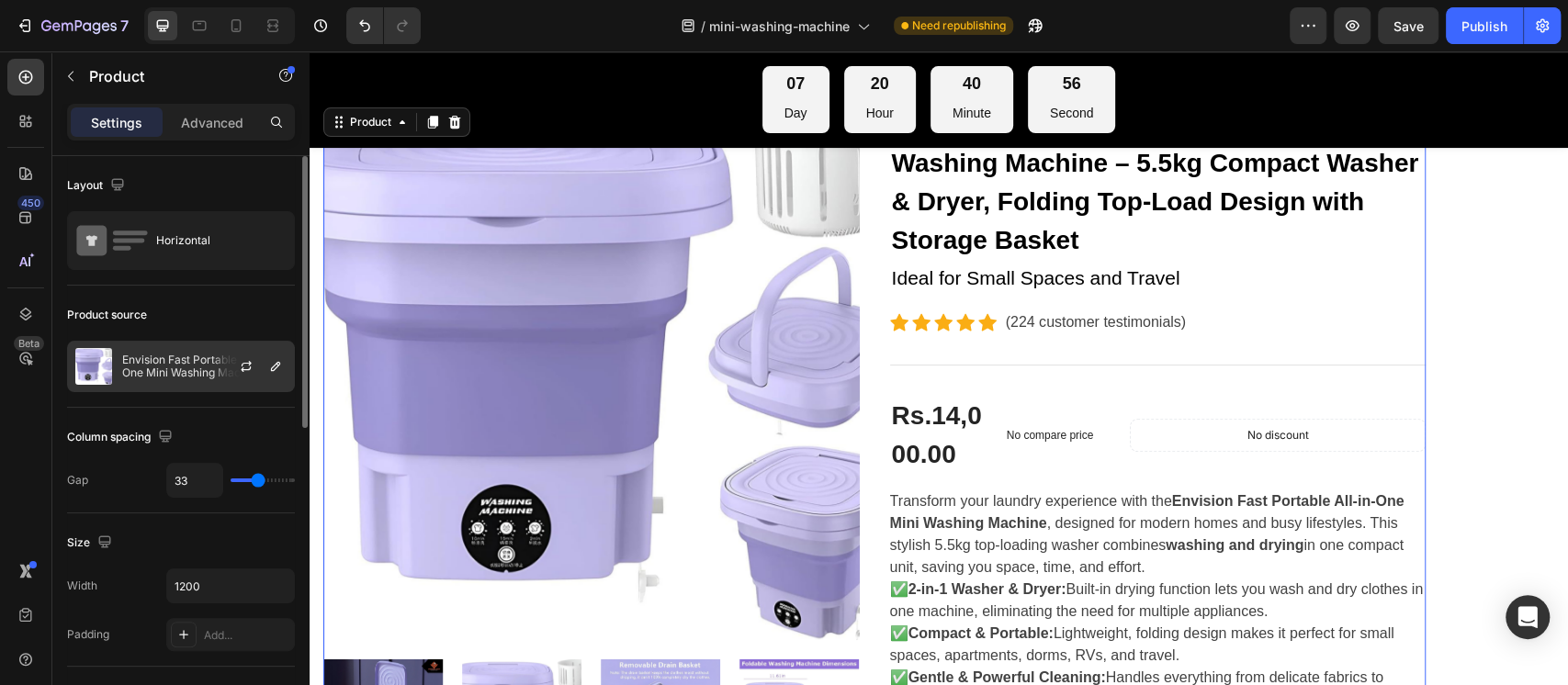 click on "Envision Fast Portable All-in-One Mini Washing Machine – 5.5kg Compact Washer & Dryer, Folding Top-Load Design with Storage Basket" at bounding box center (204, 366) 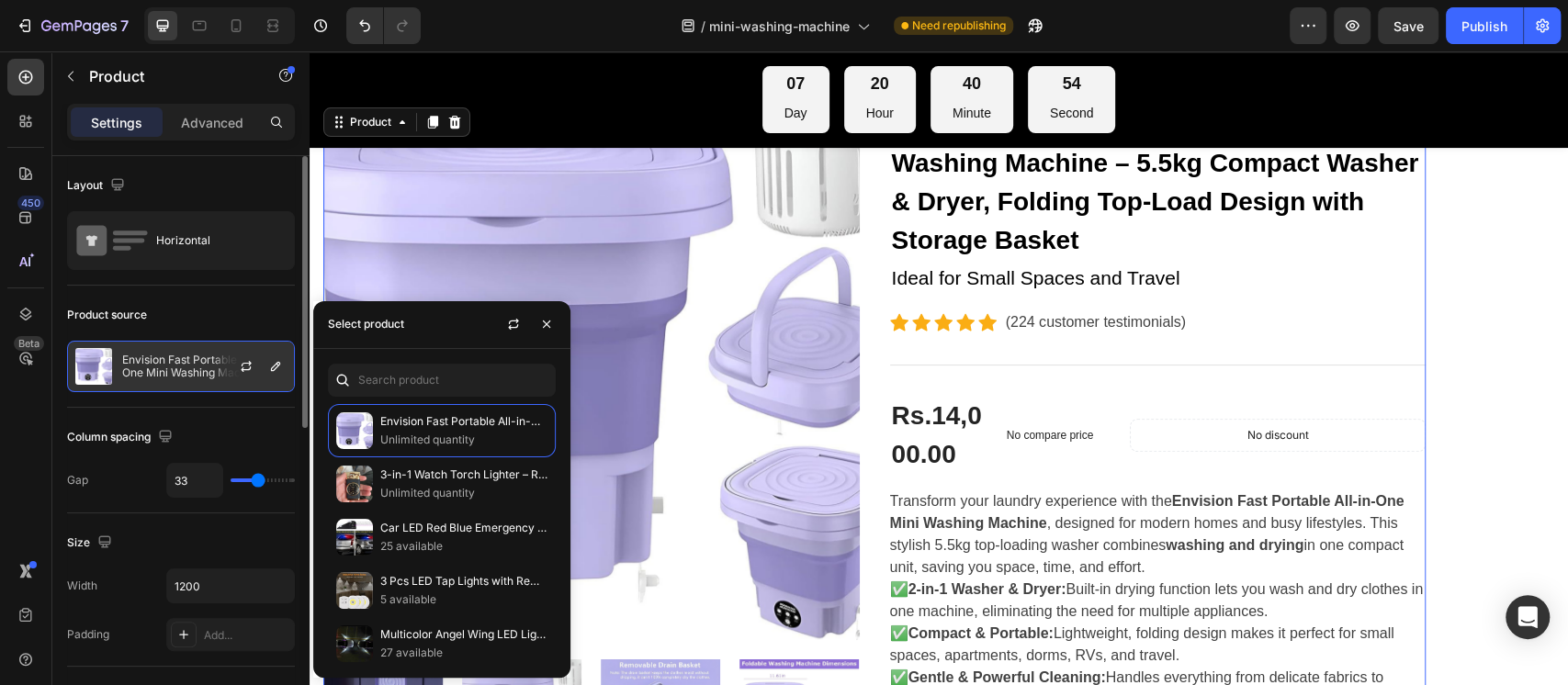 click on "Envision Fast Portable All-in-One Mini Washing Machine – 5.5kg Compact Washer & Dryer, Folding Top-Load Design with Storage Basket" 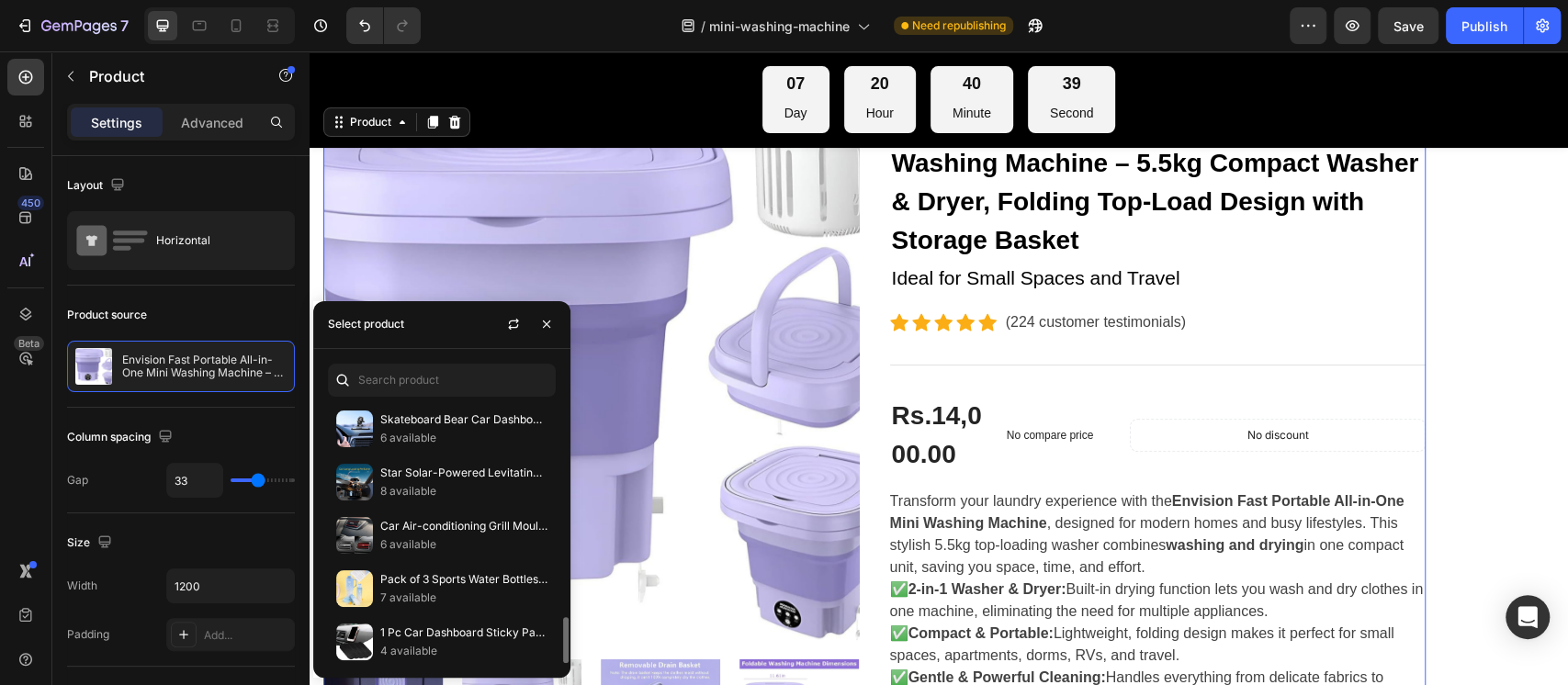 scroll, scrollTop: 1050, scrollLeft: 0, axis: vertical 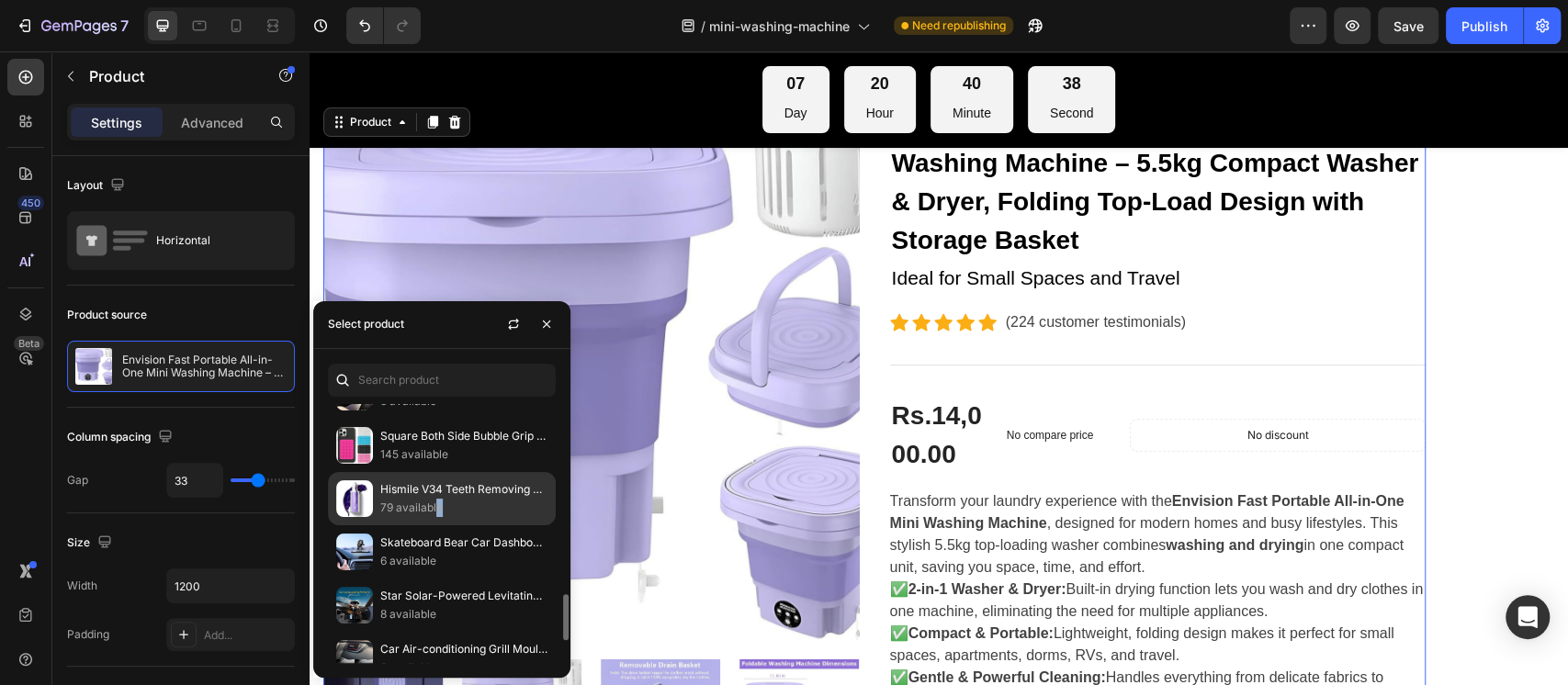 click on "79 available" at bounding box center (464, 508) 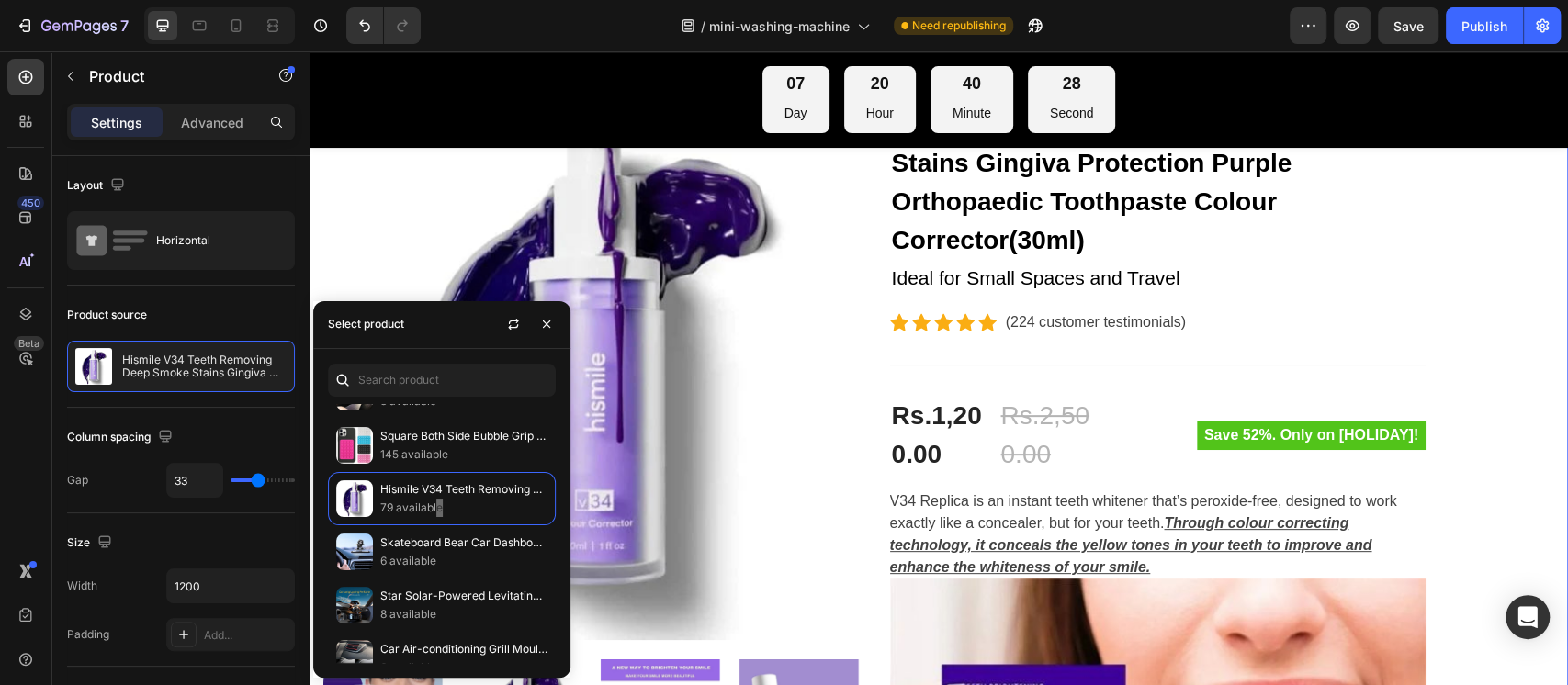 click on "COMPACT AND EFFICIENT LAUNDRY SOLUTION Heading Row Product Images Hismile V34 Teeth Removing Deep Smoke Stains Gingiva Protection Purple Orthopaedic Toothpaste Colour Corrector(30ml) (P) Title Ideal for Small Spaces and Travel Text block                Icon                Icon                Icon                Icon                Icon Icon List Hoz (224 customer testimonials) Text block Row                Features Line Rs.1,200.00 (P) Price (P) Price Rs.2,500.00 (P) Price (P) Price Row Save 52%. Only on [HOLIDAY]! Product Badge Row V34 Replica is an instant teeth whitener that’s peroxide-free, designed to work exactly like a concealer, but for your teeth.  Through colour correcting technology, it conceals the yellow tones in your teeth to improve and enhance the whiteness of your smile.
Clinically proven whitening
Non-invasive whitening treatment
Perfect for darker yellow tooth shades
A fast whitening solution designed for daily use, the same way you would use a concealer for your skin." at bounding box center (939, 1257) 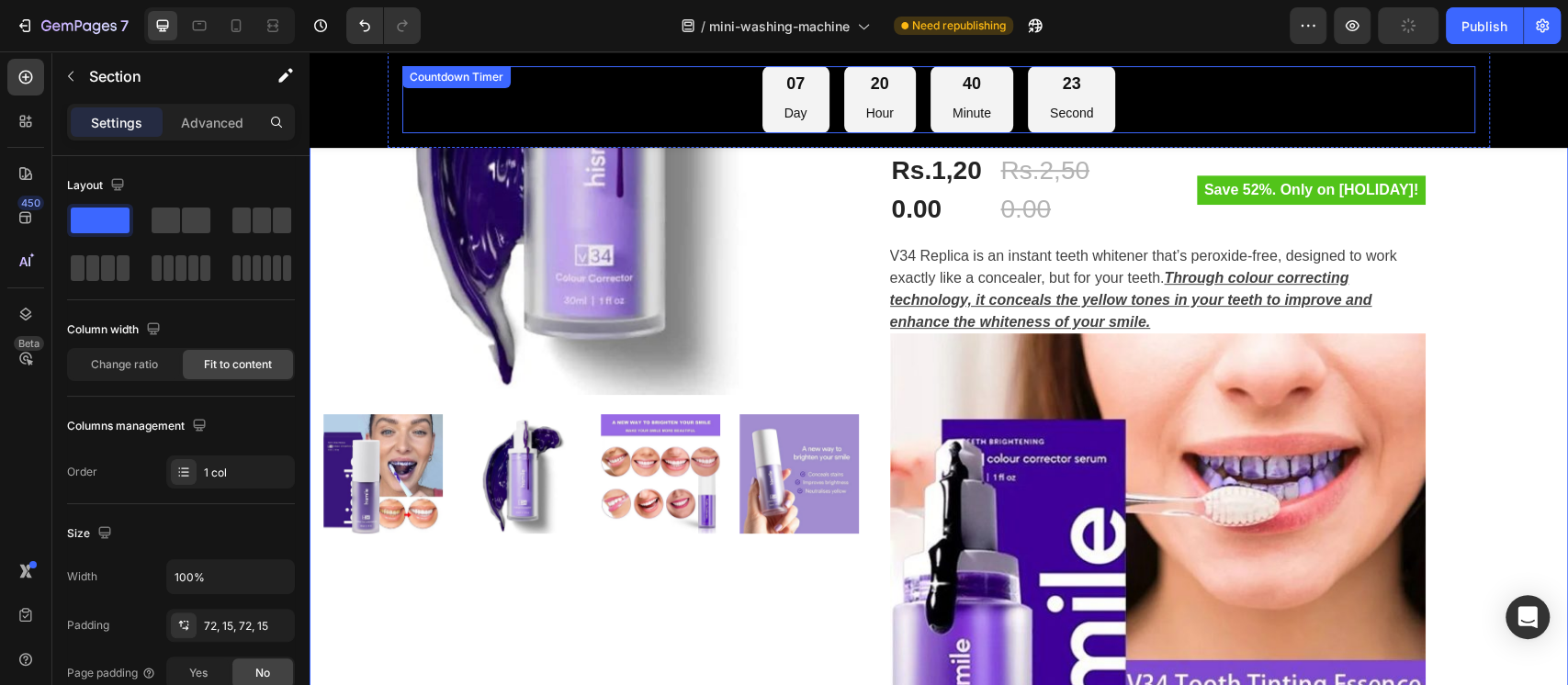 scroll, scrollTop: 244, scrollLeft: 0, axis: vertical 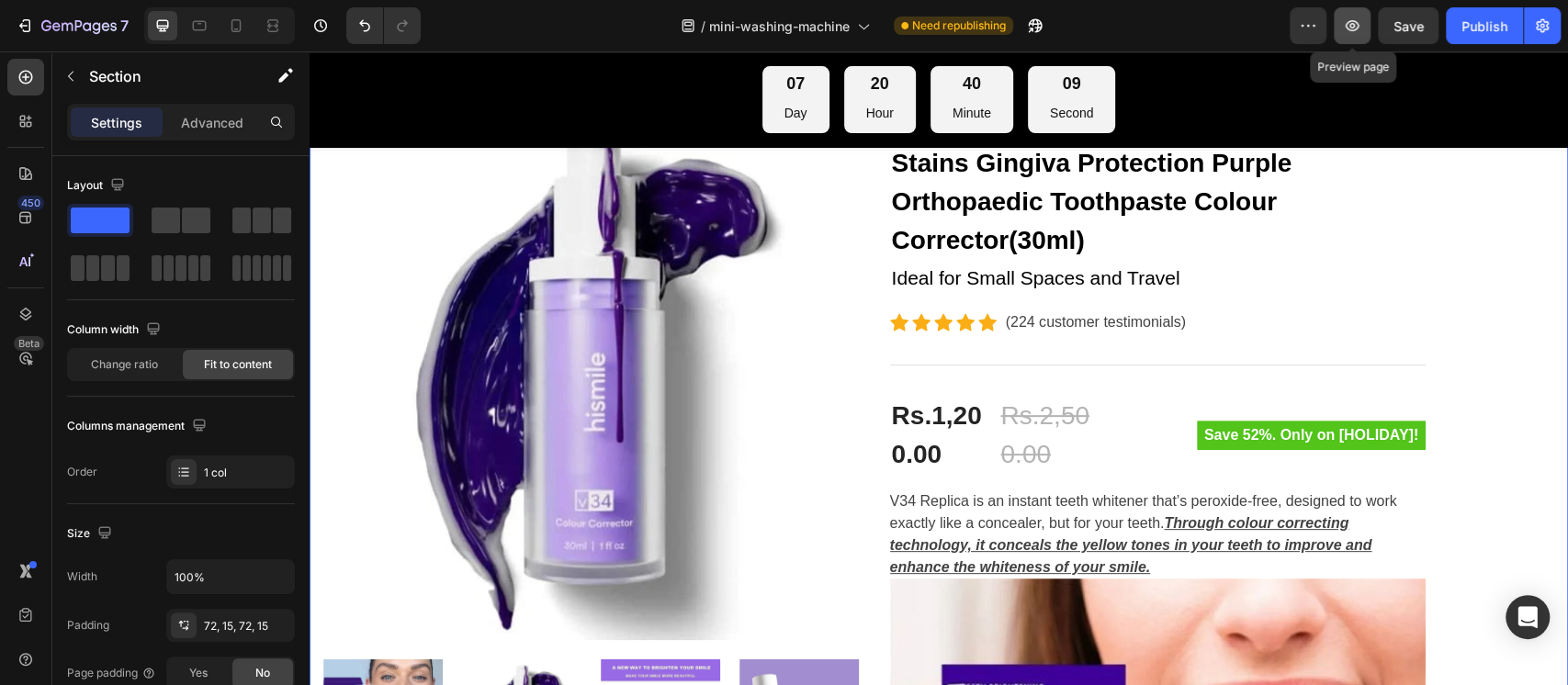 click 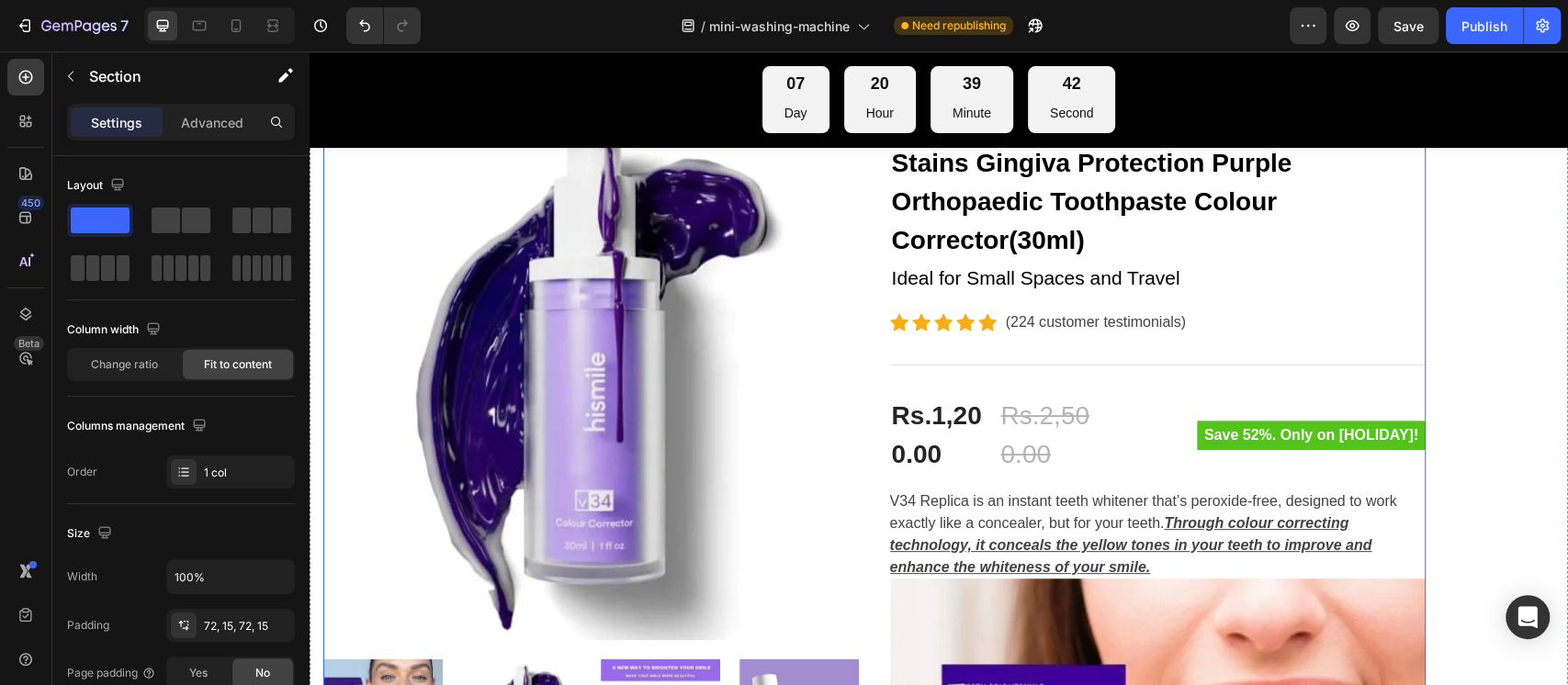 scroll, scrollTop: 122, scrollLeft: 0, axis: vertical 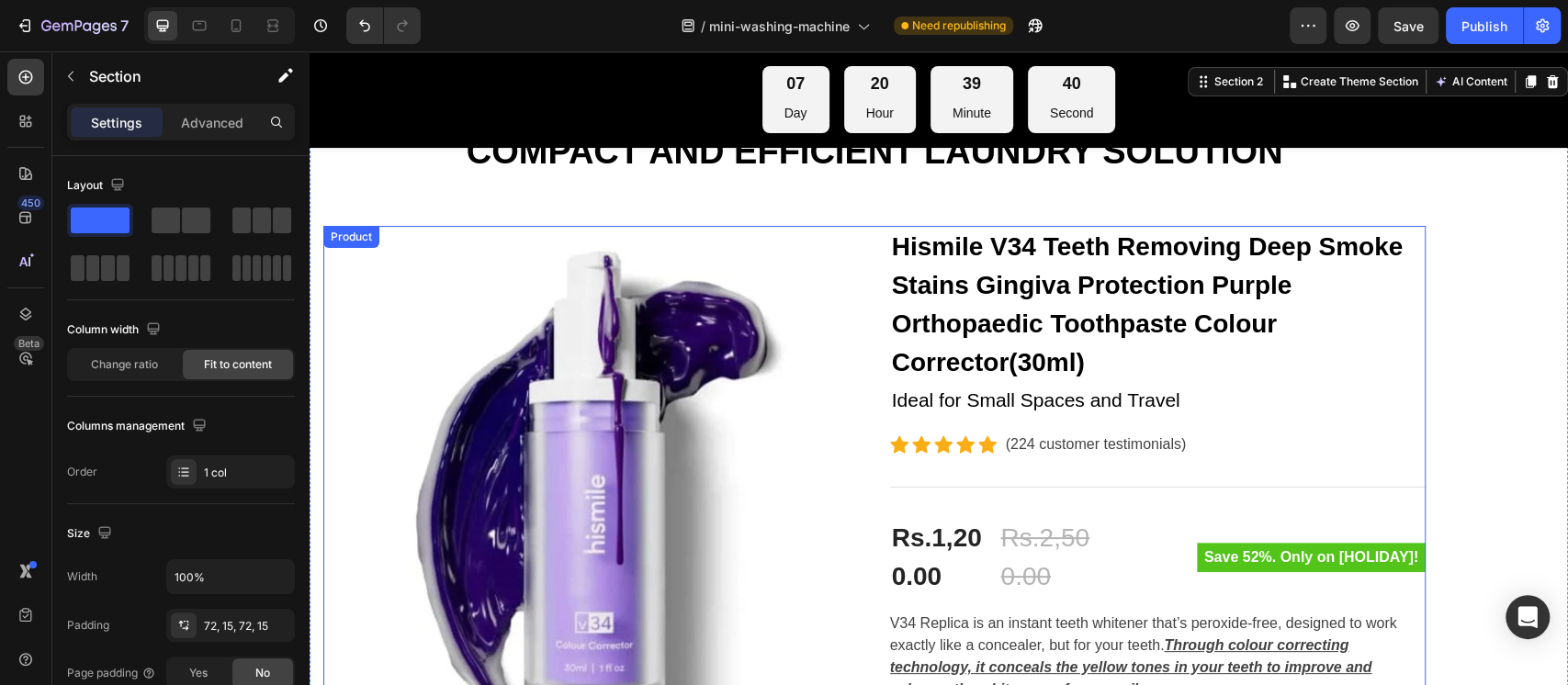 click at bounding box center (1158, 487) 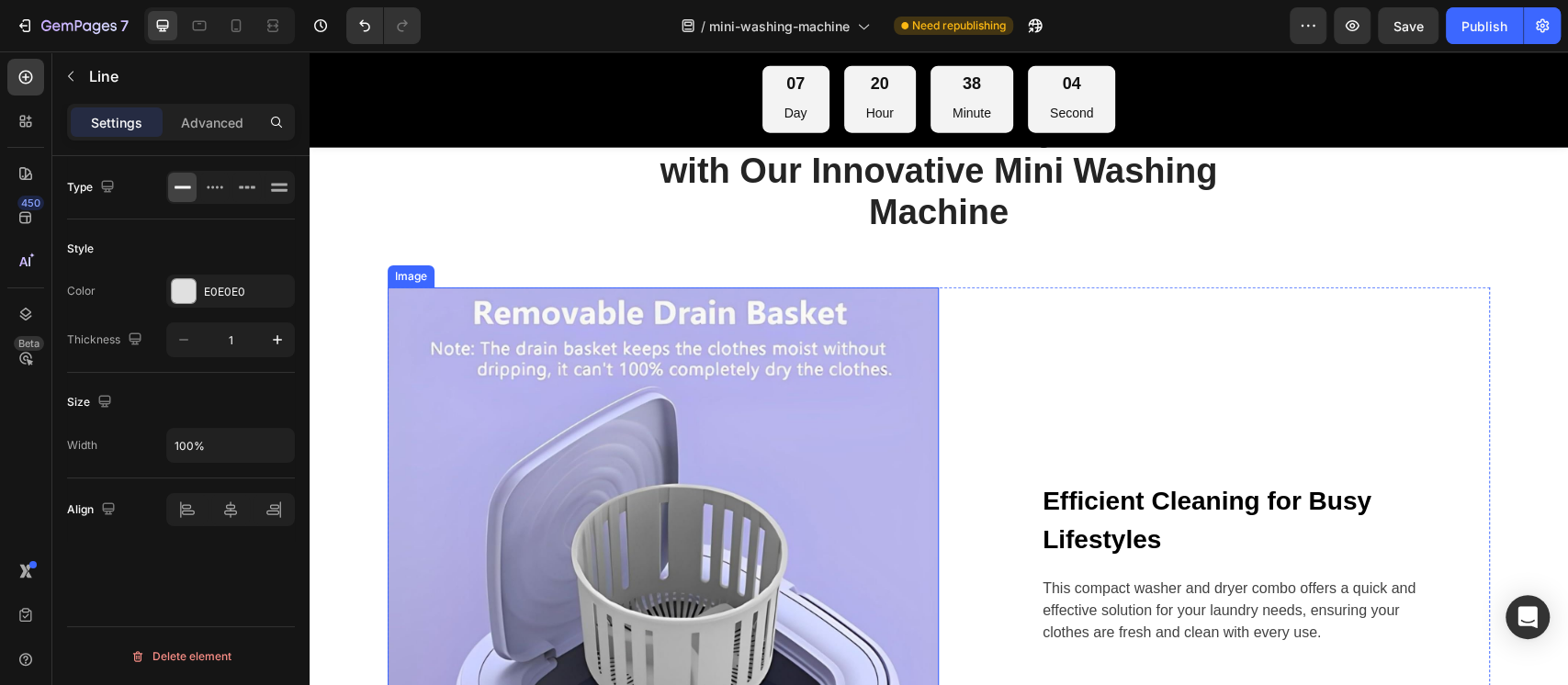scroll, scrollTop: 3060, scrollLeft: 0, axis: vertical 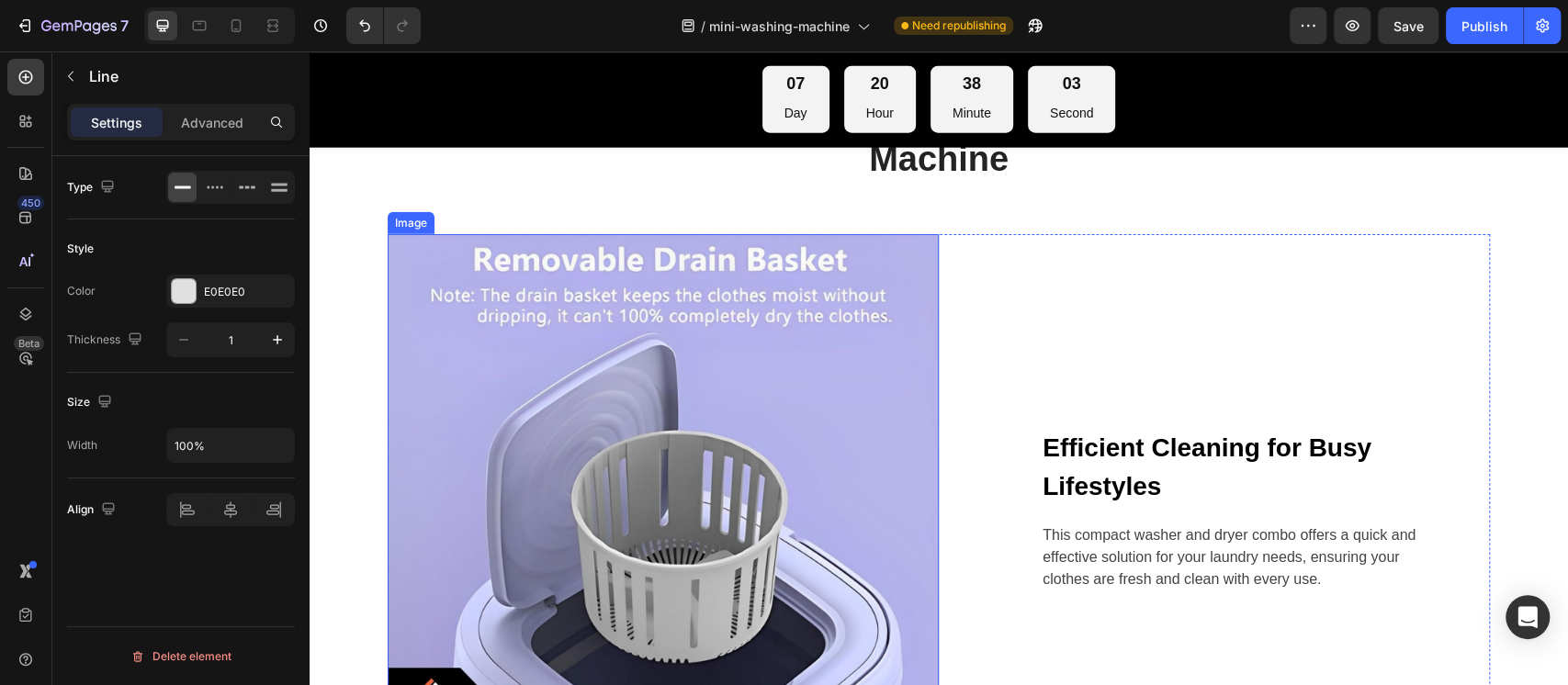 click at bounding box center (663, 510) 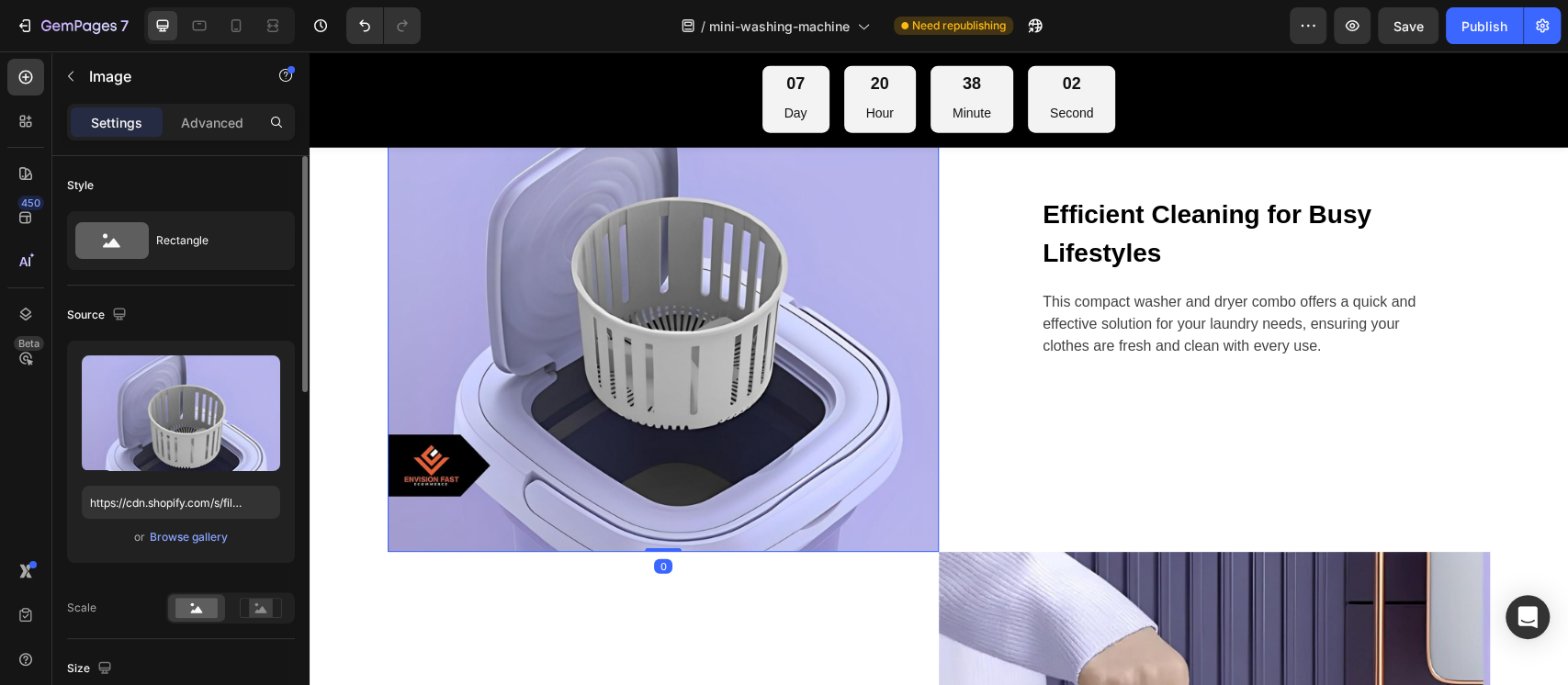scroll, scrollTop: 3306, scrollLeft: 0, axis: vertical 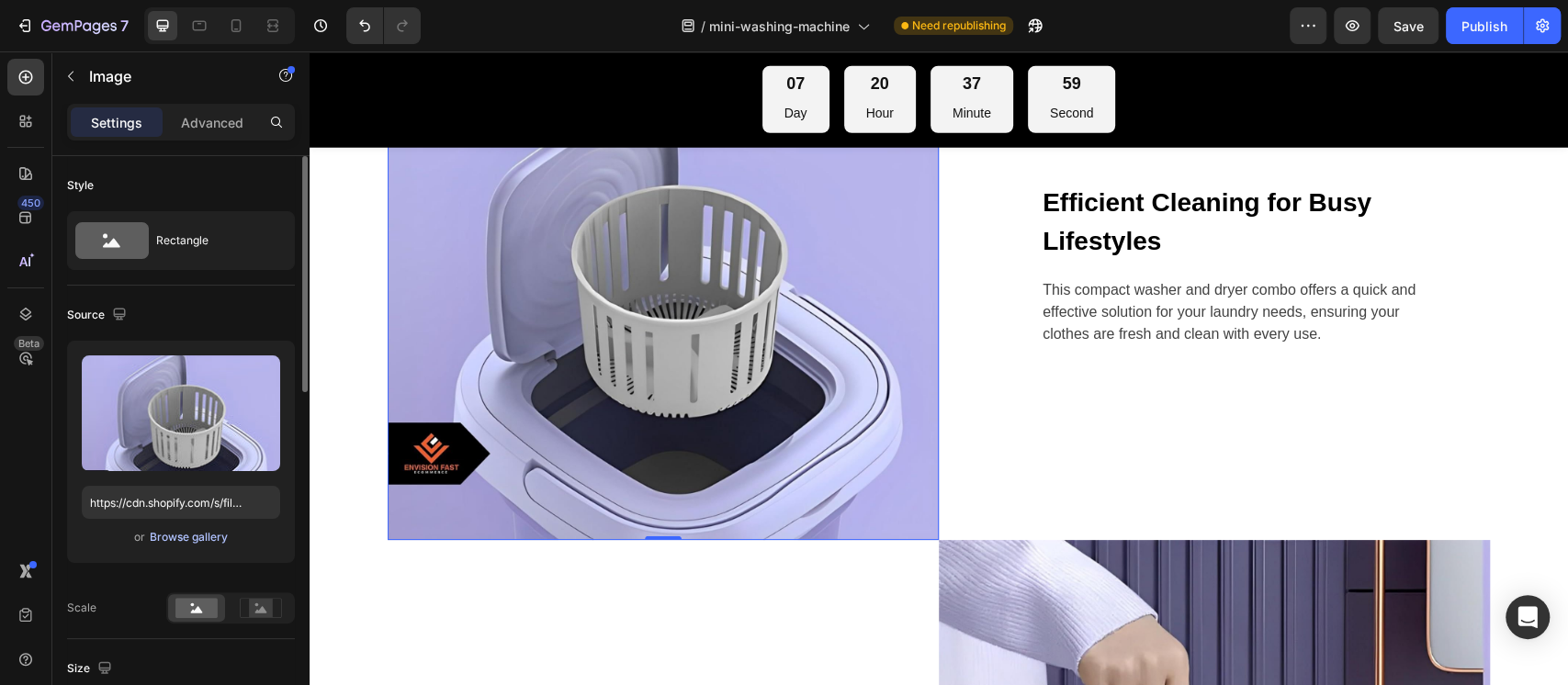 click on "Browse gallery" at bounding box center [188, 537] 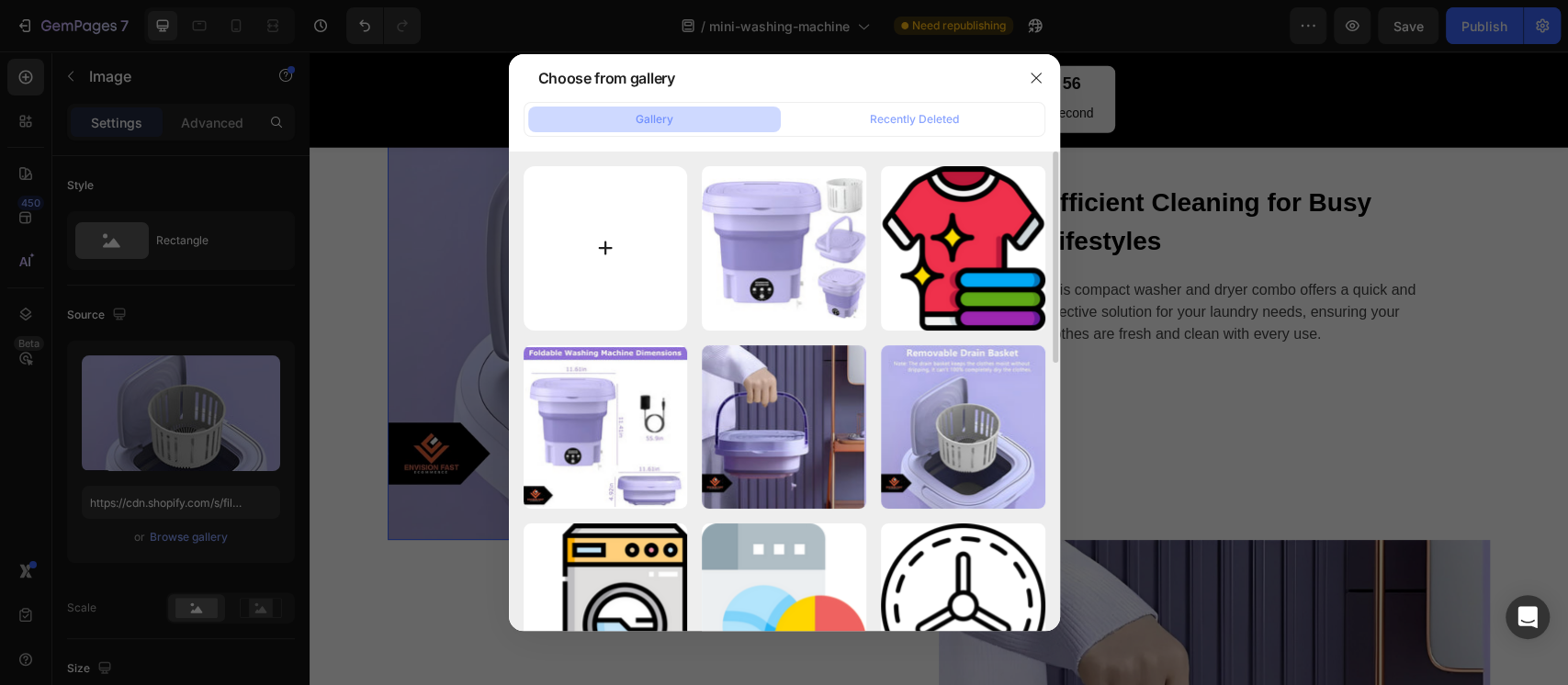 click at bounding box center [605, 248] 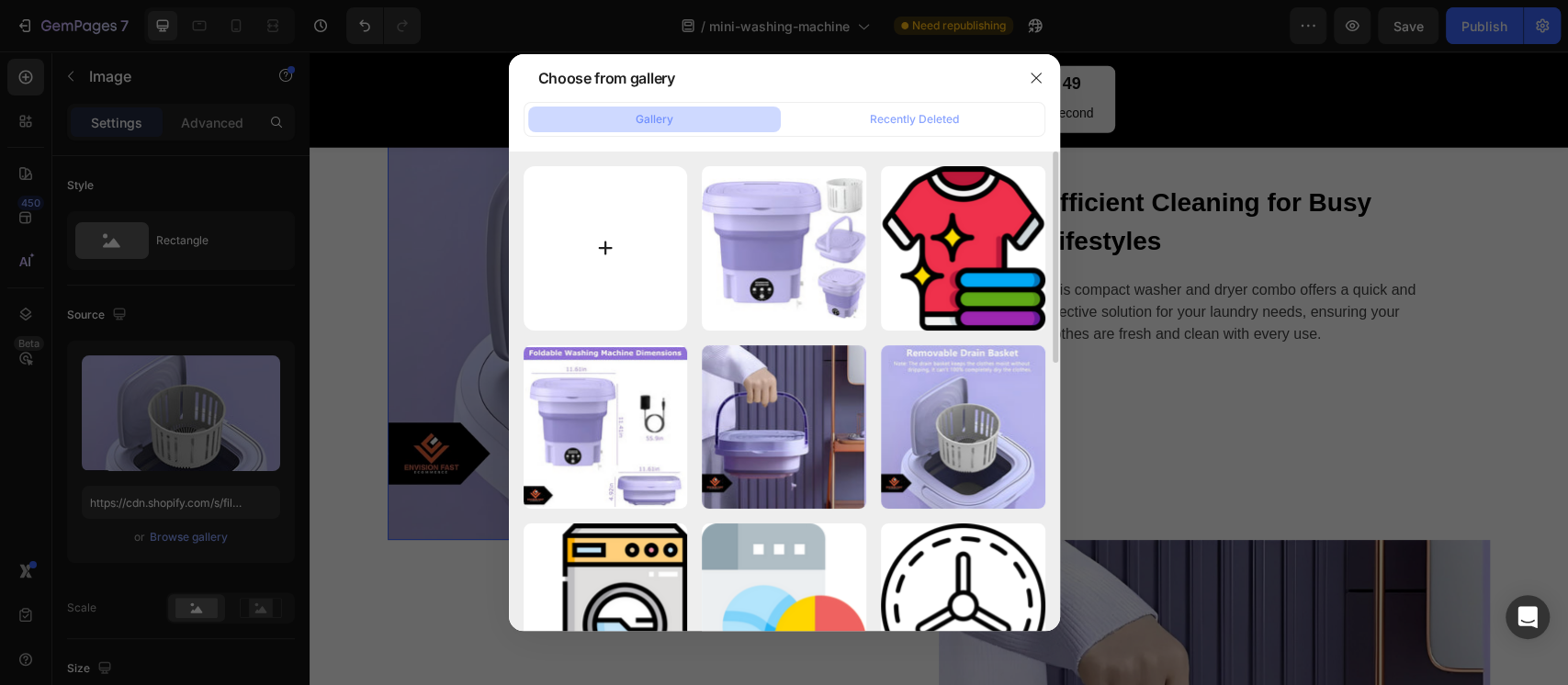 type on "C:\fakepath\ChatGPT Image [DATE], 02_09_28 AM.png" 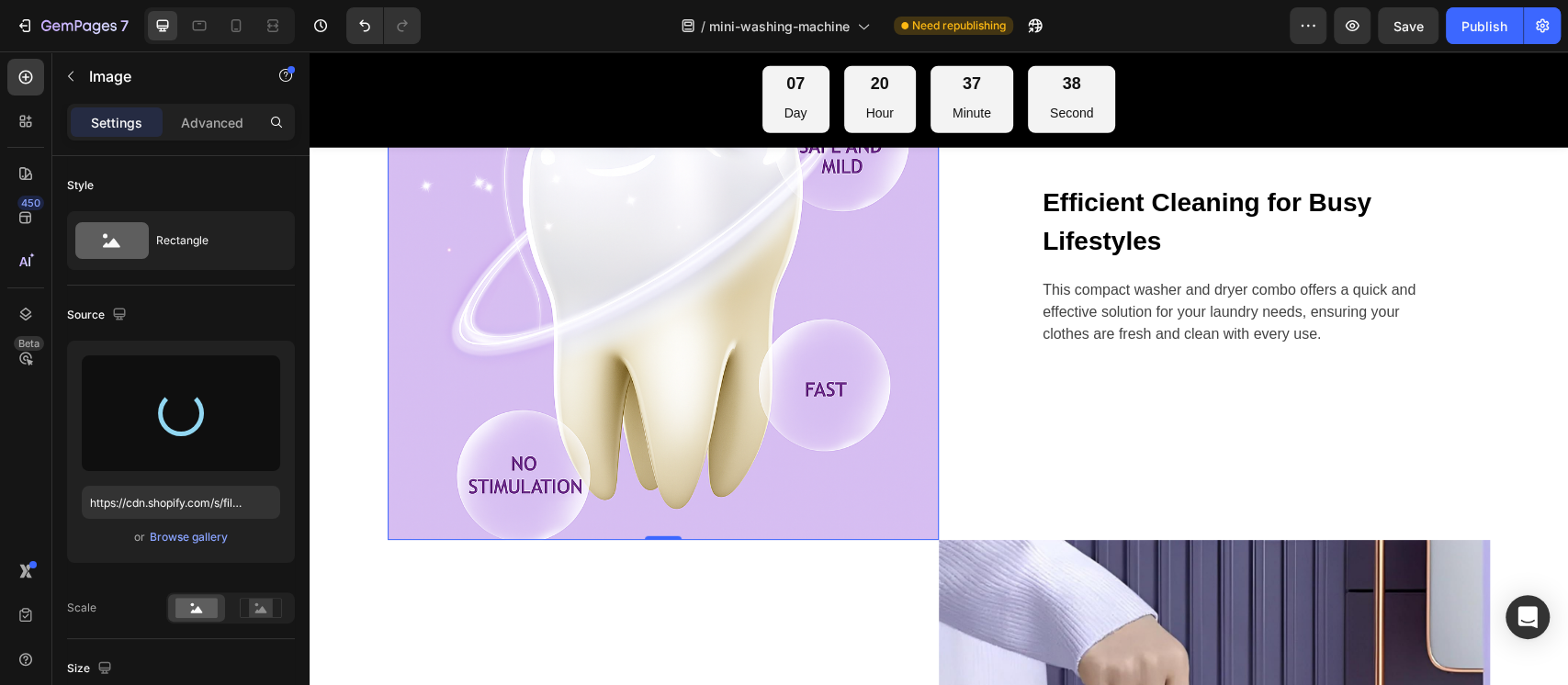 type on "https://cdn.shopify.com/s/files/1/0950/5793/6516/files/gempages_578079969167541010-81f9efce-5252-409d-bc7a-2ed1aa978995.png" 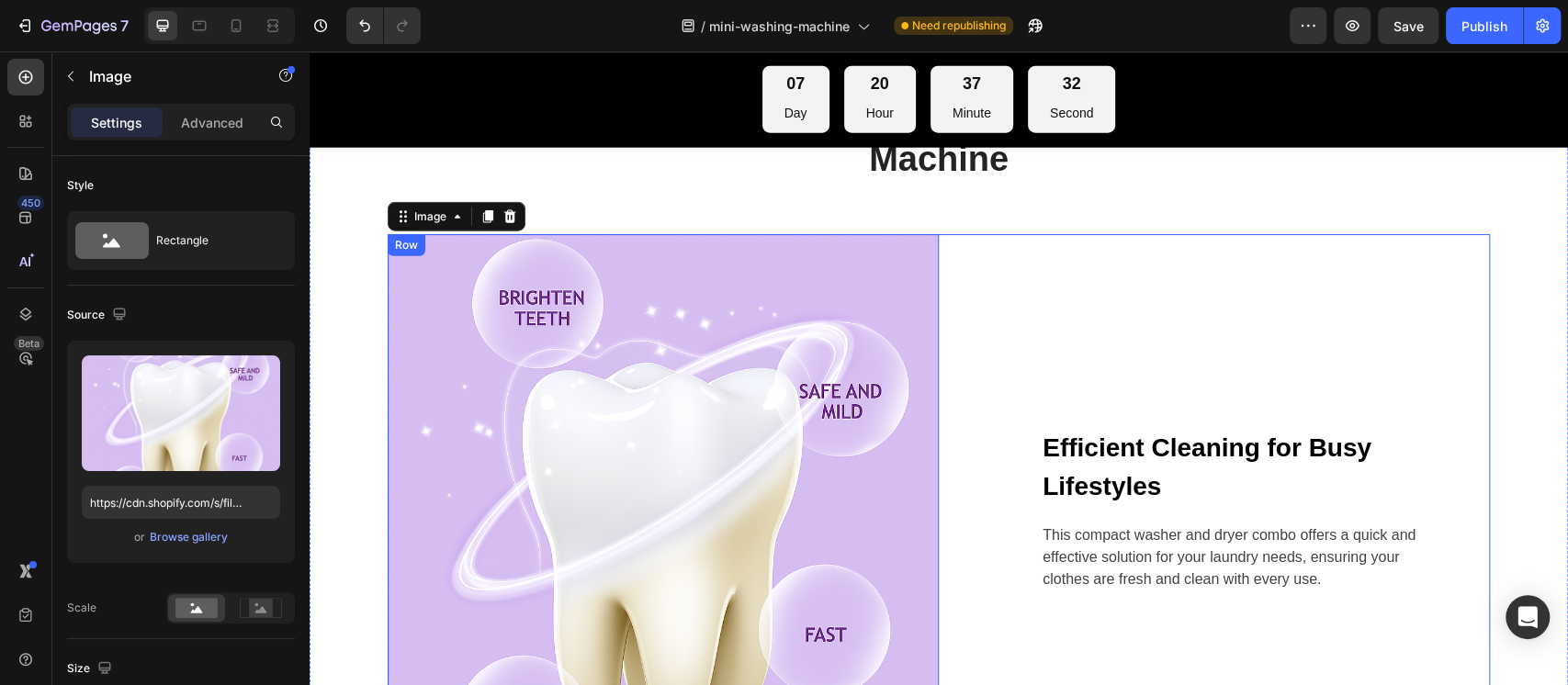 scroll, scrollTop: 3673, scrollLeft: 0, axis: vertical 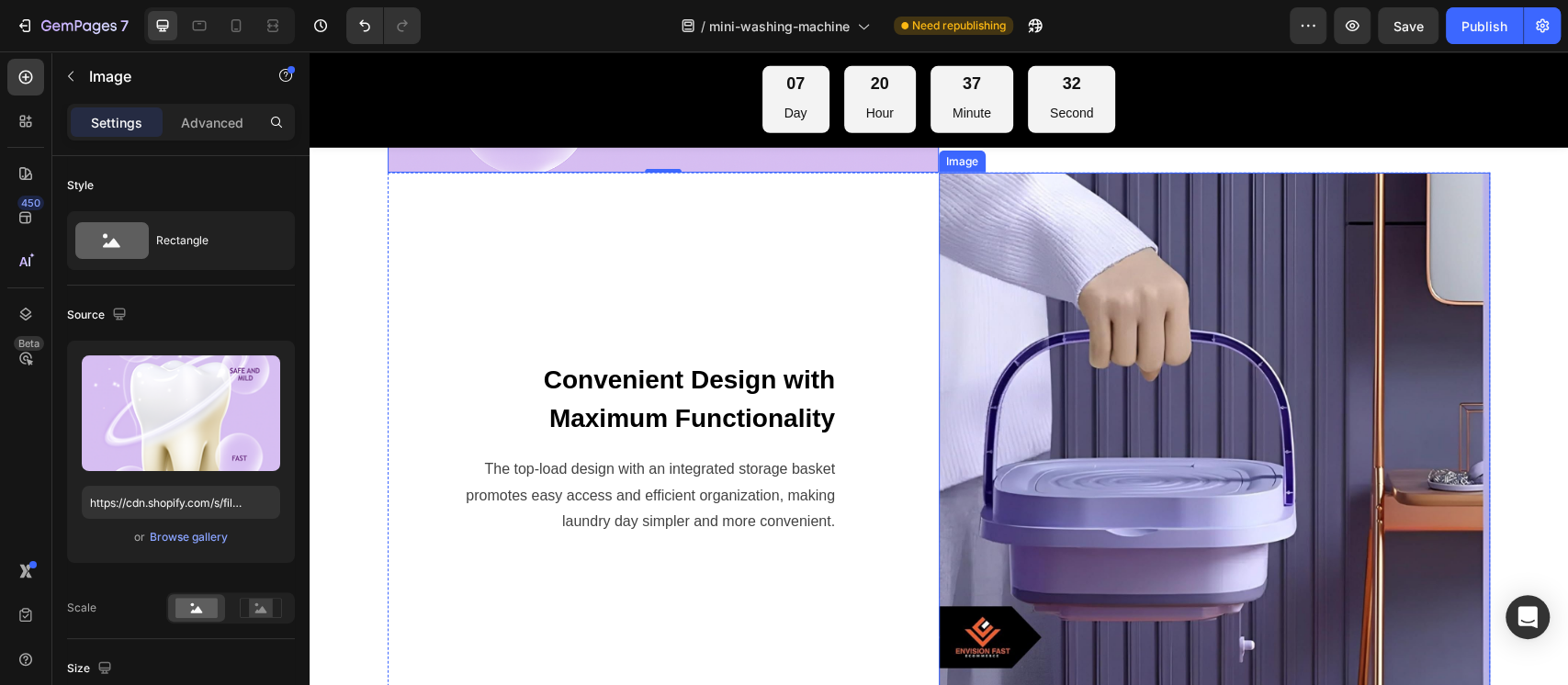 click at bounding box center [1214, 448] 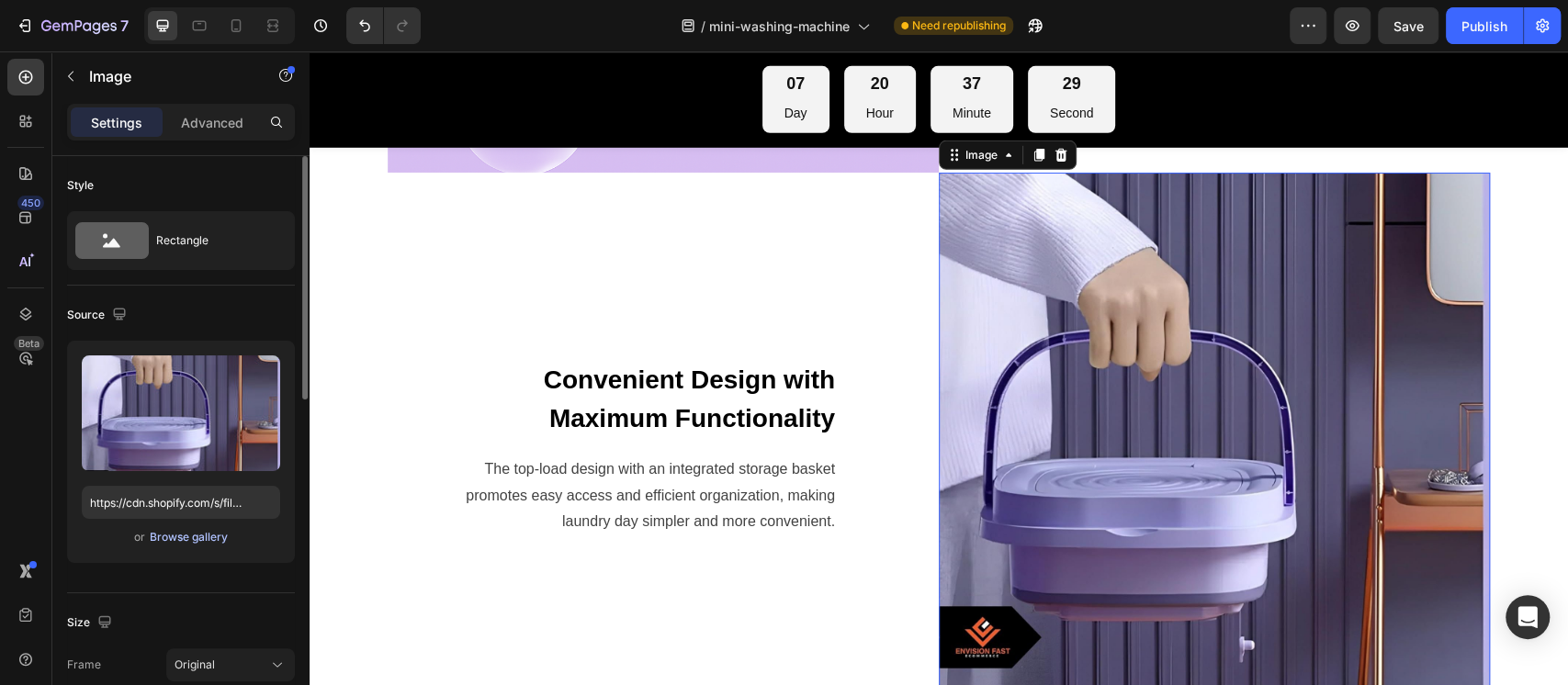 click on "Browse gallery" at bounding box center (188, 537) 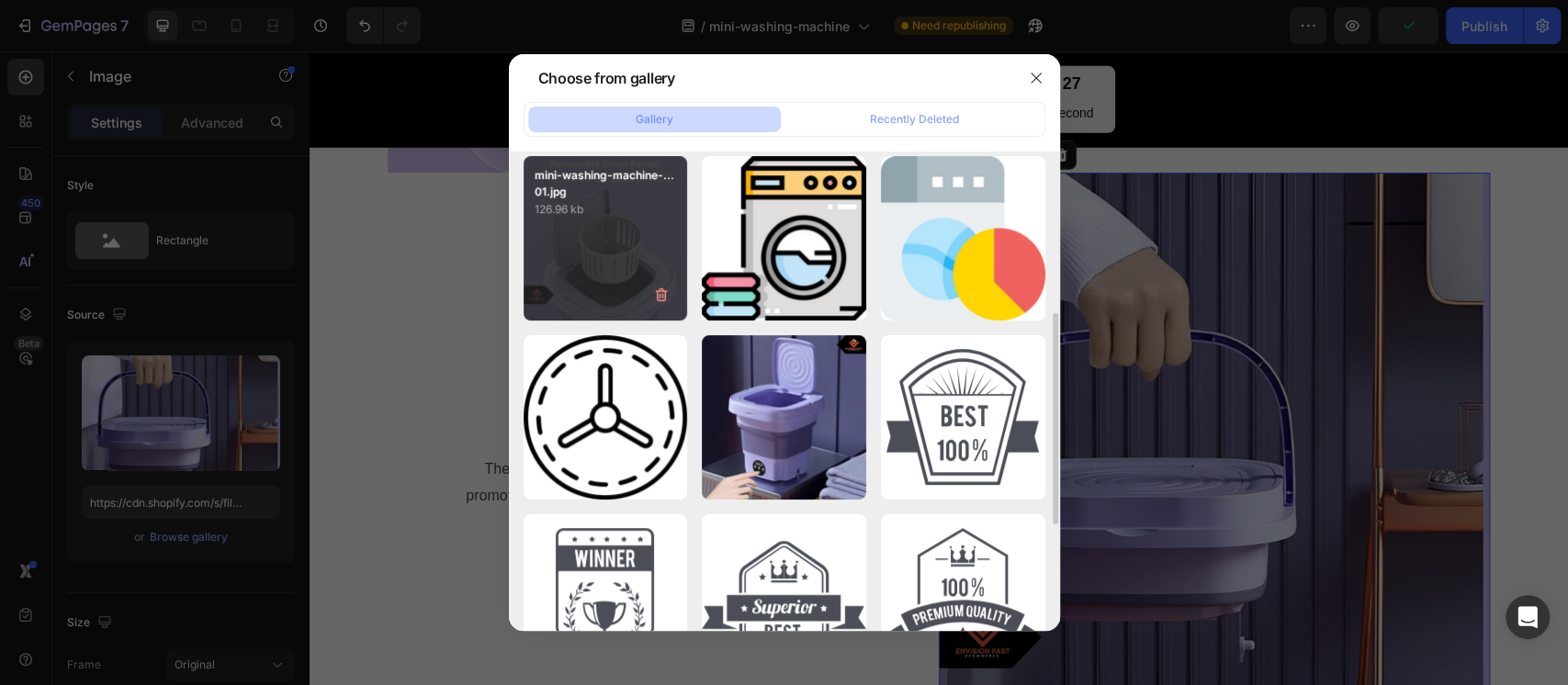 scroll, scrollTop: 0, scrollLeft: 0, axis: both 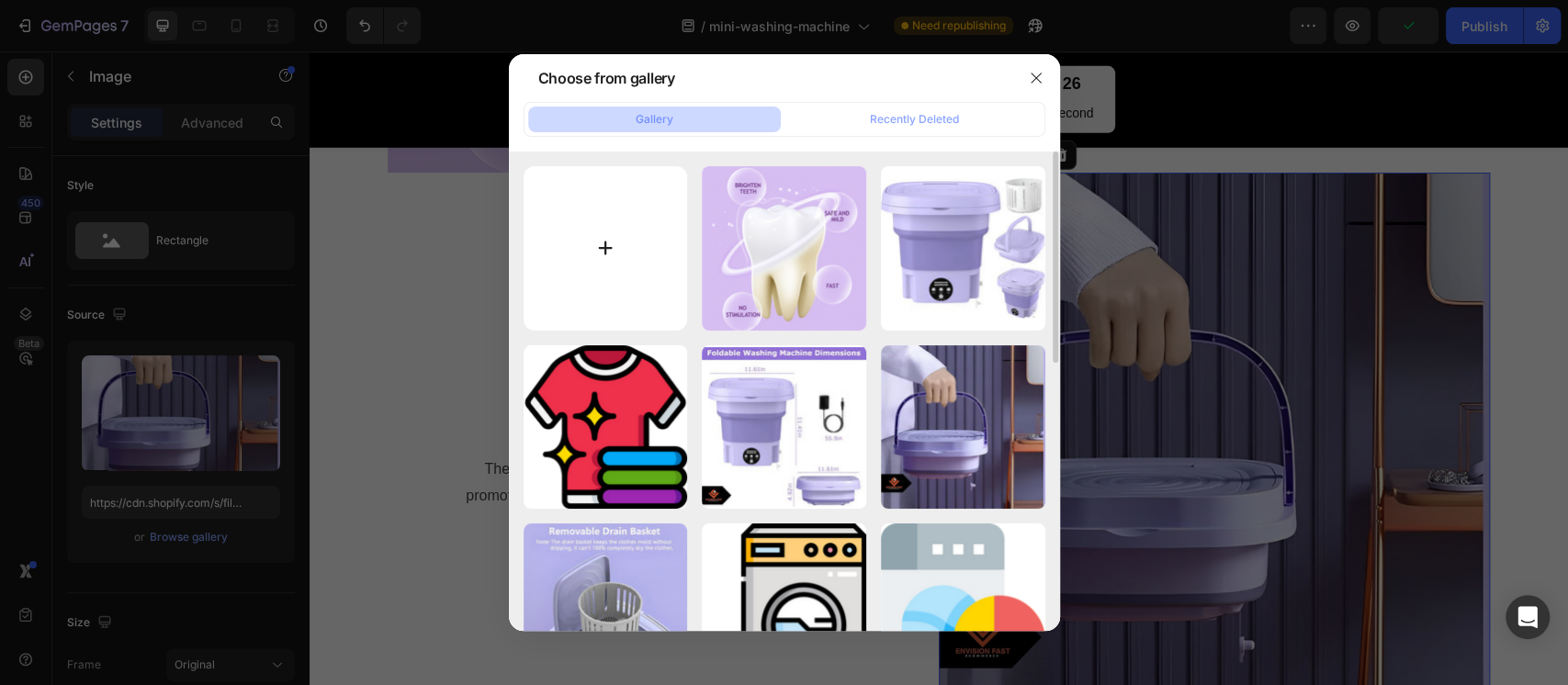 click at bounding box center (605, 248) 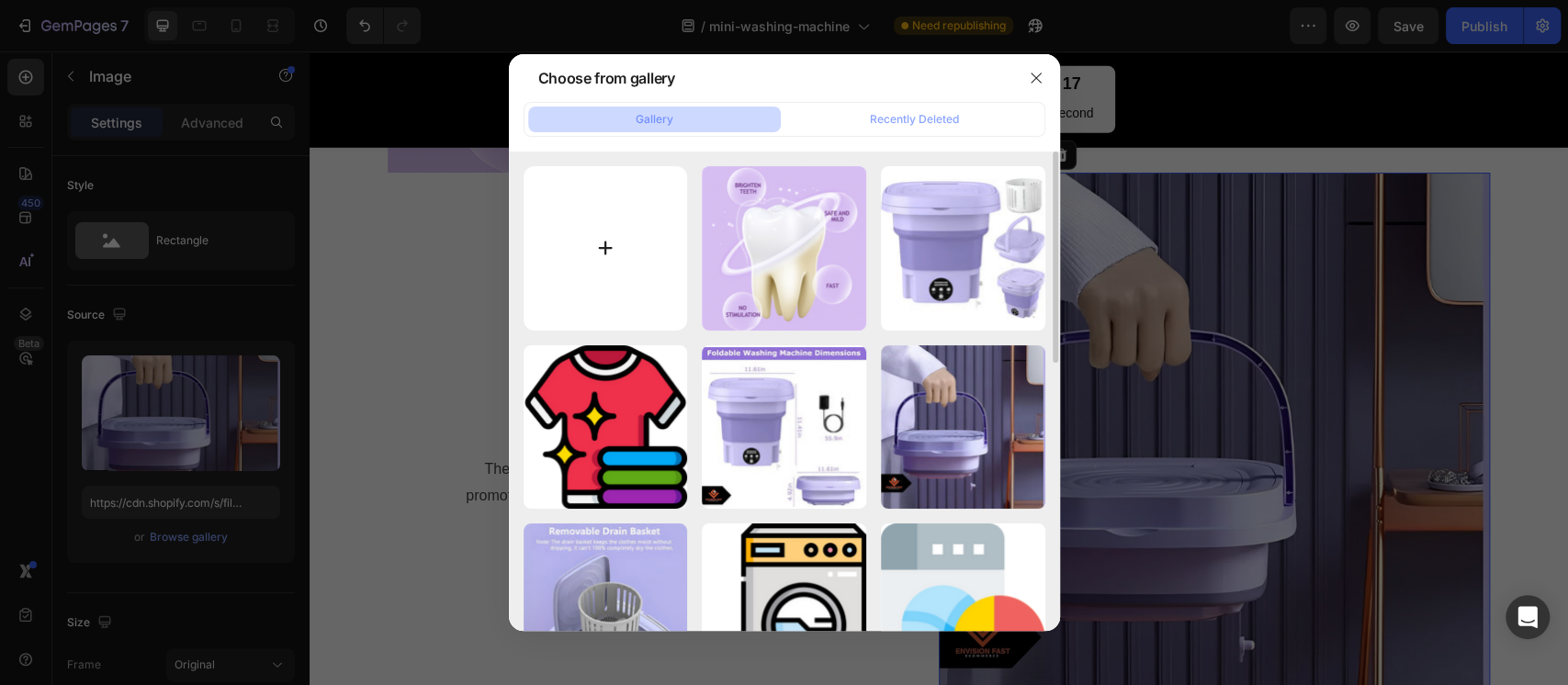 type on "C:\fakepath\hismile-v34-teeth-removing-deep-smoke-stains-gingiva-protection-purple-orthopedic-toothpaste-cleans-oral-cavity-brightens-teeth - 8.jpg" 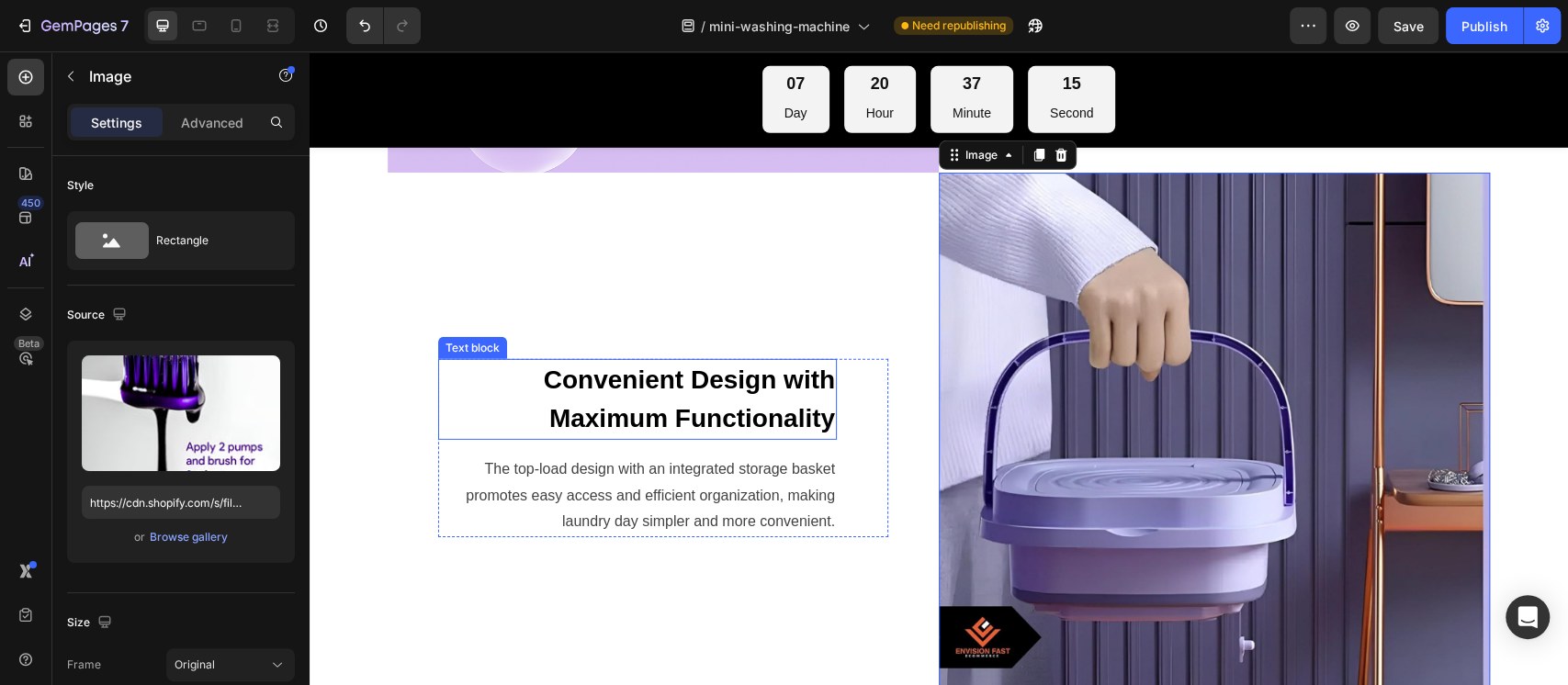 type on "https://cdn.shopify.com/s/files/1/0950/5793/6516/files/gempages_578079969167541010-41b1743a-337d-4b97-9bbe-15feaa9c2976.jpg" 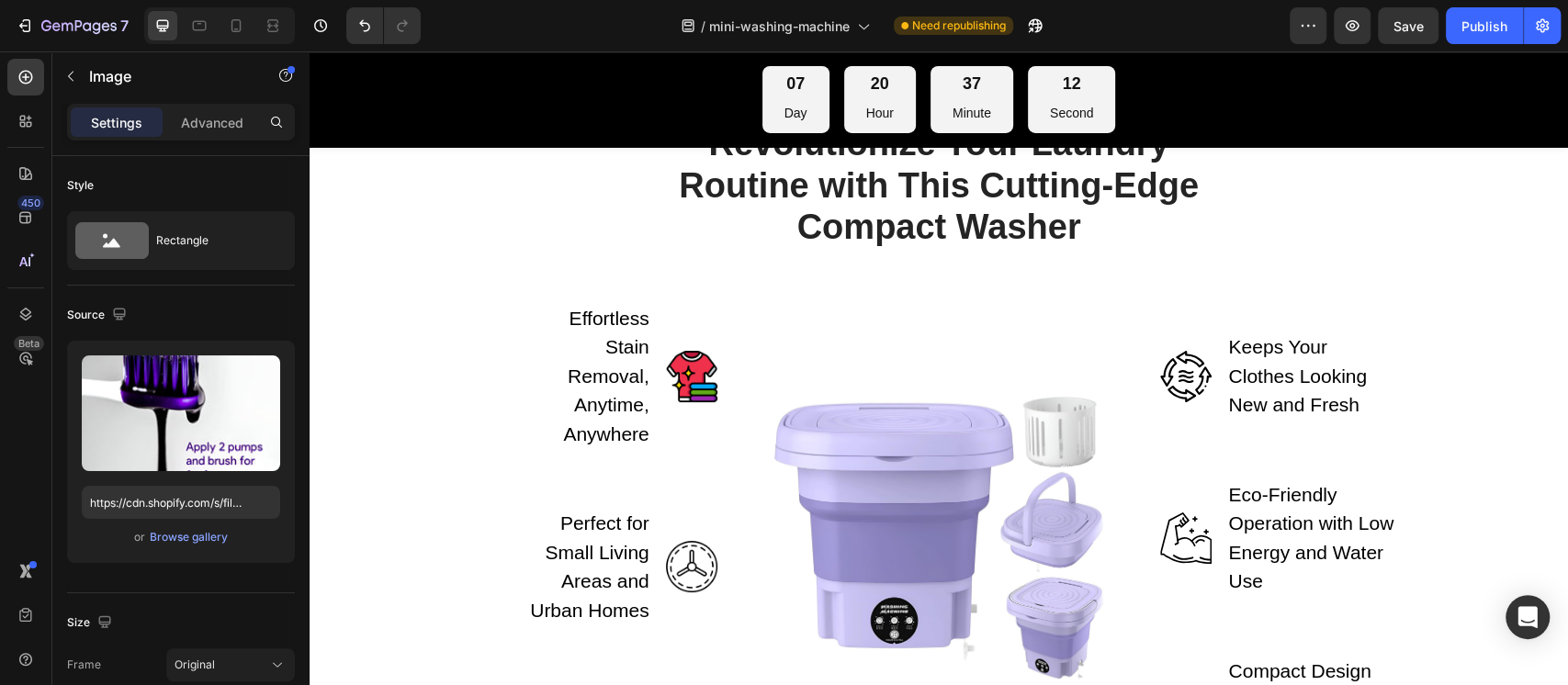 scroll, scrollTop: 4530, scrollLeft: 0, axis: vertical 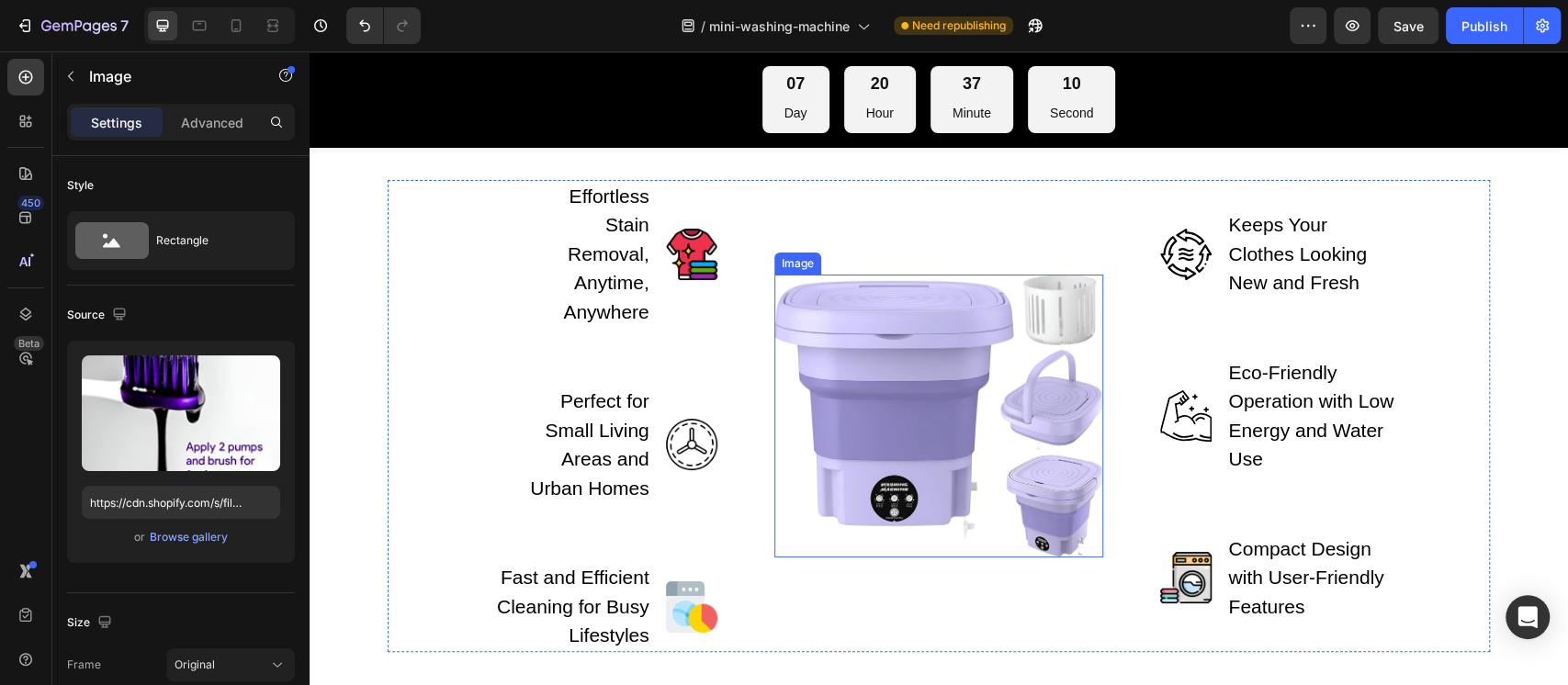 click at bounding box center (939, 416) 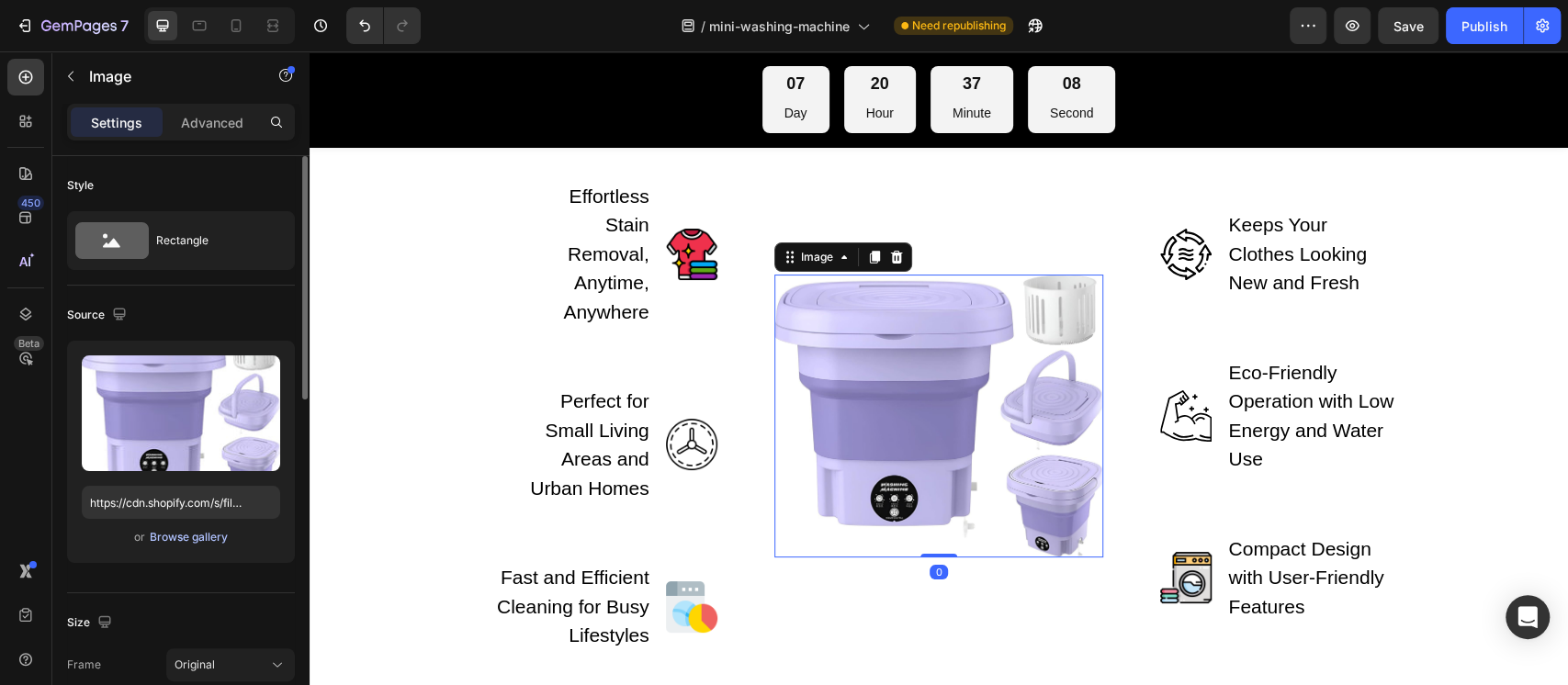 click on "Browse gallery" at bounding box center (188, 537) 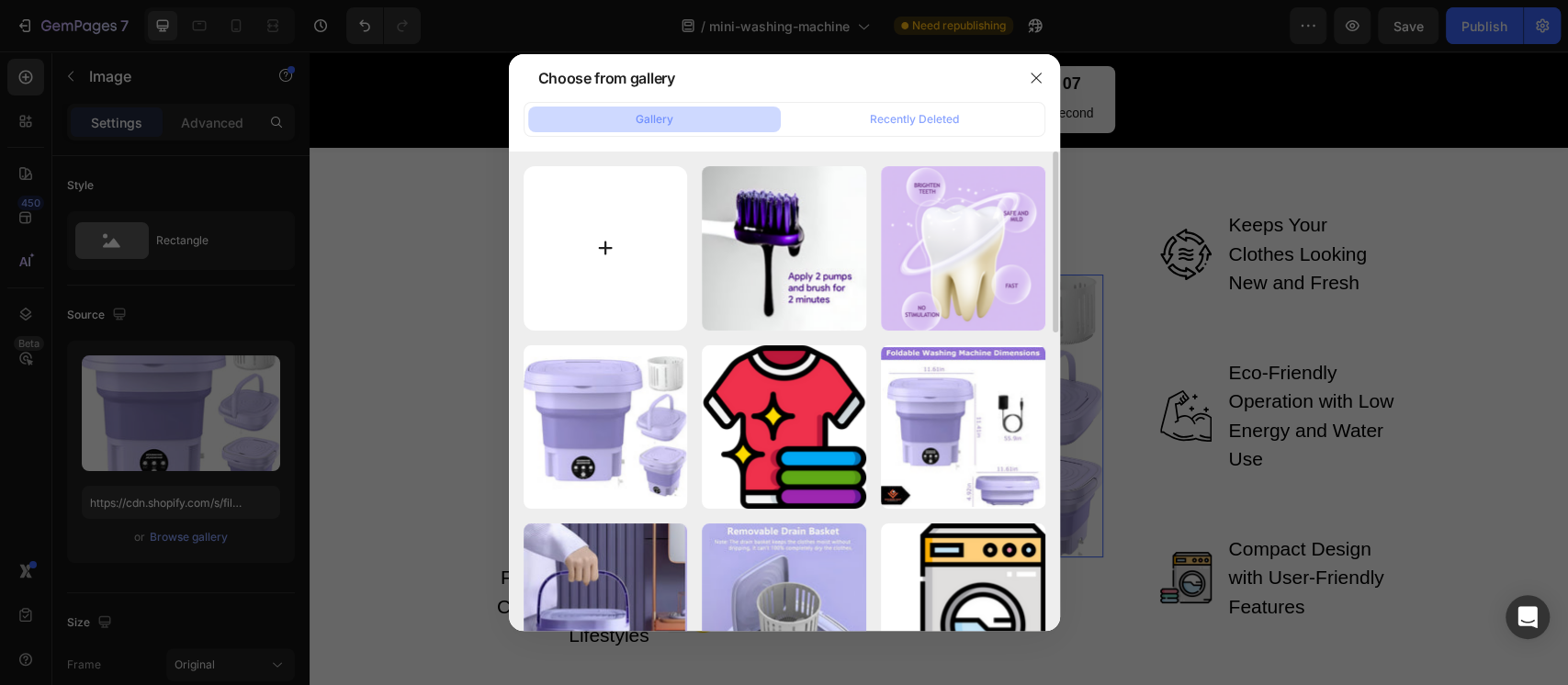 click at bounding box center (605, 248) 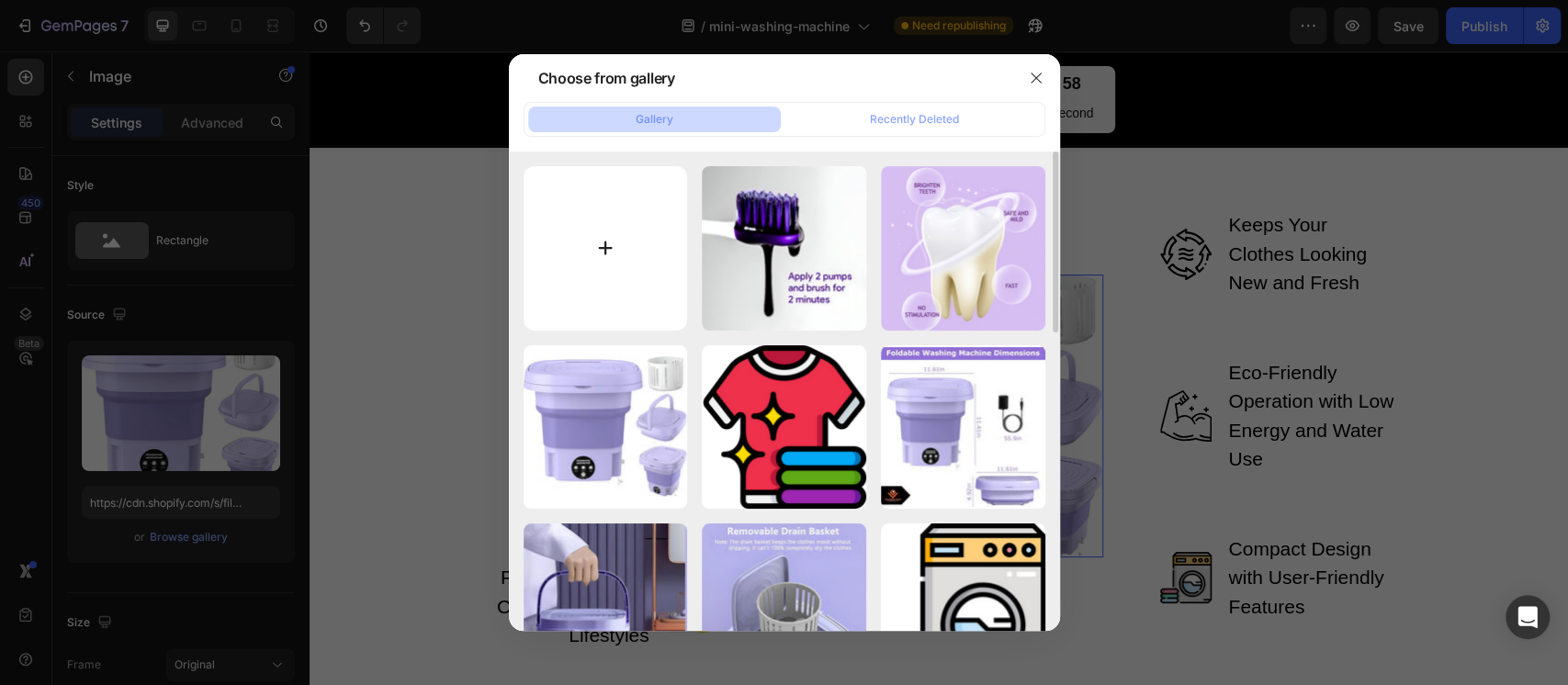 type on "C:\fakepath\hismile-v34-teeth-removing-deep-smoke-stains-gingiva-protection-purple-orthopedic-toothpaste-cleans-oral-cavity-brightens-teeth - 3 (1).jpg" 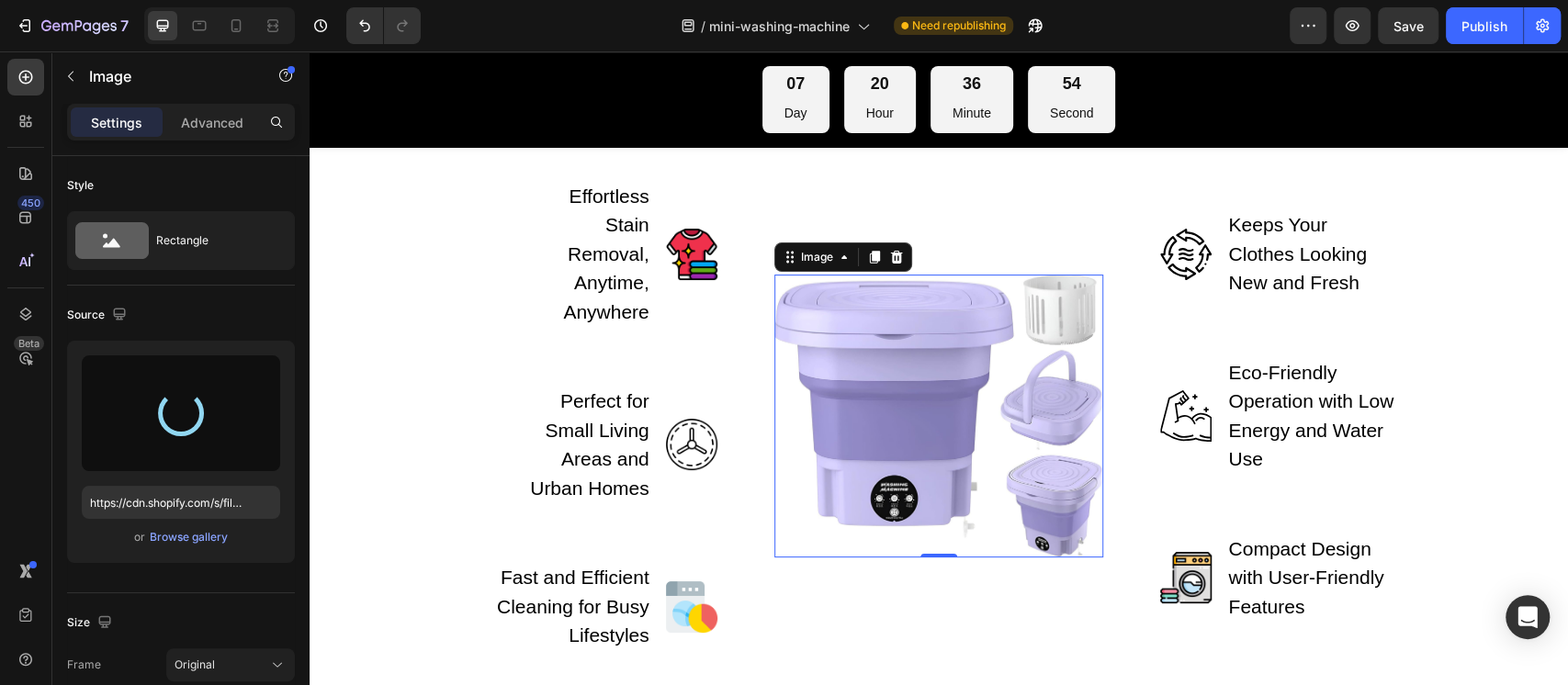 type on "https://cdn.shopify.com/s/files/1/0950/5793/6516/files/gempages_578079969167541010-c24bed55-6a38-4474-b51c-67b428370d90.jpg" 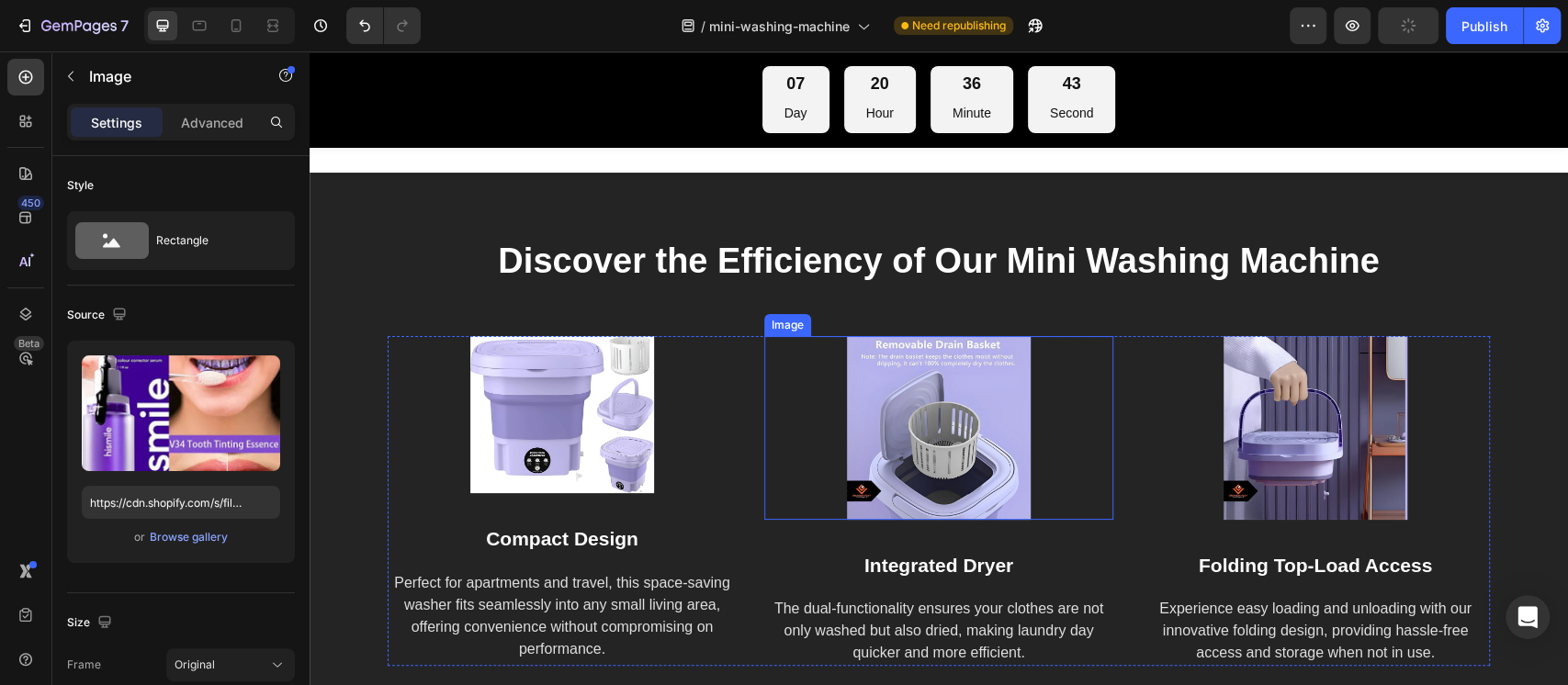 scroll, scrollTop: 4775, scrollLeft: 0, axis: vertical 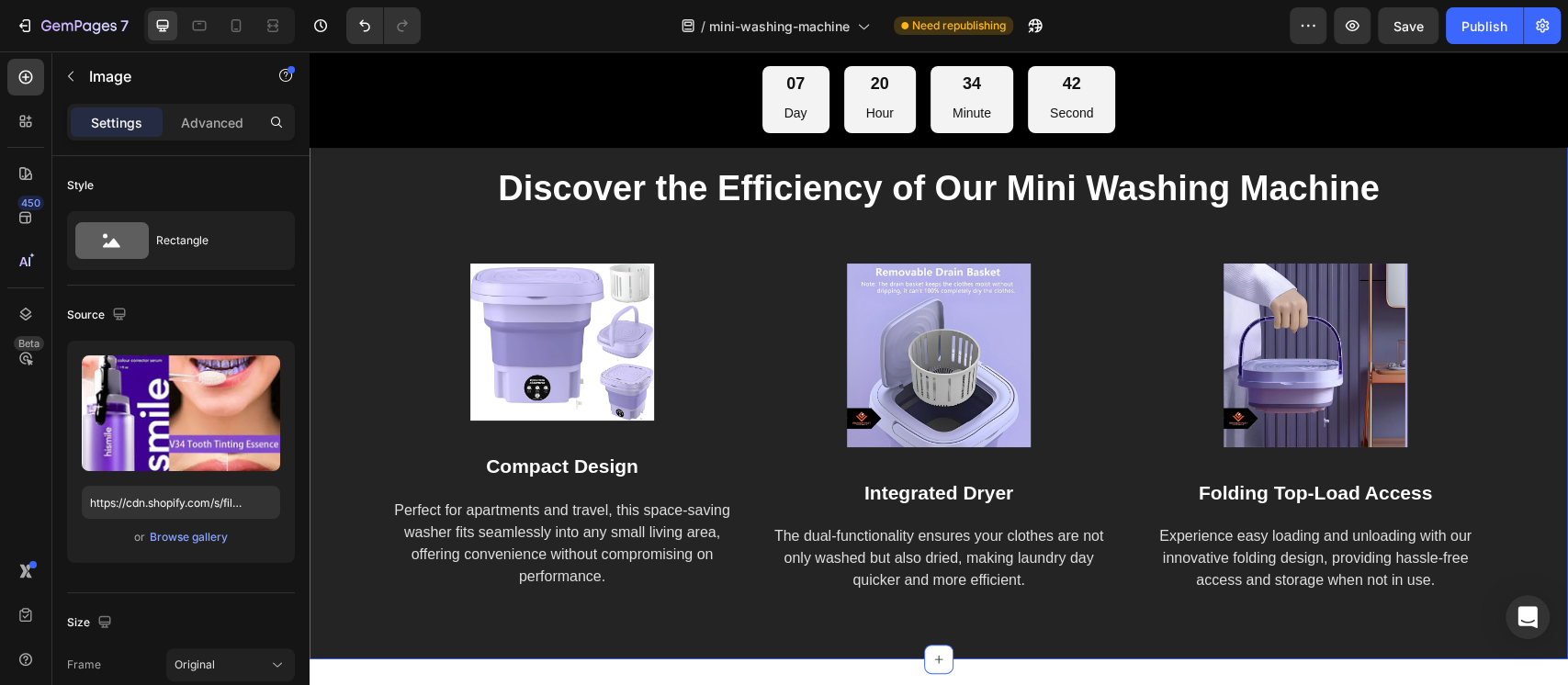 click on "Discover the Efficiency of Our Mini Washing Machine Heading Image Compact Design Text block Perfect for apartments and travel, this space-saving washer fits seamlessly into any small living area, offering convenience without compromising on performance. Text block Image Integrated Dryer Text block The dual-functionality ensures your clothes are not only washed but also dried, making laundry day quicker and more efficient. Text block Image Folding Top-Load Access Text block Experience easy loading and unloading with our innovative folding design, providing hassle-free access and storage when not in use. Text block Row" at bounding box center [939, 379] 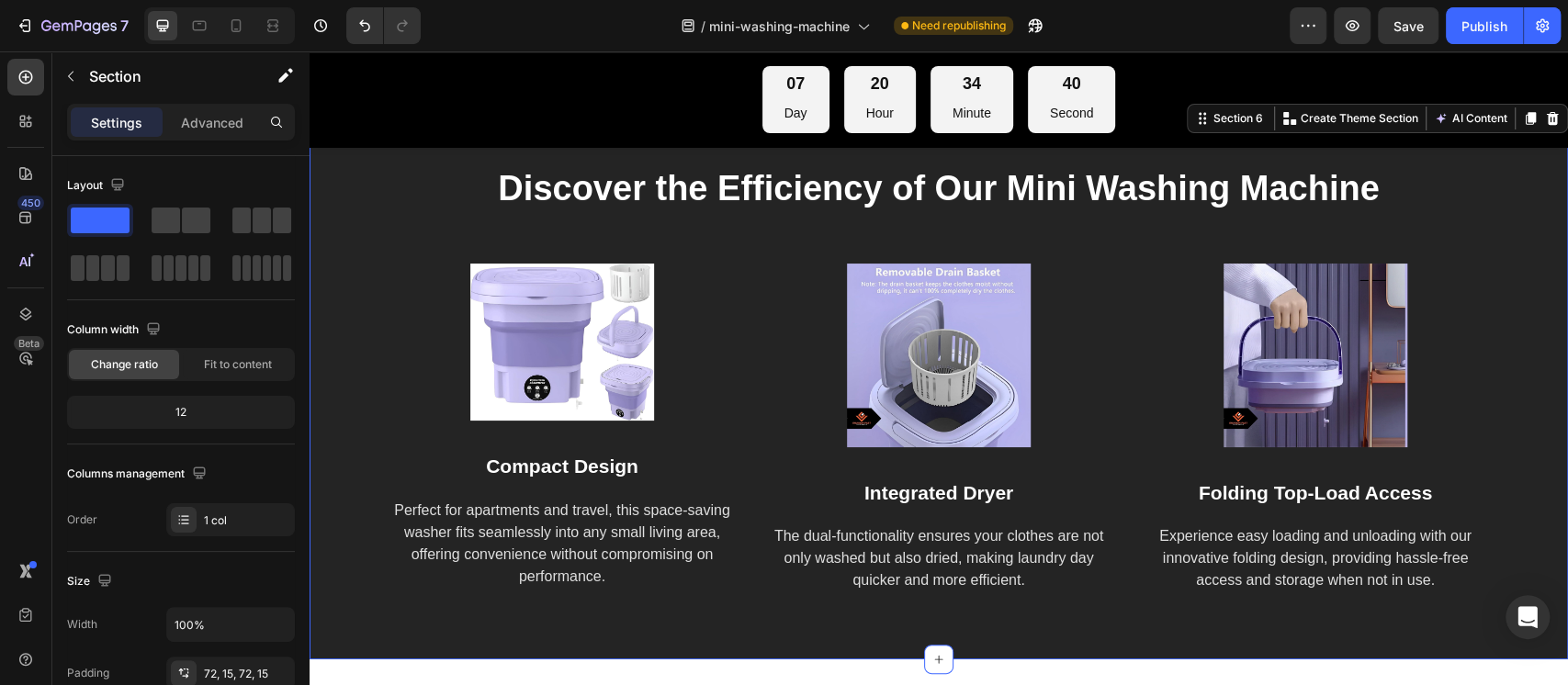 click on "Discover the Efficiency of Our Mini Washing Machine Heading Image Compact Design Text block Perfect for apartments and travel, this space-saving washer fits seamlessly into any small living area, offering convenience without compromising on performance. Text block Image Integrated Dryer Text block The dual-functionality ensures your clothes are not only washed but also dried, making laundry day quicker and more efficient. Text block Image Folding Top-Load Access Text block Experience easy loading and unloading with our innovative folding design, providing hassle-free access and storage when not in use. Text block Row" at bounding box center (939, 379) 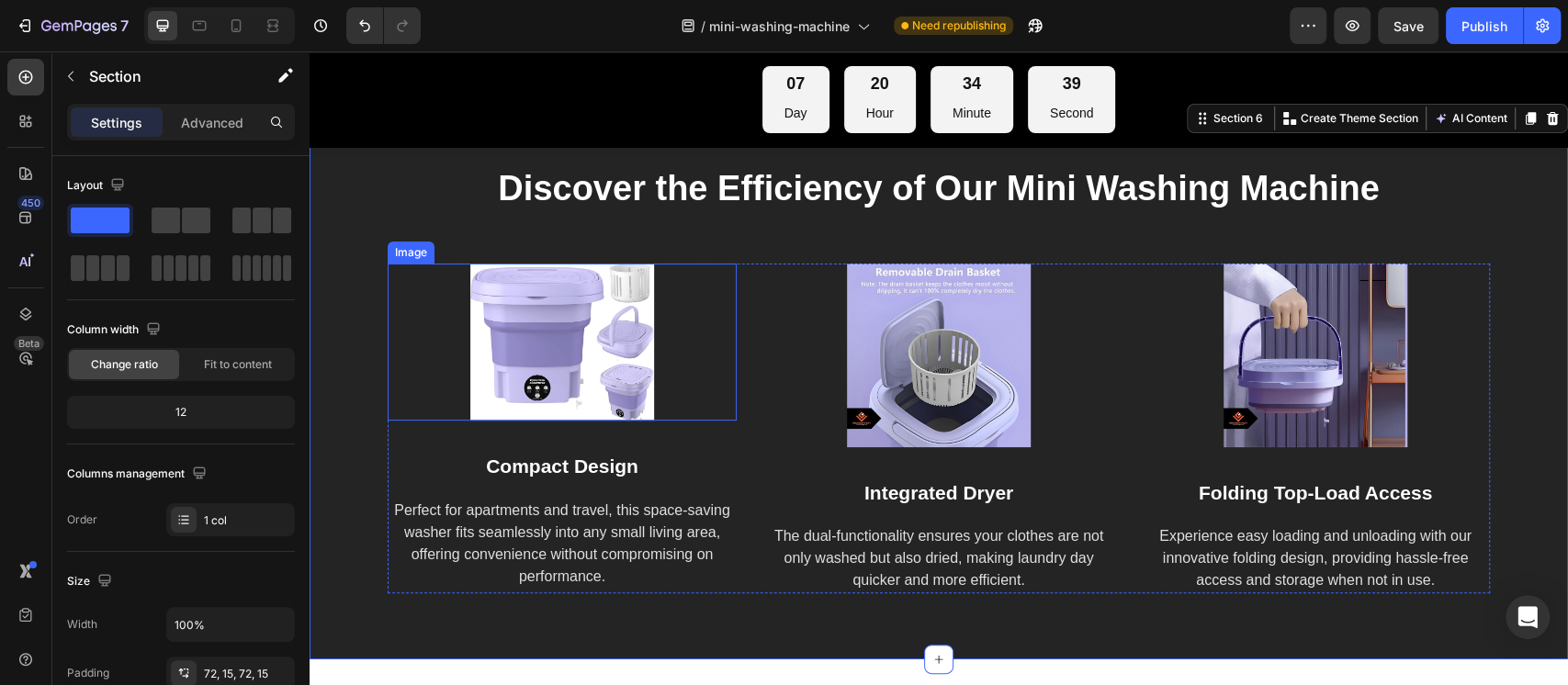click at bounding box center [562, 342] 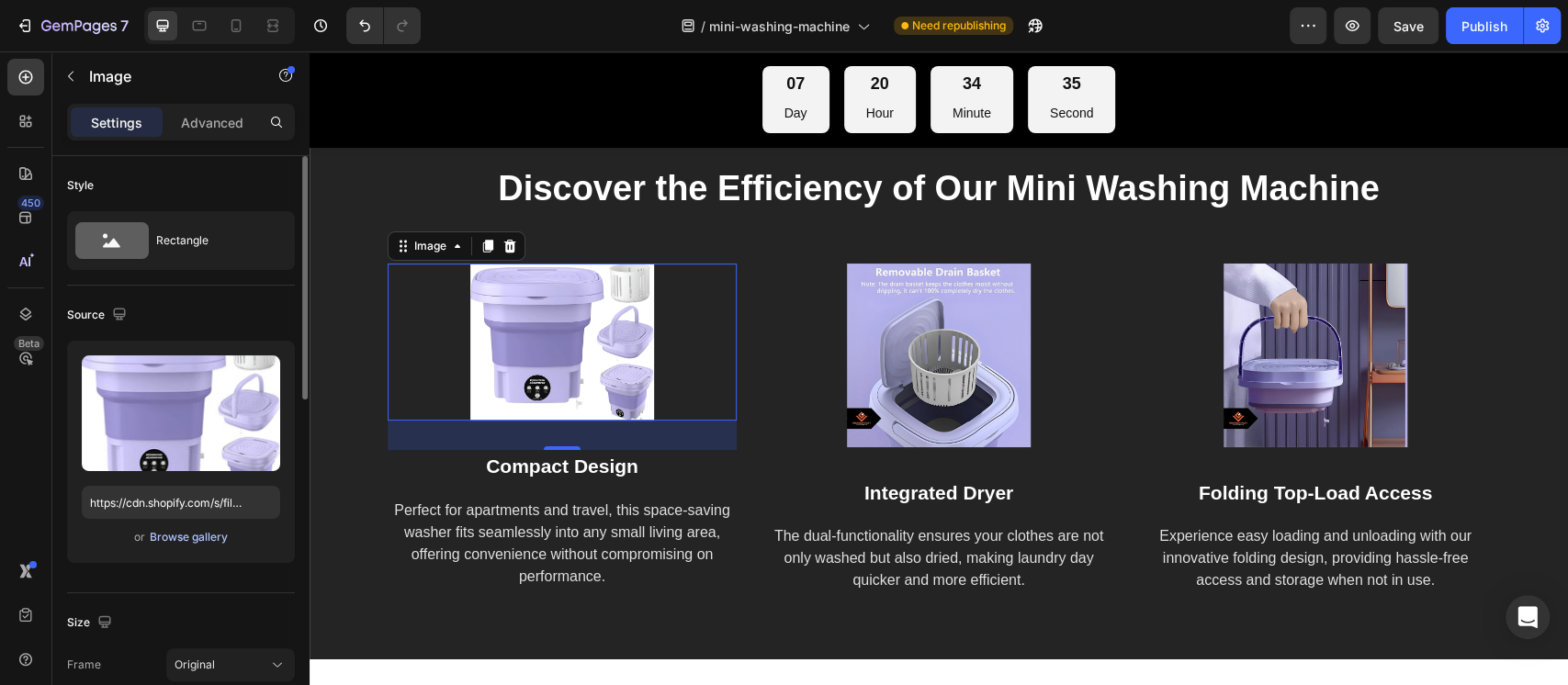 click on "Browse gallery" at bounding box center [188, 537] 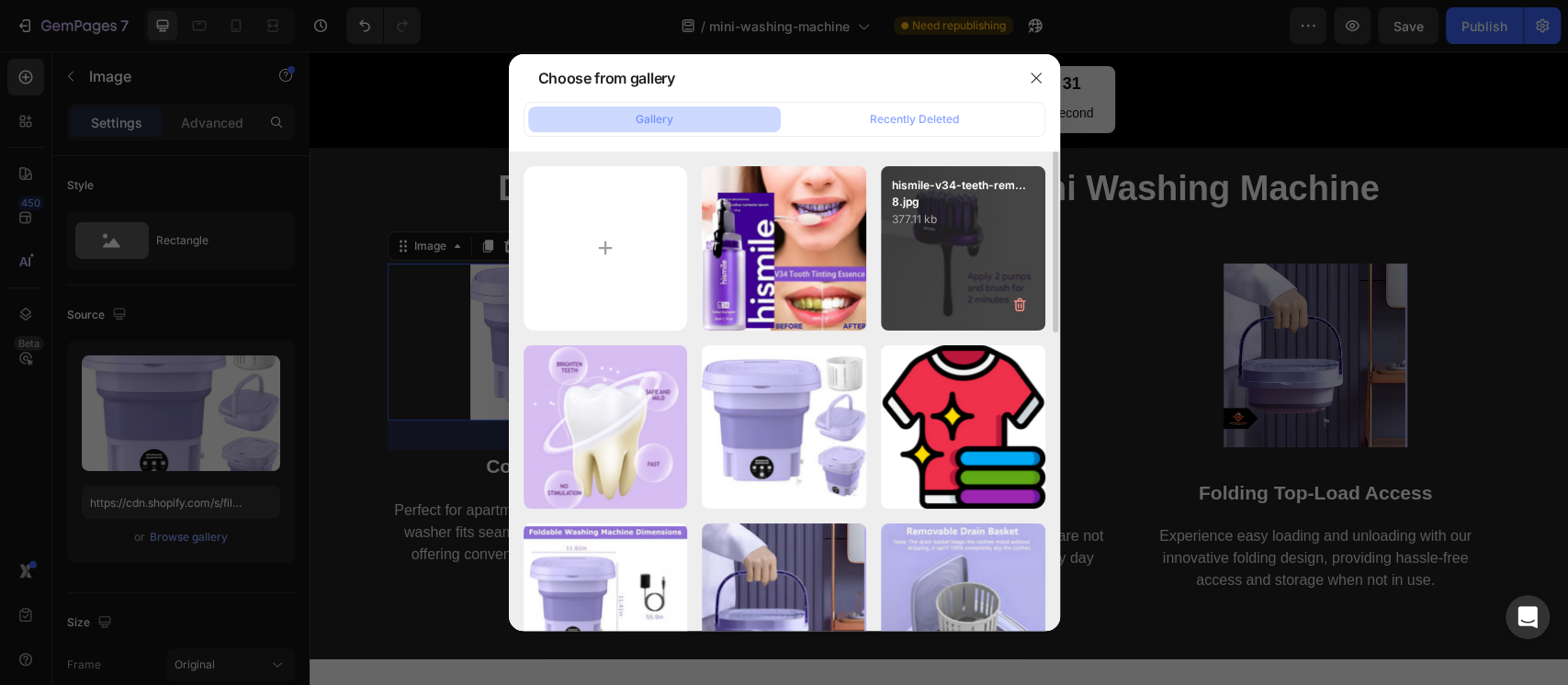 click on "hismile-v34-teeth-rem... 8.jpg 377.11 kb" at bounding box center (963, 248) 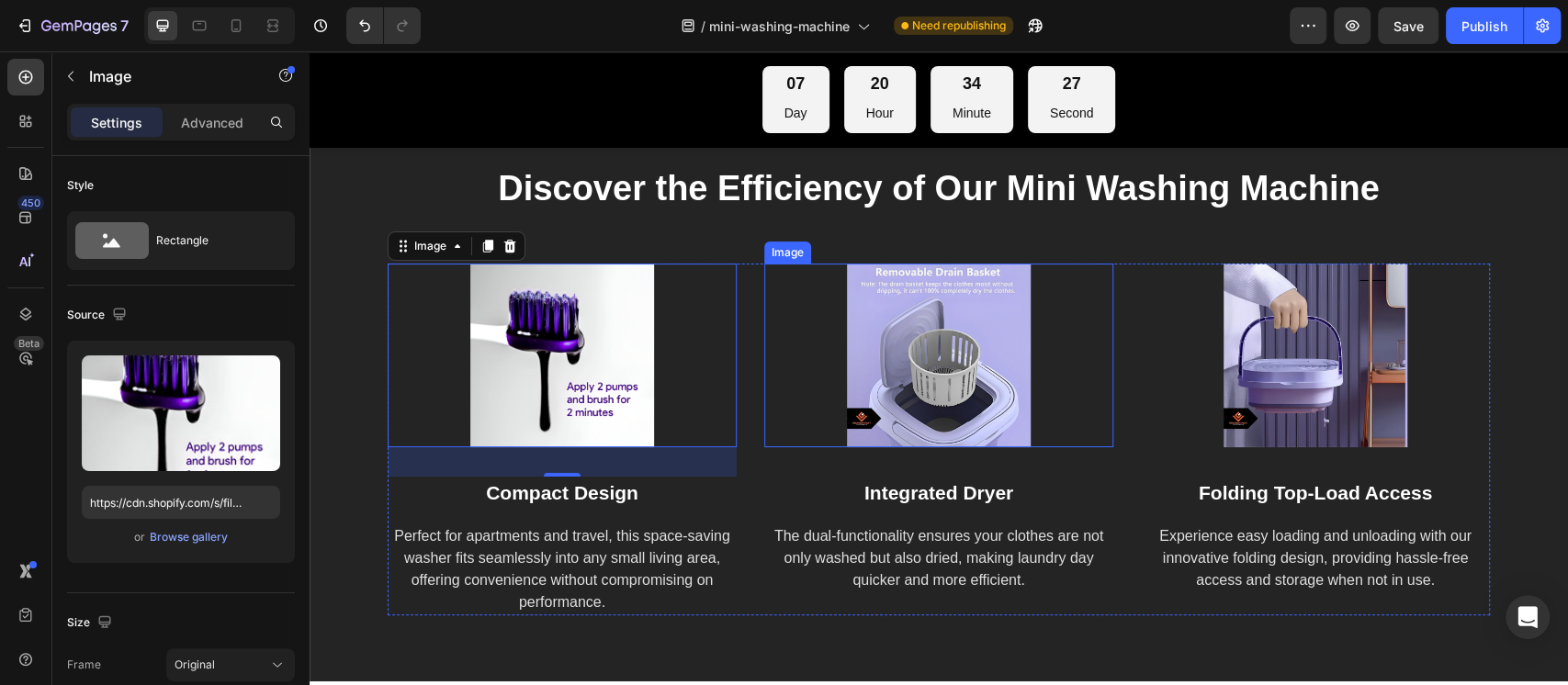 click at bounding box center [939, 355] 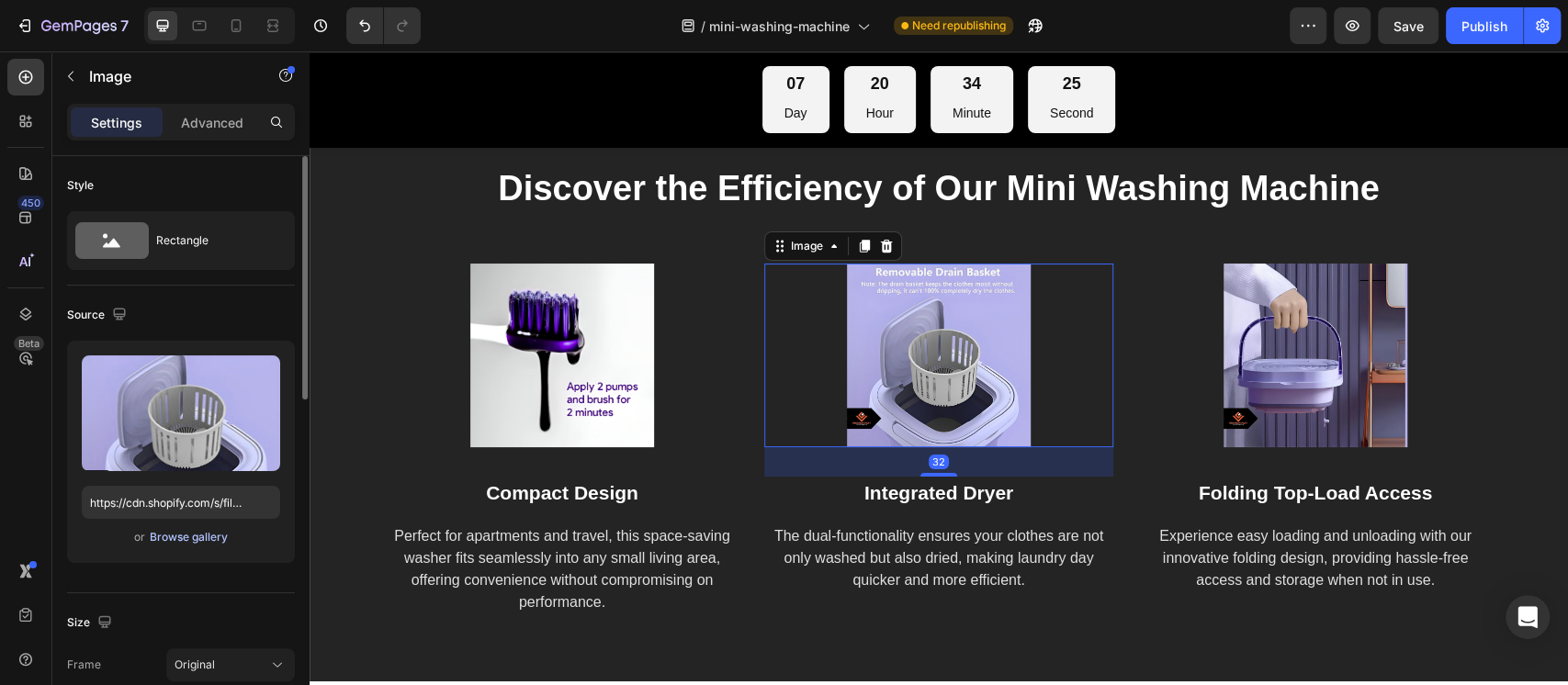 click on "Browse gallery" at bounding box center (188, 537) 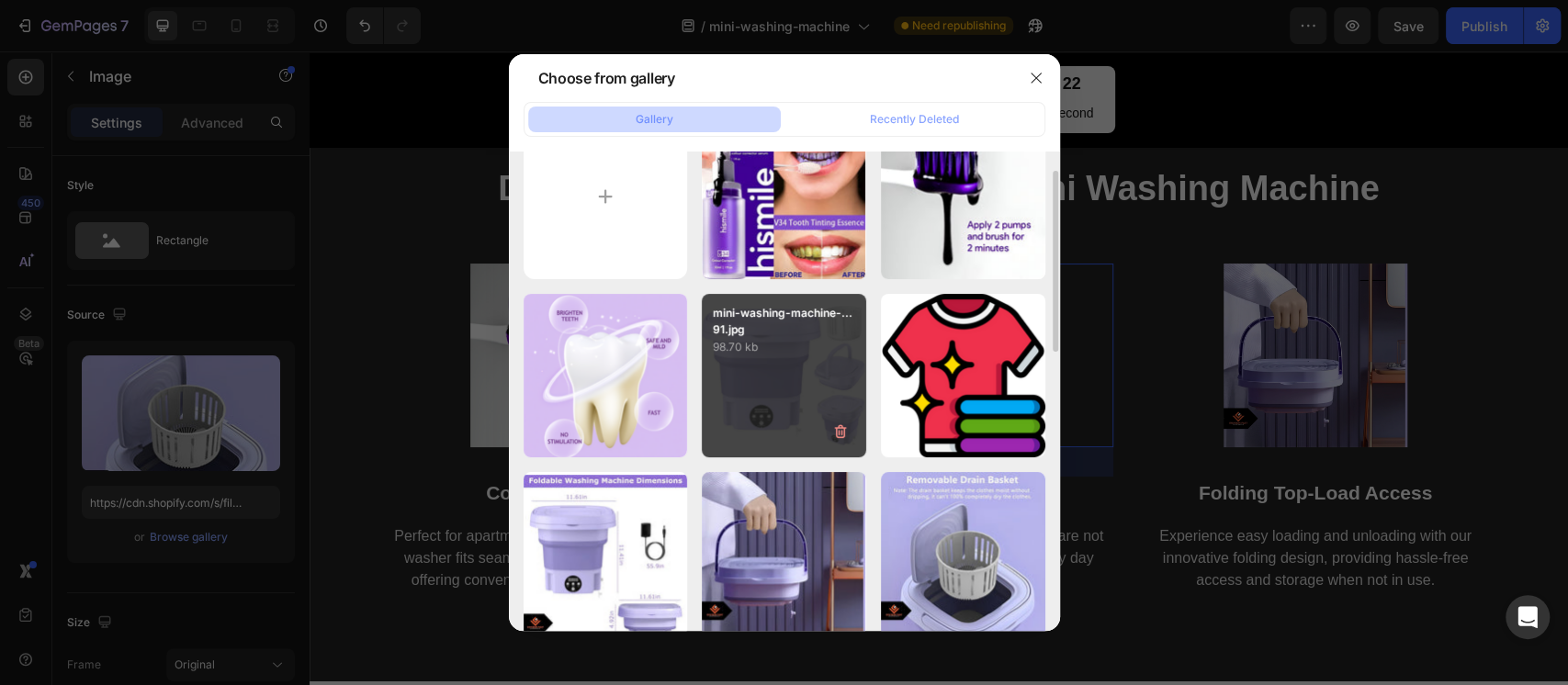scroll, scrollTop: 0, scrollLeft: 0, axis: both 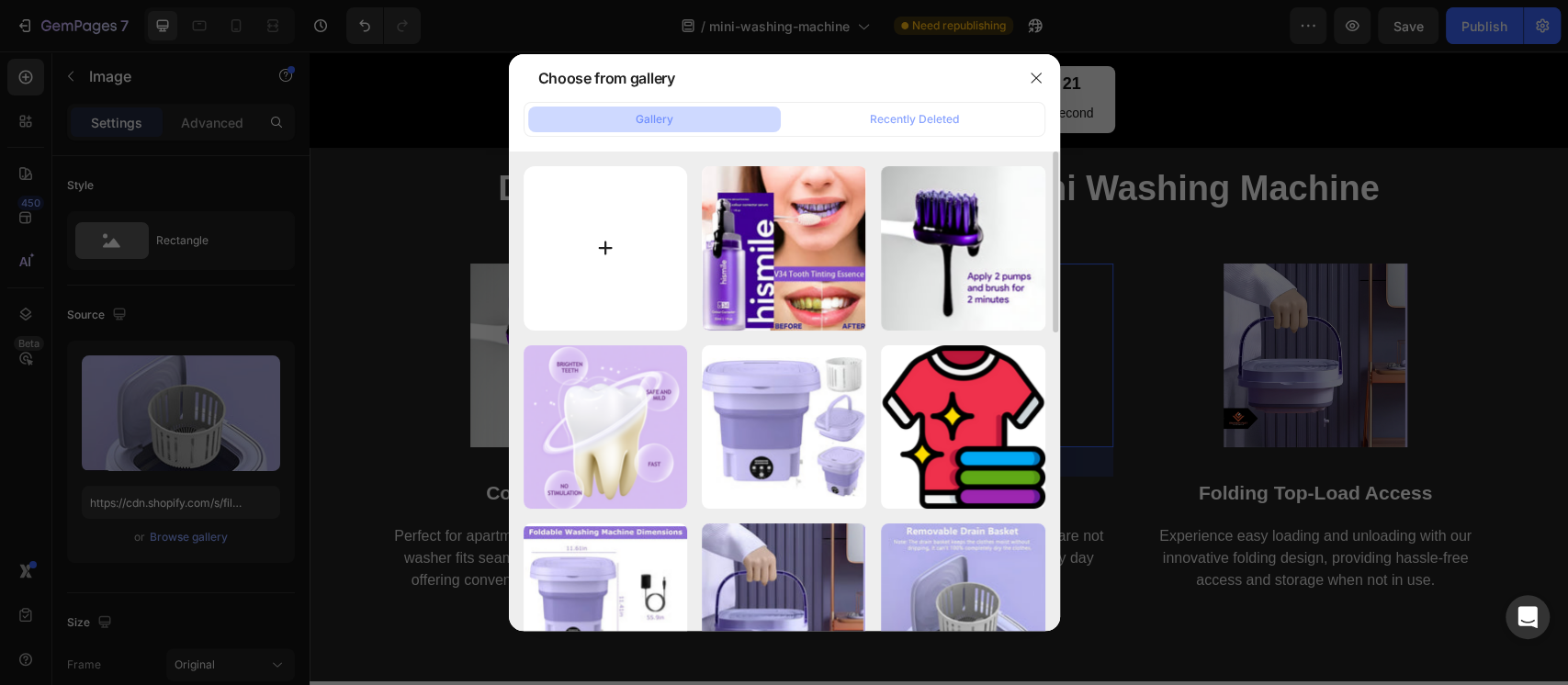 click at bounding box center [605, 248] 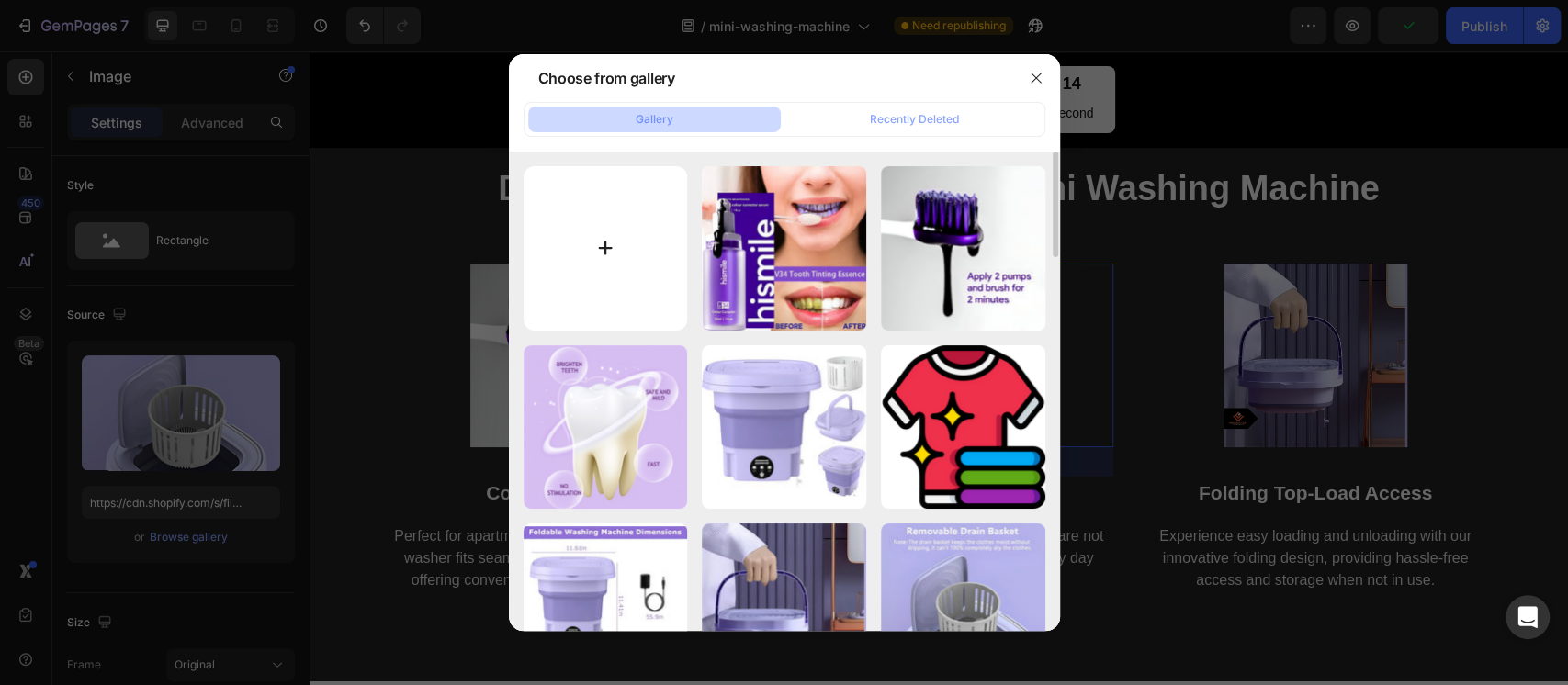type on "C:\fakepath\hismile-v34-teeth-removing-deep-smoke-stains-gingiva-protection-purple-orthopedic-toothpaste-cleans-oral-cavity-brightens-teeth - 4.jpg" 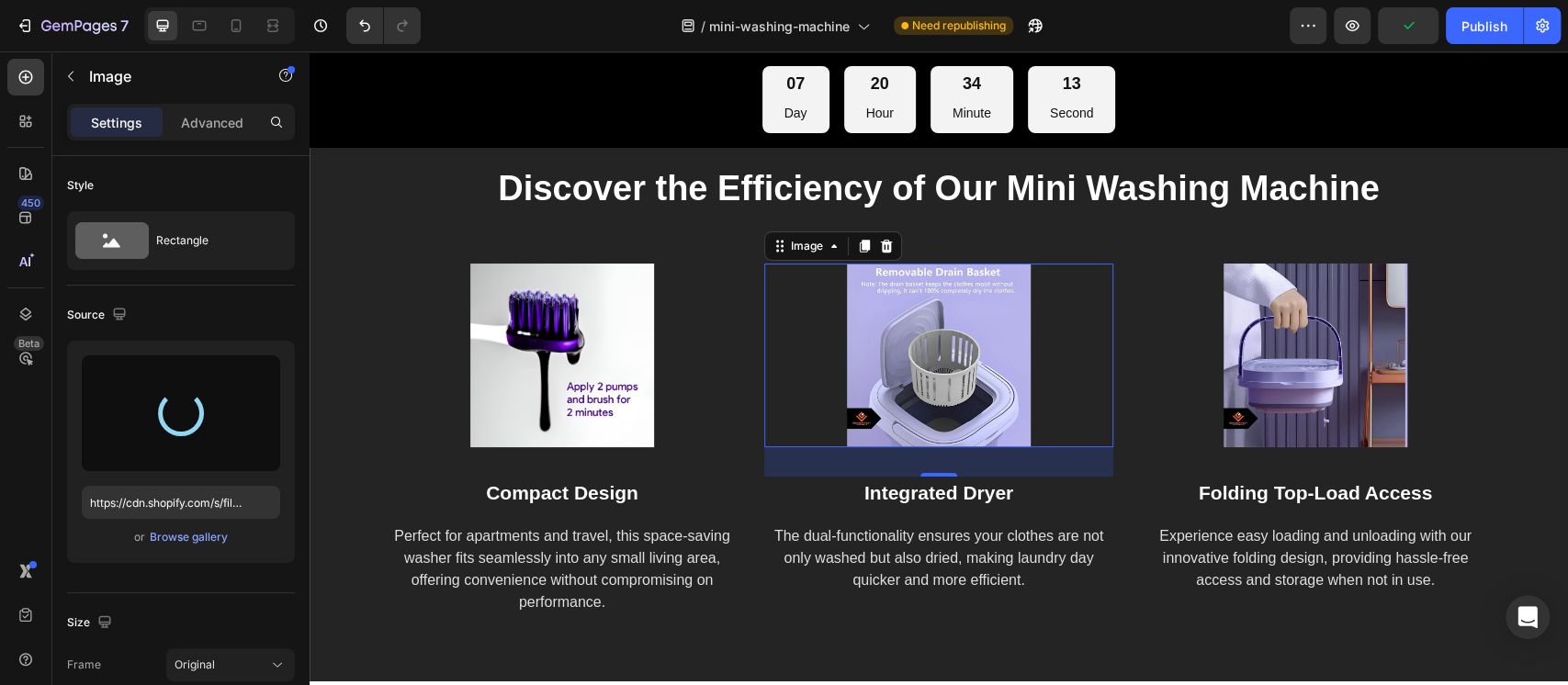 type on "https://cdn.shopify.com/s/files/1/0950/5793/6516/files/gempages_578079969167541010-8888e84b-ba14-4e83-a257-329343eaf123.jpg" 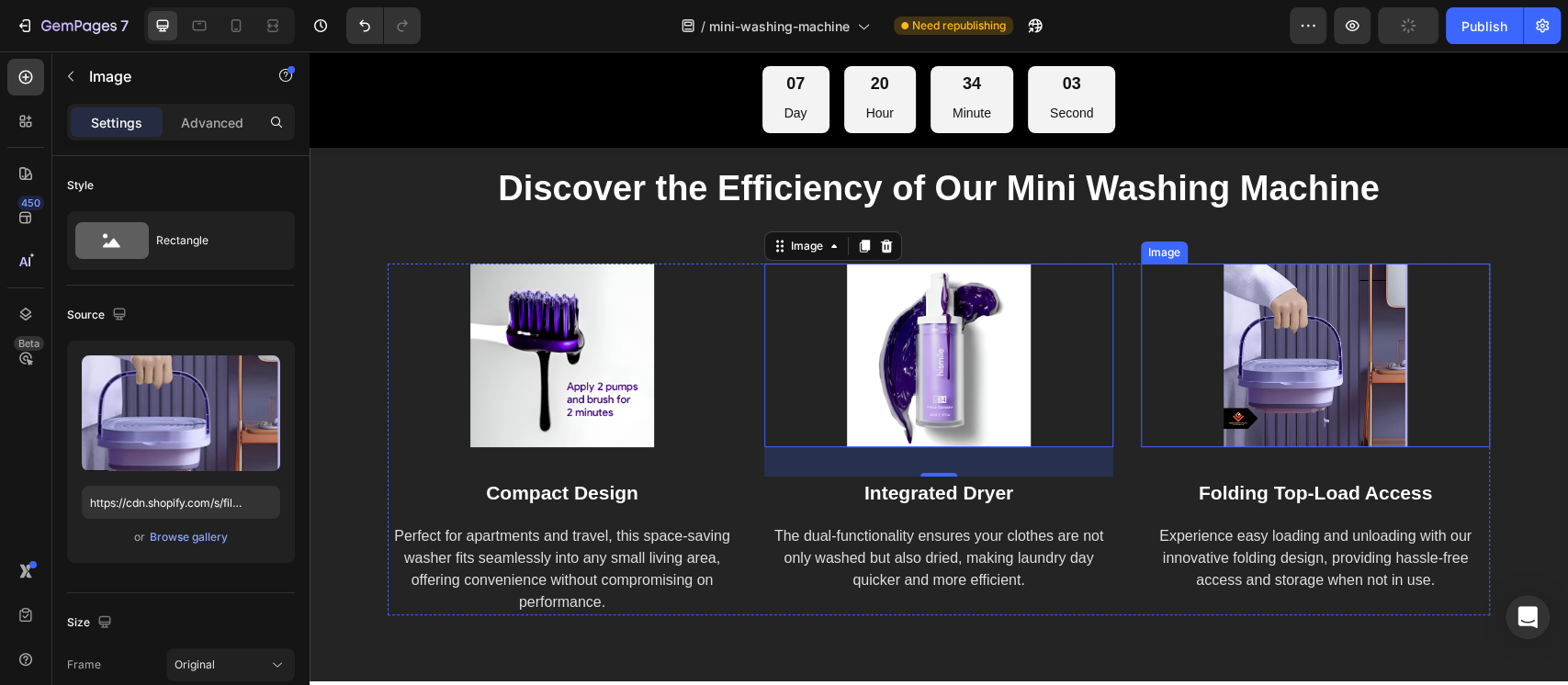 click at bounding box center (1315, 355) 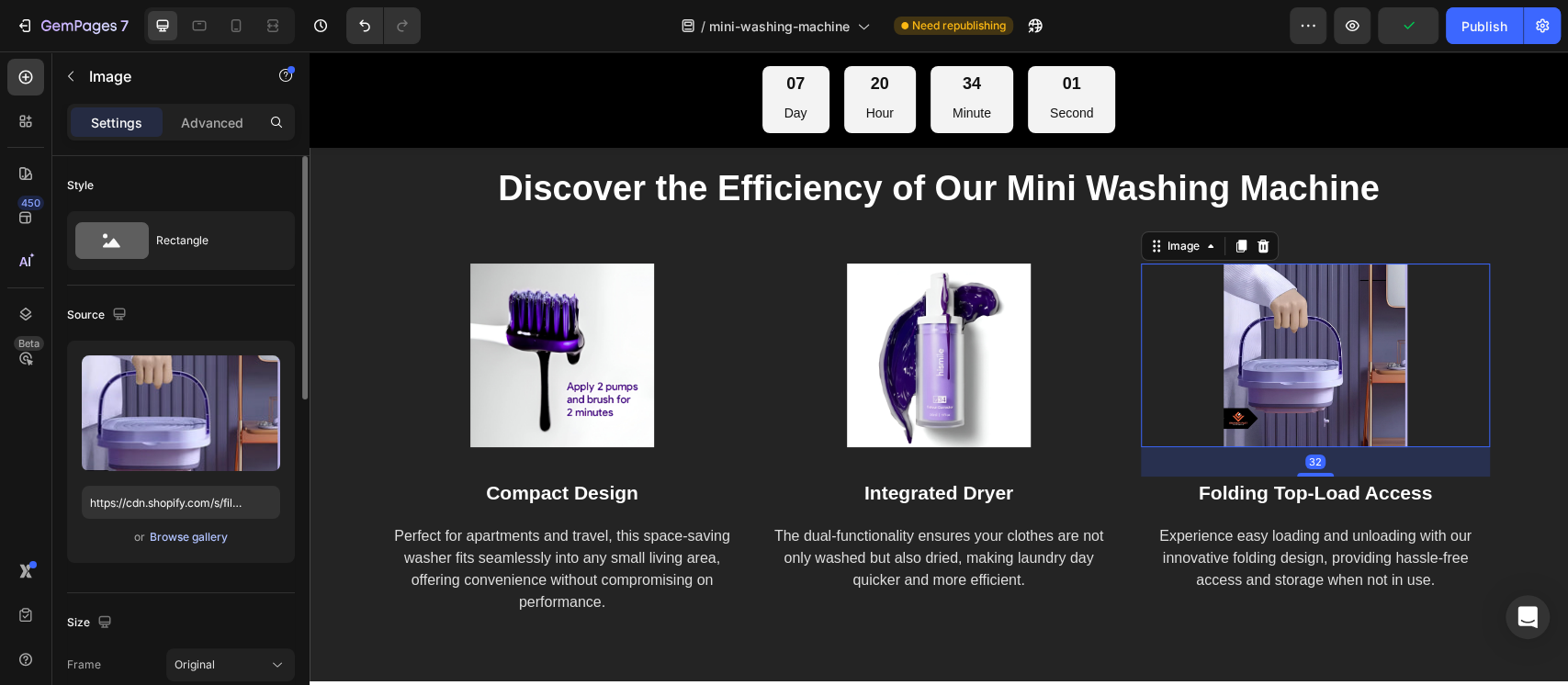 click on "Browse gallery" at bounding box center (188, 537) 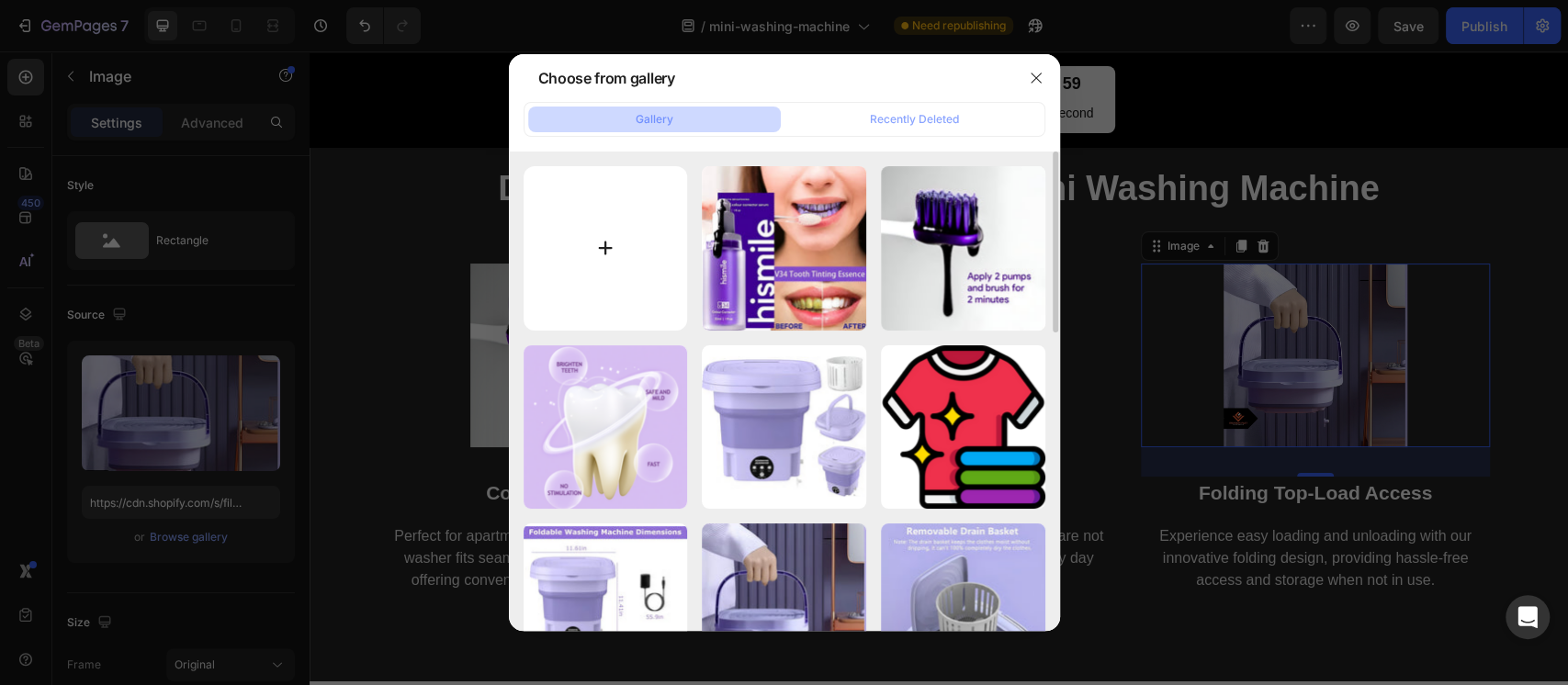 click at bounding box center (605, 248) 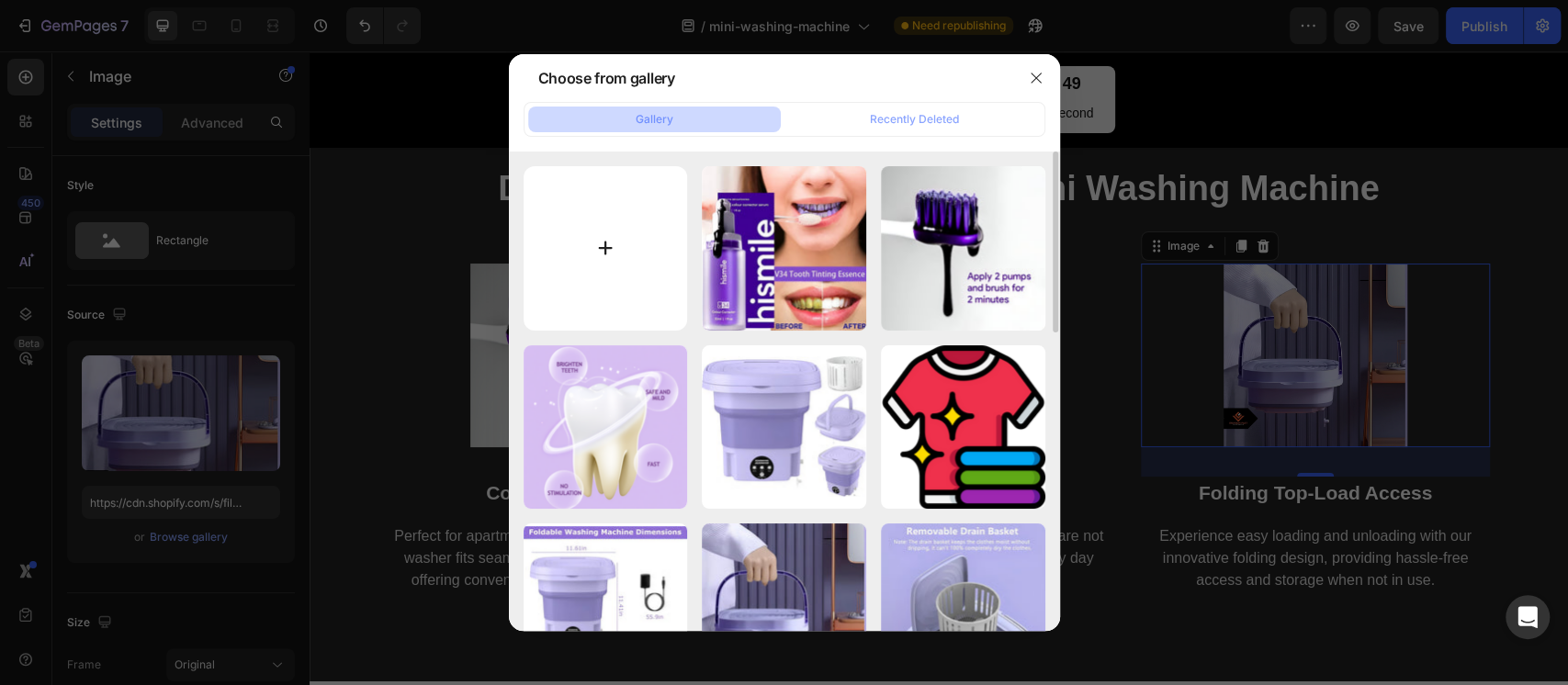 type on "C:\fakepath\hismile-v34-teeth-removing-deep-smoke-stains-gingiva-protection-purple-orthopedic-toothpaste-cleans-oral-cavity-brightens-teeth - 1 (1).jpg" 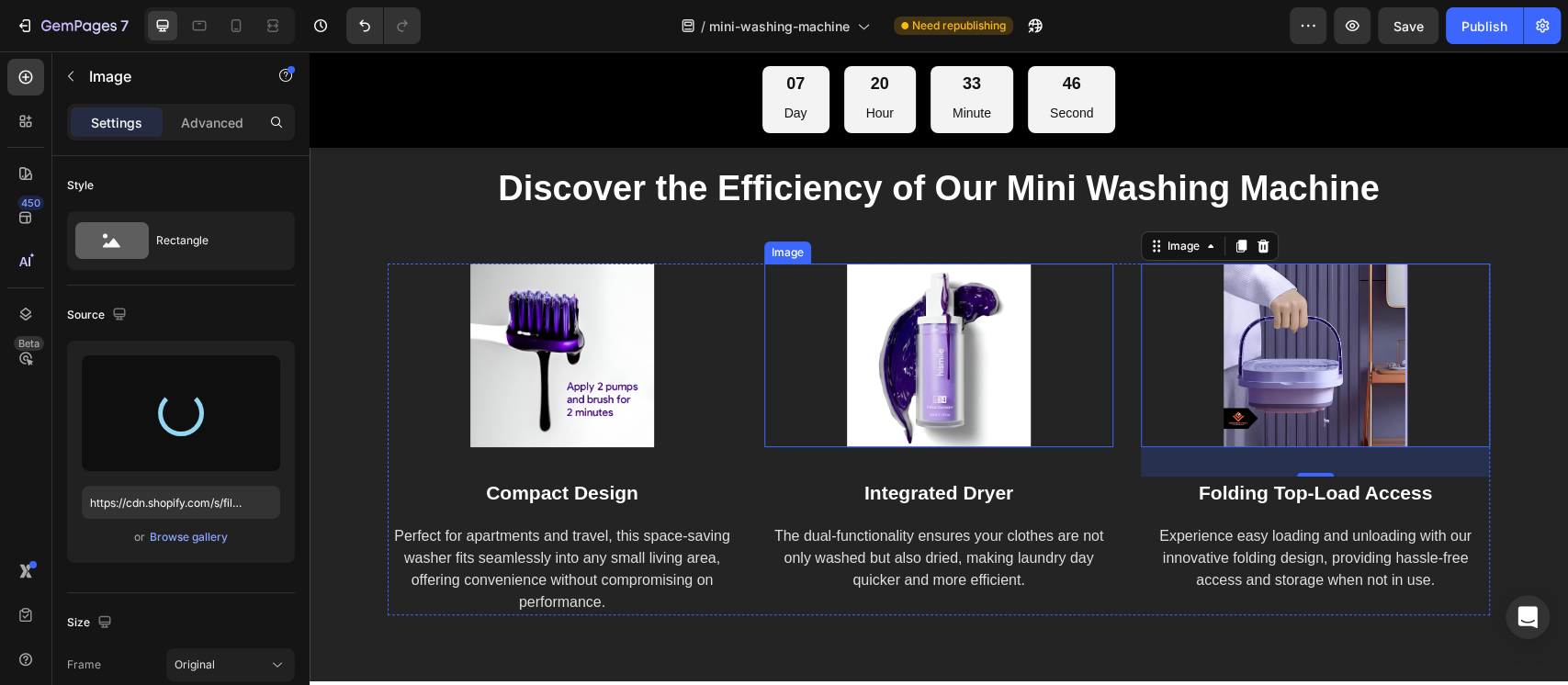 scroll, scrollTop: 4897, scrollLeft: 0, axis: vertical 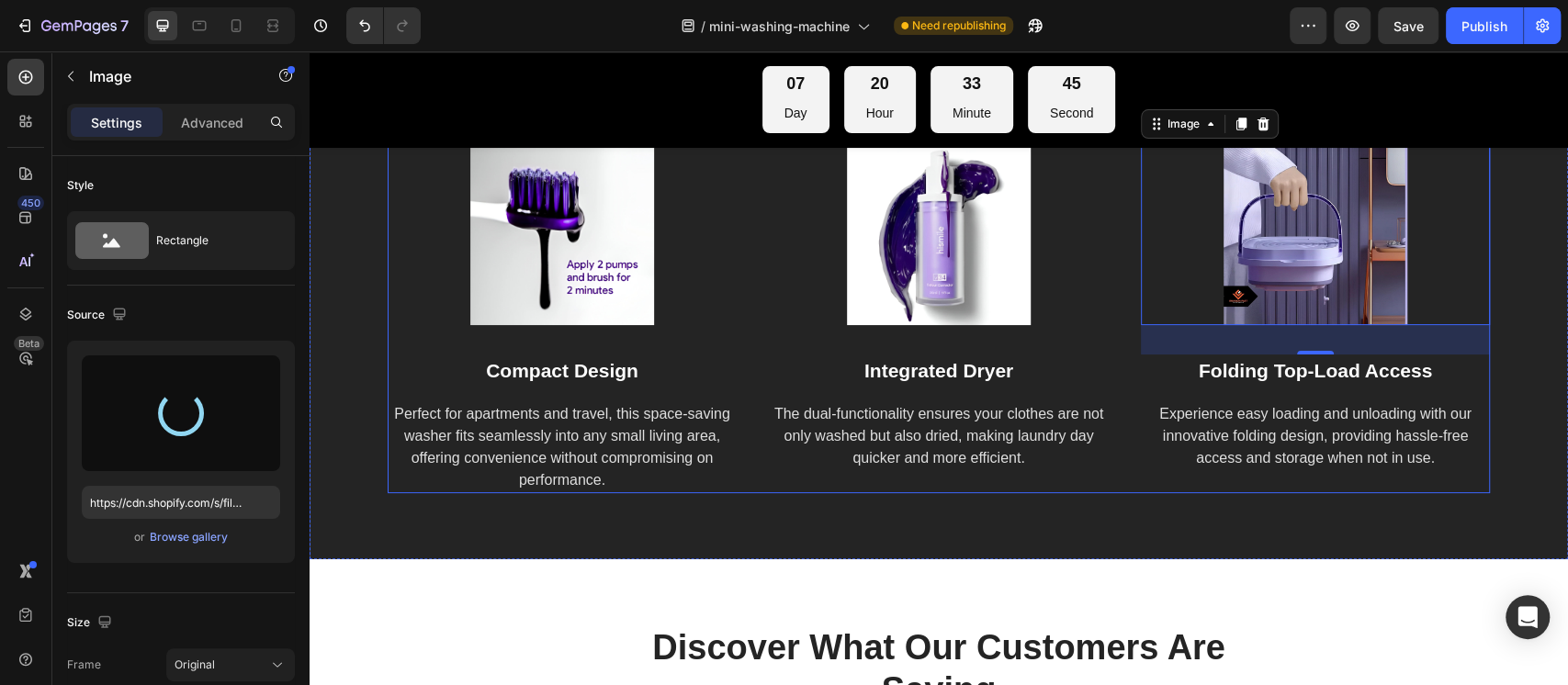 type on "https://cdn.shopify.com/s/files/1/0950/5793/6516/files/gempages_578079969167541010-9e402059-0608-44b3-9d8d-93b12f2c504e.jpg" 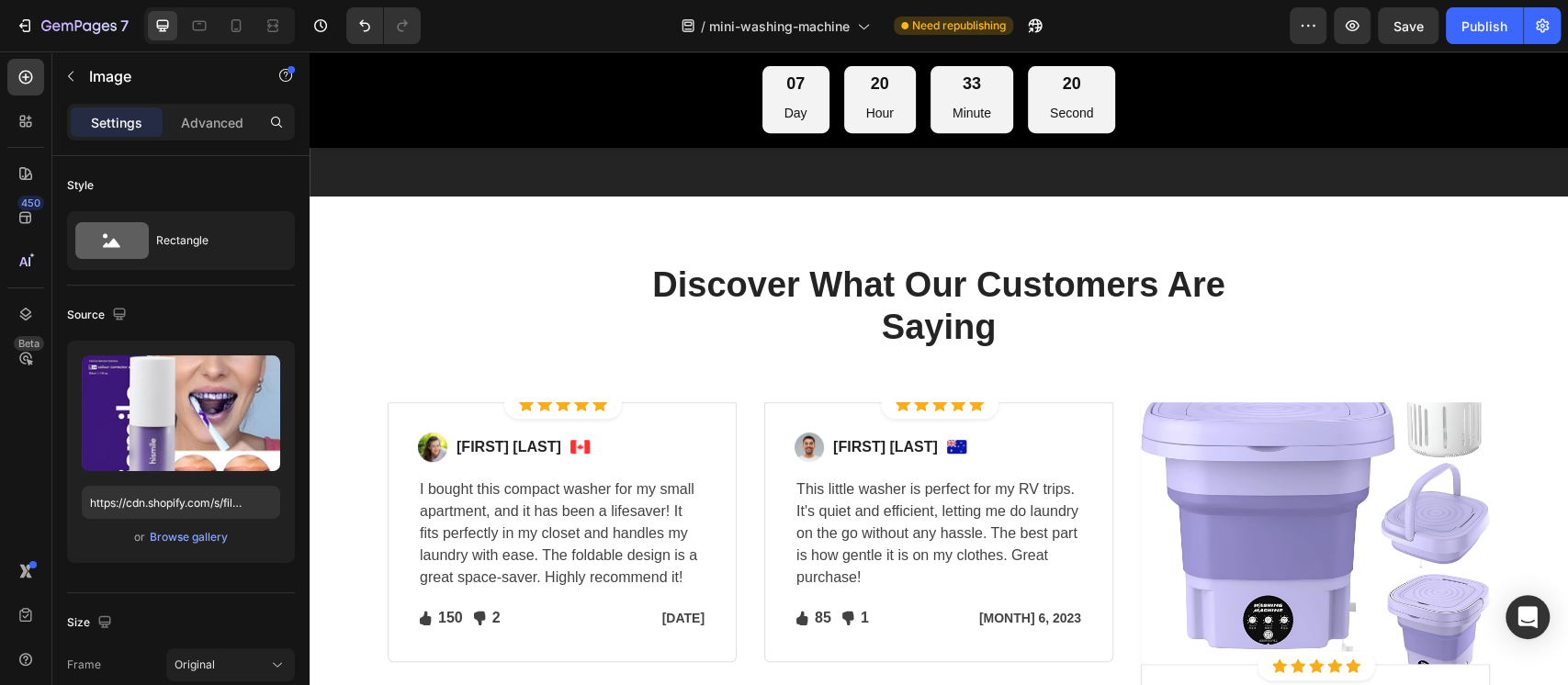 scroll, scrollTop: 5386, scrollLeft: 0, axis: vertical 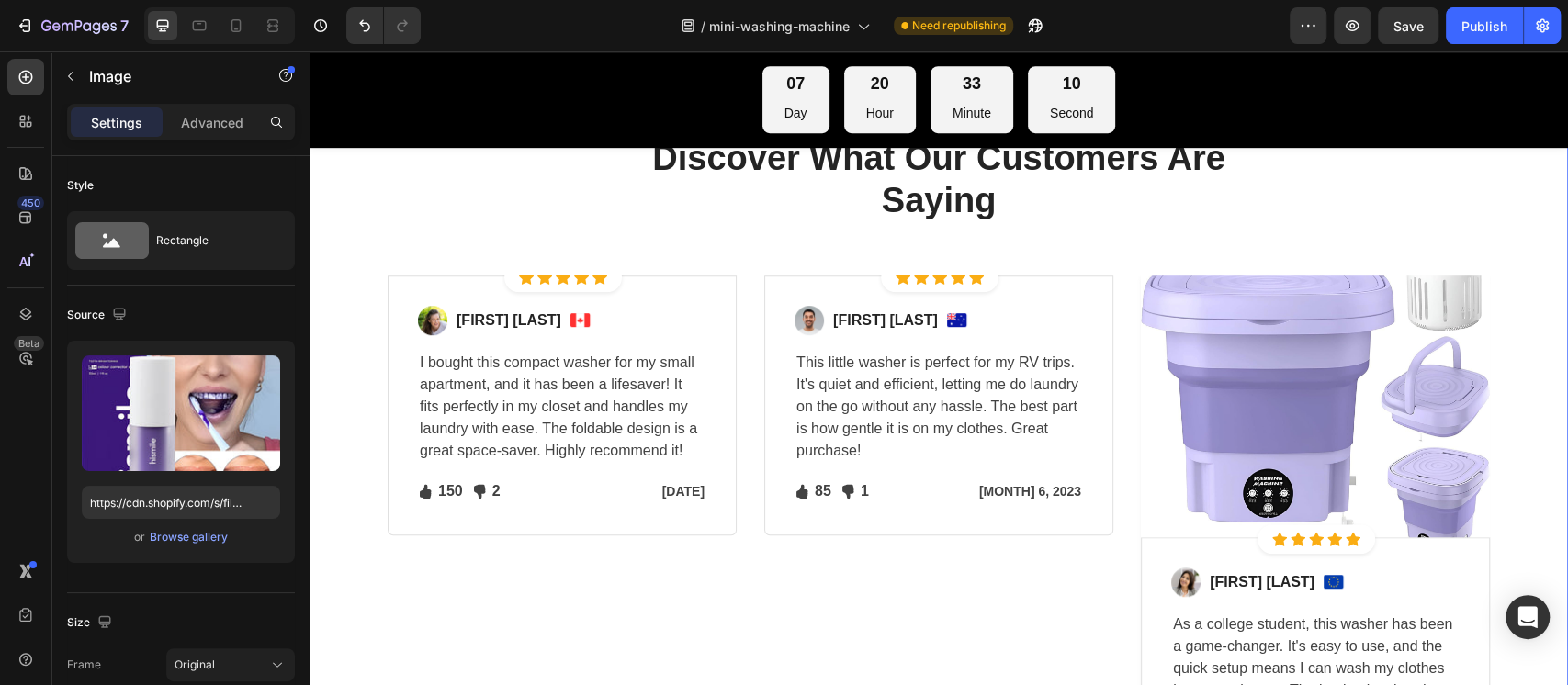click on "Discover What Our Customers Are Saying Heading Row Image                Icon                Icon                Icon                Icon                Icon Icon List Hoz Row Row Image [FIRST] [LAST] Text block Image Row I bought this compact washer for my small apartment, and it has been a lifesaver! It fits perfectly in my closet and handles my laundry with ease. The foldable design is a great space-saver. Highly recommend it! Text block
Icon 150 Text block Icon List
Icon 2 Text block Icon List Row [DATE] Text block Row Row Row Image                Icon                Icon                Icon                Icon                Icon Icon List Hoz Row Row Image [FIRST] [LAST] Text block Image Row This little washer is perfect for my RV trips. It's quiet and efficient, letting me do laundry on the go without any hassle. The best part is how gentle it is on my clothes. Great purchase! Text block
Icon 85 Text block Icon List
Icon 1 Text block Row Row" at bounding box center [939, 466] 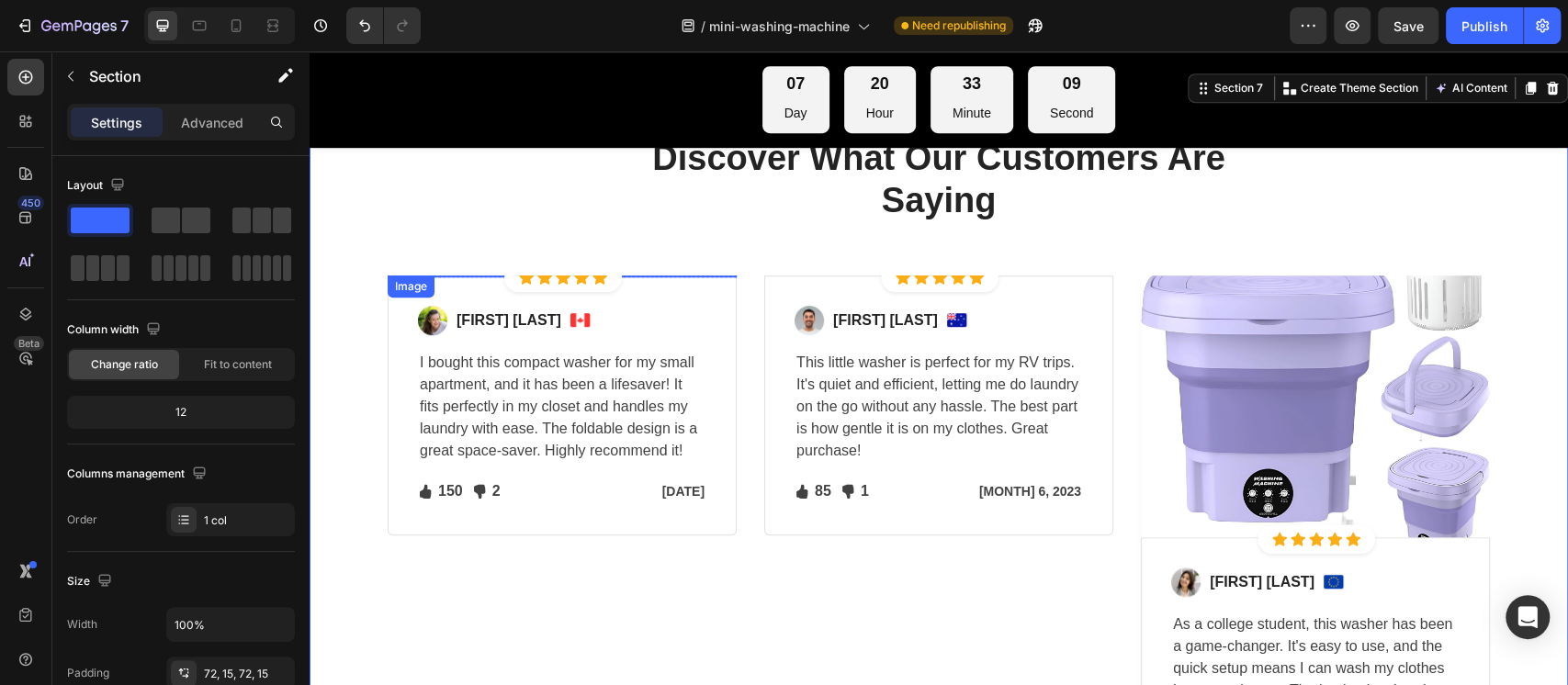 scroll, scrollTop: 5509, scrollLeft: 0, axis: vertical 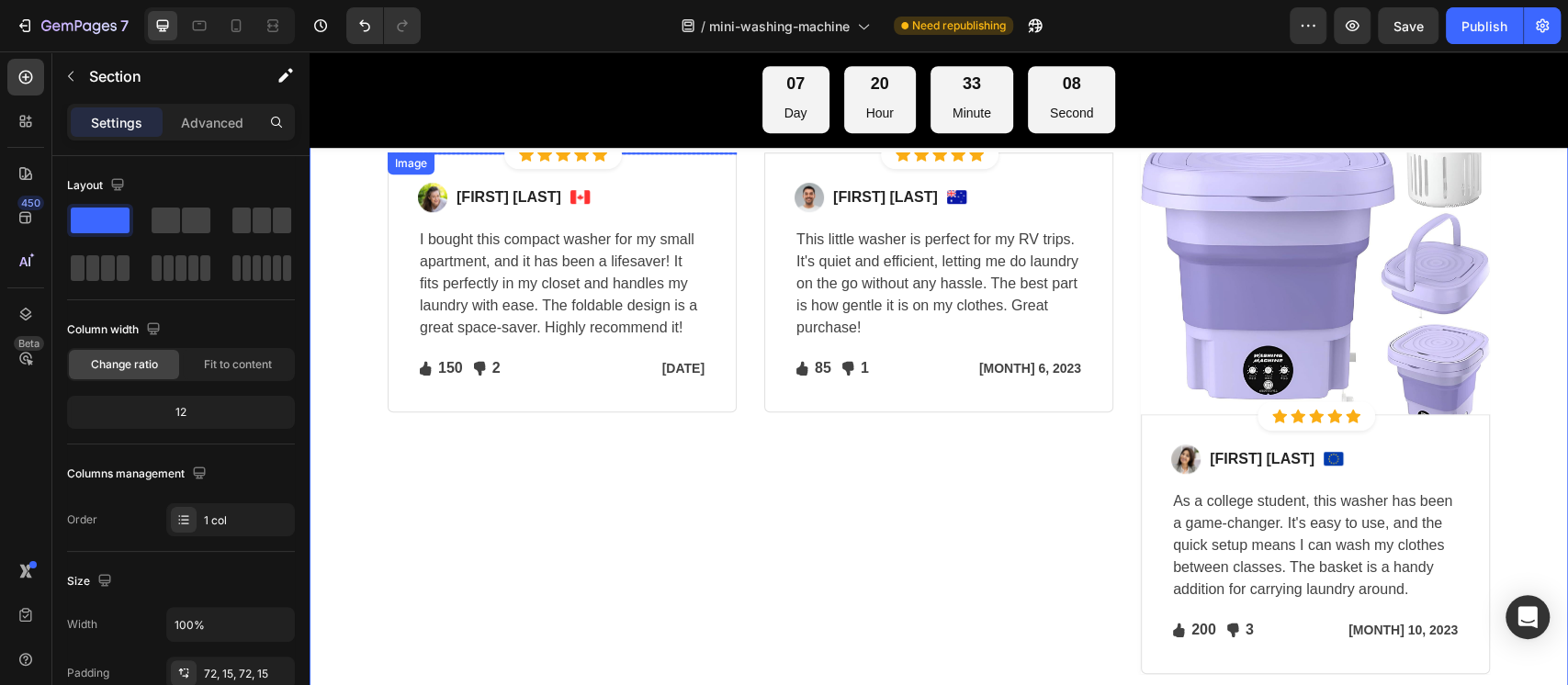 click at bounding box center [562, 152] 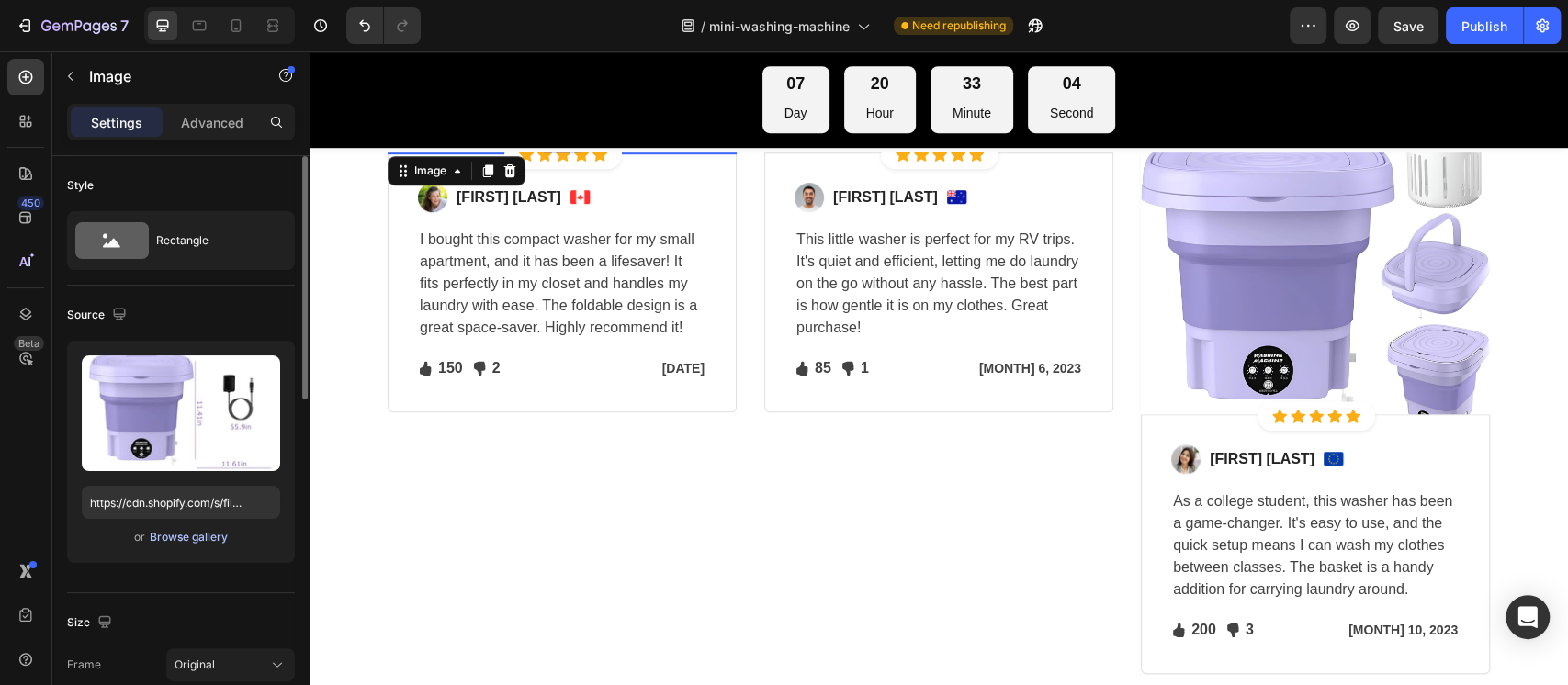 click on "Browse gallery" at bounding box center [188, 537] 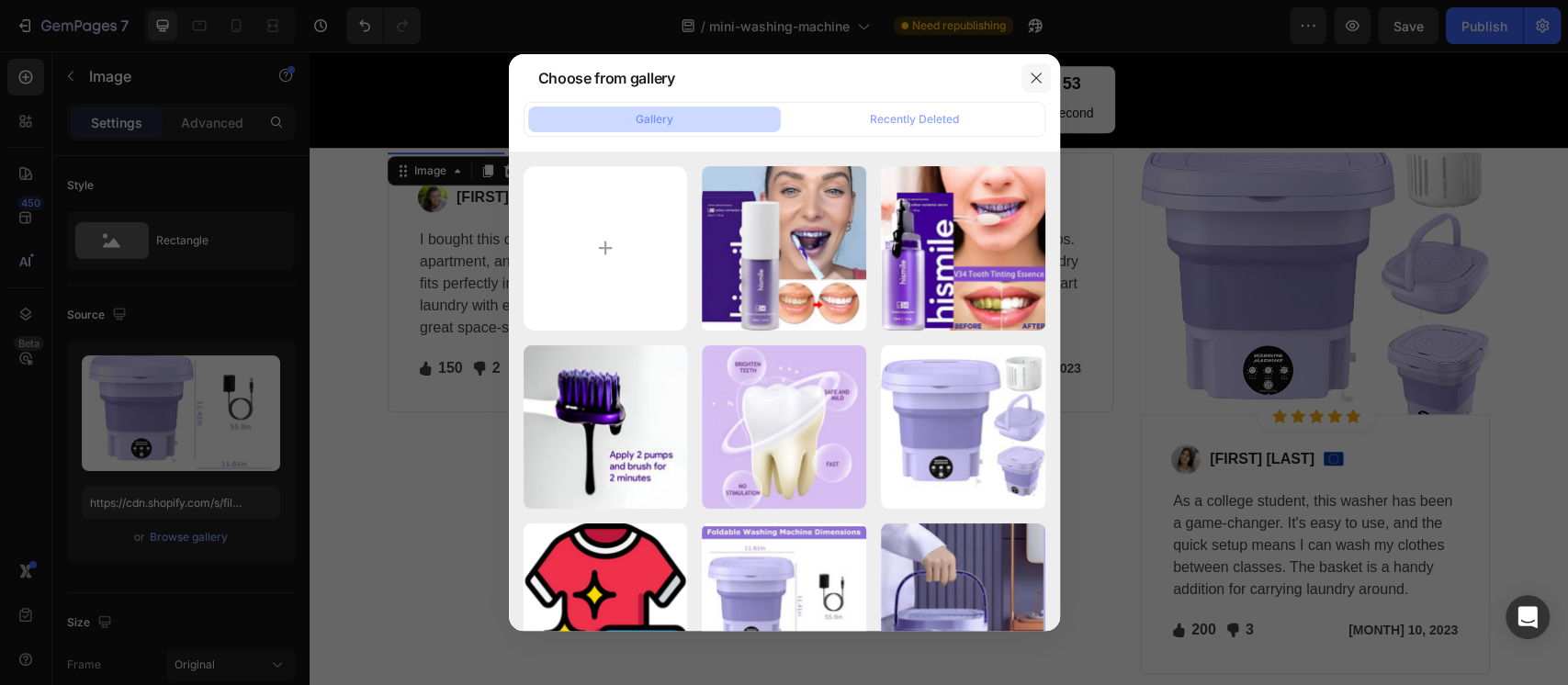click 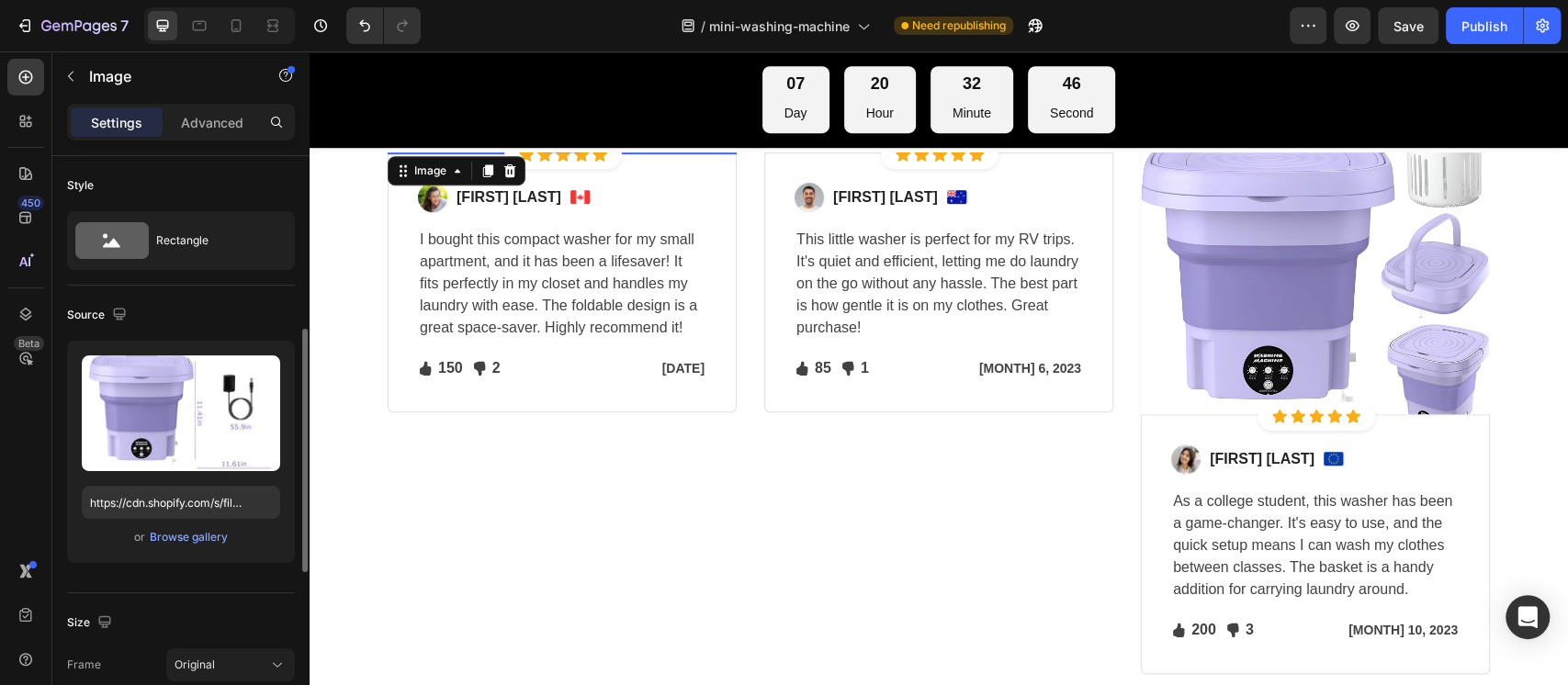 scroll, scrollTop: 122, scrollLeft: 0, axis: vertical 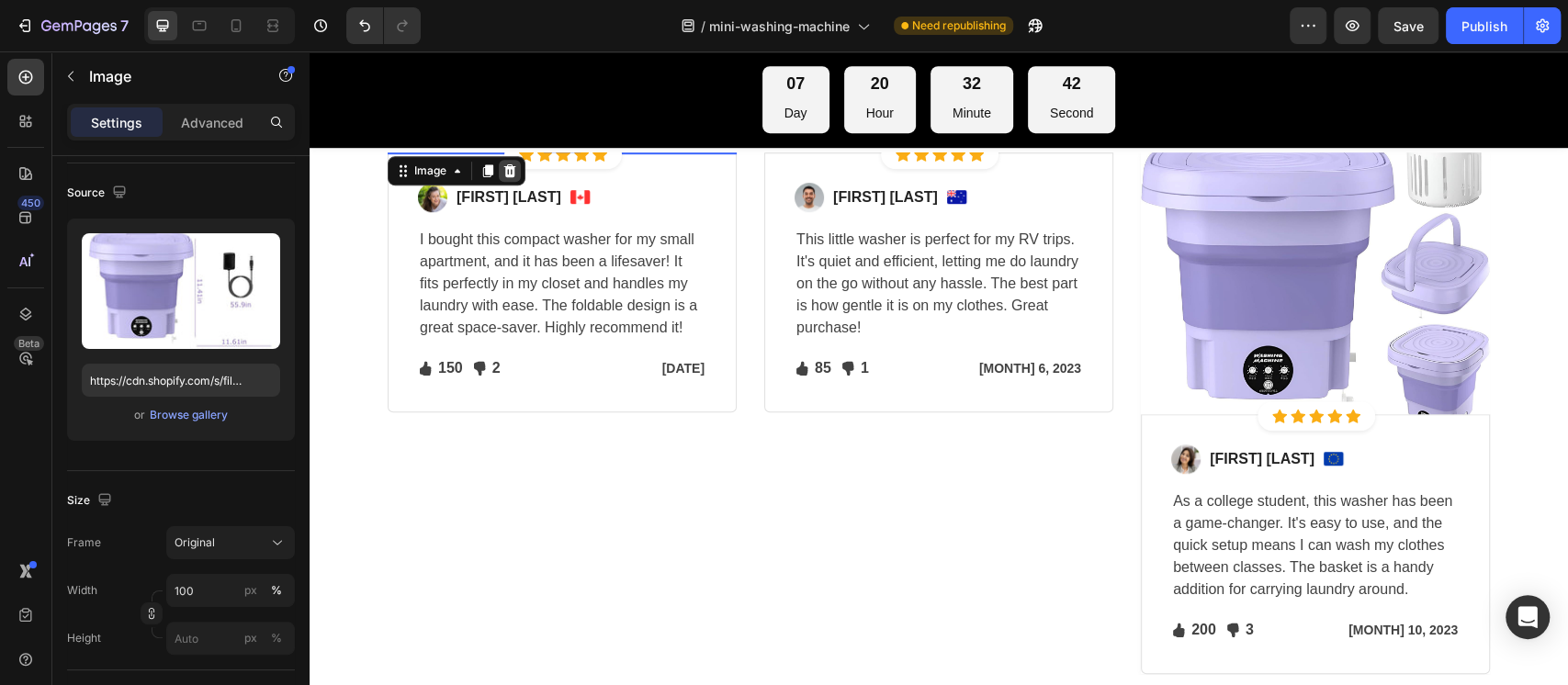 click 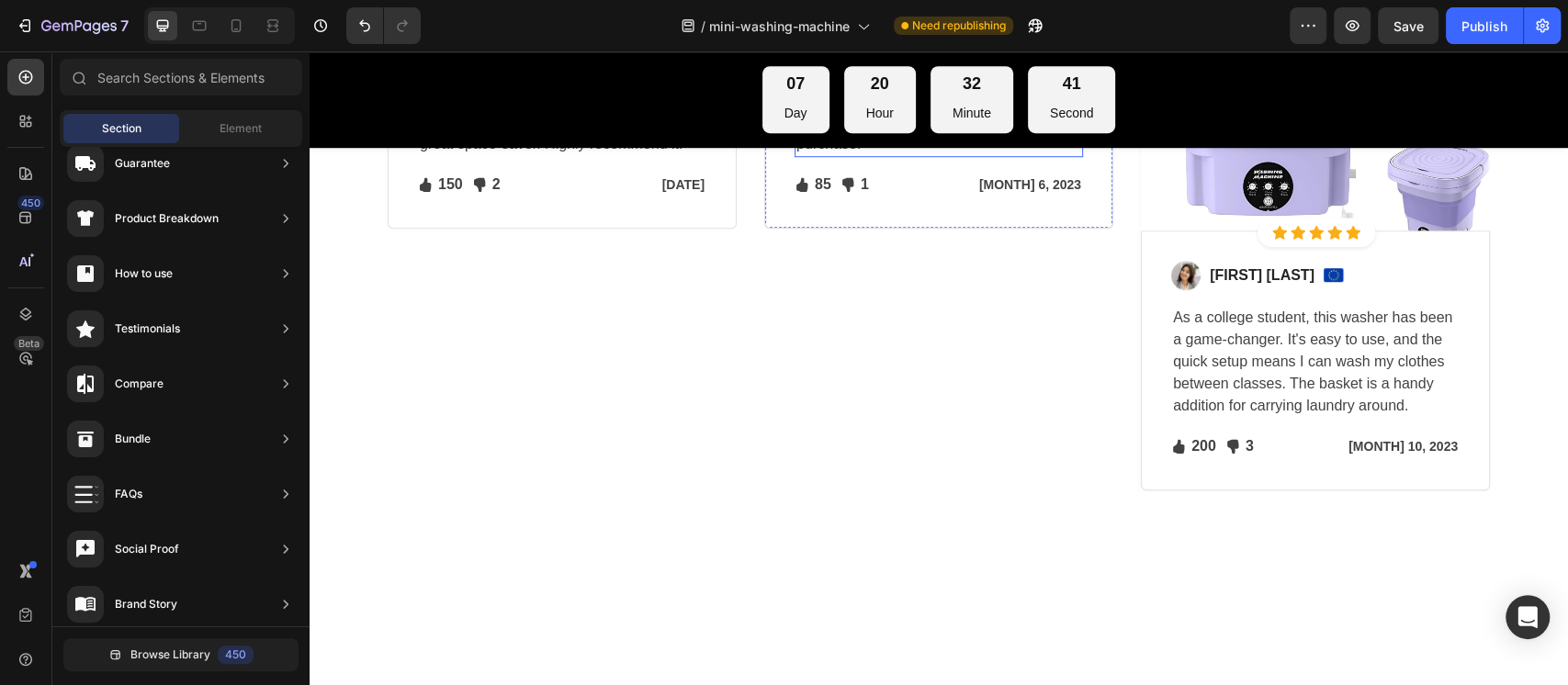 scroll, scrollTop: 5264, scrollLeft: 0, axis: vertical 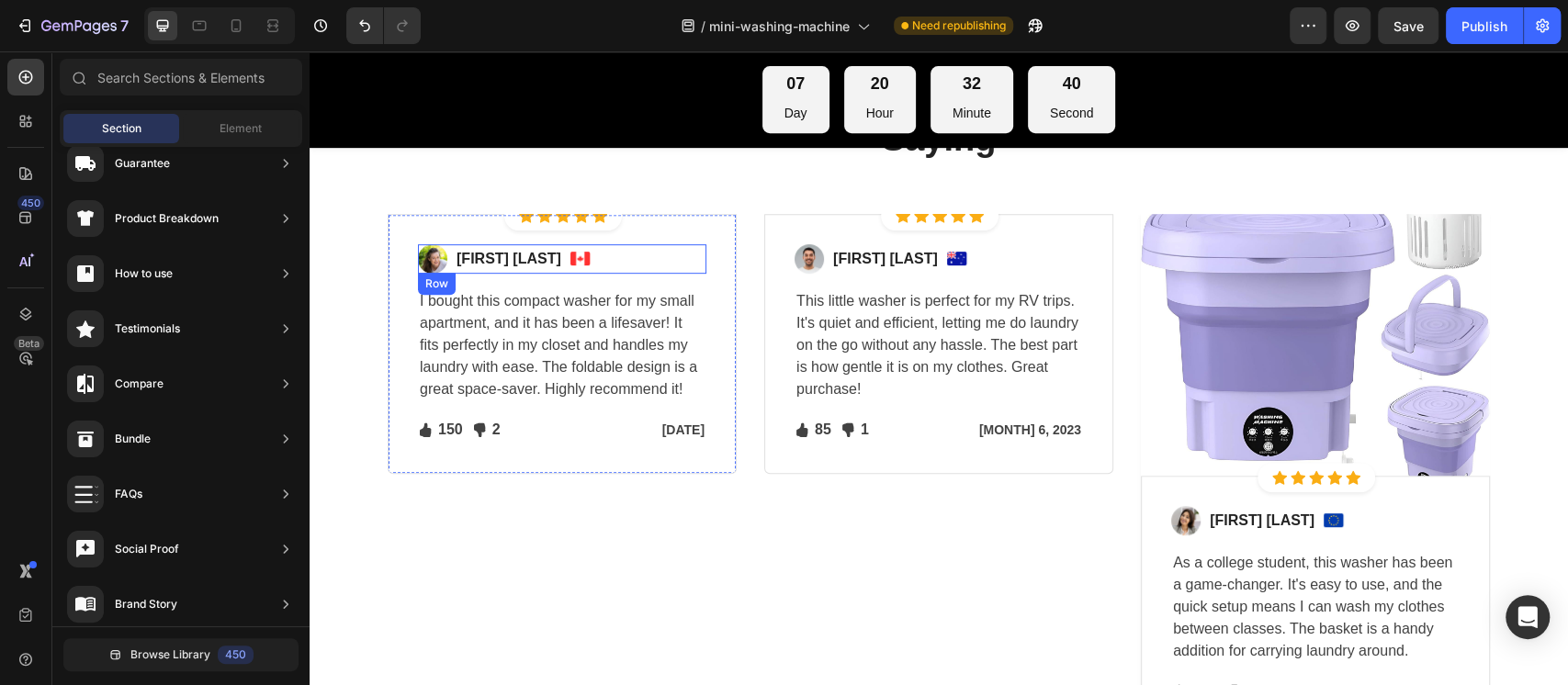 click on "Image Jamie Lee Text block Image Row" at bounding box center (562, 259) 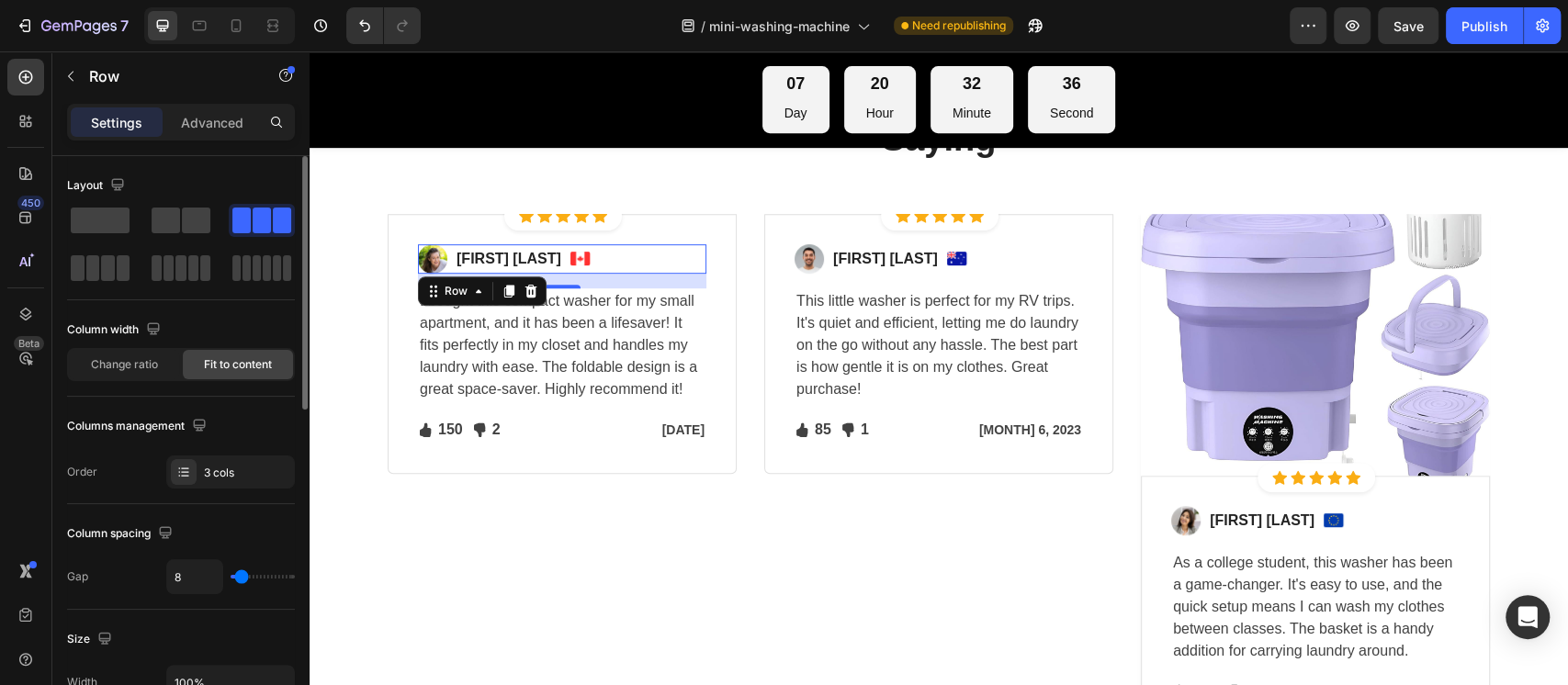 type on "17" 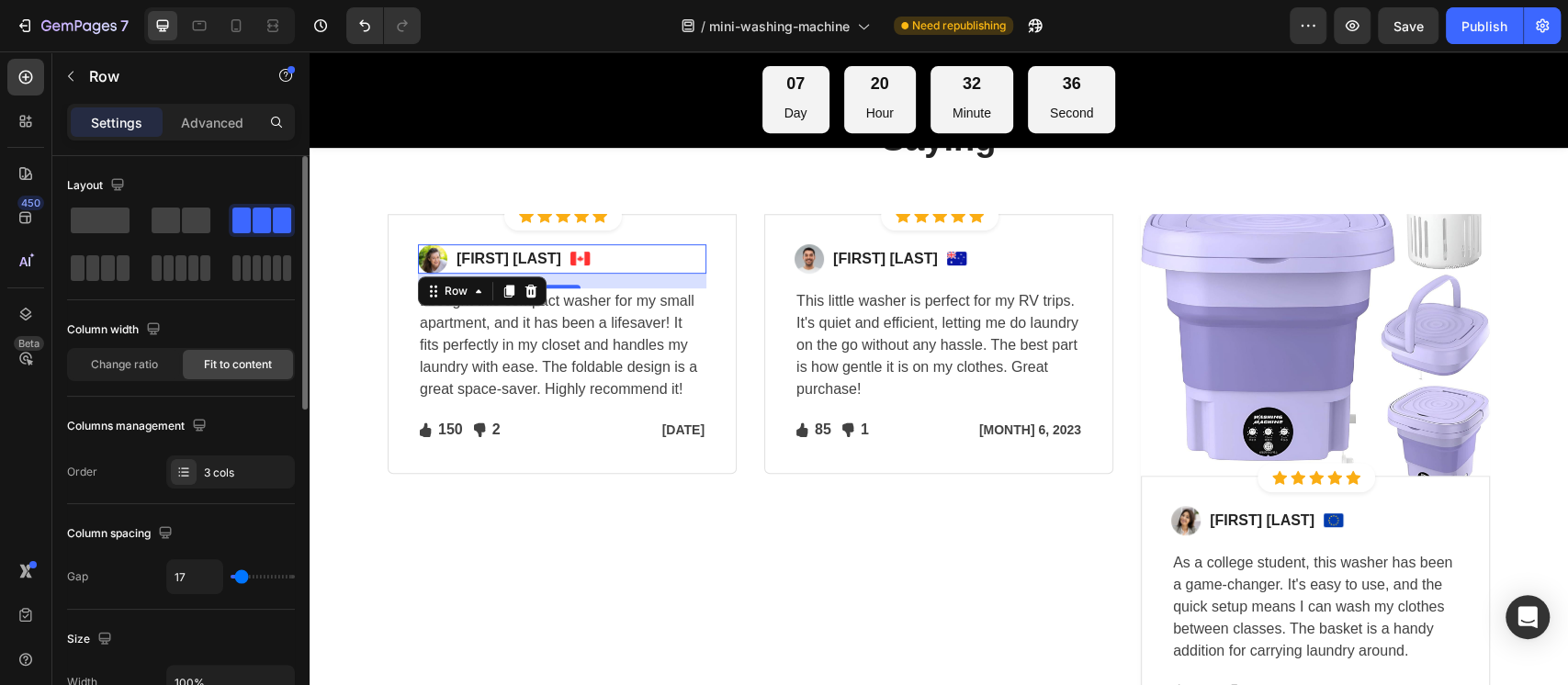 type on "17" 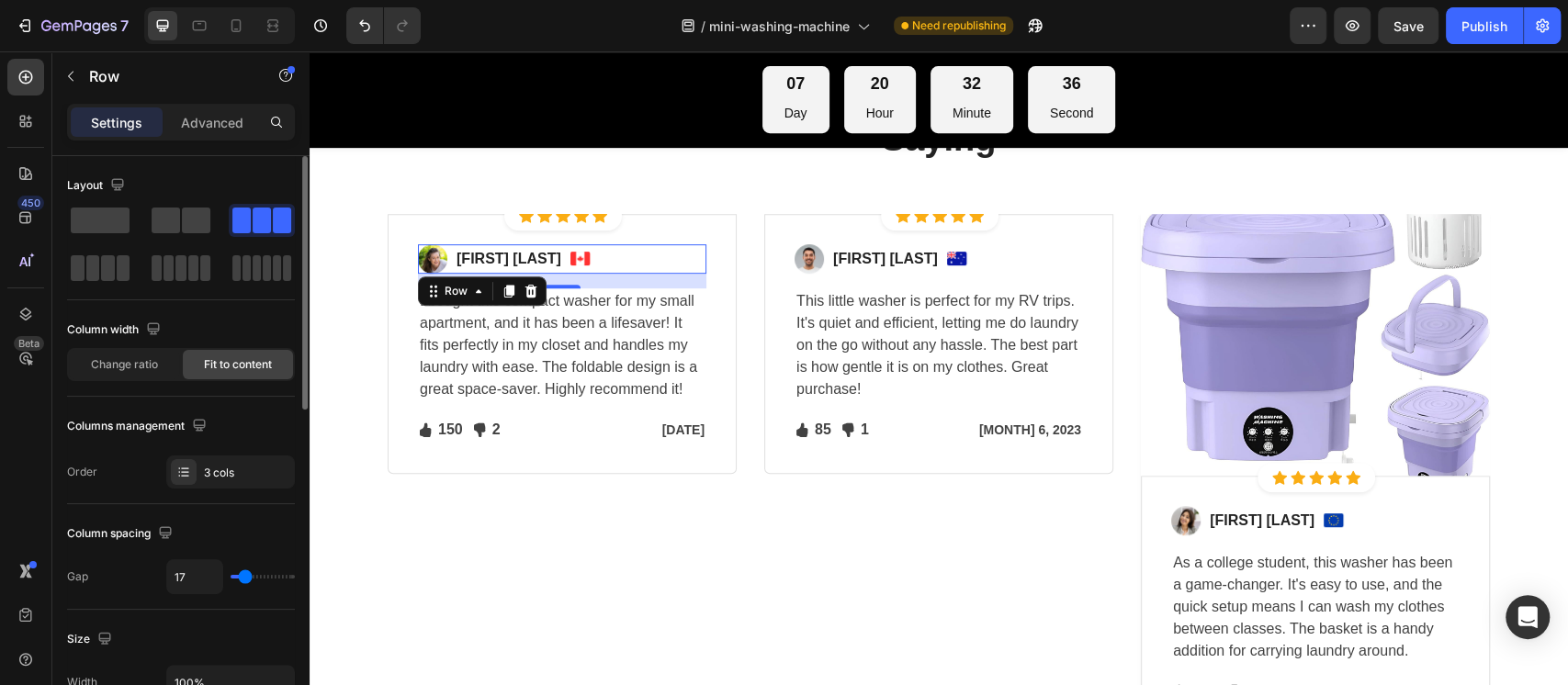 type on "41" 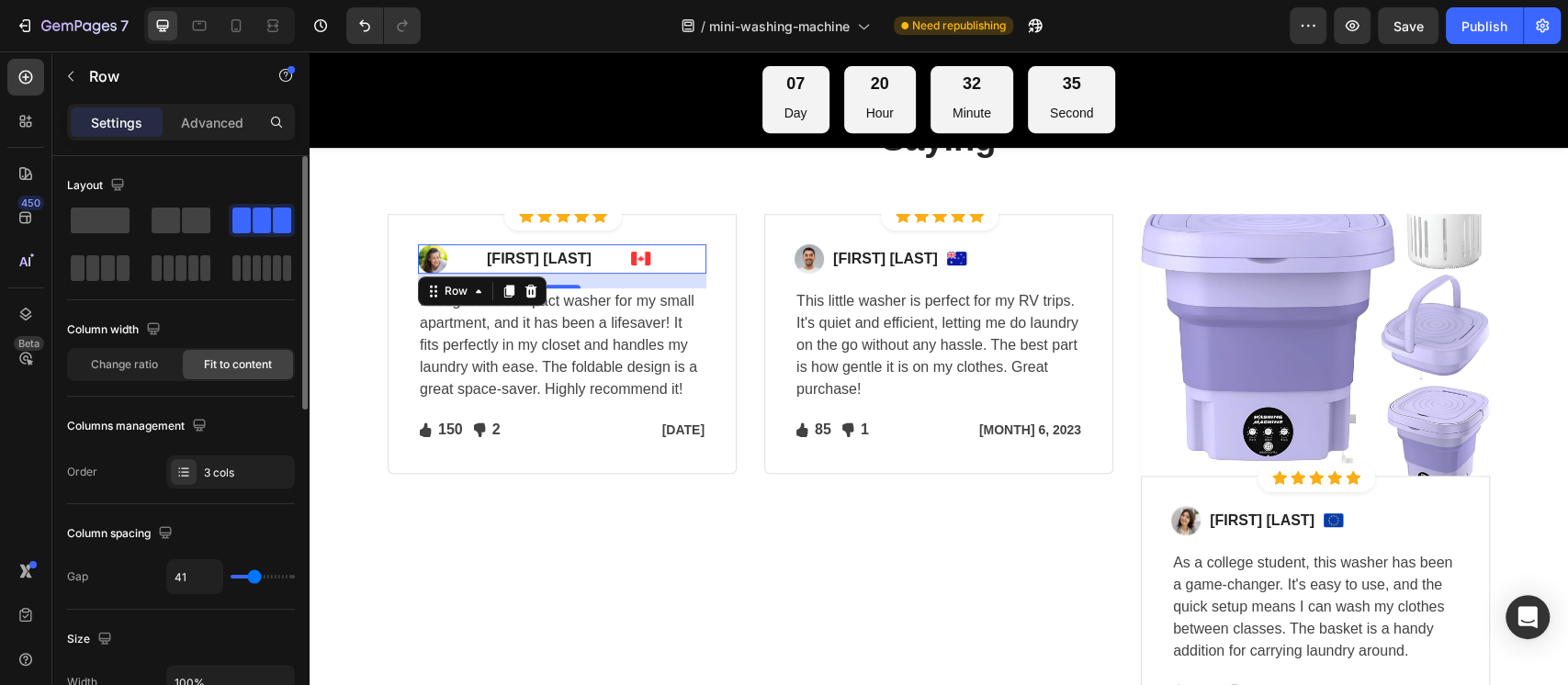type on "43" 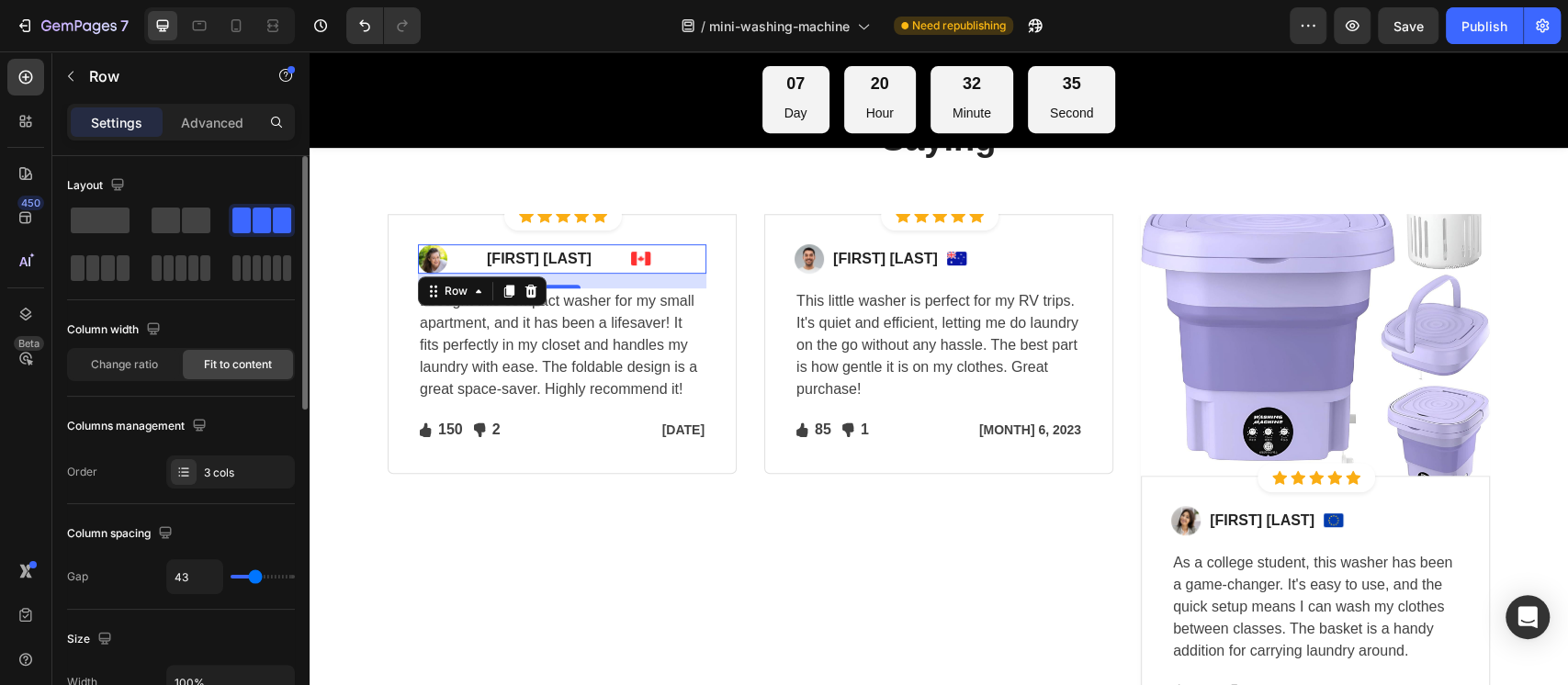 type on "35" 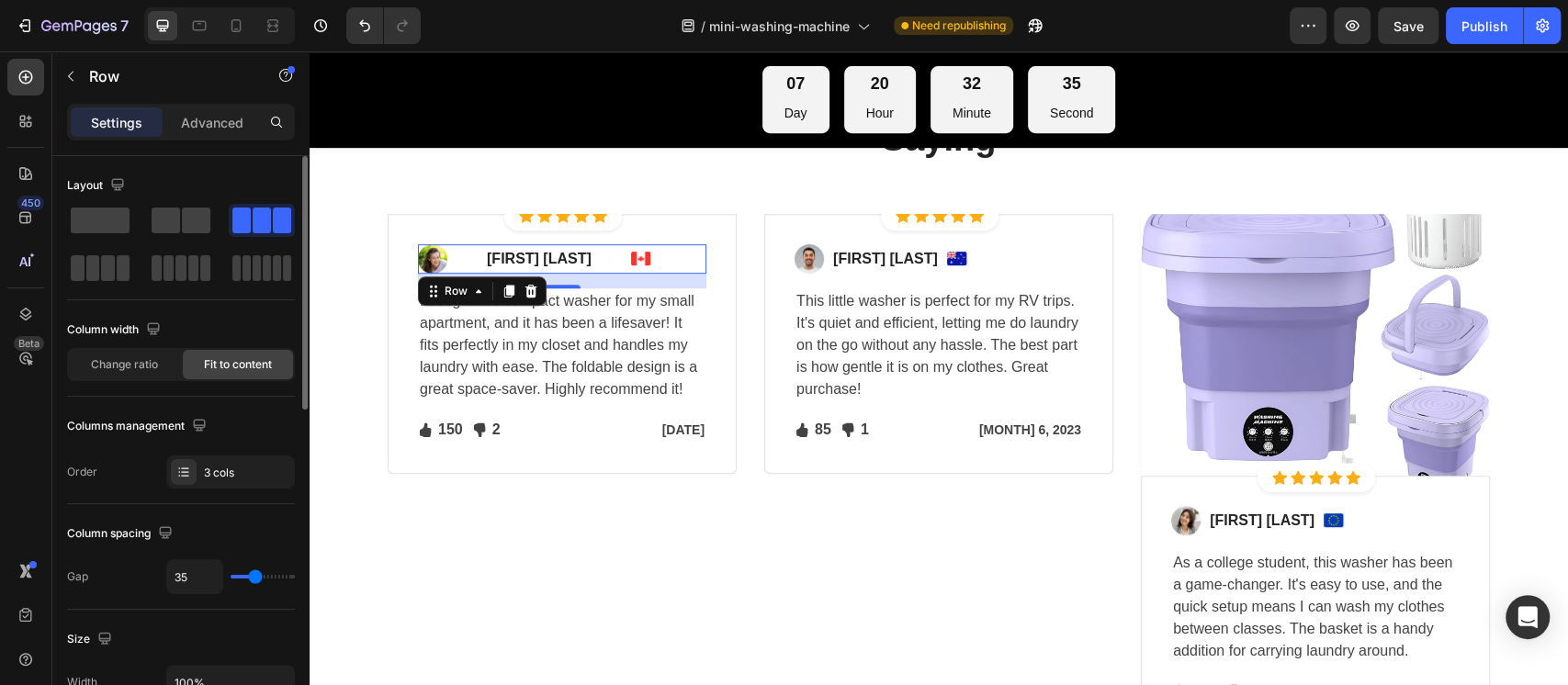 type on "35" 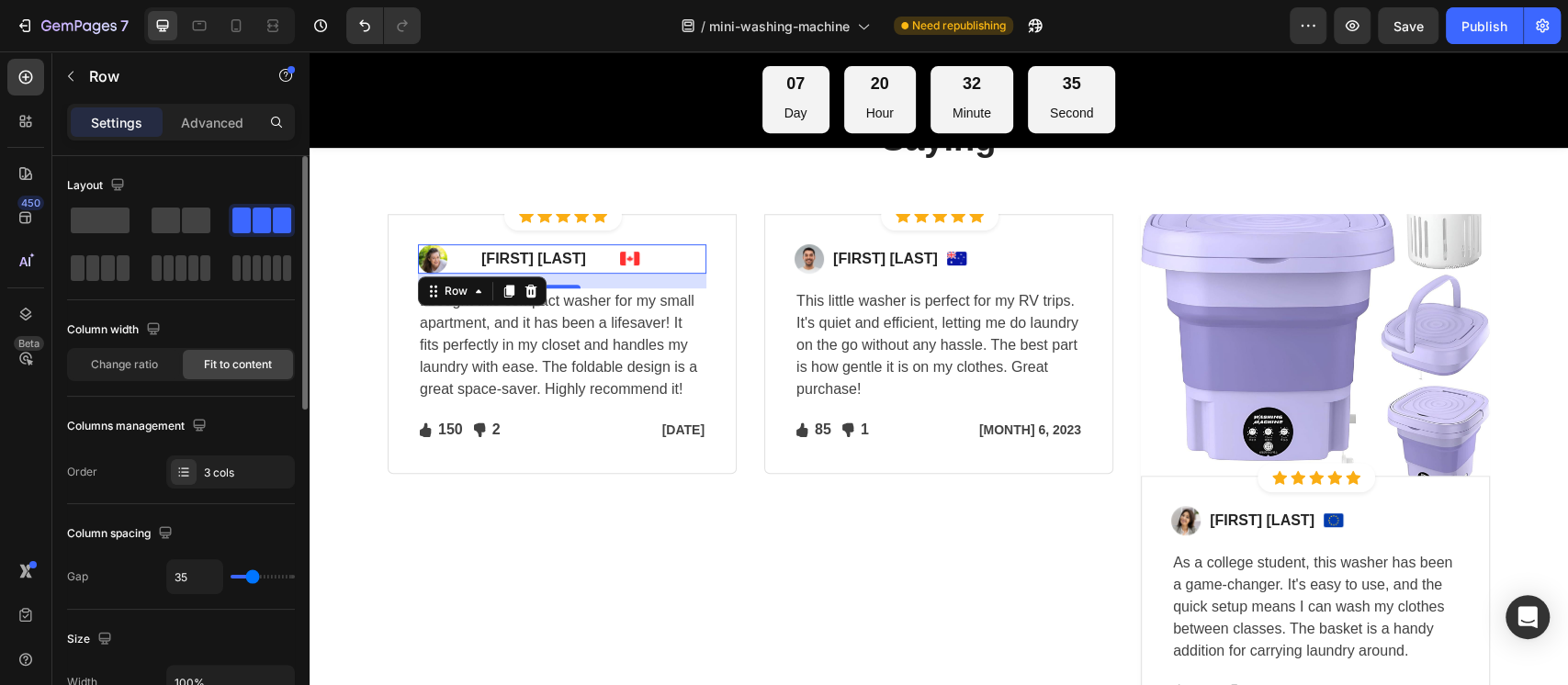 type on "31" 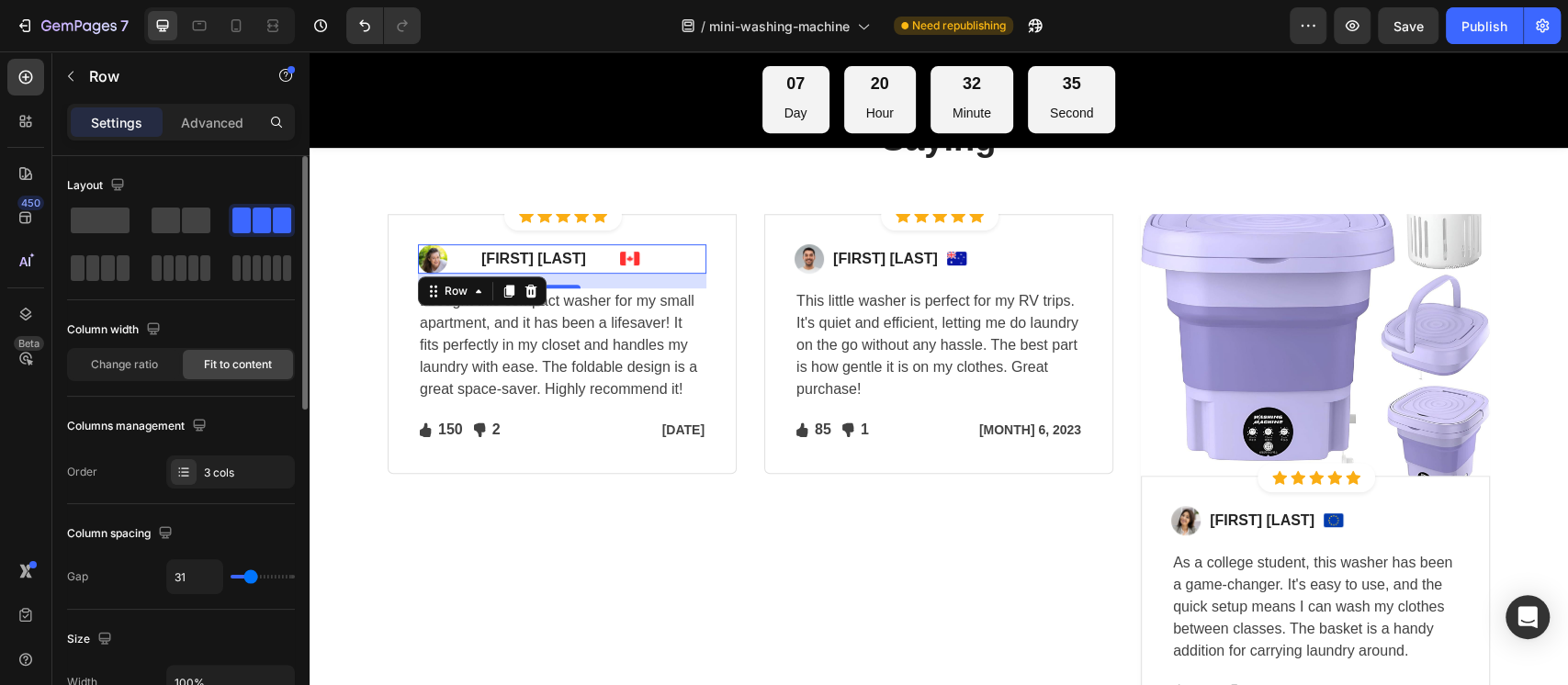 type on "29" 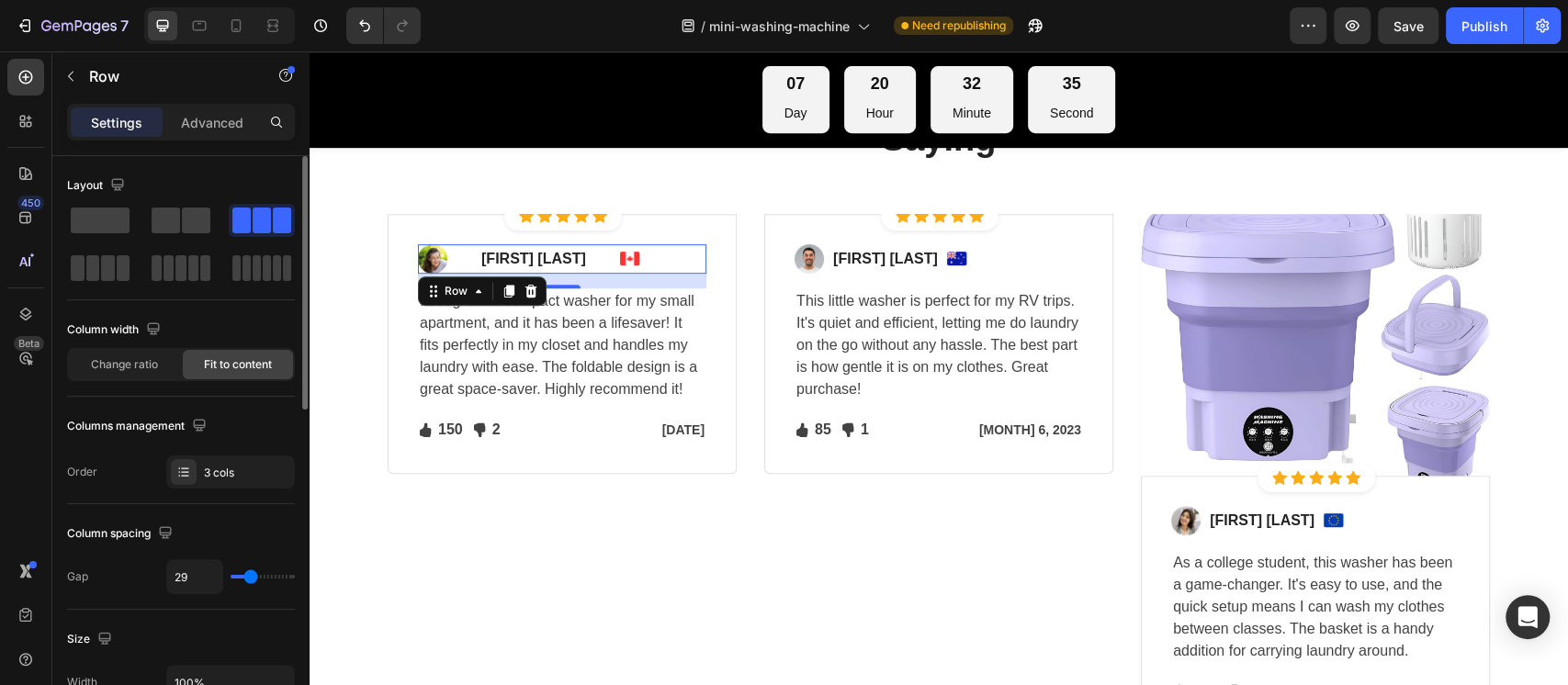 type on "29" 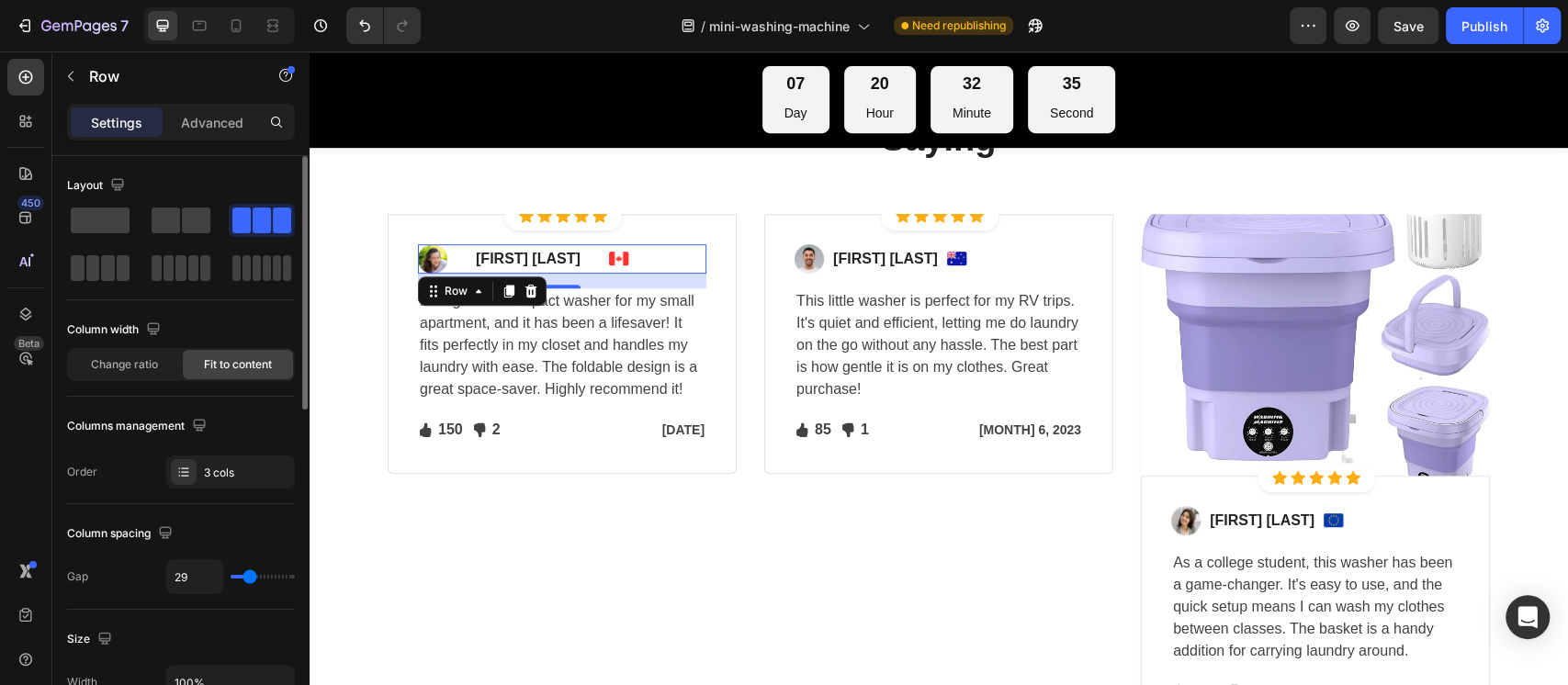 type on "25" 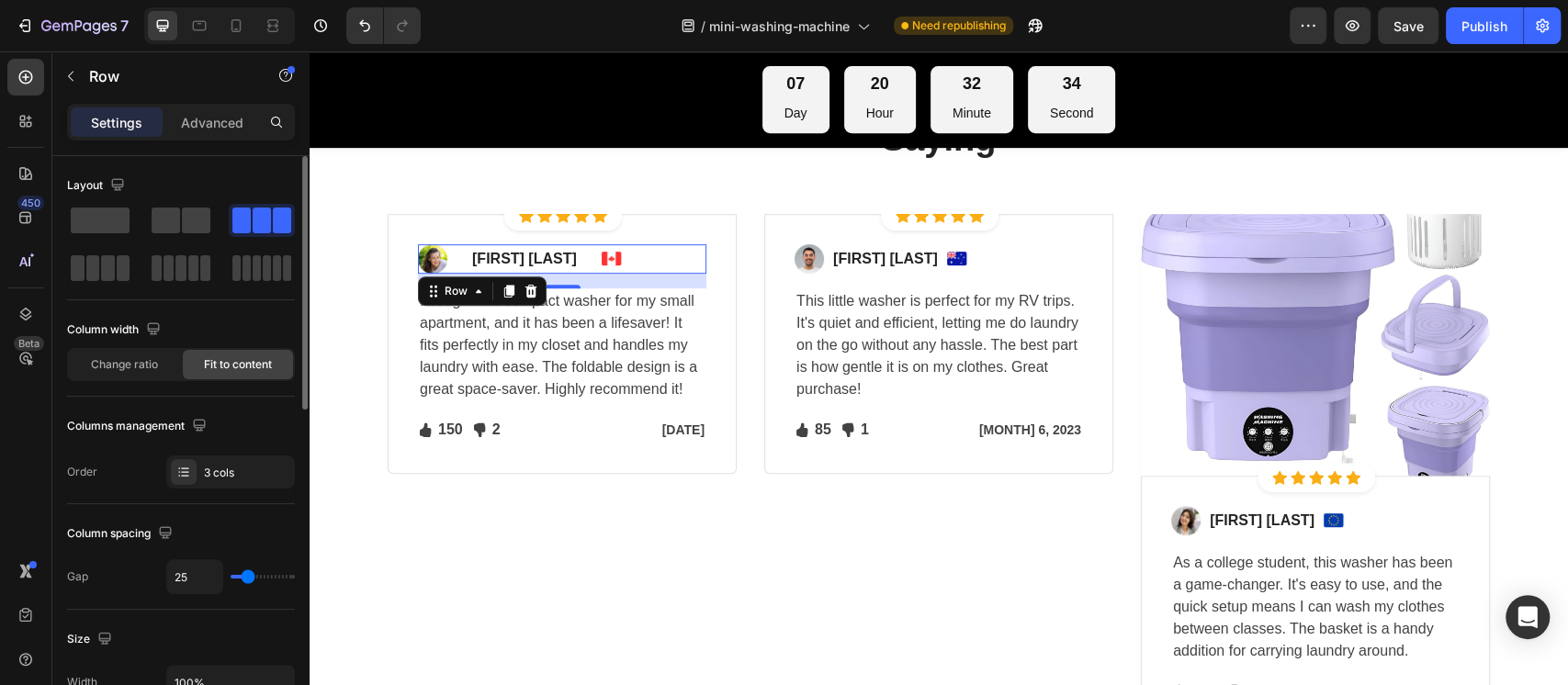 type on "23" 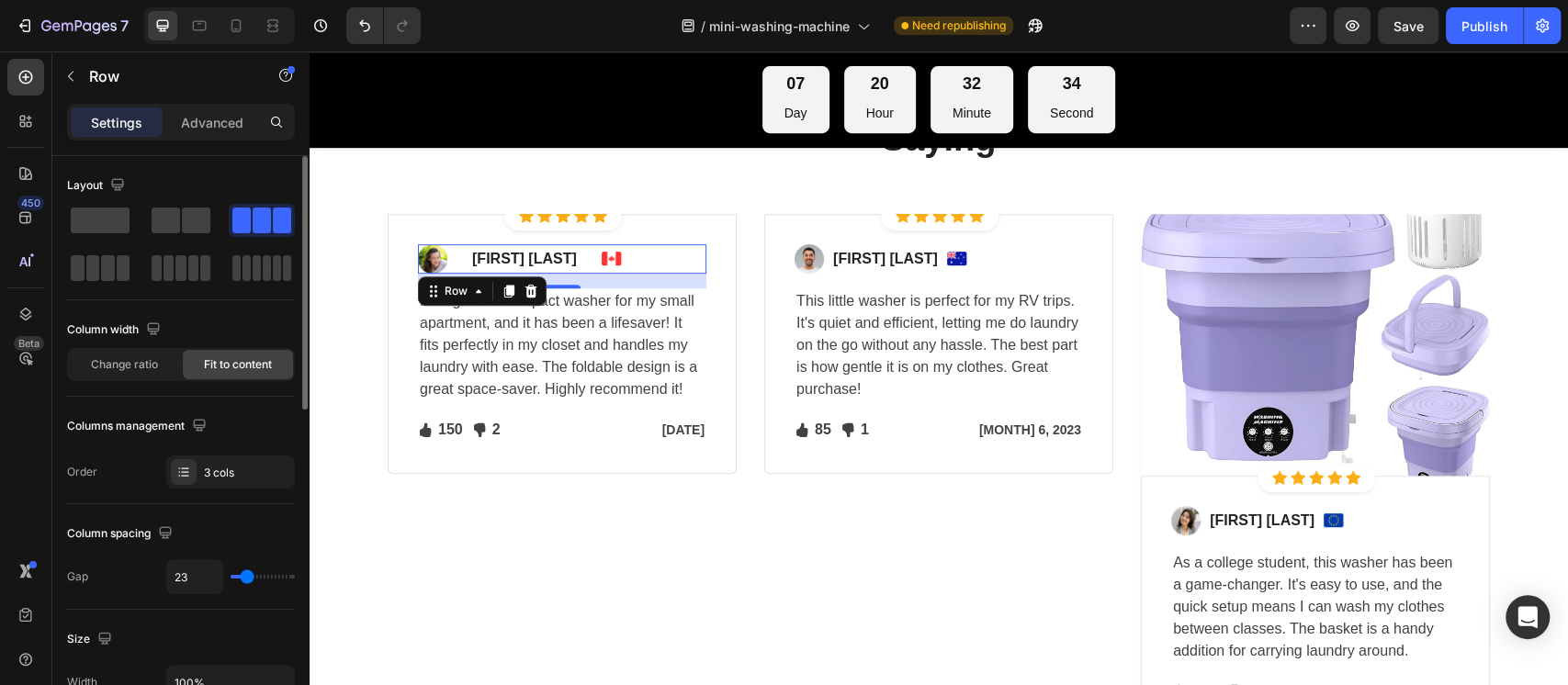 type on "19" 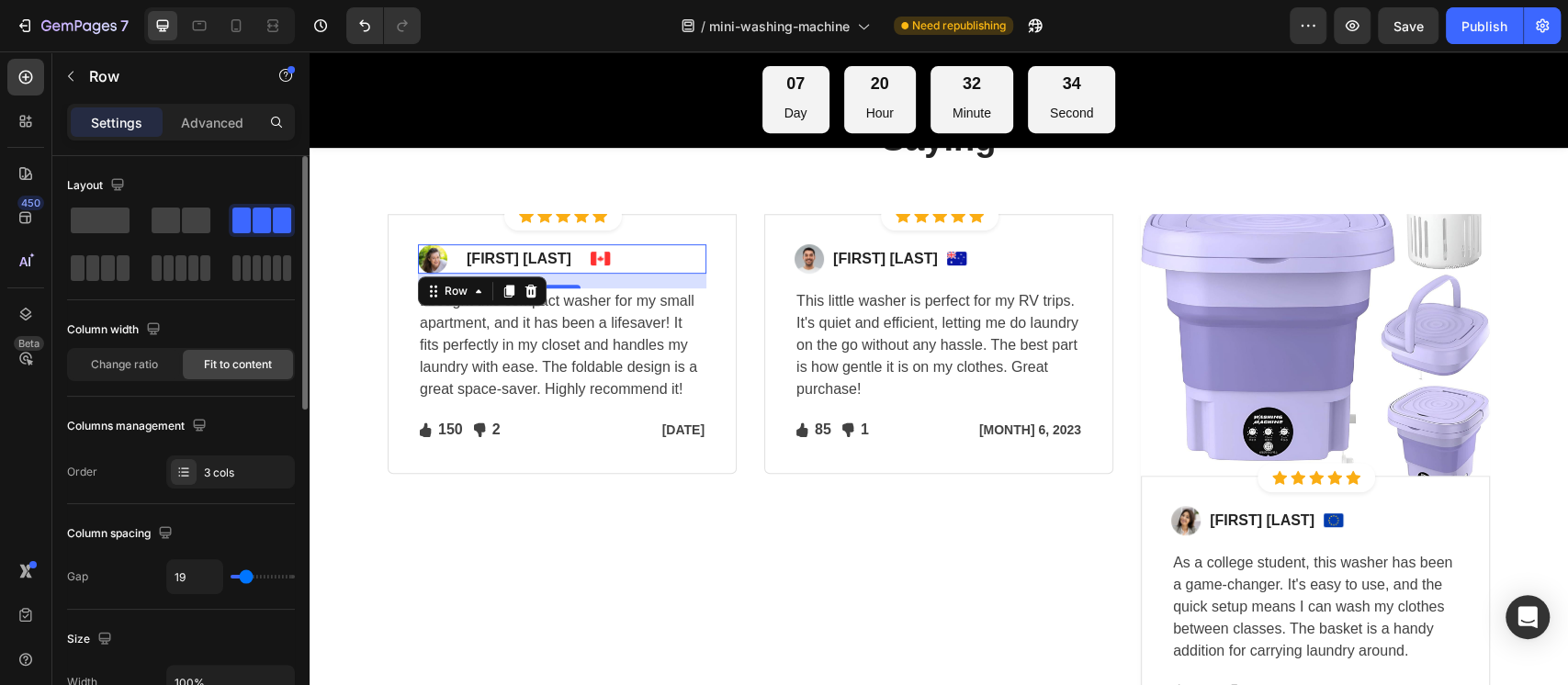 type on "17" 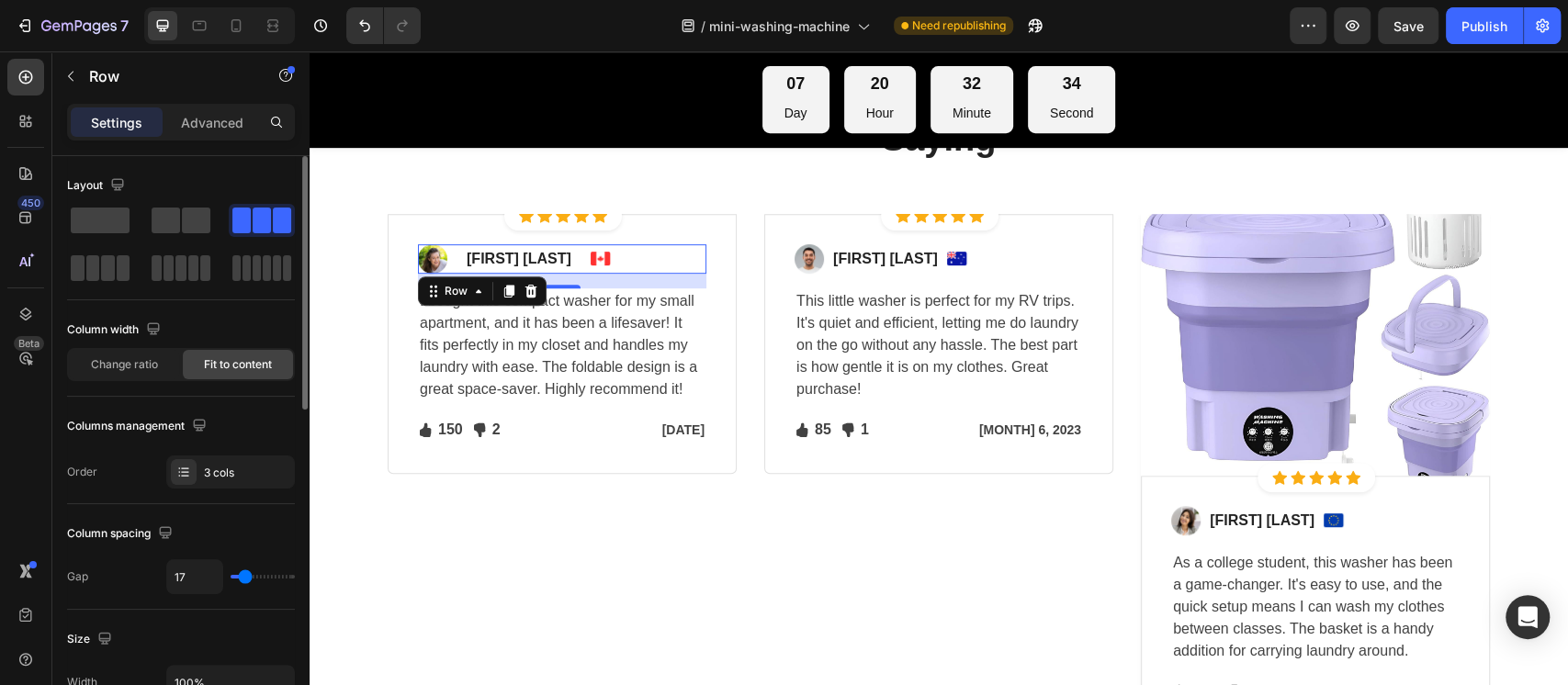 type on "13" 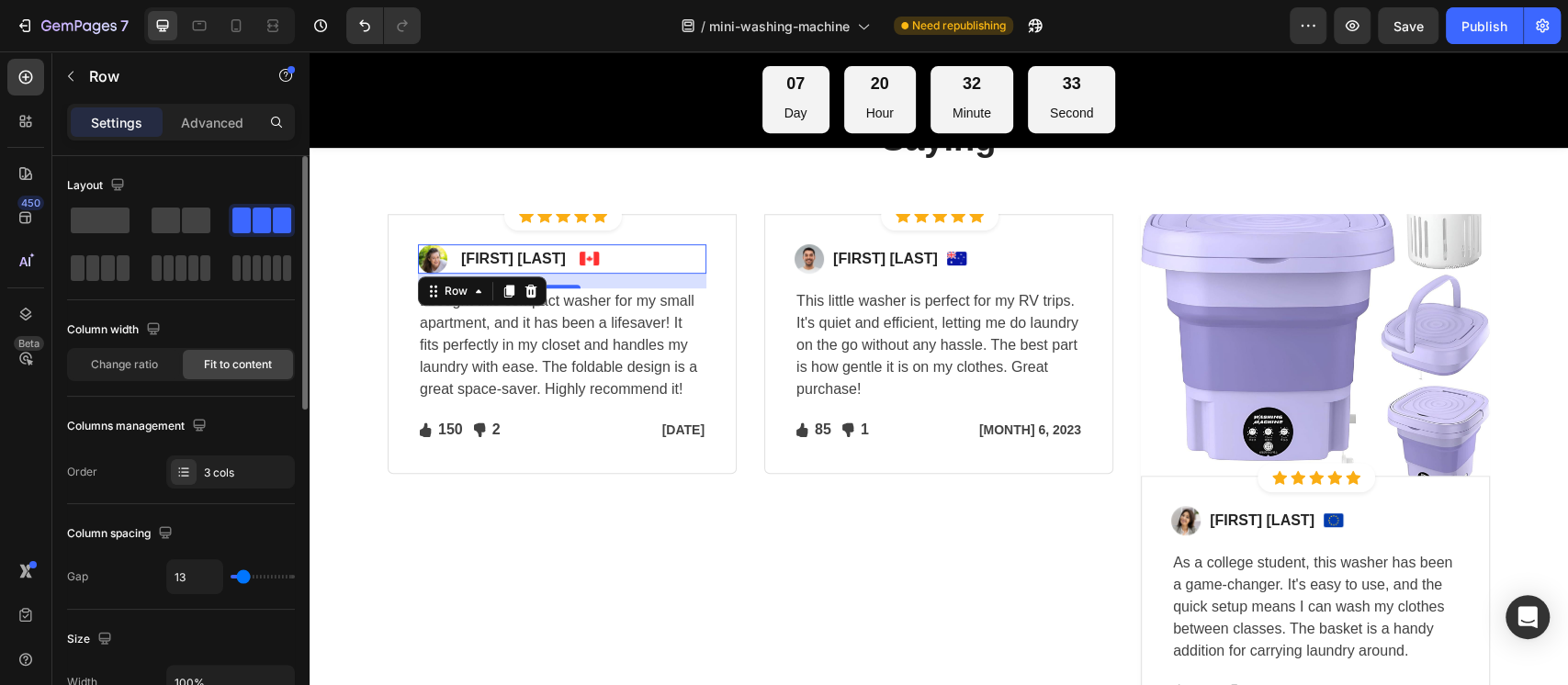 drag, startPoint x: 254, startPoint y: 577, endPoint x: 243, endPoint y: 576, distance: 11.045361 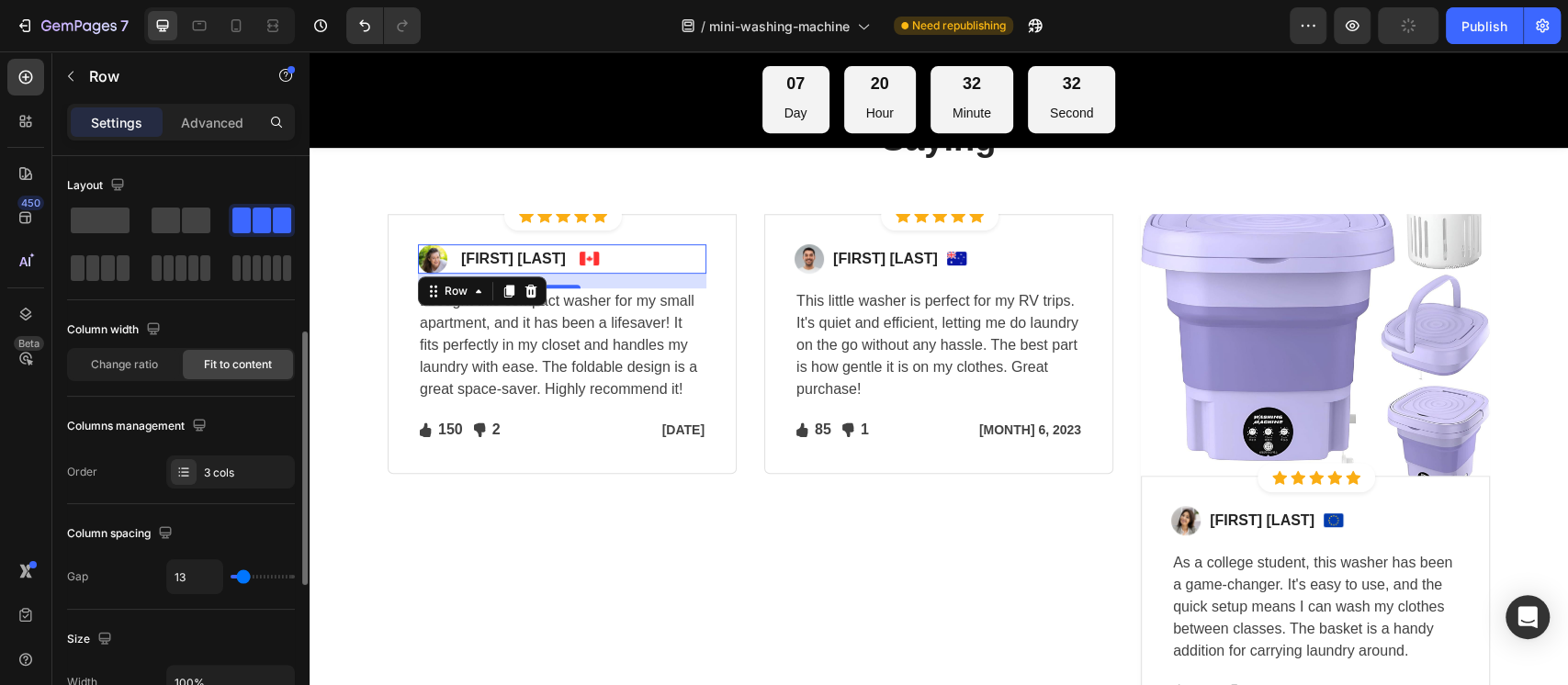 scroll, scrollTop: 122, scrollLeft: 0, axis: vertical 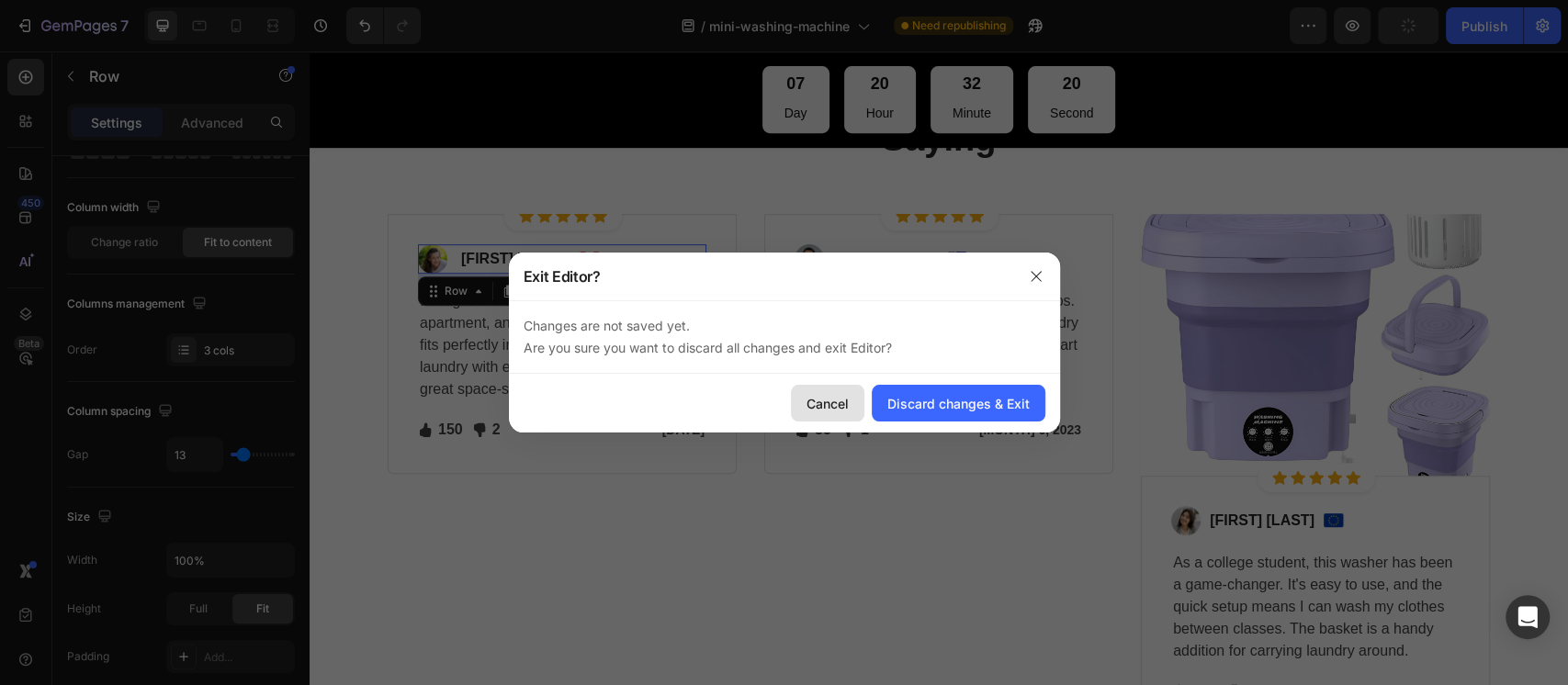 click on "Cancel" at bounding box center (828, 403) 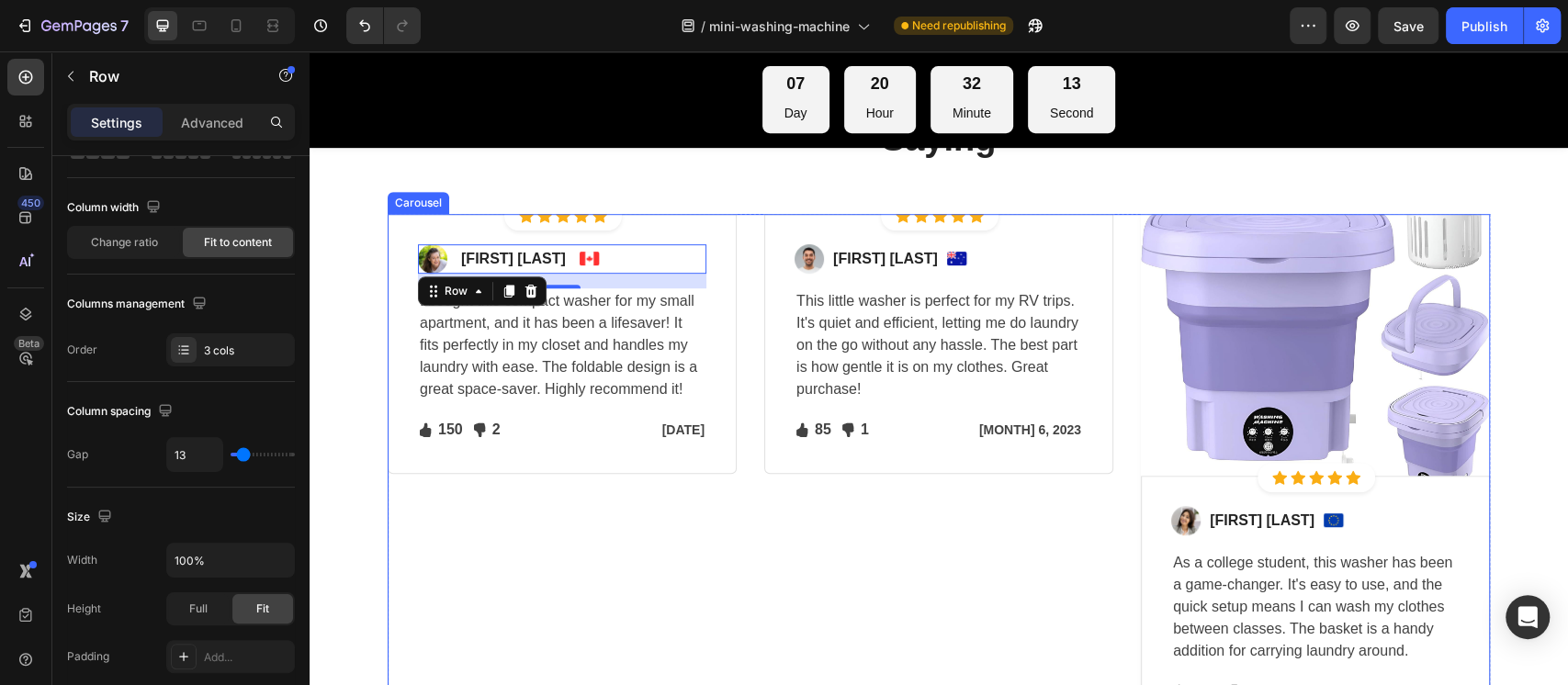 click on "Icon                Icon                Icon                Icon                Icon Icon List Hoz Row Row Image [FIRST] [LAST] Text block Image Row   16 I bought this compact washer for my small apartment, and it has been a lifesaver! It fits perfectly in my closet and handles my laundry with ease. The foldable design is a great space-saver. Highly recommend it! Text block
Icon 150 Text block Icon List
Icon 2 Text block Icon List Row [DATE] Text block Row Row Row" at bounding box center [562, 475] 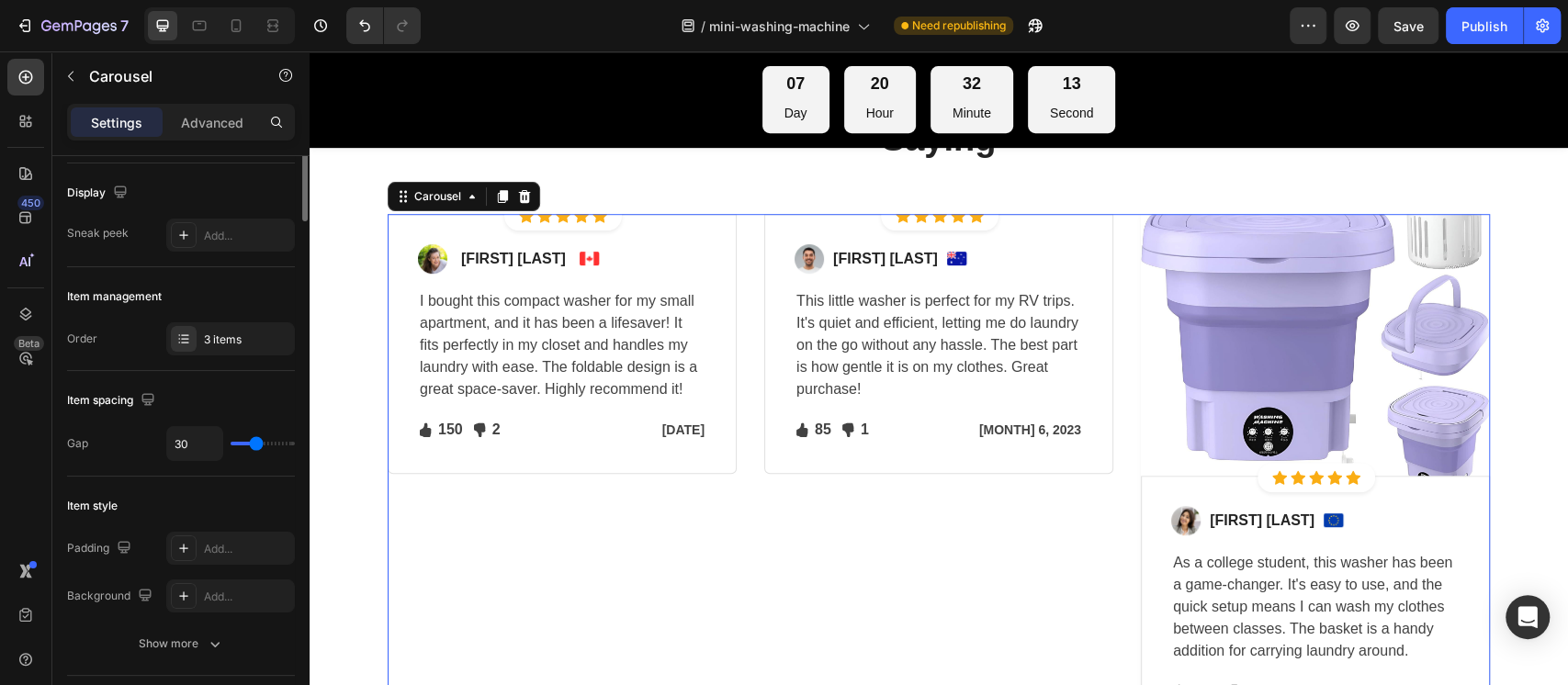 scroll, scrollTop: 0, scrollLeft: 0, axis: both 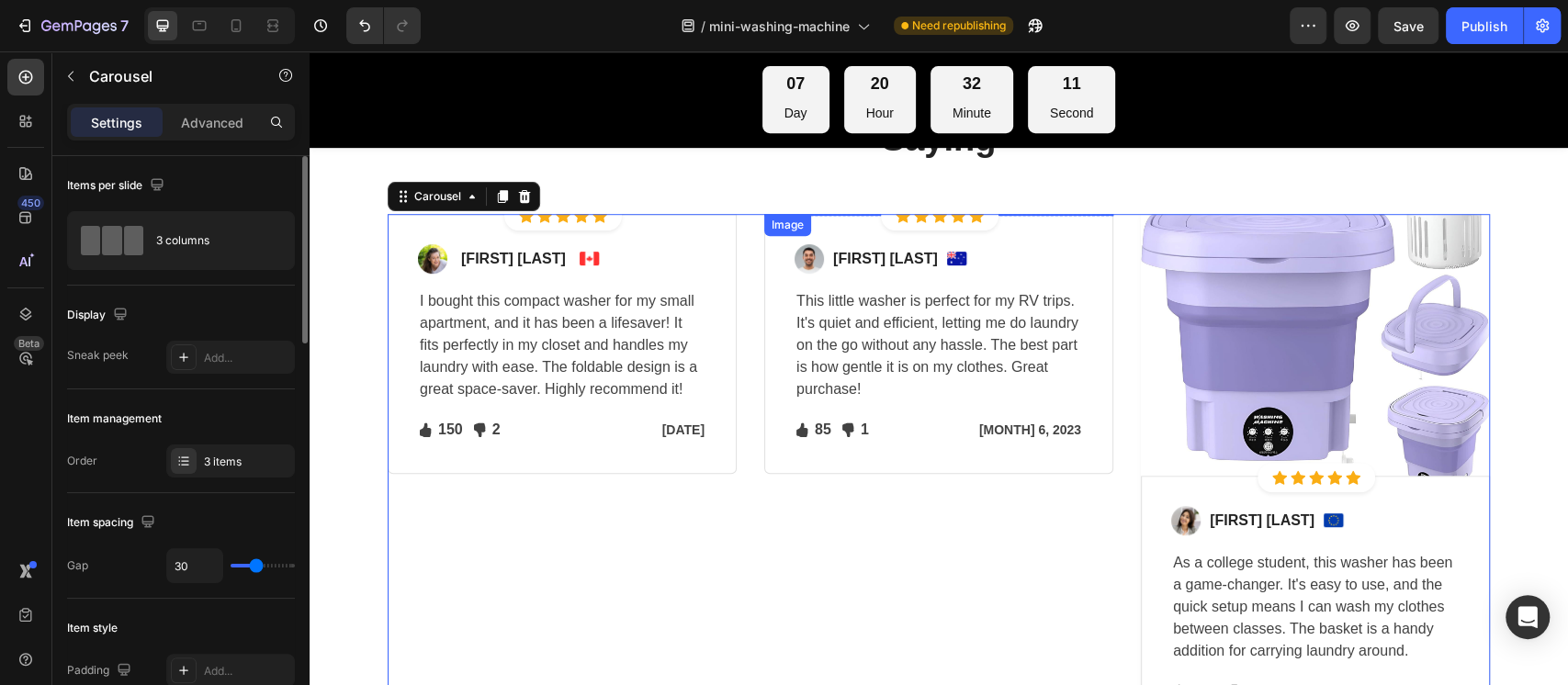 click at bounding box center [939, 214] 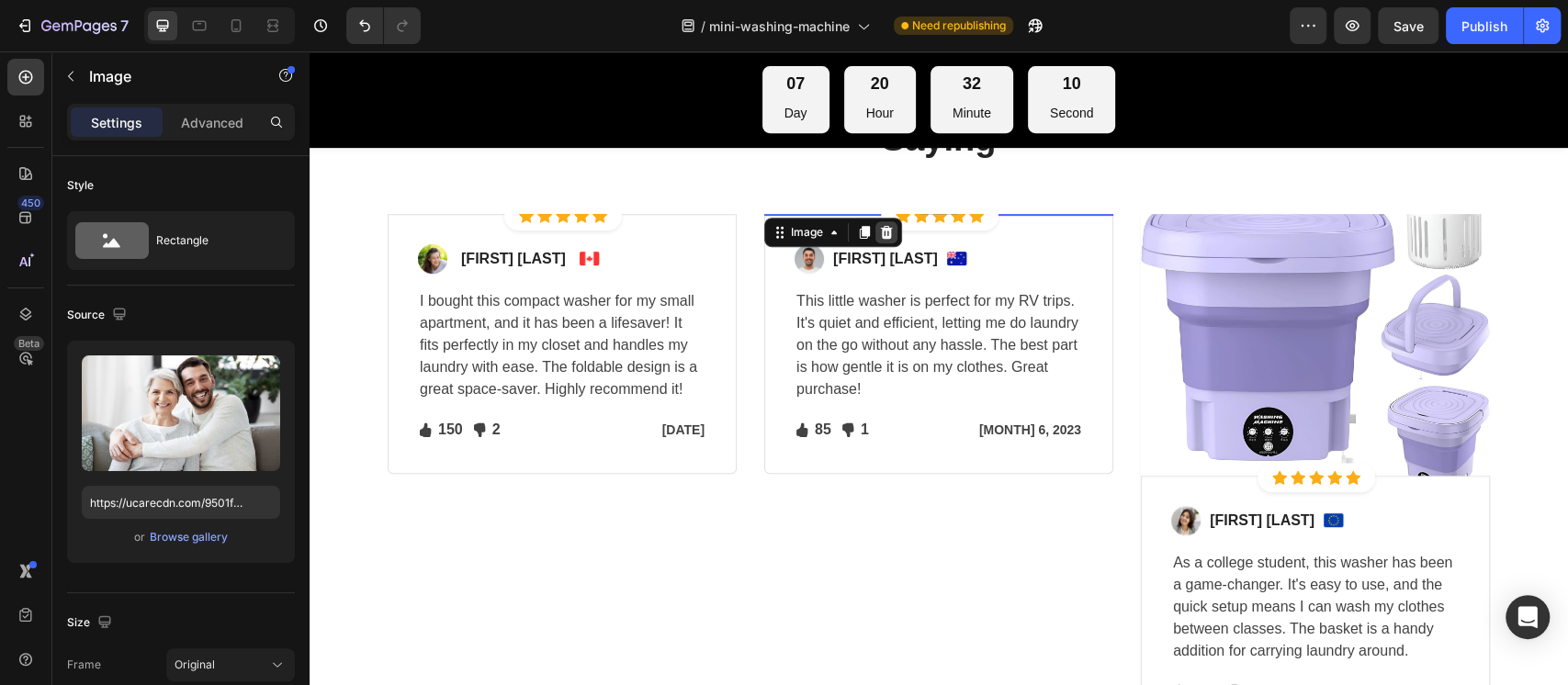 click 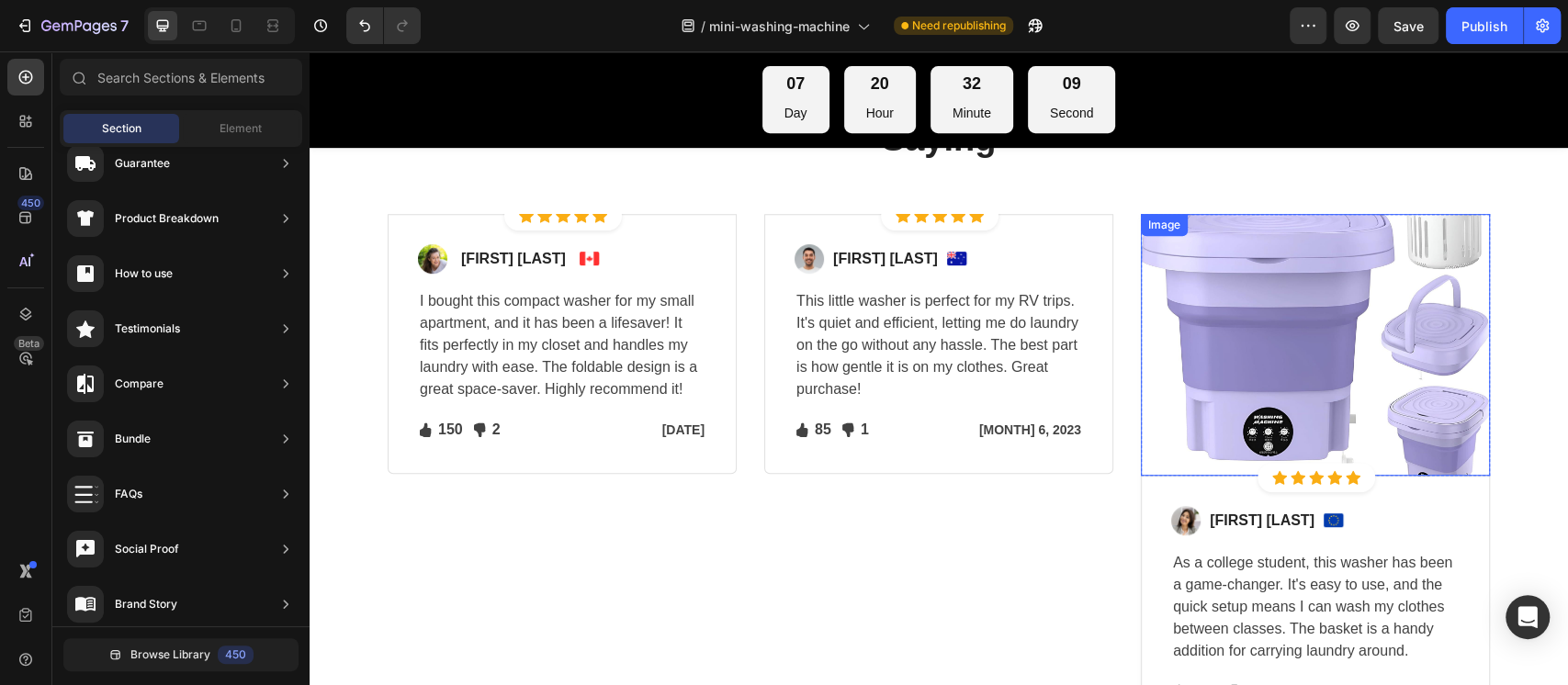 click at bounding box center [1315, 344] 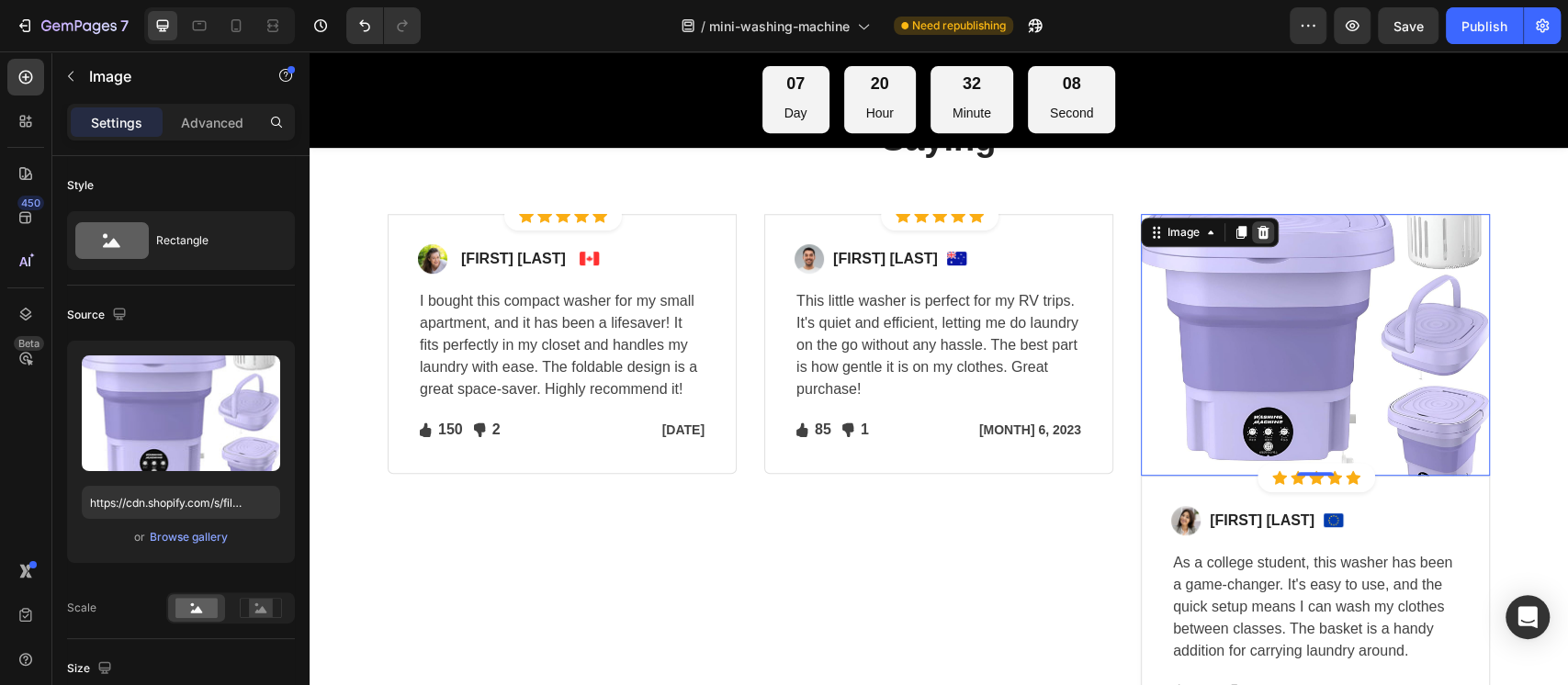 click at bounding box center (1263, 232) 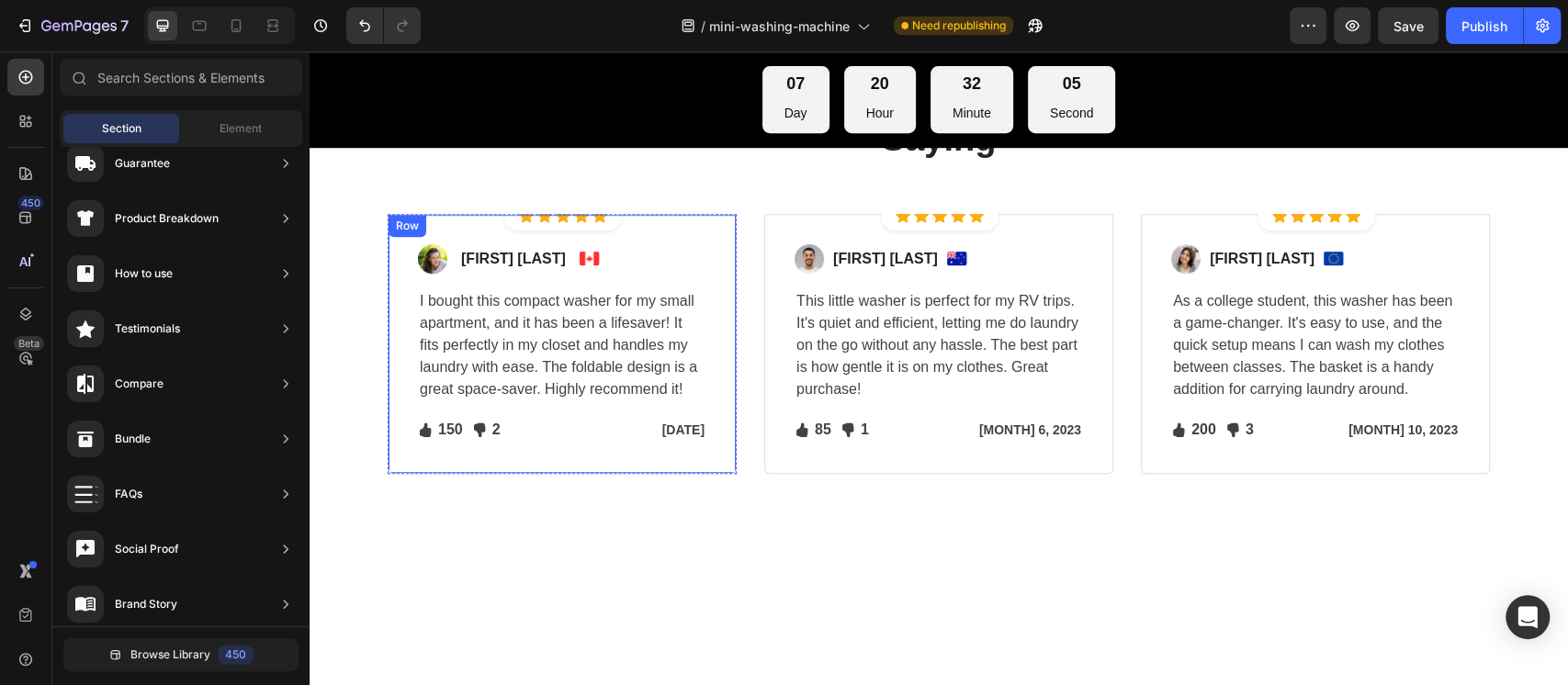 click on "Image [FIRST] [LAST] Text block Image Row I bought this compact washer for my small apartment, and it has been a lifesaver! It fits perfectly in my closet and handles my laundry with ease. The foldable design is a great space-saver. Highly recommend it! Text block
Icon 150 Text block Icon List
Icon 2 Text block Icon List Row [DATE] Text block Row Row" at bounding box center [562, 343] 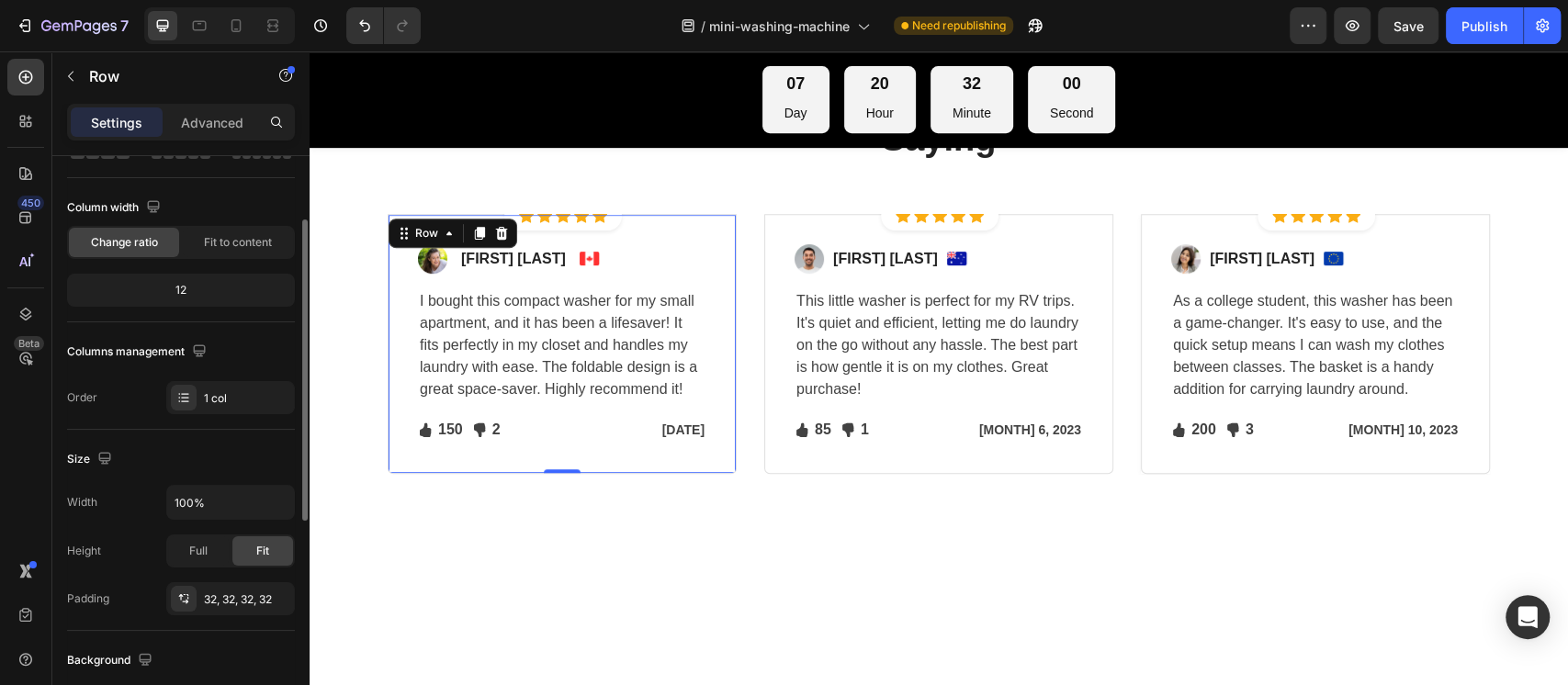 scroll, scrollTop: 244, scrollLeft: 0, axis: vertical 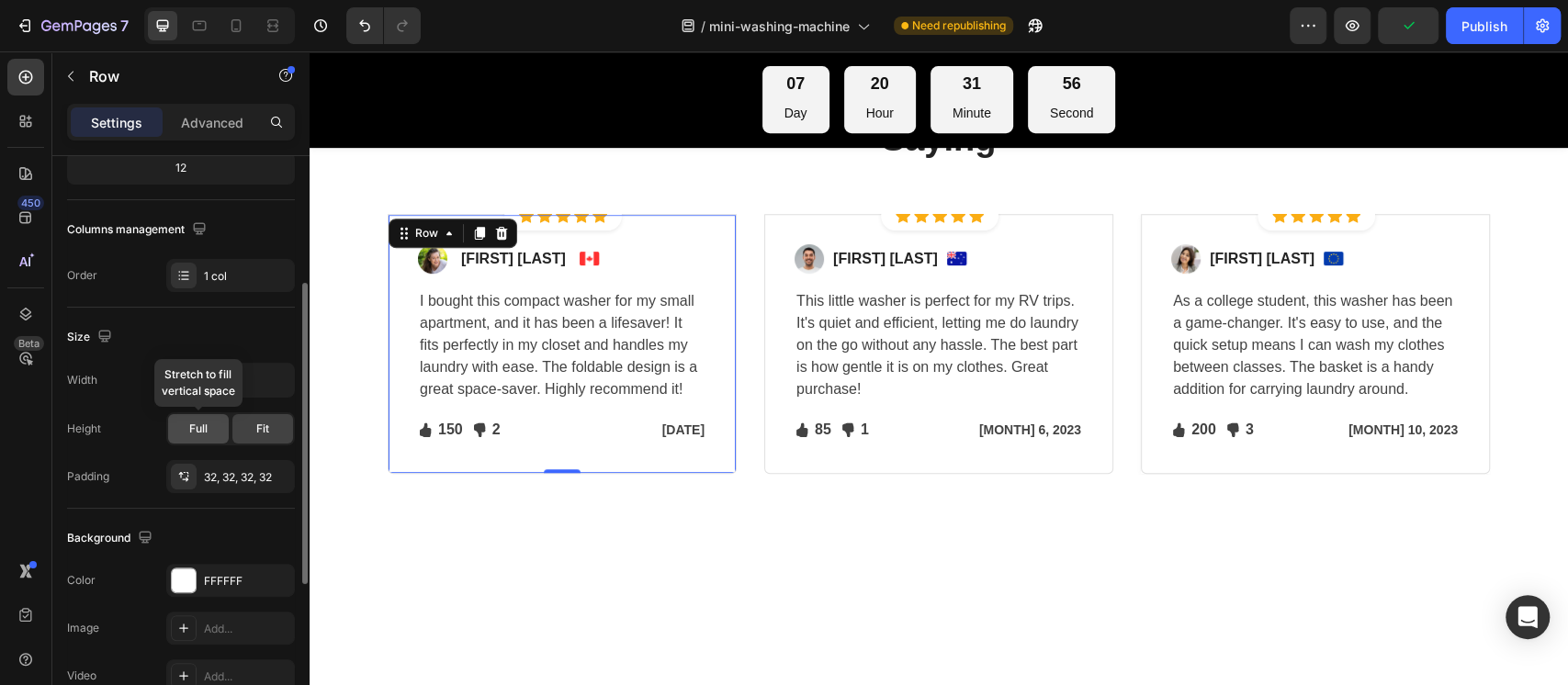 click on "Full" 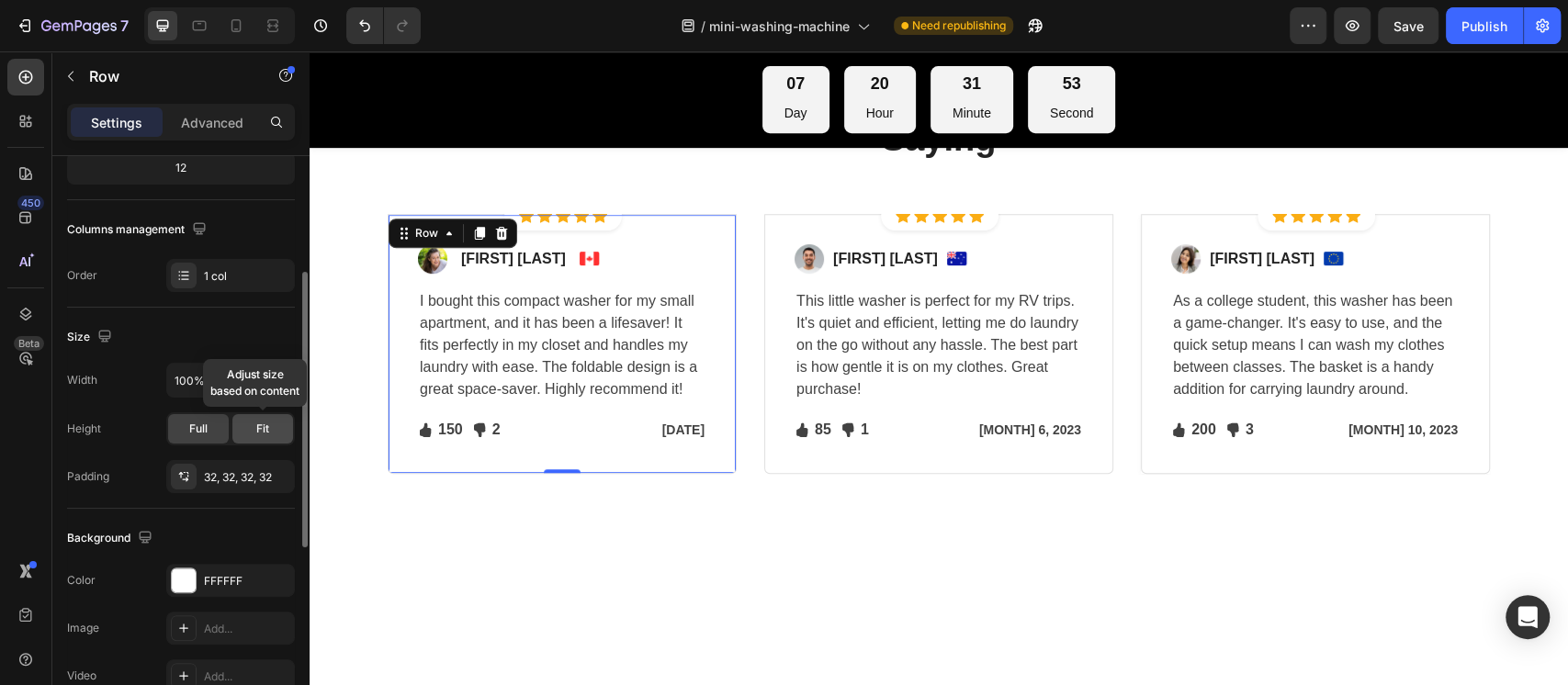 click on "Fit" 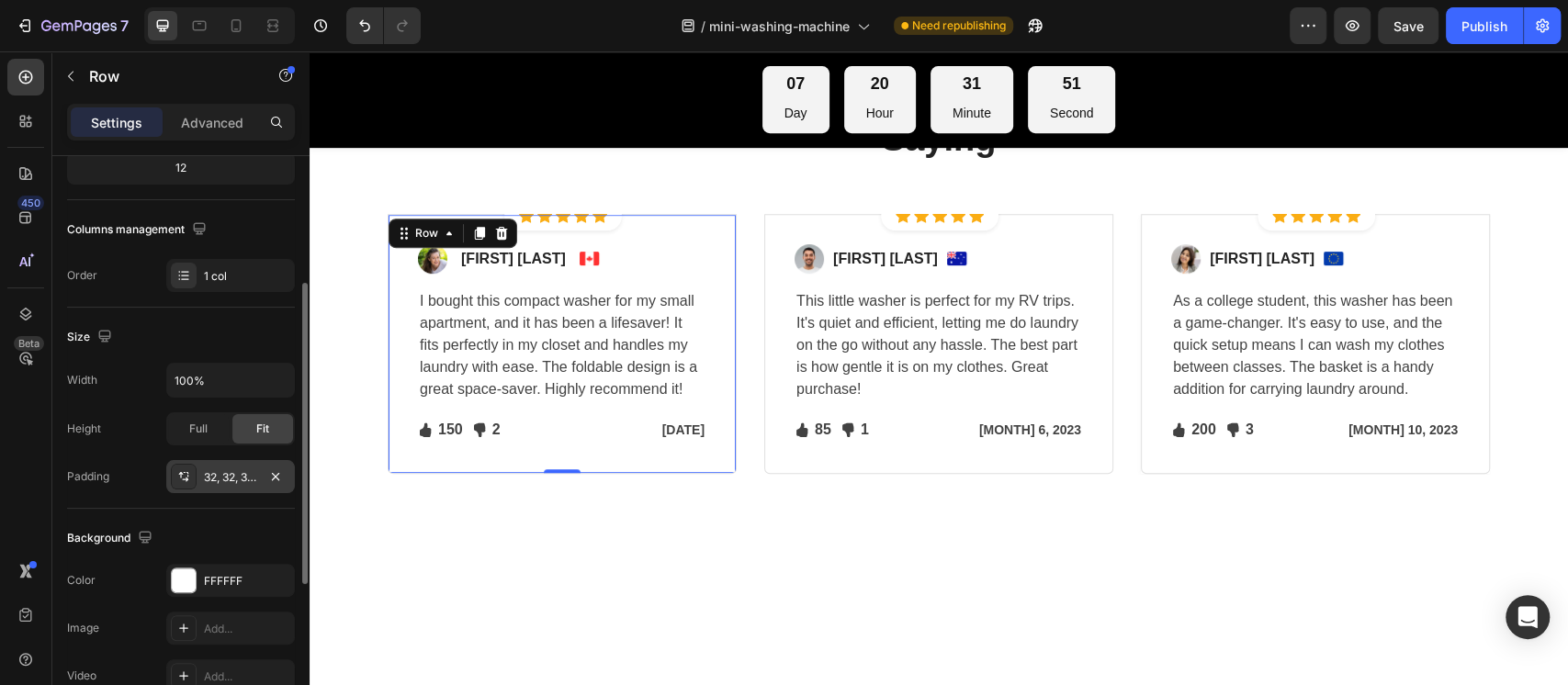 click on "32, 32, 32, 32" at bounding box center (231, 477) 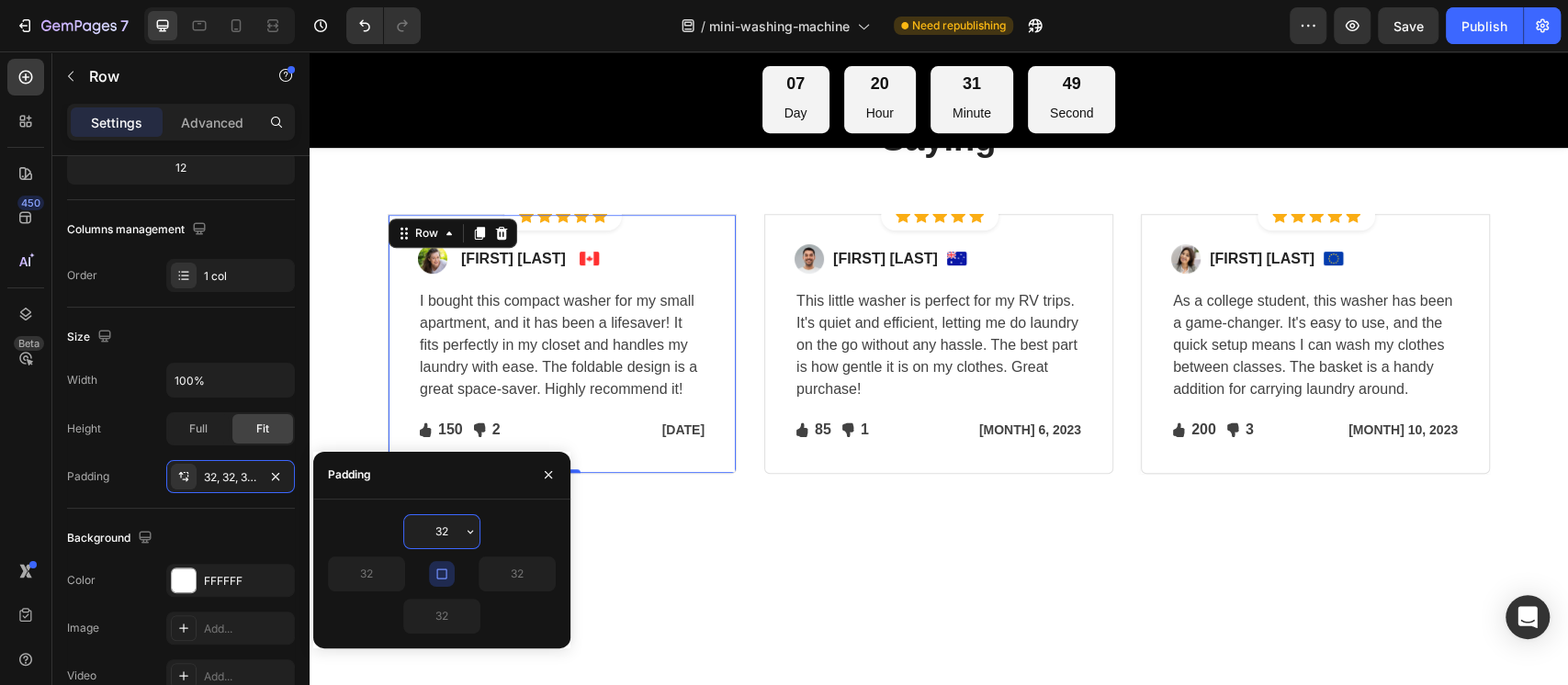 click on "32" at bounding box center [442, 532] 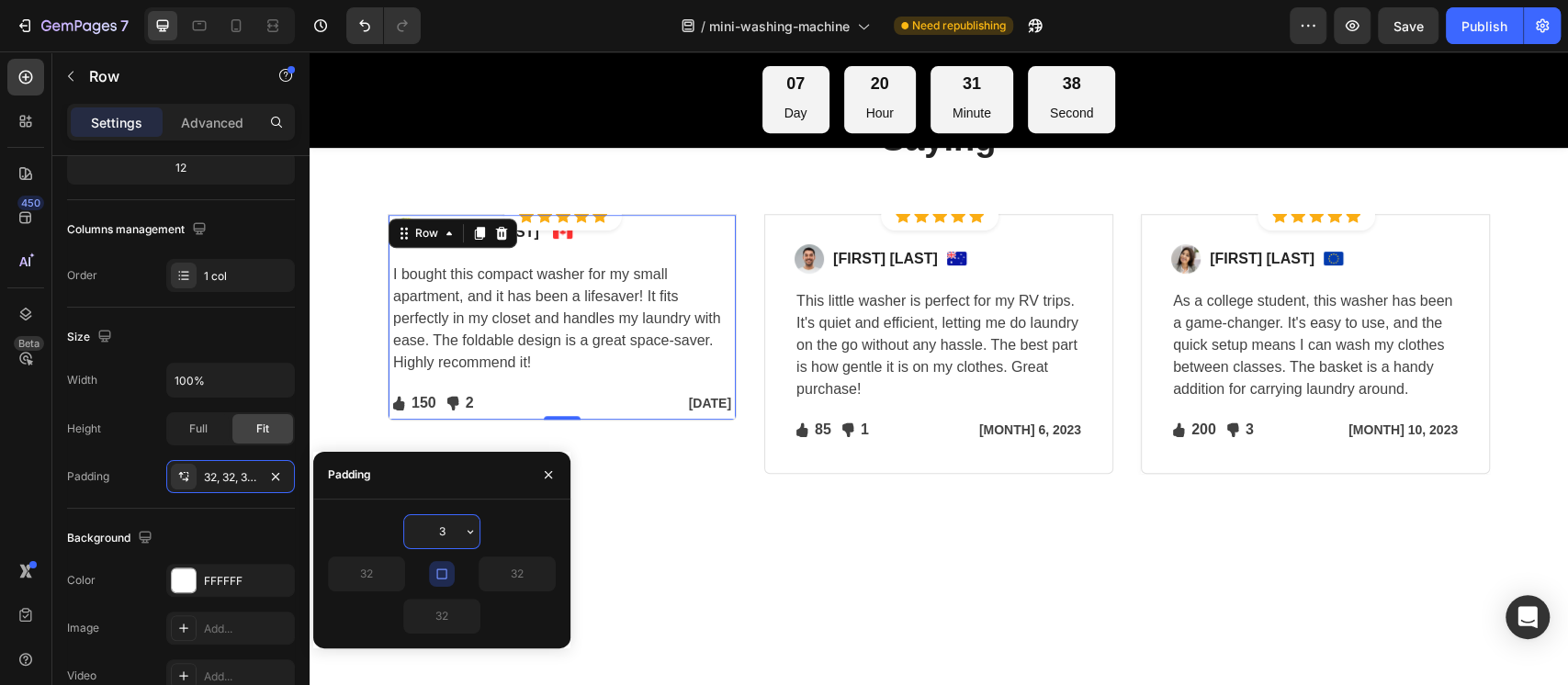 type on "32" 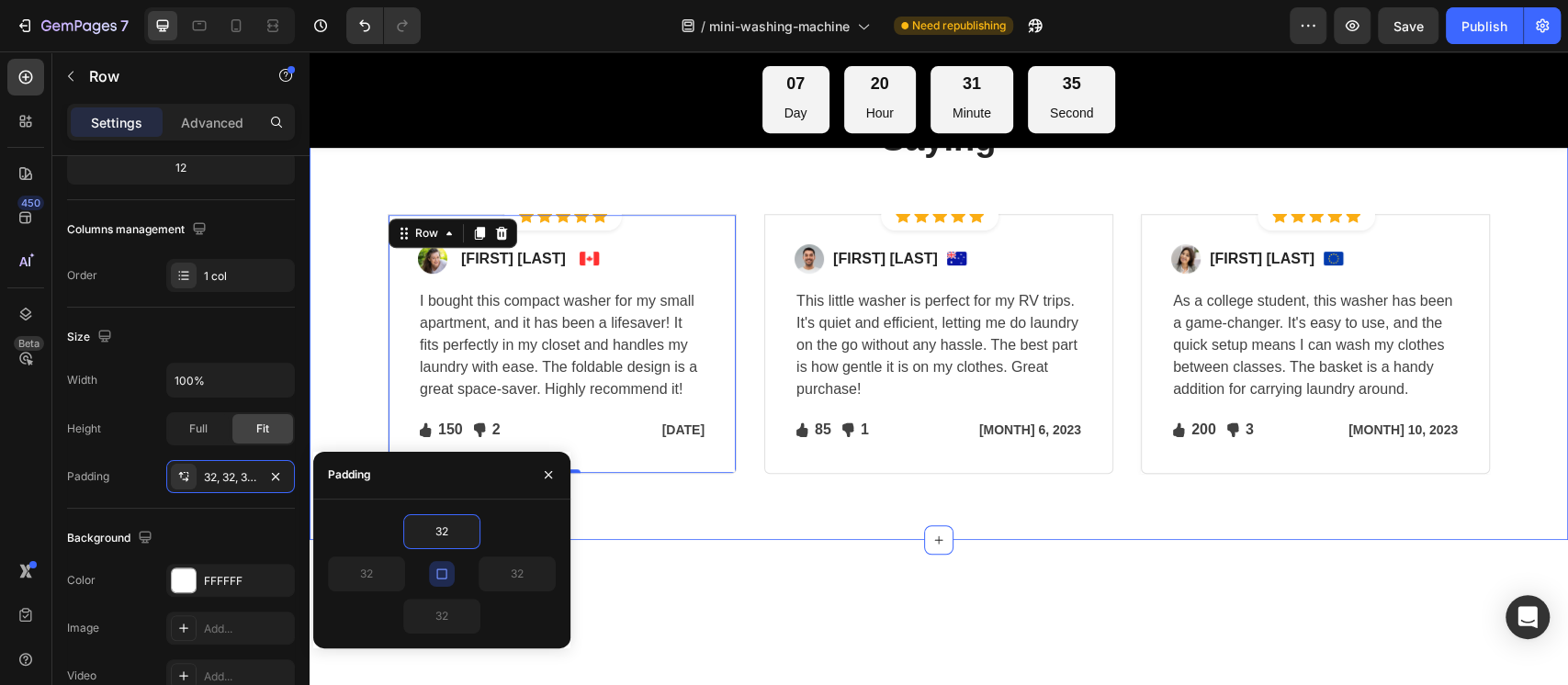 click at bounding box center [939, 737] 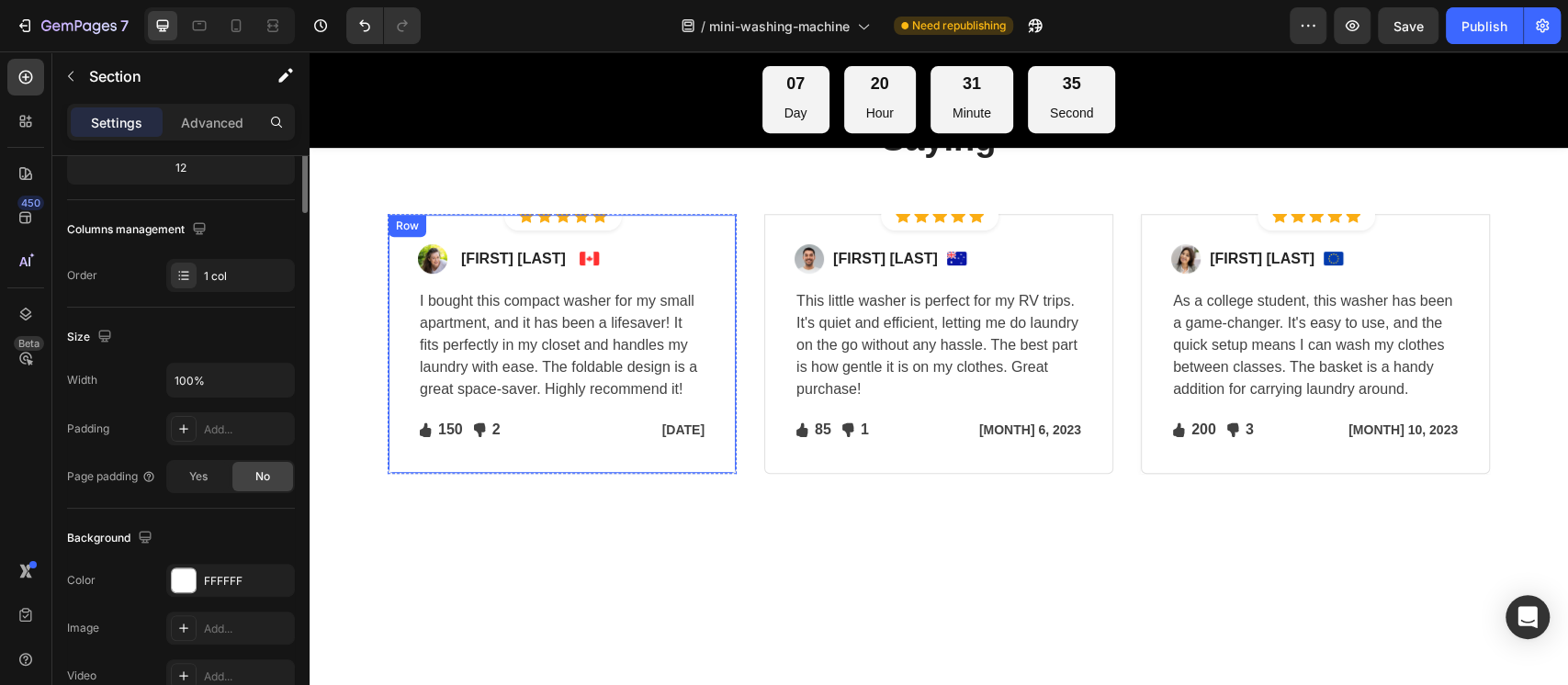 scroll, scrollTop: 0, scrollLeft: 0, axis: both 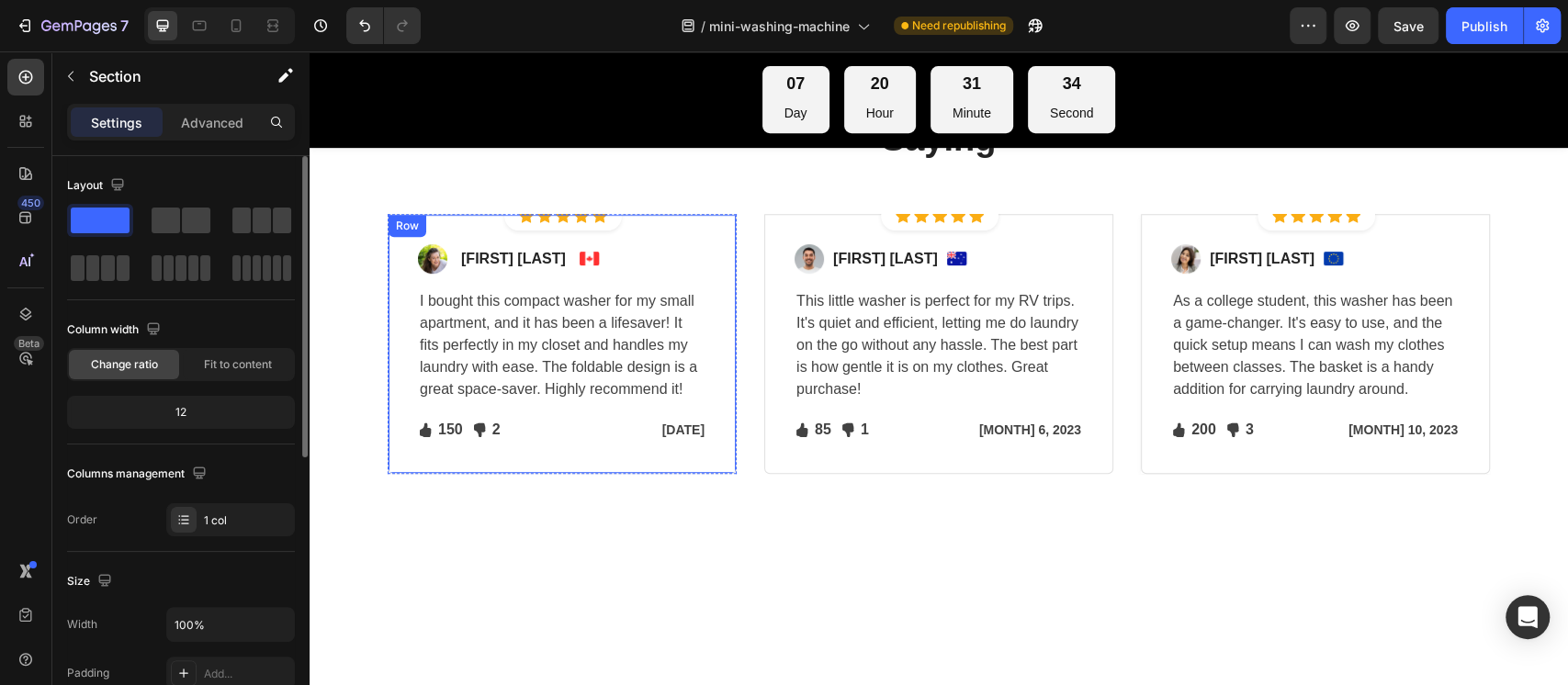 click on "Icon                Icon                Icon                Icon                Icon Icon List Hoz Row" at bounding box center (563, 216) 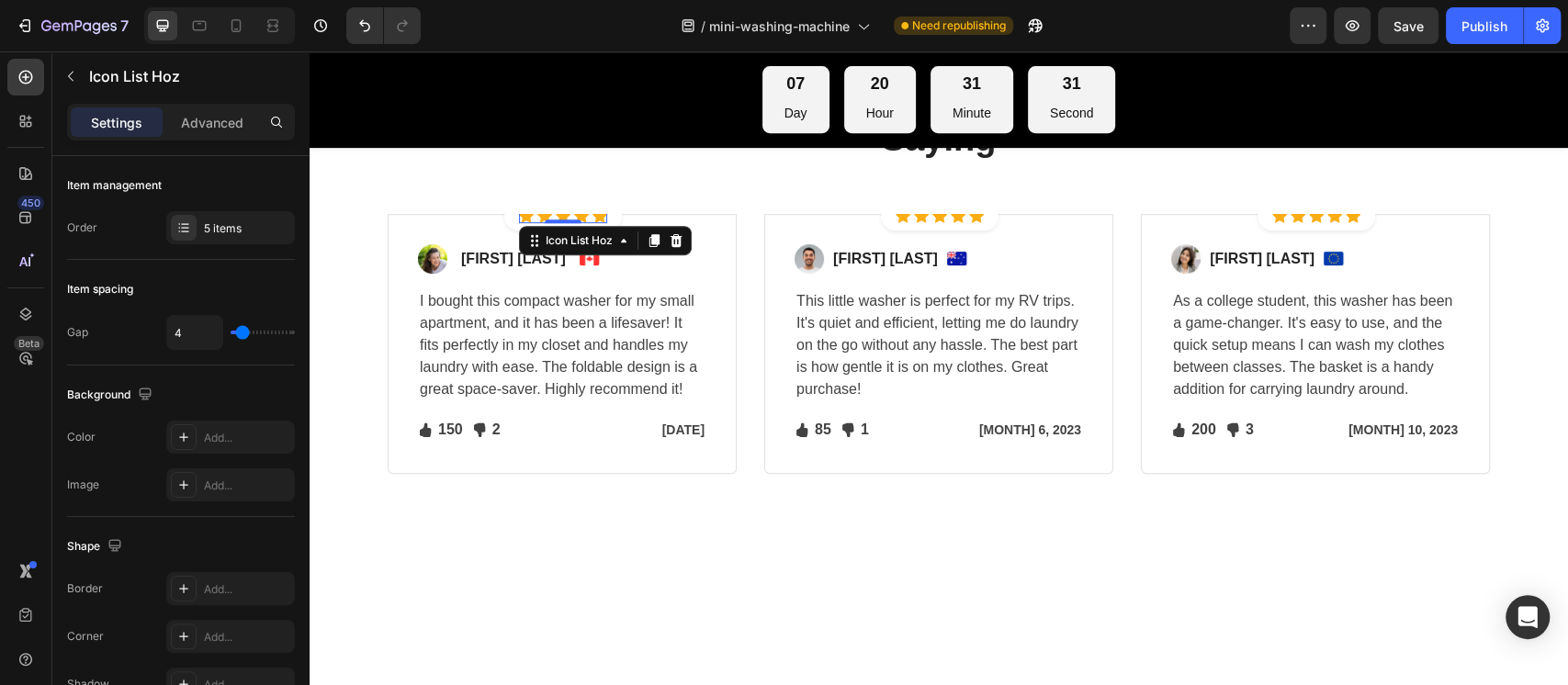 drag, startPoint x: 526, startPoint y: 244, endPoint x: 717, endPoint y: 567, distance: 375.24659 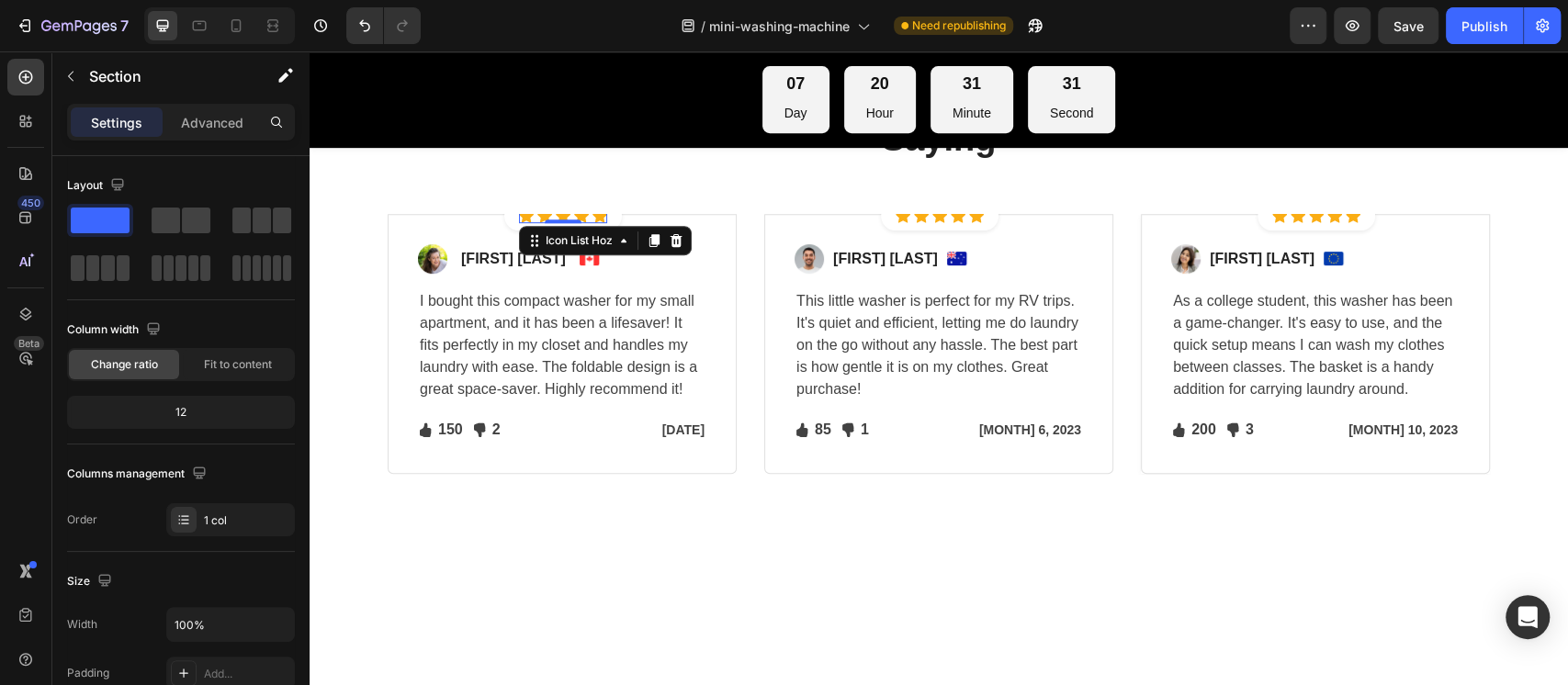 click at bounding box center [939, 737] 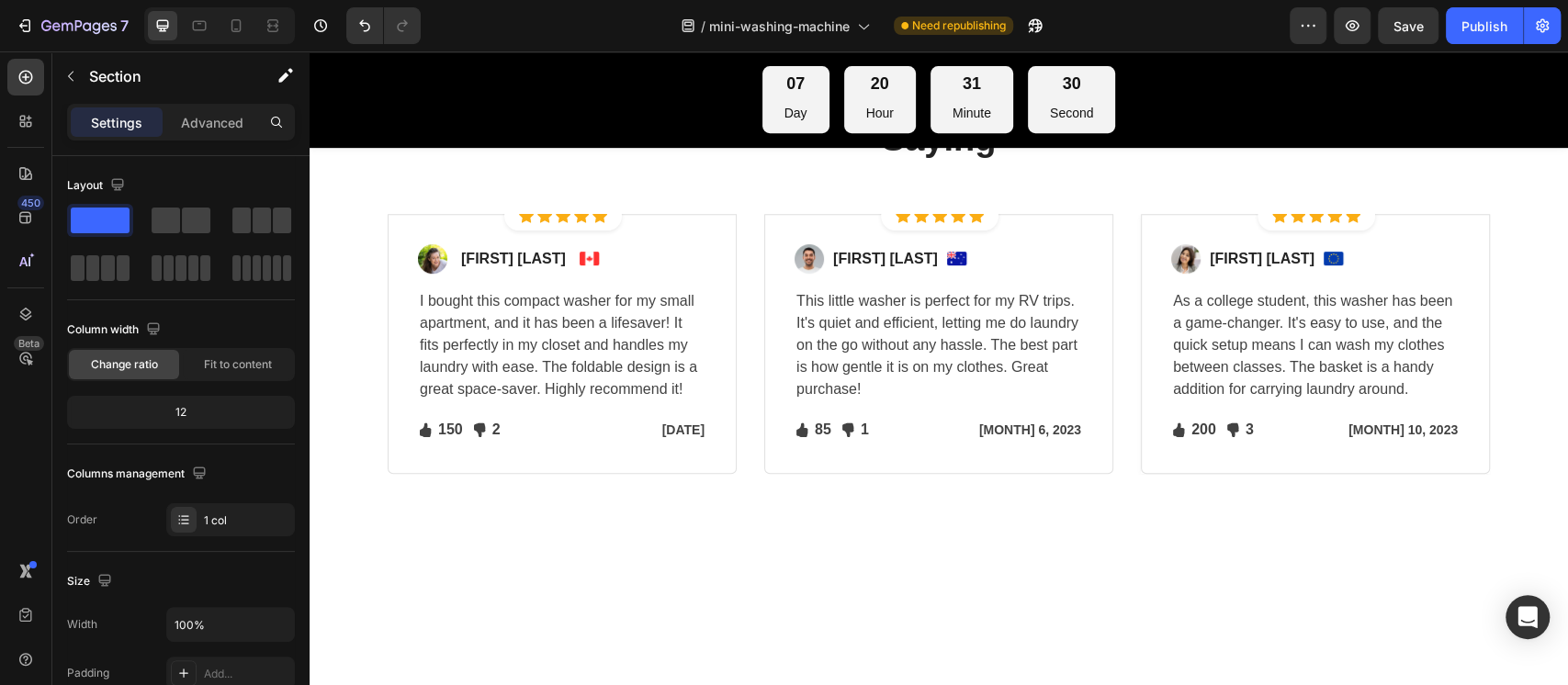 click at bounding box center (939, 737) 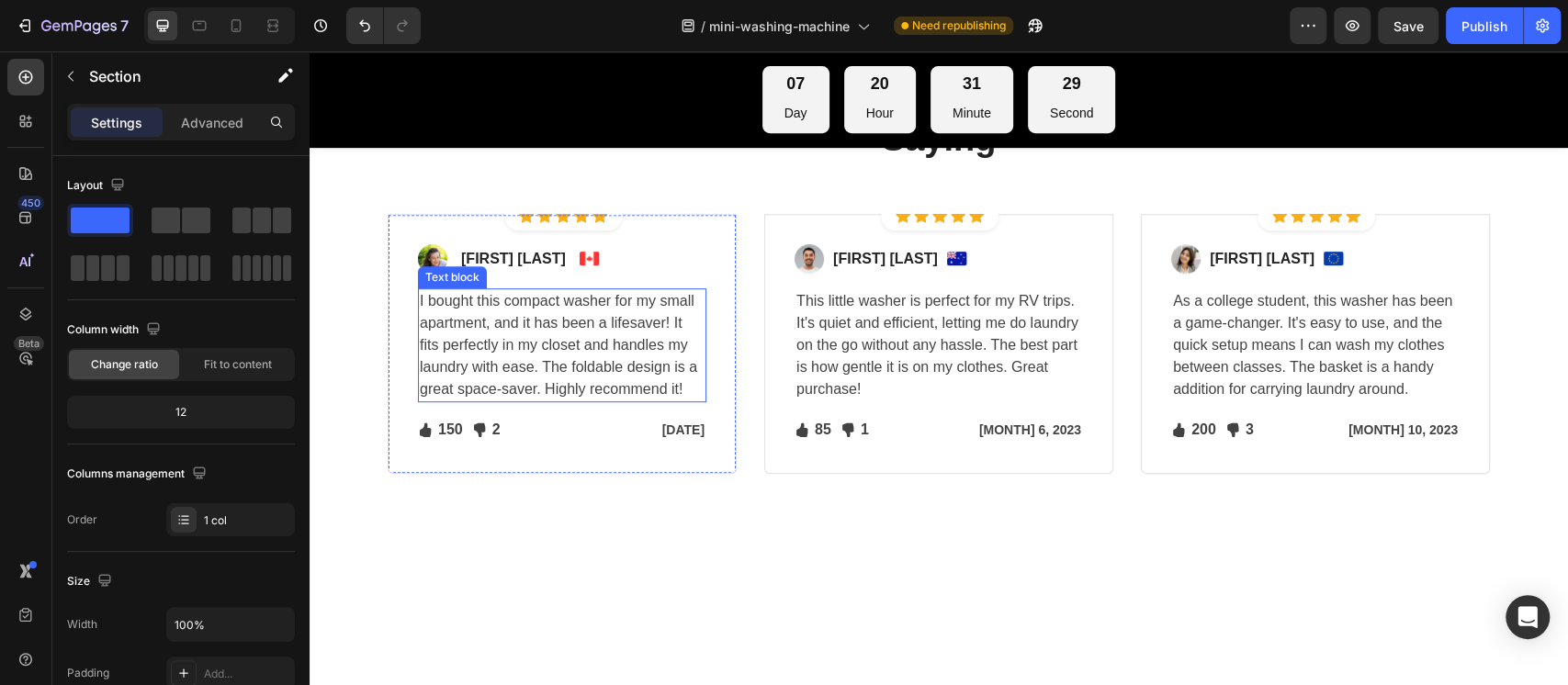 click on "Image Jamie Lee Text block Image Row" at bounding box center [562, 259] 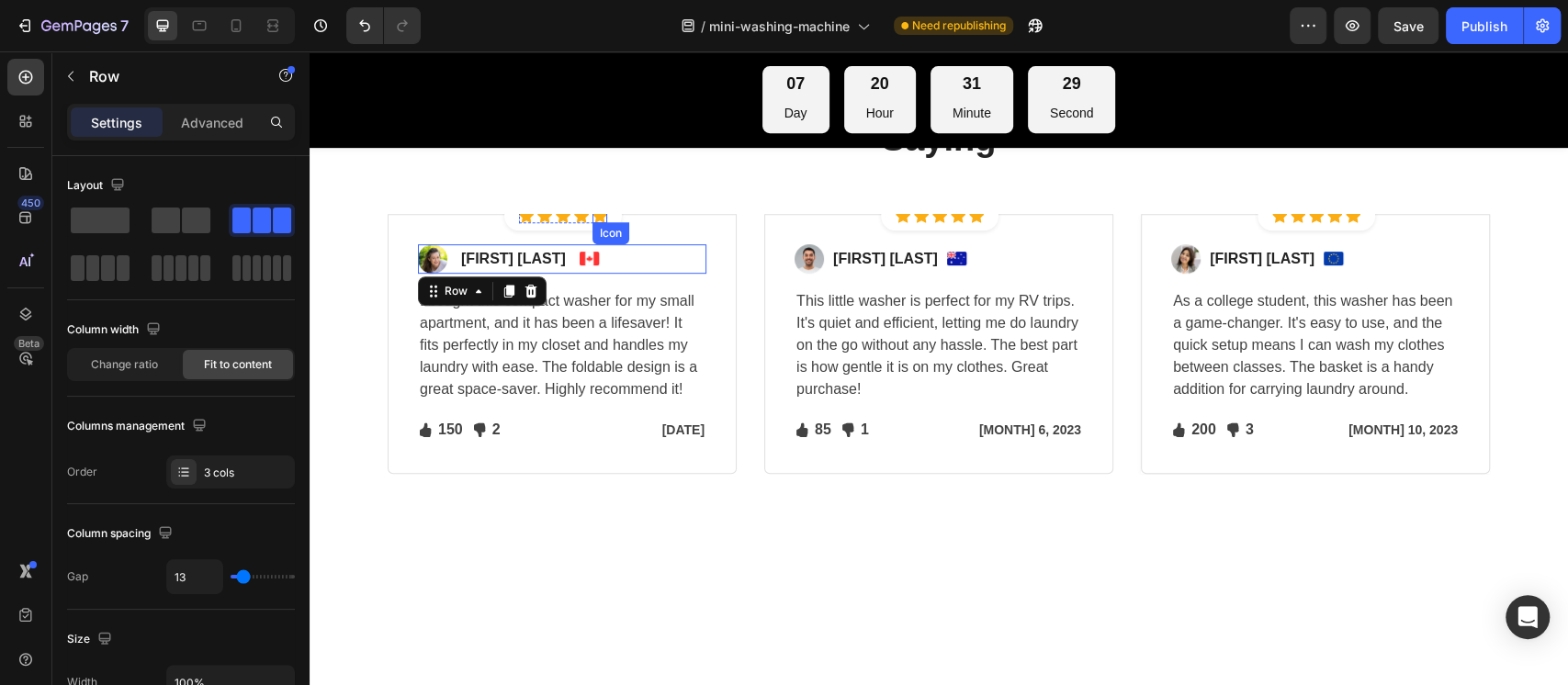 click on "Icon" at bounding box center (600, 216) 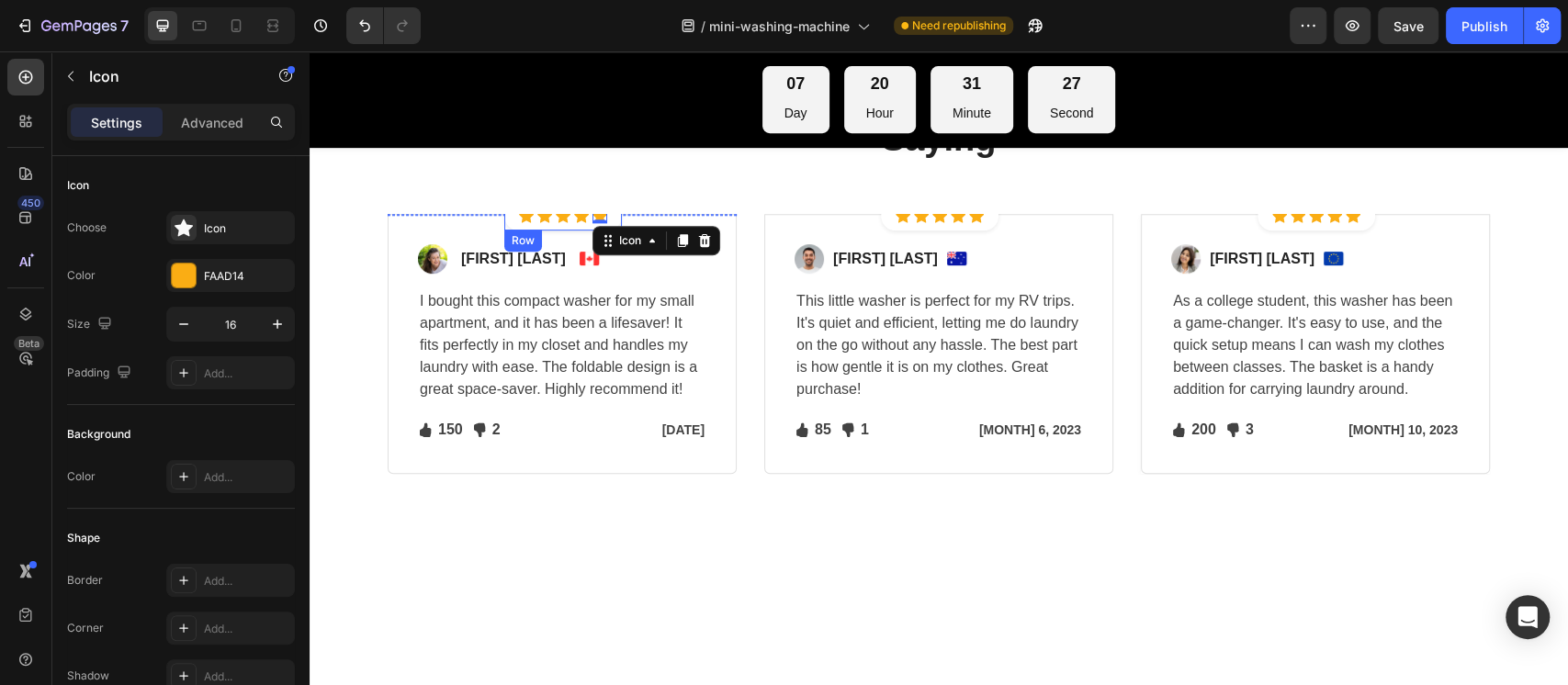 click on "Image [FIRST] [LAST] Text block Image Row I bought this compact washer for my small apartment, and it has been a lifesaver! It fits perfectly in my closet and handles my laundry with ease. The foldable design is a great space-saver. Highly recommend it! Text block
Icon 150 Text block Icon List
Icon 2 Text block Icon List Row [DATE] Text block Row Row" at bounding box center (562, 343) 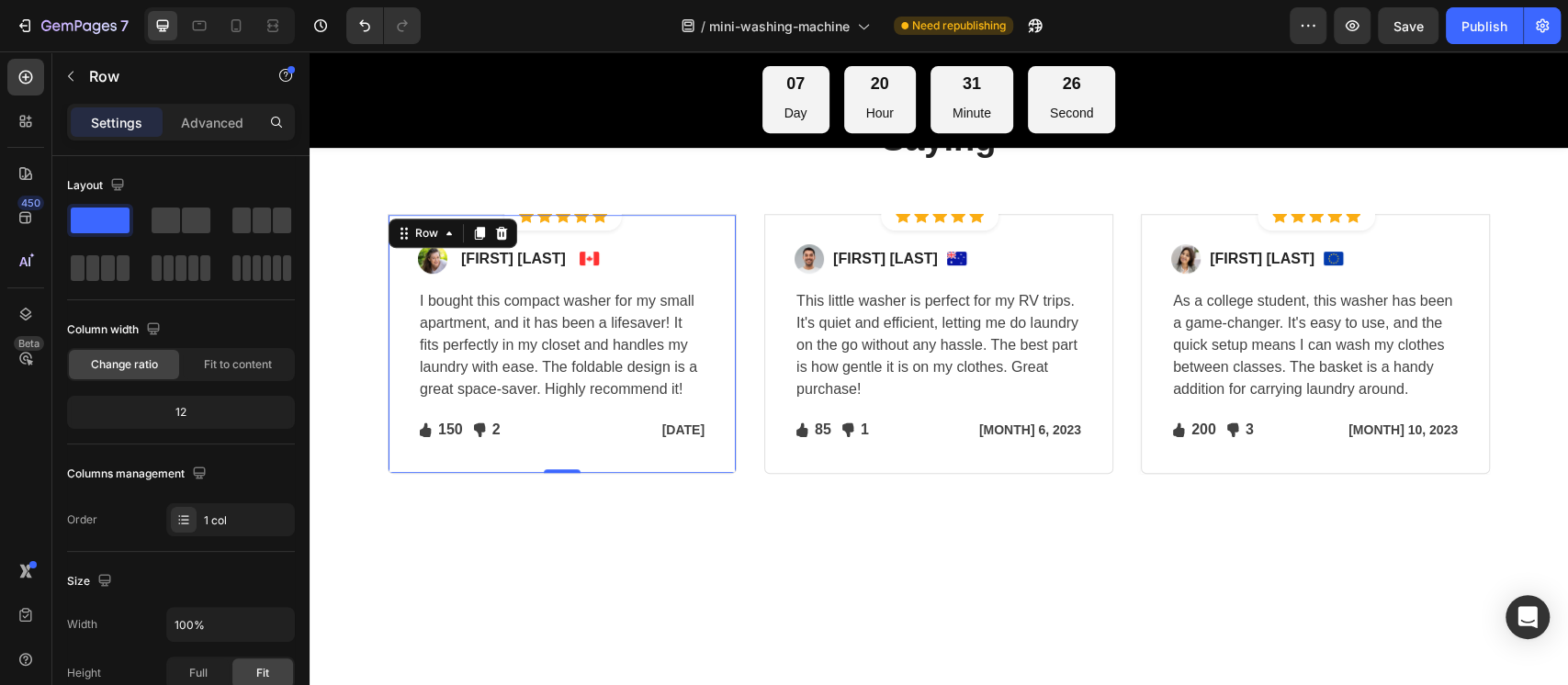 click at bounding box center [502, 233] 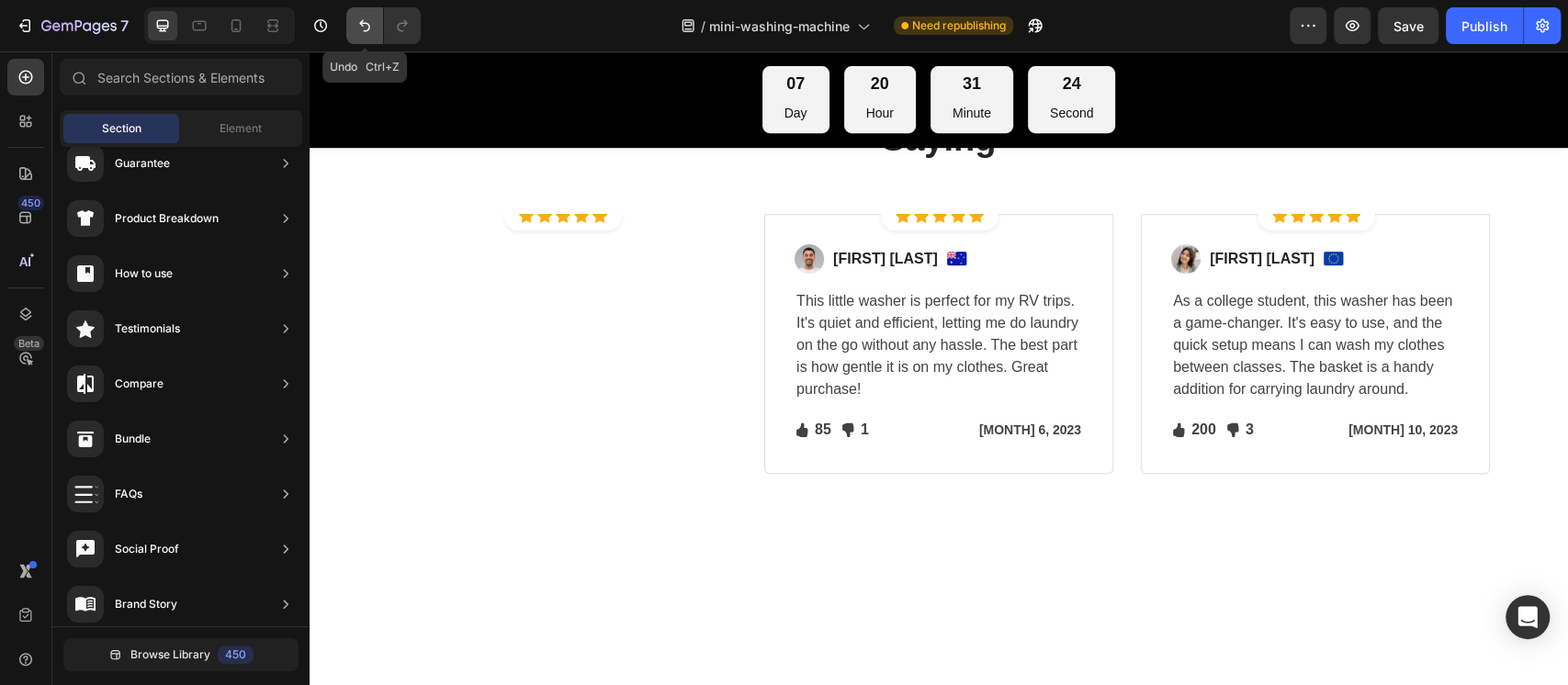 click 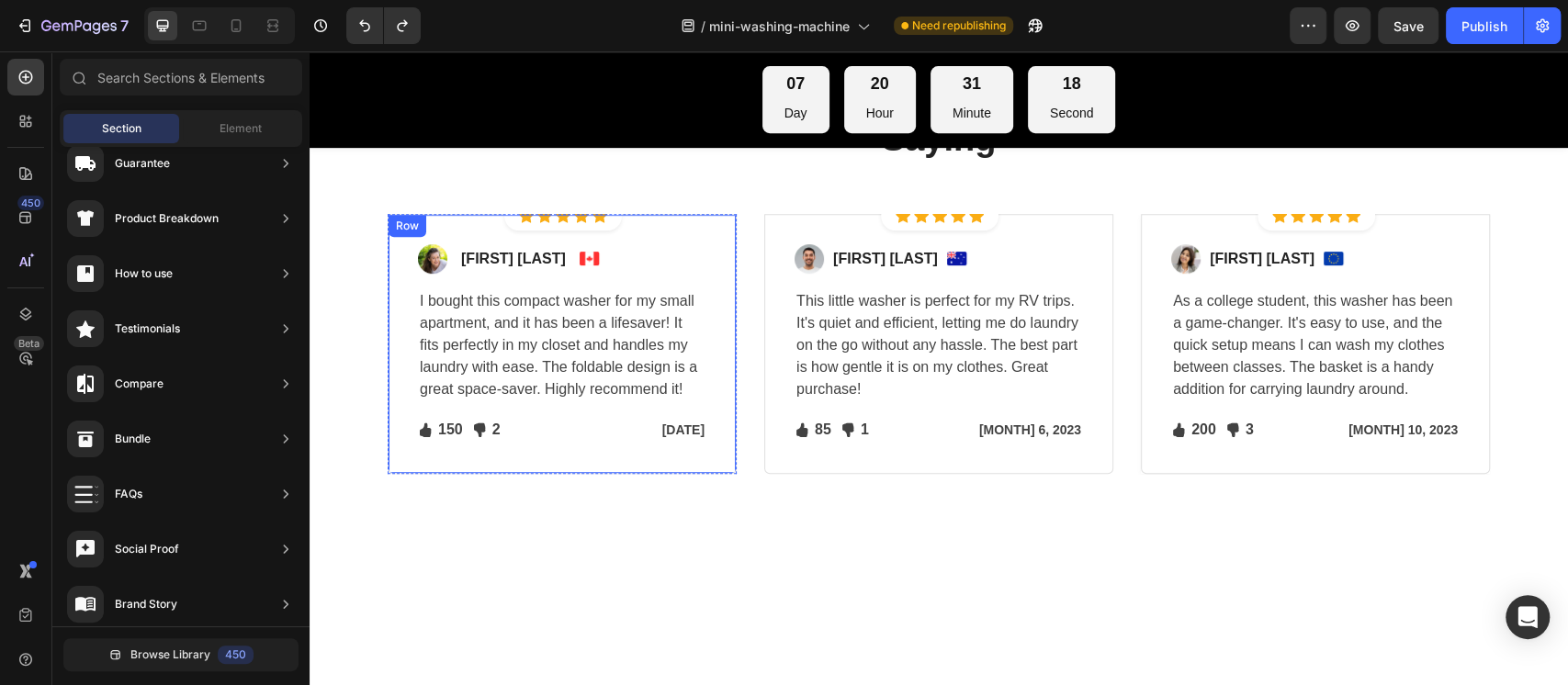 click on "Image [FIRST] [LAST] Text block Image Row I bought this compact washer for my small apartment, and it has been a lifesaver! It fits perfectly in my closet and handles my laundry with ease. The foldable design is a great space-saver. Highly recommend it! Text block
Icon 150 Text block Icon List
Icon 2 Text block Icon List Row [DATE] Text block Row Row" at bounding box center (562, 343) 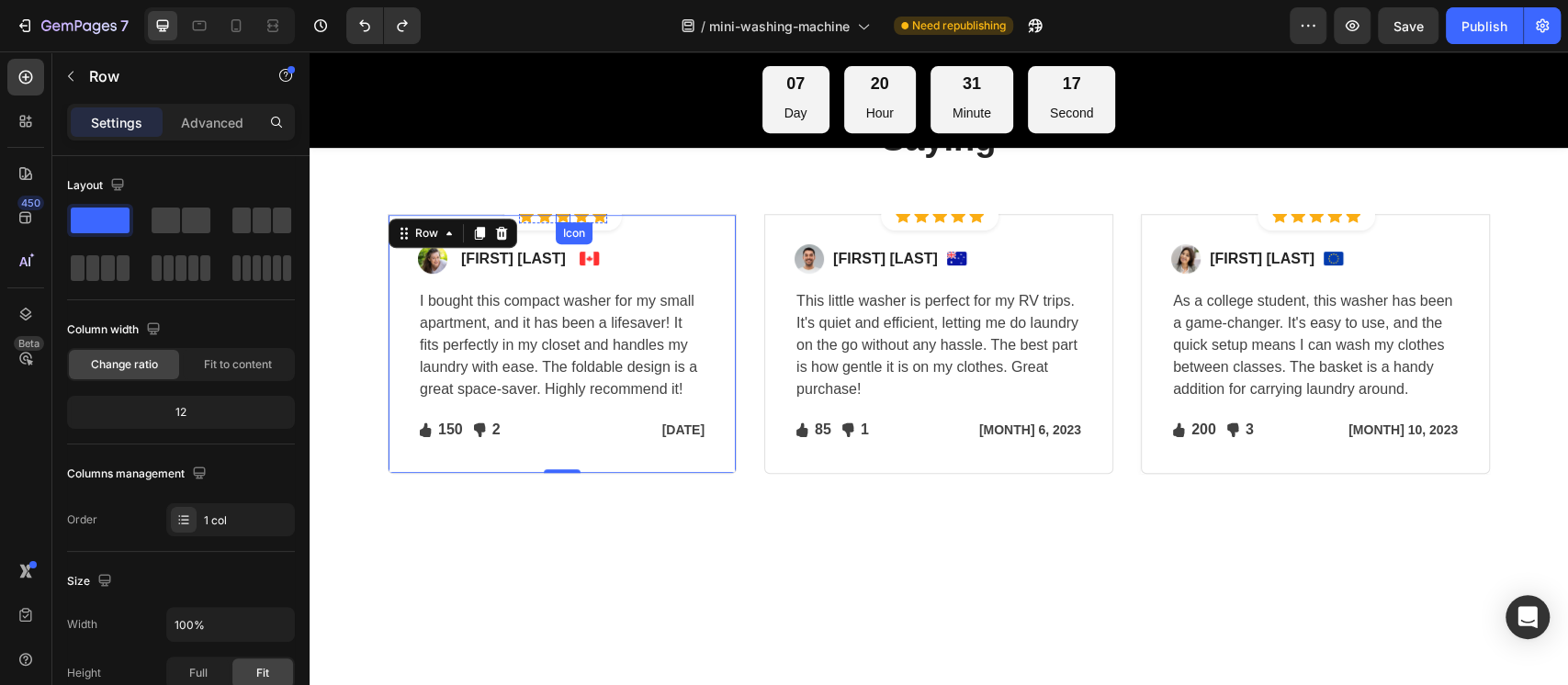 click 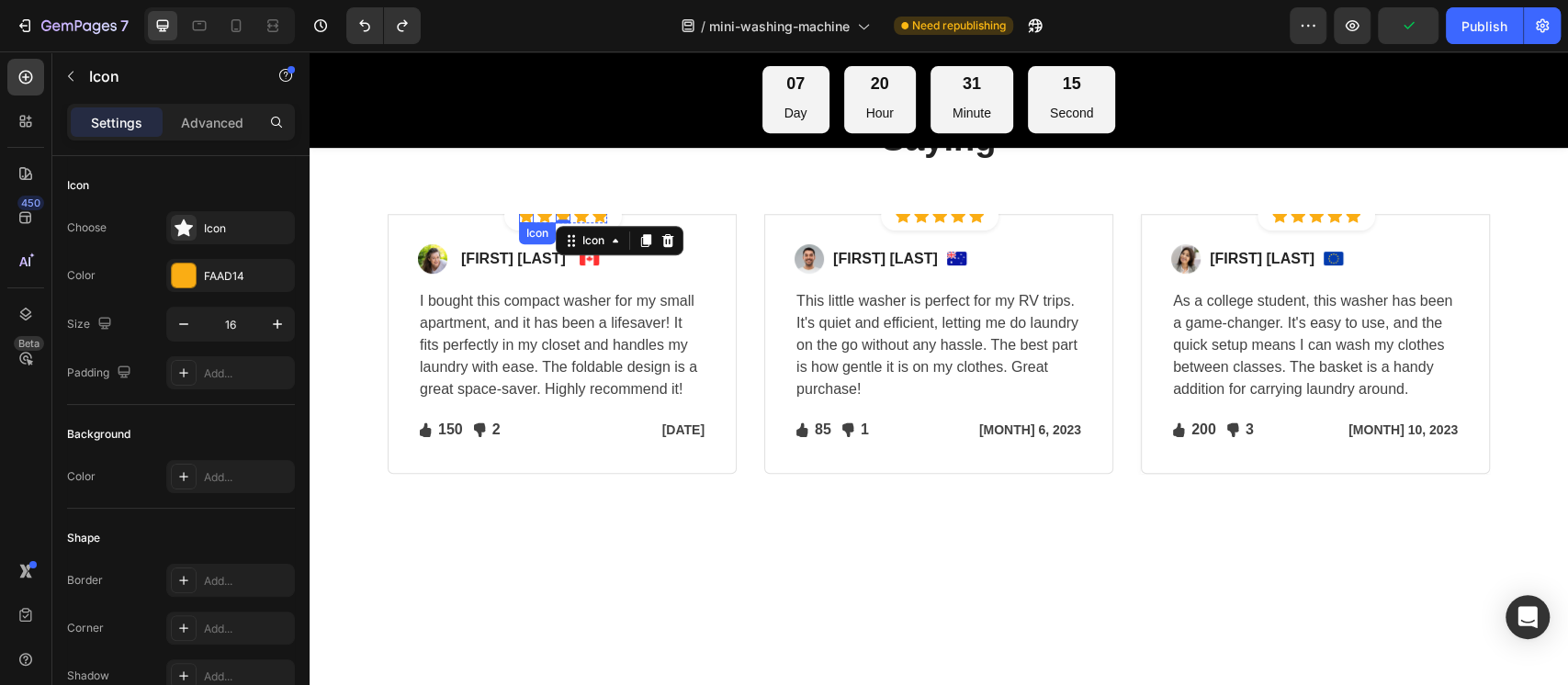 click 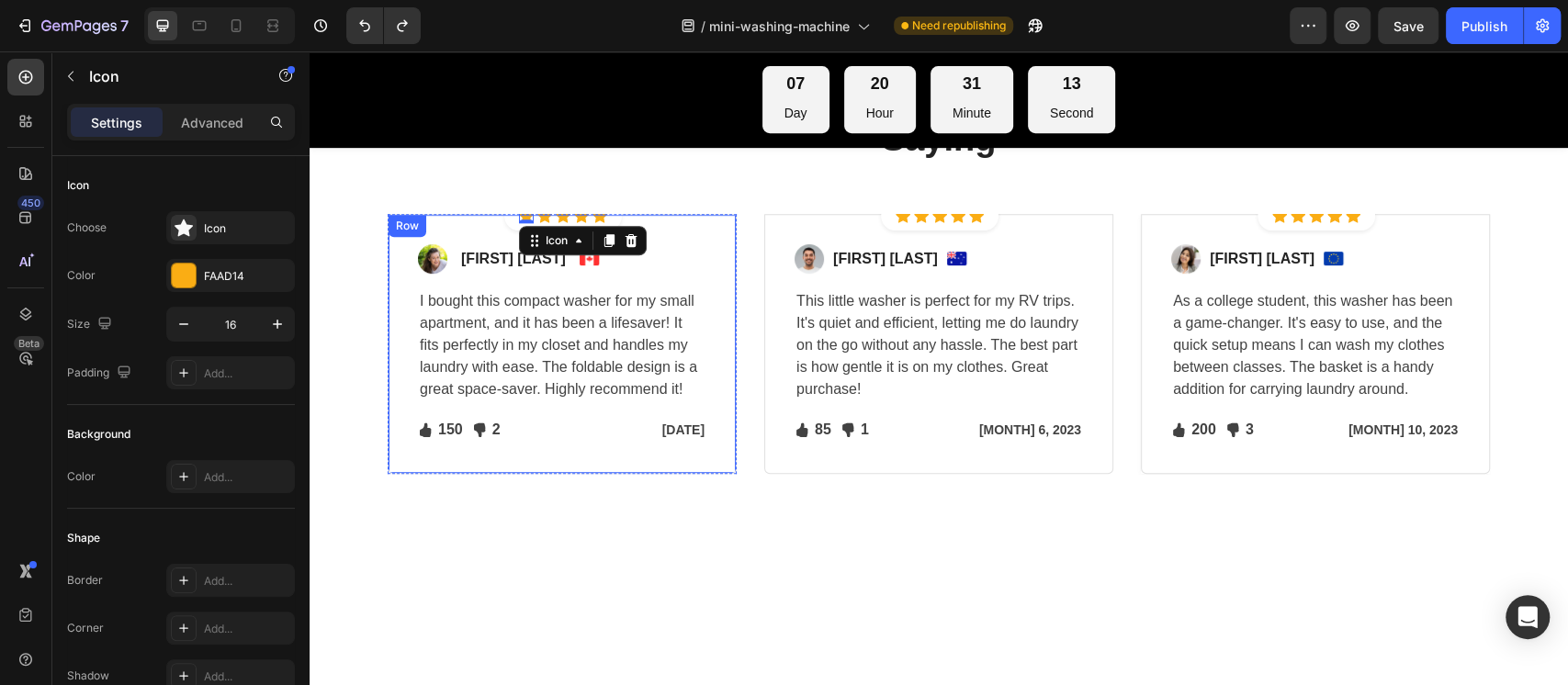 click on "Image [FIRST] [LAST] Text block Image Row I bought this compact washer for my small apartment, and it has been a lifesaver! It fits perfectly in my closet and handles my laundry with ease. The foldable design is a great space-saver. Highly recommend it! Text block
Icon 150 Text block Icon List
Icon 2 Text block Icon List Row [DATE] Text block Row Row" at bounding box center [562, 343] 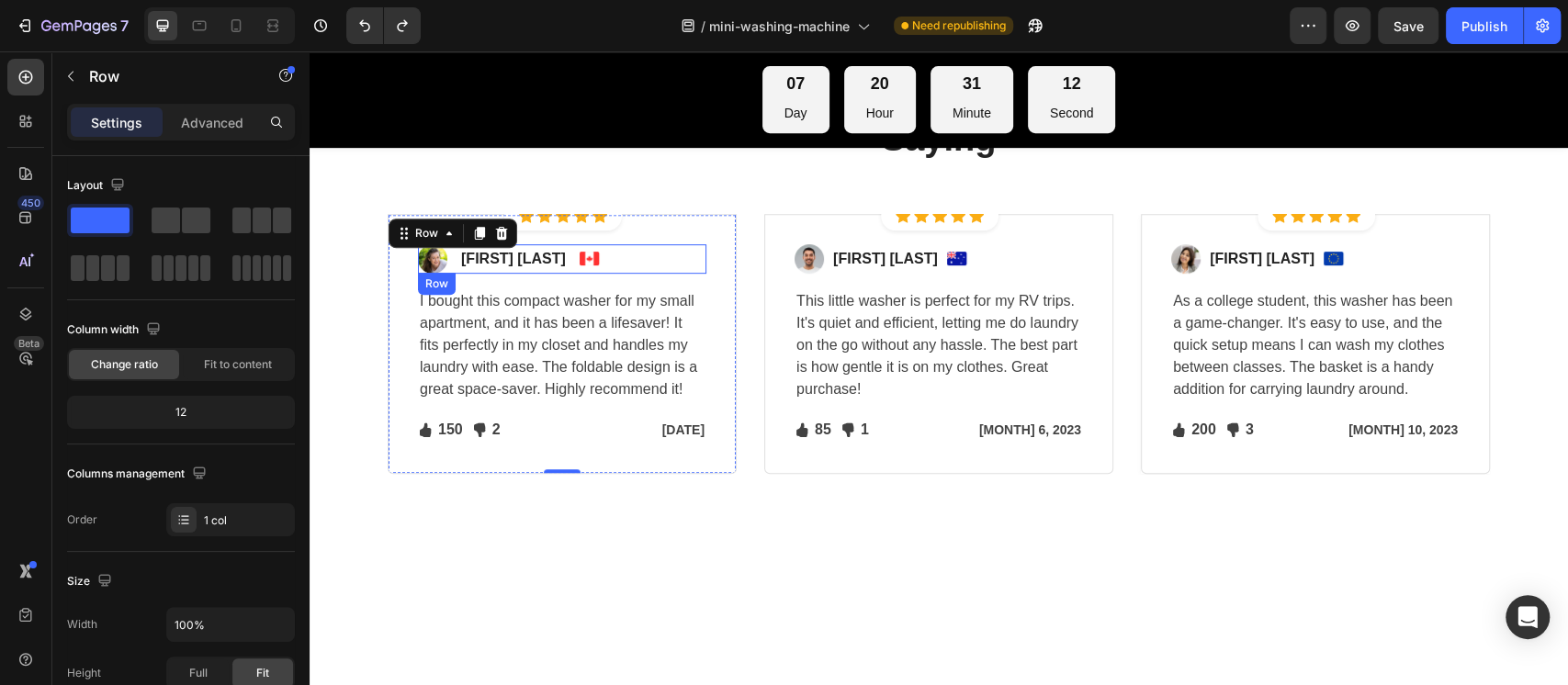 click on "Image Jamie Lee Text block Image Row" at bounding box center [562, 259] 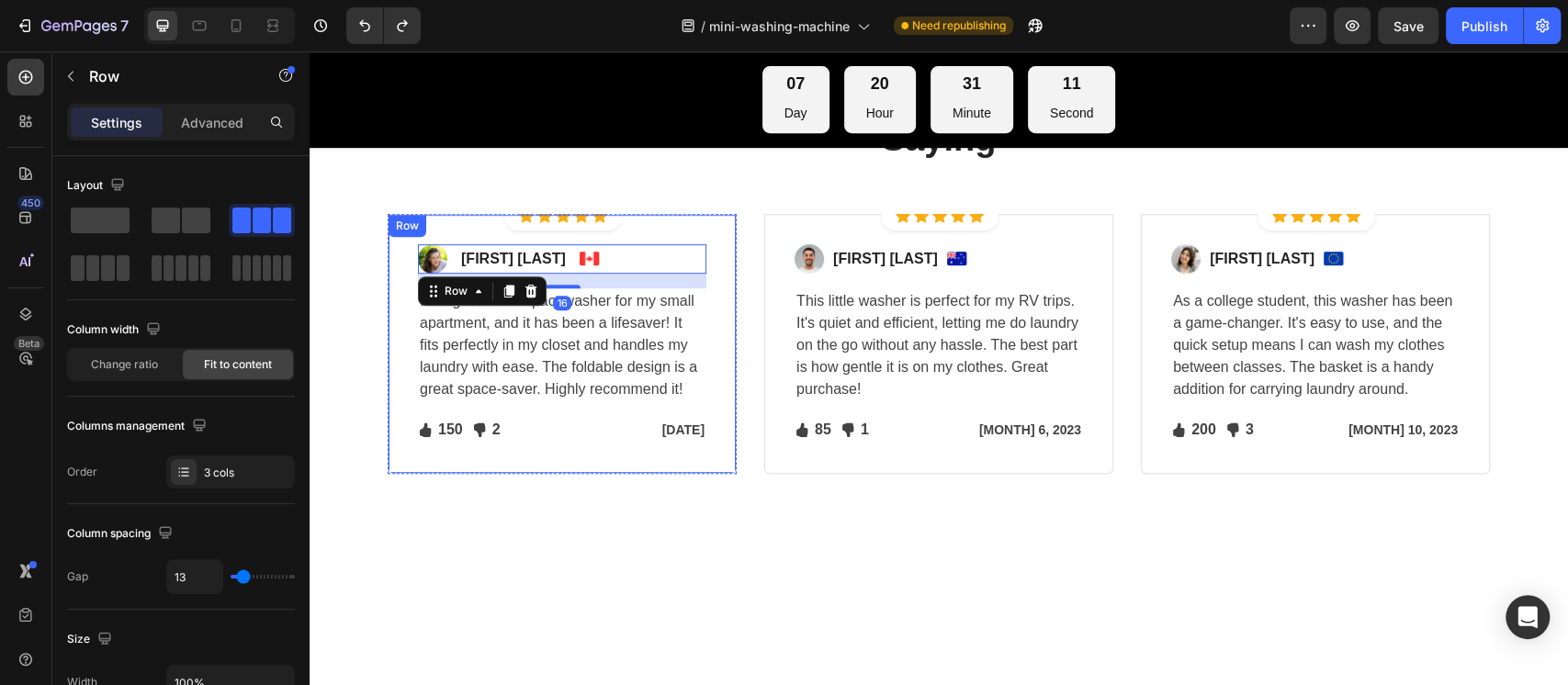 click on "Image [FIRST] [LAST] Text block Image Row   16 I bought this compact washer for my small apartment, and it has been a lifesaver! It fits perfectly in my closet and handles my laundry with ease. The foldable design is a great space-saver. Highly recommend it! Text block
Icon 150 Text block Icon List
Icon 2 Text block Icon List Row [DATE] Text block Row Row" at bounding box center [562, 343] 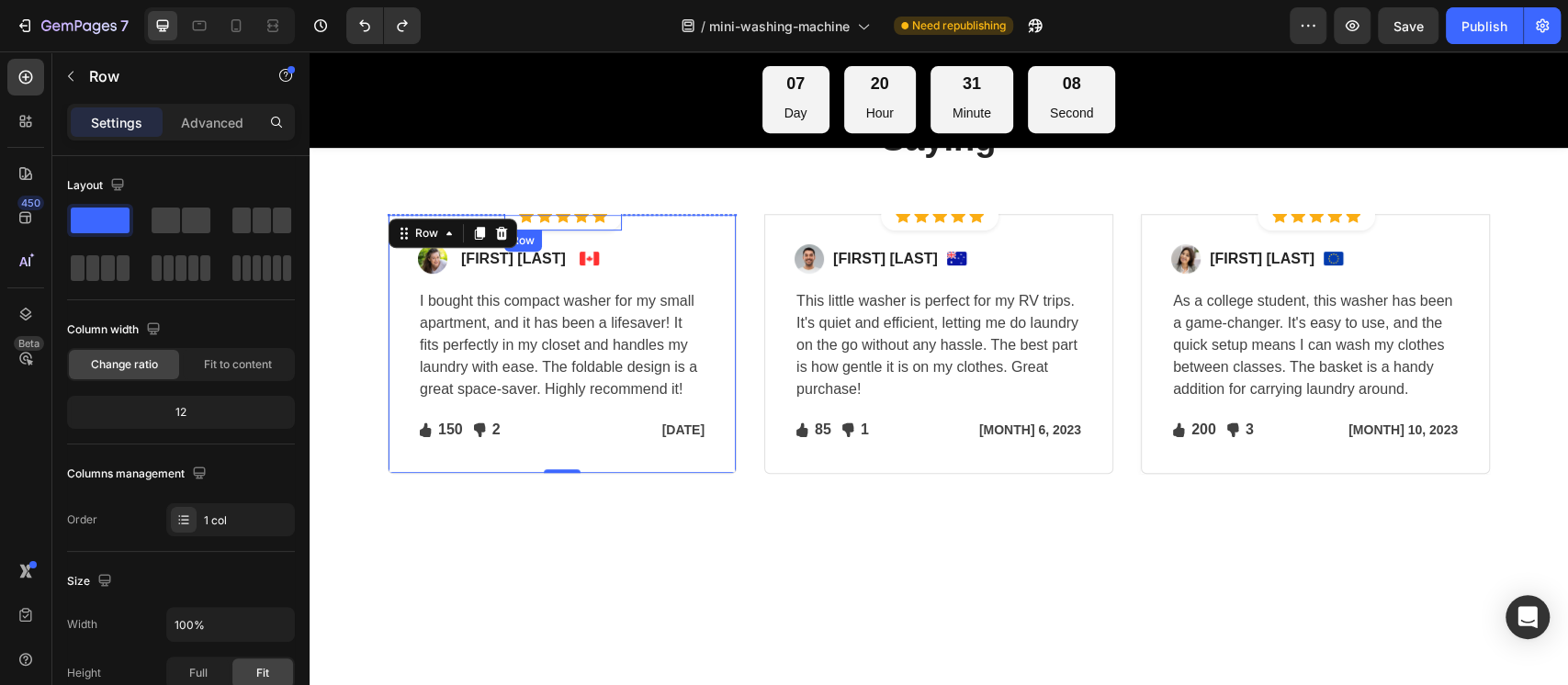 click on "Icon                Icon                Icon                Icon                Icon Icon List Hoz Row" at bounding box center [563, 216] 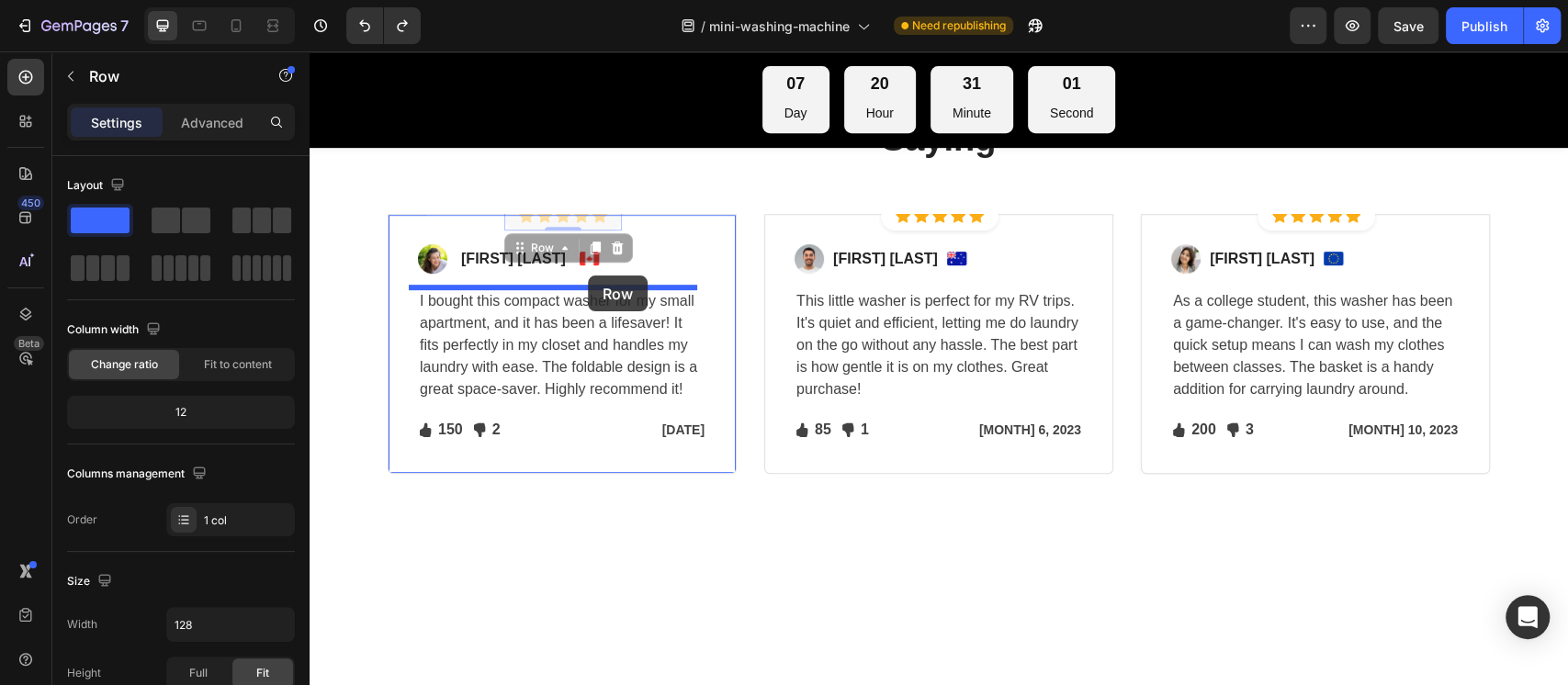 drag, startPoint x: 507, startPoint y: 251, endPoint x: 588, endPoint y: 275, distance: 84.4808 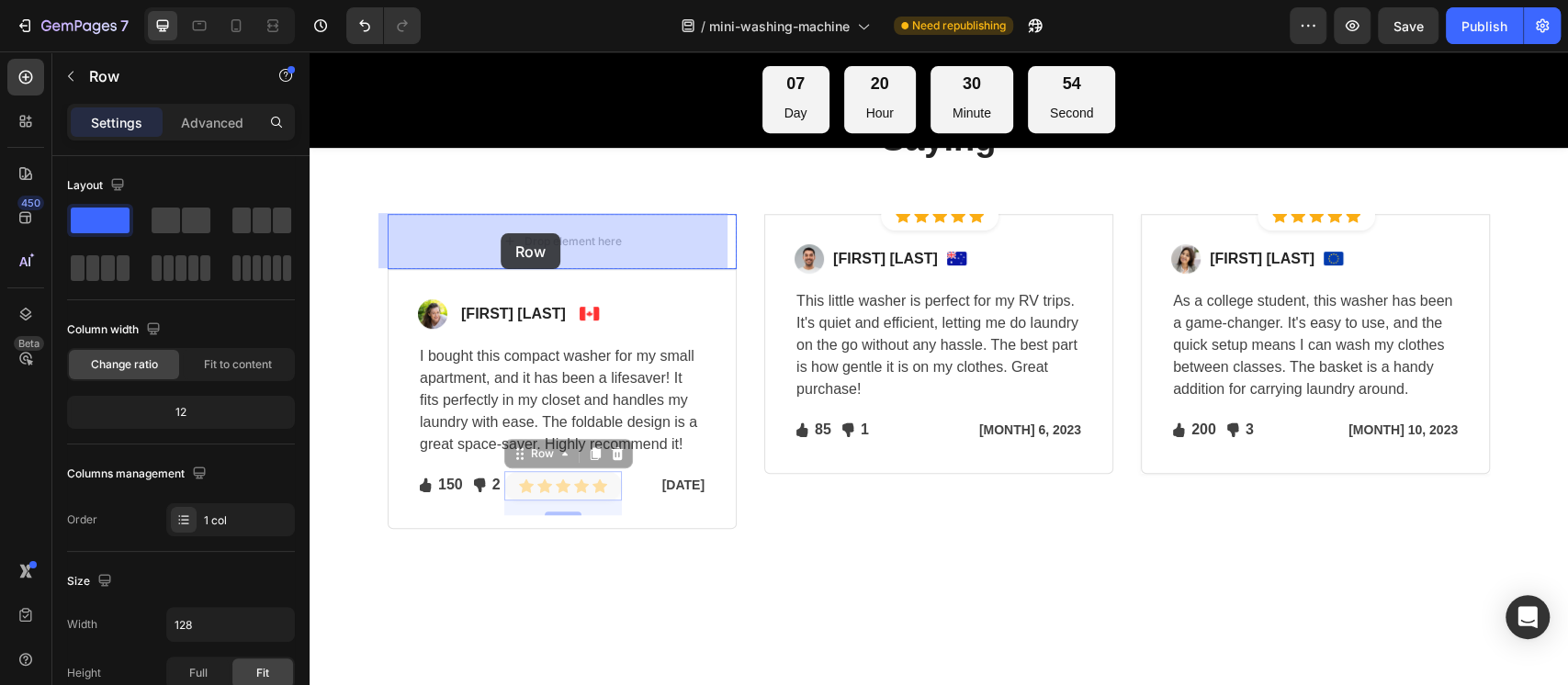 drag, startPoint x: 511, startPoint y: 456, endPoint x: 501, endPoint y: 233, distance: 223.2241 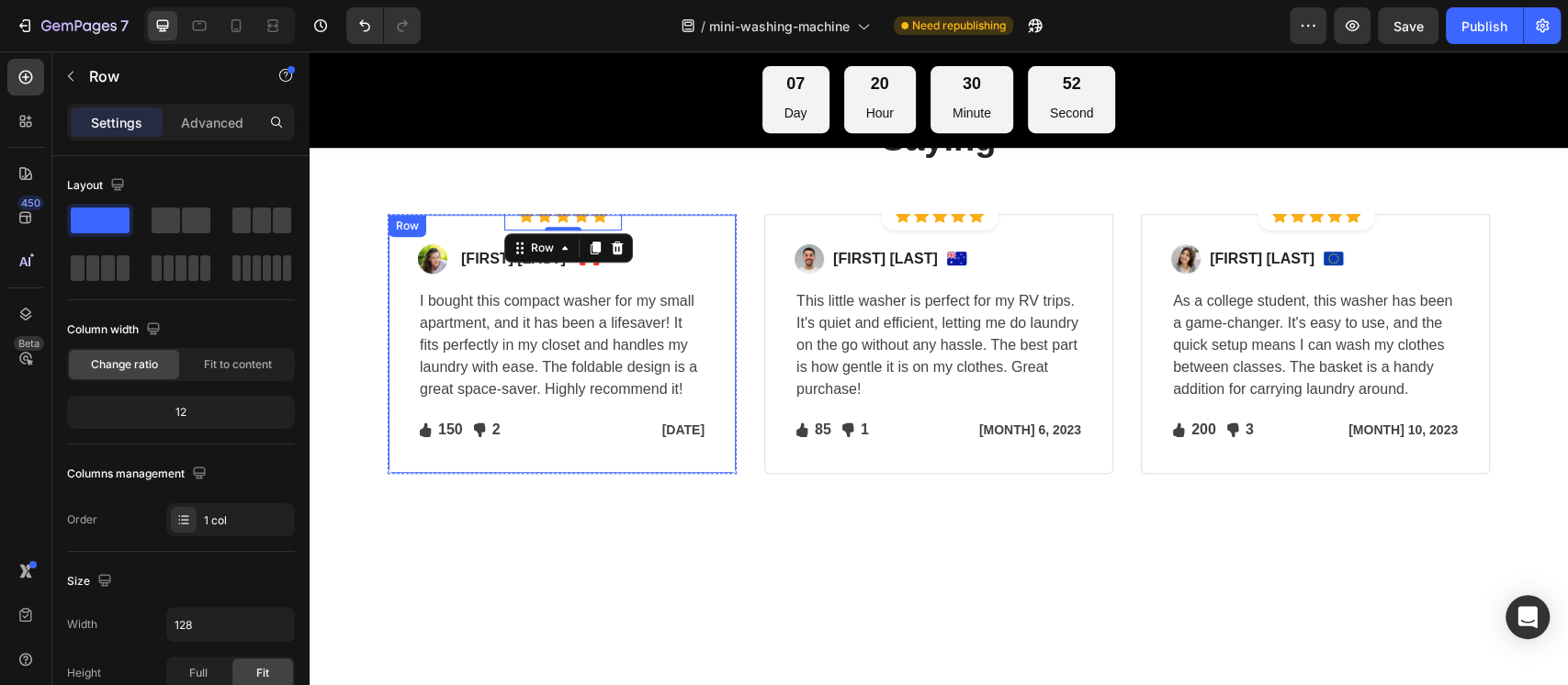 click on "Image [FIRST] [LAST] Text block Image Row I bought this compact washer for my small apartment, and it has been a lifesaver! It fits perfectly in my closet and handles my laundry with ease. The foldable design is a great space-saver. Highly recommend it! Text block
Icon 150 Text block Icon List
Icon 2 Text block Icon List Row [DATE] Text block Row Row" at bounding box center (562, 343) 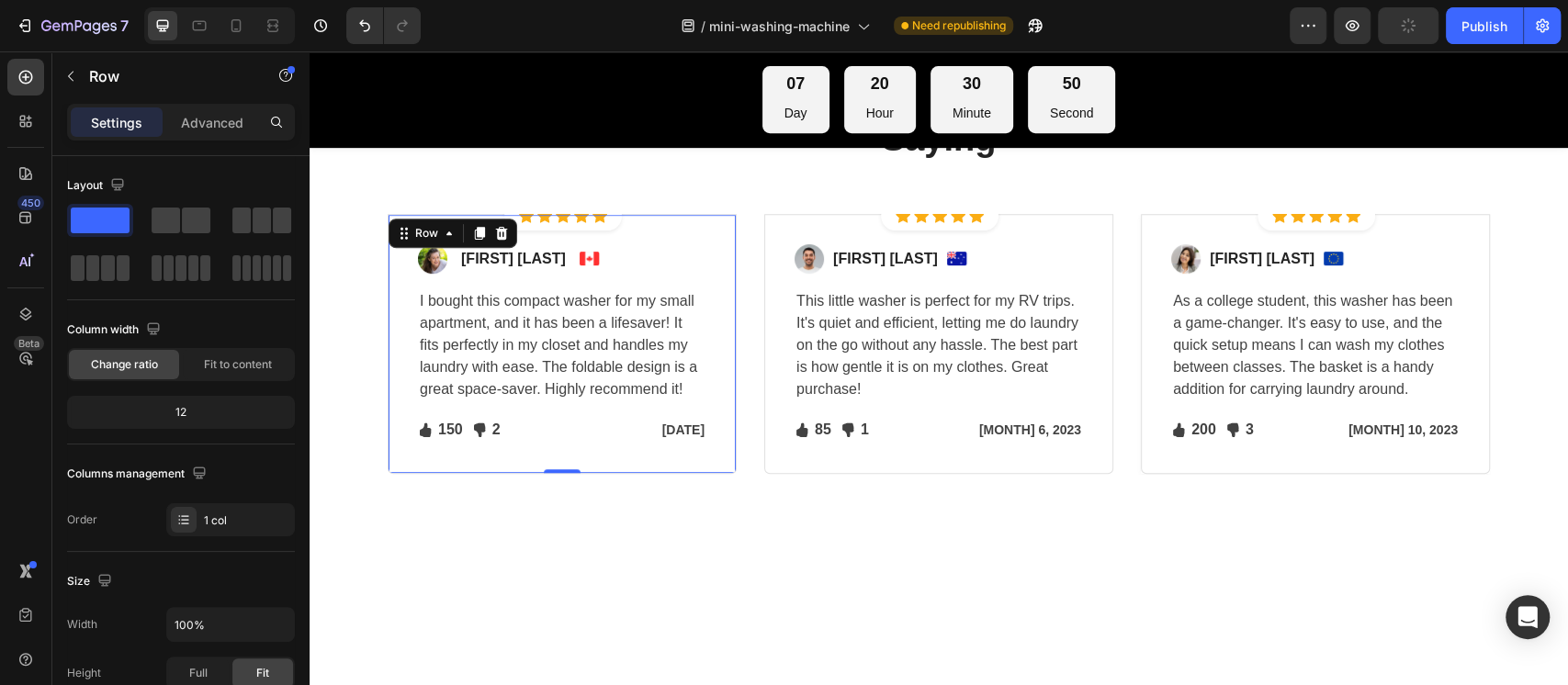 click on "Image [FIRST] [LAST] Text block Image Row   16 I bought this compact washer for my small apartment, and it has been a lifesaver! It fits perfectly in my closet and handles my laundry with ease. The foldable design is a great space-saver. Highly recommend it! Text block
Icon 150 Text block Icon List
Icon 2 Text block Icon List Row [DATE] Text block Row Row Row" at bounding box center (562, 343) 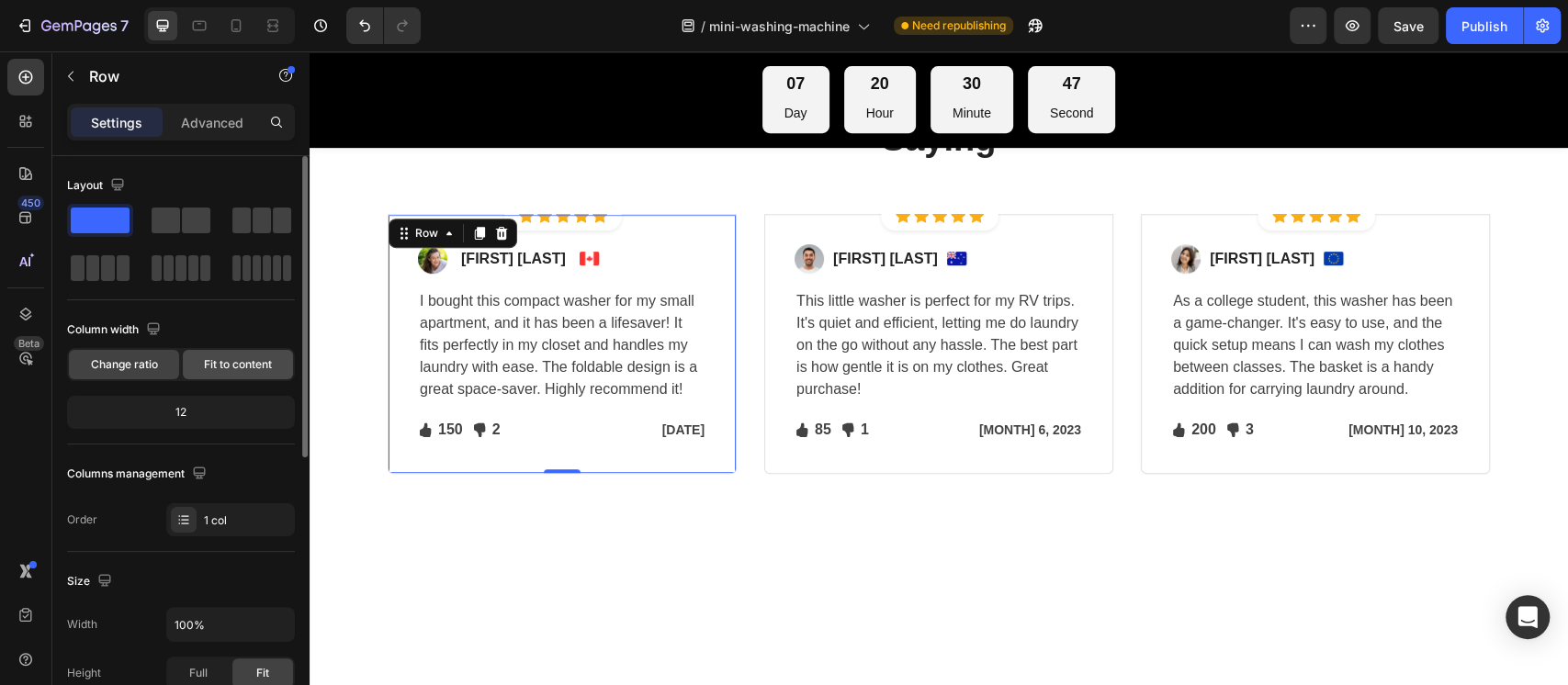 click on "Fit to content" 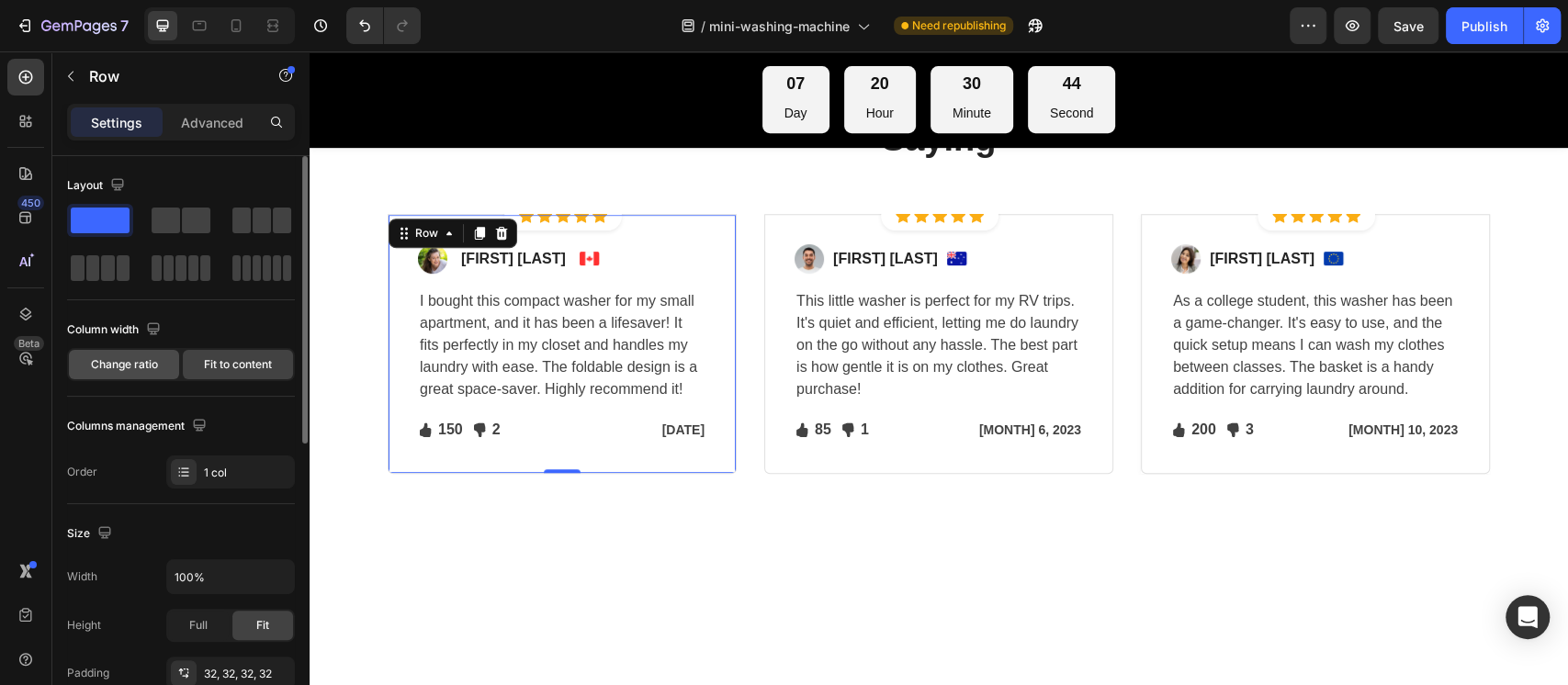 click on "Change ratio" 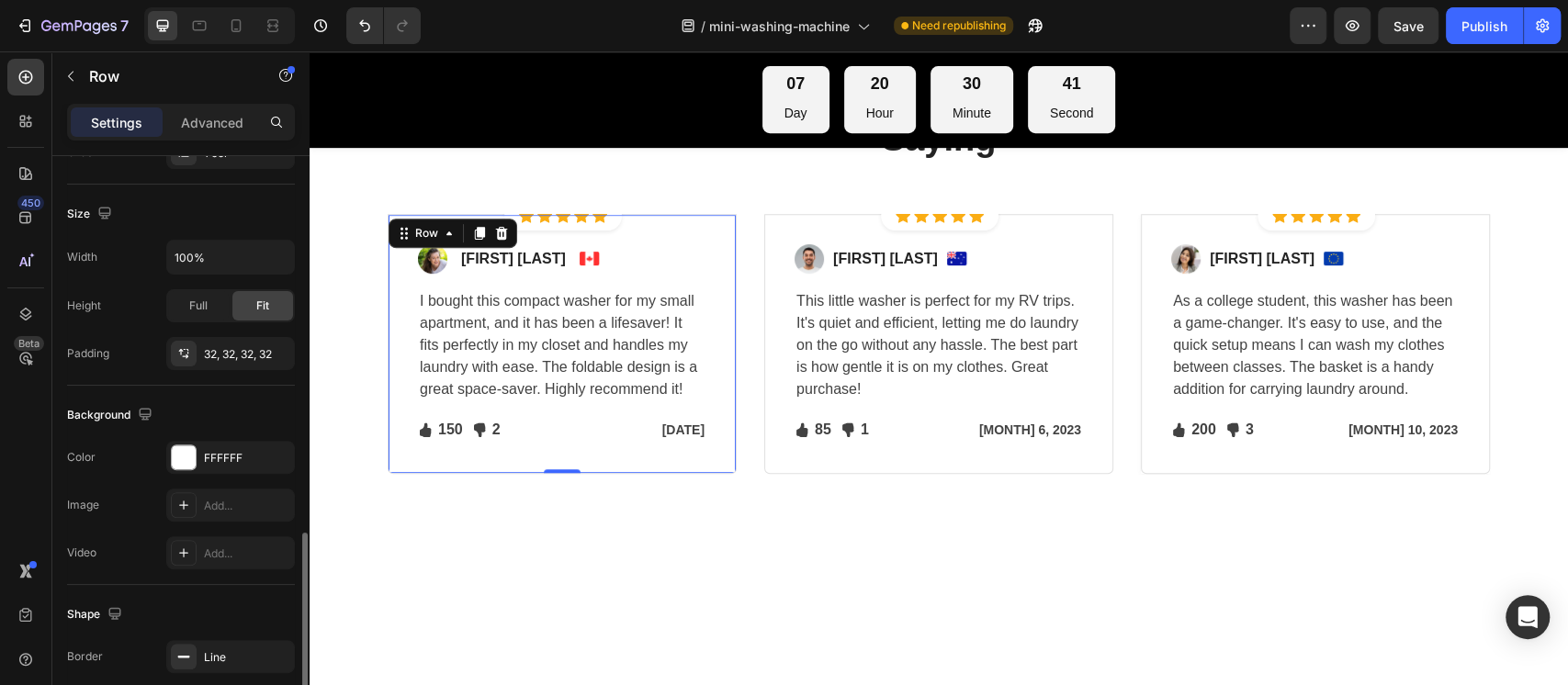 scroll, scrollTop: 538, scrollLeft: 0, axis: vertical 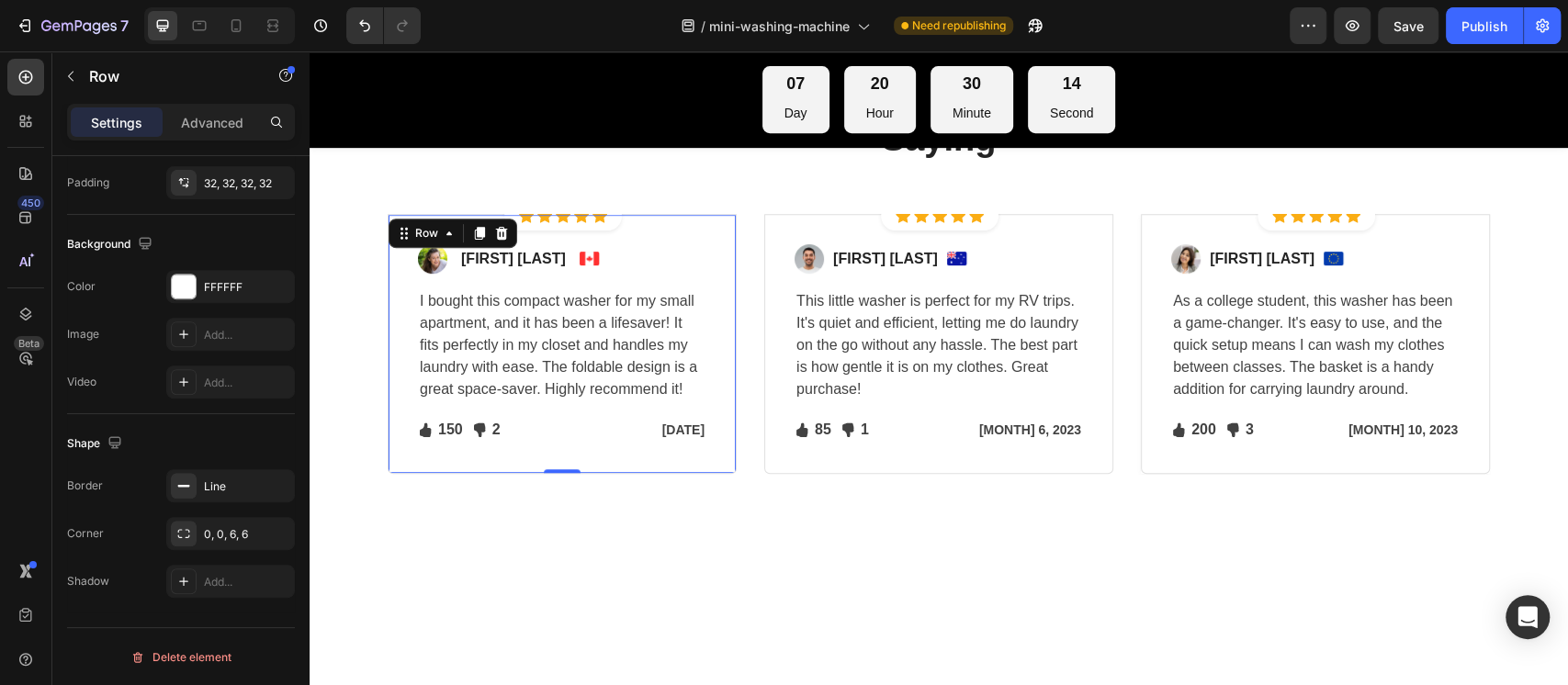 click on "Image [FIRST] [LAST] Text block Image Row   16 I bought this compact washer for my small apartment, and it has been a lifesaver! It fits perfectly in my closet and handles my laundry with ease. The foldable design is a great space-saver. Highly recommend it! Text block
Icon 150 Text block Icon List
Icon 2 Text block Icon List Row [DATE] Text block Row Row Row" at bounding box center [562, 343] 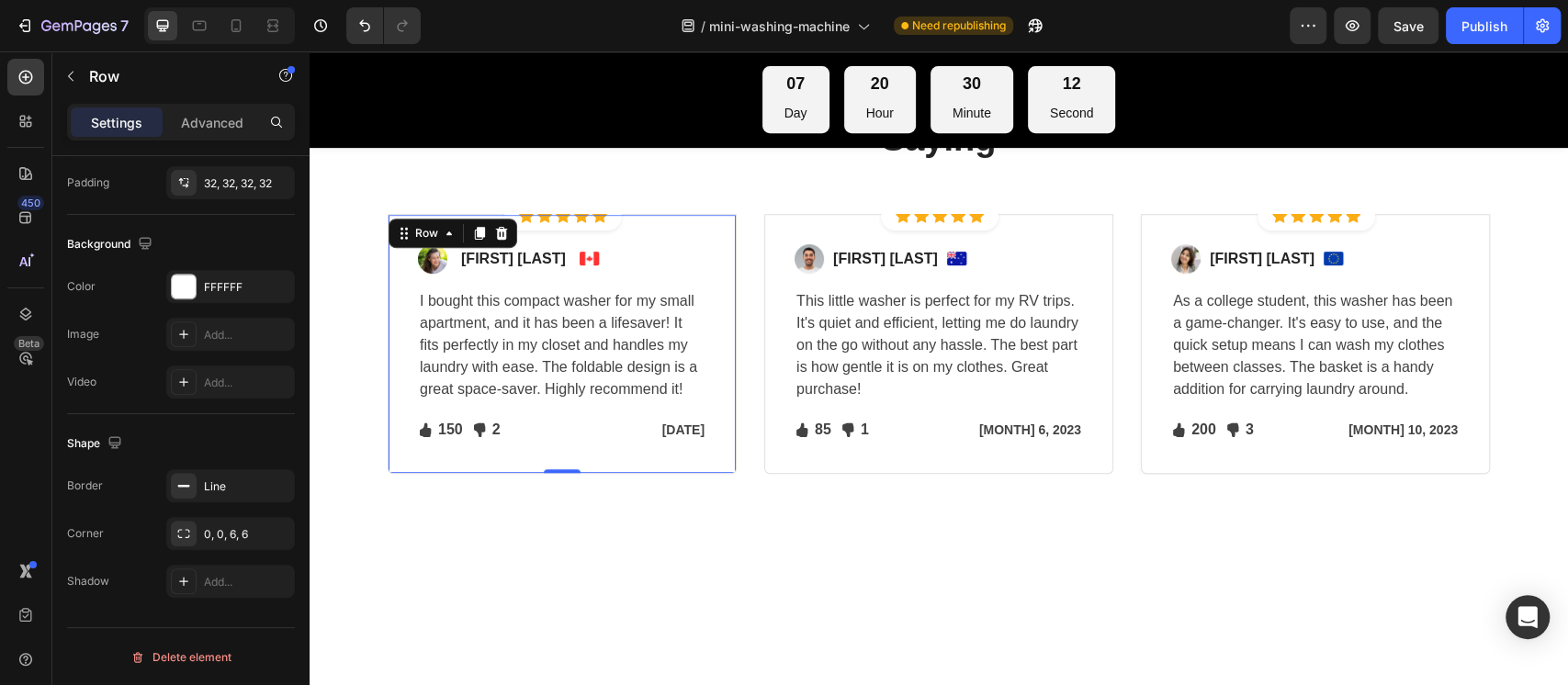 click on "Image [FIRST] [LAST] Text block Image Row   16 I bought this compact washer for my small apartment, and it has been a lifesaver! It fits perfectly in my closet and handles my laundry with ease. The foldable design is a great space-saver. Highly recommend it! Text block
Icon 150 Text block Icon List
Icon 2 Text block Icon List Row [DATE] Text block Row Row Row" at bounding box center (562, 343) 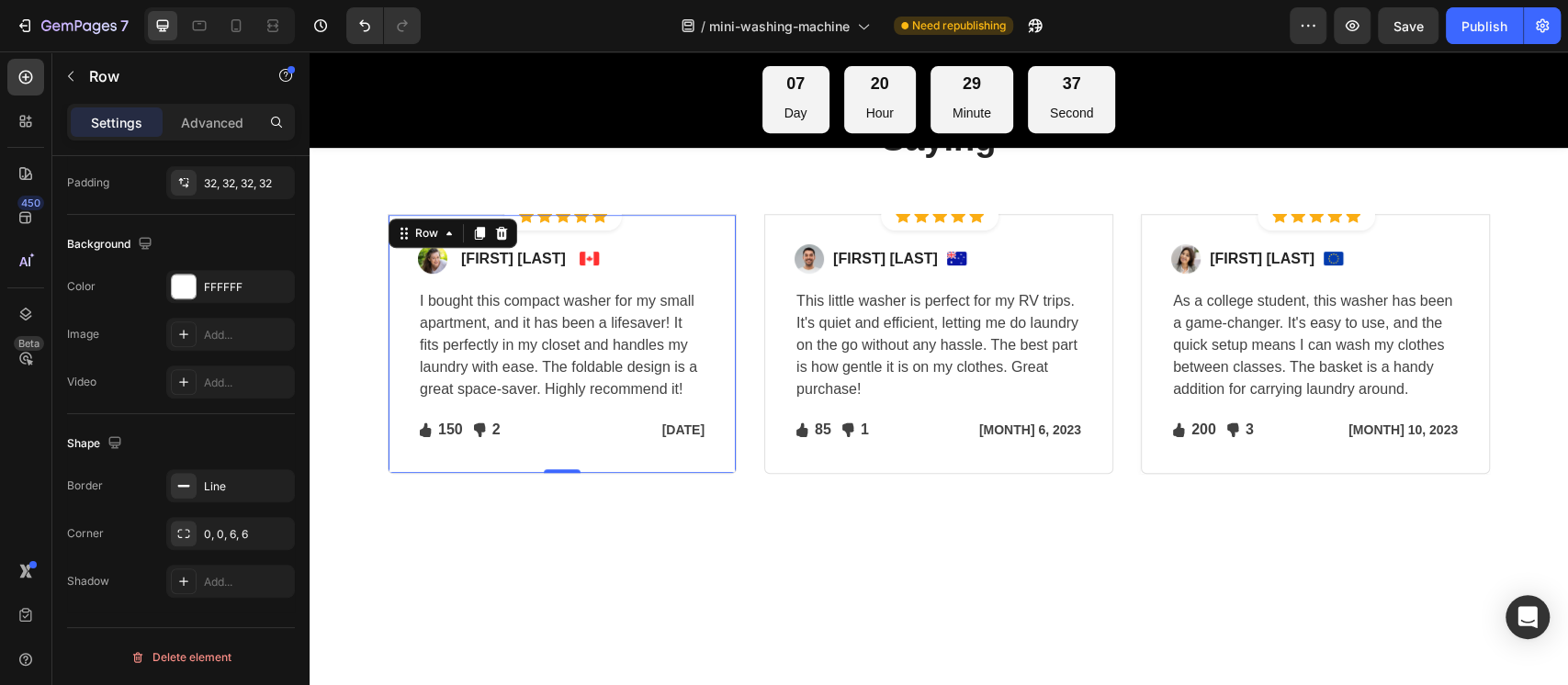 click at bounding box center [939, 737] 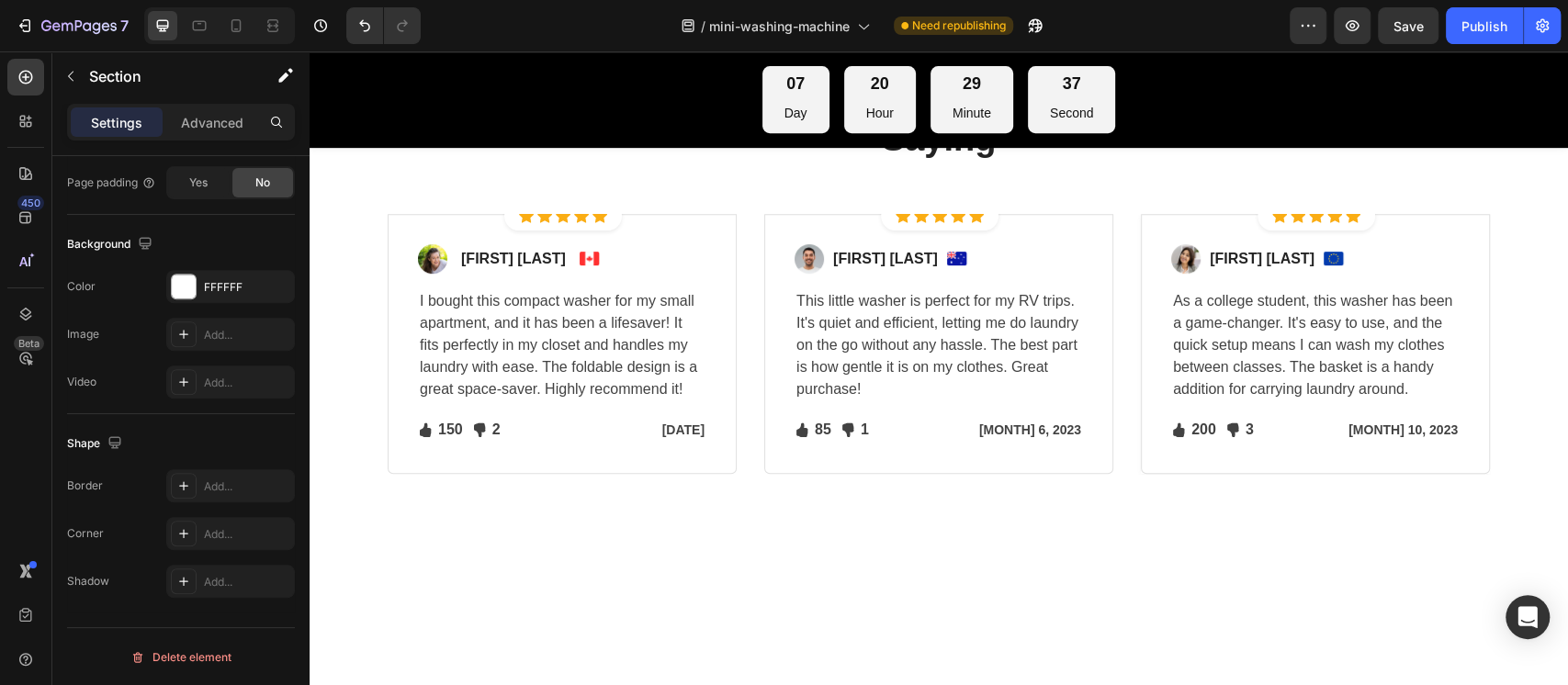 scroll, scrollTop: 0, scrollLeft: 0, axis: both 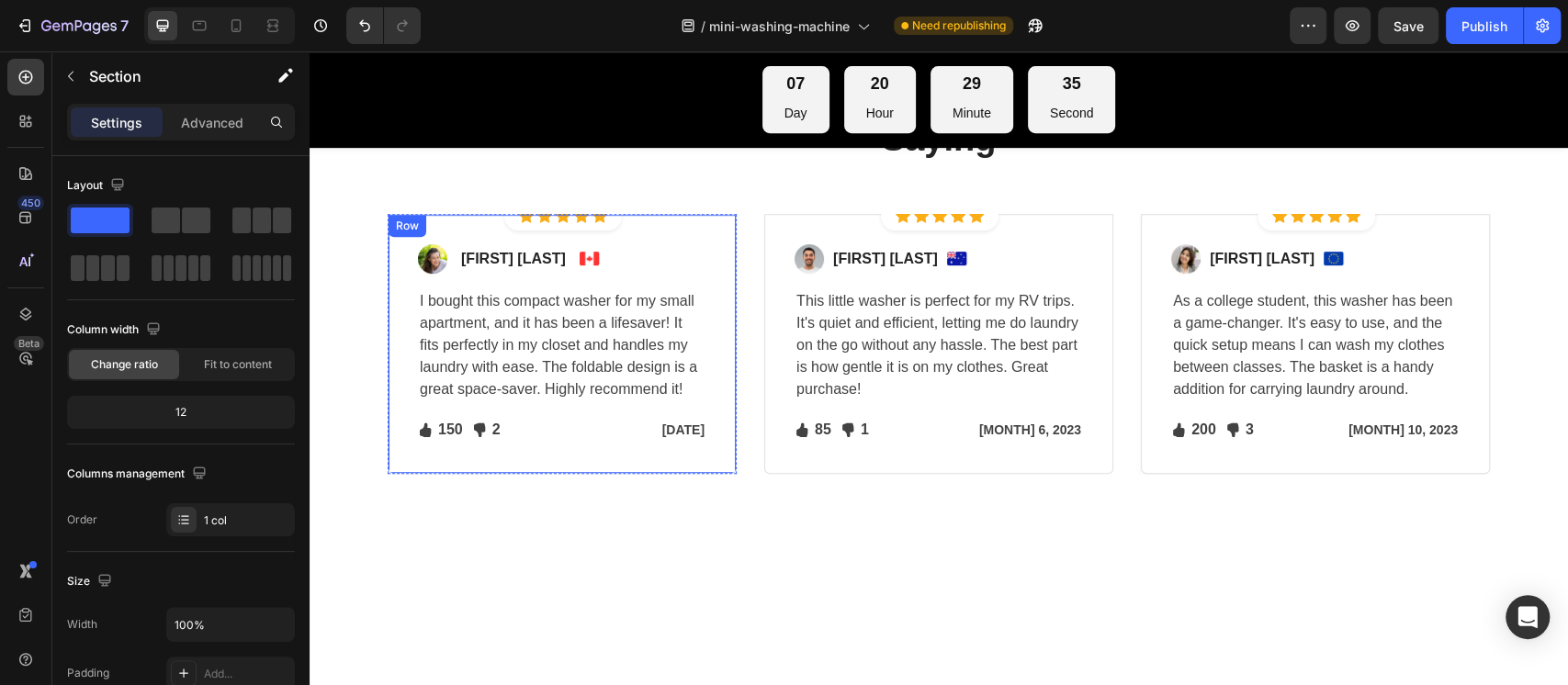 click on "Image [FIRST] [LAST] Text block Image Row I bought this compact washer for my small apartment, and it has been a lifesaver! It fits perfectly in my closet and handles my laundry with ease. The foldable design is a great space-saver. Highly recommend it! Text block
Icon 150 Text block Icon List
Icon 2 Text block Icon List Row [DATE] Text block Row Row" at bounding box center (562, 343) 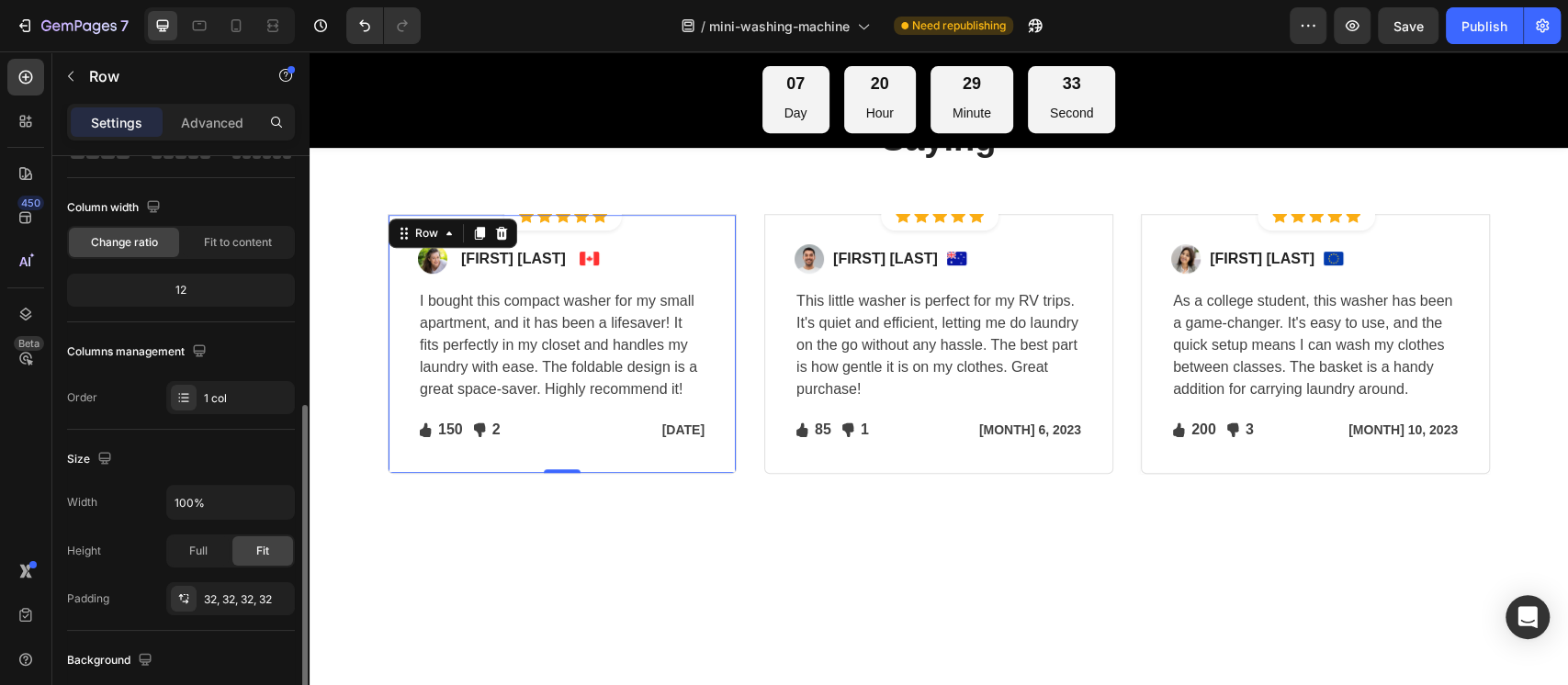 scroll, scrollTop: 244, scrollLeft: 0, axis: vertical 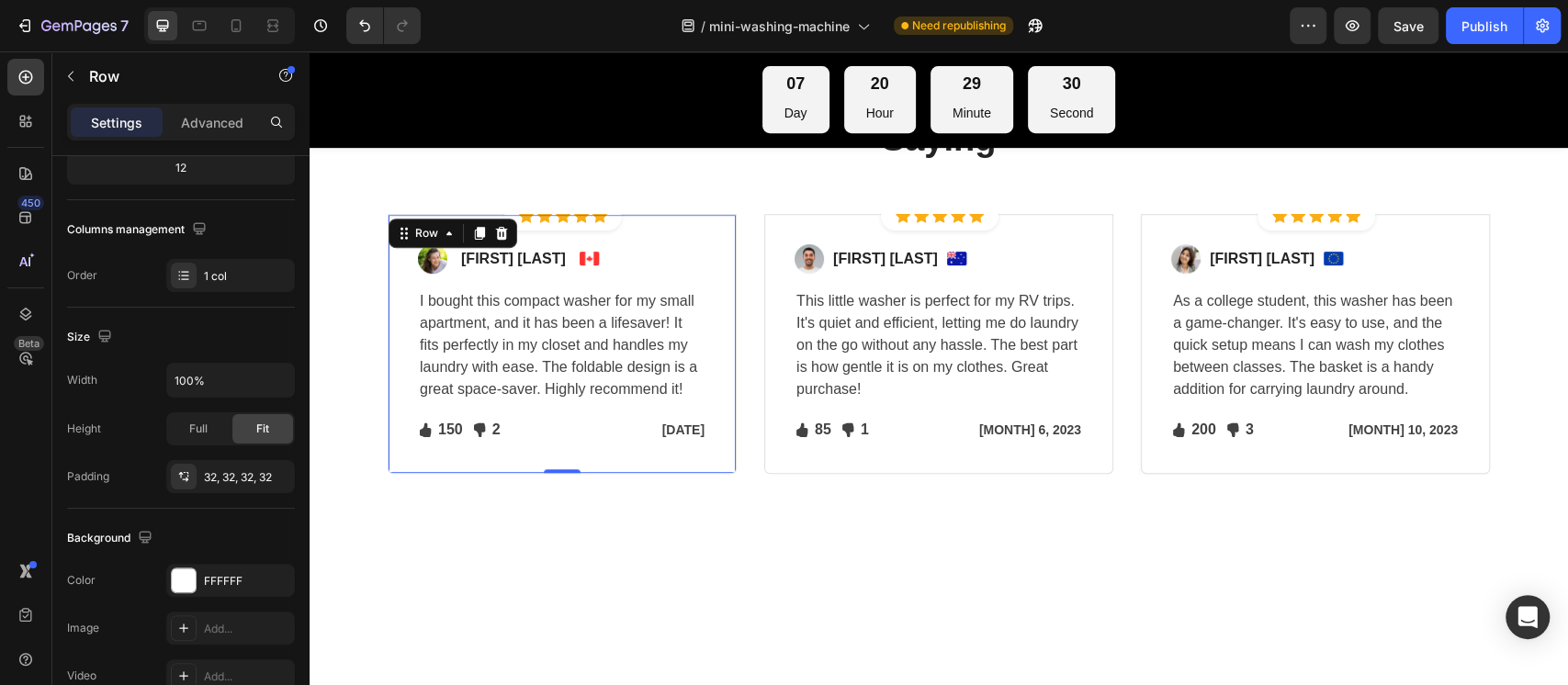click on "Image [FIRST] [LAST] Text block Image Row   16 I bought this compact washer for my small apartment, and it has been a lifesaver! It fits perfectly in my closet and handles my laundry with ease. The foldable design is a great space-saver. Highly recommend it! Text block
Icon 150 Text block Icon List
Icon 2 Text block Icon List Row [DATE] Text block Row Row Row" at bounding box center (562, 343) 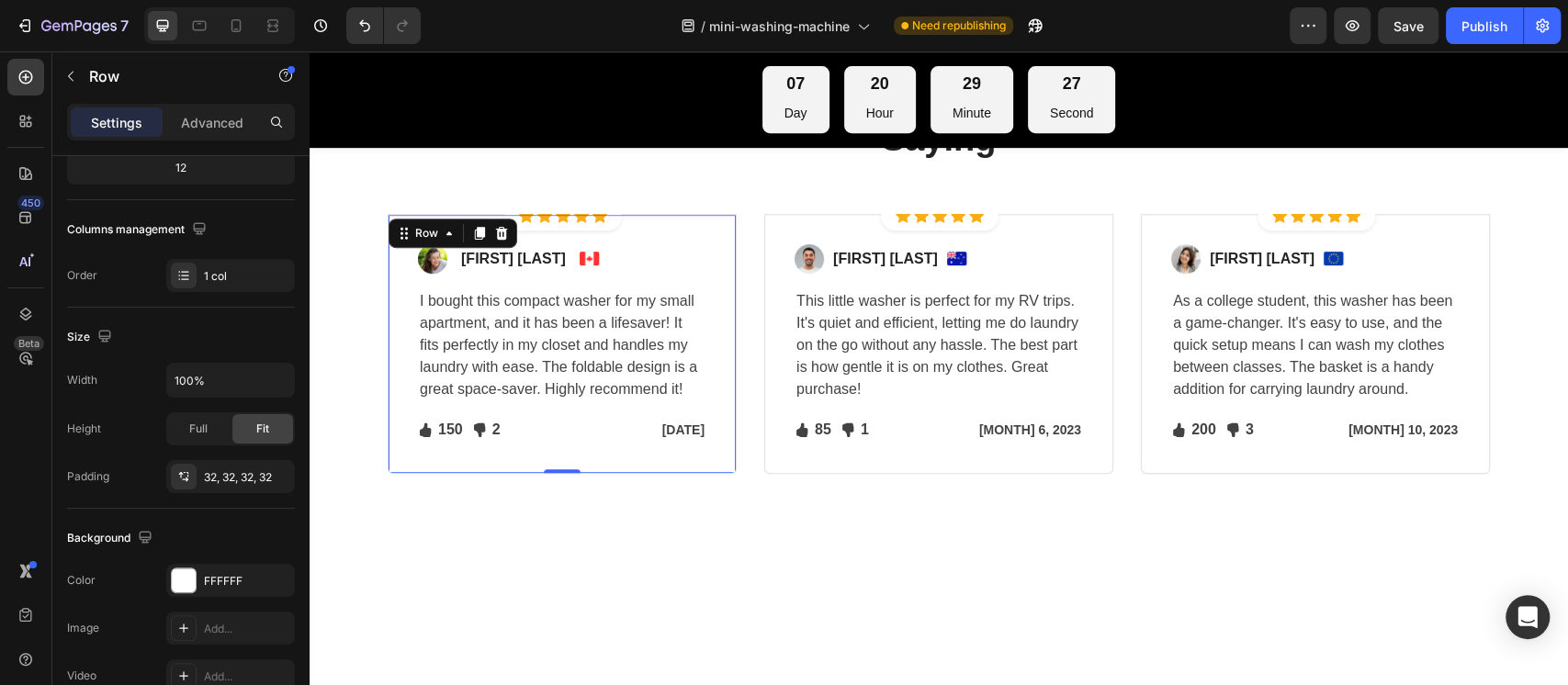 click on "Image [FIRST] [LAST] Text block Image Row   16 I bought this compact washer for my small apartment, and it has been a lifesaver! It fits perfectly in my closet and handles my laundry with ease. The foldable design is a great space-saver. Highly recommend it! Text block
Icon 150 Text block Icon List
Icon 2 Text block Icon List Row [DATE] Text block Row Row Row" at bounding box center [562, 343] 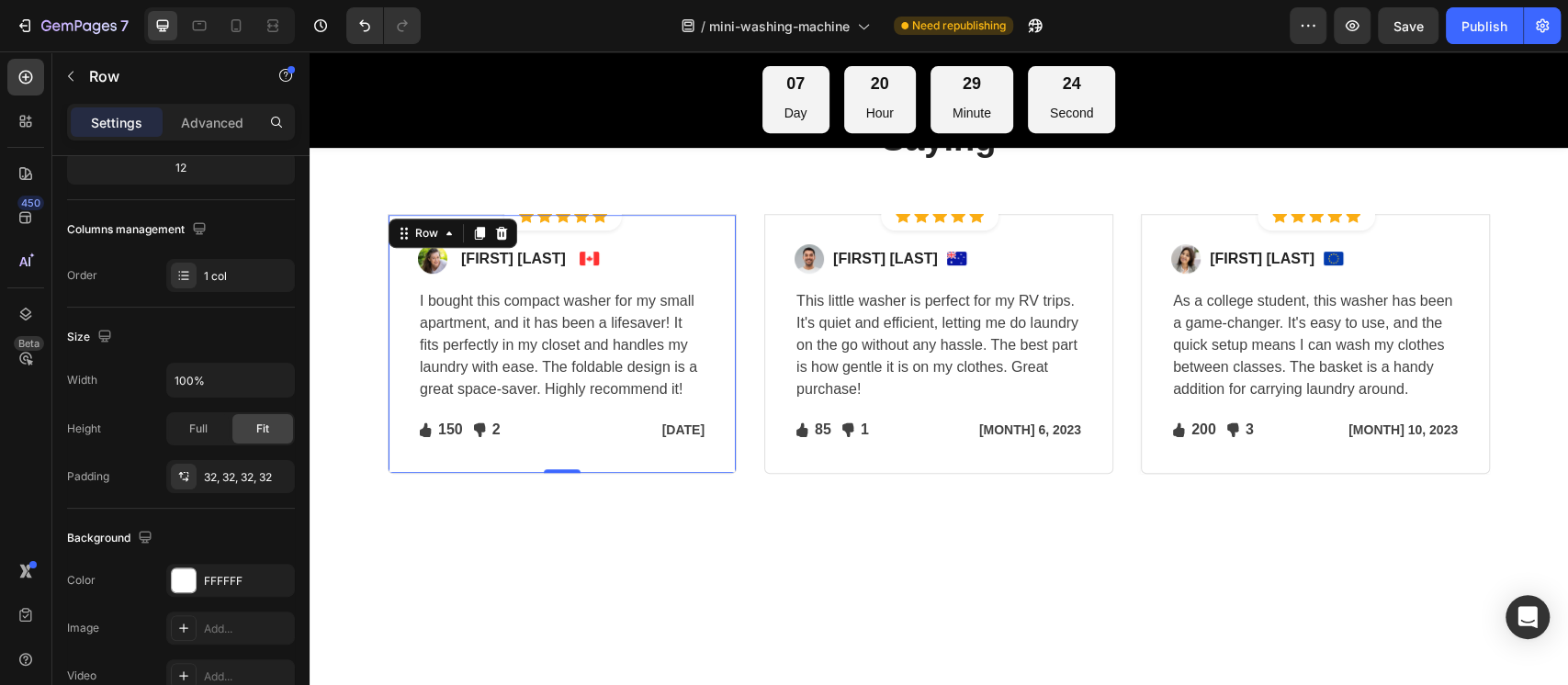 click at bounding box center [939, 737] 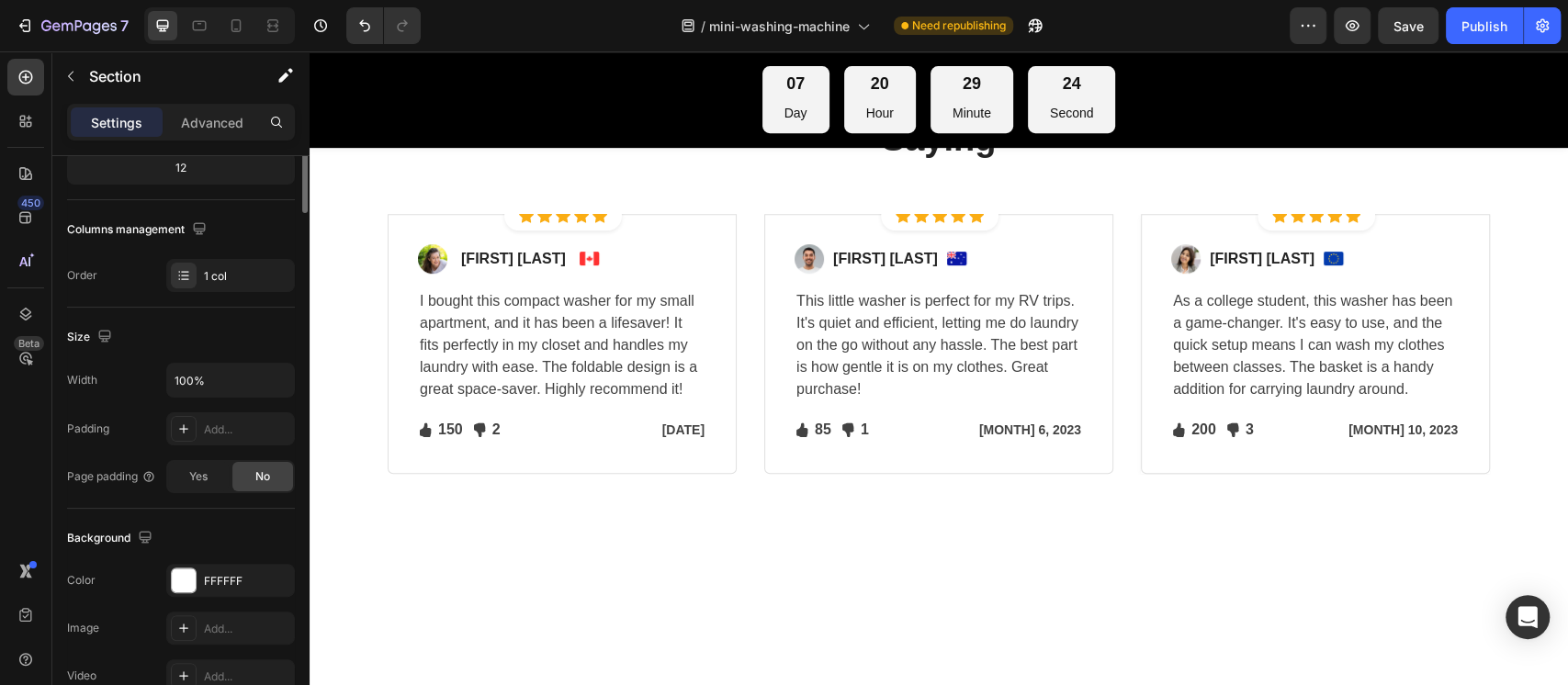 scroll, scrollTop: 0, scrollLeft: 0, axis: both 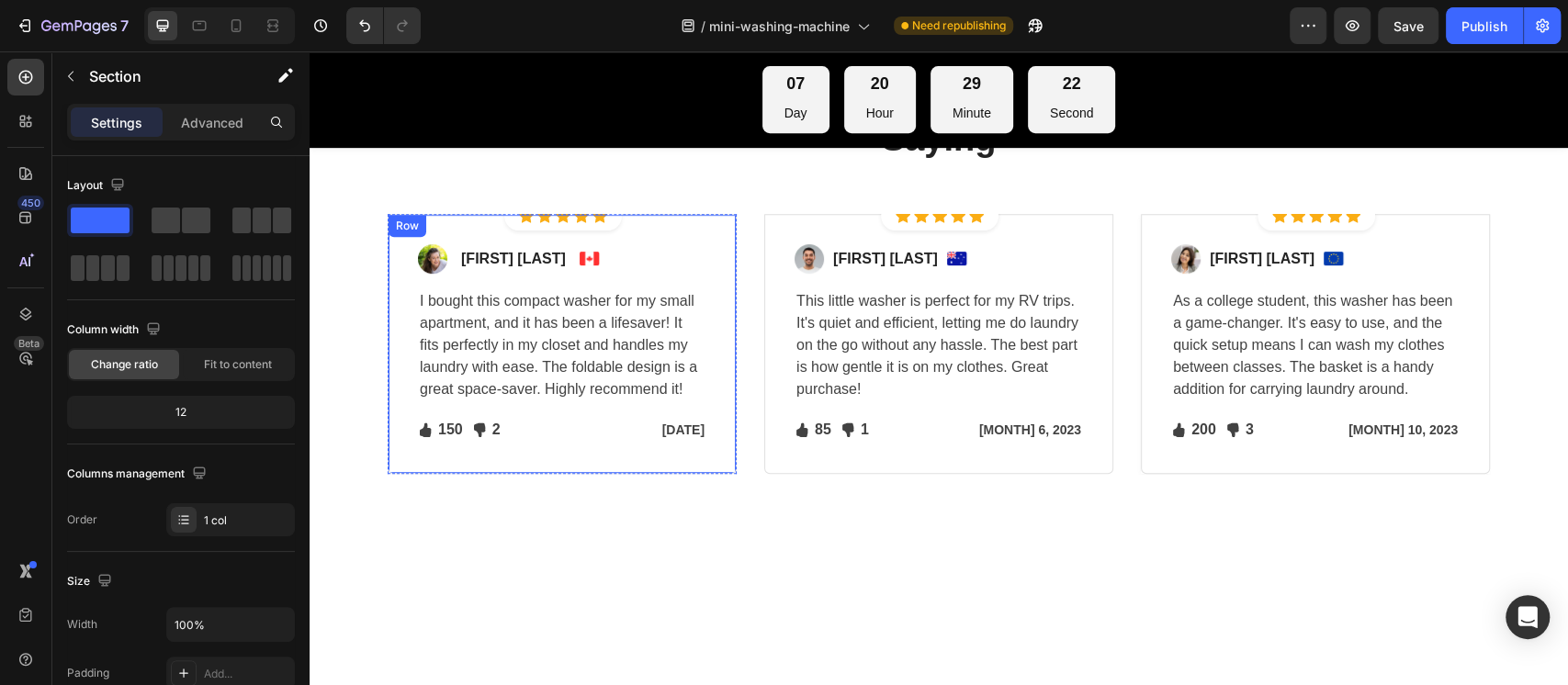 click on "Image [FIRST] [LAST] Text block Image Row I bought this compact washer for my small apartment, and it has been a lifesaver! It fits perfectly in my closet and handles my laundry with ease. The foldable design is a great space-saver. Highly recommend it! Text block
Icon 150 Text block Icon List
Icon 2 Text block Icon List Row [DATE] Text block Row Row" at bounding box center (562, 343) 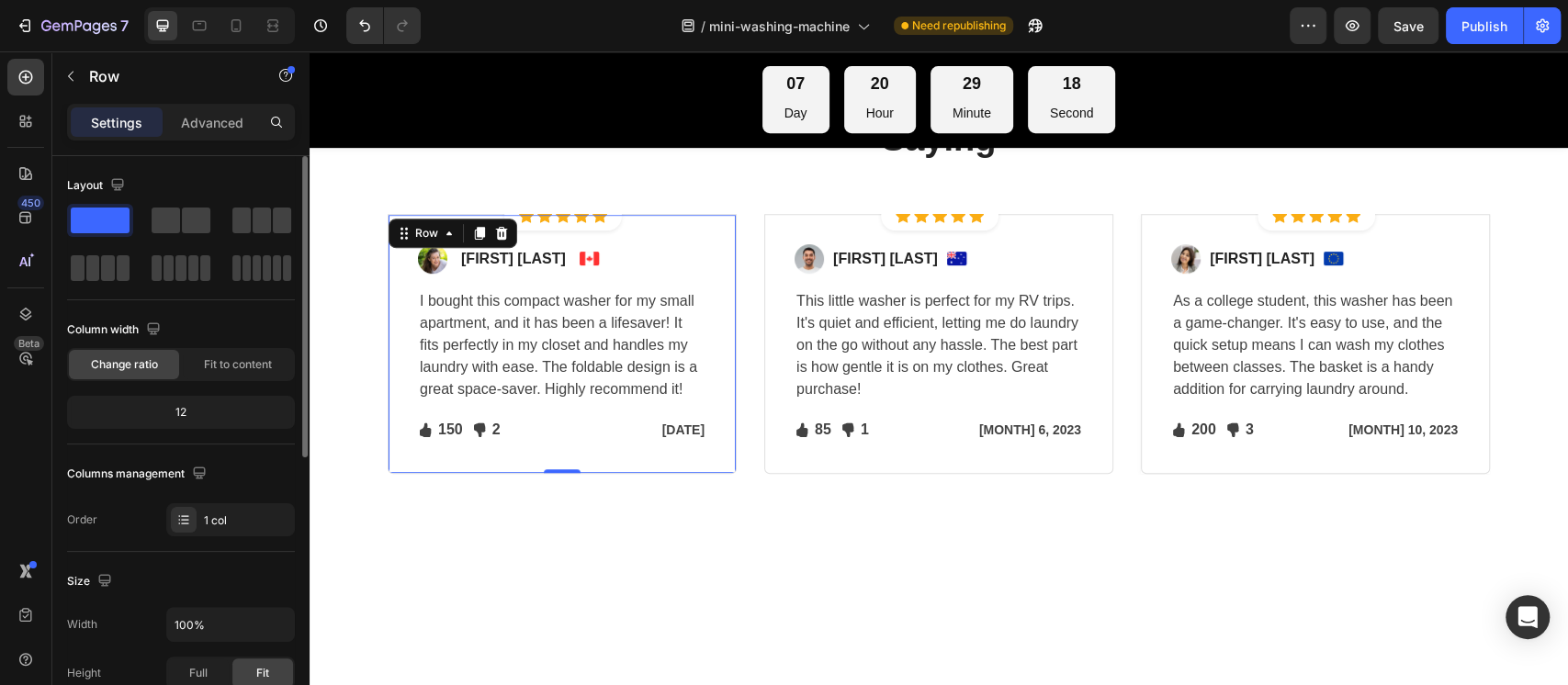 click on "12" 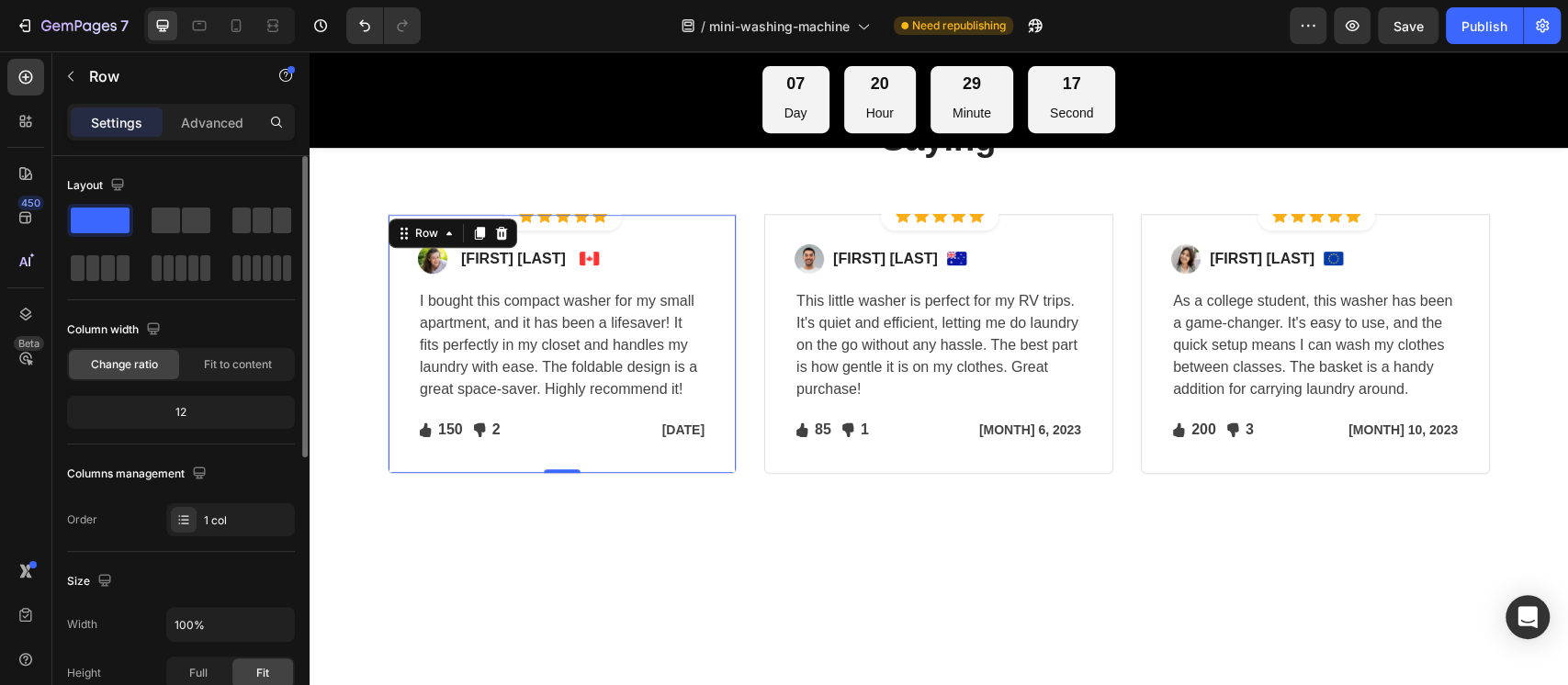 scroll, scrollTop: 122, scrollLeft: 0, axis: vertical 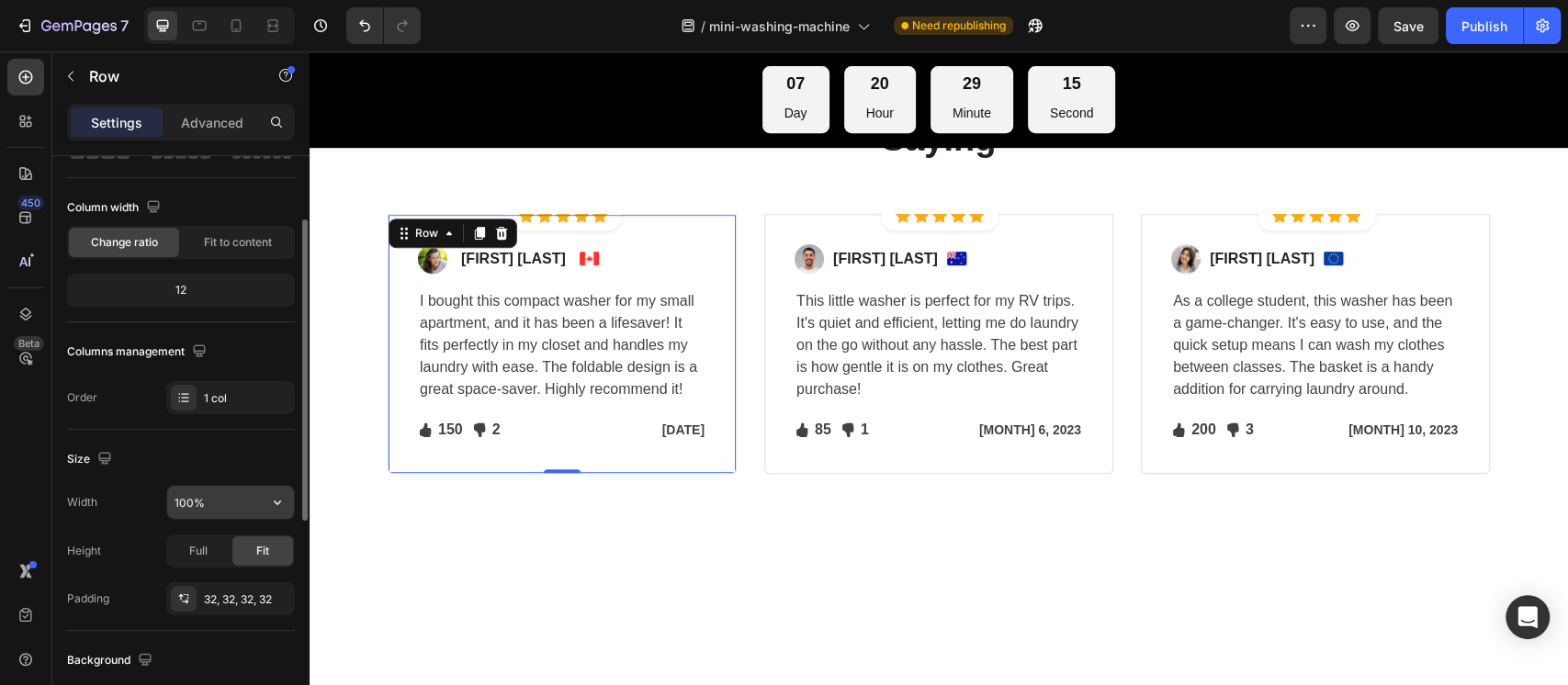click on "100%" at bounding box center [231, 502] 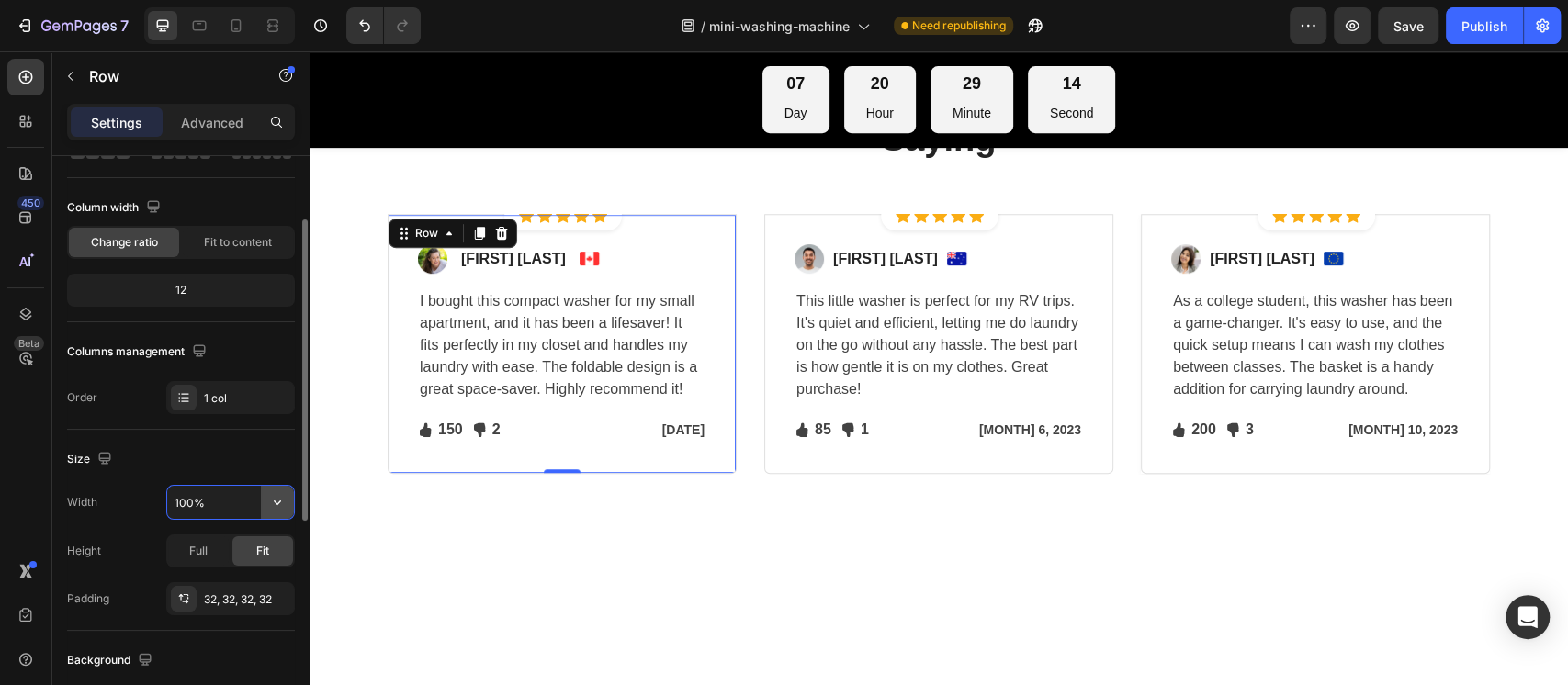 click 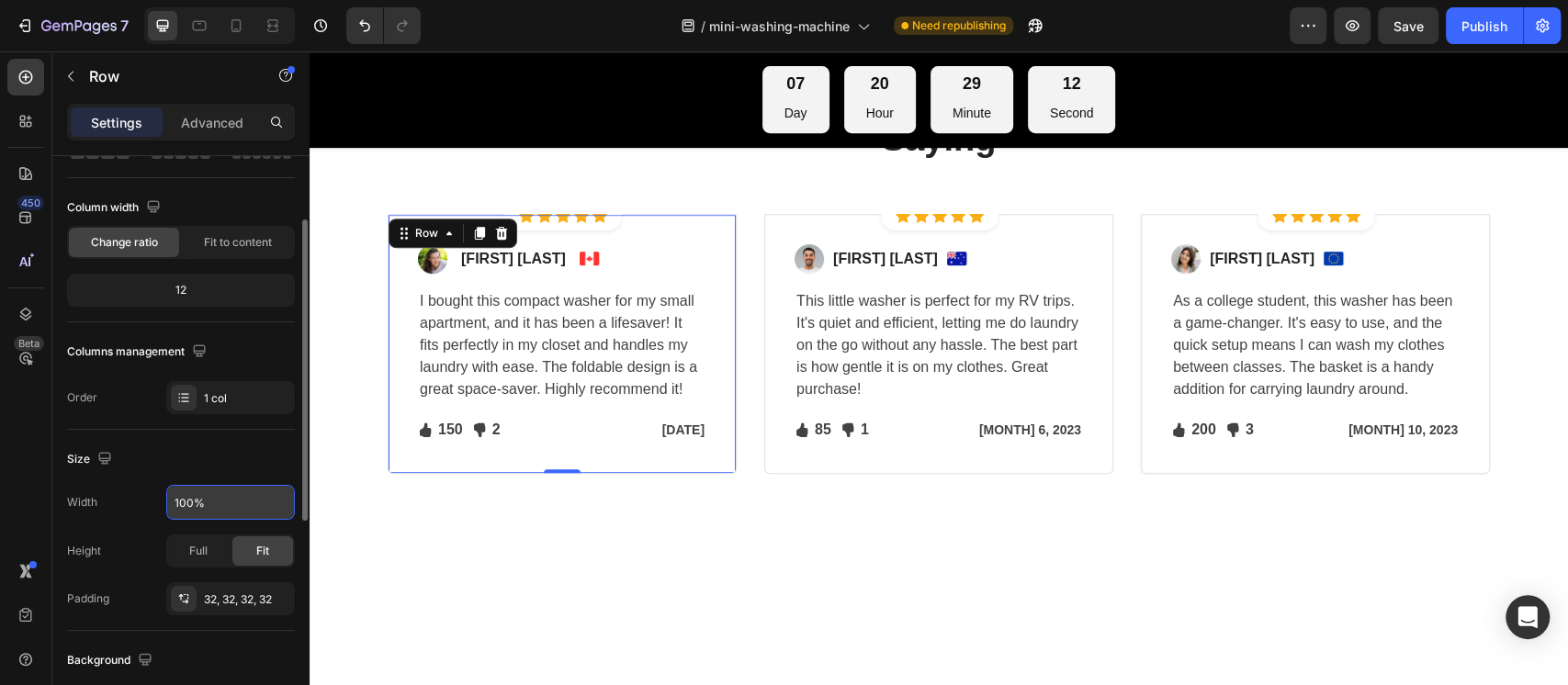 scroll, scrollTop: 244, scrollLeft: 0, axis: vertical 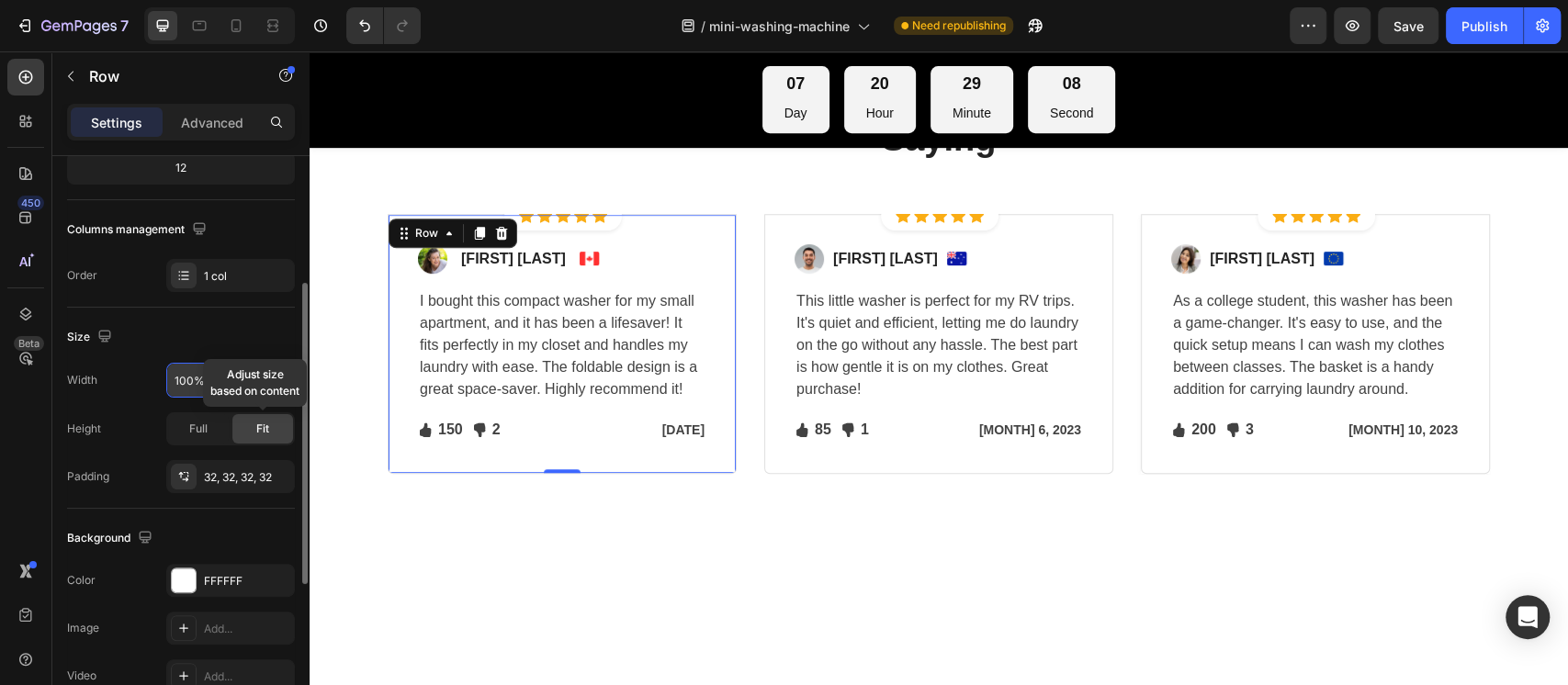 click on "Fit" 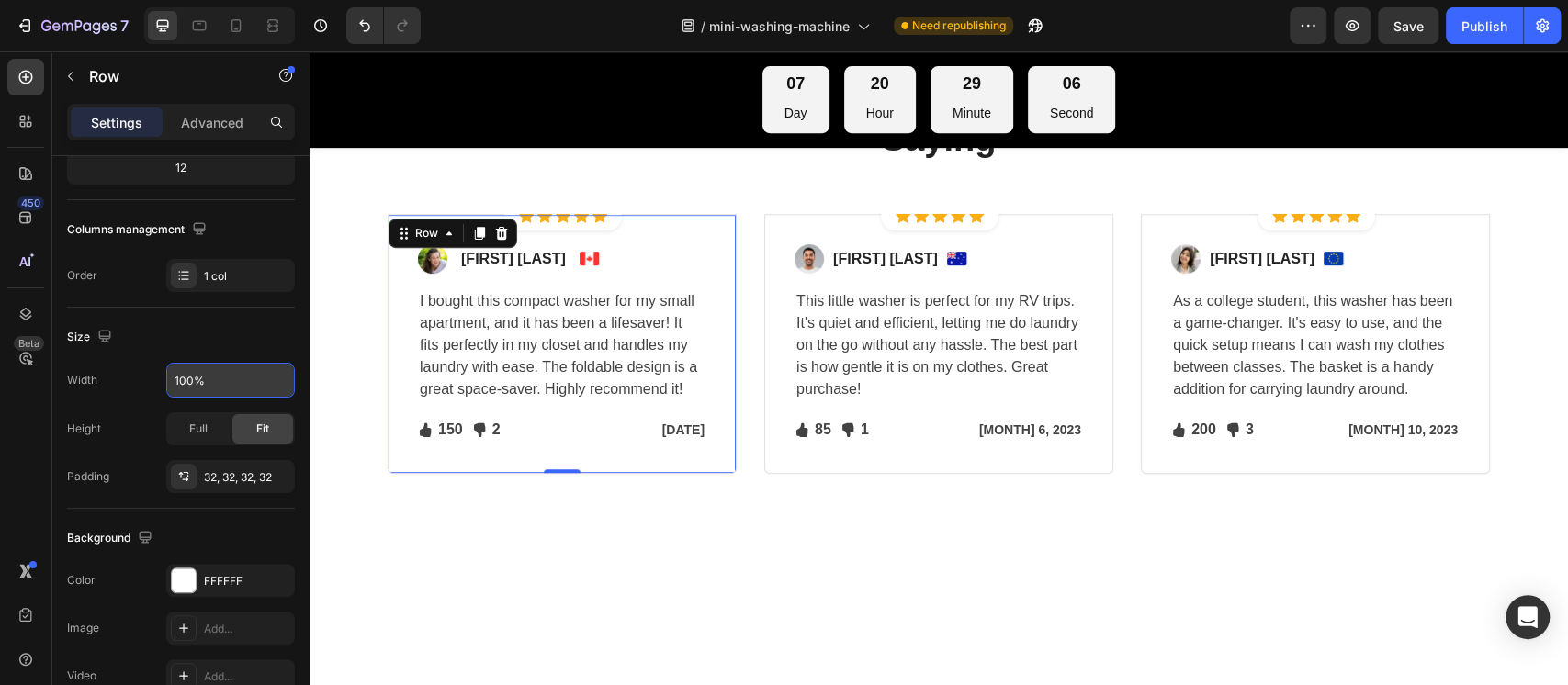 click at bounding box center (939, 737) 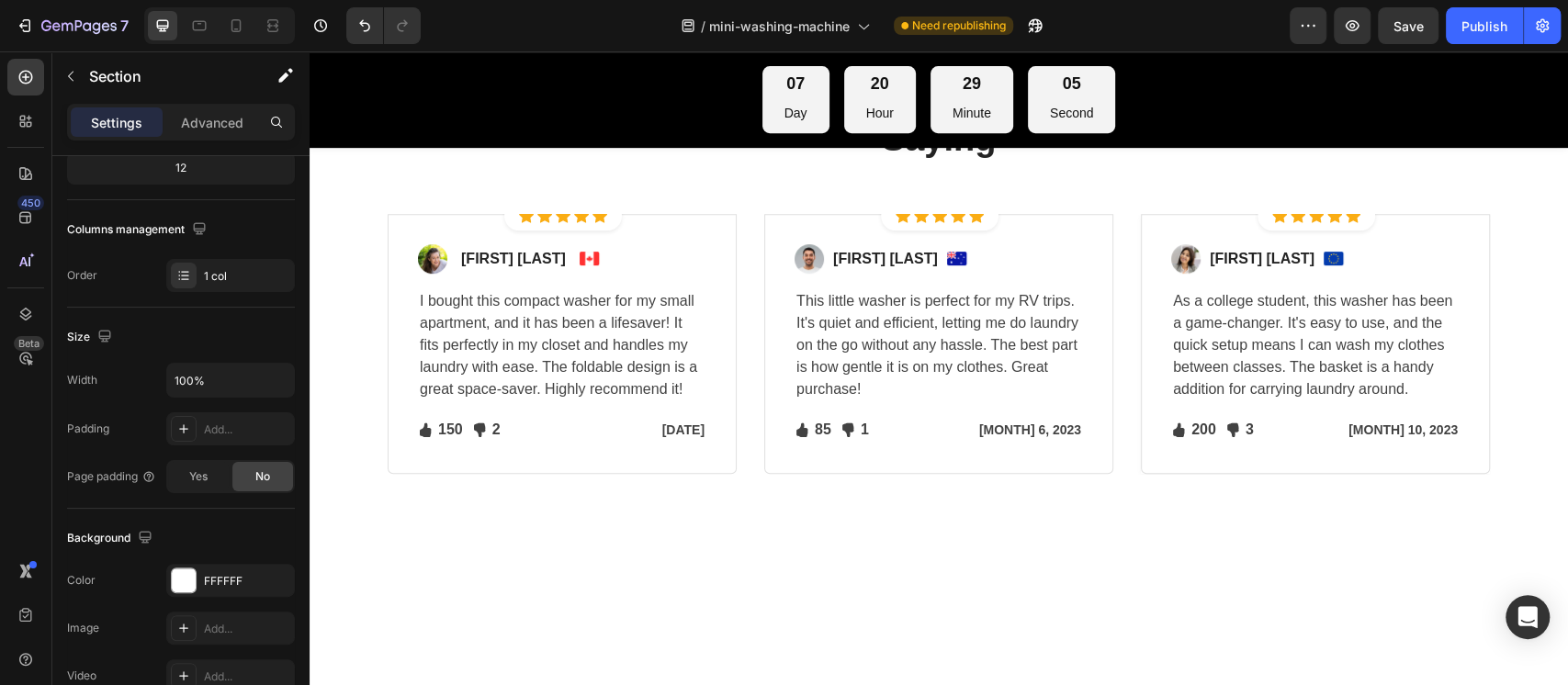 scroll, scrollTop: 0, scrollLeft: 0, axis: both 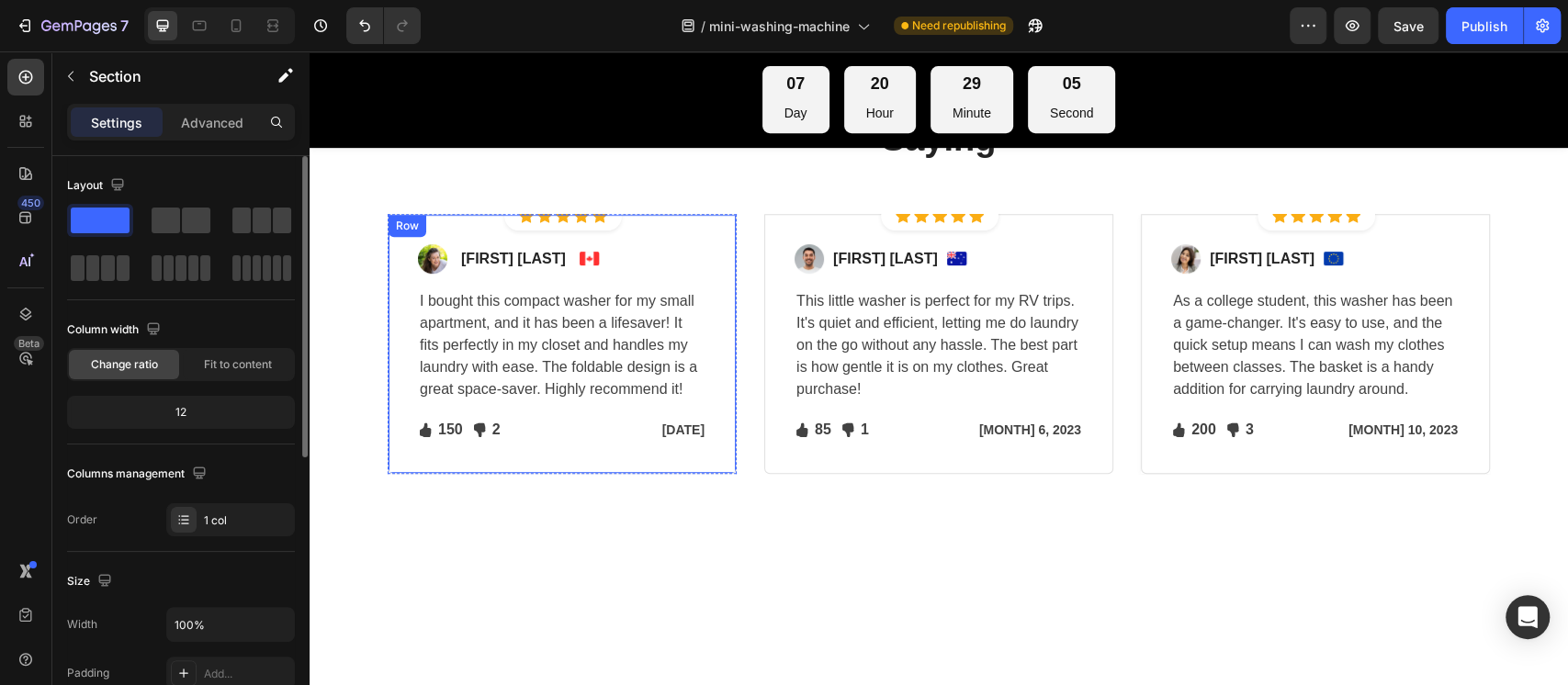 click on "Image [FIRST] [LAST] Text block Image Row I bought this compact washer for my small apartment, and it has been a lifesaver! It fits perfectly in my closet and handles my laundry with ease. The foldable design is a great space-saver. Highly recommend it! Text block
Icon 150 Text block Icon List
Icon 2 Text block Icon List Row [DATE] Text block Row Row" at bounding box center [562, 343] 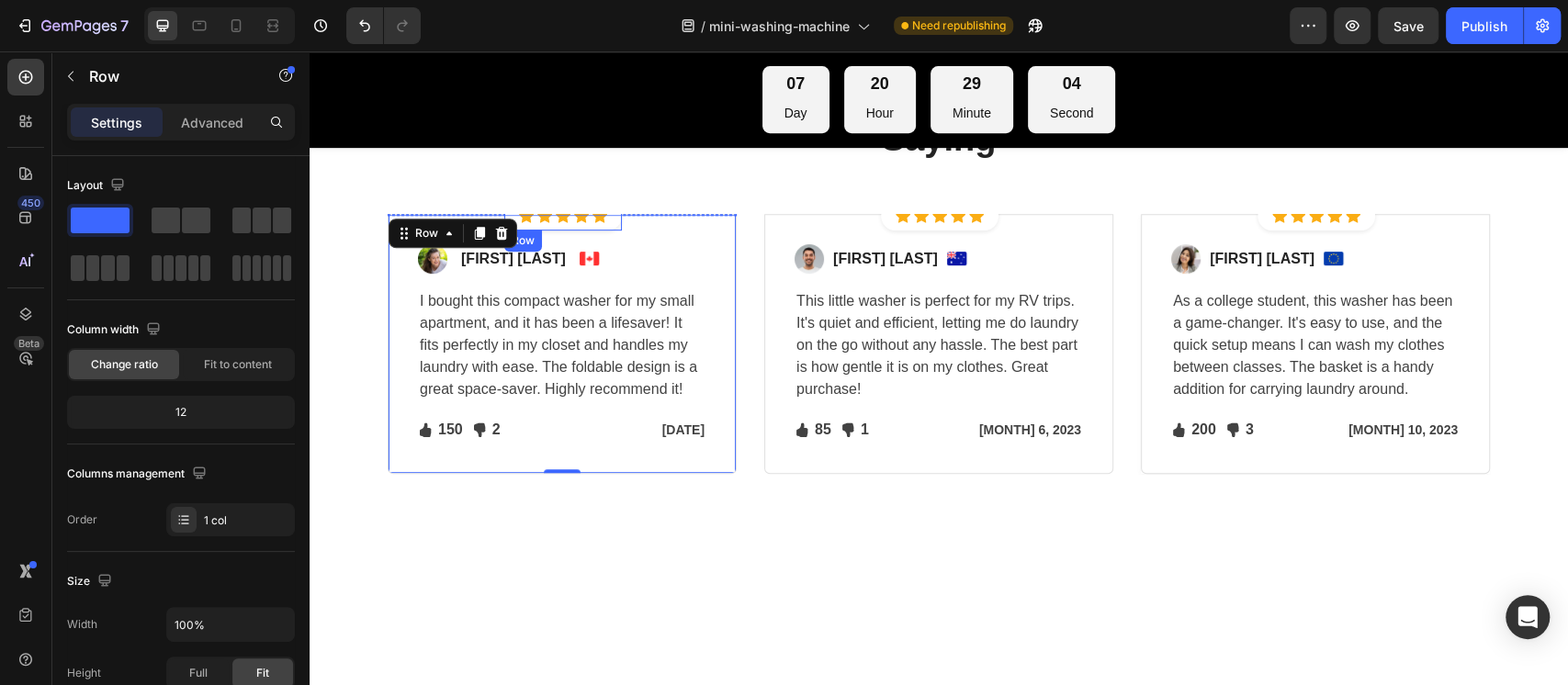 click on "Icon                Icon                Icon                Icon                Icon Icon List Hoz Row" at bounding box center [563, 216] 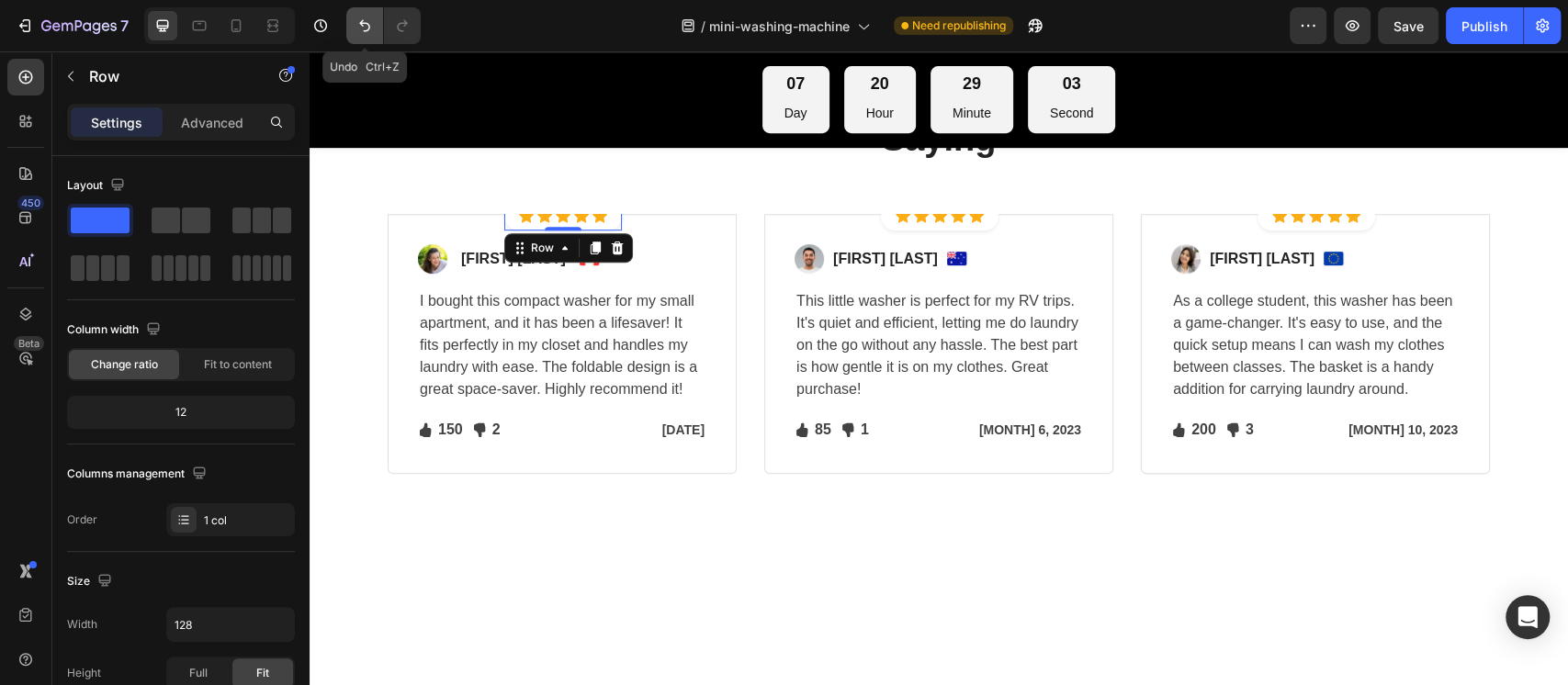 click 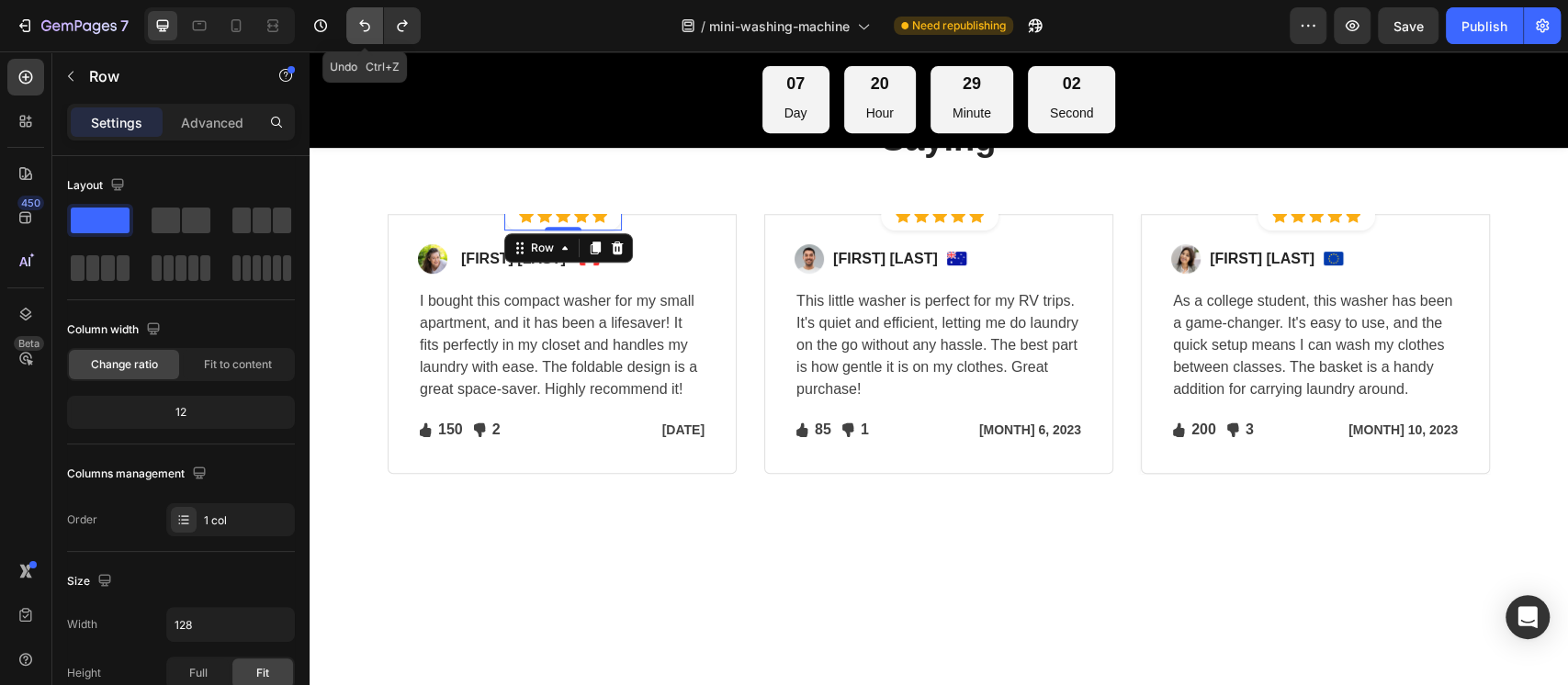 click 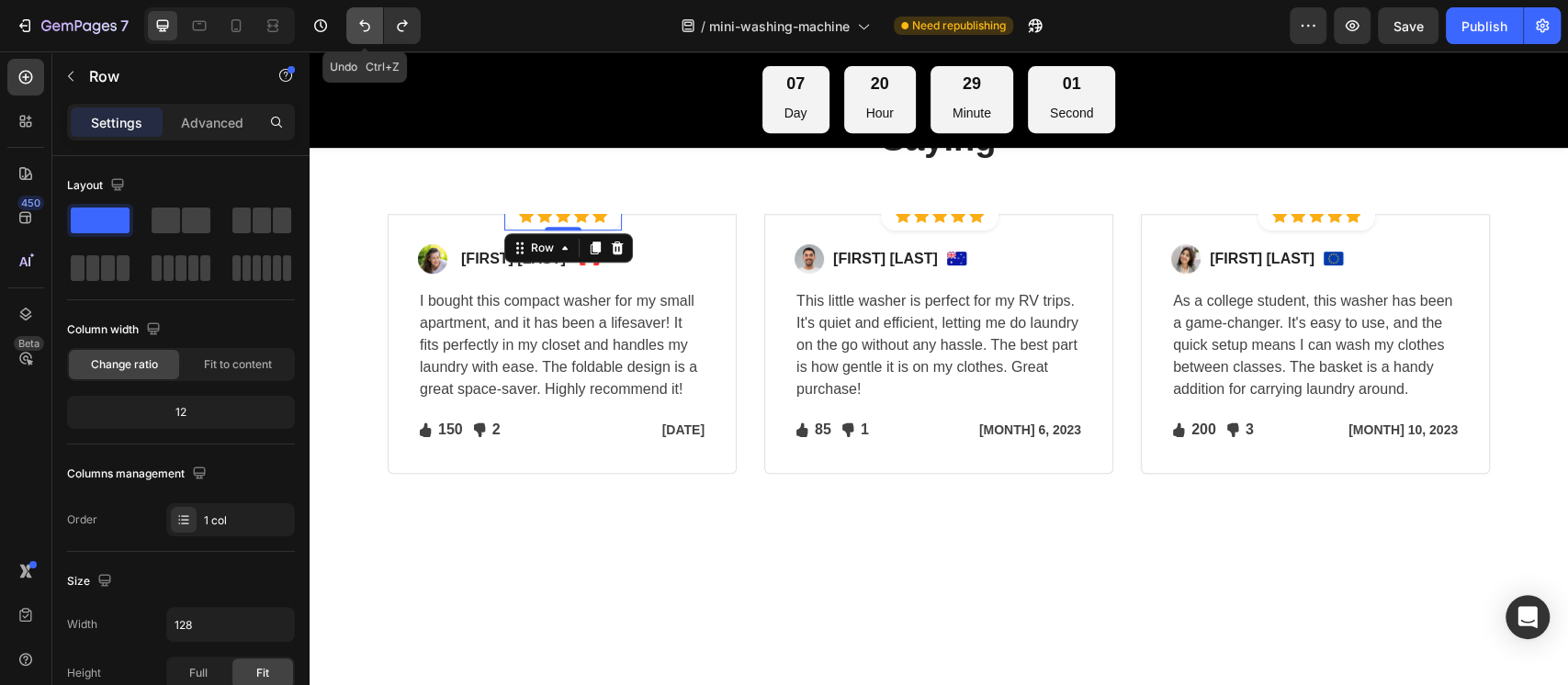 click 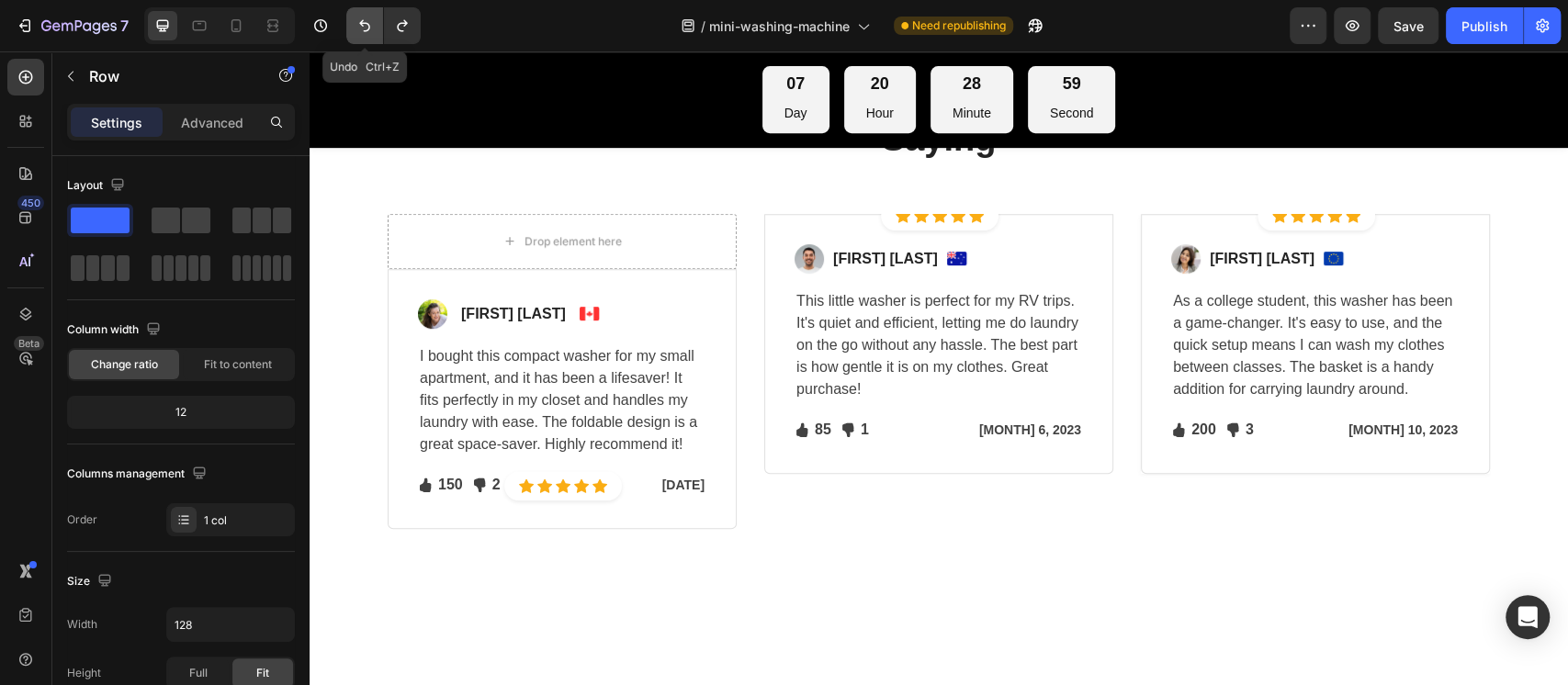 click 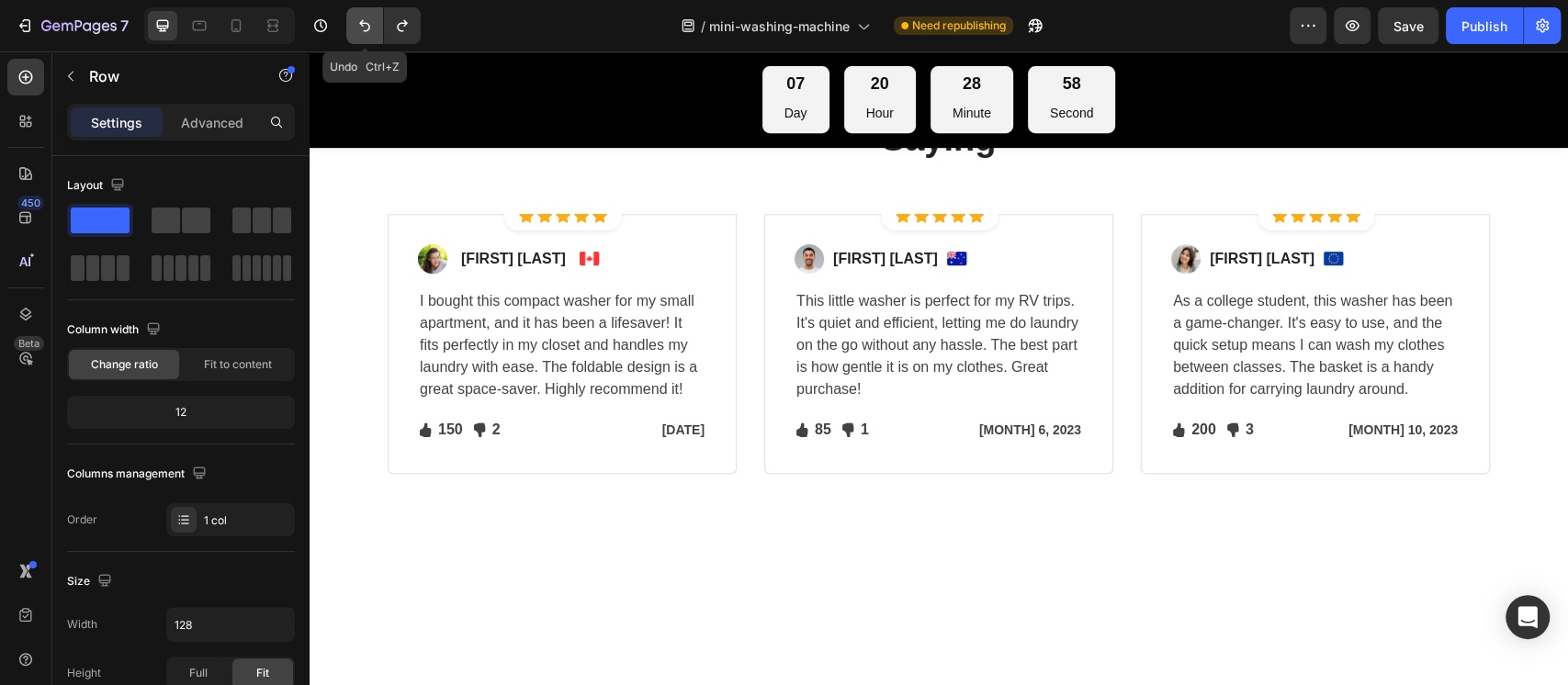 click 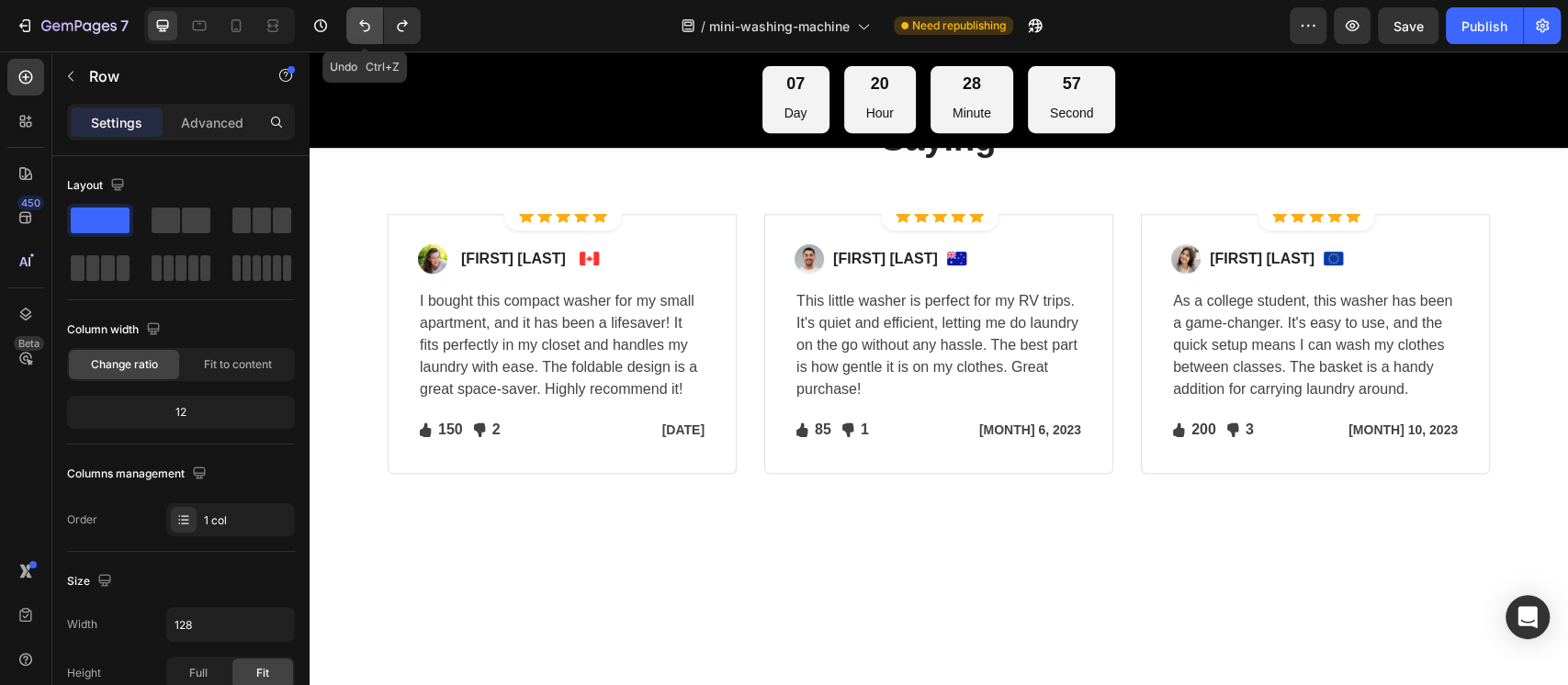 click 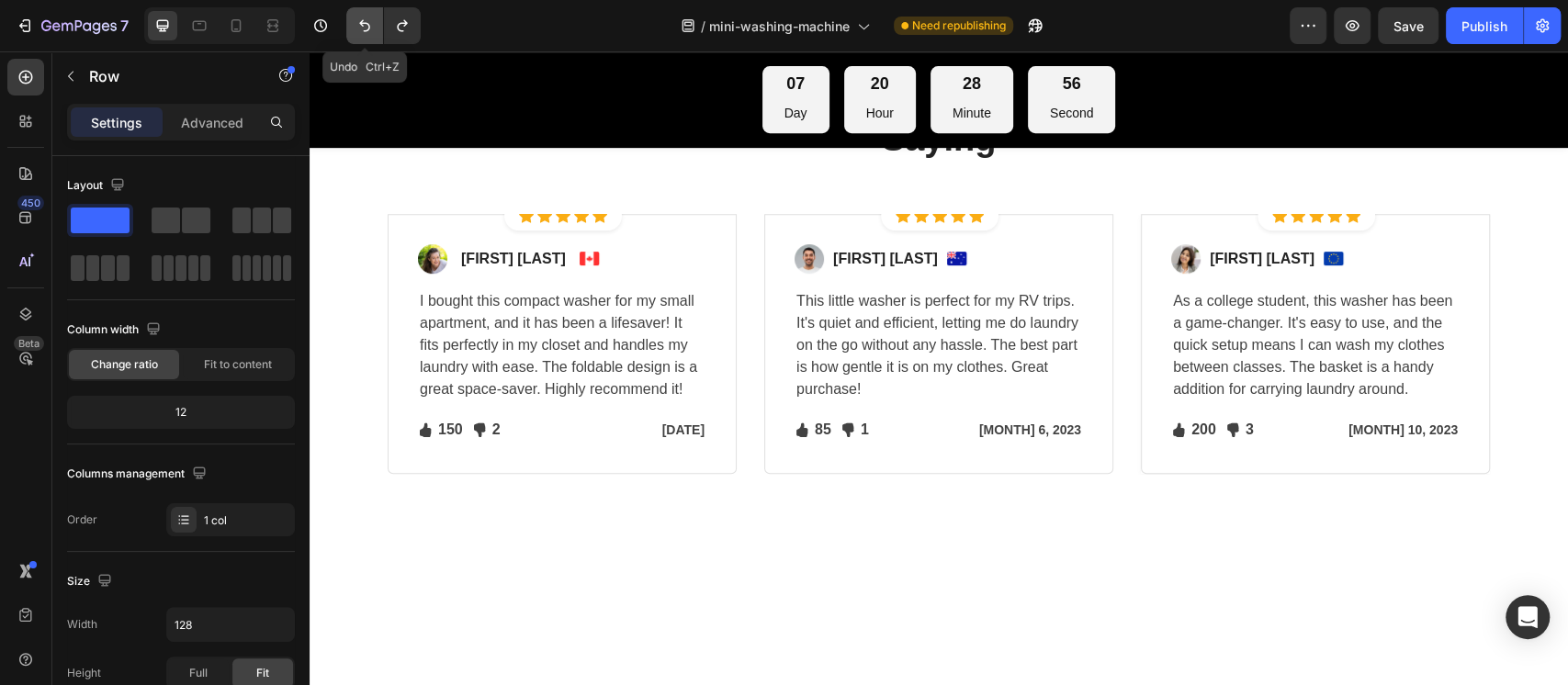 click 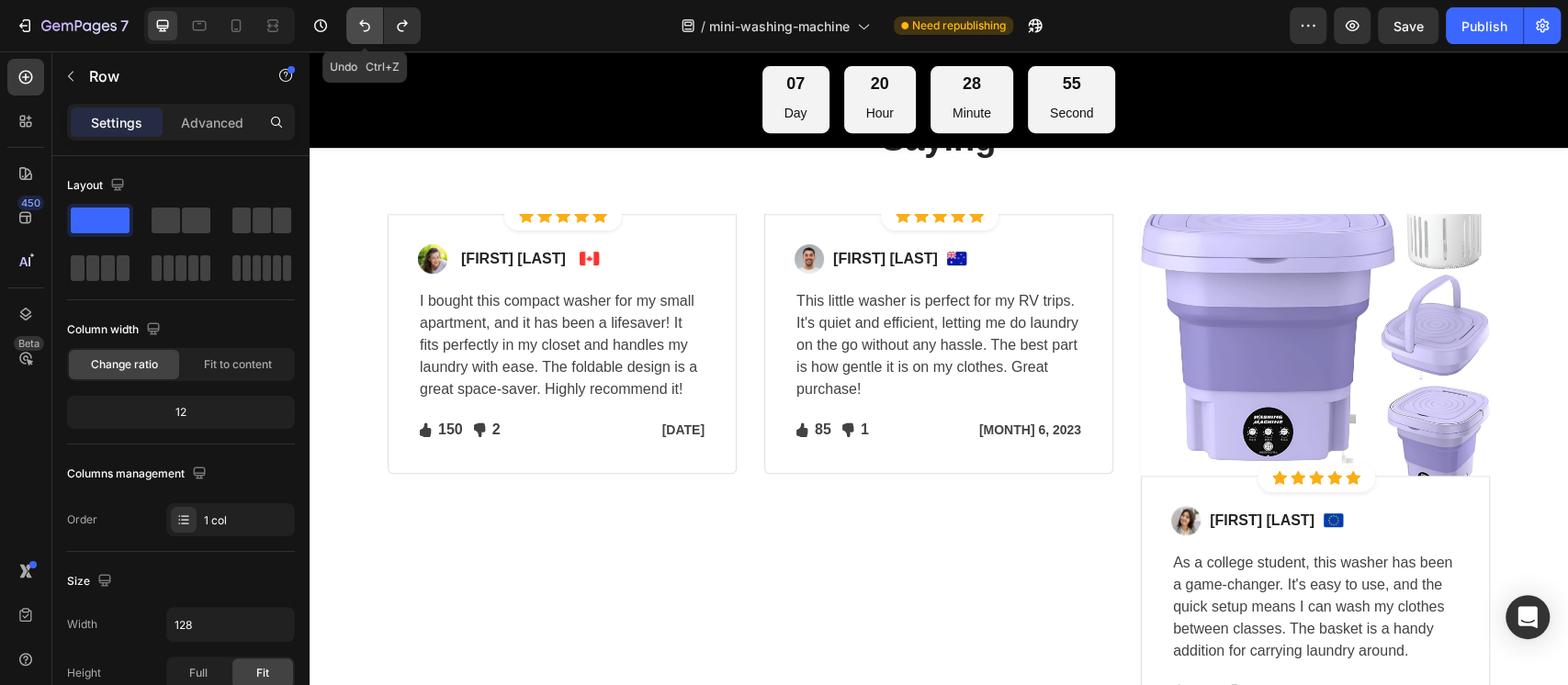 click 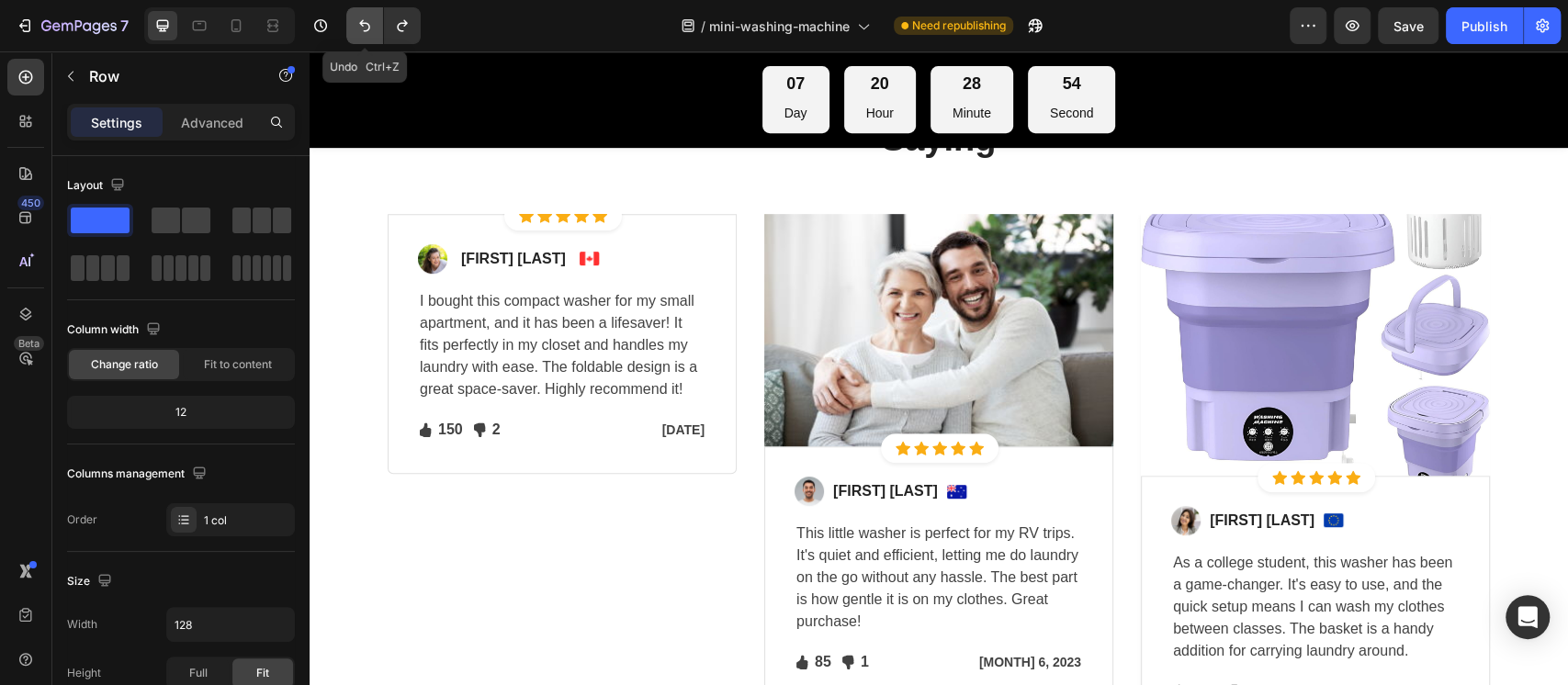 click 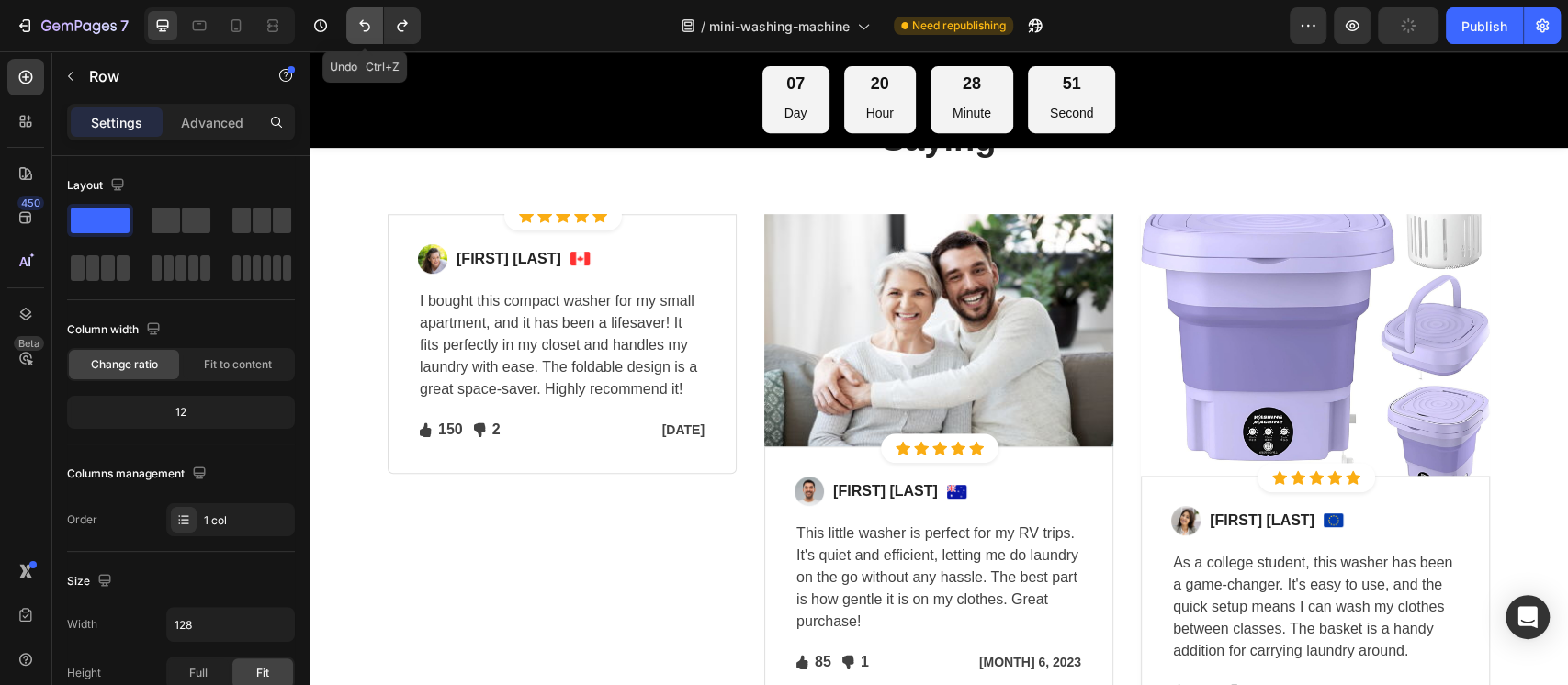 click 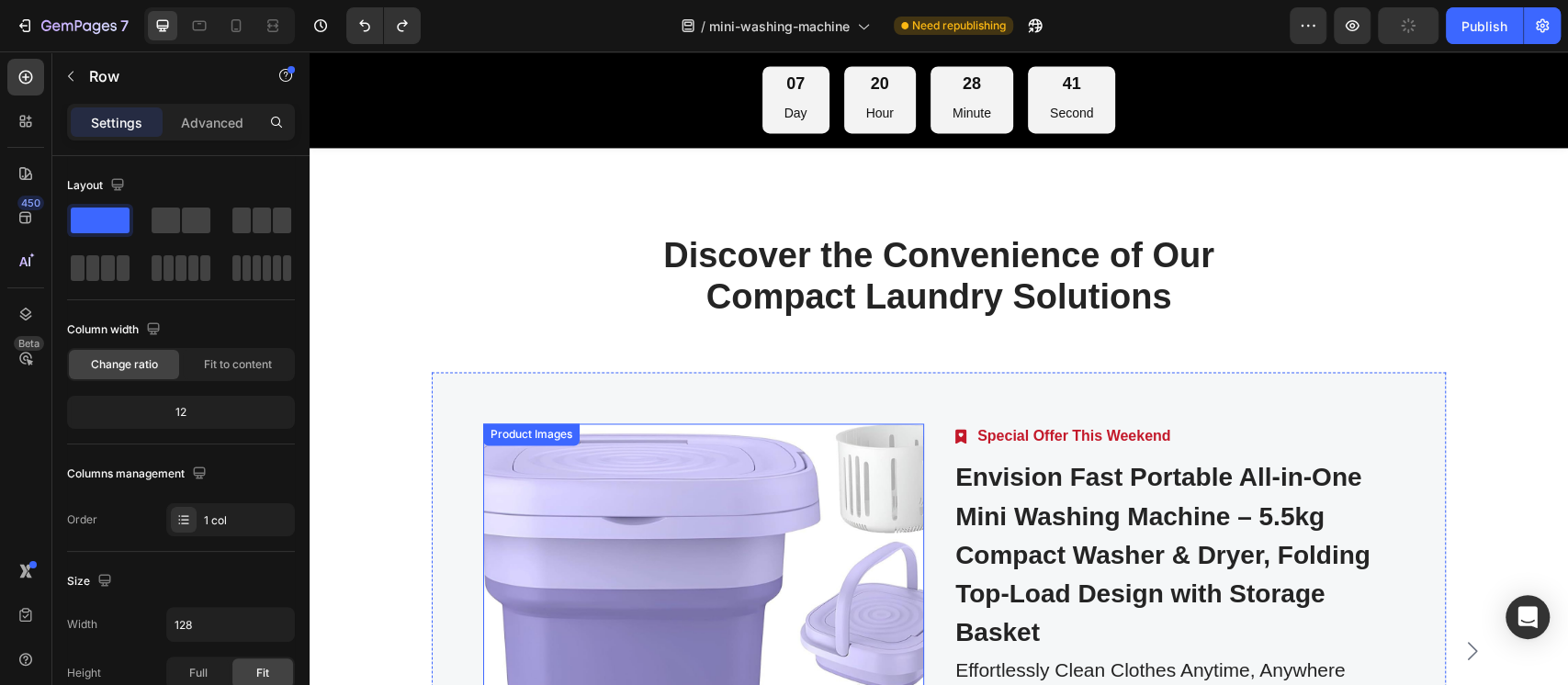 scroll, scrollTop: 6560, scrollLeft: 0, axis: vertical 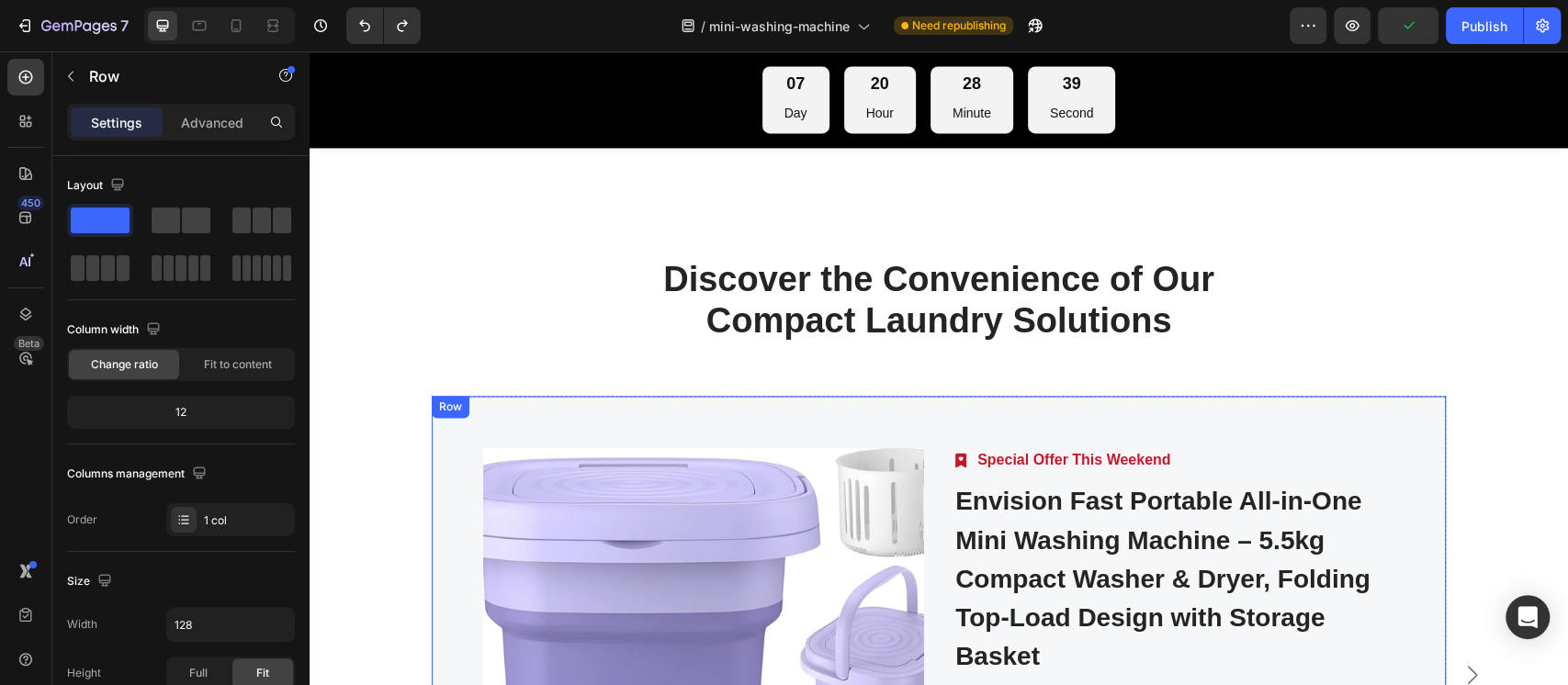 click on "Product Images Image Special Offer This Weekend Text block Row Envision Fast Portable All-in-One Mini Washing Machine – 5.5kg Compact Washer & Dryer, Folding Top-Load Design with Storage Basket (P) Title Effortlessly Clean Clothes Anytime, Anywhere Text block                Icon                Icon                Icon                Icon                Icon Icon List Hoz (224 reviews) Text block Row Rs.14,000.00 (P) Price (P) Price No compare price (P) Price Row Buy Now (P) Cart Button Row" at bounding box center (939, 675) 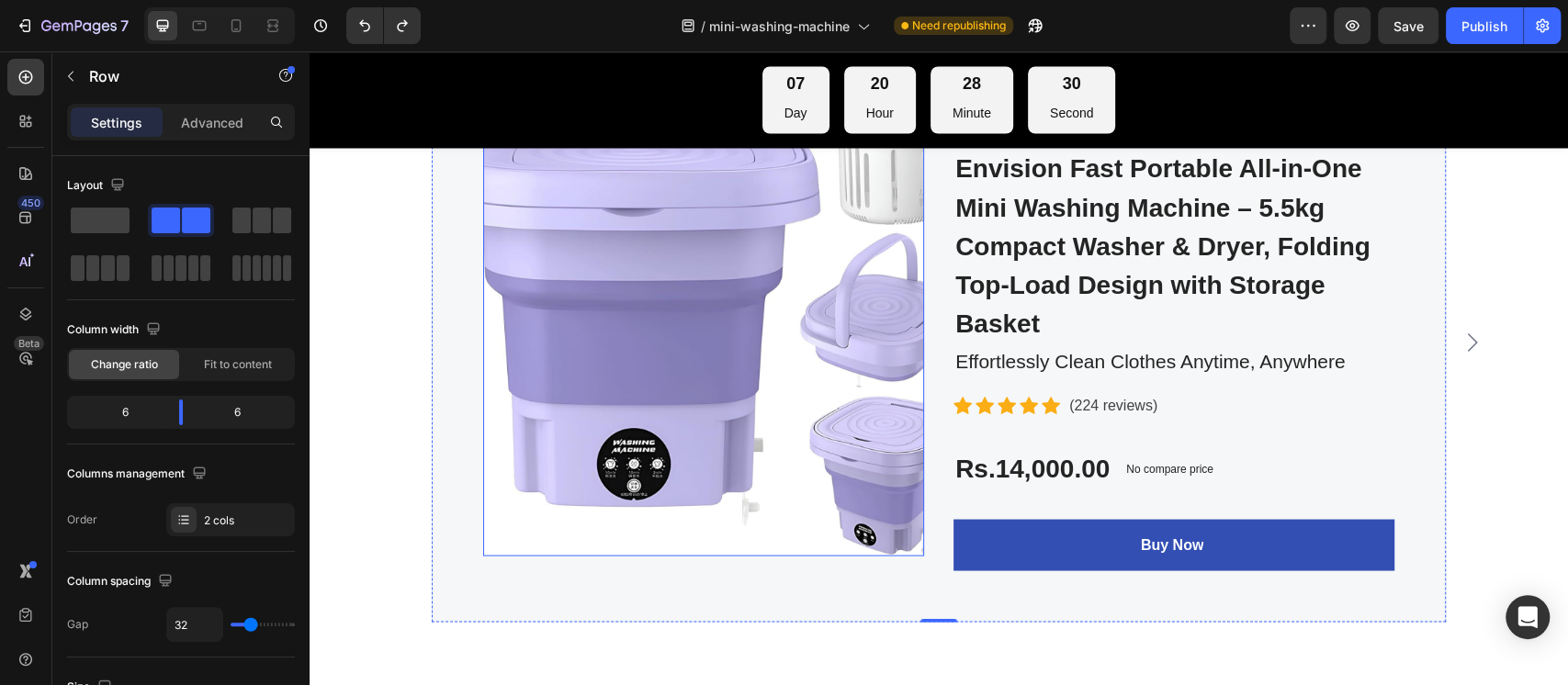 scroll, scrollTop: 6927, scrollLeft: 0, axis: vertical 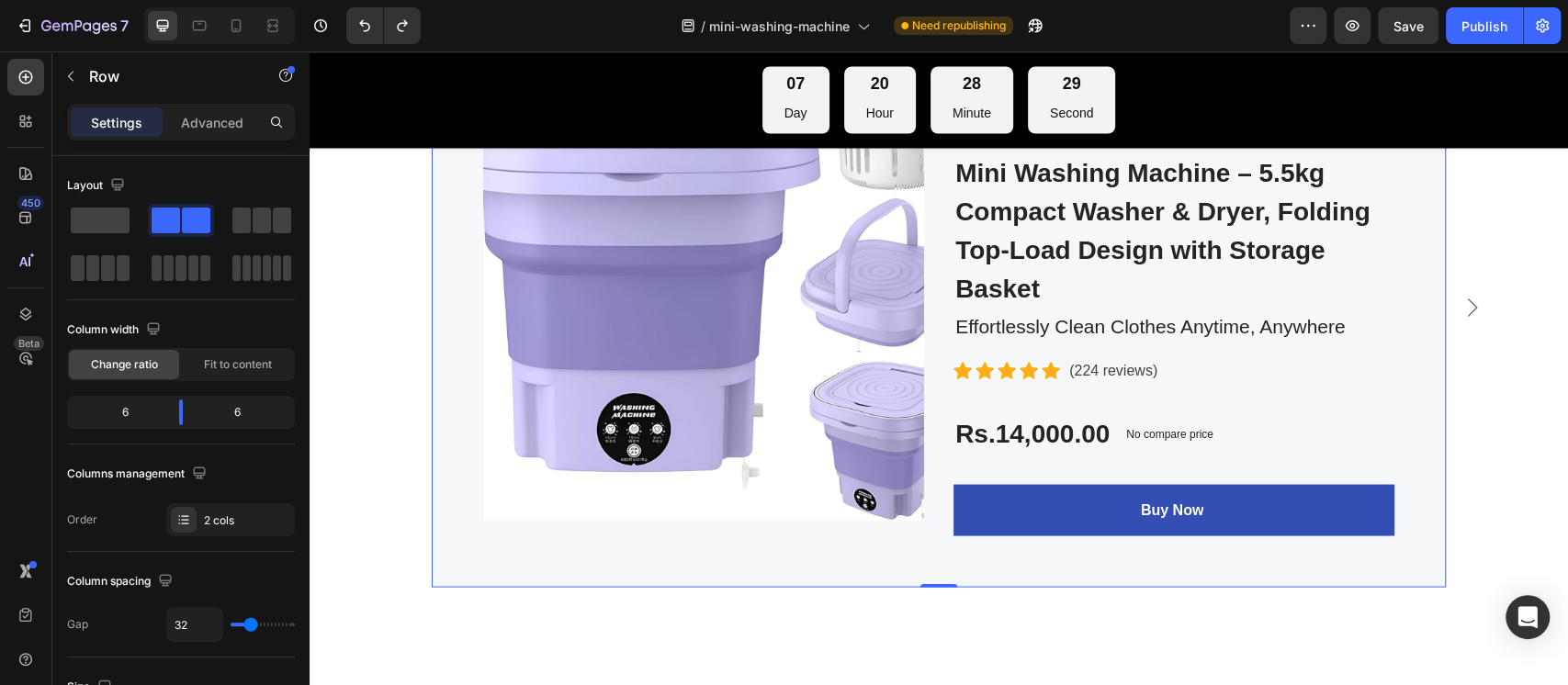 click on "Product Images Image Special Offer This Weekend Text block Row Envision Fast Portable All-in-One Mini Washing Machine – 5.5kg Compact Washer & Dryer, Folding Top-Load Design with Storage Basket (P) Title Effortlessly Clean Clothes Anytime, Anywhere Text block                Icon                Icon                Icon                Icon                Icon Icon List Hoz (224 reviews) Text block Row Rs.14,000.00 (P) Price (P) Price No compare price (P) Price Row Buy Now (P) Cart Button Row   0" at bounding box center (939, 308) 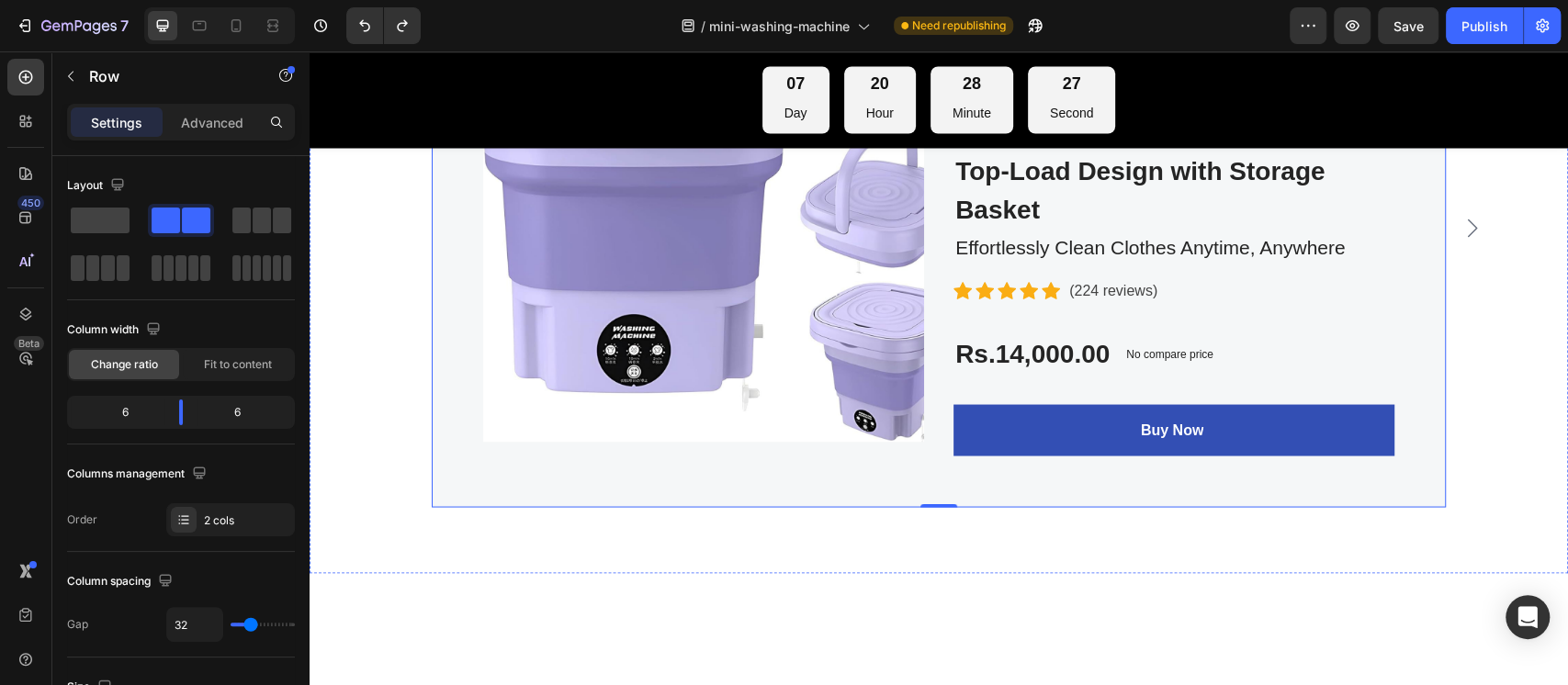 scroll, scrollTop: 6438, scrollLeft: 0, axis: vertical 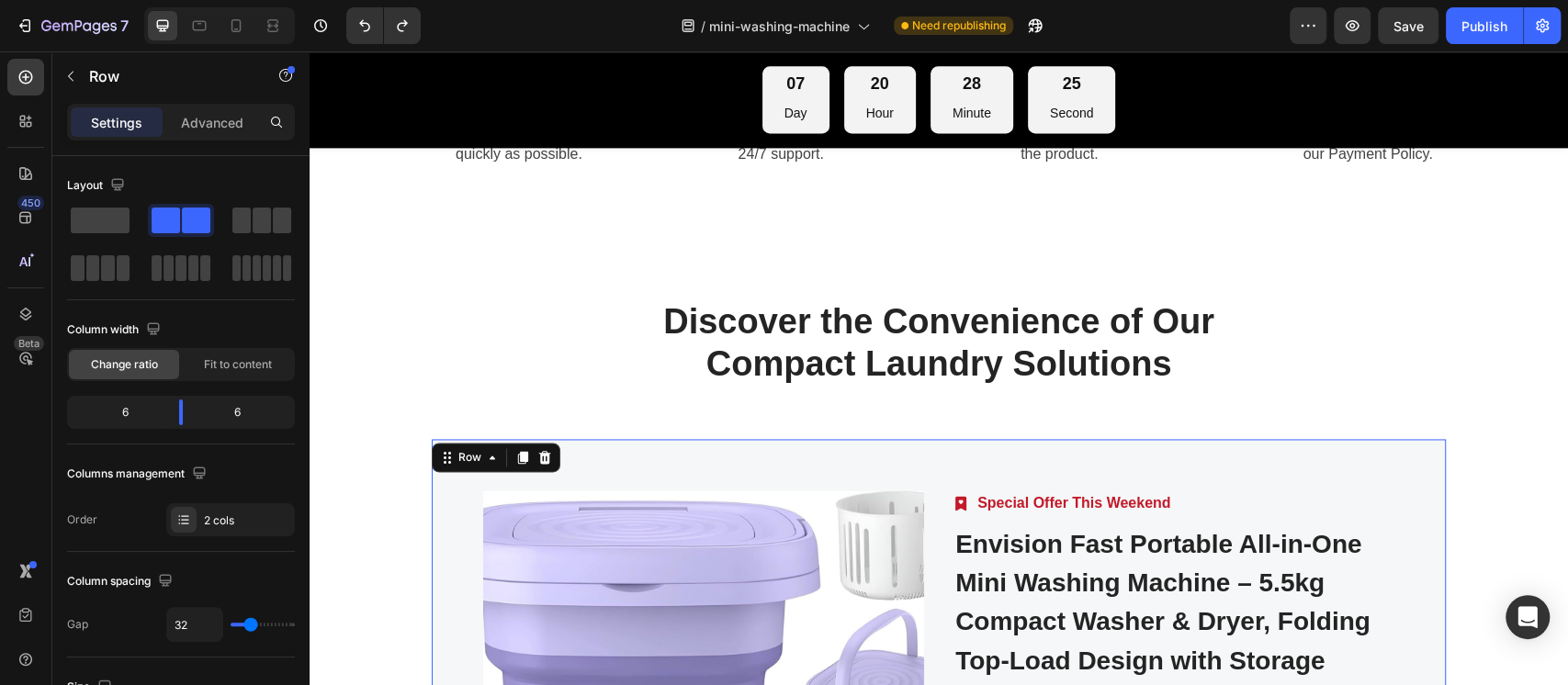 click on "Product Images Image Special Offer This Weekend Text block Row Envision Fast Portable All-in-One Mini Washing Machine – 5.5kg Compact Washer & Dryer, Folding Top-Load Design with Storage Basket (P) Title Effortlessly Clean Clothes Anytime, Anywhere Text block                Icon                Icon                Icon                Icon                Icon Icon List Hoz (224 reviews) Text block Row Rs.14,000.00 (P) Price (P) Price No compare price (P) Price Row Buy Now (P) Cart Button Row   0" at bounding box center [939, 718] 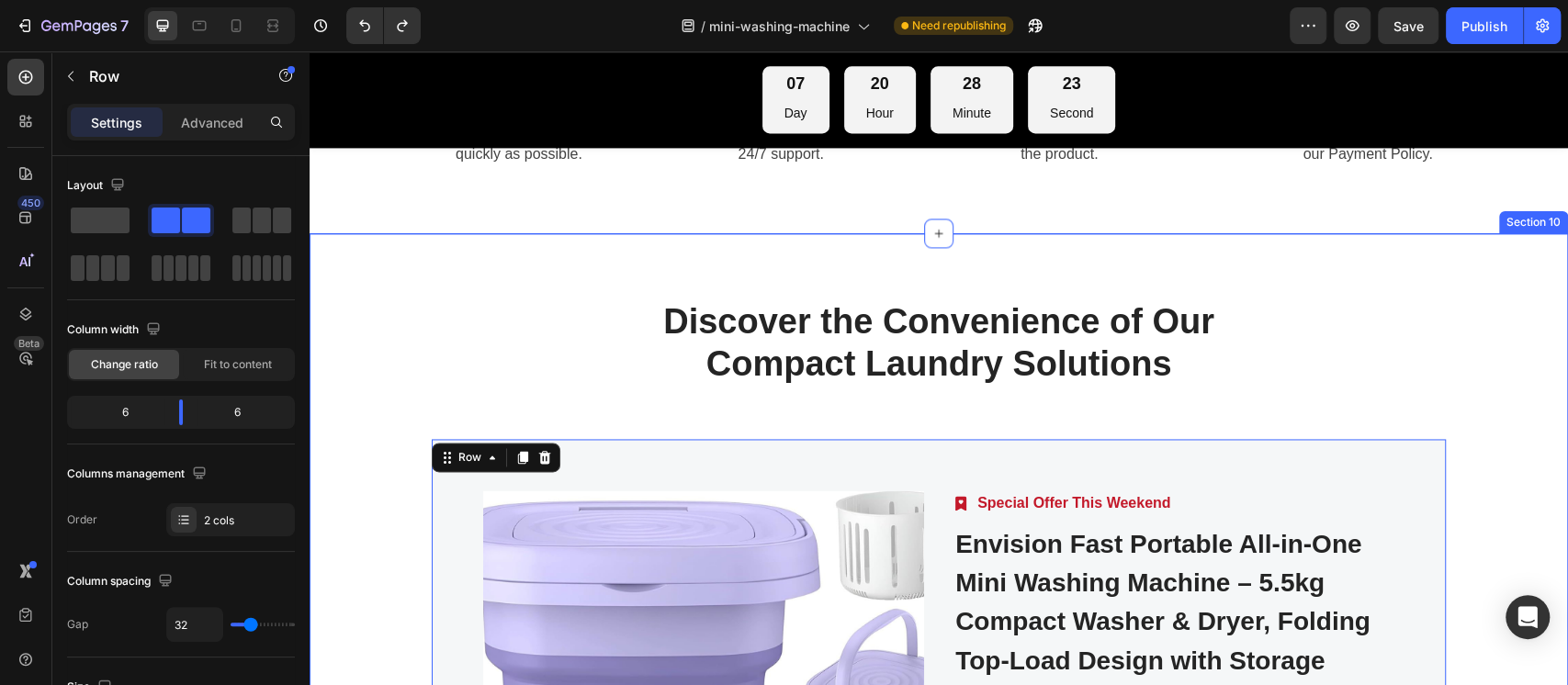 click on "Discover the Convenience of Our Compact Laundry Solutions Heading Row
Product Images Image Special Offer This Weekend Text block Row Envision Fast Portable All-in-One Mini Washing Machine – 5.5kg Compact Washer & Dryer, Folding Top-Load Design with Storage Basket (P) Title Effortlessly Clean Clothes Anytime, Anywhere Text block                Icon                Icon                Icon                Icon                Icon Icon List Hoz (224 reviews) Text block Row Rs.14,000.00 (P) Price (P) Price No compare price (P) Price Row Buy Now (P) Cart Button Row   0 Product Product Images Image Special Offer This Weekend Text block Row Envision Fast Portable All-in-One Mini Washing Machine – 5.5kg Compact Washer & Dryer, Folding Top-Load Design with Storage Basket (P) Title Effortlessly Clean Clothes Anytime, Anywhere Text block                Icon                Icon                Icon                Icon                Icon Icon List Hoz (224 reviews) Text block Row Rs.14,000.00 (P) Price" at bounding box center (939, 647) 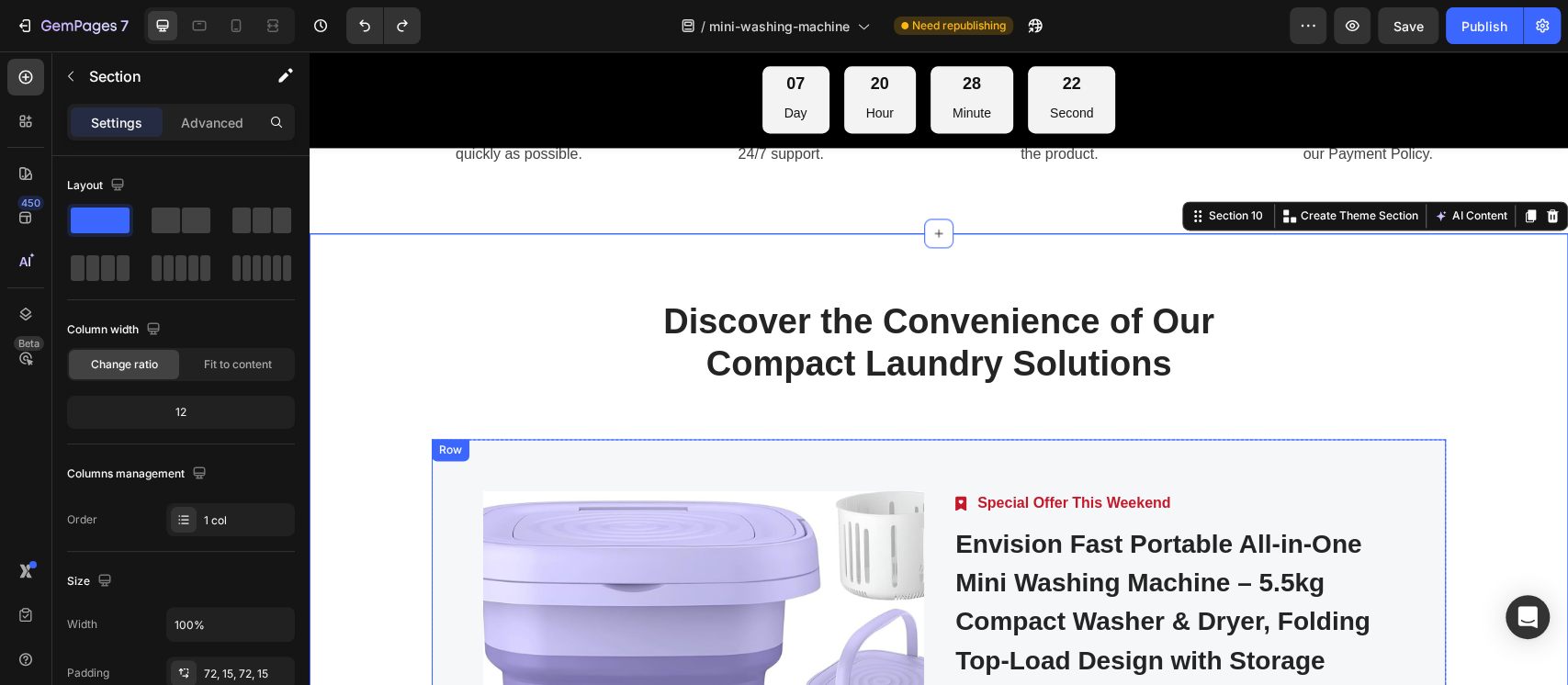 click on "Product Images Image Special Offer This Weekend Text block Row Envision Fast Portable All-in-One Mini Washing Machine – 5.5kg Compact Washer & Dryer, Folding Top-Load Design with Storage Basket (P) Title Effortlessly Clean Clothes Anytime, Anywhere Text block                Icon                Icon                Icon                Icon                Icon Icon List Hoz (224 reviews) Text block Row Rs.14,000.00 (P) Price (P) Price No compare price (P) Price Row Buy Now (P) Cart Button Row" at bounding box center [939, 718] 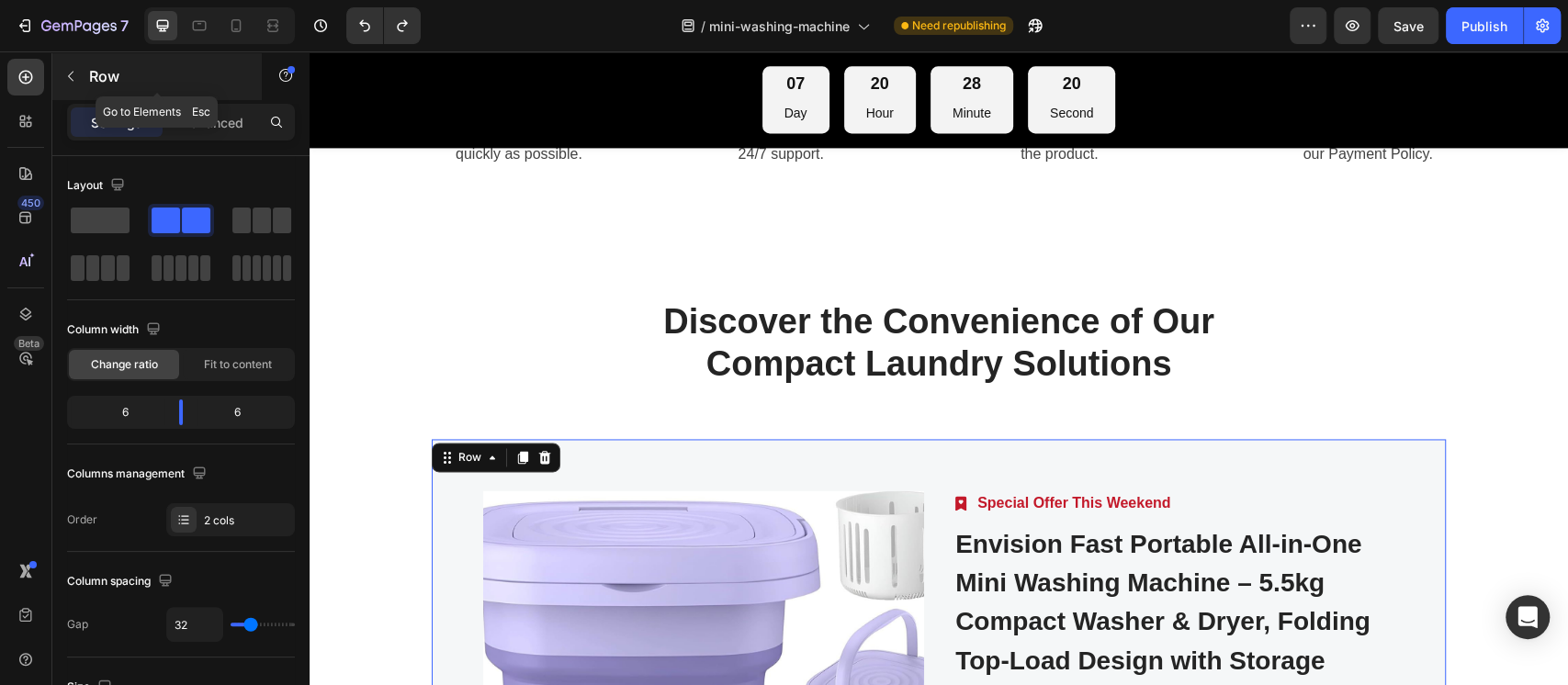 click 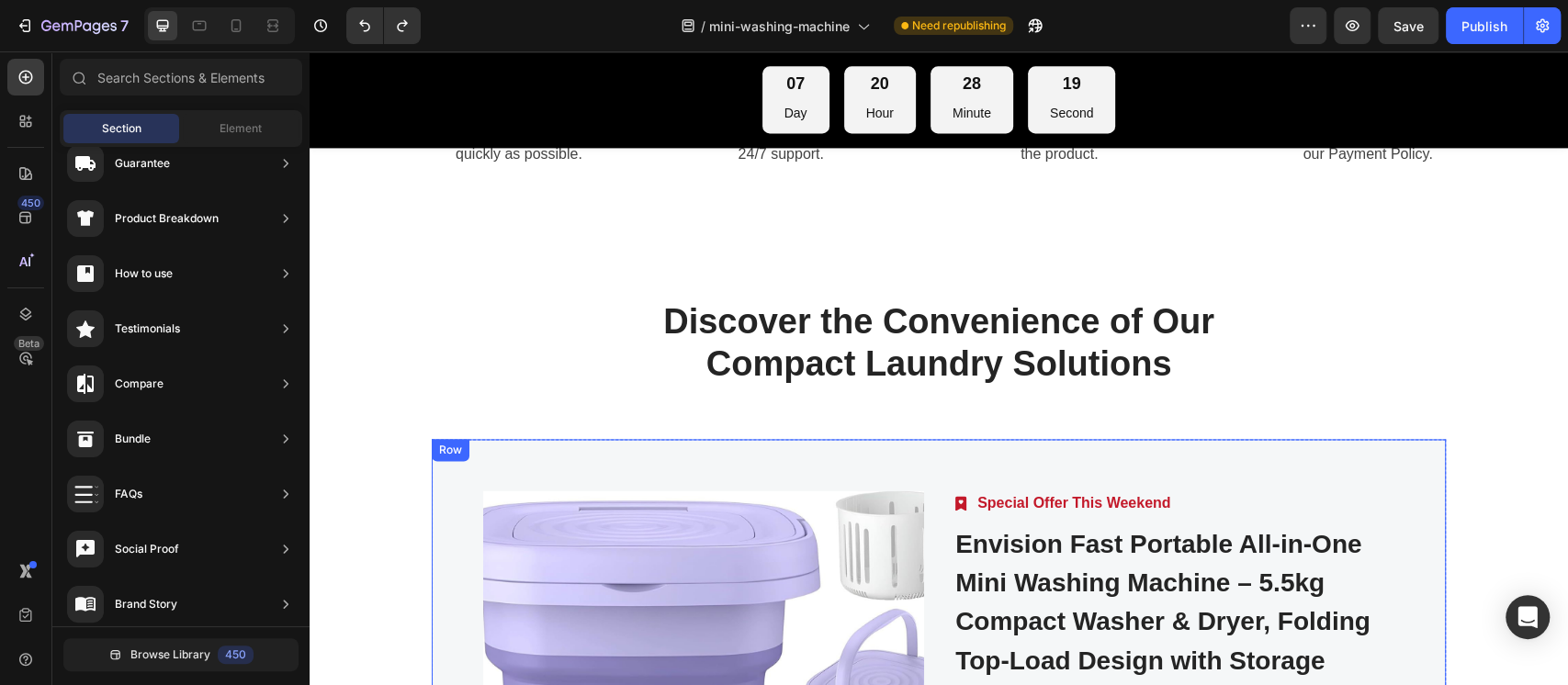 click on "Product Images Image Special Offer This Weekend Text block Row Envision Fast Portable All-in-One Mini Washing Machine – 5.5kg Compact Washer & Dryer, Folding Top-Load Design with Storage Basket (P) Title Effortlessly Clean Clothes Anytime, Anywhere Text block                Icon                Icon                Icon                Icon                Icon Icon List Hoz (224 reviews) Text block Row Rs.14,000.00 (P) Price (P) Price No compare price (P) Price Row Buy Now (P) Cart Button Row" at bounding box center (939, 718) 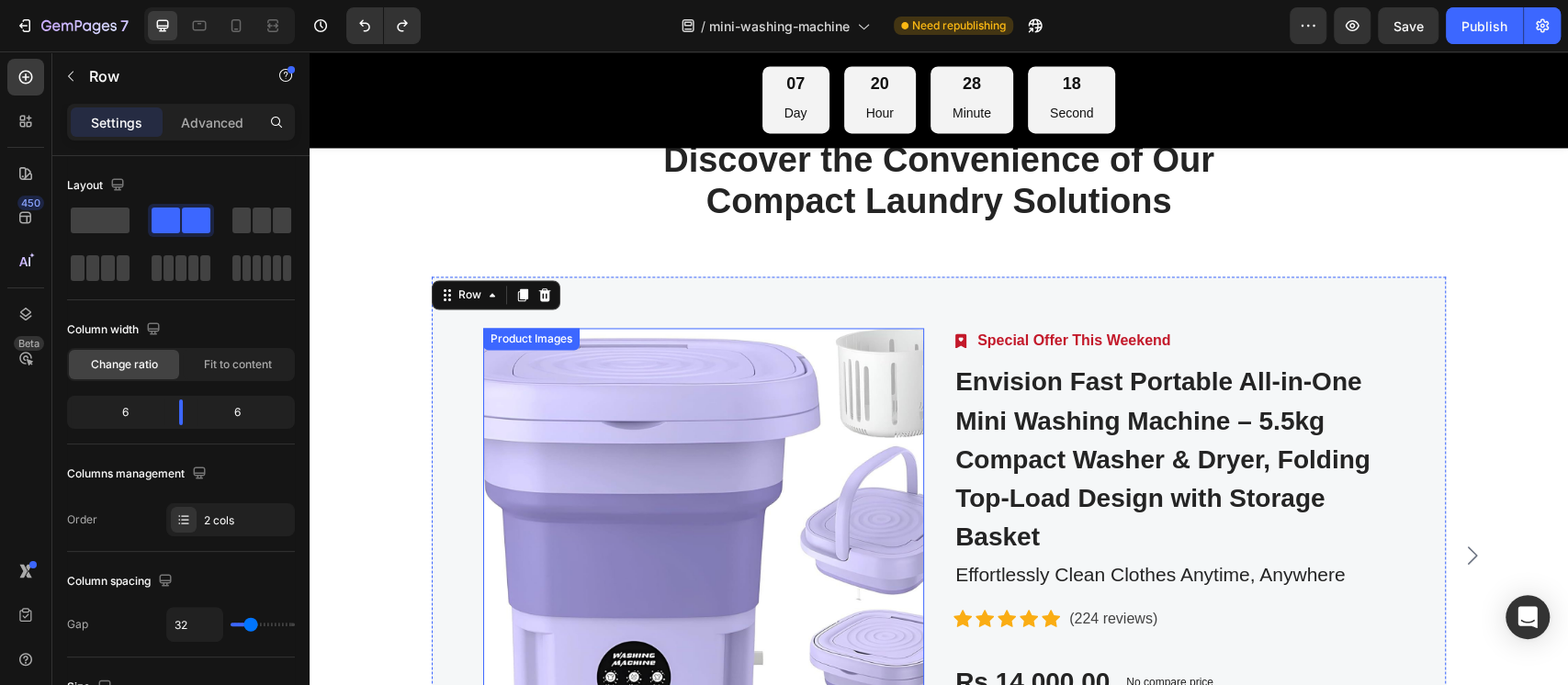 scroll, scrollTop: 6683, scrollLeft: 0, axis: vertical 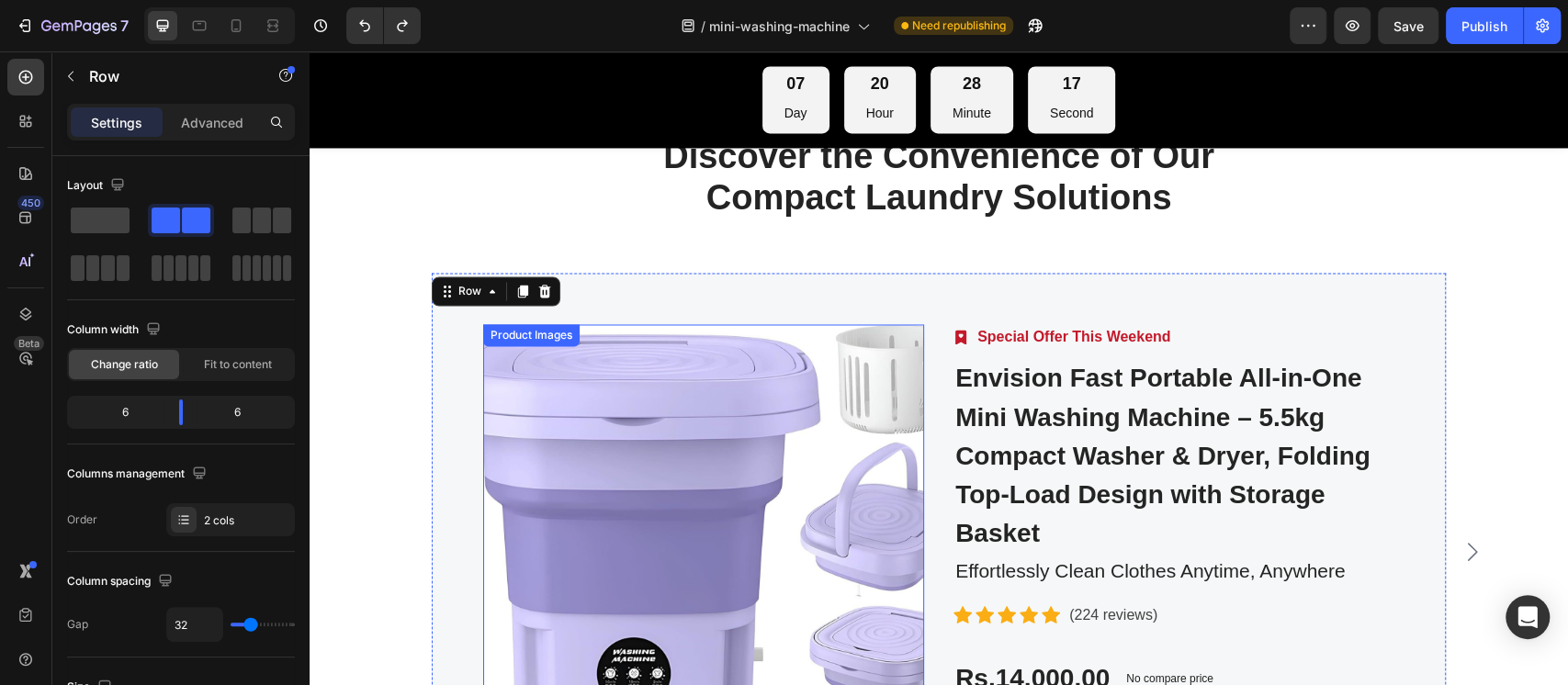 click at bounding box center [704, 545] 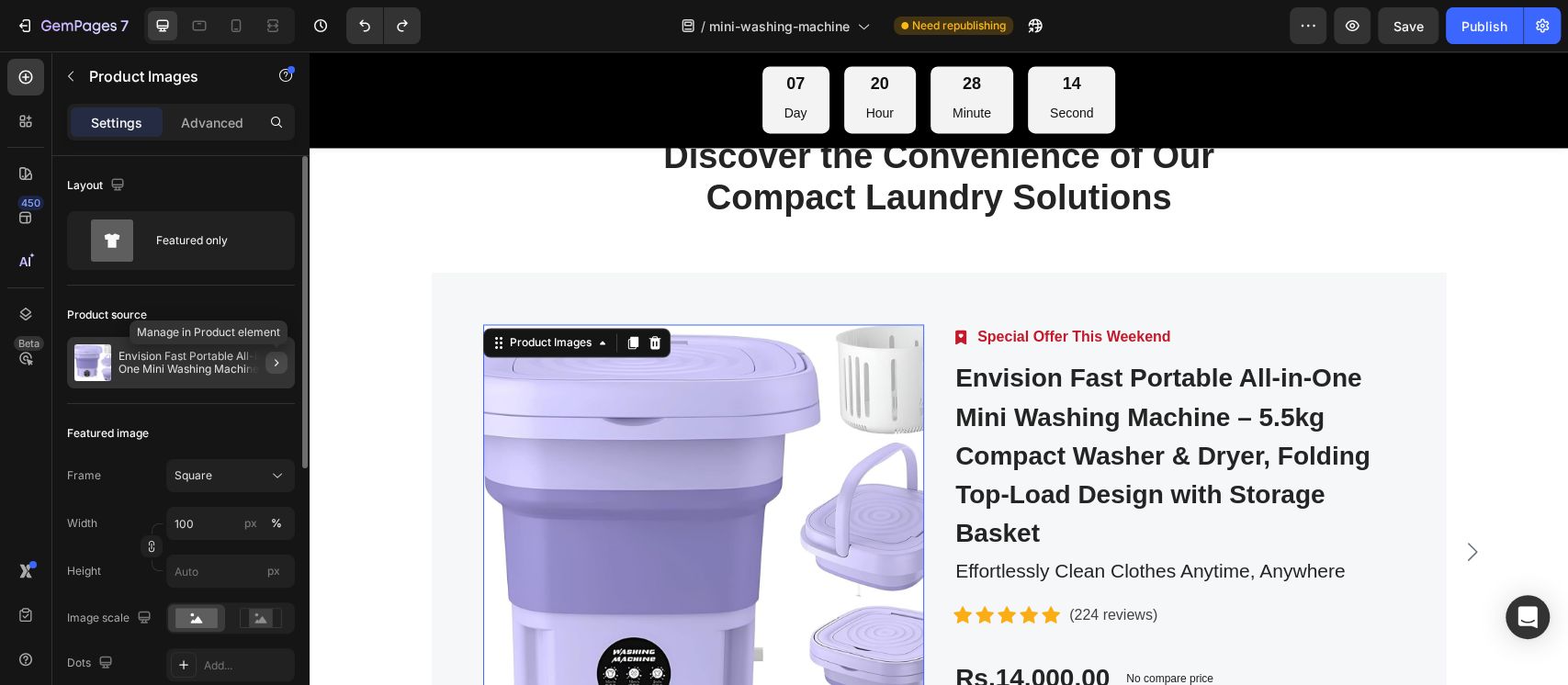 click 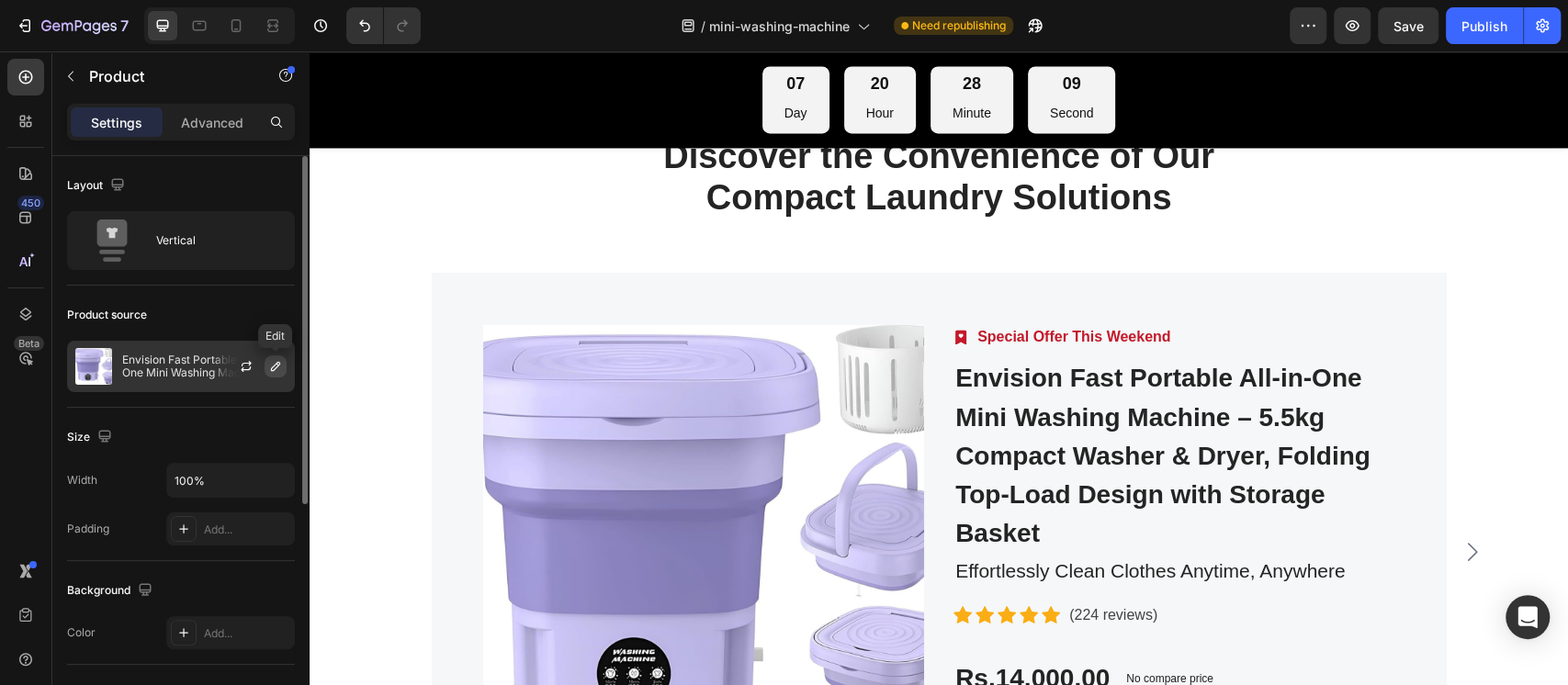 click 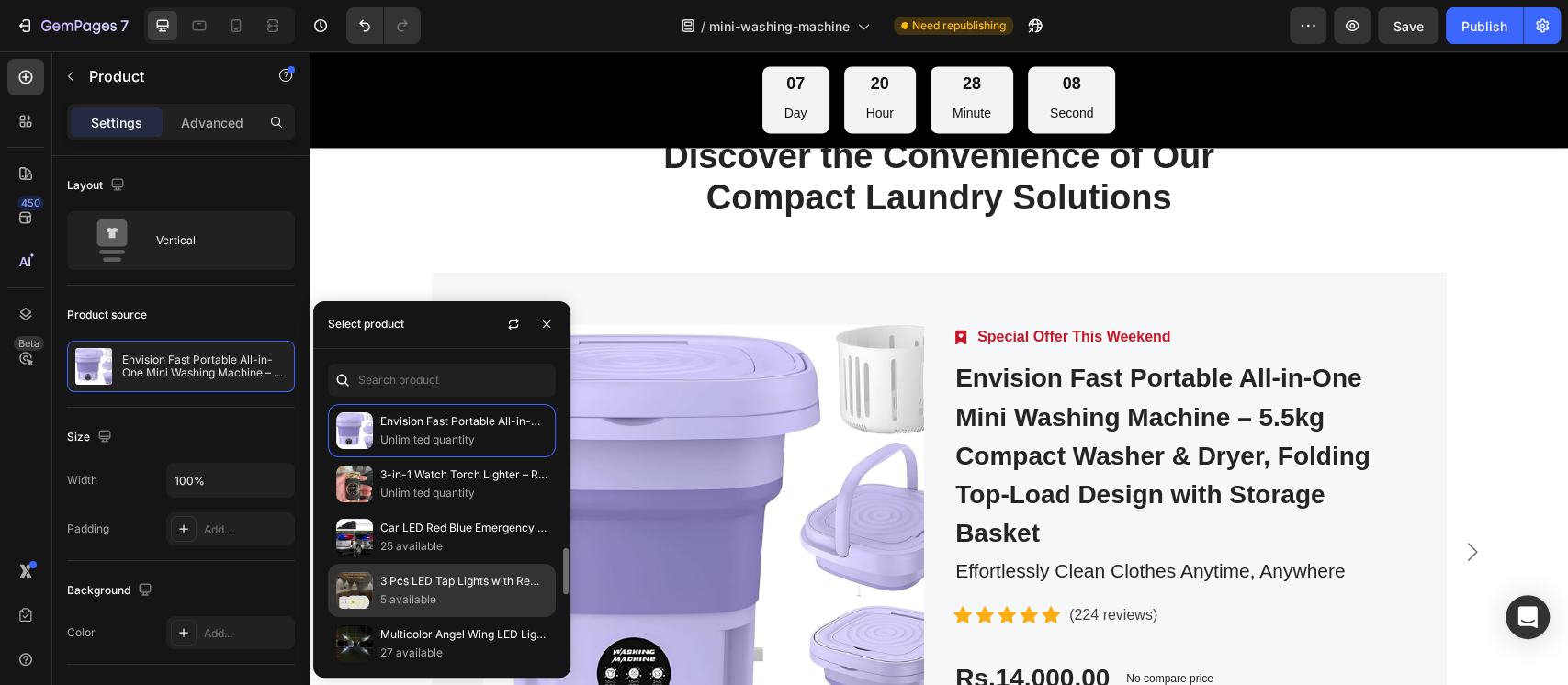 scroll, scrollTop: 122, scrollLeft: 0, axis: vertical 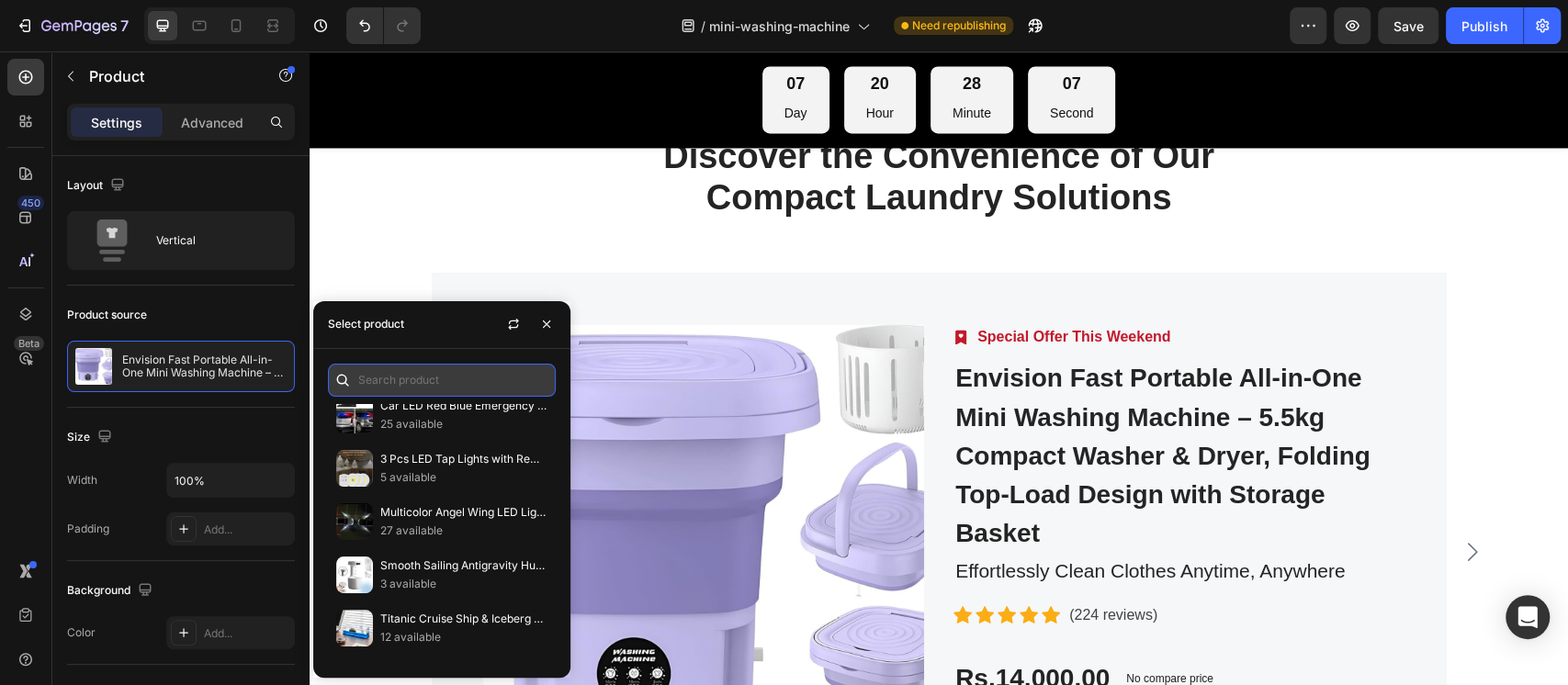 click at bounding box center (442, 380) 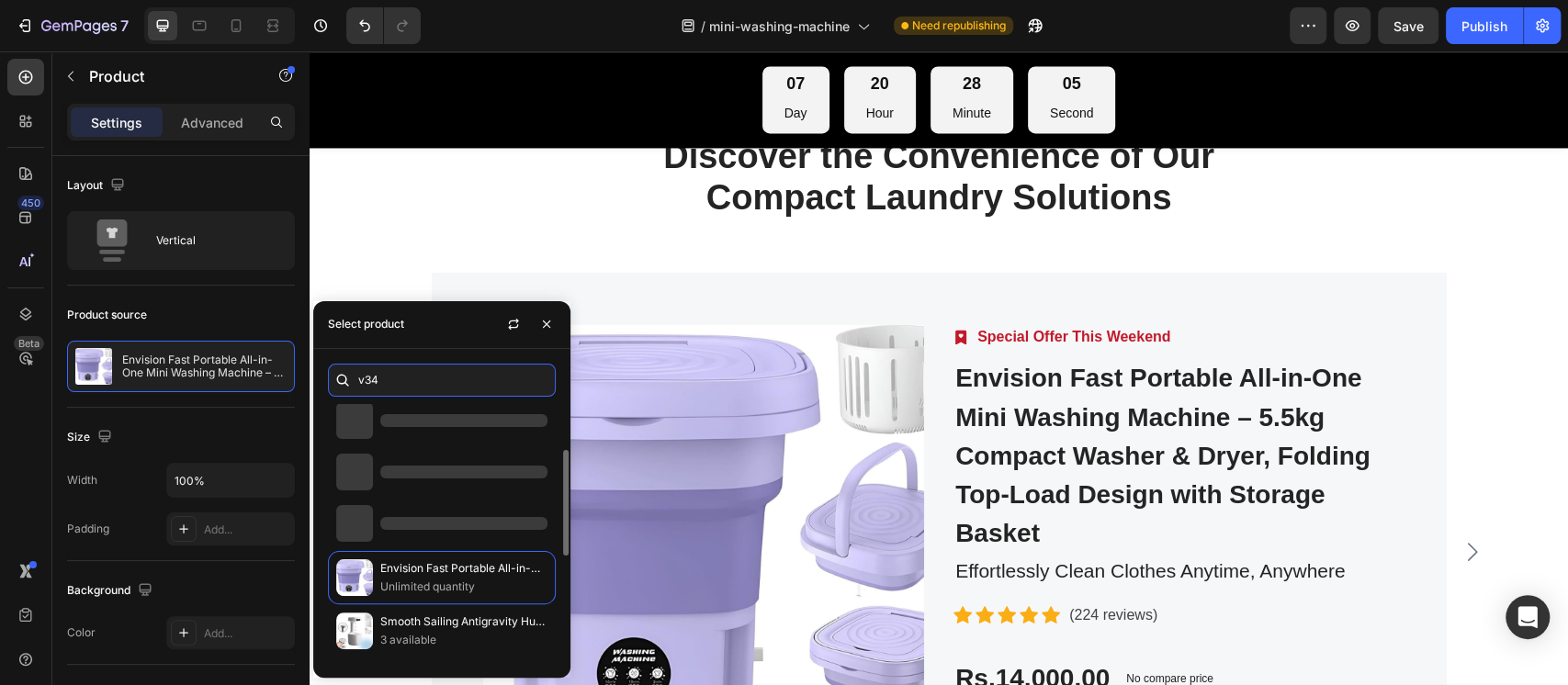 scroll, scrollTop: 0, scrollLeft: 0, axis: both 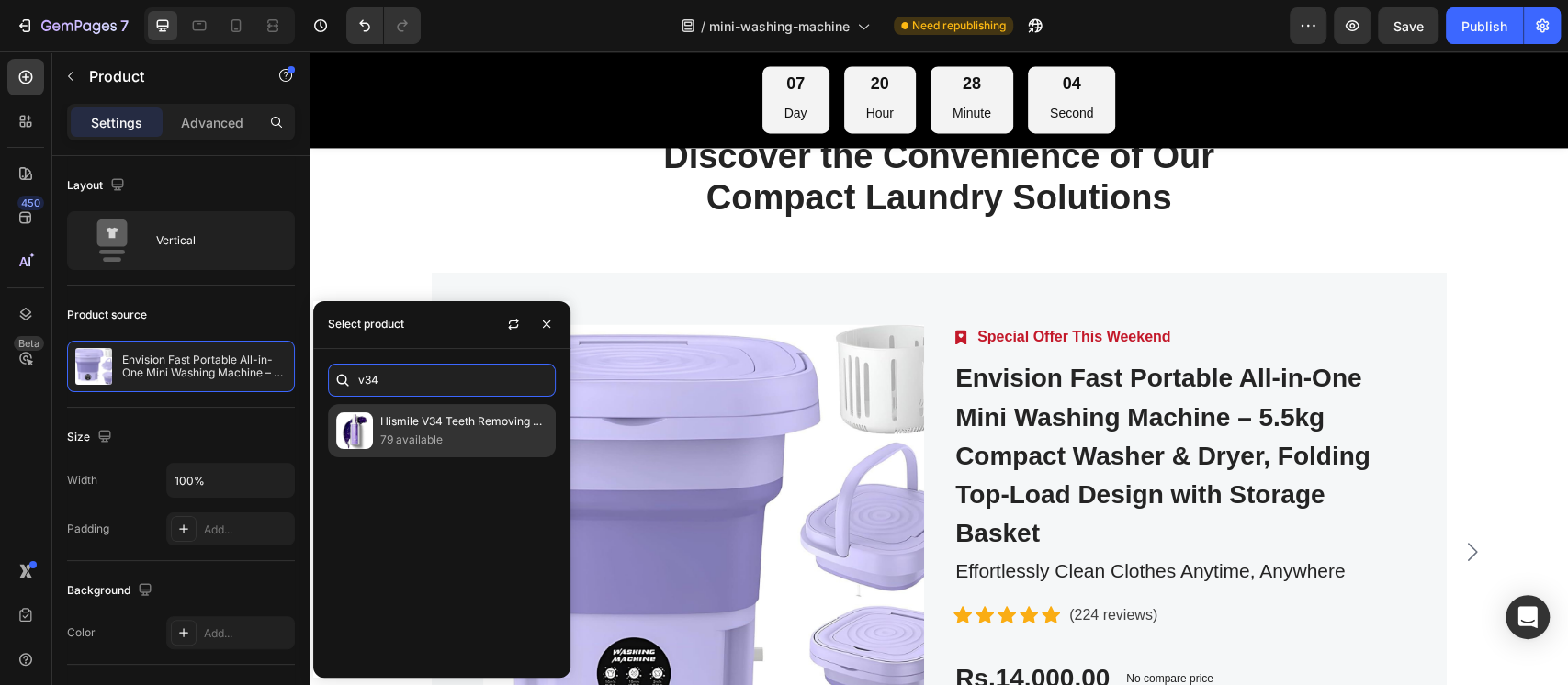 type on "v34" 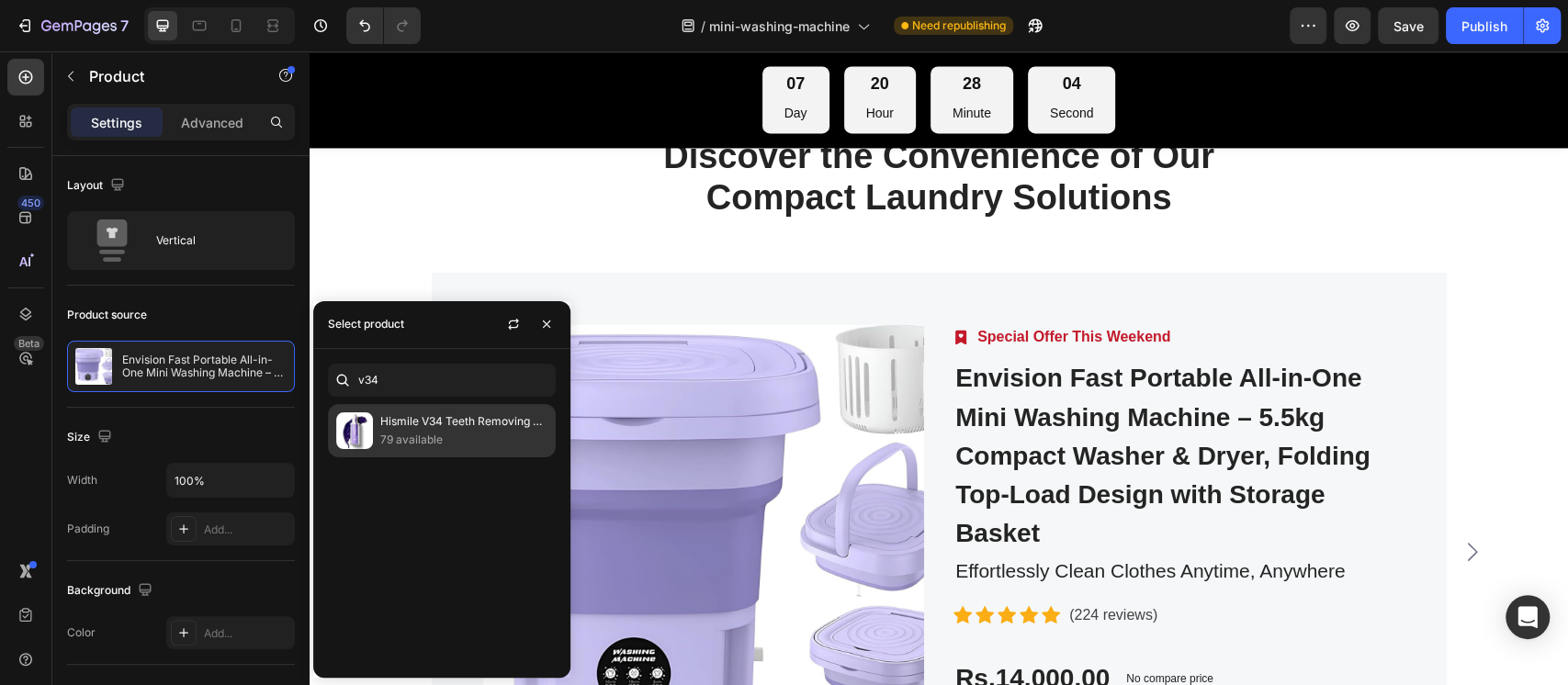 click on "79 available" at bounding box center (464, 440) 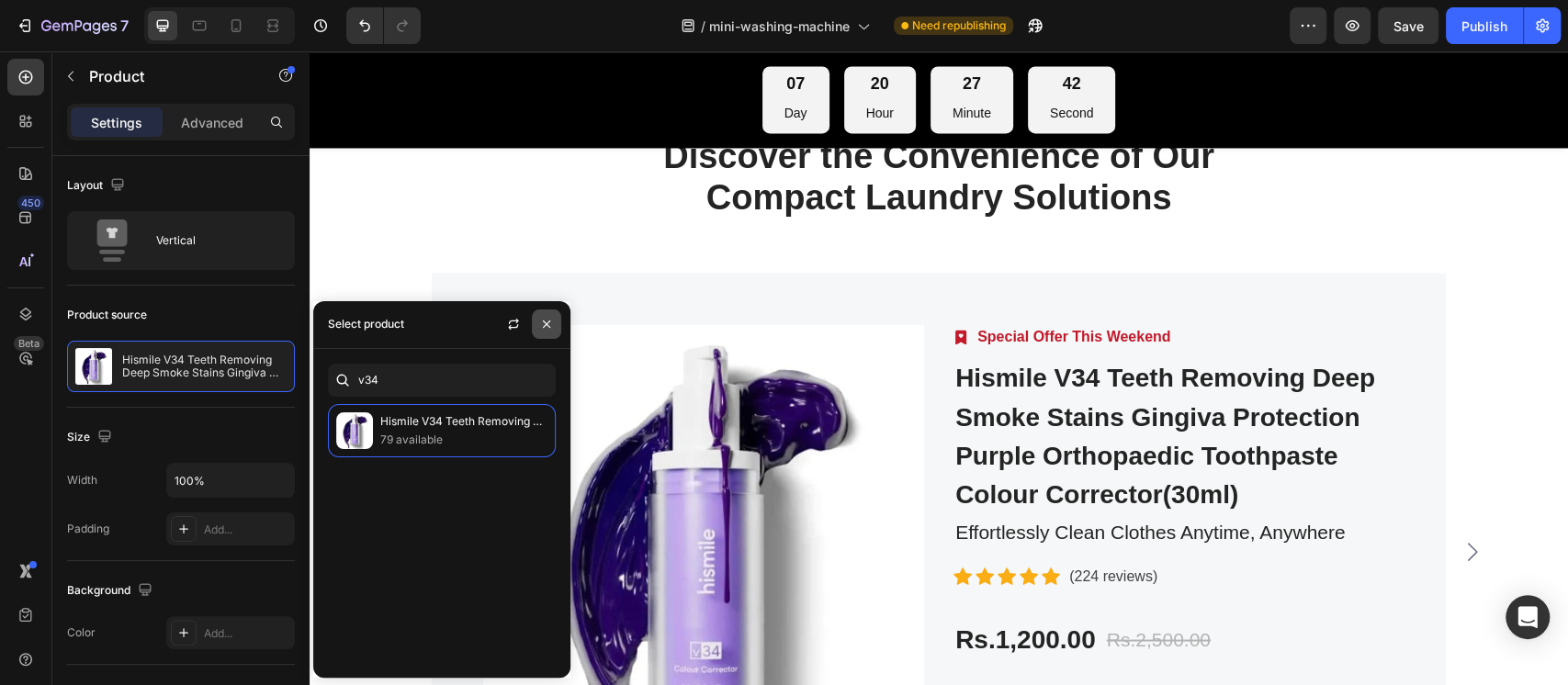 click 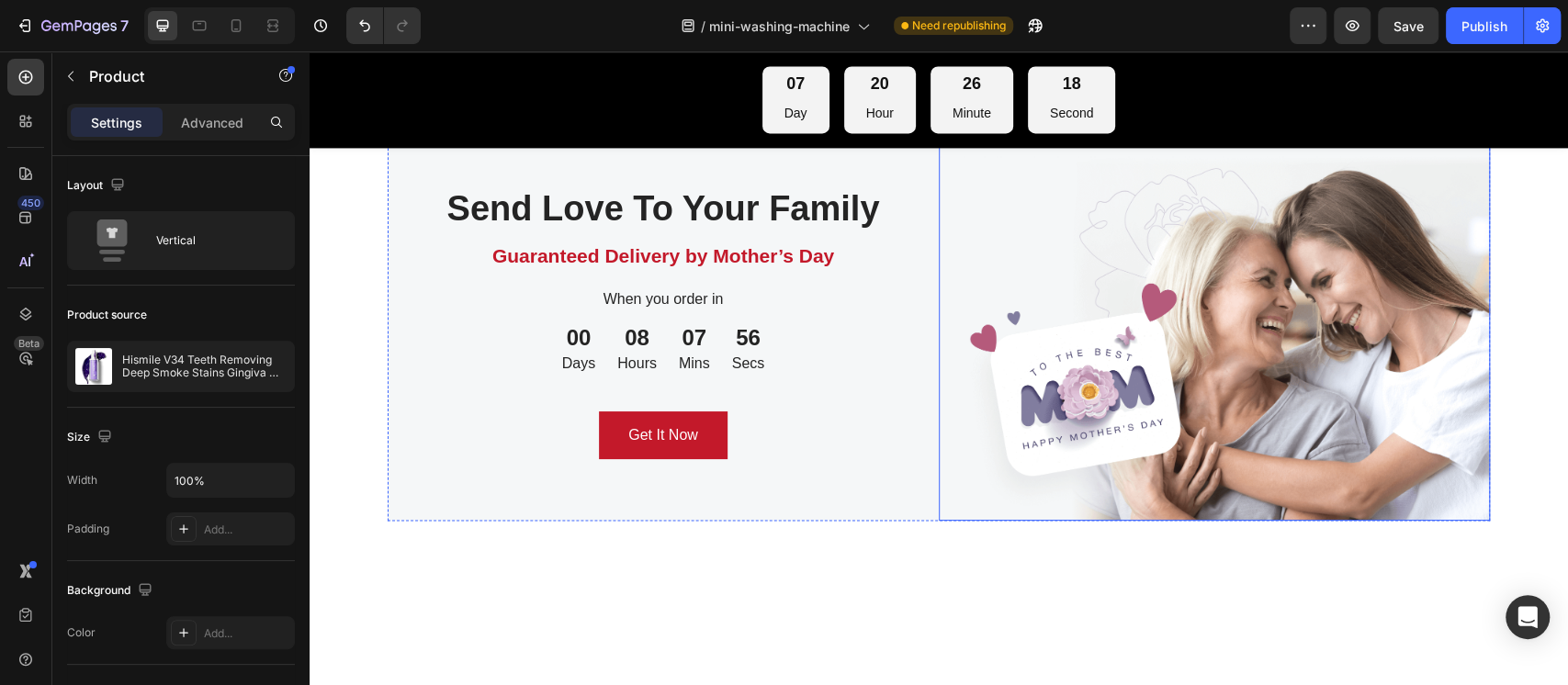 scroll, scrollTop: 6121, scrollLeft: 0, axis: vertical 